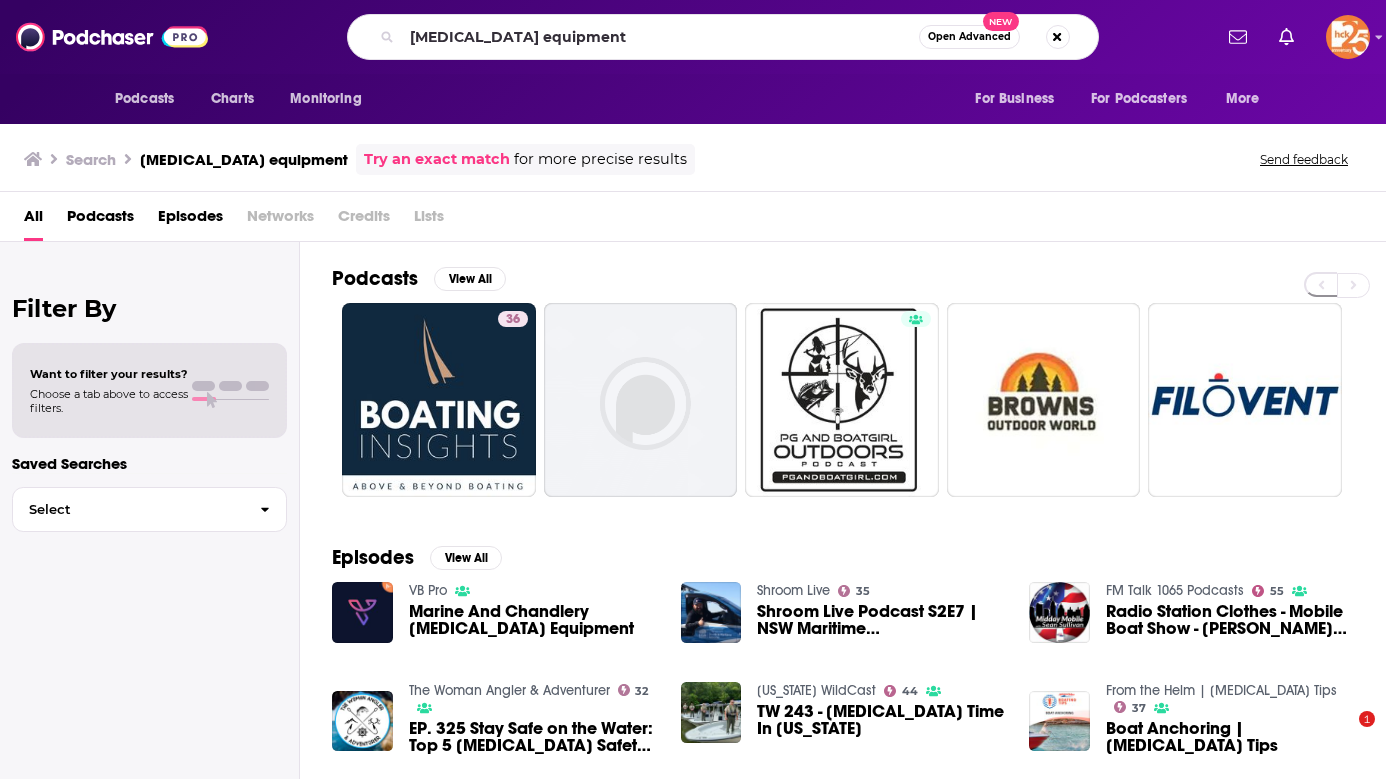 click on "[MEDICAL_DATA] equipment" at bounding box center (660, 37) 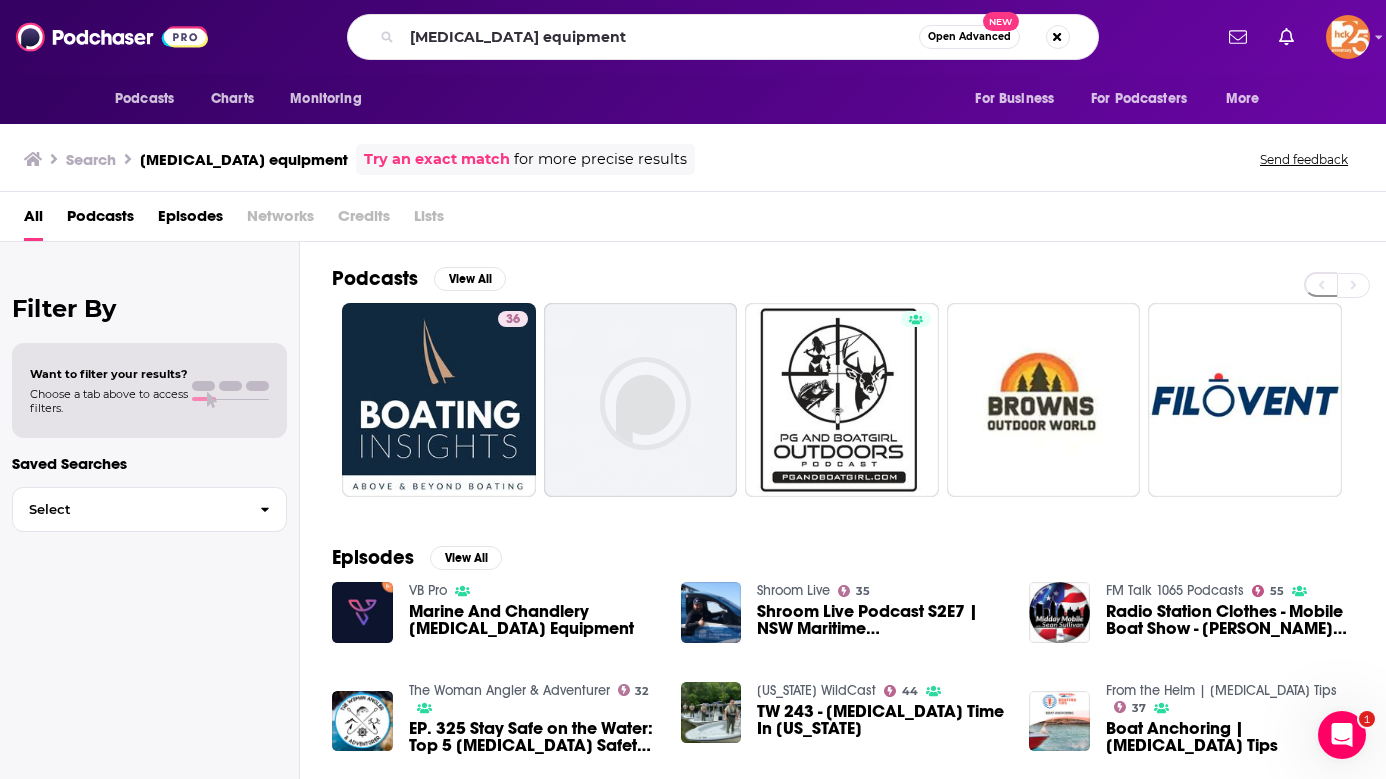 scroll, scrollTop: 0, scrollLeft: 0, axis: both 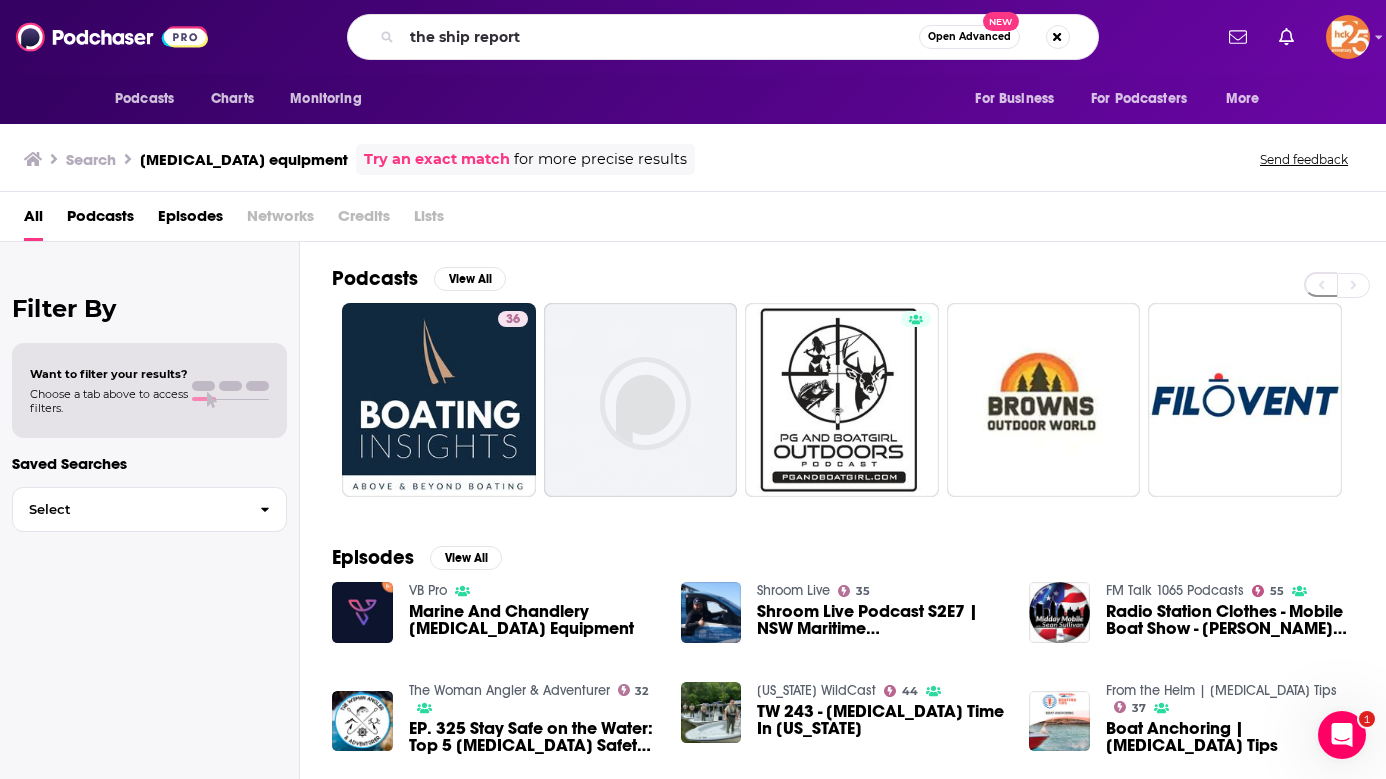 type on "the ship report" 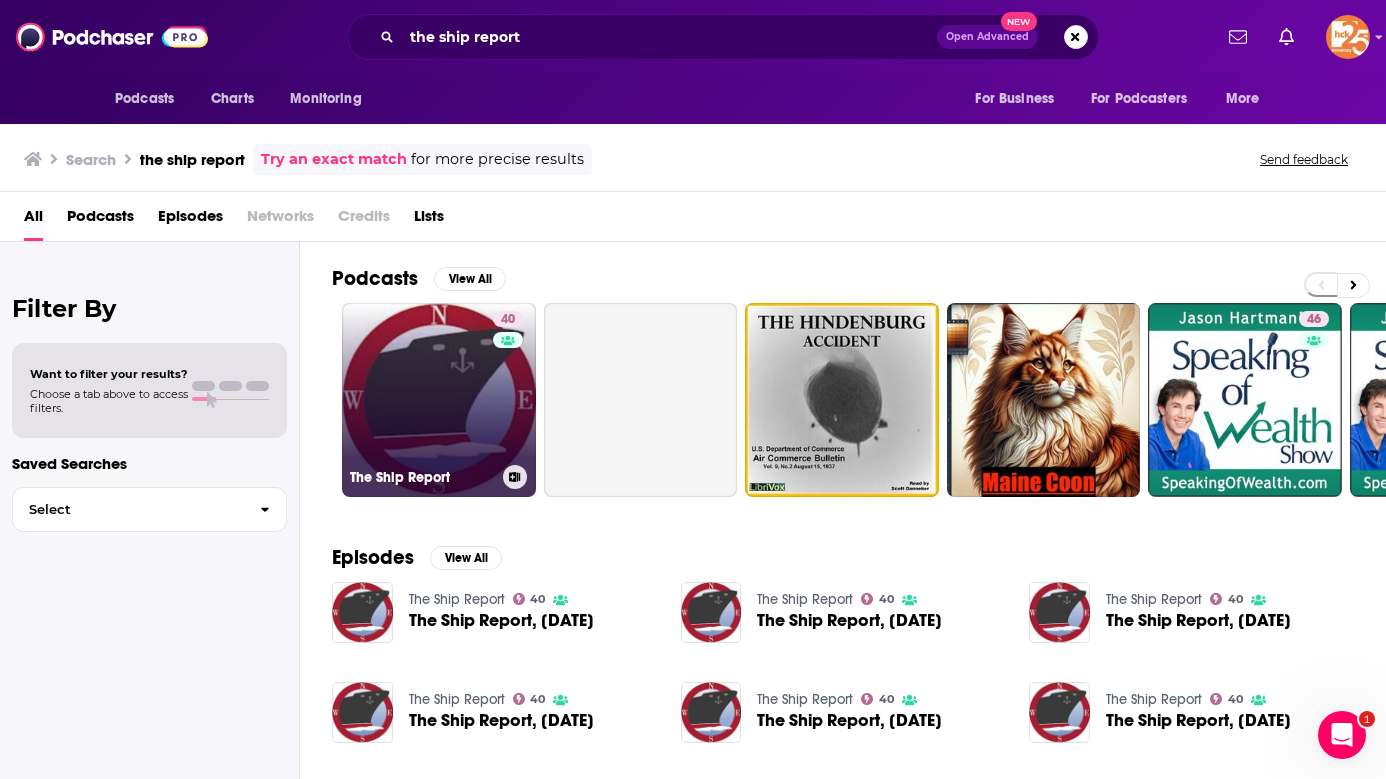 click on "40 The Ship Report" at bounding box center (439, 400) 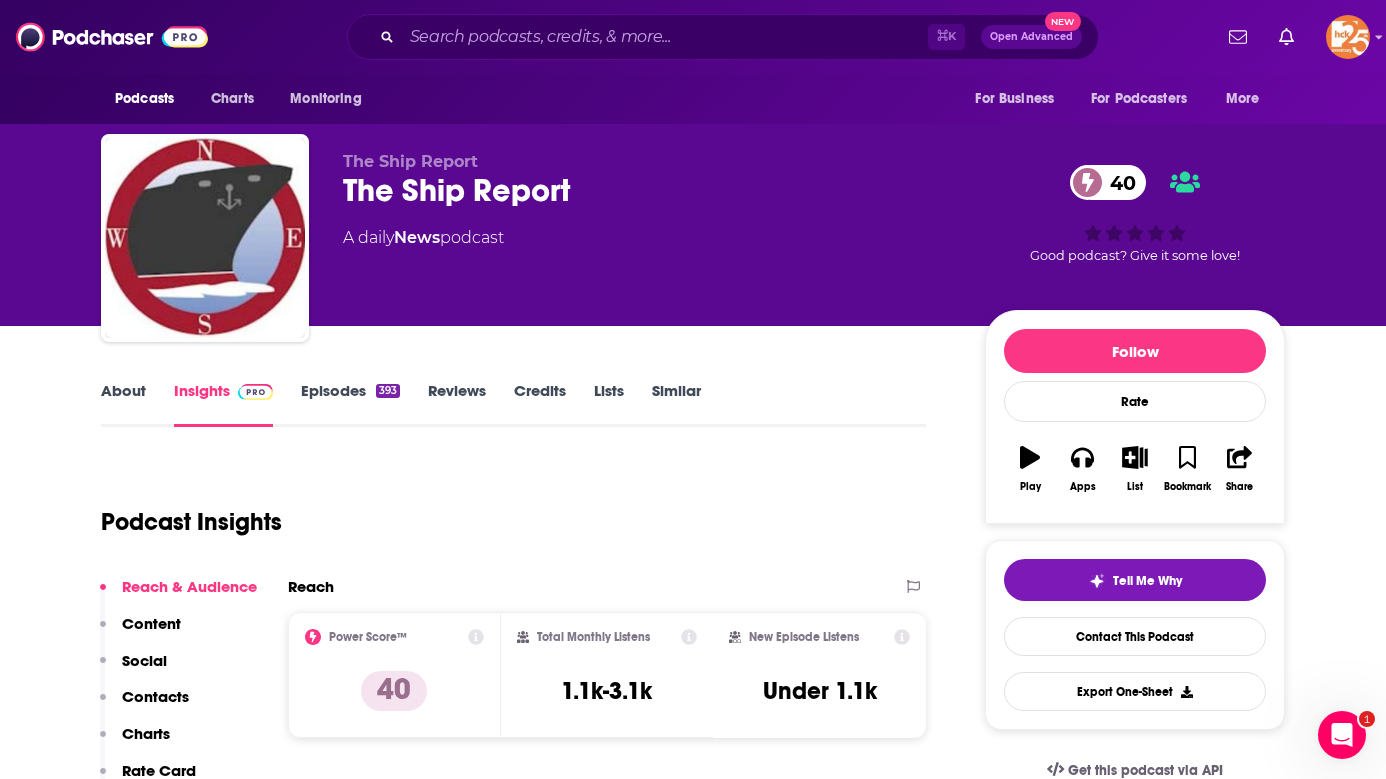 scroll, scrollTop: 44, scrollLeft: 0, axis: vertical 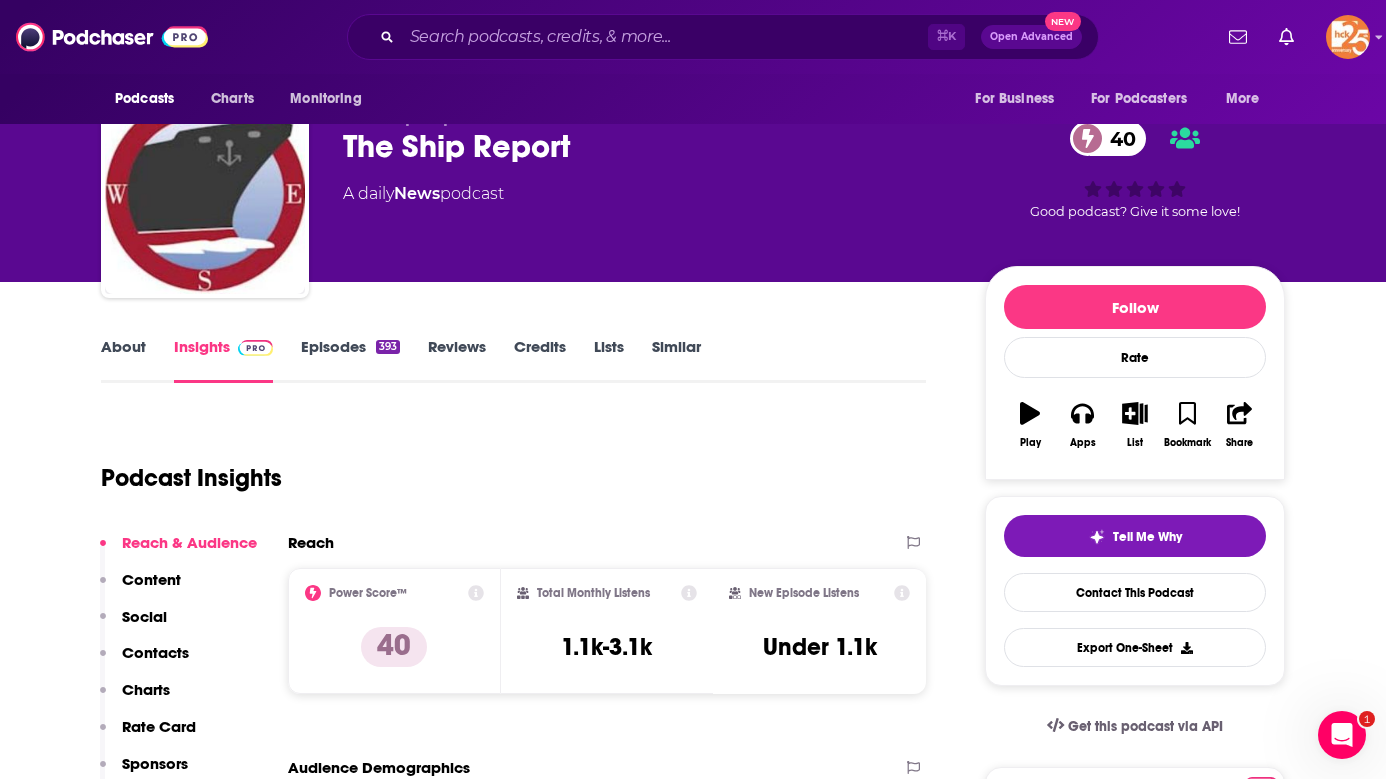 click on "About" at bounding box center [123, 360] 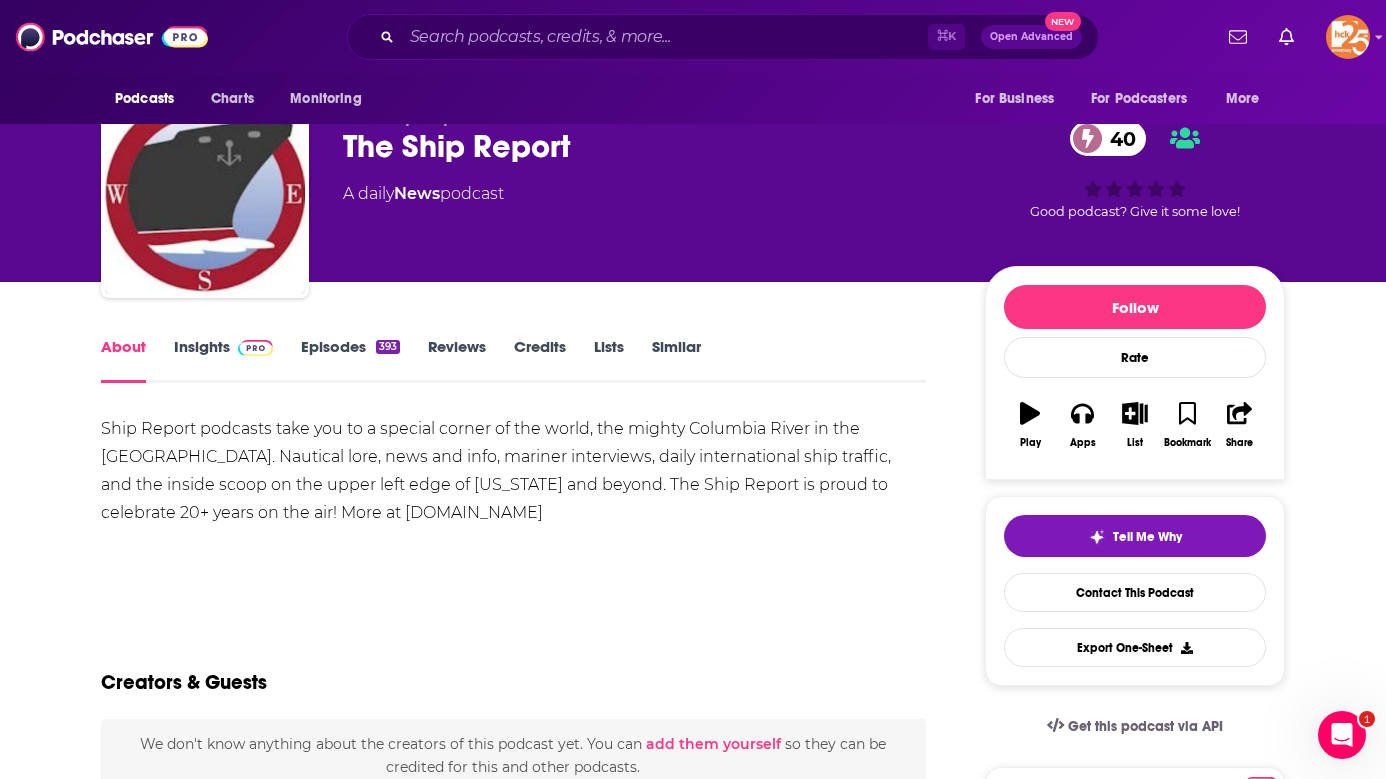 scroll, scrollTop: 0, scrollLeft: 0, axis: both 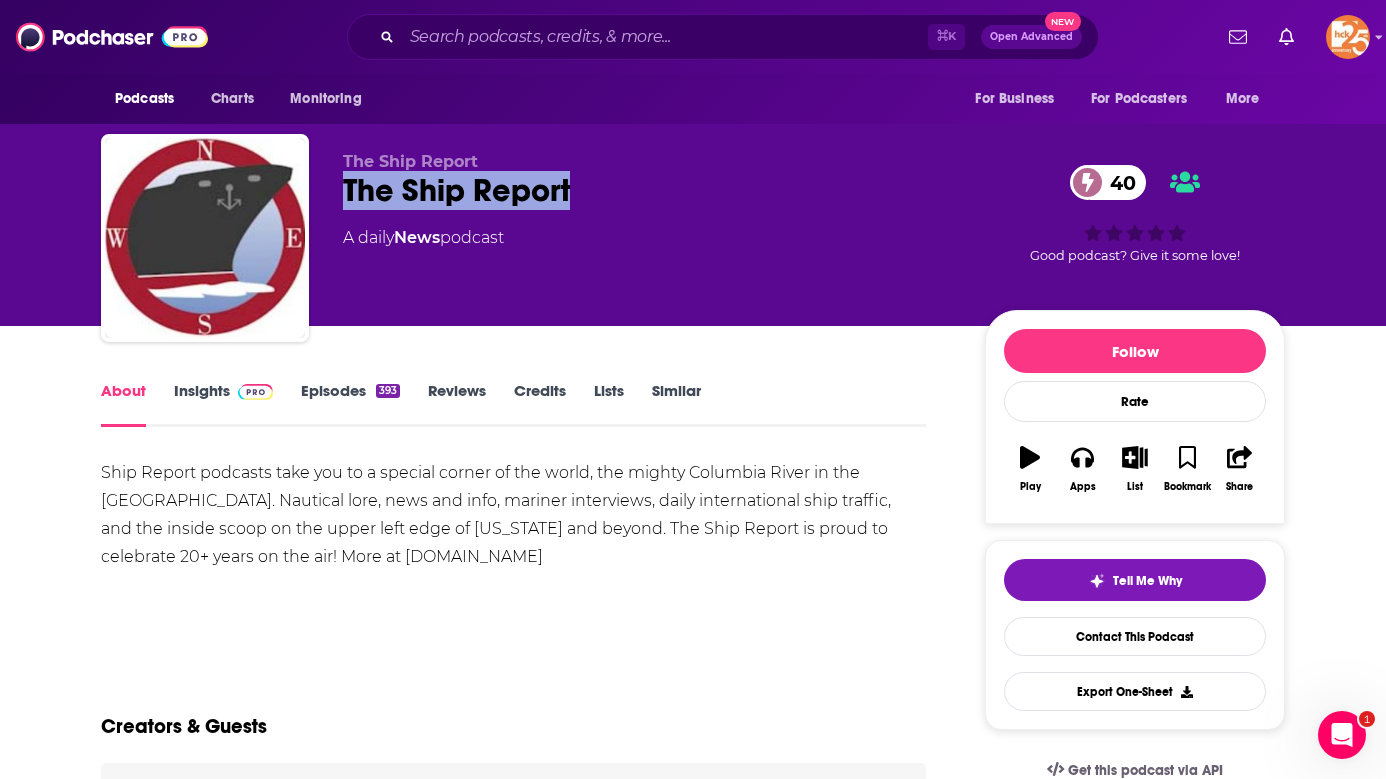 drag, startPoint x: 573, startPoint y: 196, endPoint x: 315, endPoint y: 197, distance: 258.00195 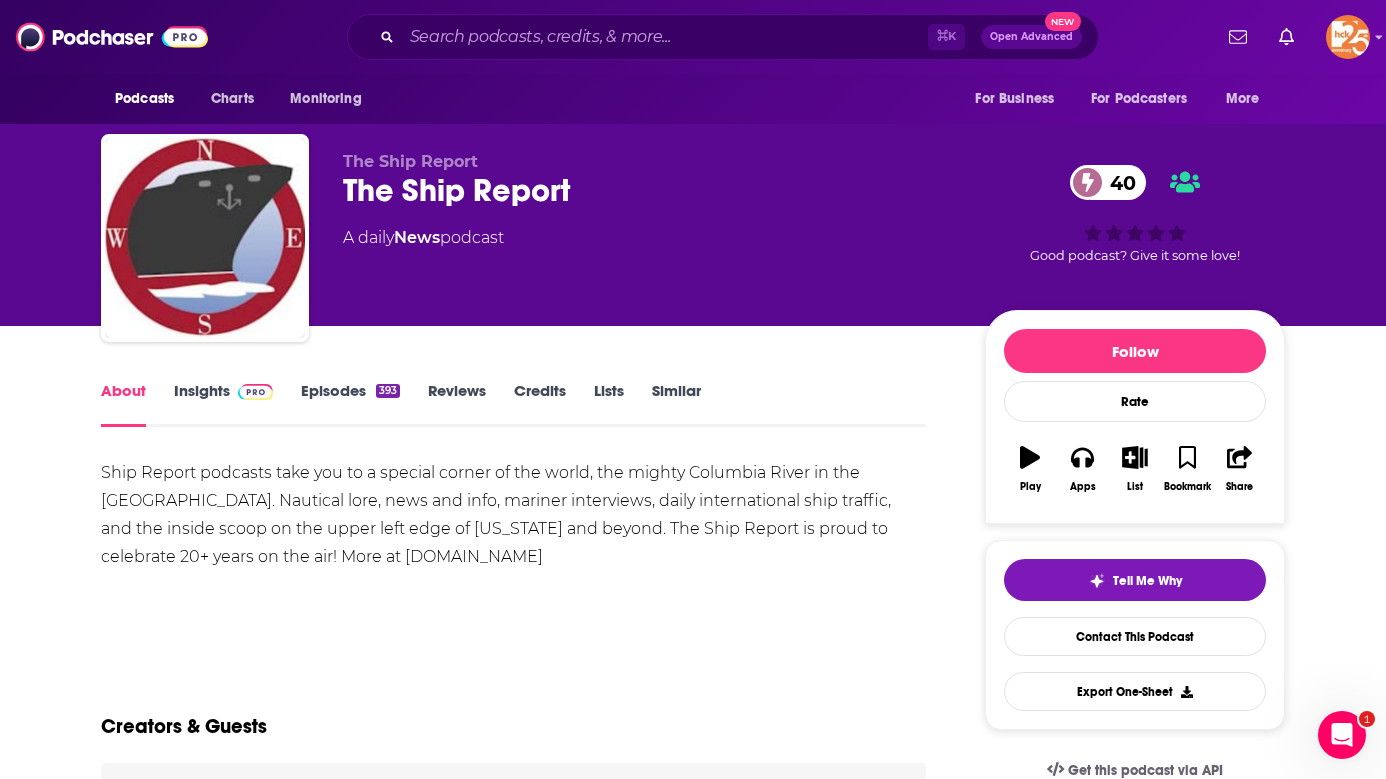 click on "Ship Report podcasts take you to a special corner of the world, the mighty Columbia River in the [GEOGRAPHIC_DATA]. Nautical lore, news and info, mariner interviews, daily international ship traffic, and the inside scoop on the upper left edge of [US_STATE] and beyond. The Ship Report is proud to celebrate 20+ years on the air! More at [DOMAIN_NAME]" at bounding box center [513, 515] 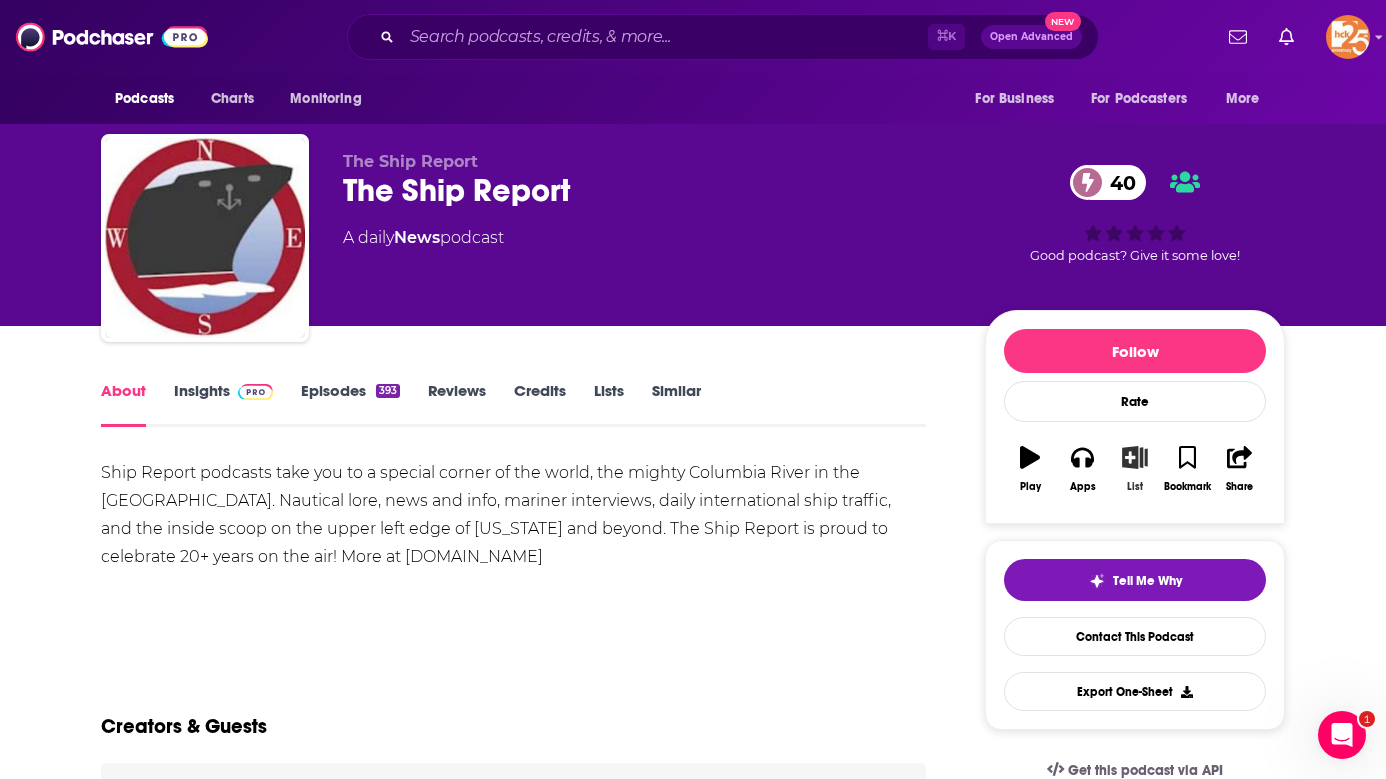click 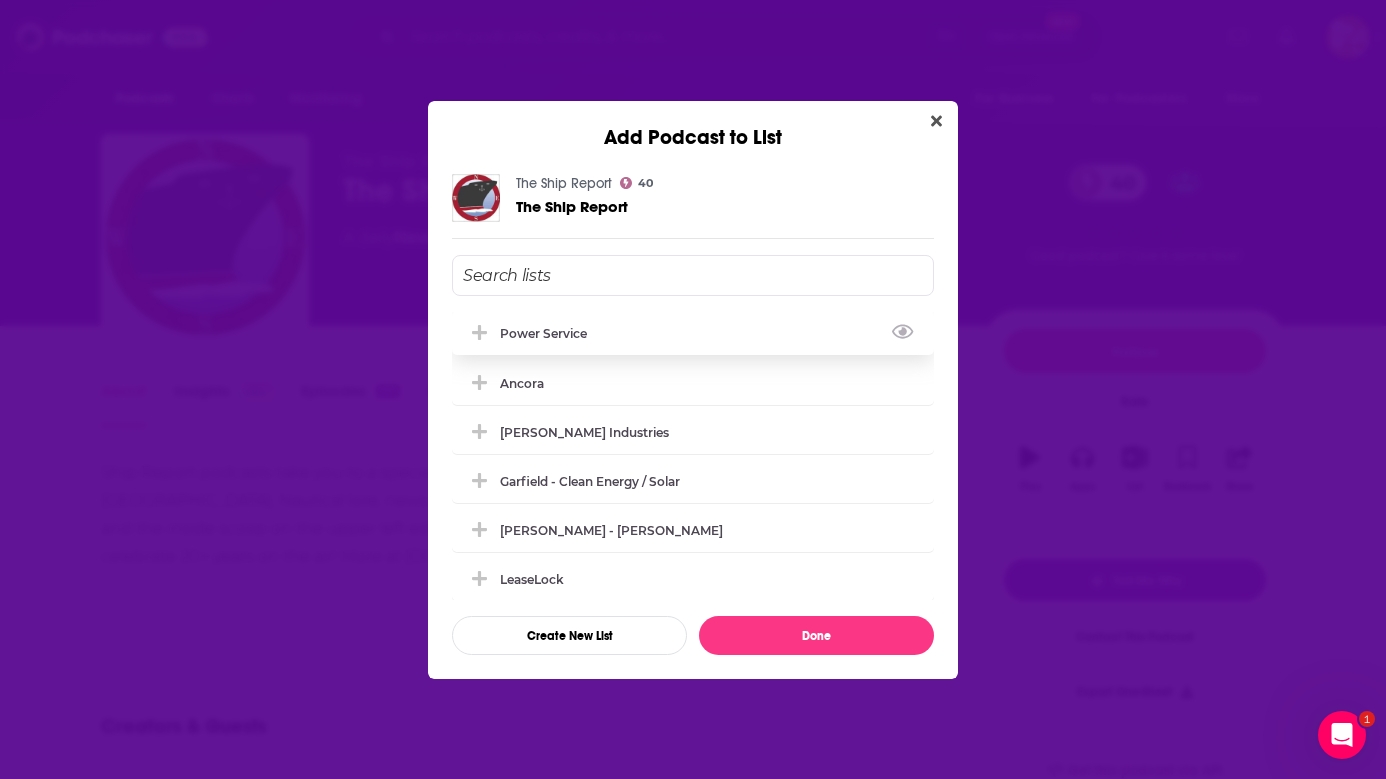 click on "Power Service" at bounding box center (693, 333) 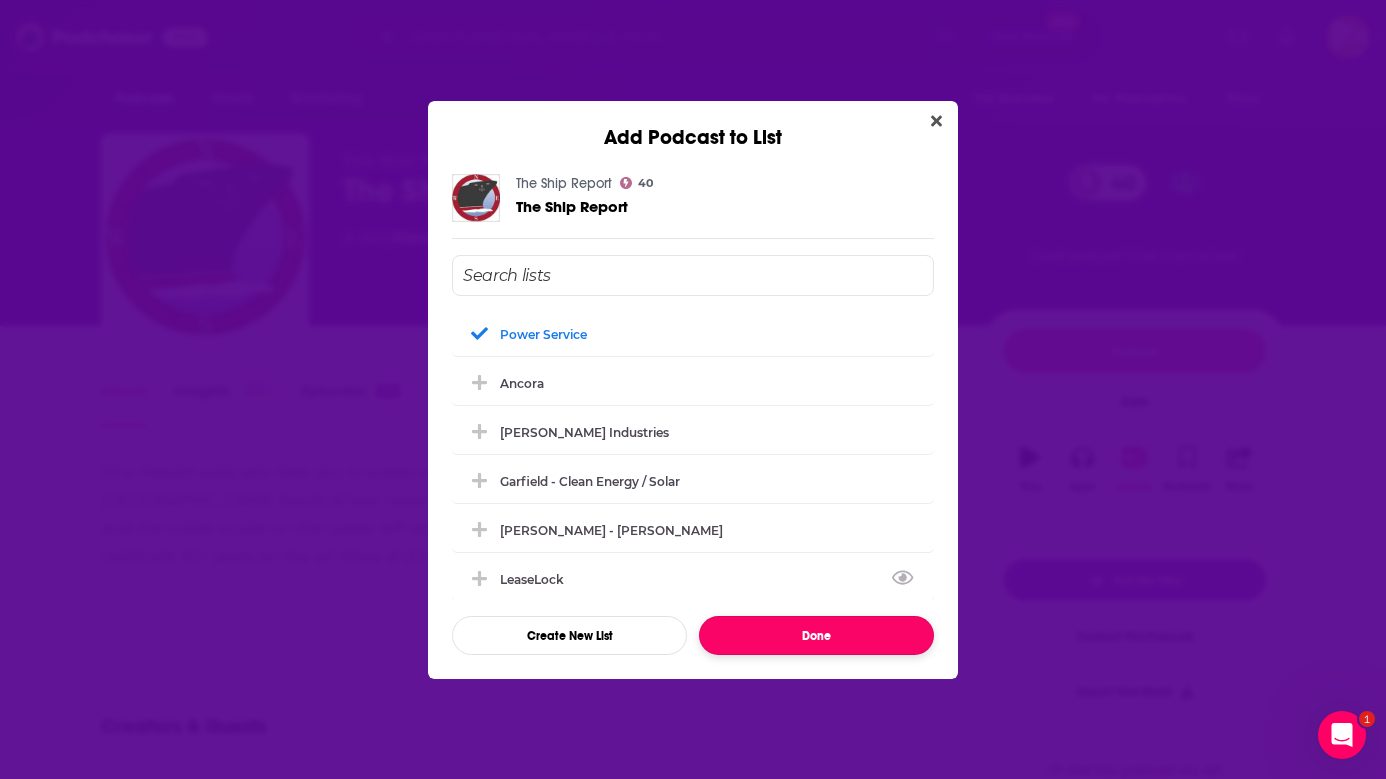 click on "Done" at bounding box center (816, 635) 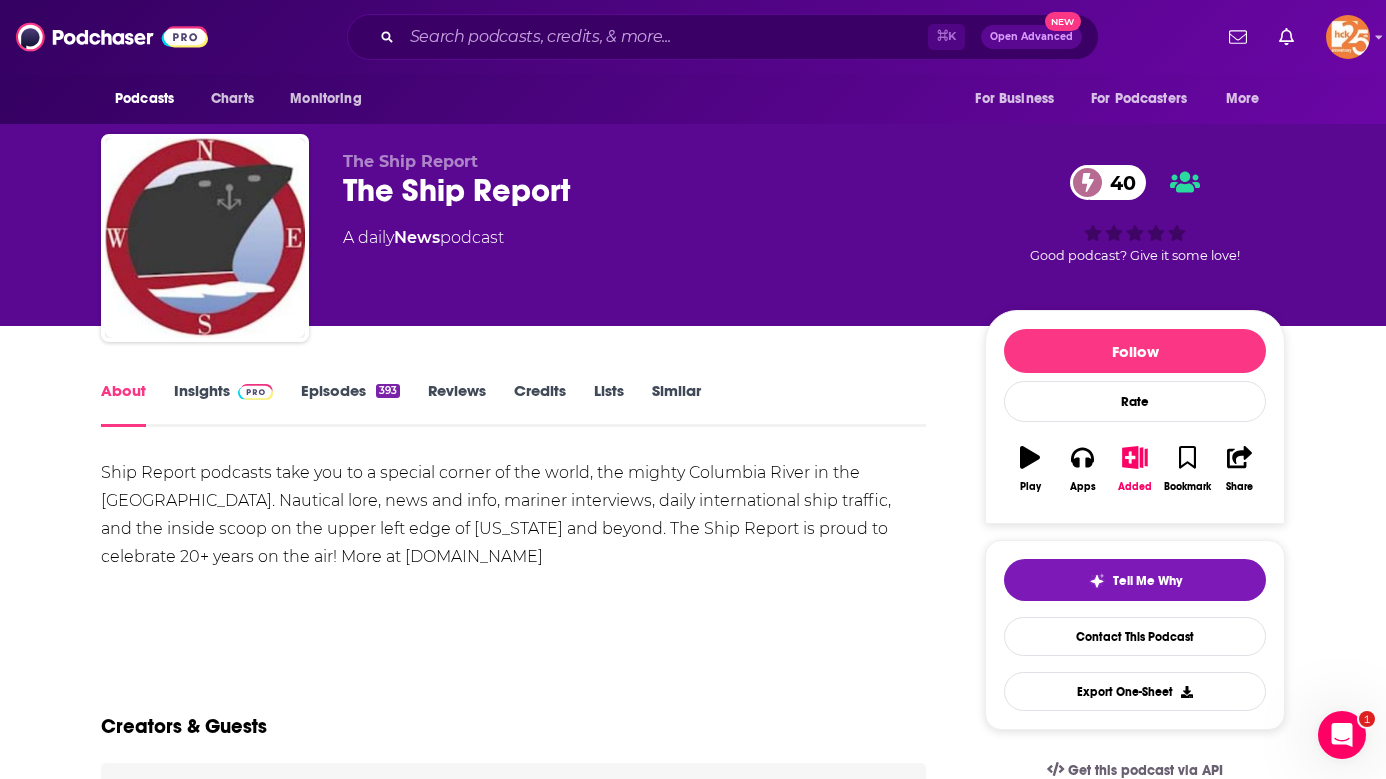 click on "Episodes 393" at bounding box center [350, 404] 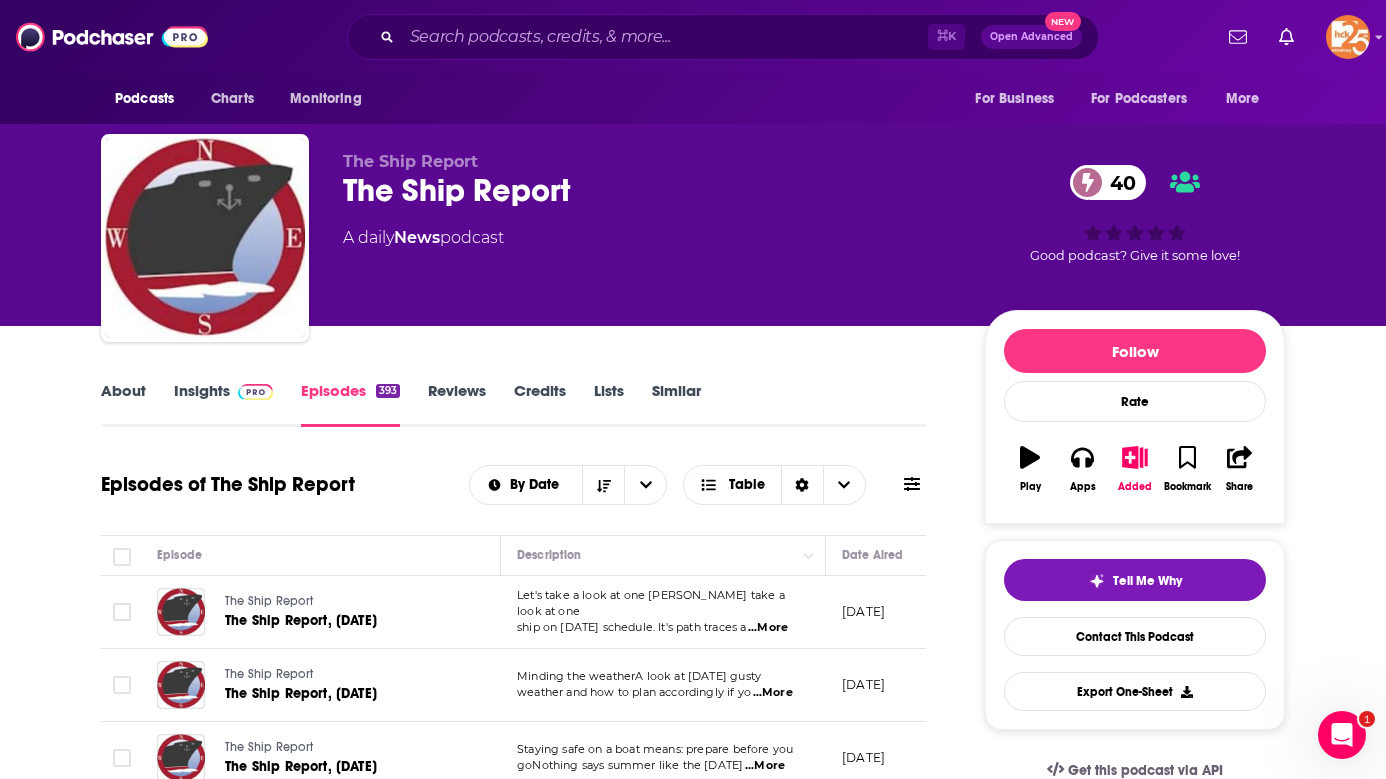 click on "Insights" at bounding box center (223, 404) 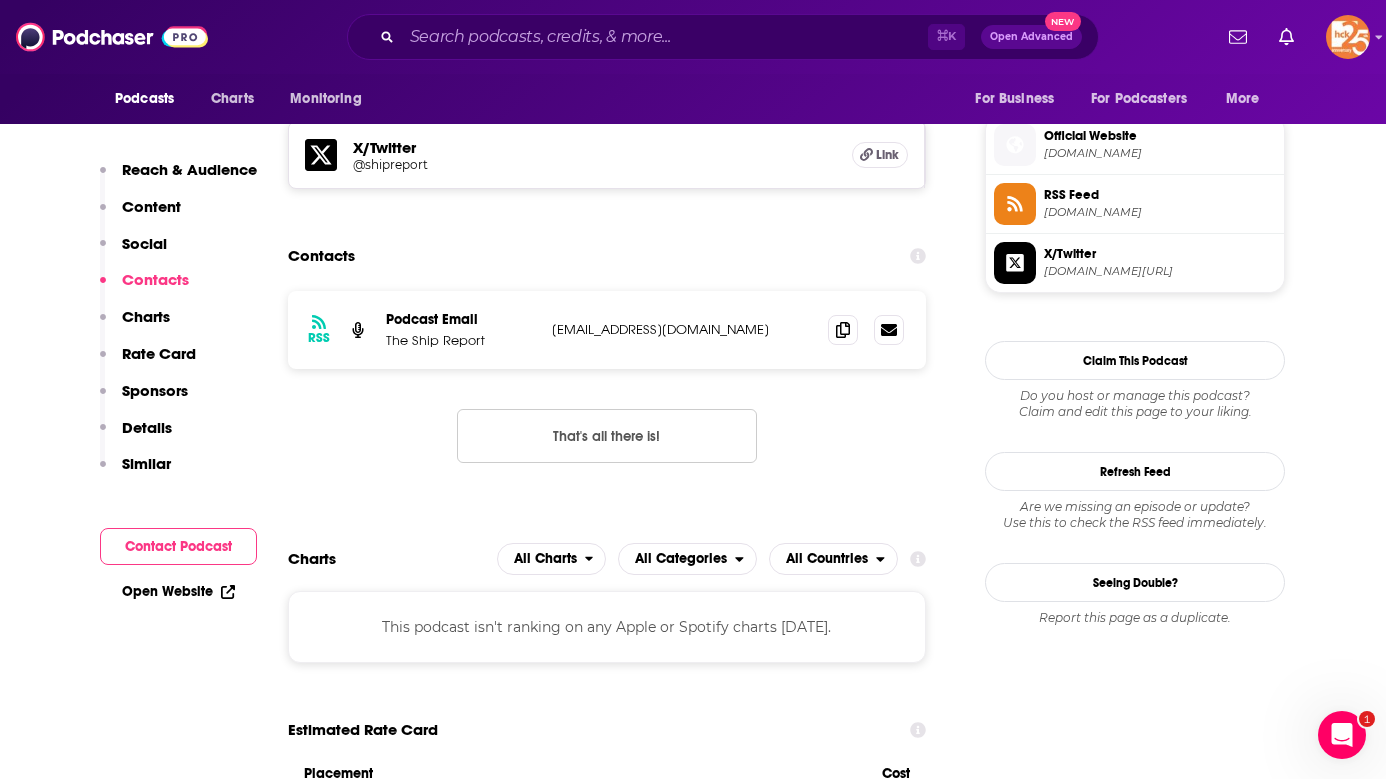 scroll, scrollTop: 1467, scrollLeft: 0, axis: vertical 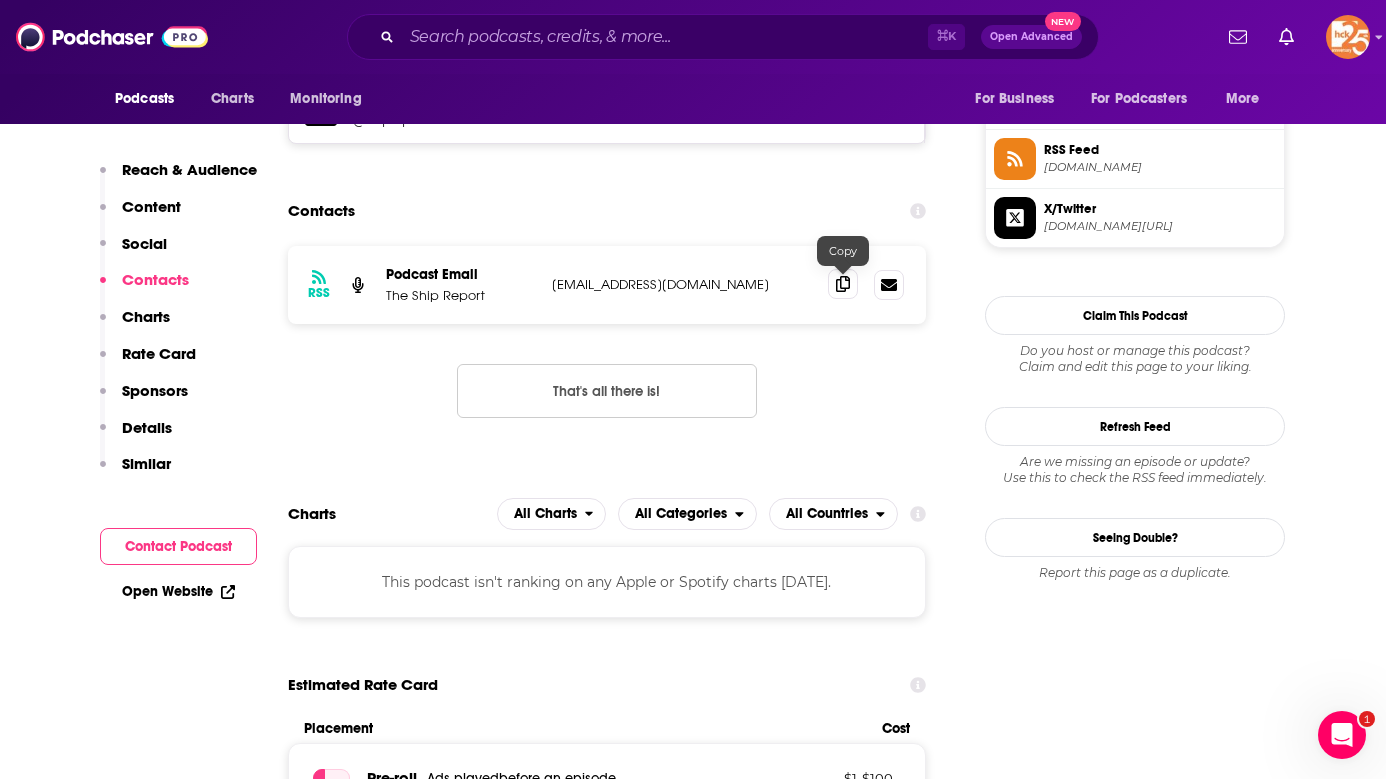 click 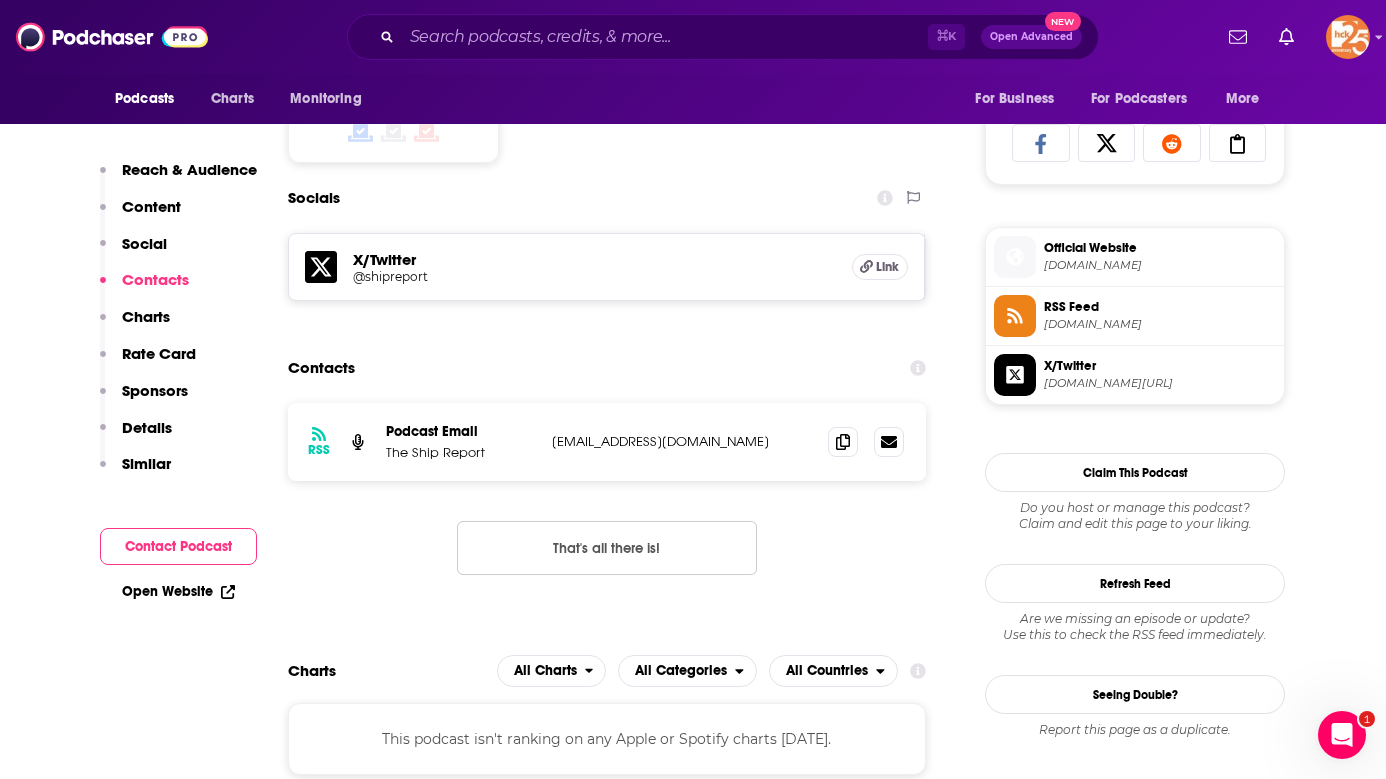 scroll, scrollTop: 1312, scrollLeft: 0, axis: vertical 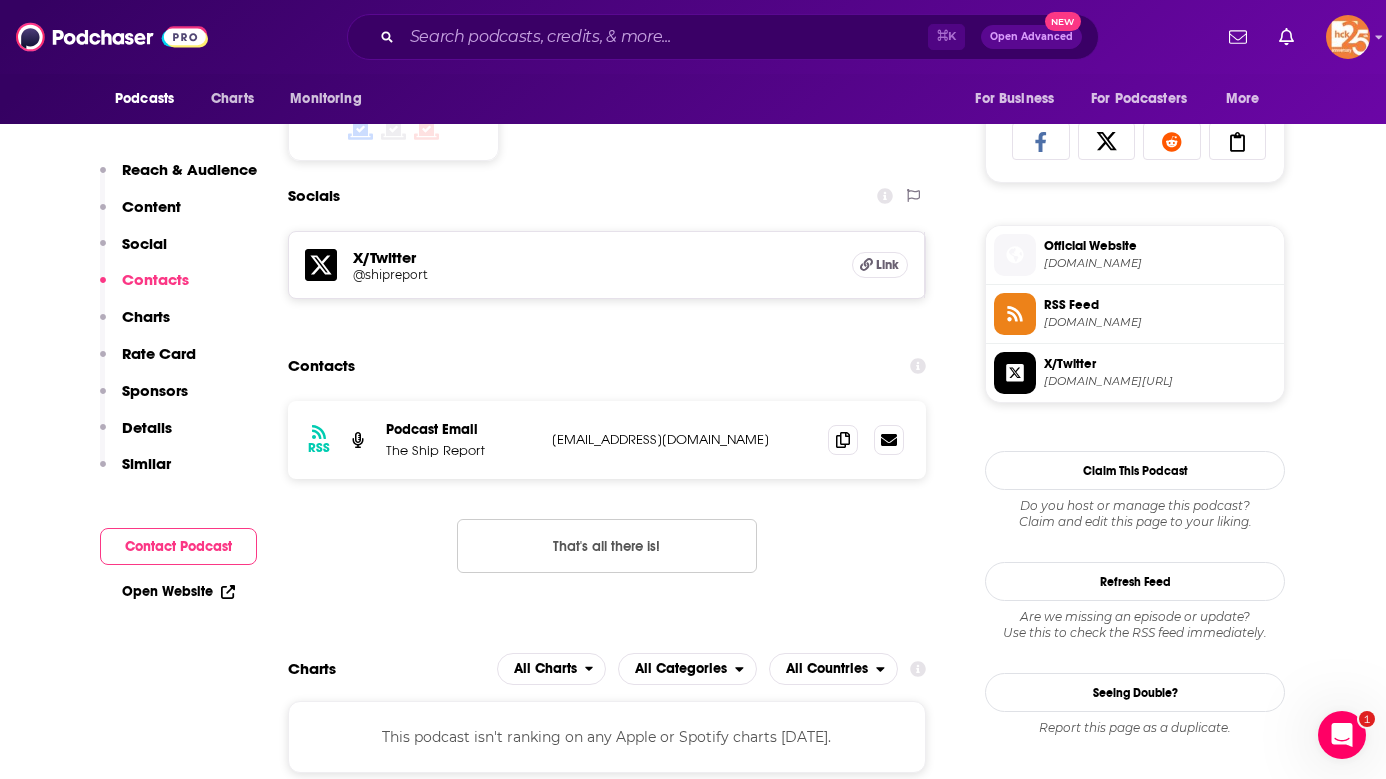 click on "Official Website" at bounding box center (1160, 246) 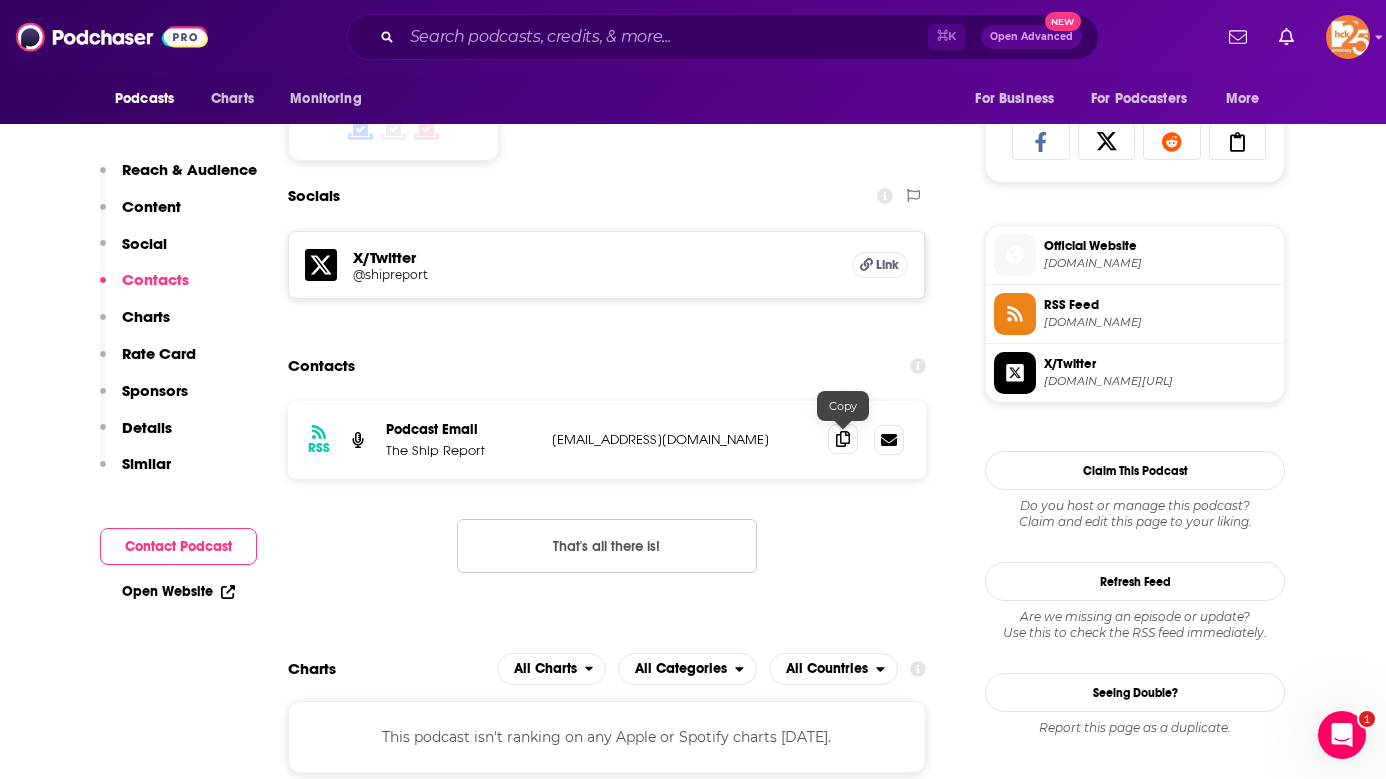 click 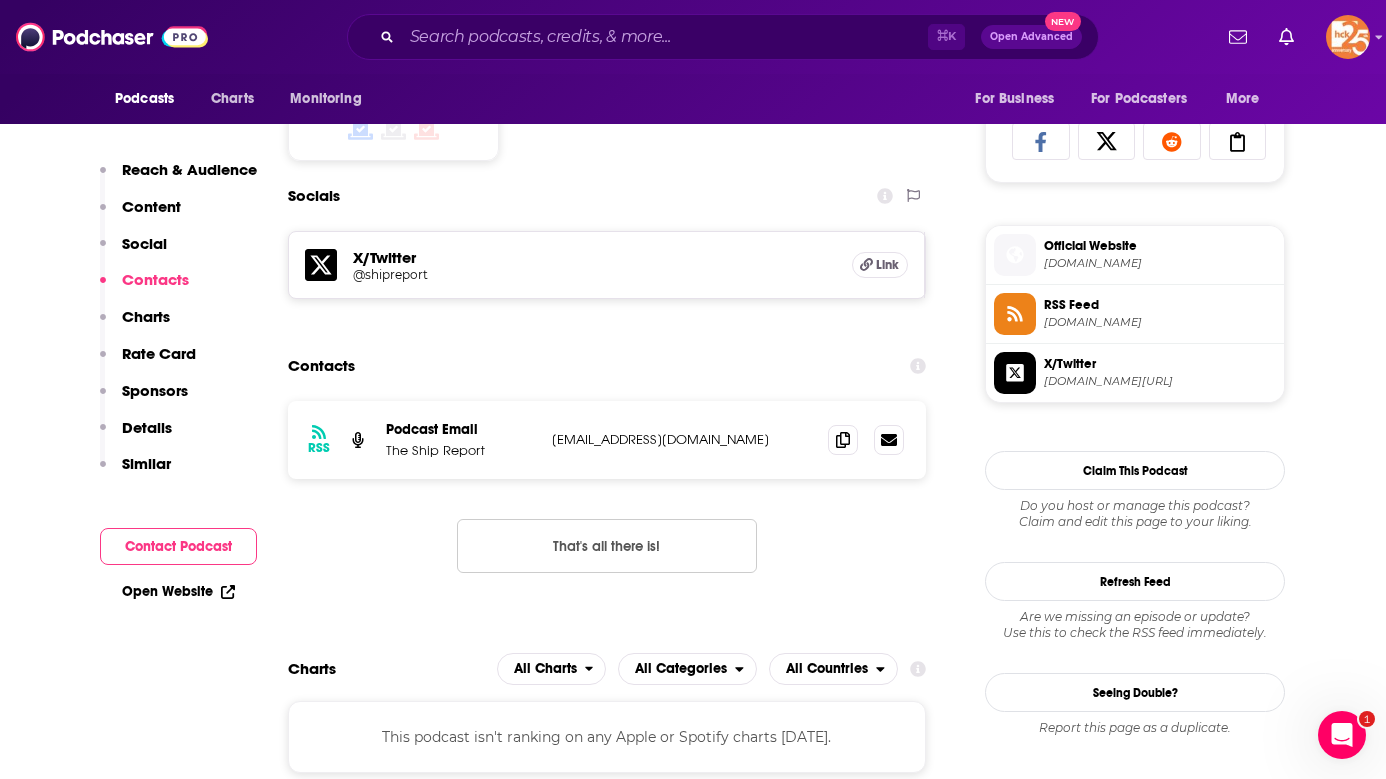 scroll, scrollTop: 422, scrollLeft: 0, axis: vertical 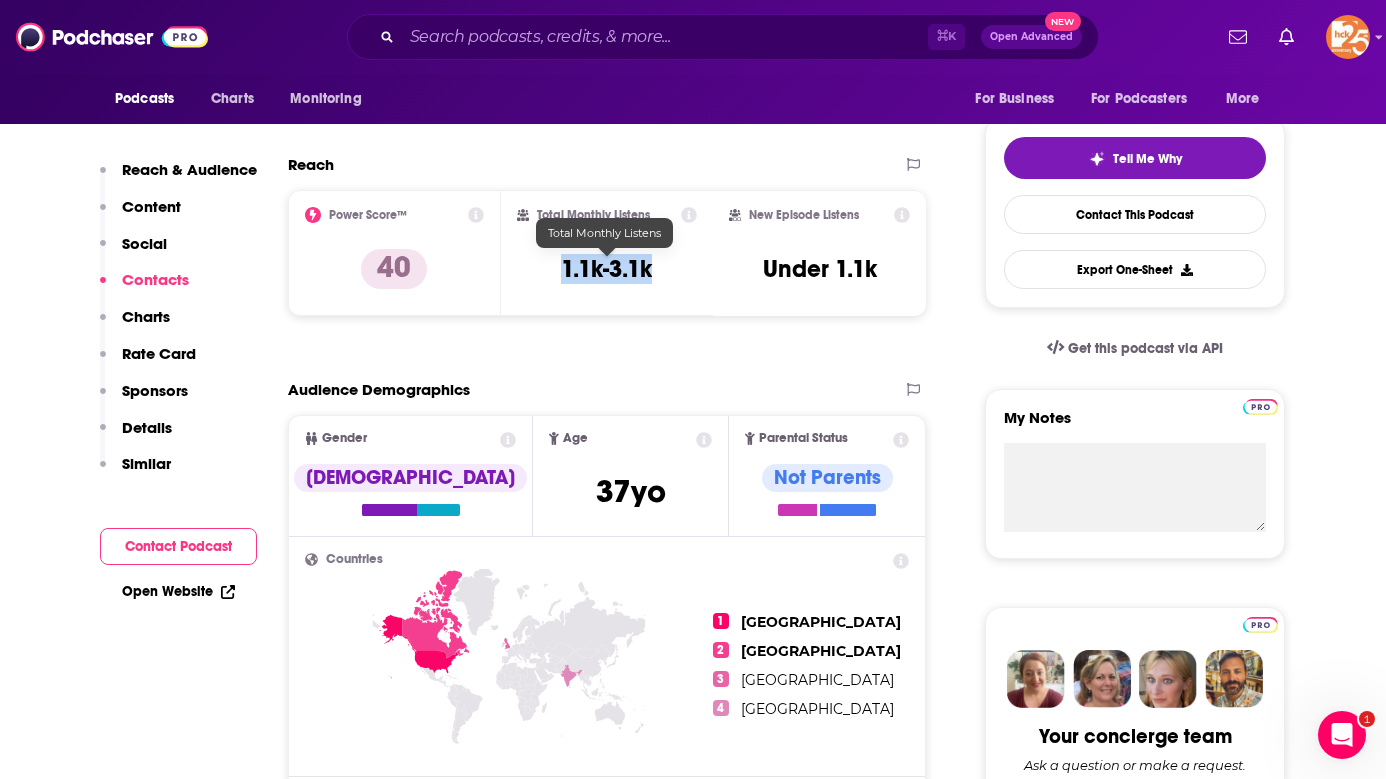 drag, startPoint x: 656, startPoint y: 272, endPoint x: 545, endPoint y: 270, distance: 111.01801 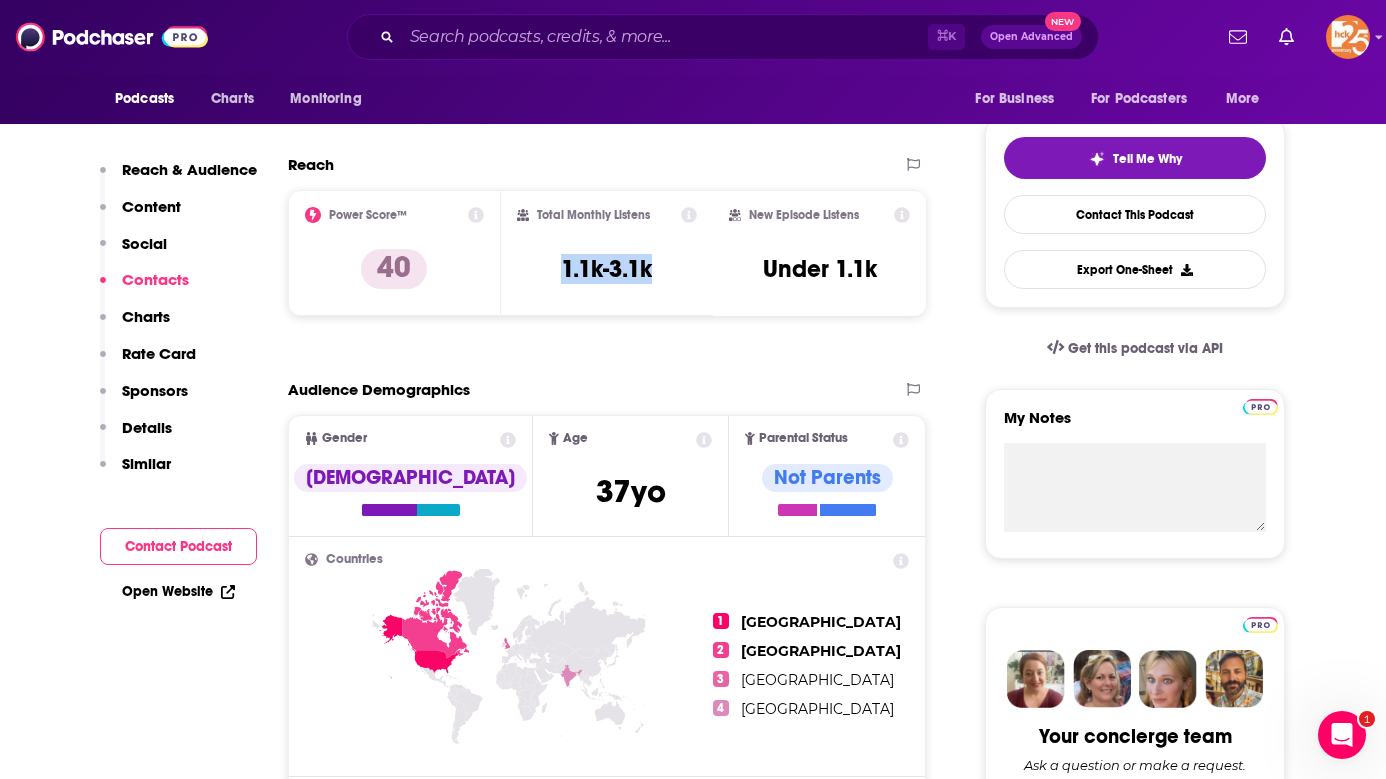 copy on "1.1k-3.1k" 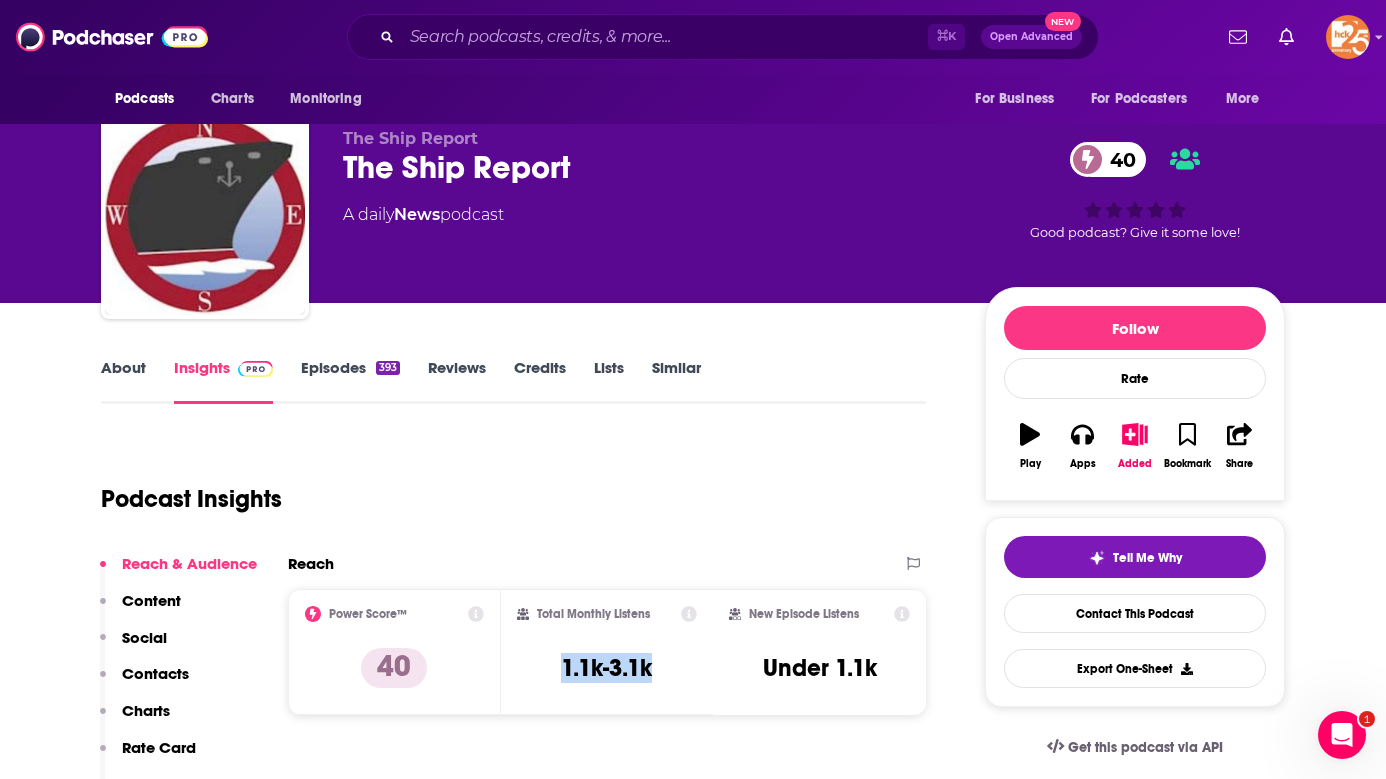 scroll, scrollTop: 0, scrollLeft: 0, axis: both 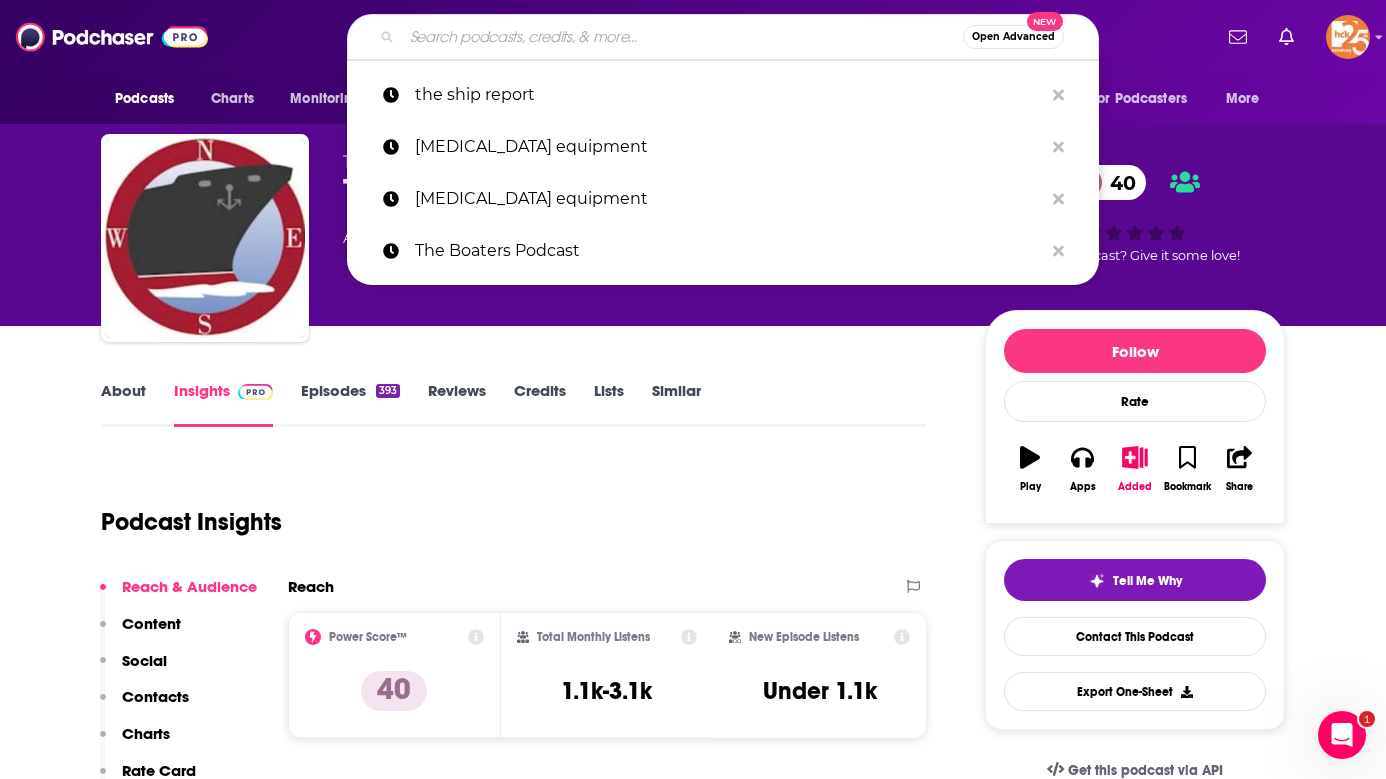 click at bounding box center [682, 37] 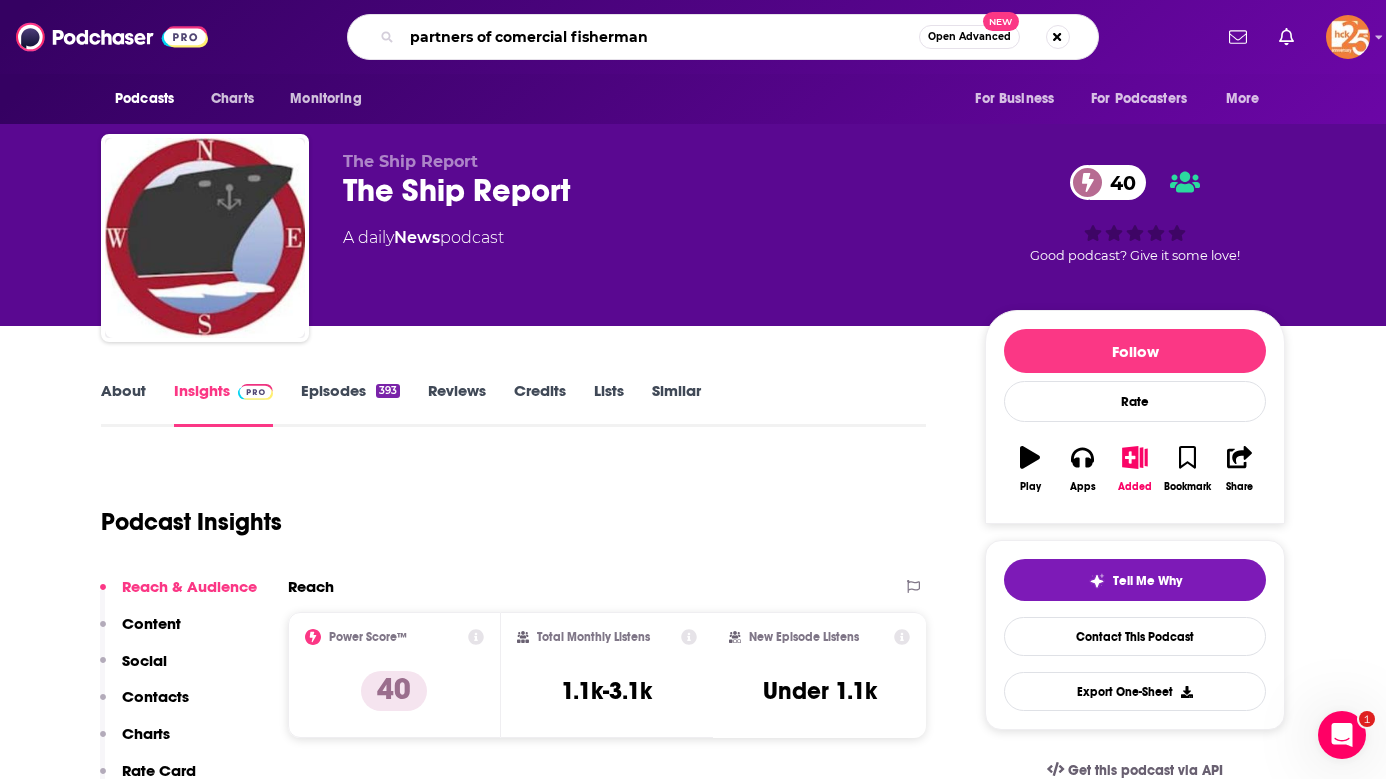 click on "partners of comercial fisherman" at bounding box center [660, 37] 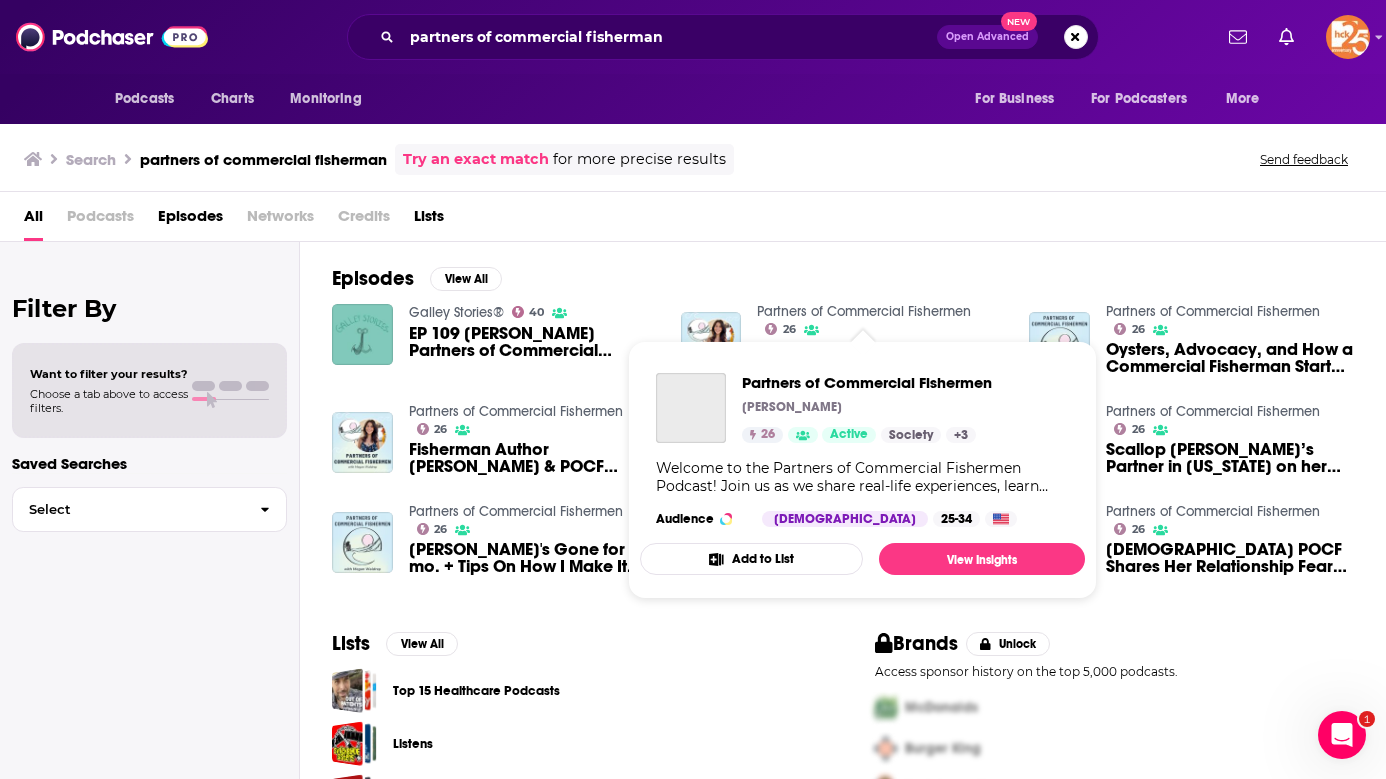 click on "Partners of Commercial Fishermen" at bounding box center (864, 311) 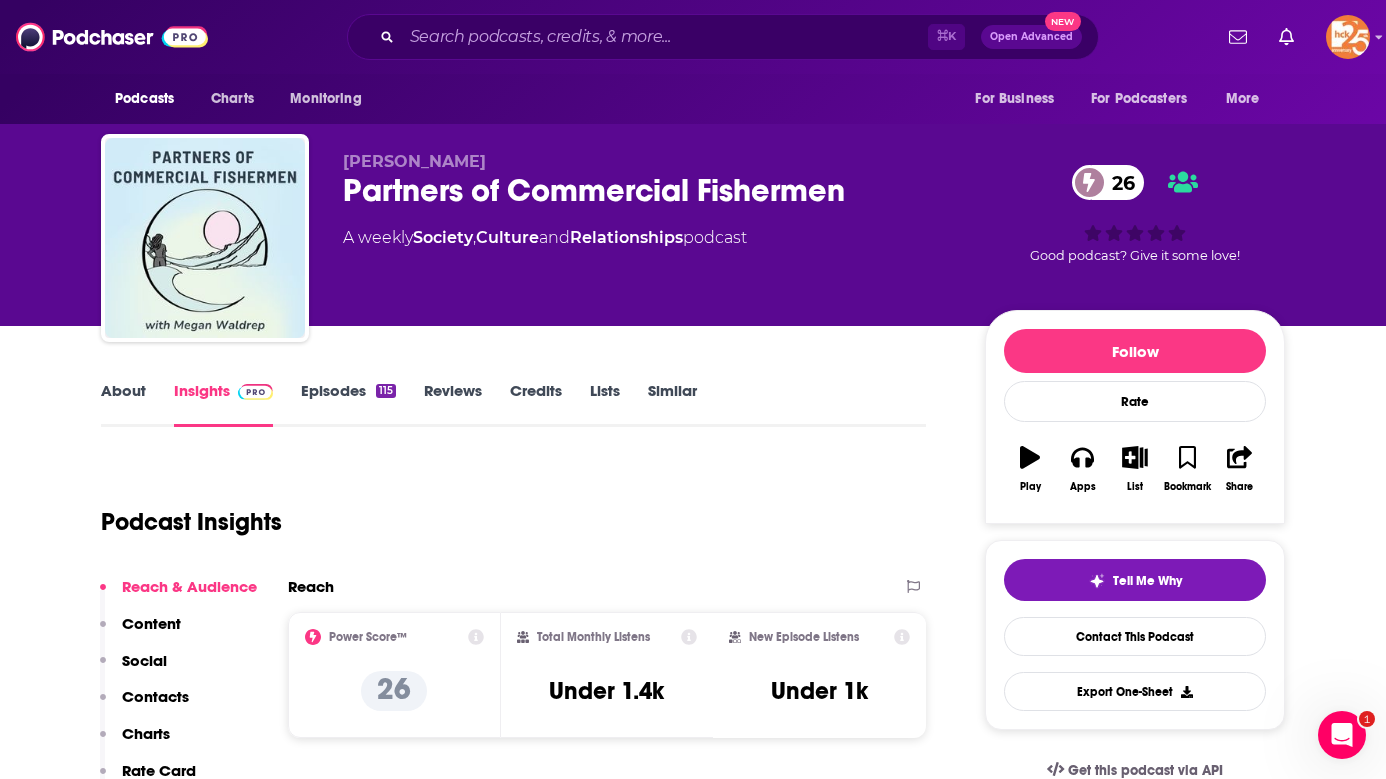 click on "About" at bounding box center [123, 404] 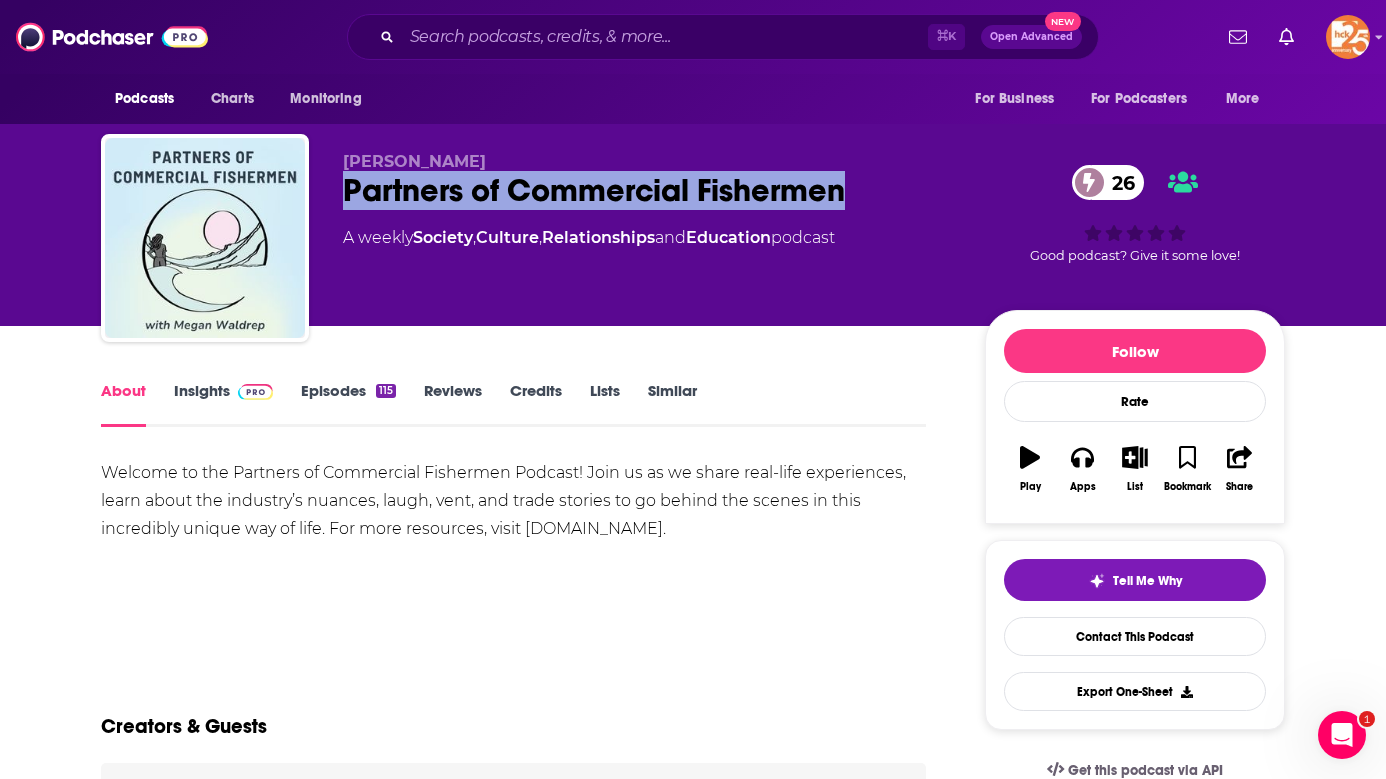 drag, startPoint x: 875, startPoint y: 194, endPoint x: 330, endPoint y: 196, distance: 545.00366 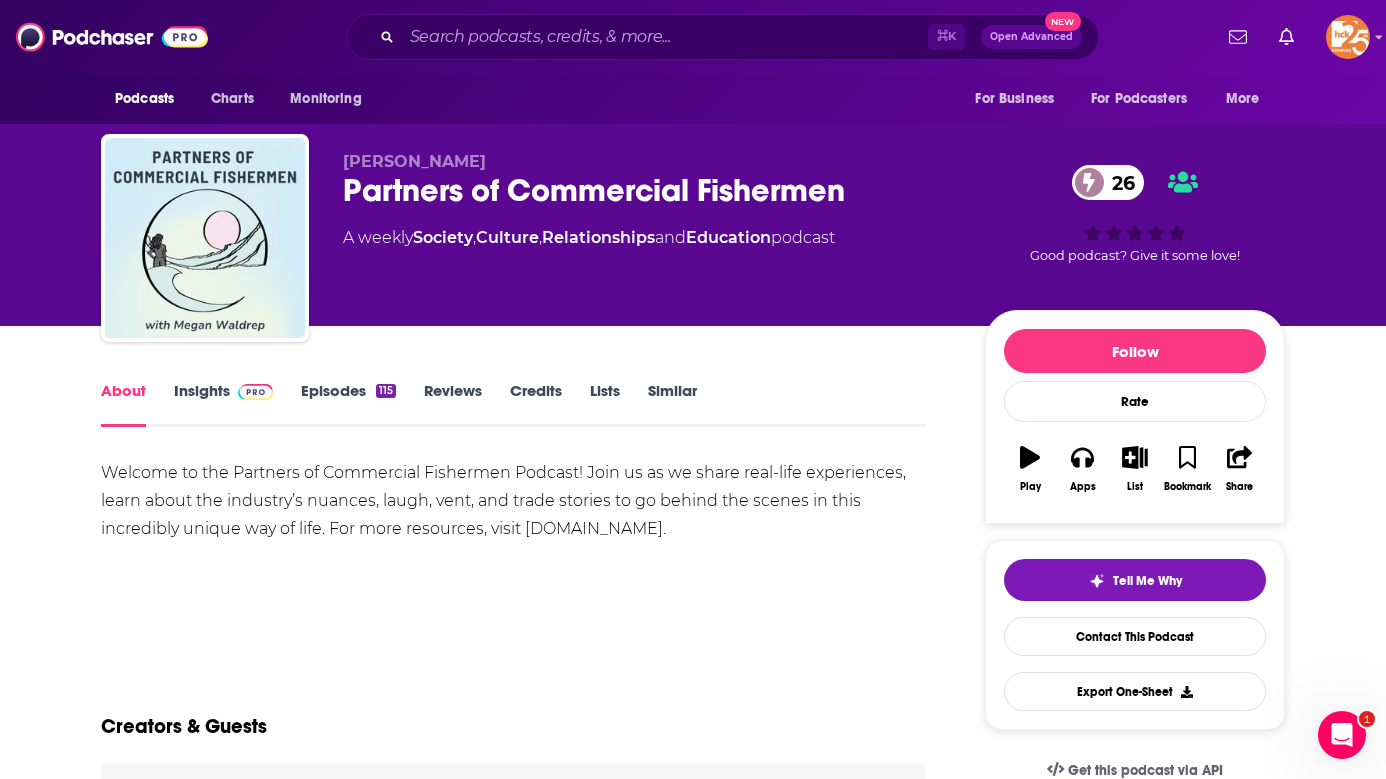 click on "About Insights Episodes 115 Reviews Credits Lists Similar Welcome to the Partners of Commercial Fishermen Podcast! Join us as we share real-life experiences, learn about the industry’s nuances, laugh, vent, and trade stories to go behind the scenes in this incredibly unique way of life. For more resources, visit [DOMAIN_NAME]. Show More Creators & Guests We don't know anything about the creators of this podcast yet . You can   add them yourself   so they can be credited for this and other podcasts. Recent Episodes View All How One POCF is Navigating Her First Season Apart [DATE] Part 2: From Loneliness to Fulfillment (even when you’re alone) with [PERSON_NAME] [DATE] True Funny Story about [MEDICAL_DATA] & Couples (How to Communicate Your Needs When You Don't Know What To Say) [DATE] View All Episodes Podcast Reviews This podcast hasn't been reviewed yet. You can  add a review   to show others what you thought. Mentioned In These Lists There are no lists that include  . You can     No" at bounding box center (513, 1236) 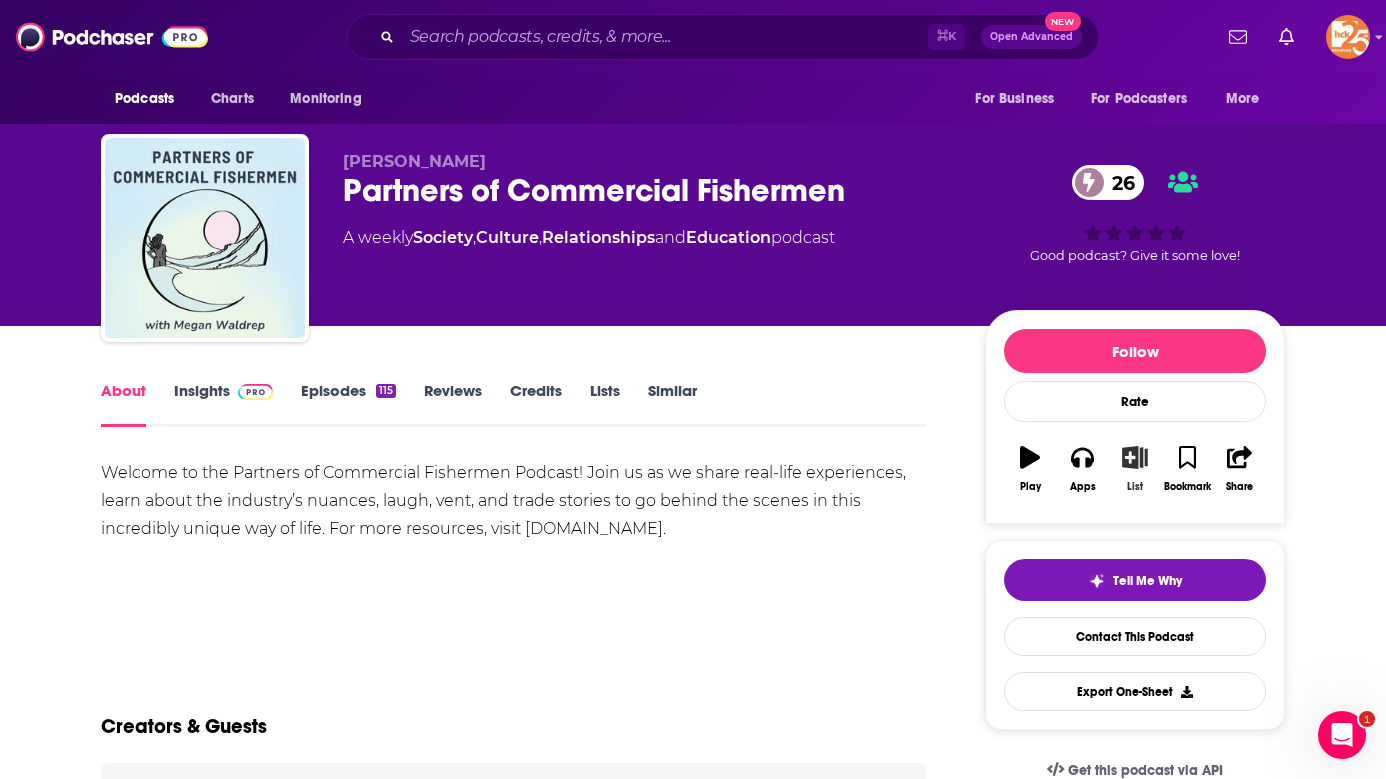 click on "List" at bounding box center [1135, 469] 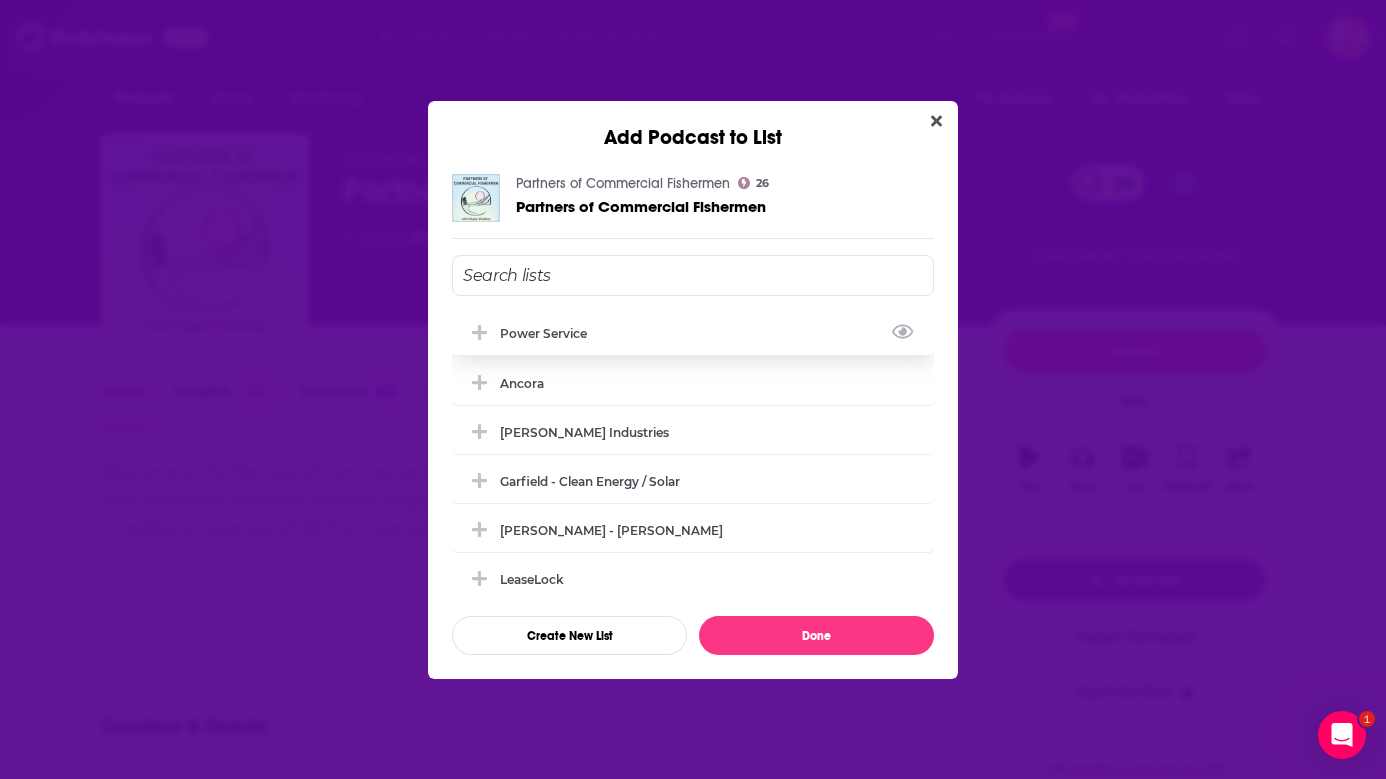 click on "Power Service" at bounding box center (693, 333) 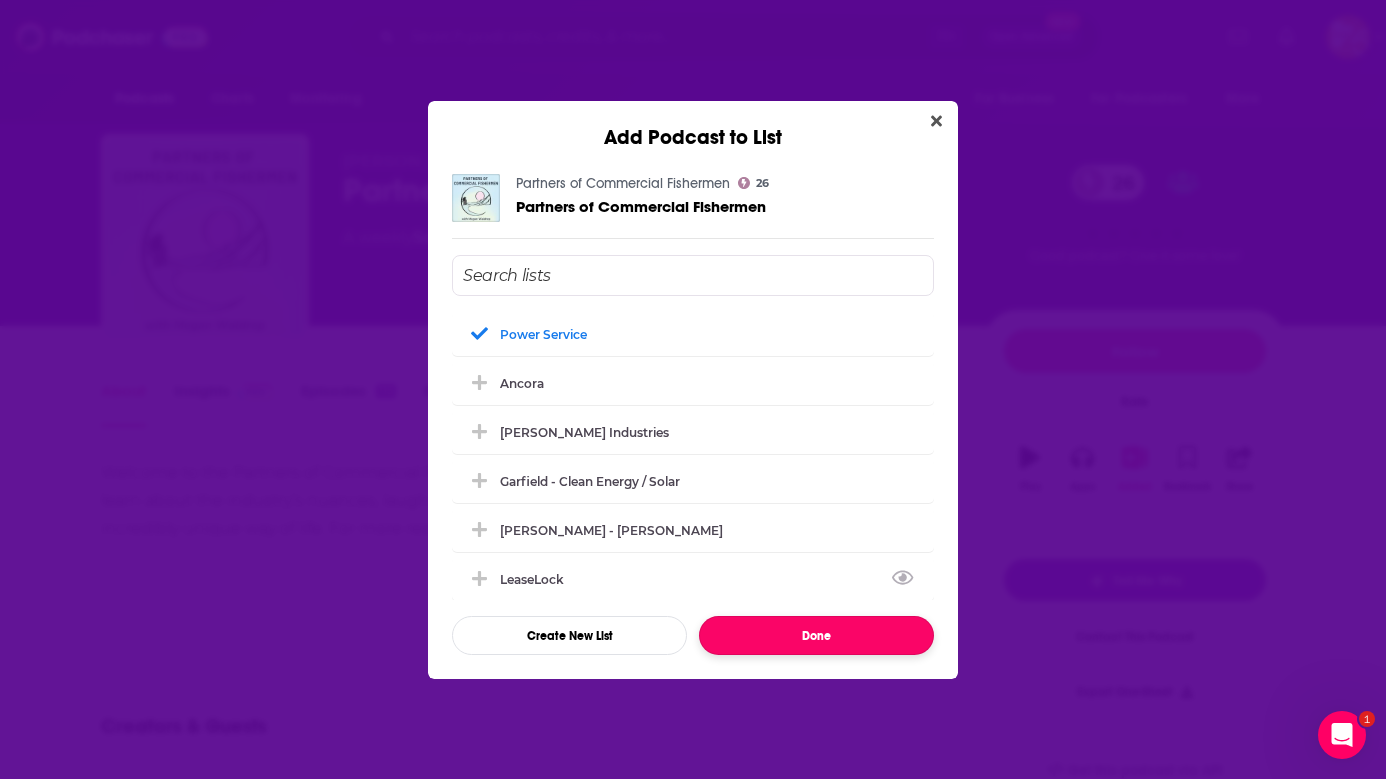 click on "Done" at bounding box center (816, 635) 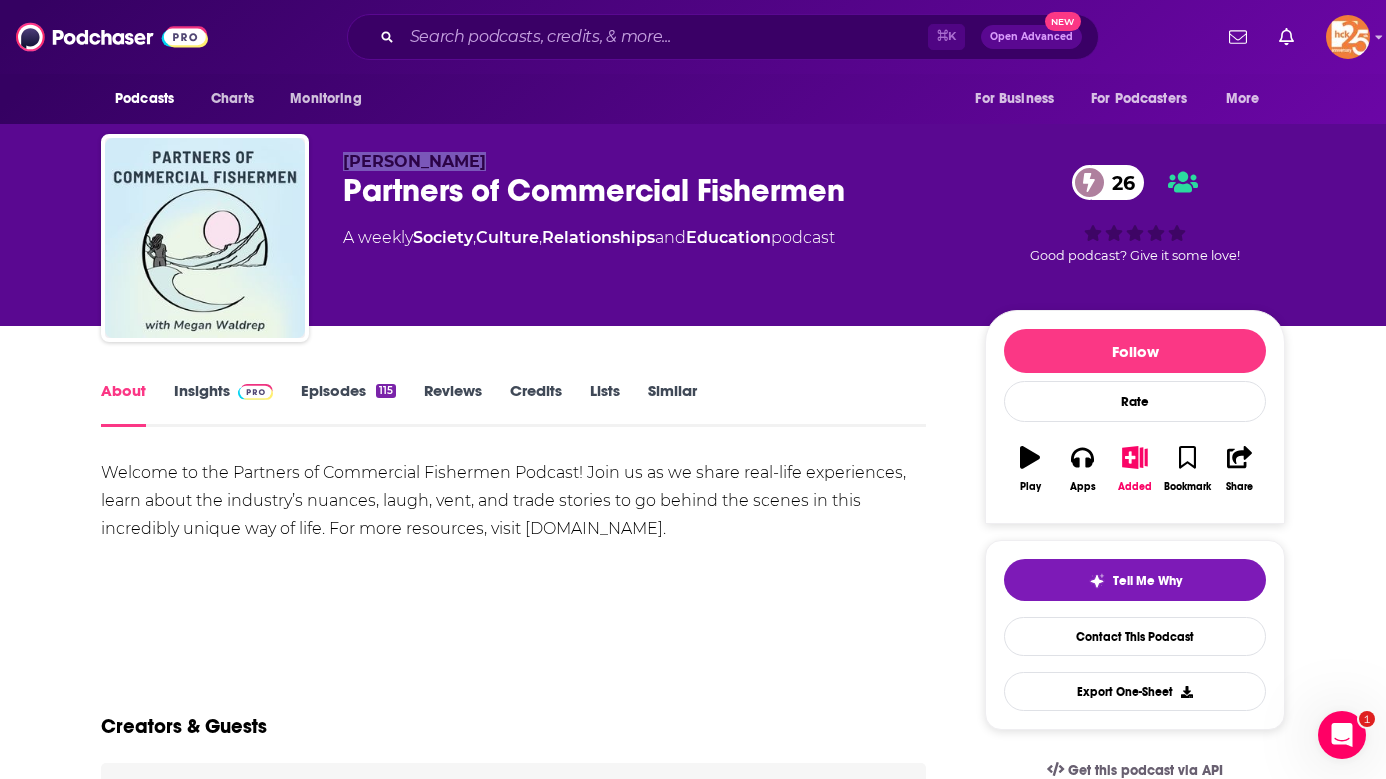drag, startPoint x: 479, startPoint y: 160, endPoint x: 336, endPoint y: 157, distance: 143.03146 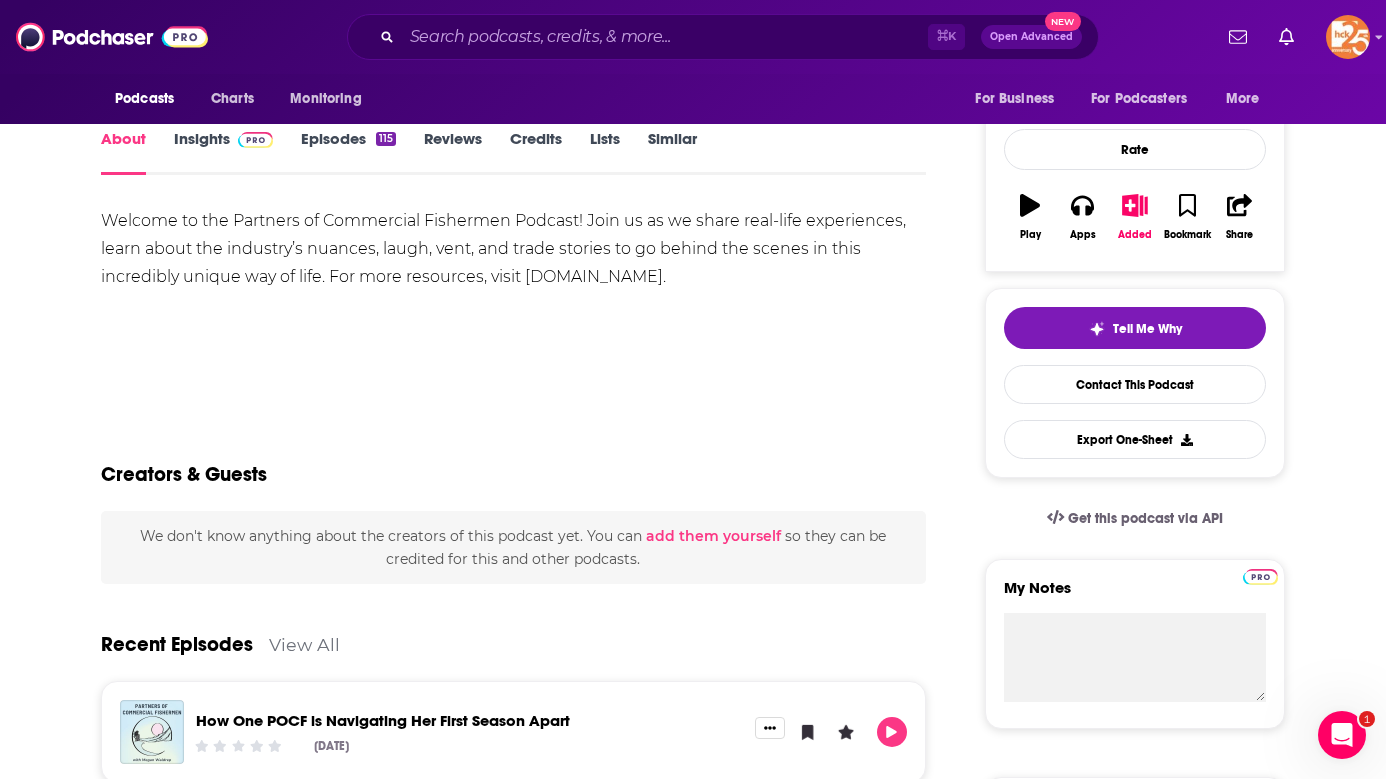 scroll, scrollTop: 148, scrollLeft: 0, axis: vertical 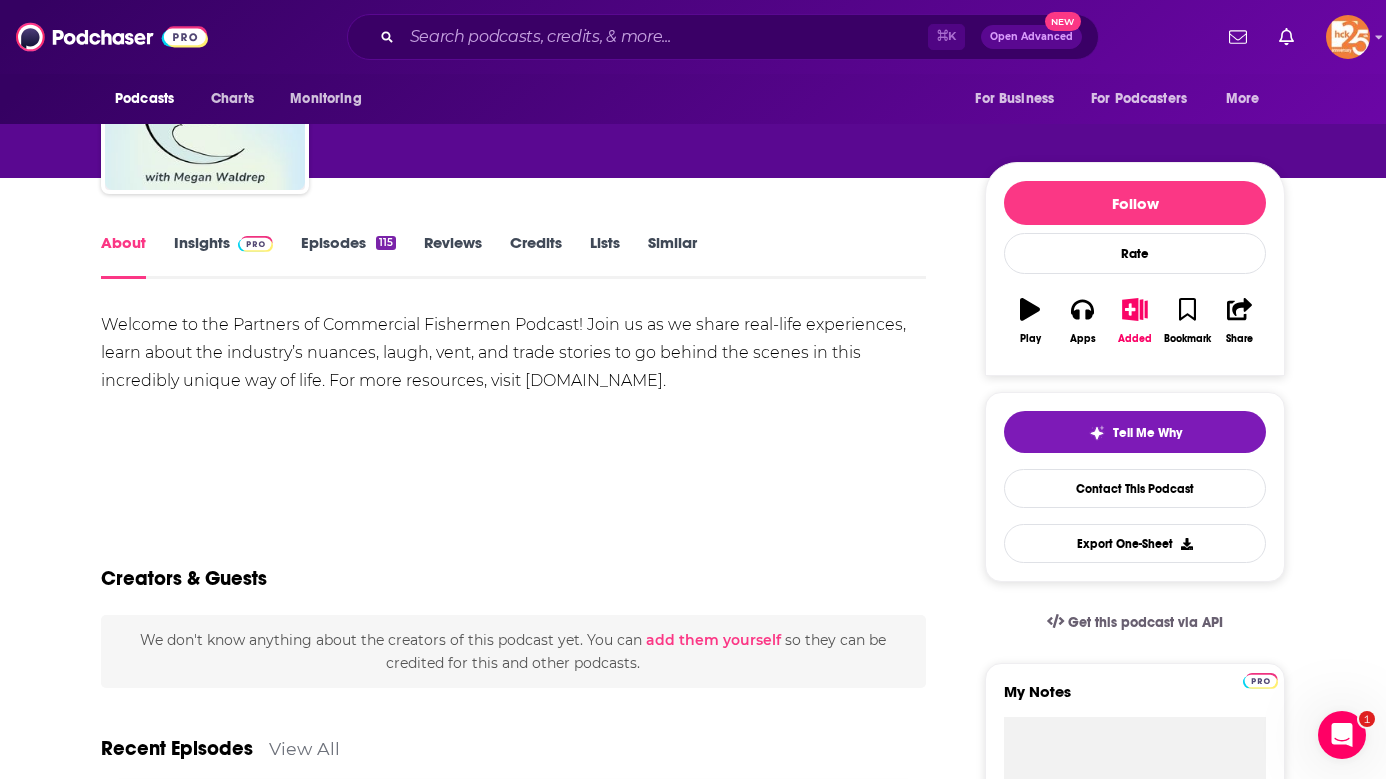 click on "Insights" at bounding box center [223, 256] 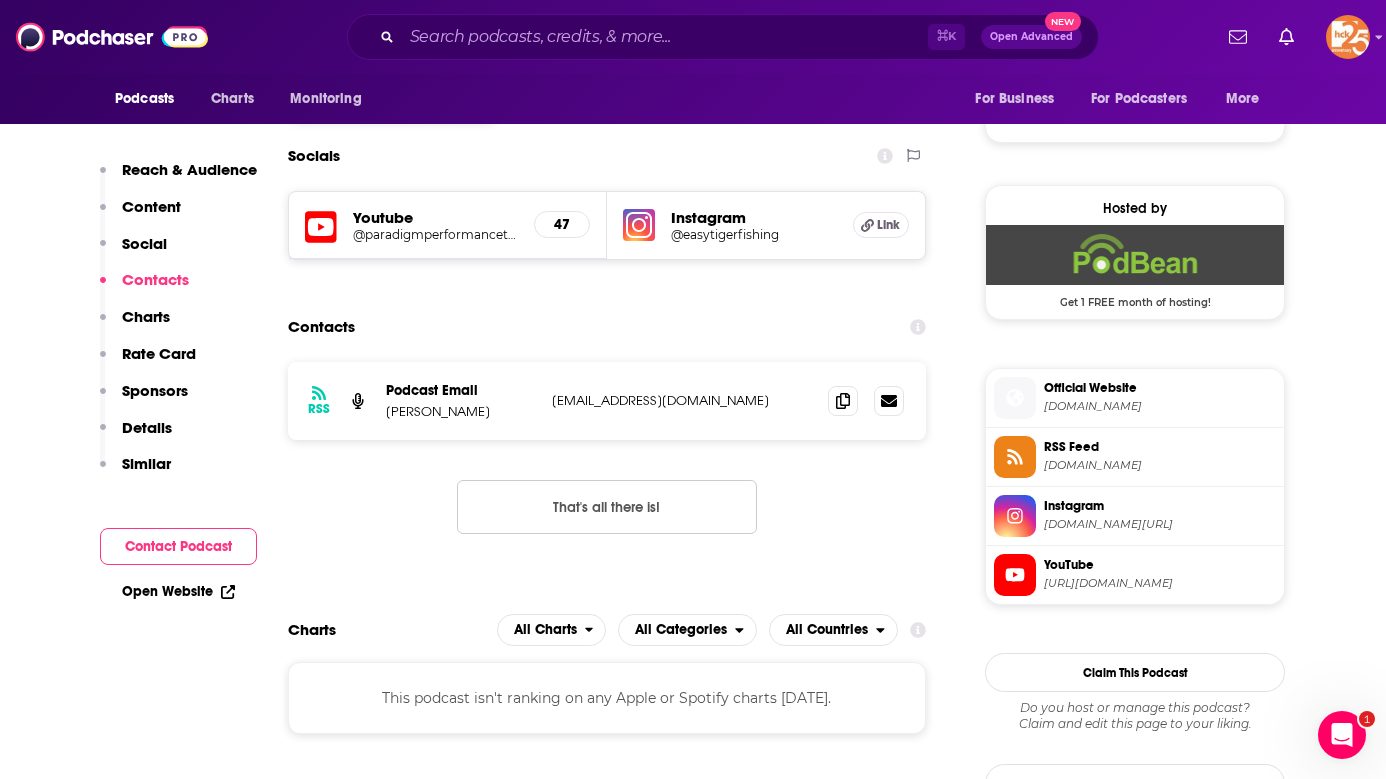 scroll, scrollTop: 1353, scrollLeft: 0, axis: vertical 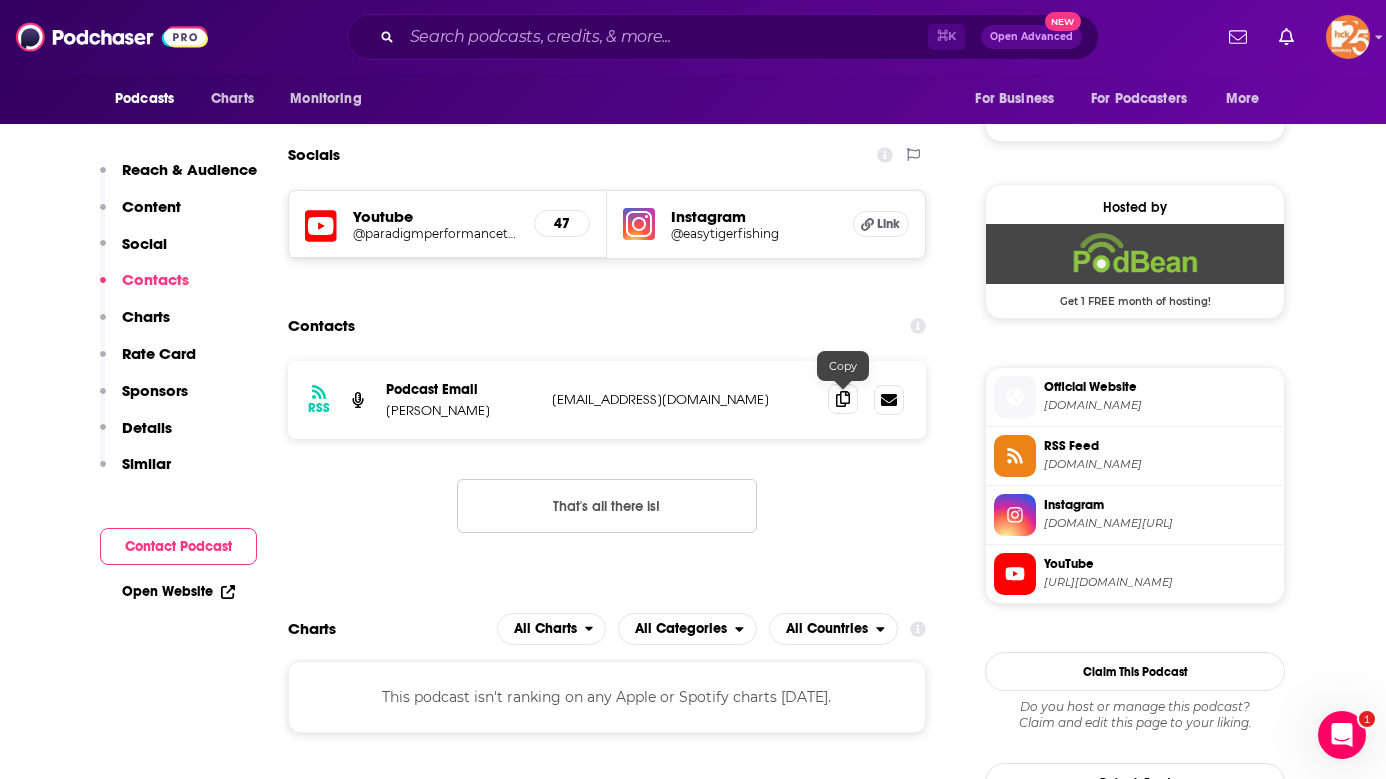 click 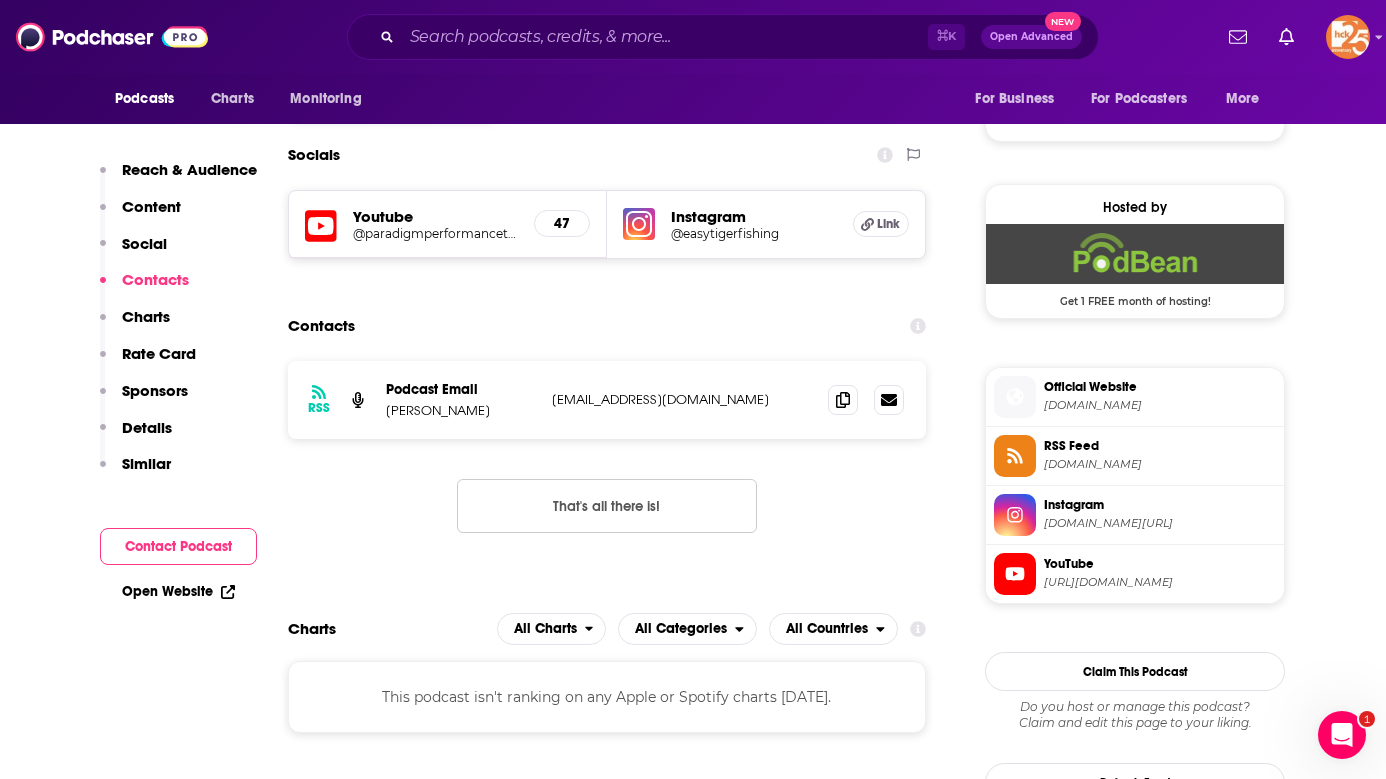 click on "Official Website" at bounding box center [1160, 387] 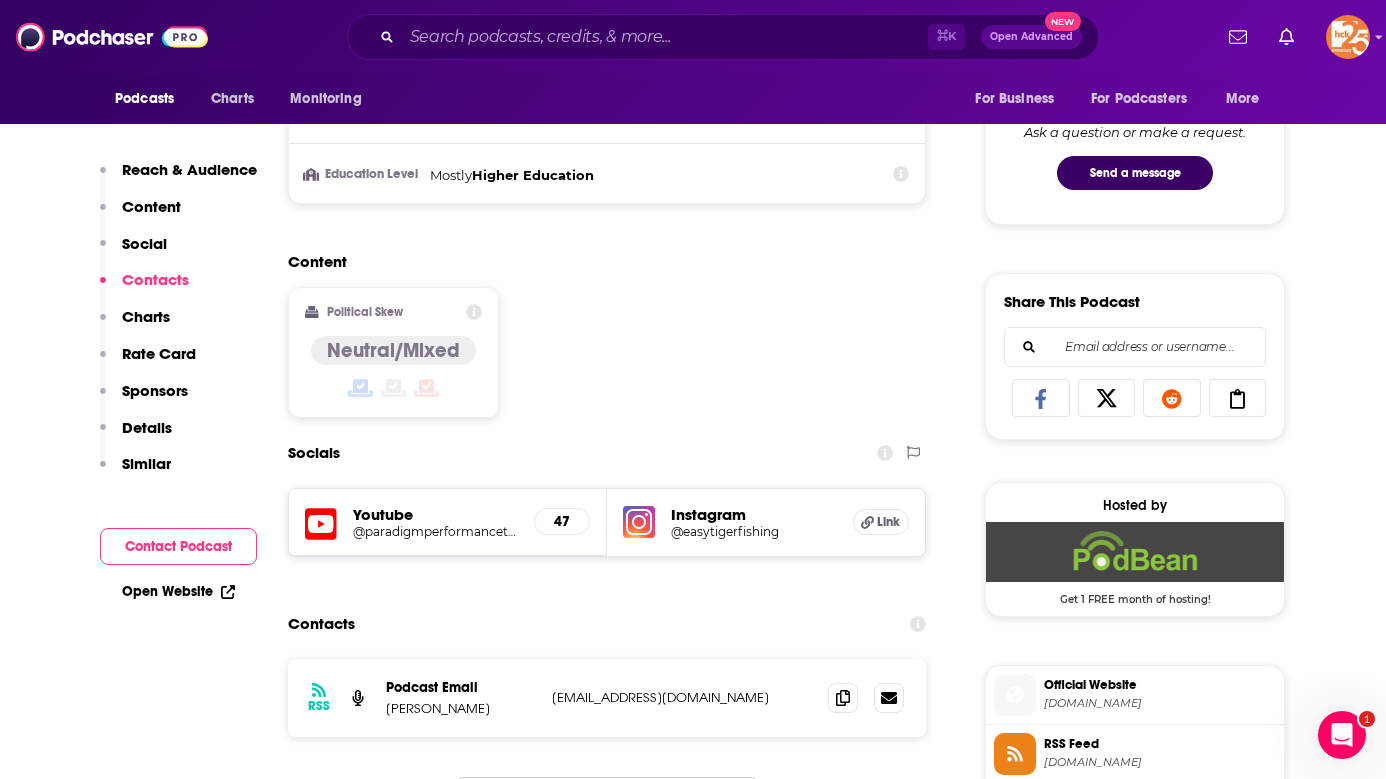 scroll, scrollTop: 1056, scrollLeft: 0, axis: vertical 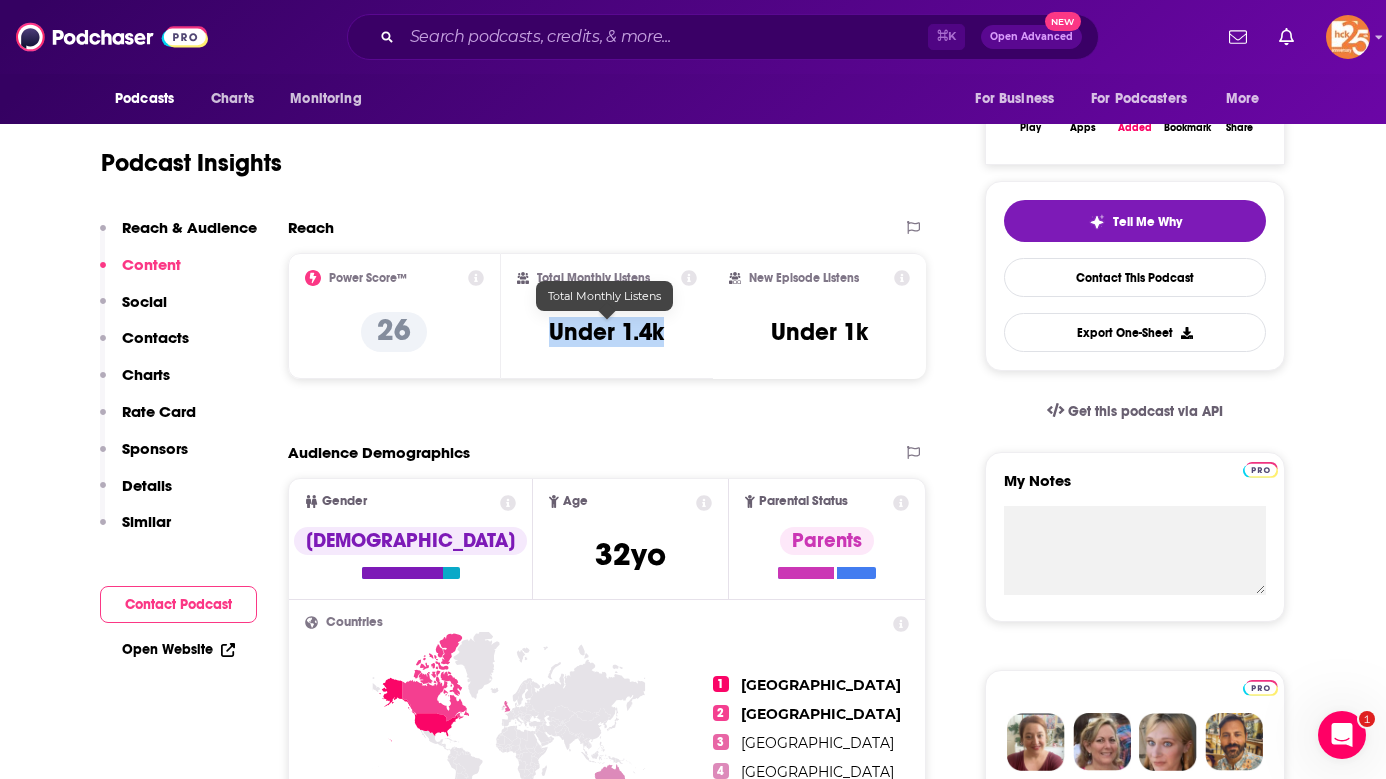 drag, startPoint x: 672, startPoint y: 324, endPoint x: 536, endPoint y: 321, distance: 136.03308 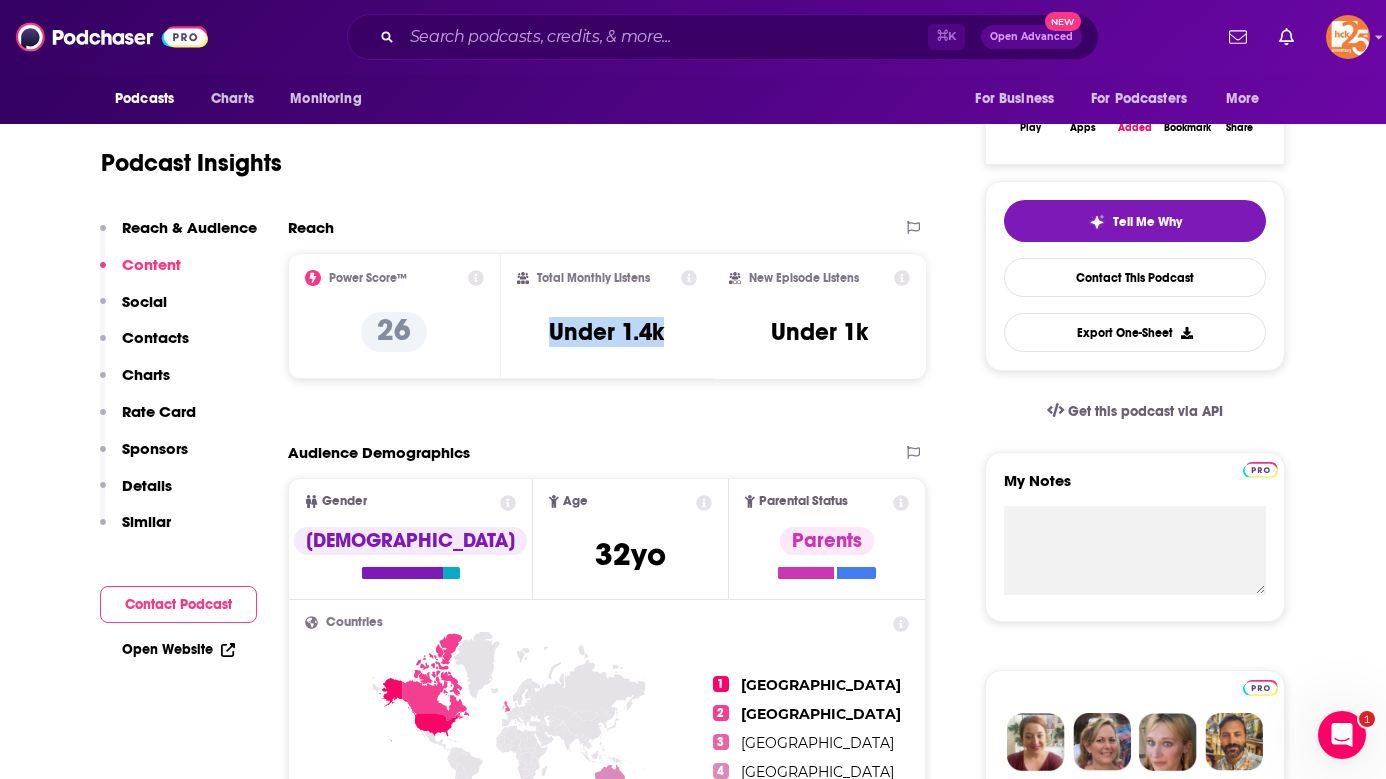 copy on "Under 1.4k" 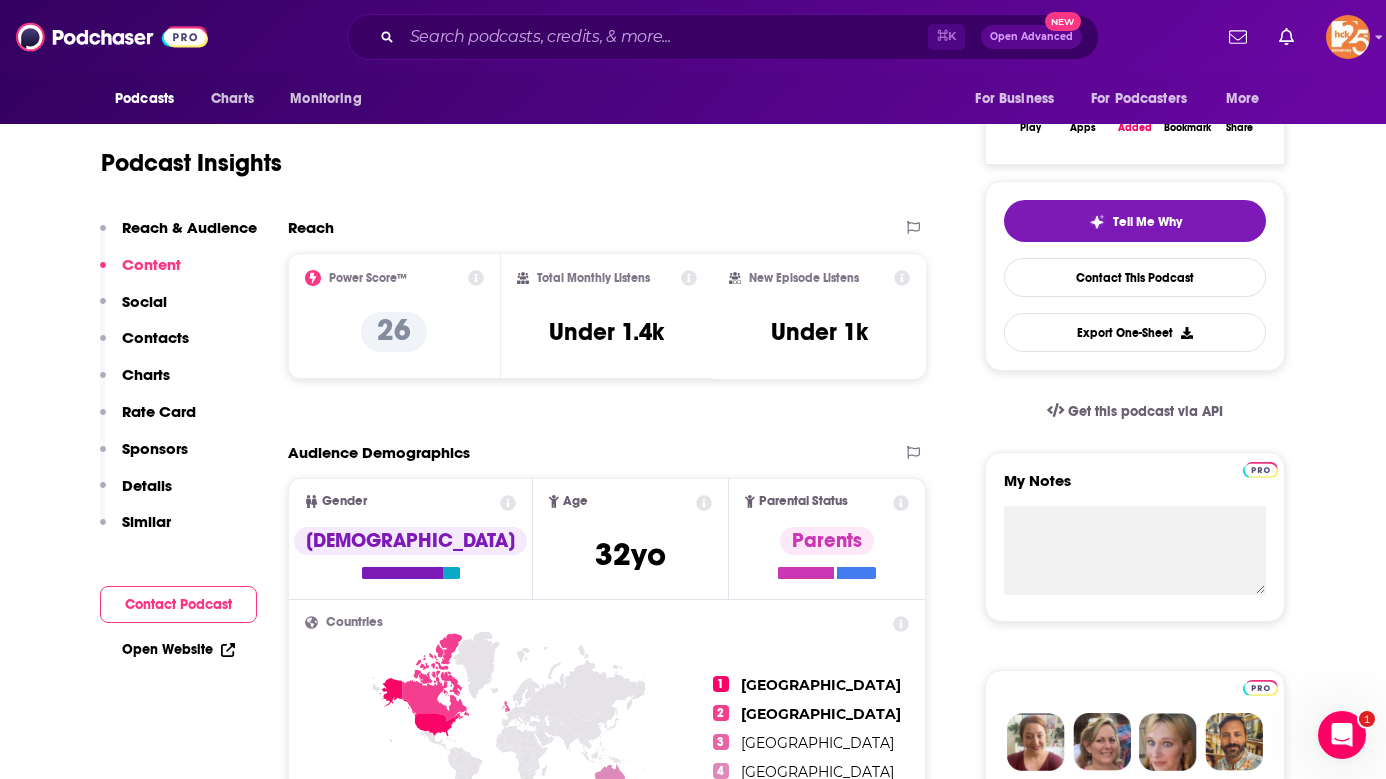 click on "Podcast Insights" at bounding box center (505, 151) 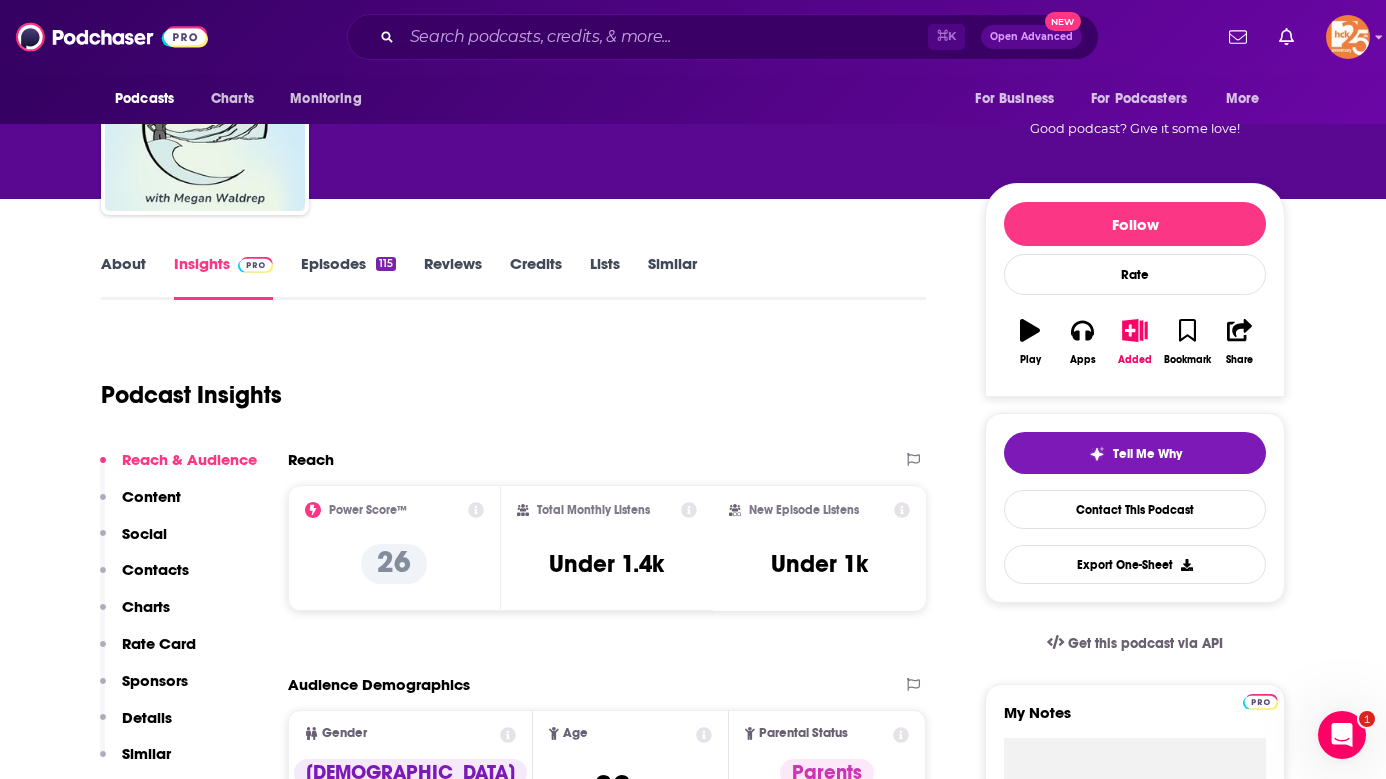 scroll, scrollTop: 0, scrollLeft: 0, axis: both 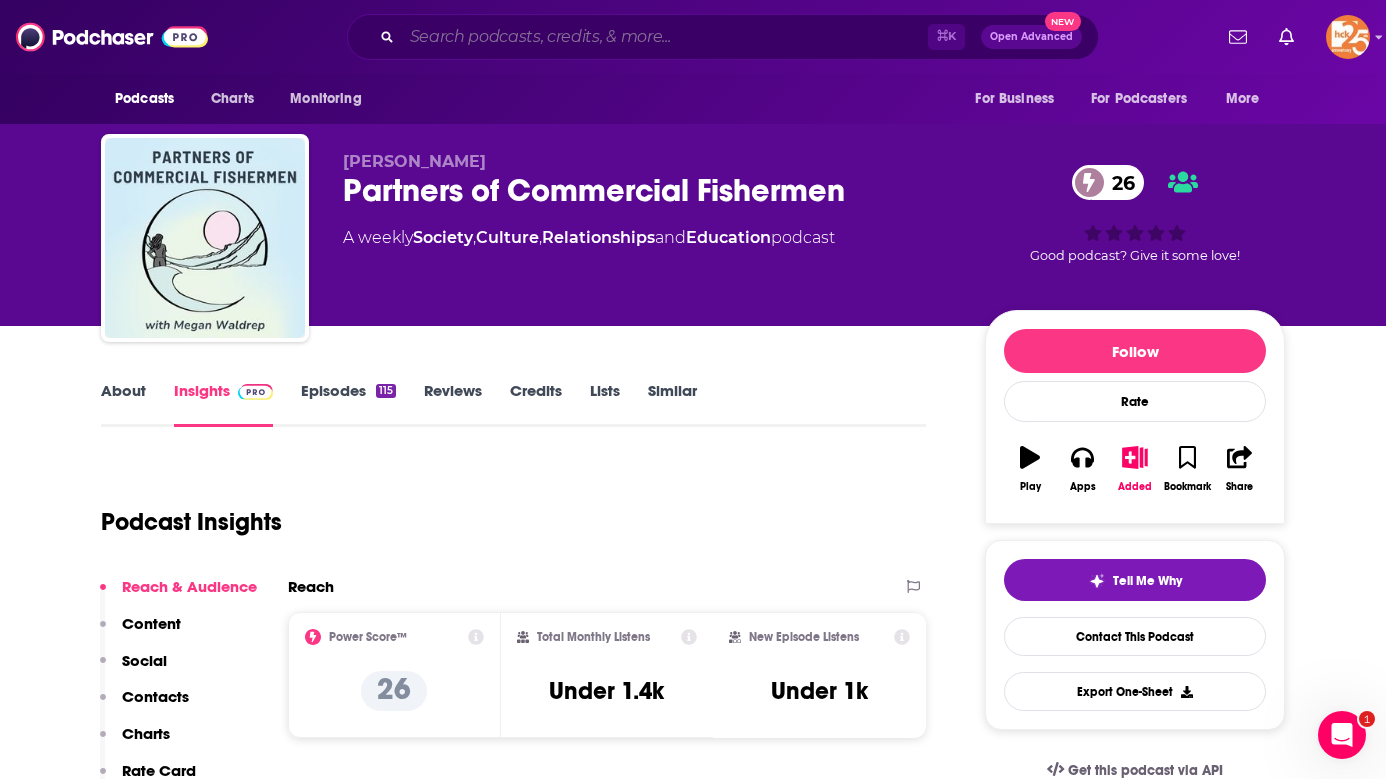 click at bounding box center (665, 37) 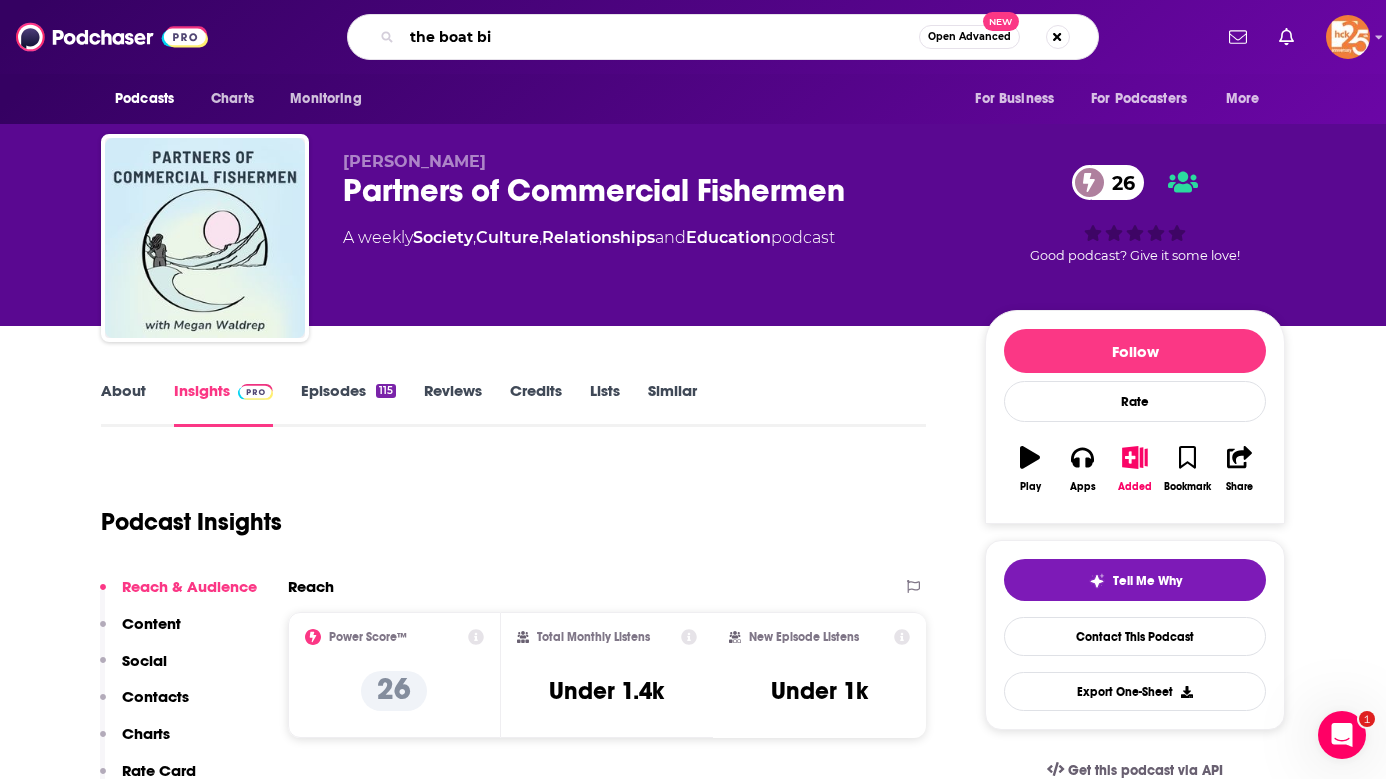 type on "the boat biz" 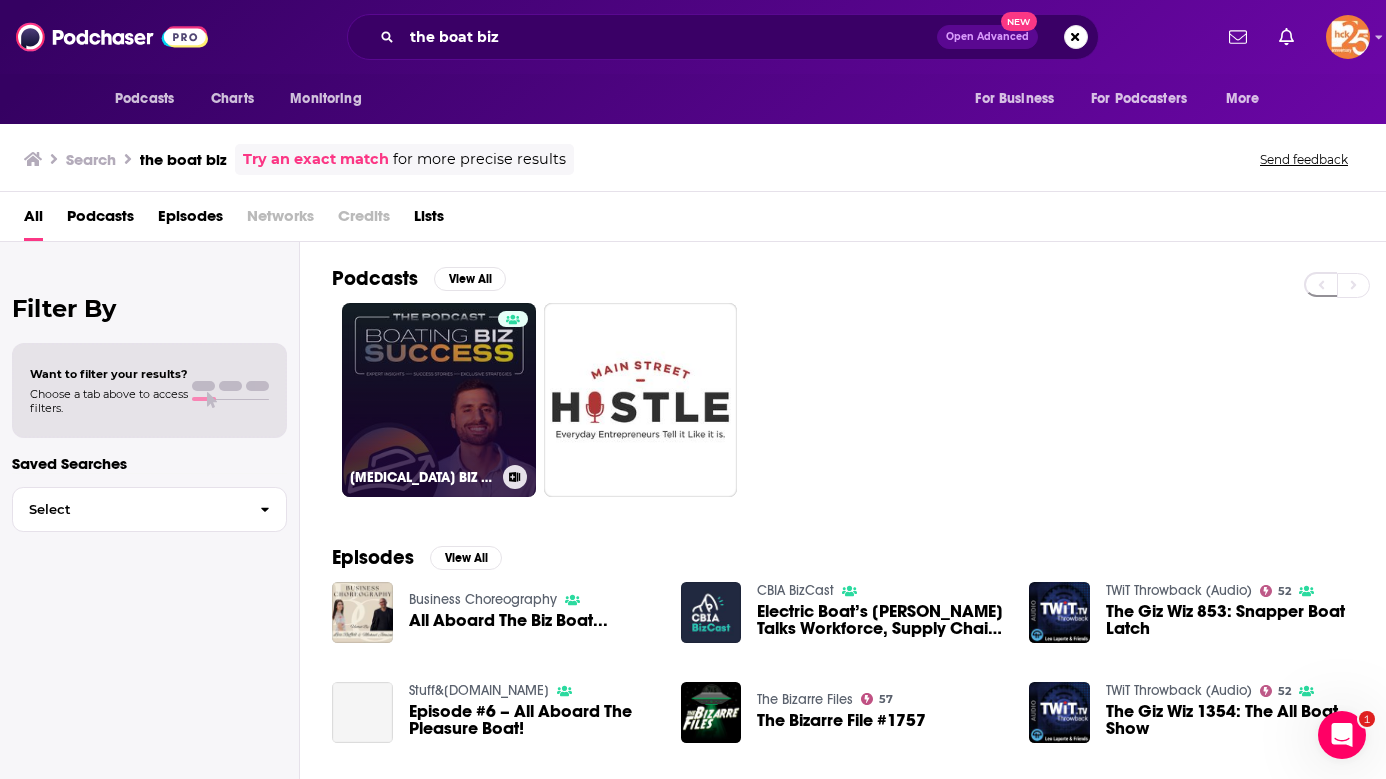 click on "[MEDICAL_DATA] BIZ SUCCESS PODCAST" at bounding box center (439, 400) 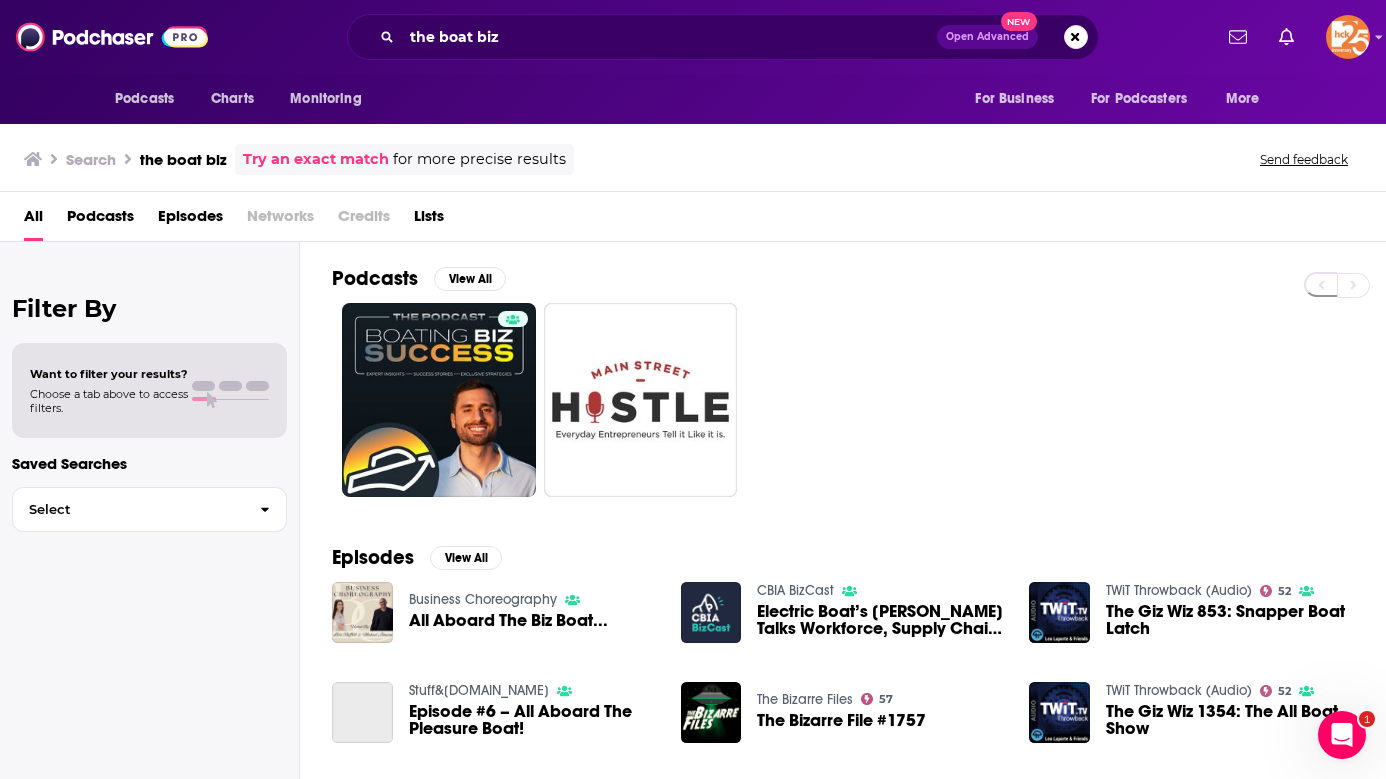 click at bounding box center (859, 400) 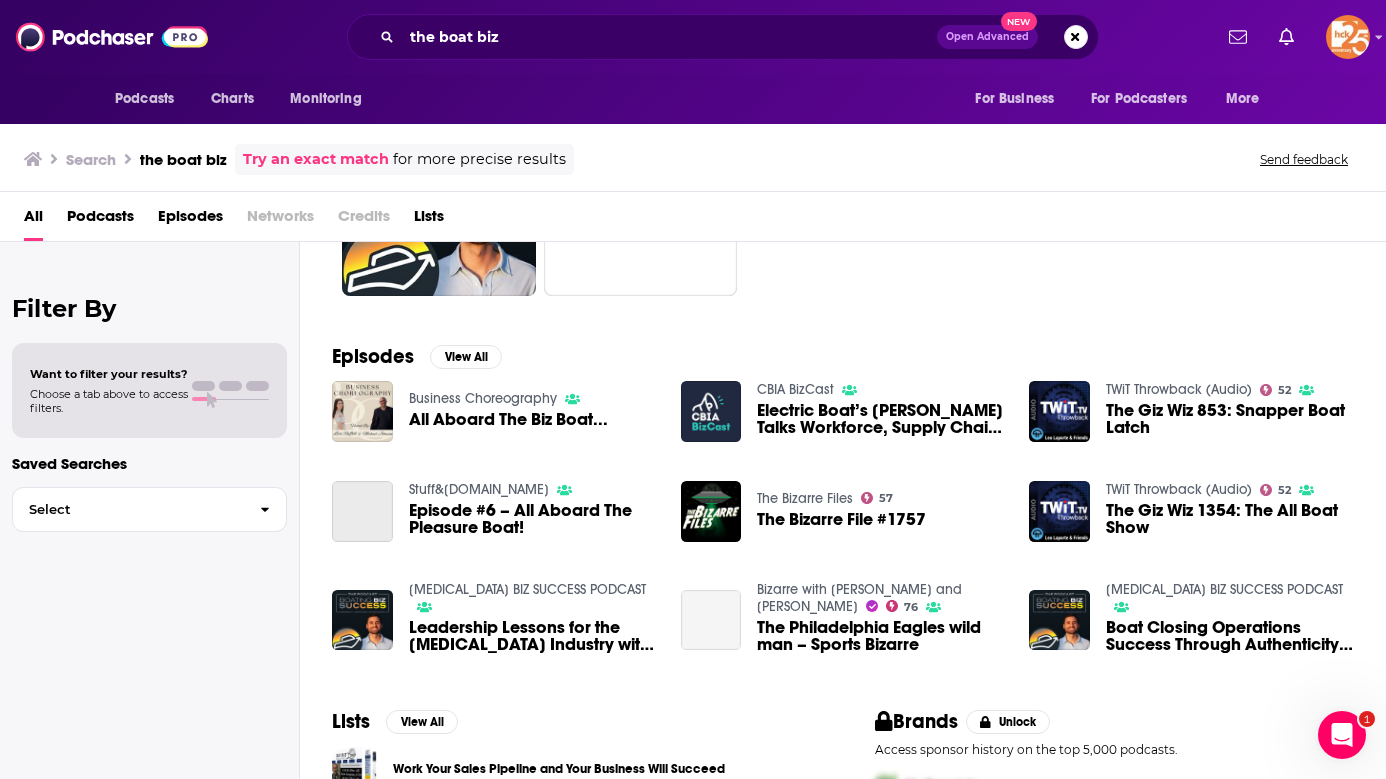 scroll, scrollTop: 343, scrollLeft: 0, axis: vertical 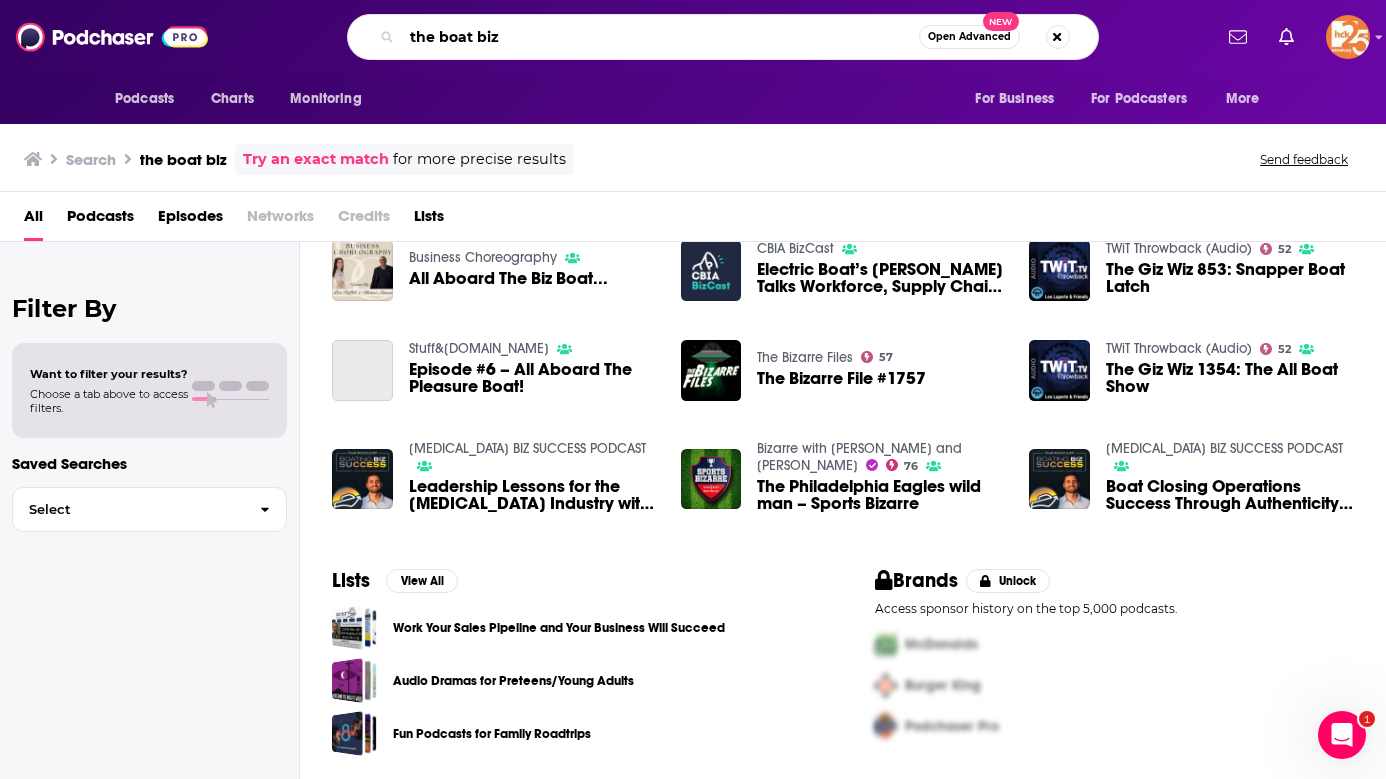 drag, startPoint x: 593, startPoint y: 46, endPoint x: 403, endPoint y: 42, distance: 190.0421 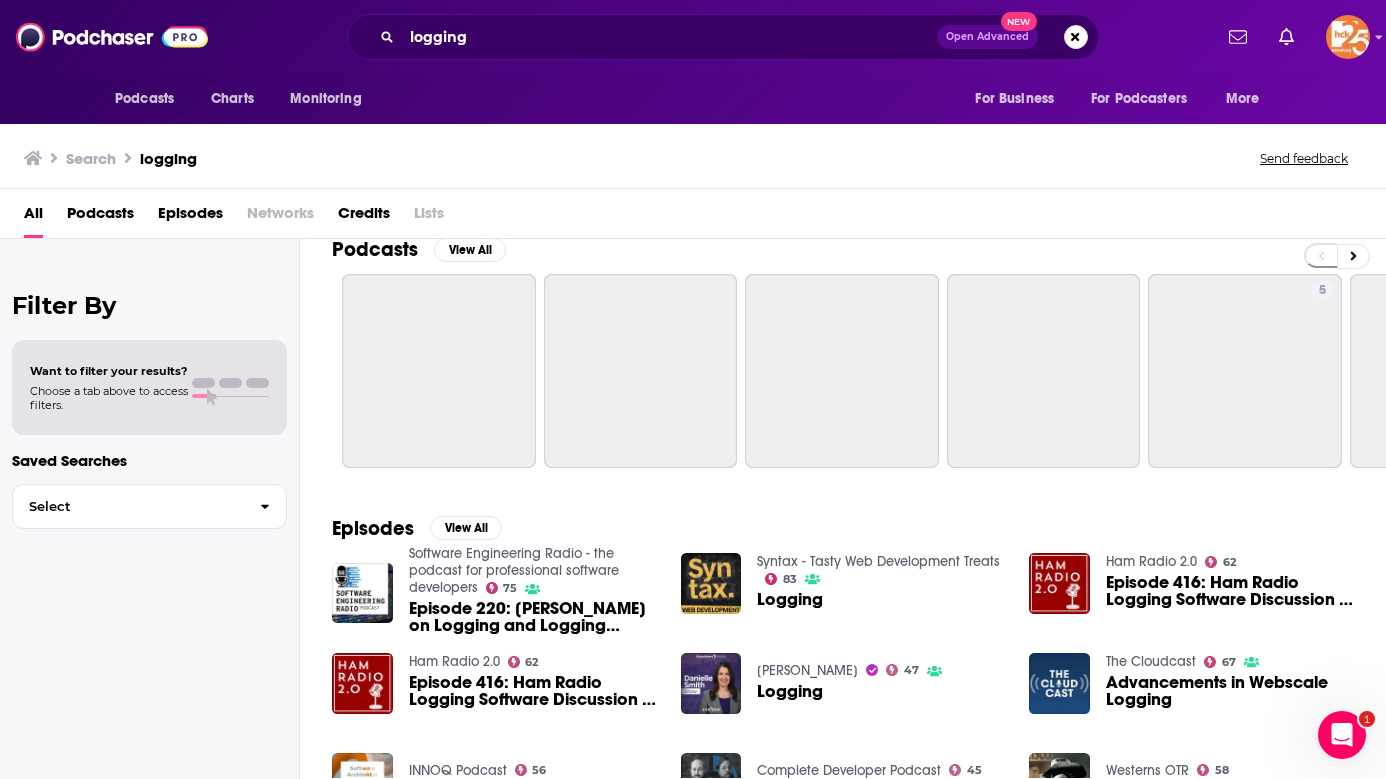 scroll, scrollTop: 0, scrollLeft: 0, axis: both 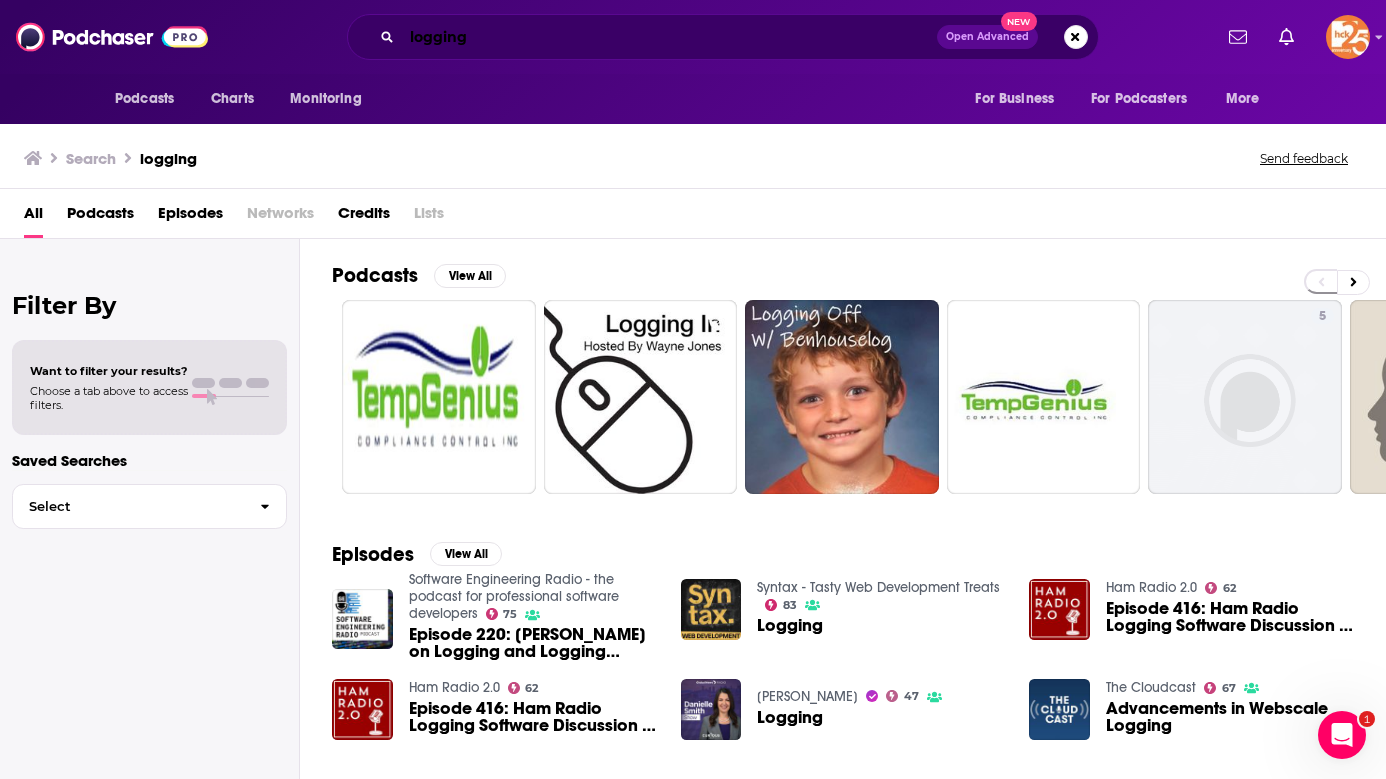 click on "logging" at bounding box center (669, 37) 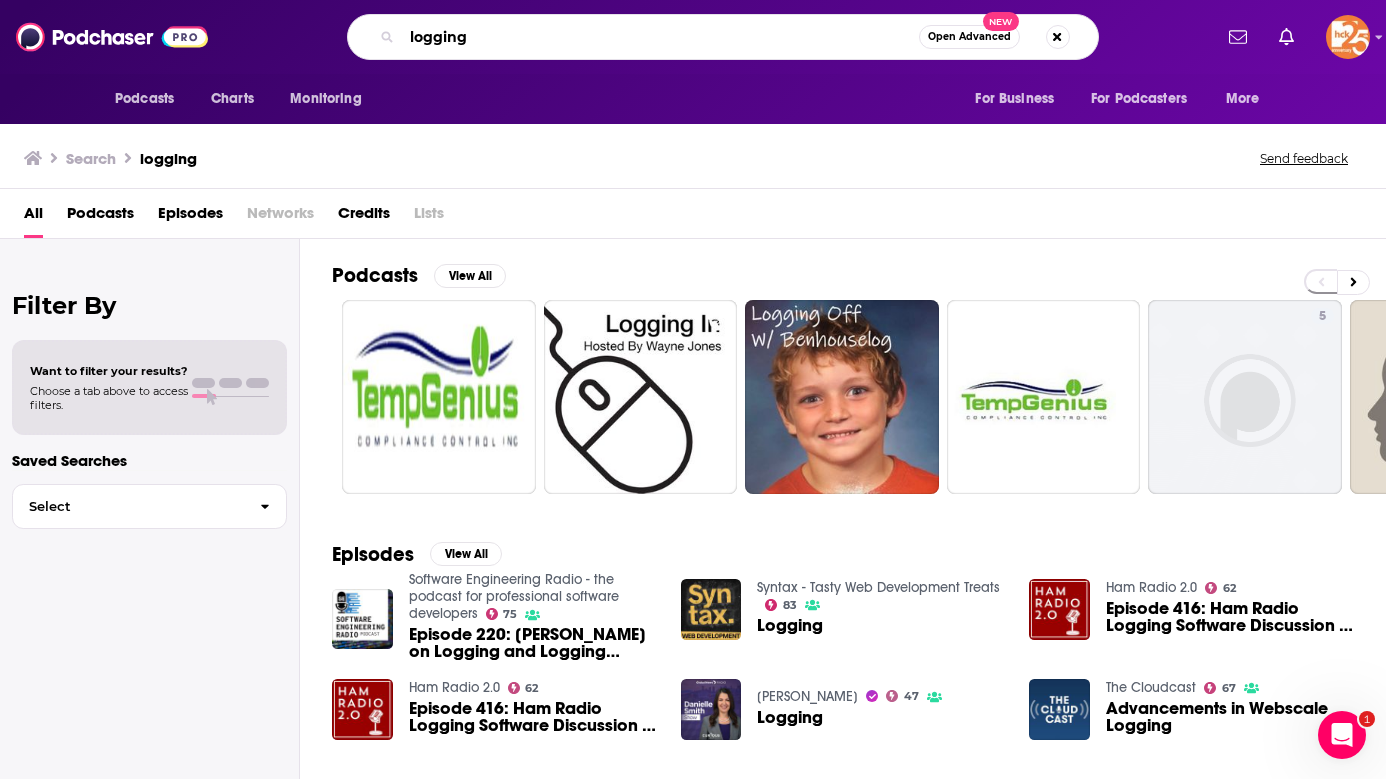 drag, startPoint x: 612, startPoint y: 39, endPoint x: 412, endPoint y: 35, distance: 200.04 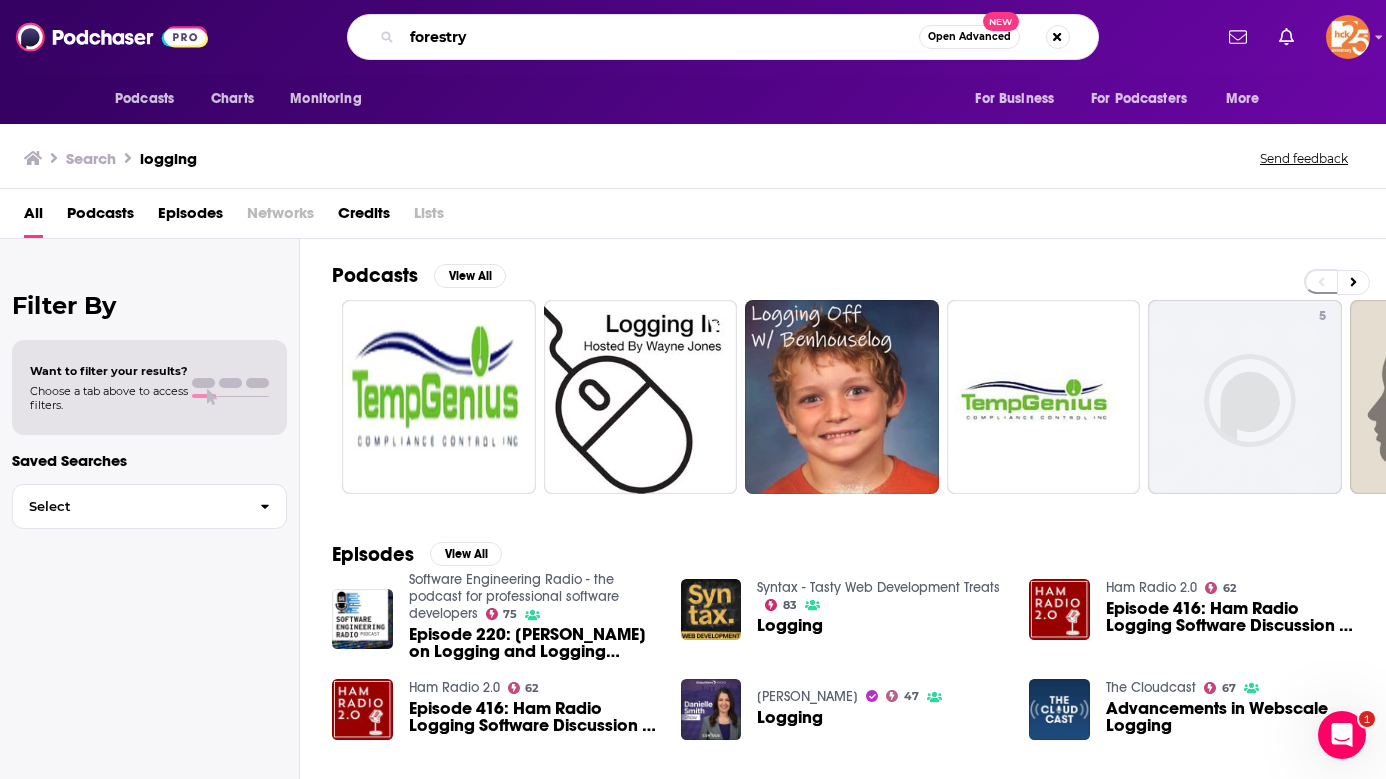 type on "forestry" 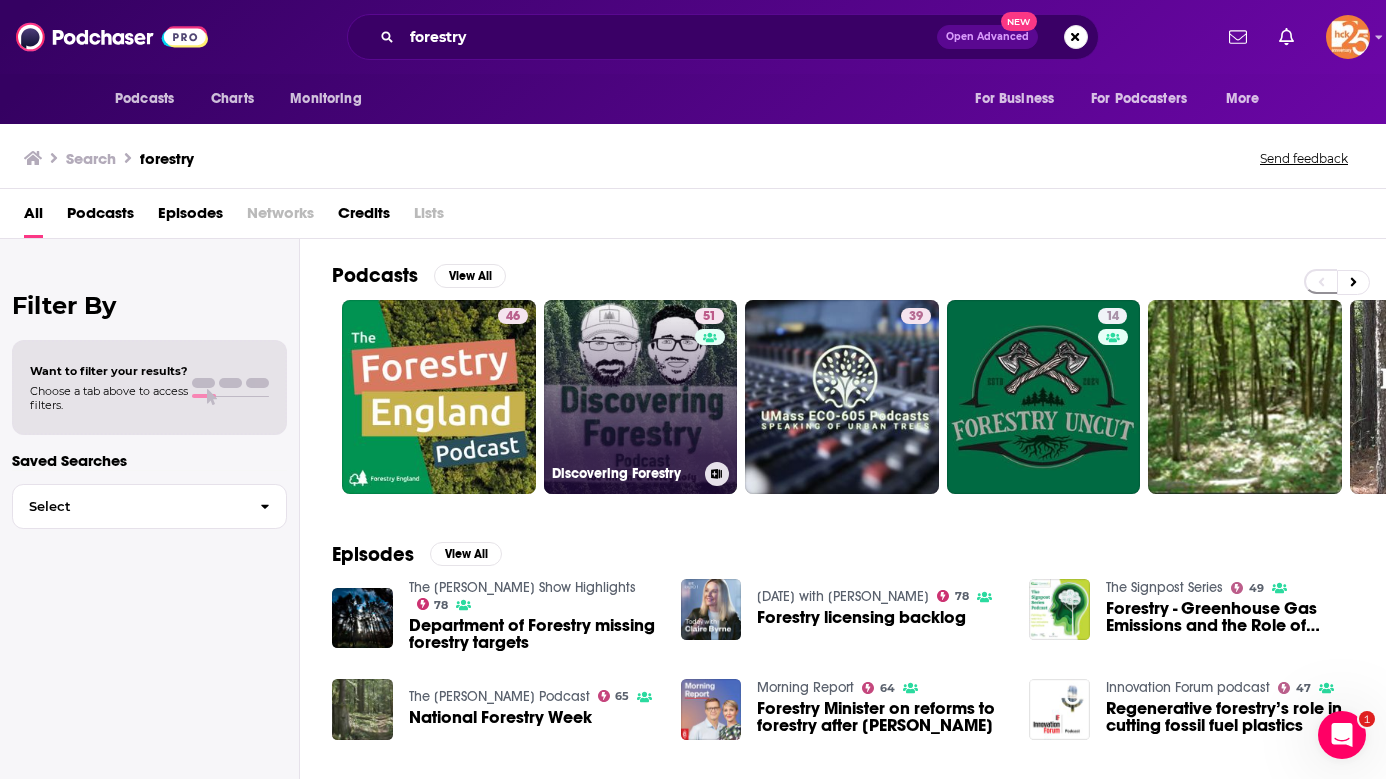 click on "51 Discovering Forestry" at bounding box center [641, 397] 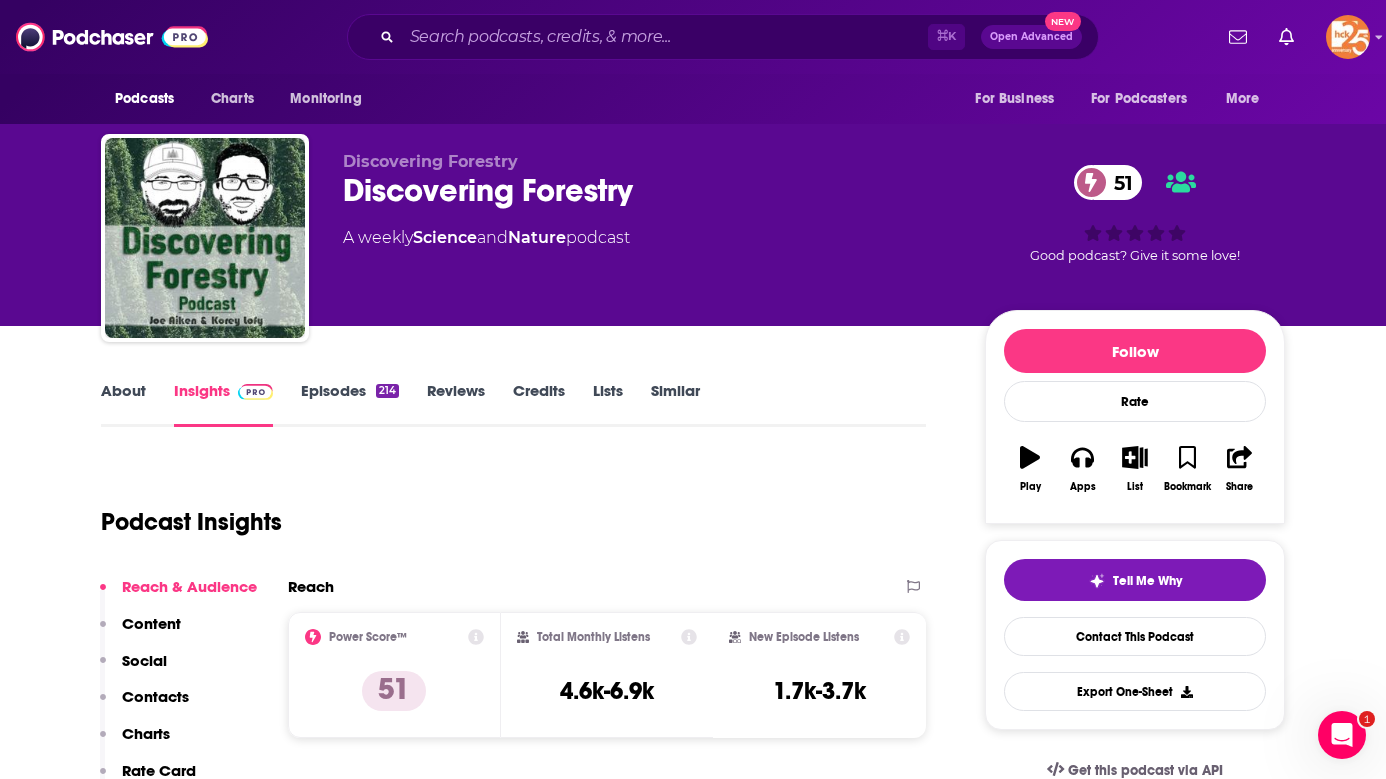 click on "About" at bounding box center (123, 404) 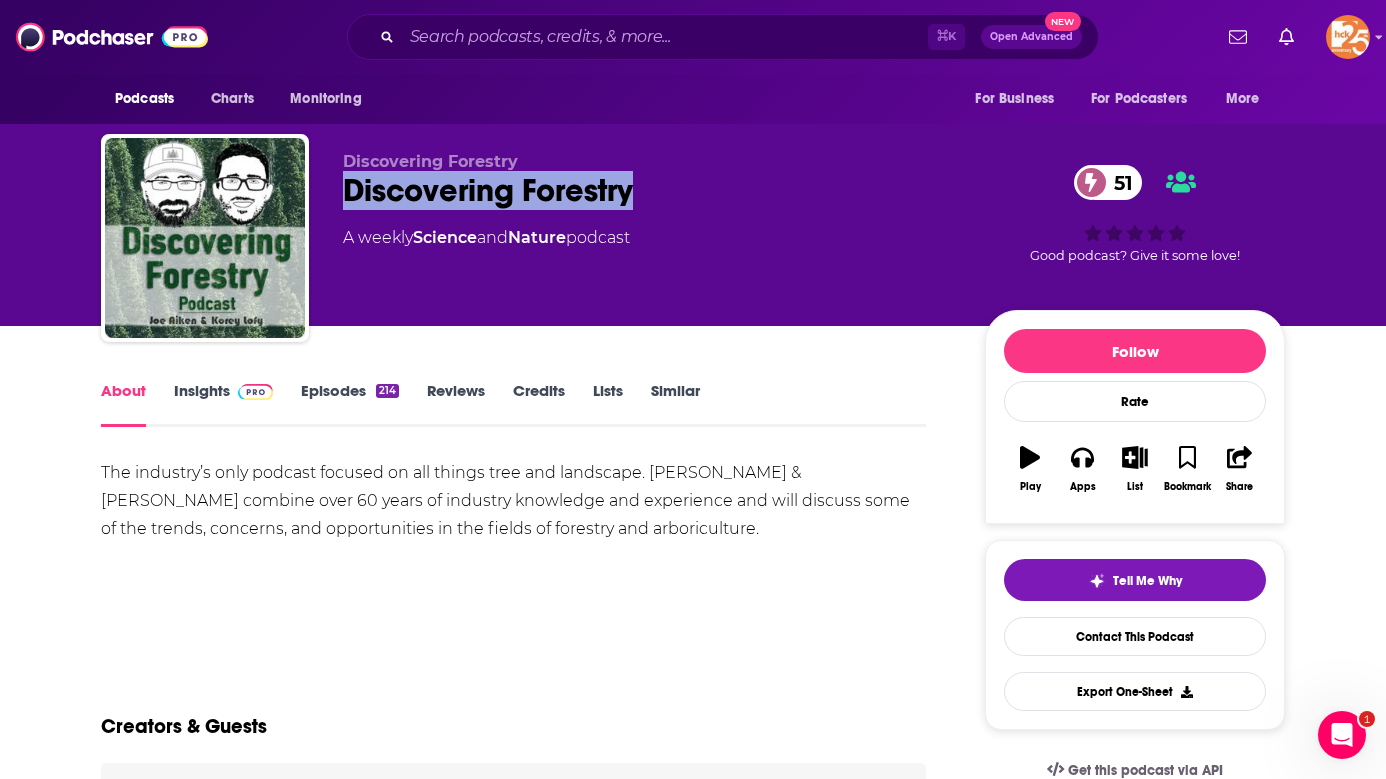 drag, startPoint x: 638, startPoint y: 204, endPoint x: 329, endPoint y: 208, distance: 309.02588 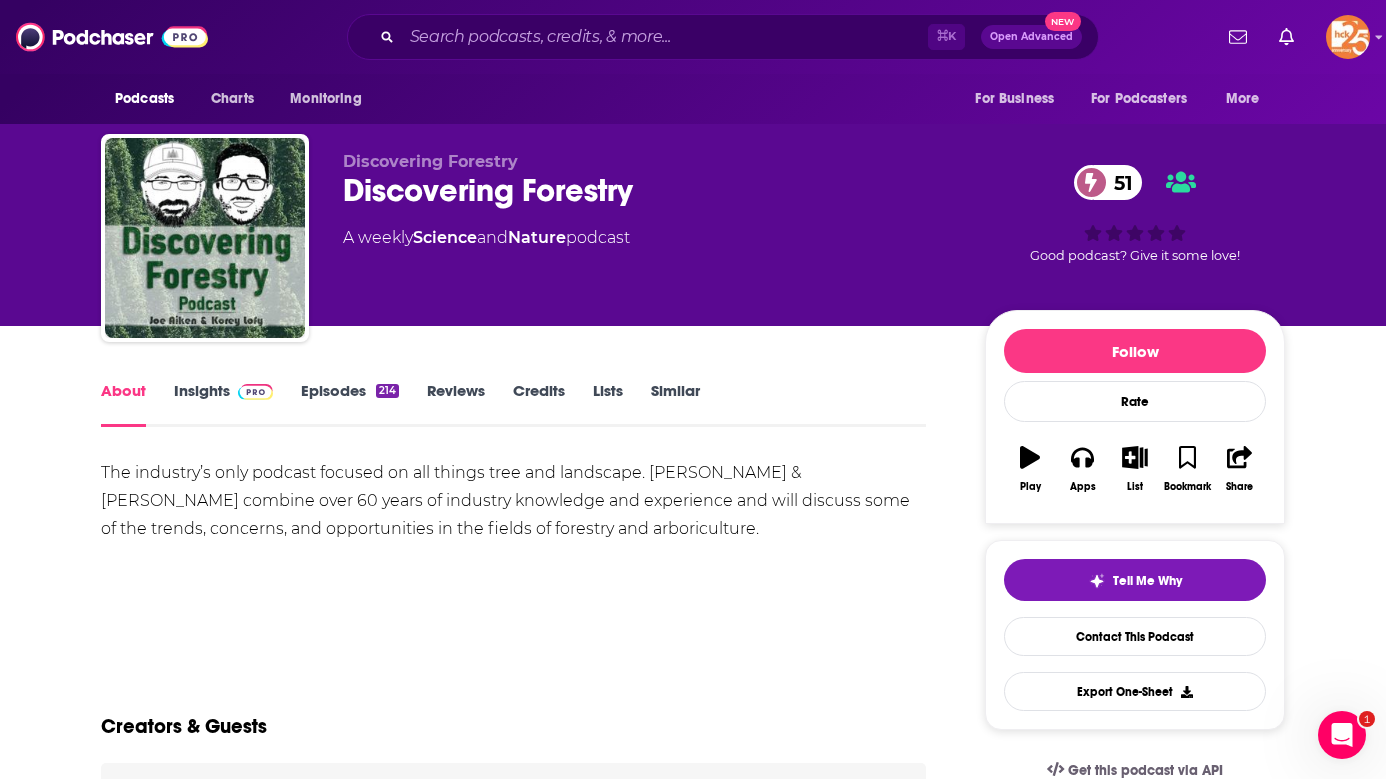 click on "Discovering Forestry 51" at bounding box center [648, 190] 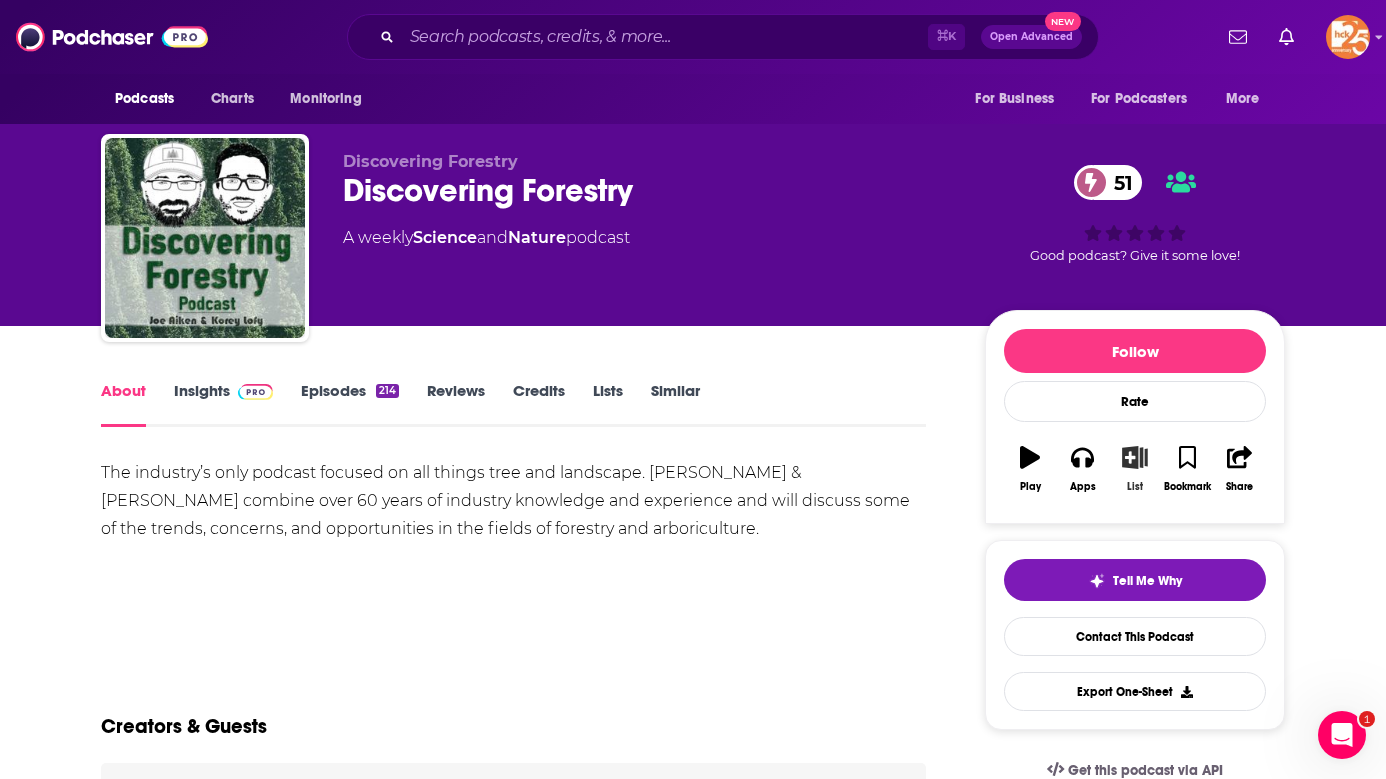 click on "List" at bounding box center [1135, 469] 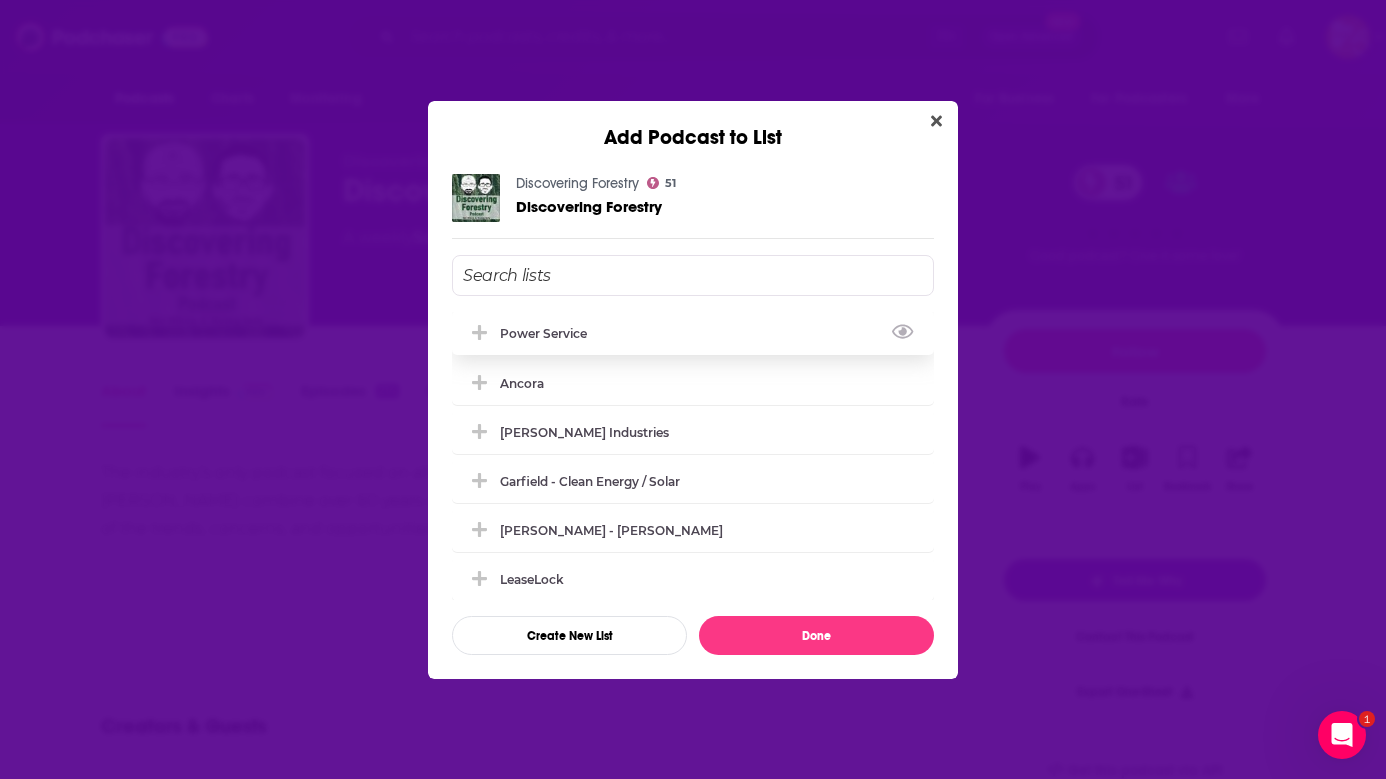click on "Power Service" at bounding box center [693, 333] 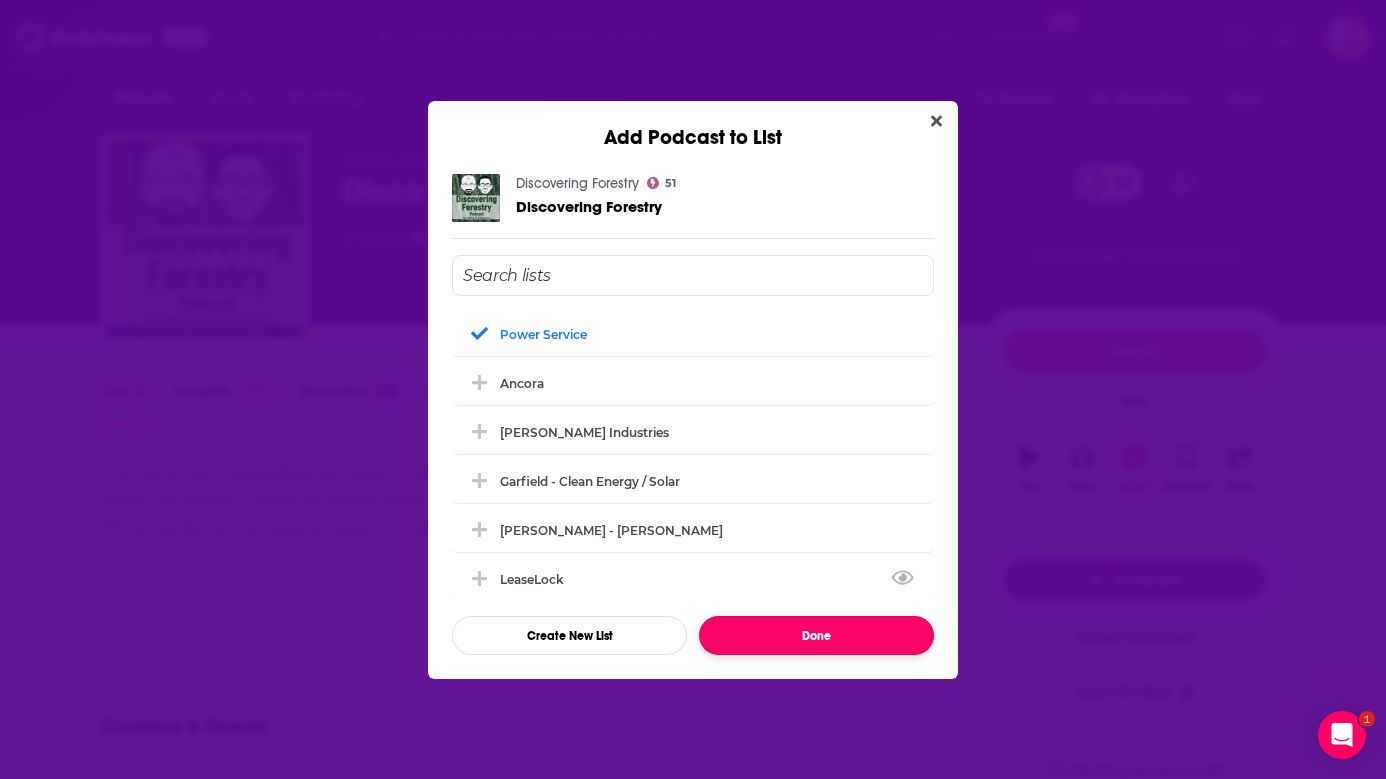 click on "Done" at bounding box center (816, 635) 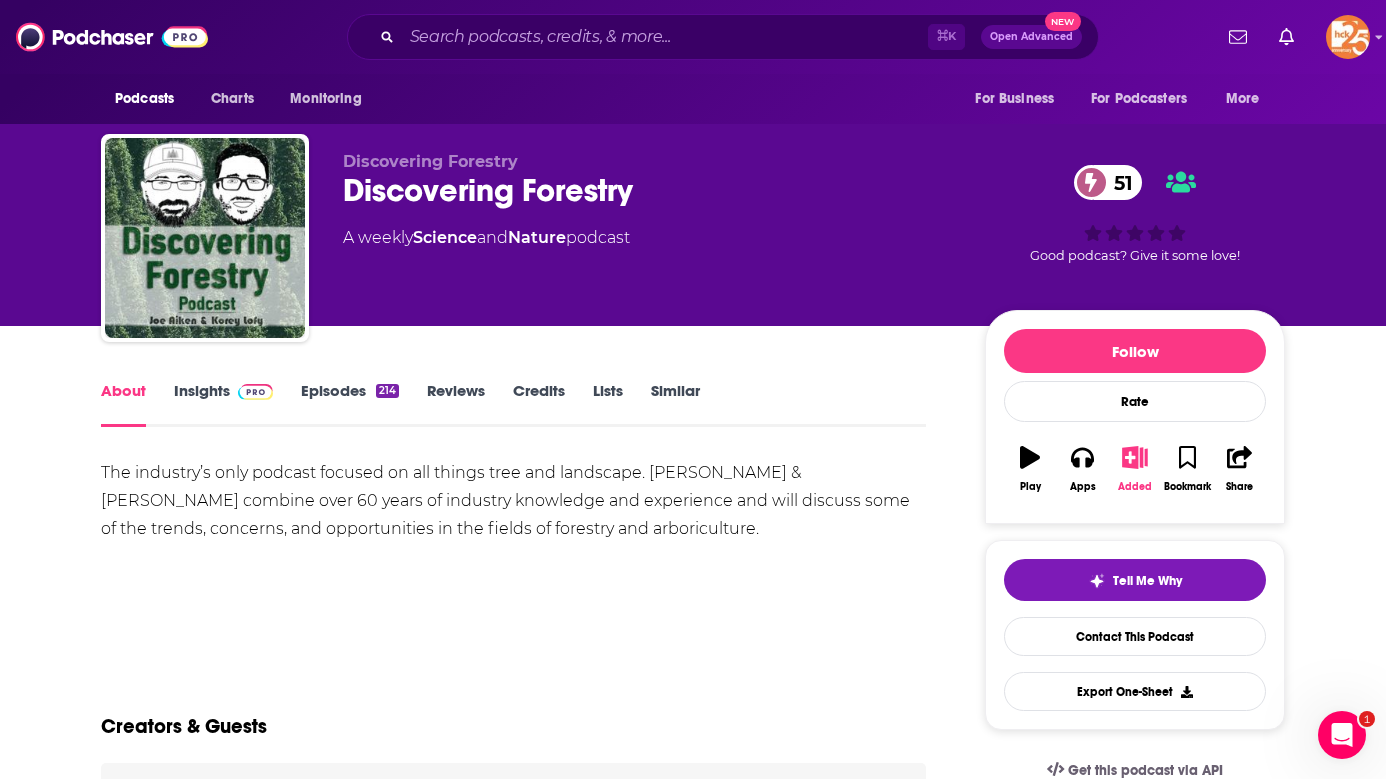 scroll, scrollTop: 31, scrollLeft: 0, axis: vertical 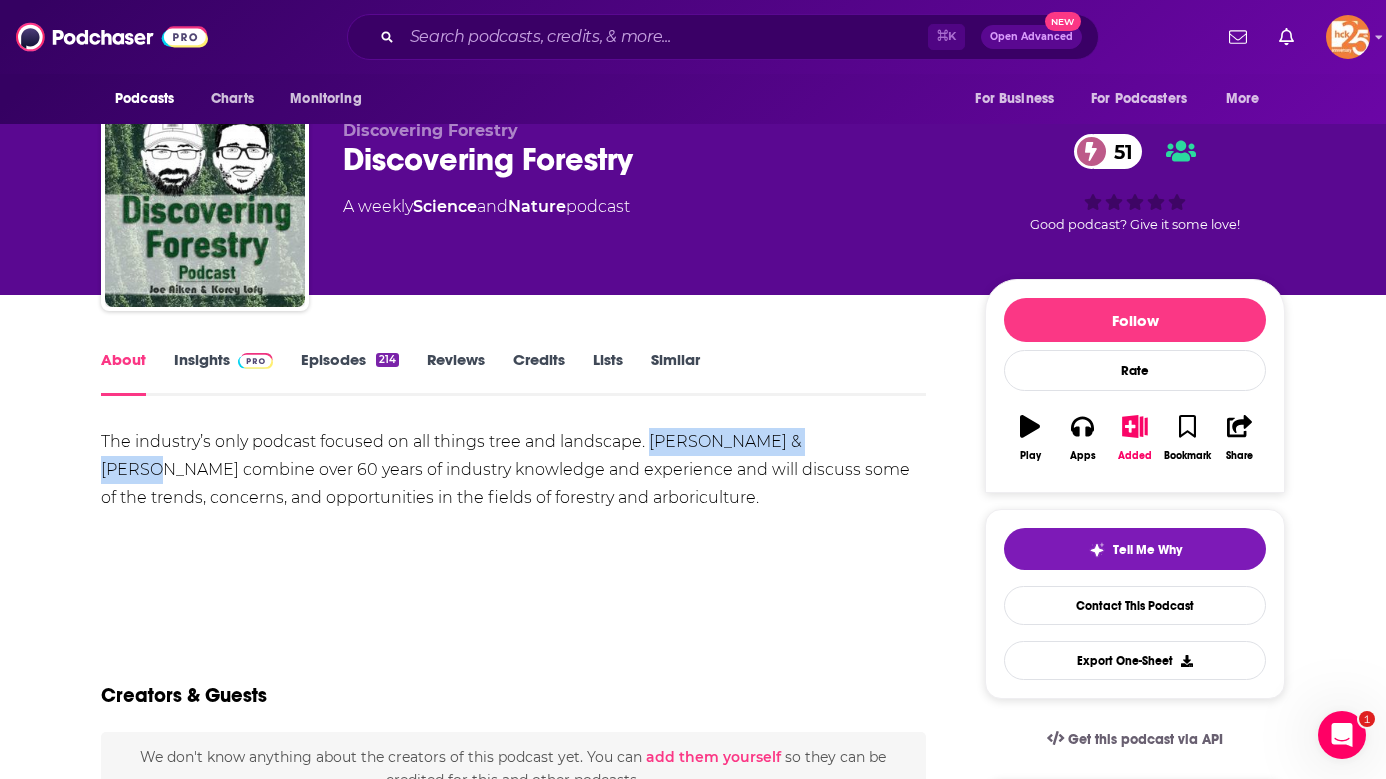 drag, startPoint x: 823, startPoint y: 443, endPoint x: 648, endPoint y: 447, distance: 175.04572 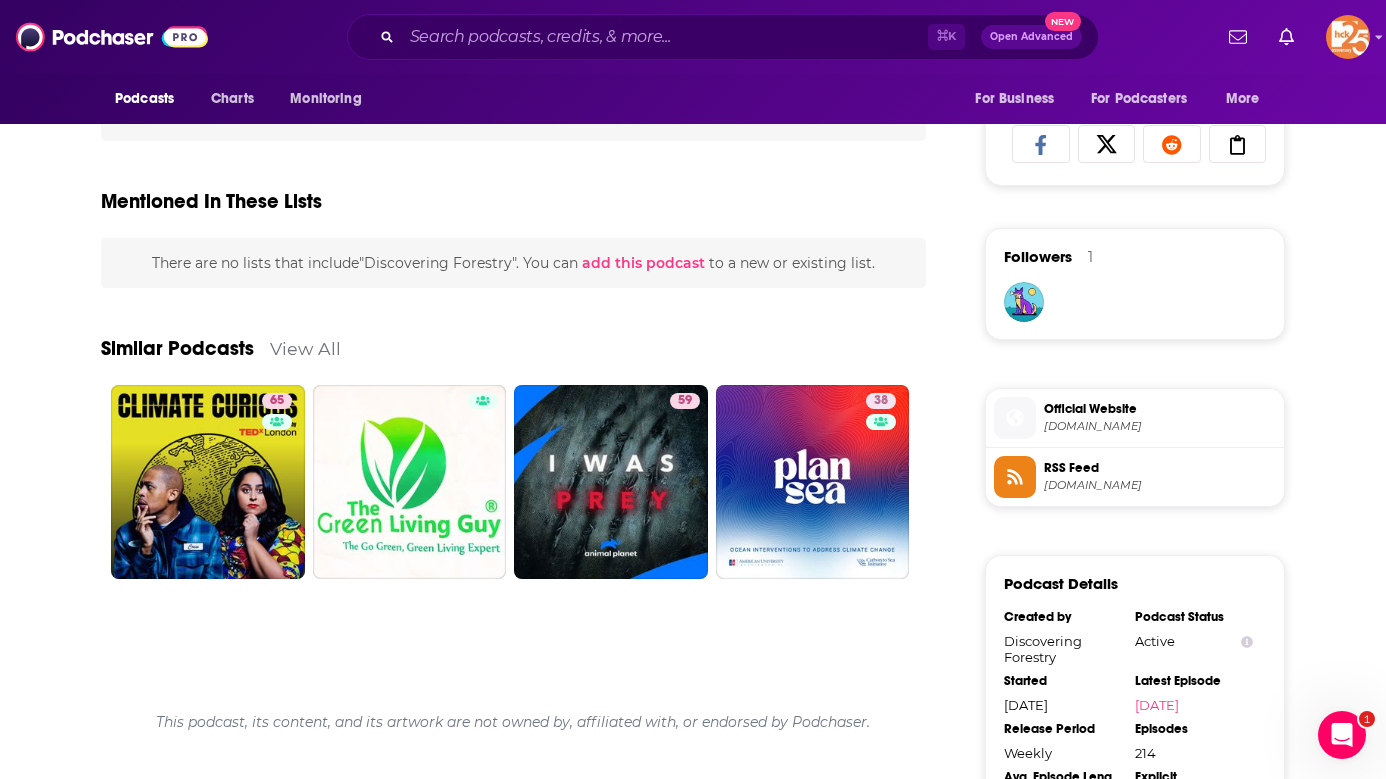 click on "[DOMAIN_NAME]" at bounding box center [1160, 426] 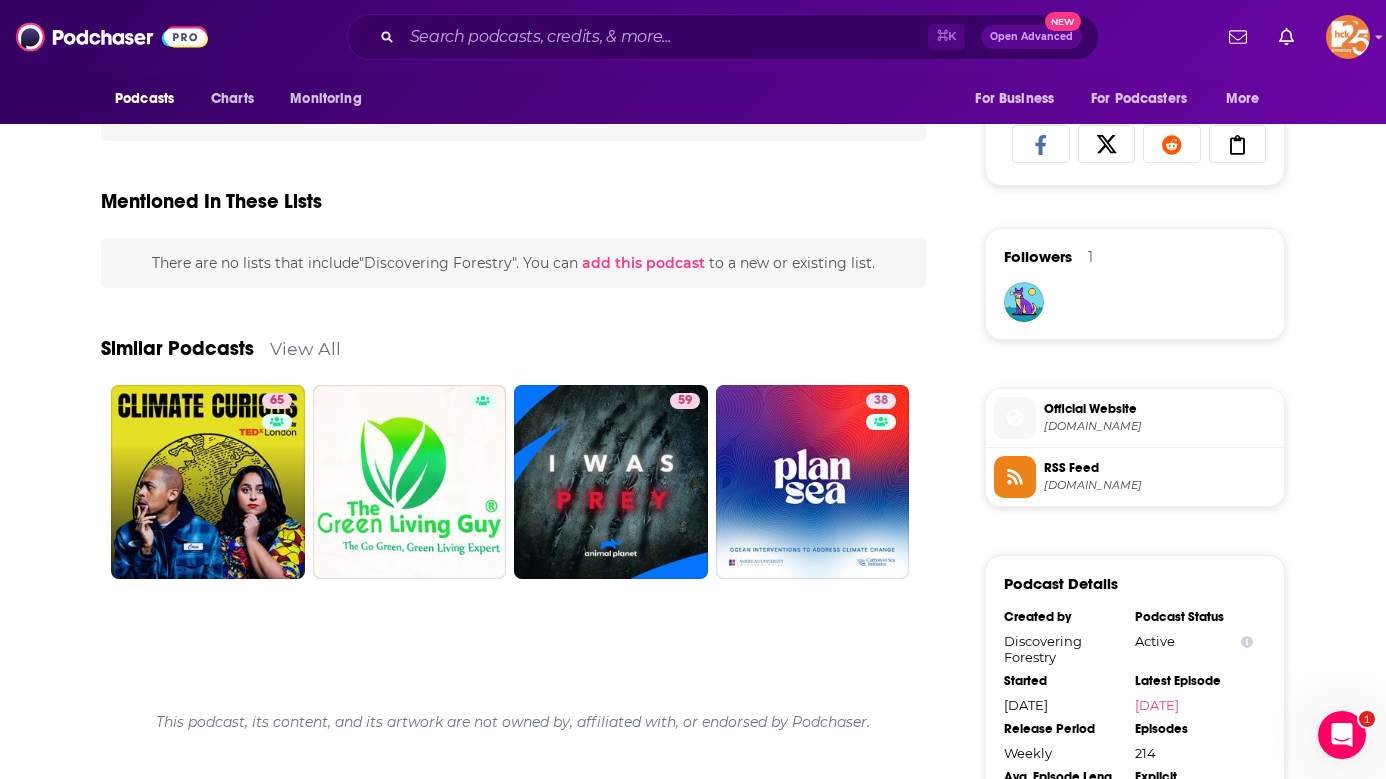 scroll, scrollTop: 123, scrollLeft: 0, axis: vertical 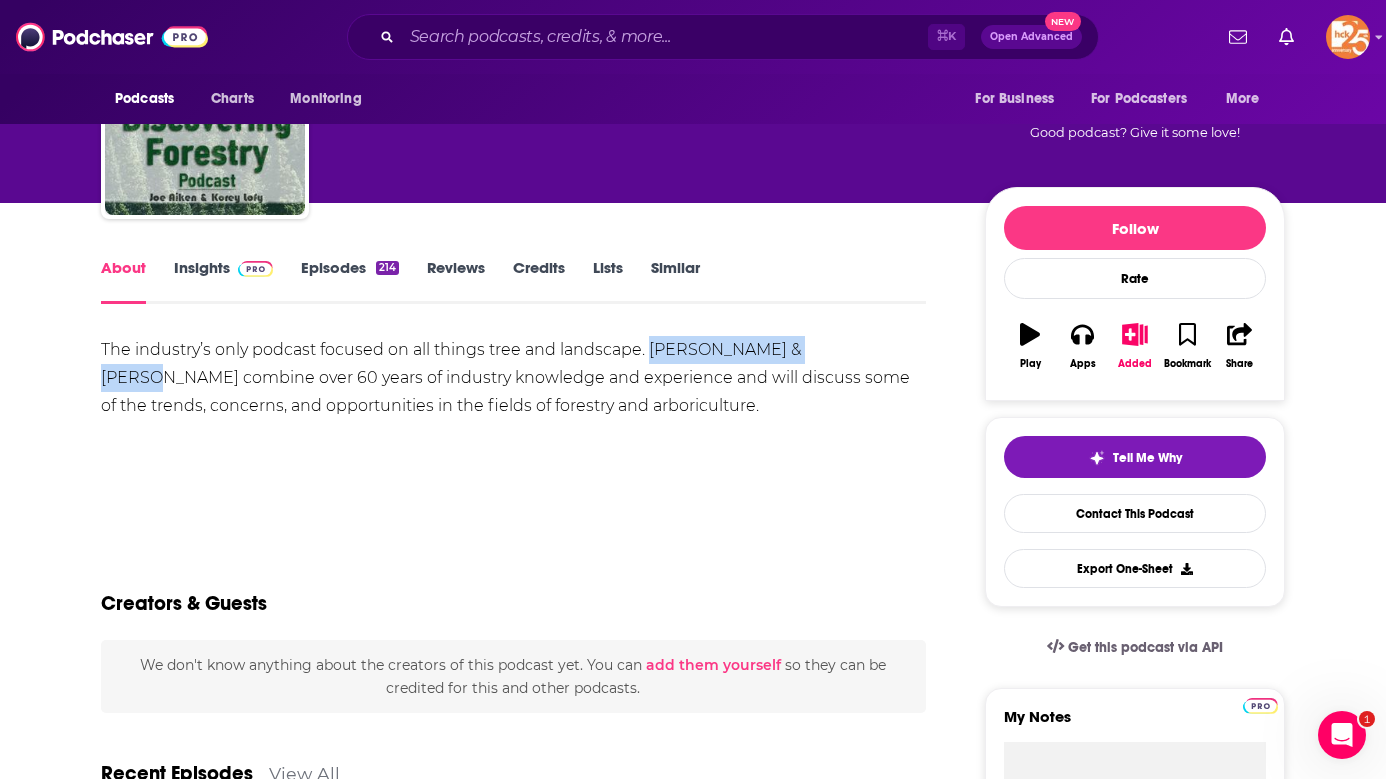 click on "About Insights Episodes 214 Reviews Credits Lists Similar" at bounding box center [513, 279] 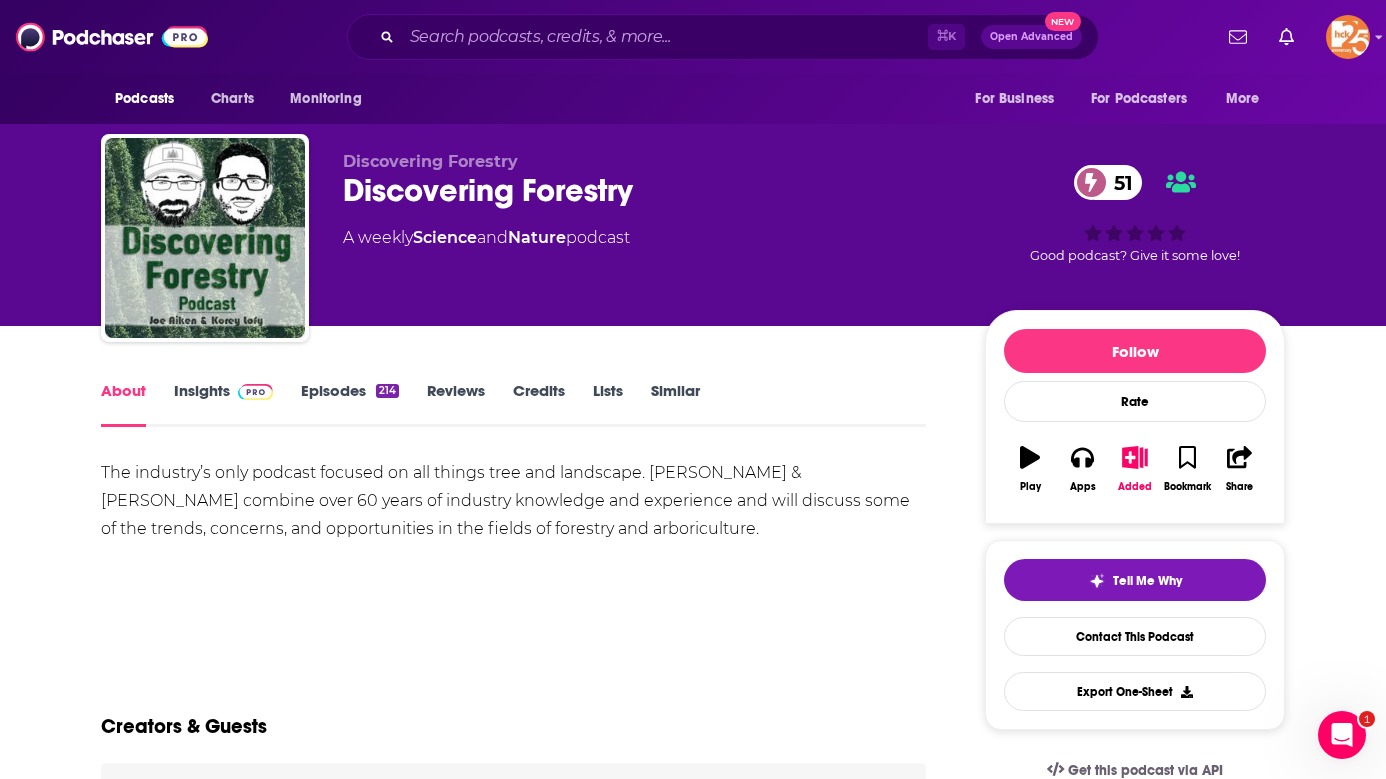click on "Insights" at bounding box center [223, 404] 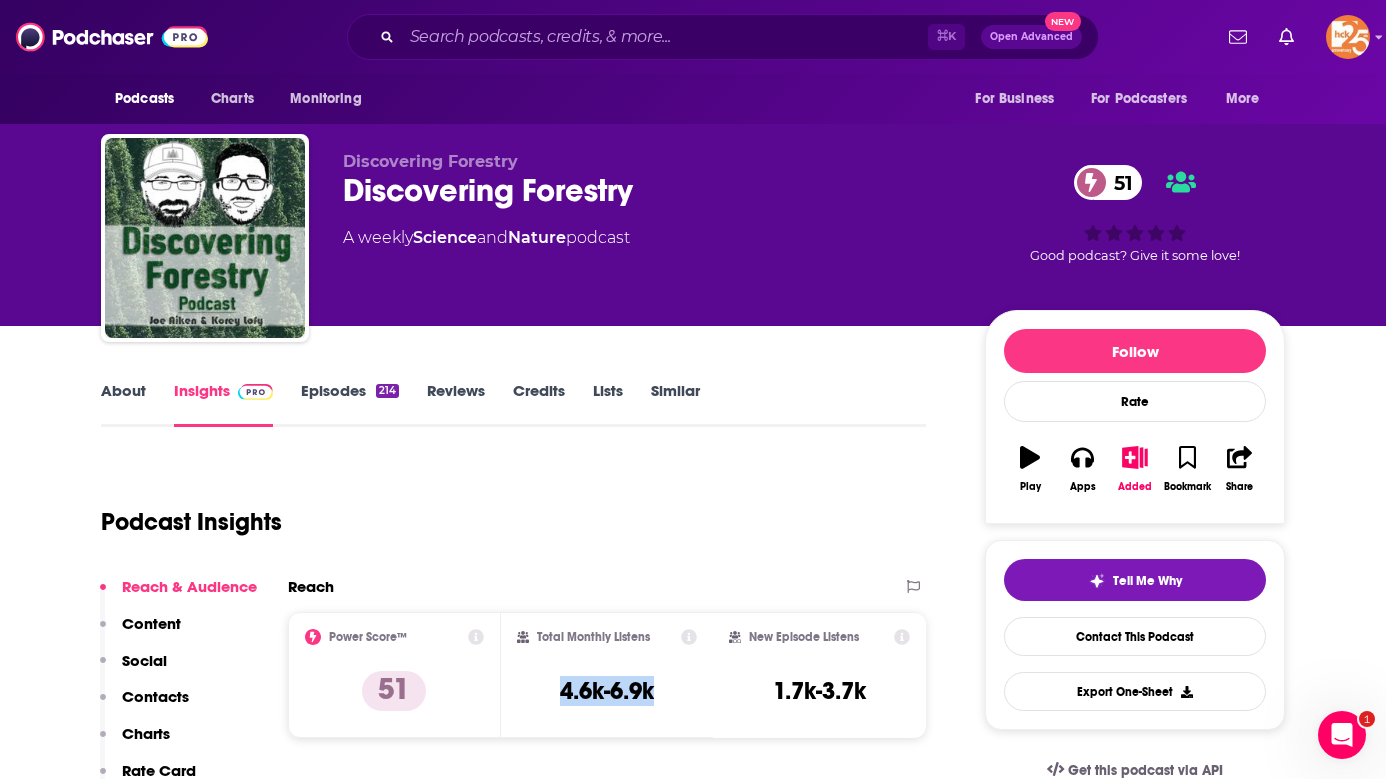 drag, startPoint x: 663, startPoint y: 685, endPoint x: 554, endPoint y: 684, distance: 109.004585 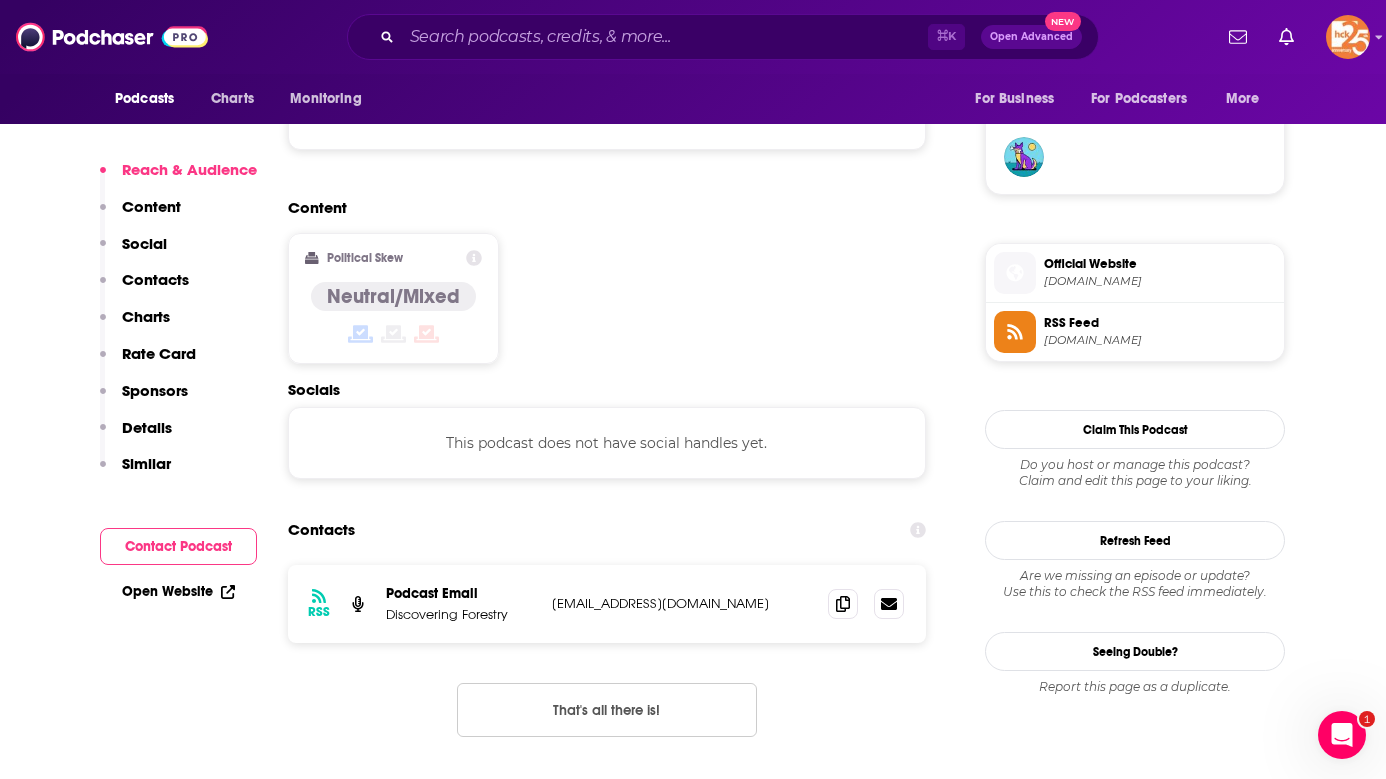 scroll, scrollTop: 1457, scrollLeft: 0, axis: vertical 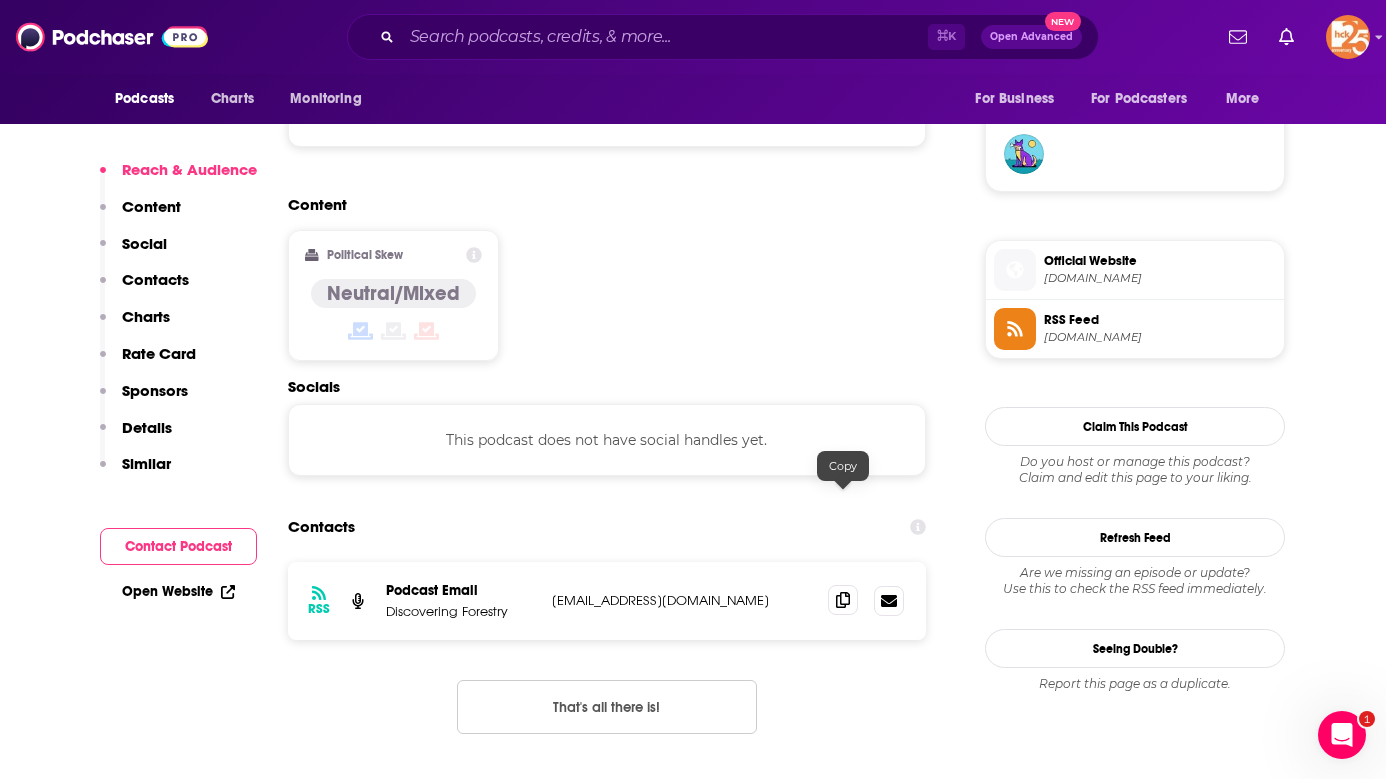 click at bounding box center (843, 600) 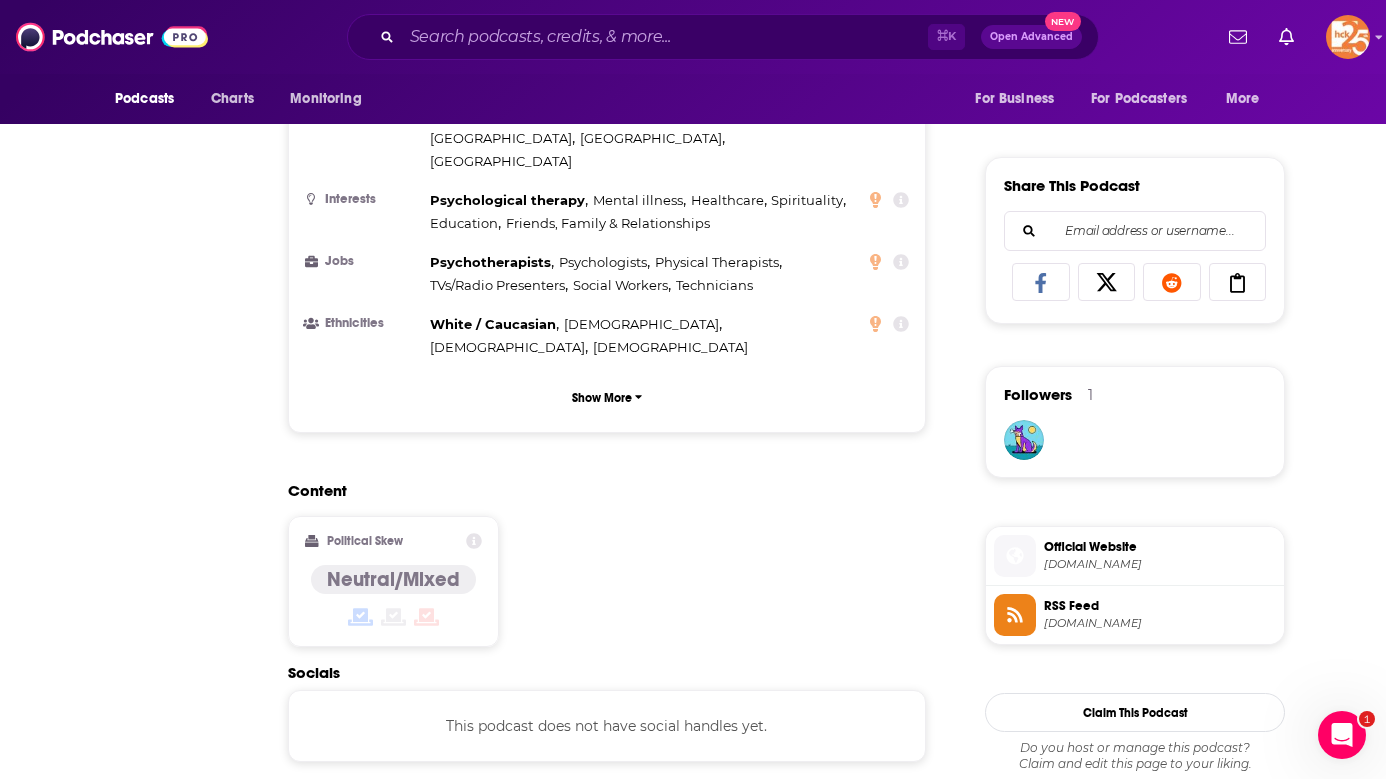 scroll, scrollTop: 0, scrollLeft: 0, axis: both 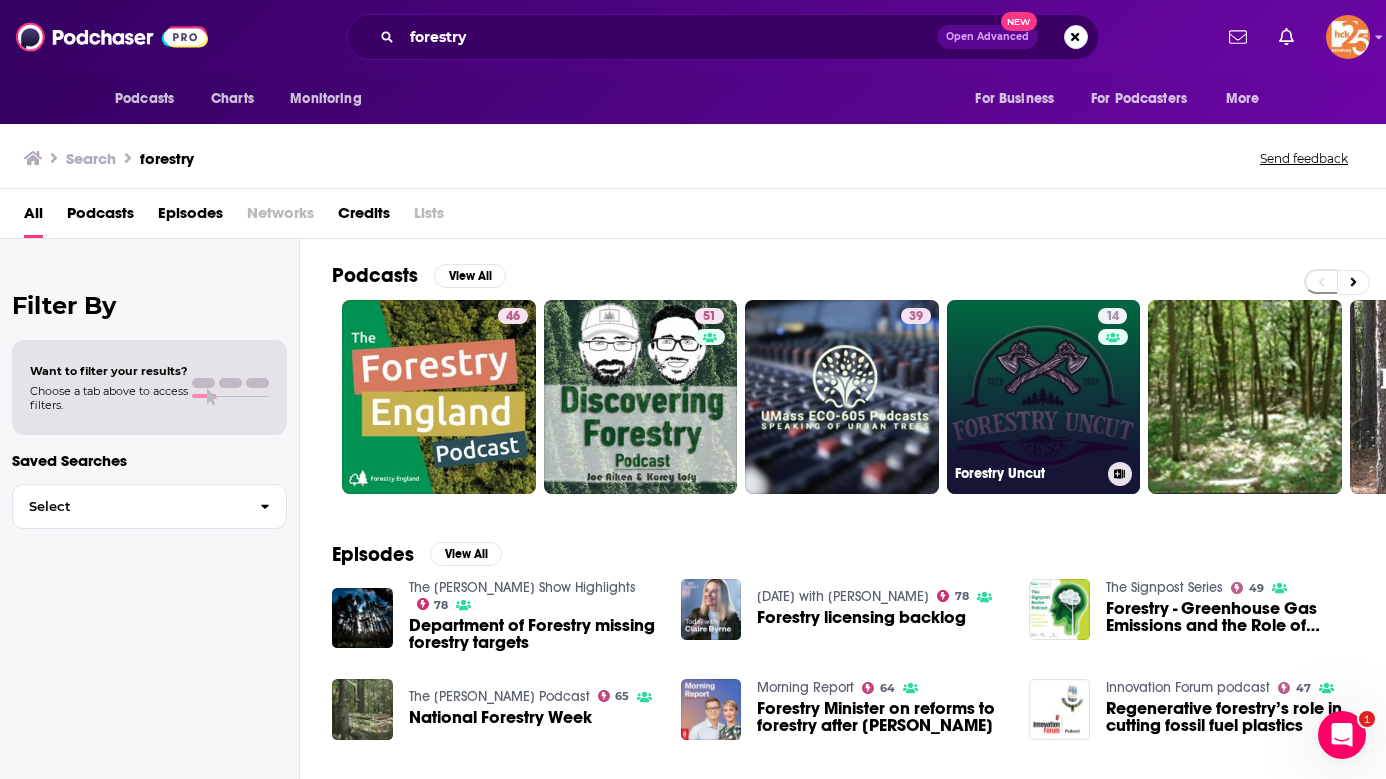 click on "Forestry Uncut" at bounding box center (1044, 474) 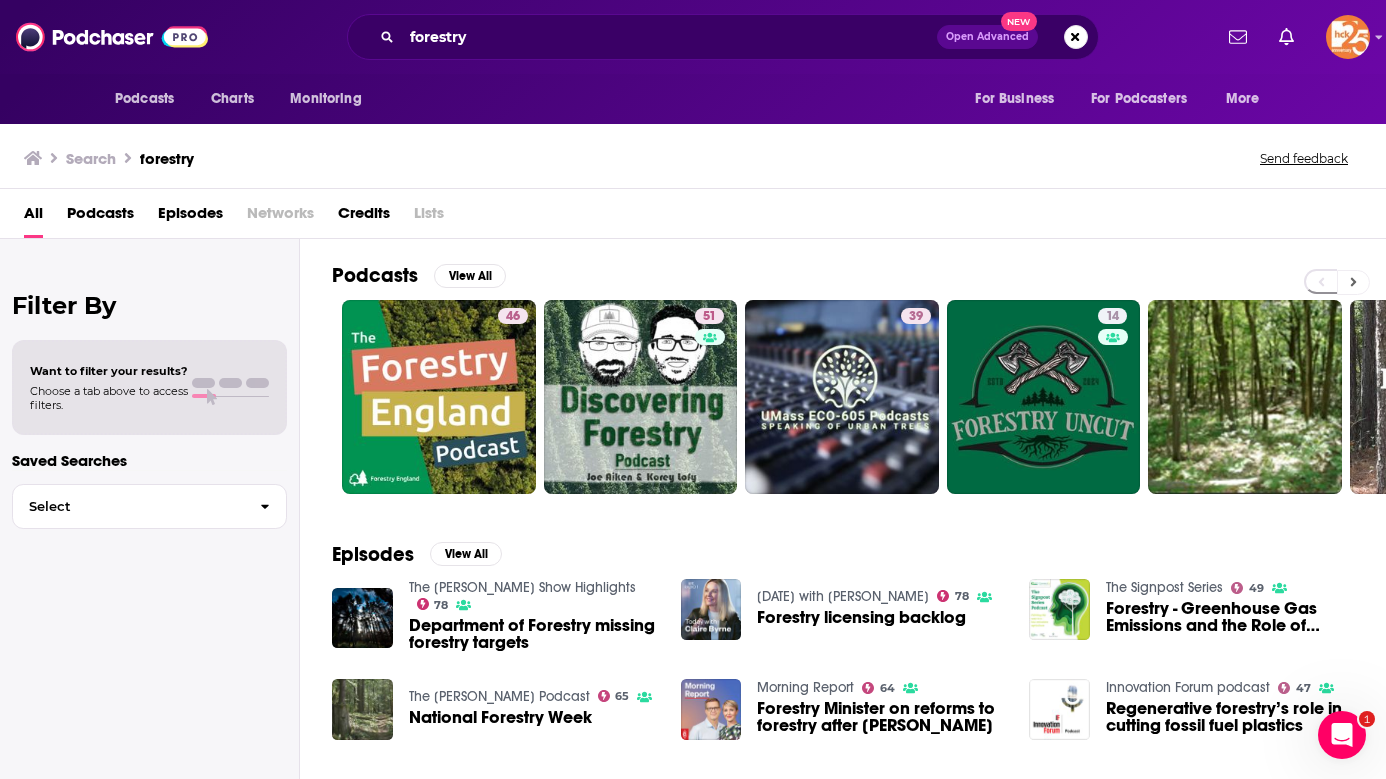 click 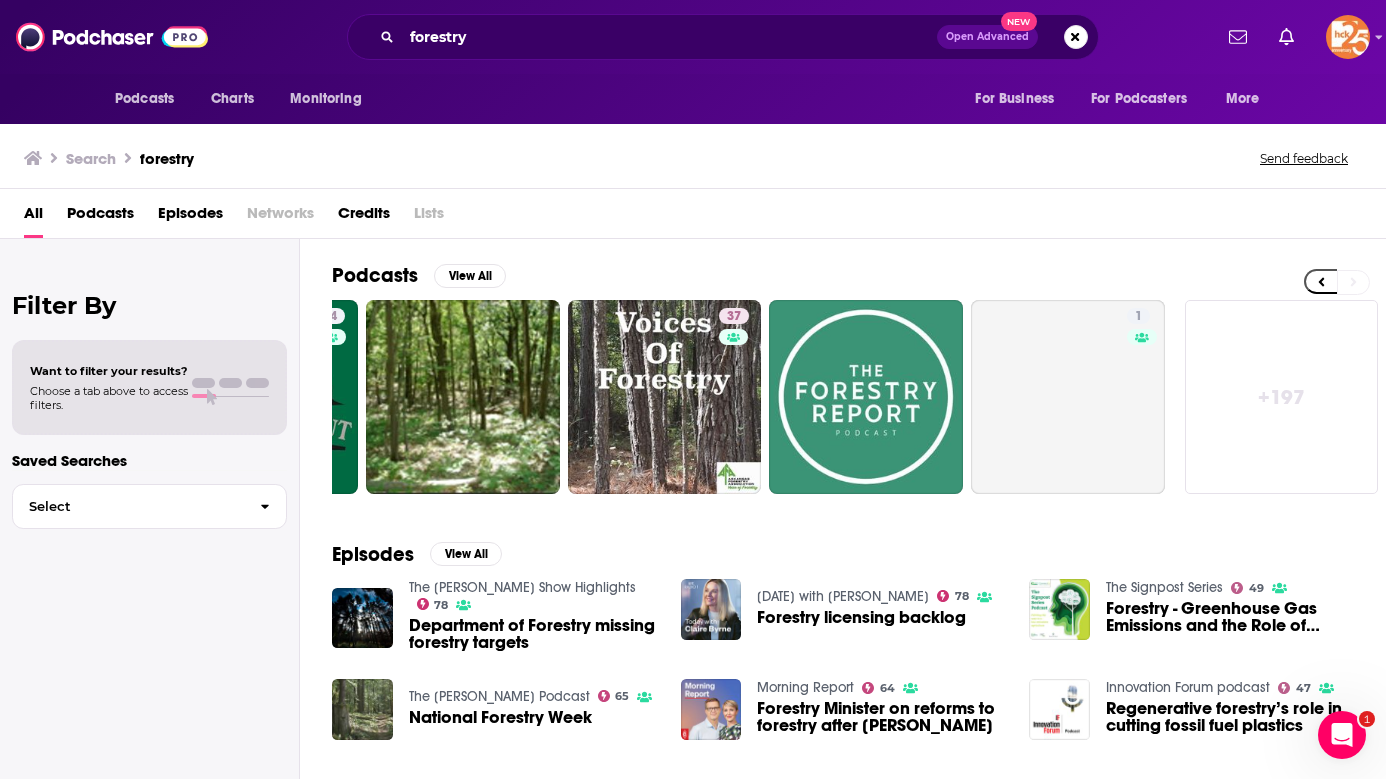 scroll, scrollTop: 0, scrollLeft: 783, axis: horizontal 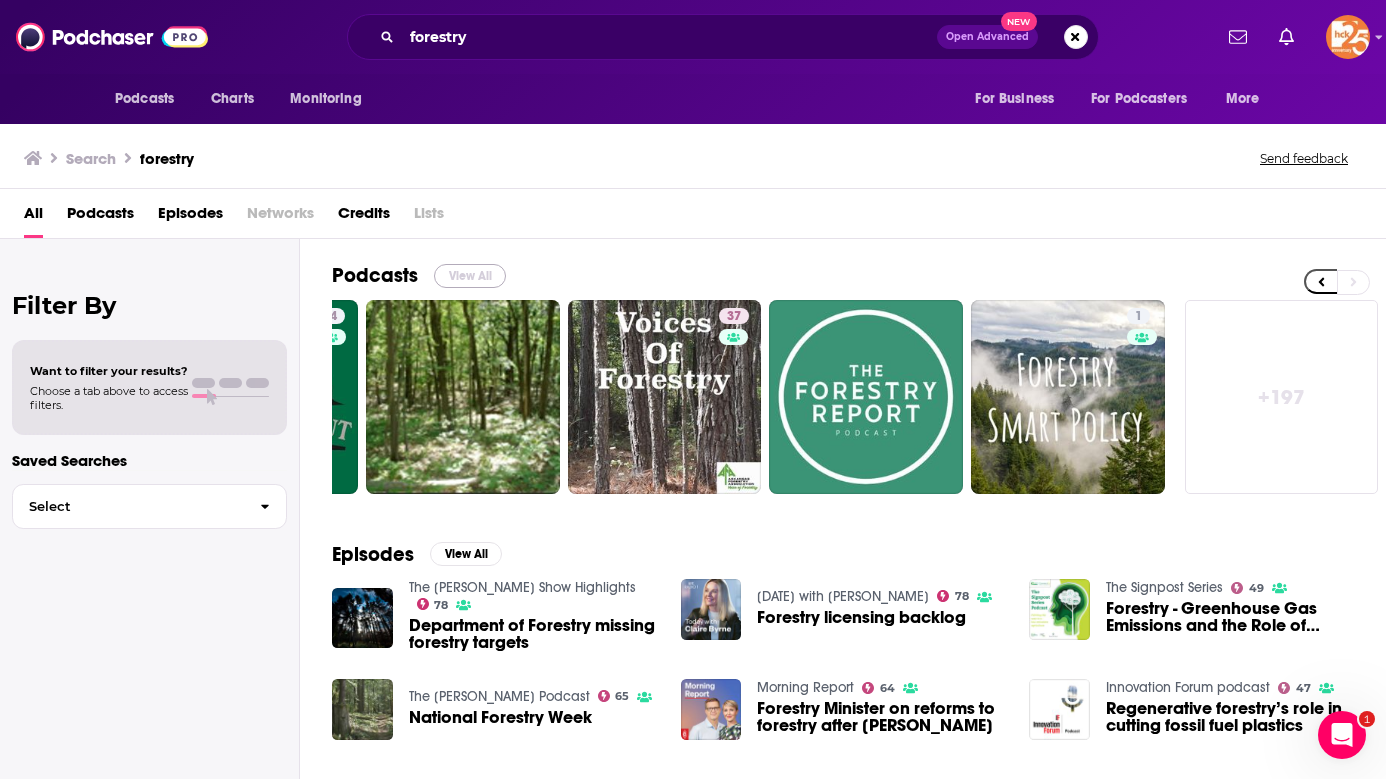 click on "View All" at bounding box center [470, 276] 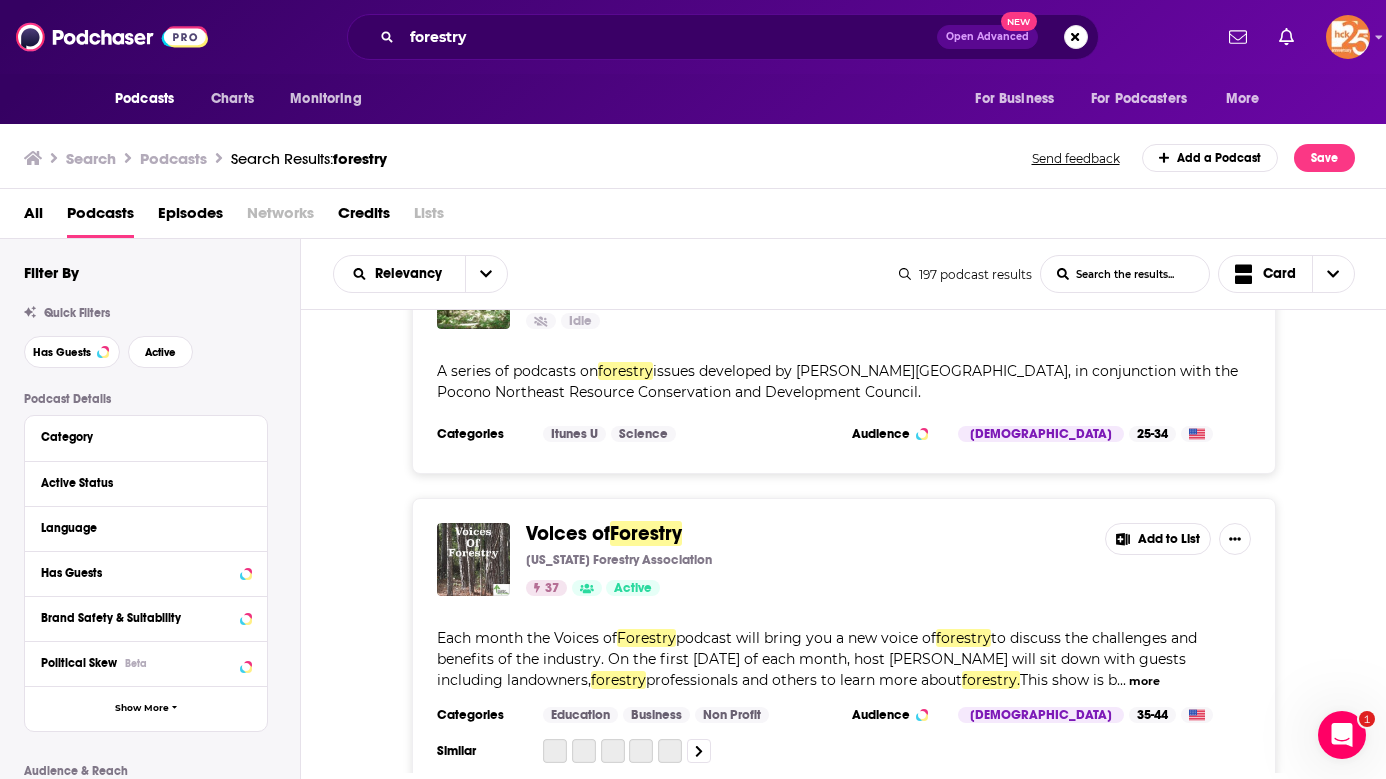 scroll, scrollTop: 1431, scrollLeft: 0, axis: vertical 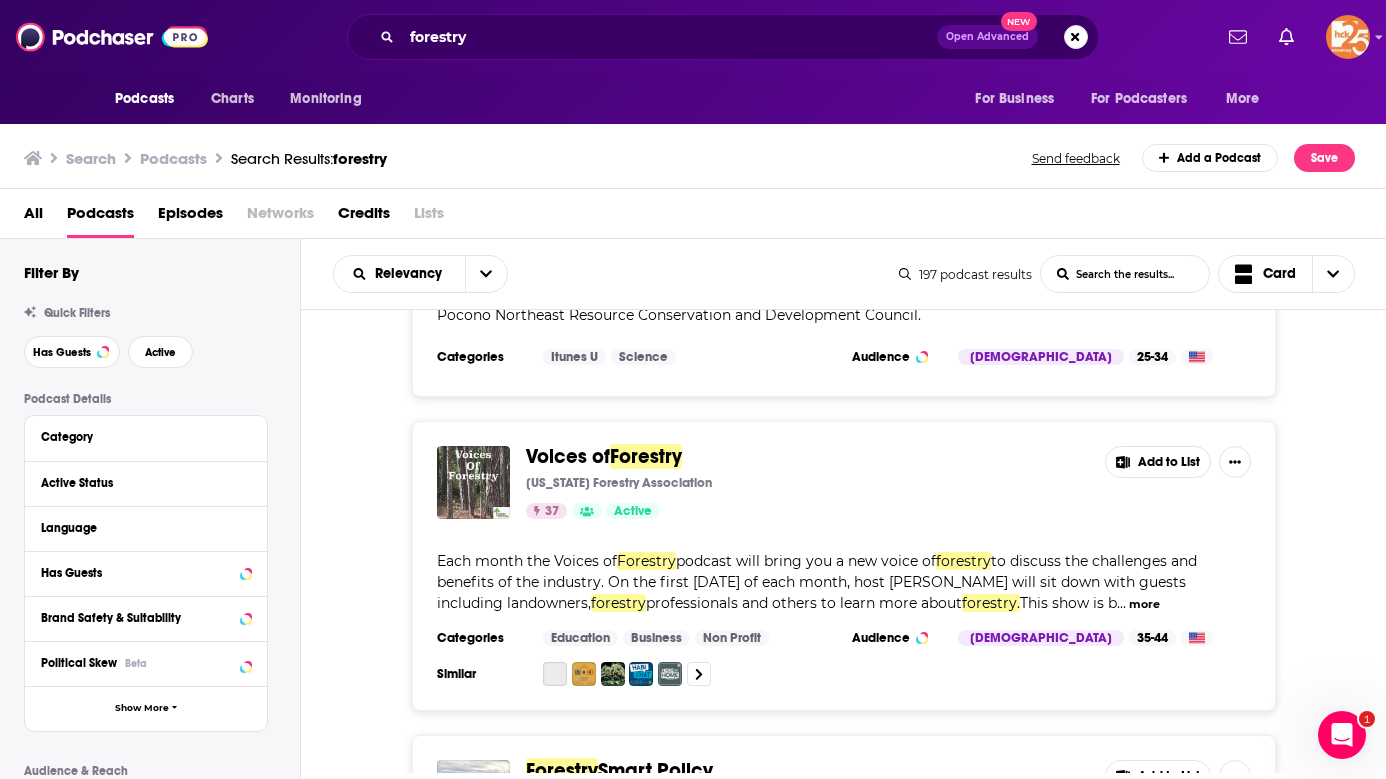 click on "more" at bounding box center [1144, 604] 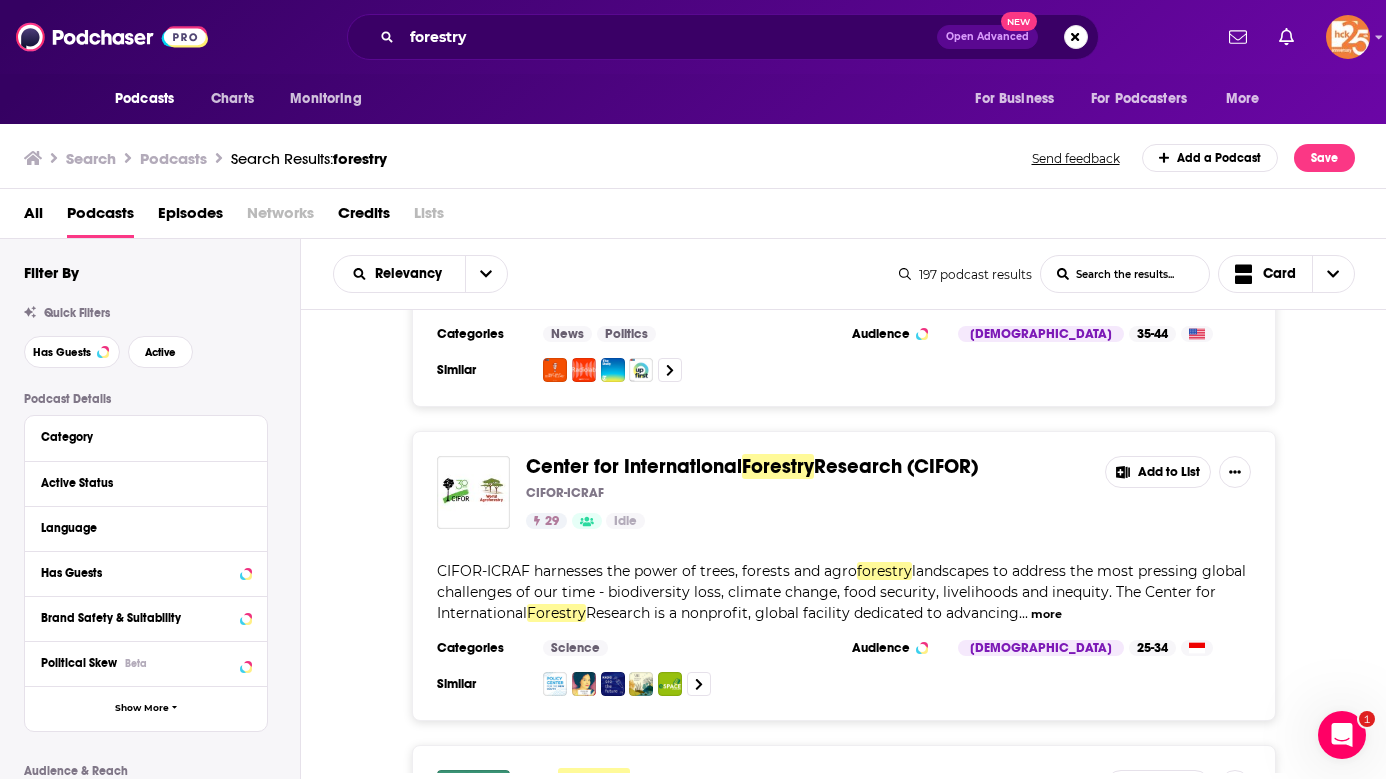 scroll, scrollTop: 2022, scrollLeft: 0, axis: vertical 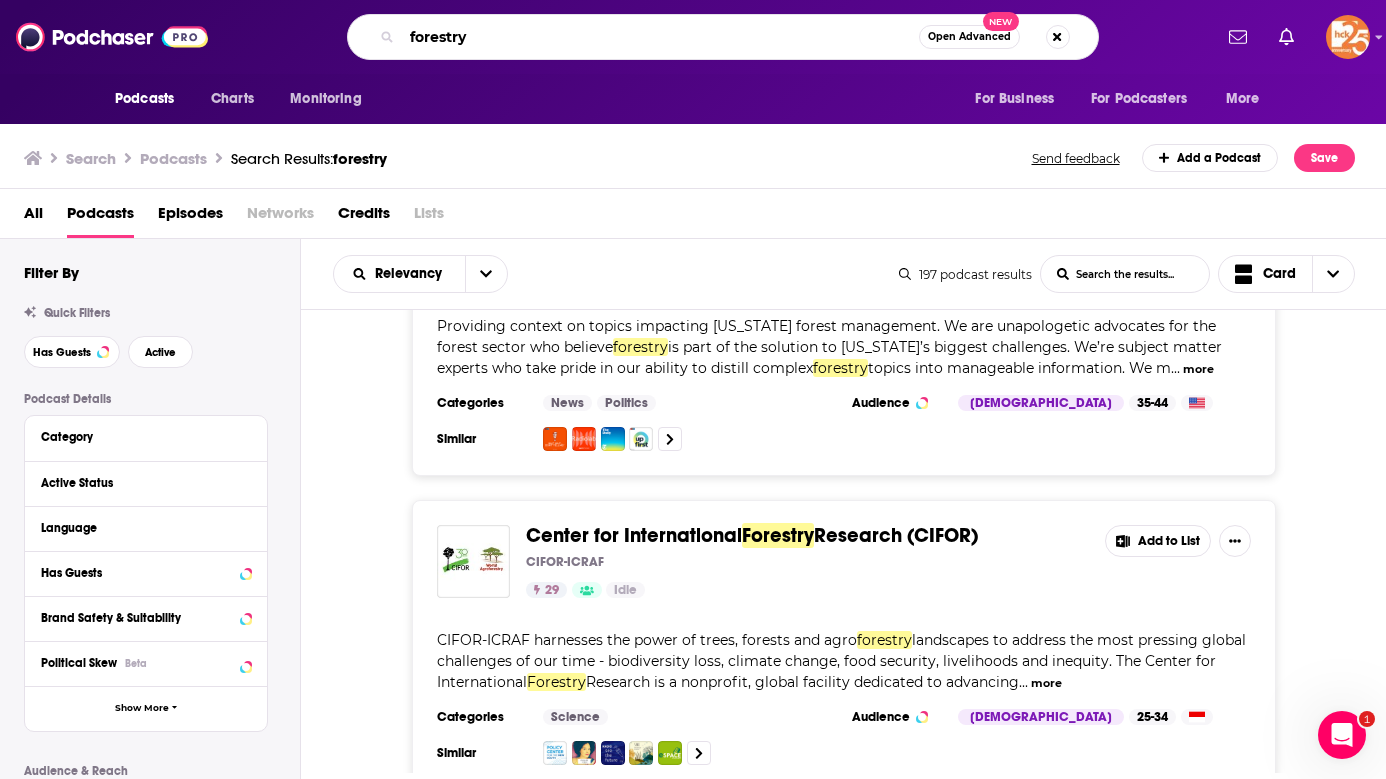 drag, startPoint x: 472, startPoint y: 39, endPoint x: 396, endPoint y: 36, distance: 76.05919 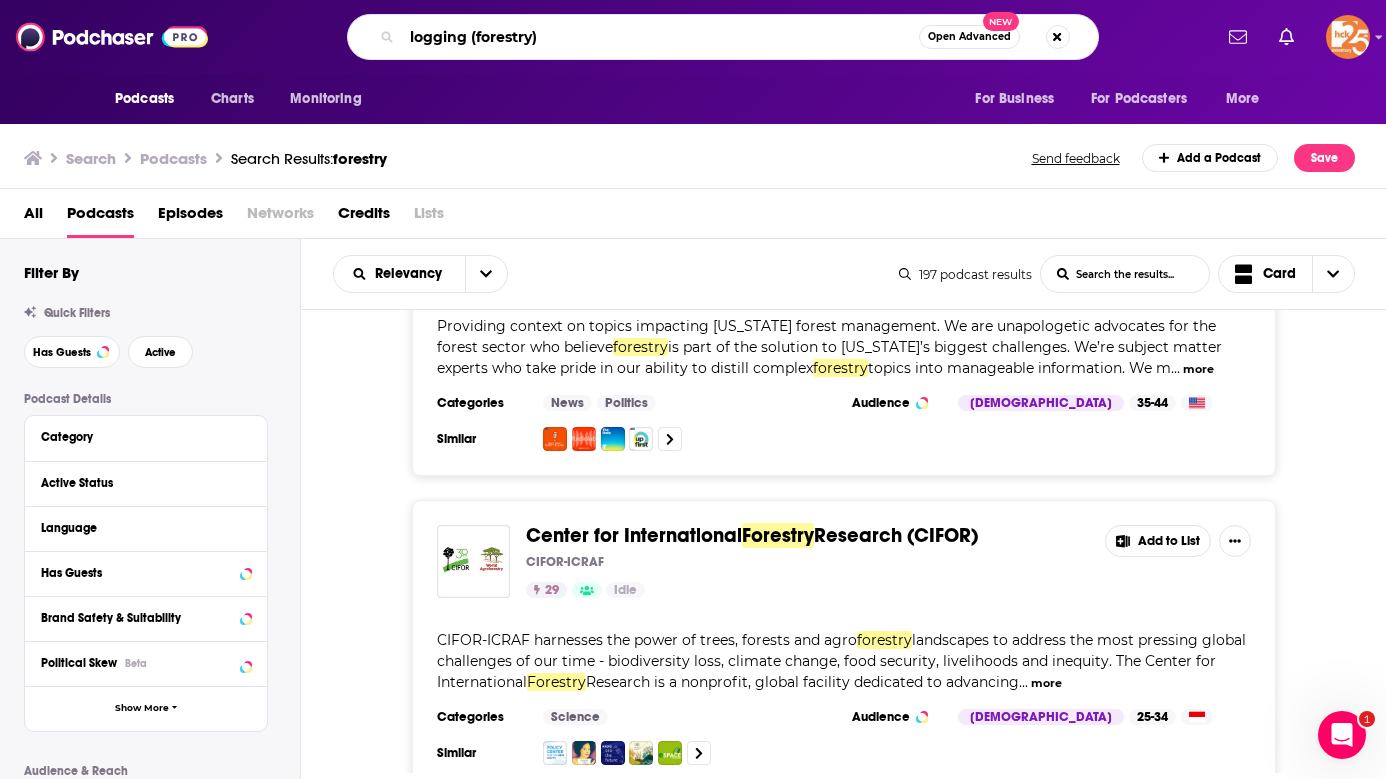 type on "logging (forestry)" 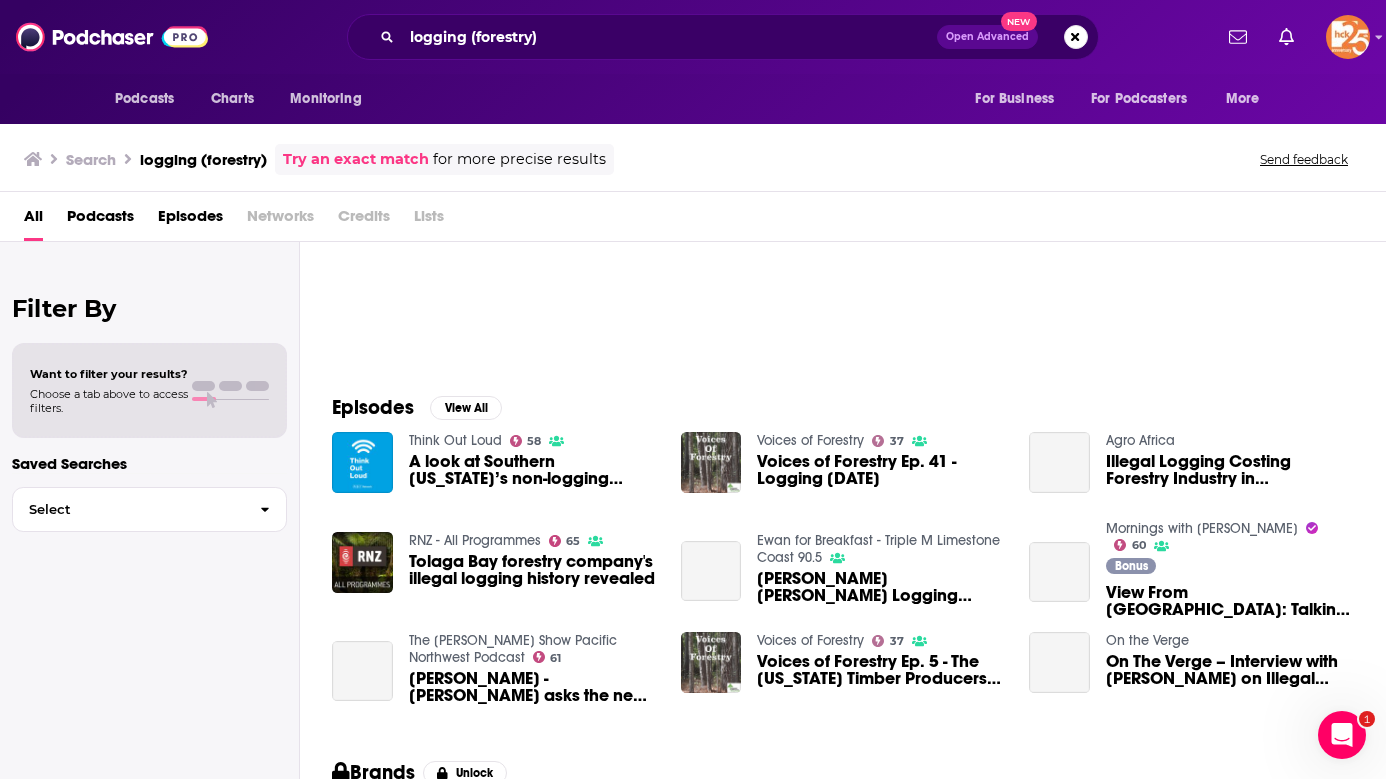 scroll, scrollTop: 150, scrollLeft: 0, axis: vertical 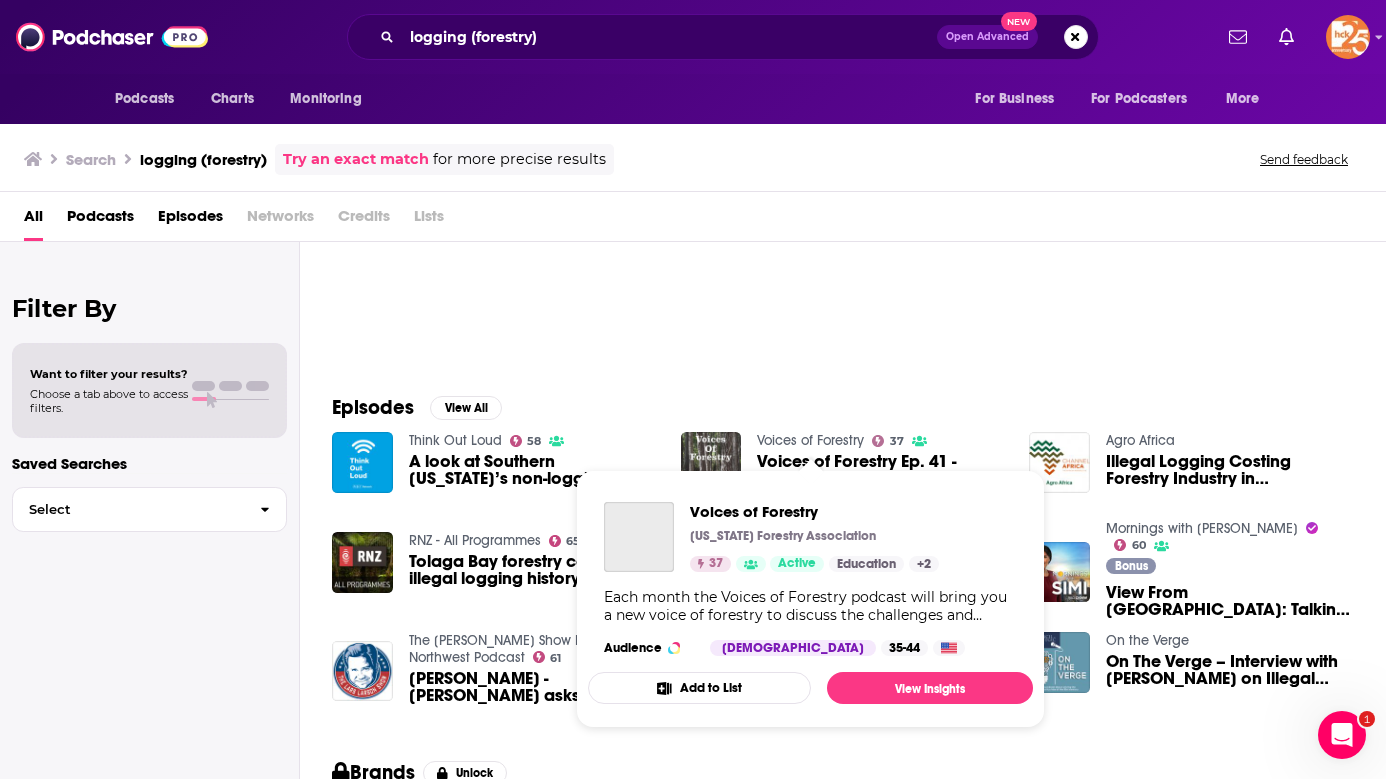 click on "Voices of Forestry" at bounding box center [810, 440] 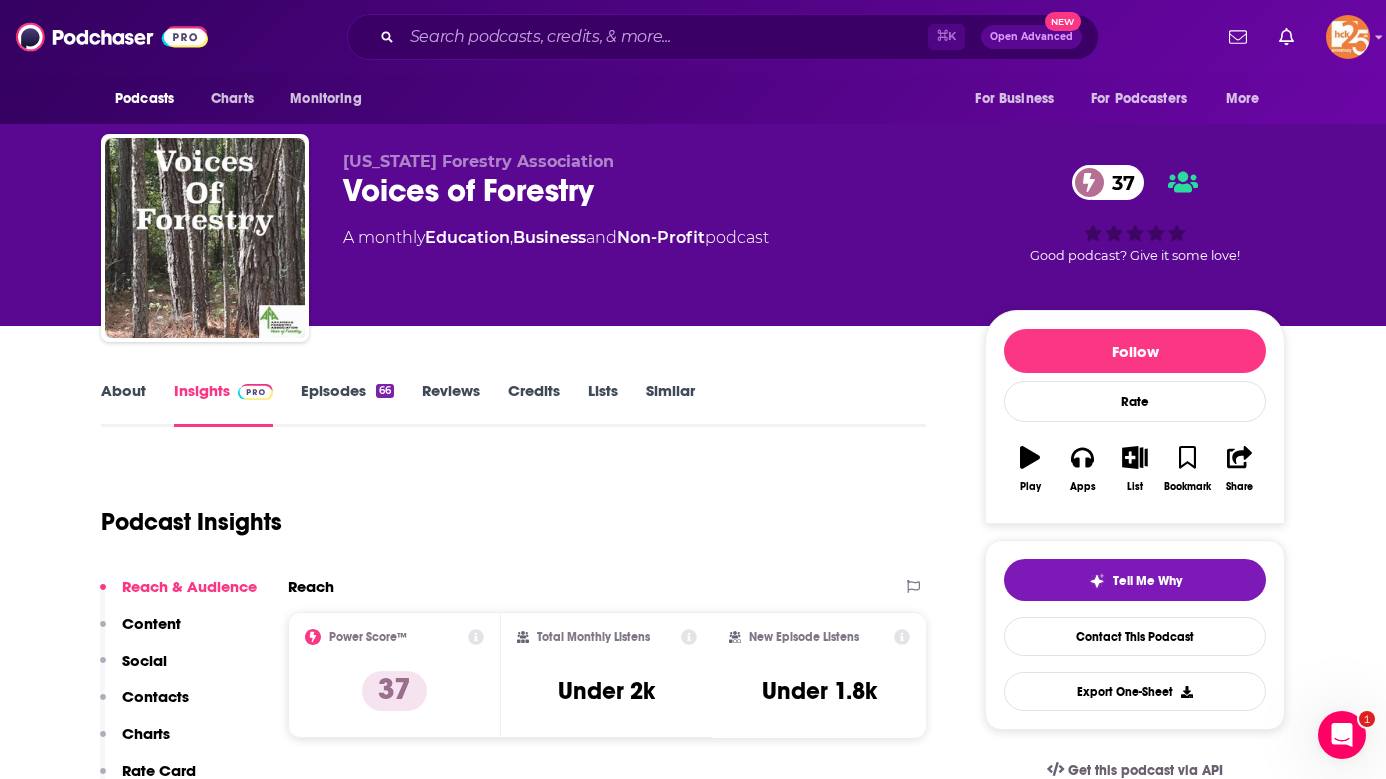 click on "About" at bounding box center (123, 404) 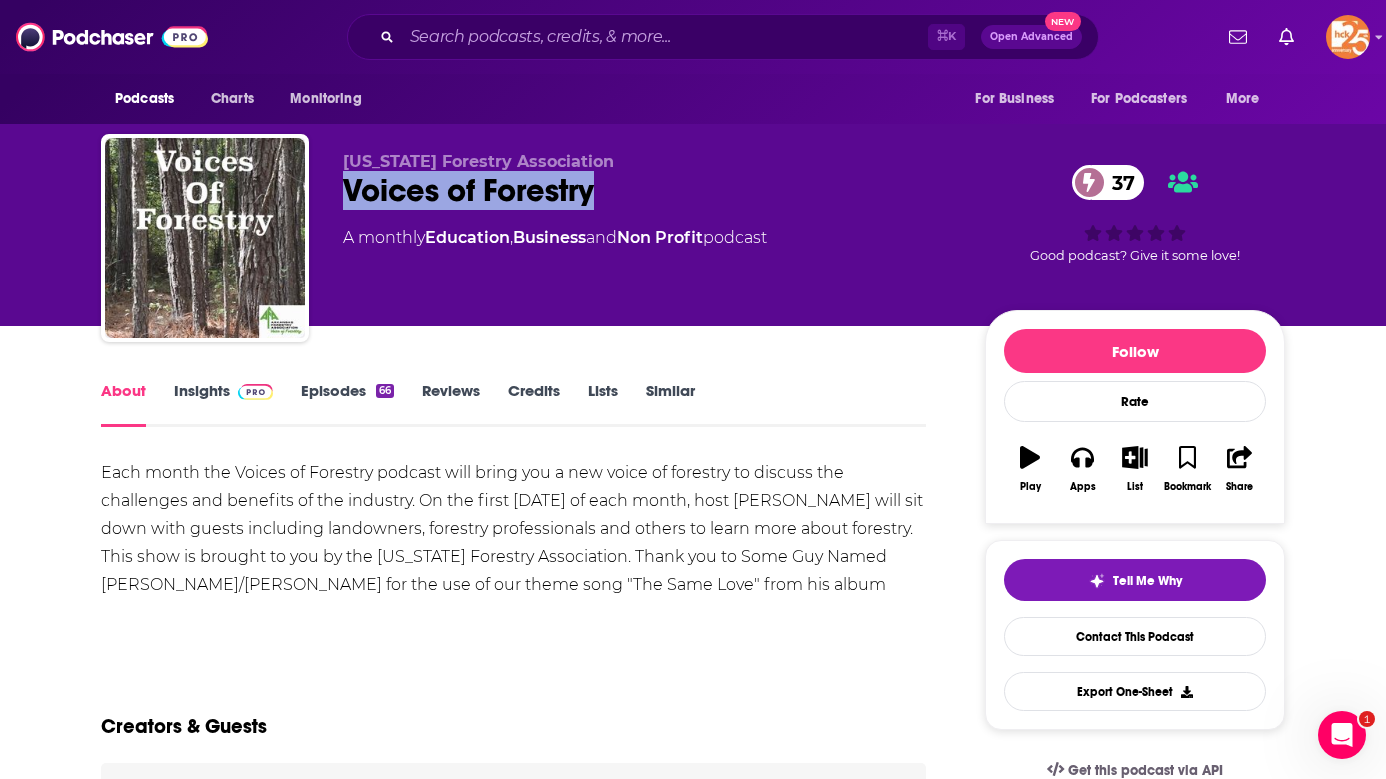 drag, startPoint x: 612, startPoint y: 187, endPoint x: 340, endPoint y: 196, distance: 272.14886 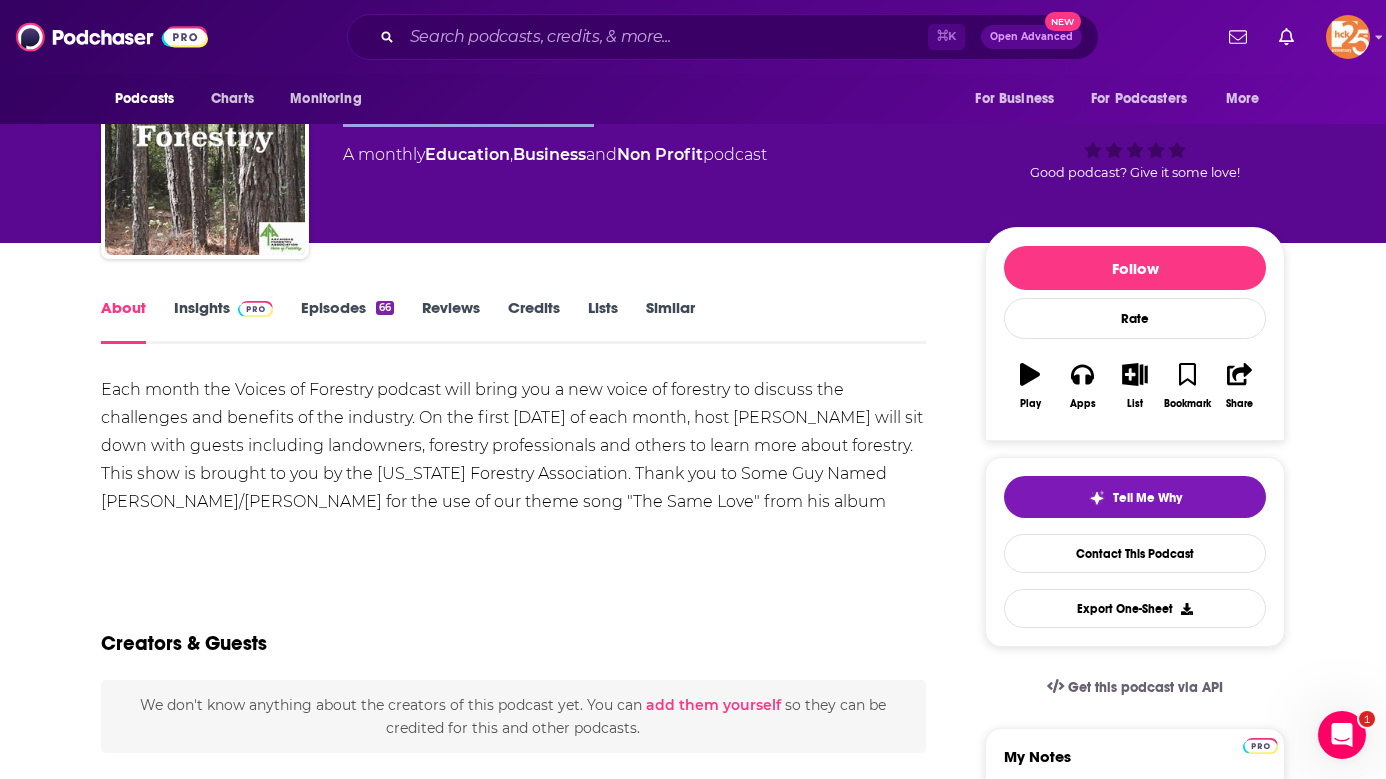 scroll, scrollTop: 80, scrollLeft: 0, axis: vertical 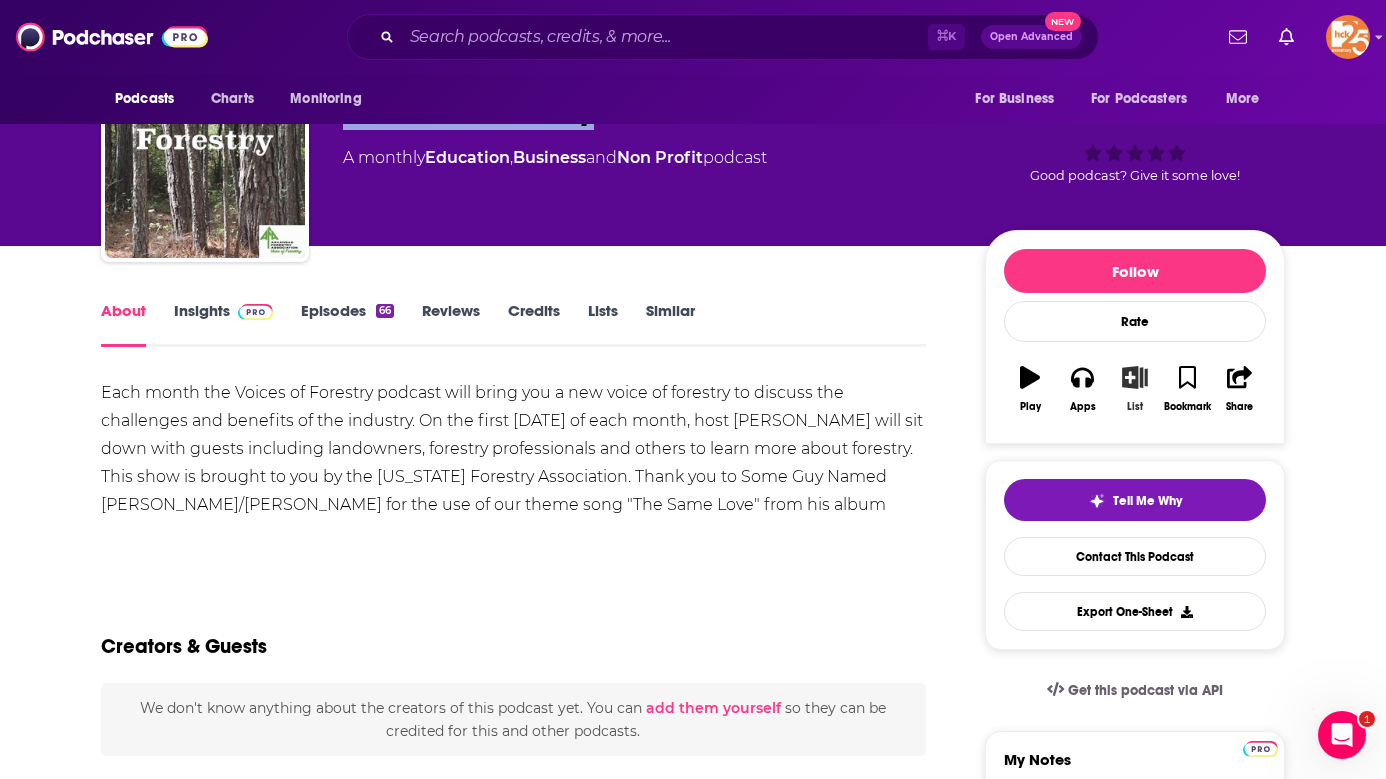 click 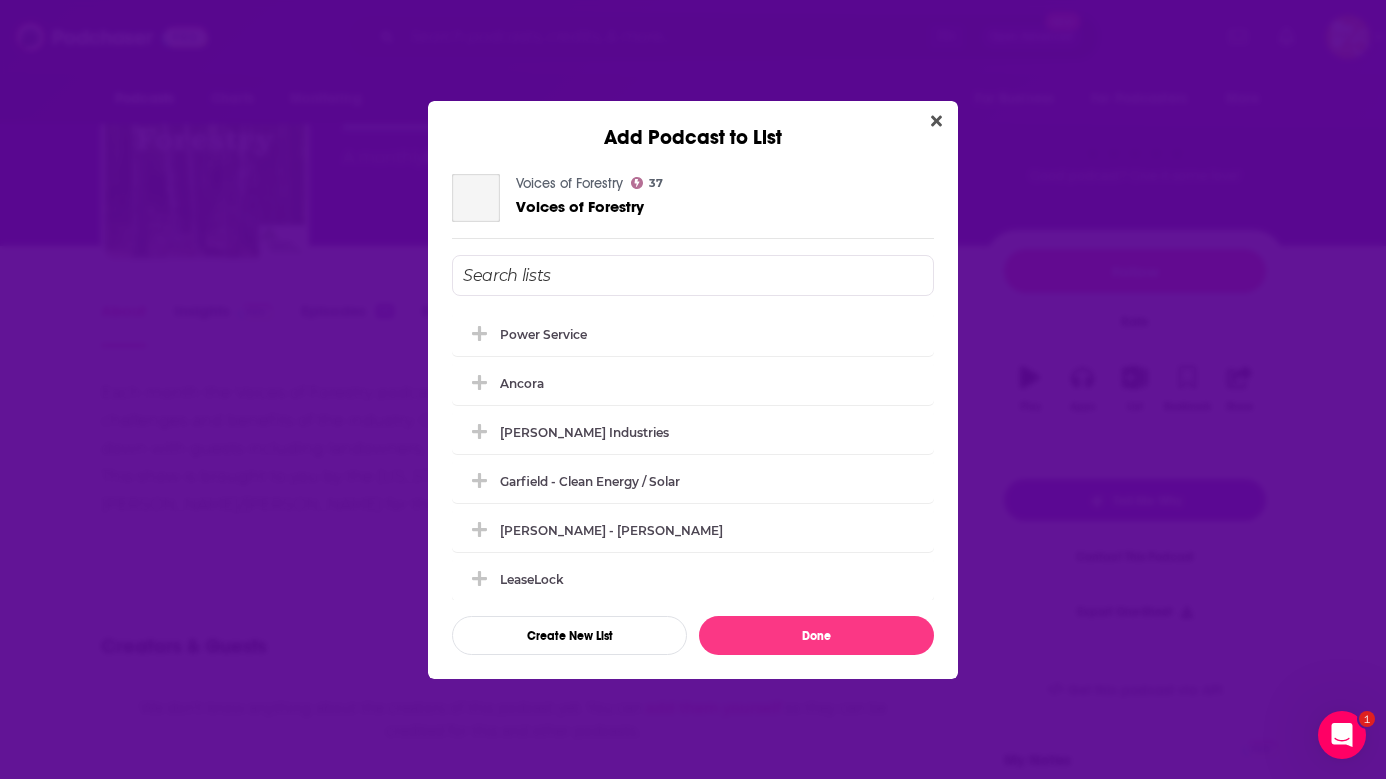 scroll, scrollTop: 0, scrollLeft: 0, axis: both 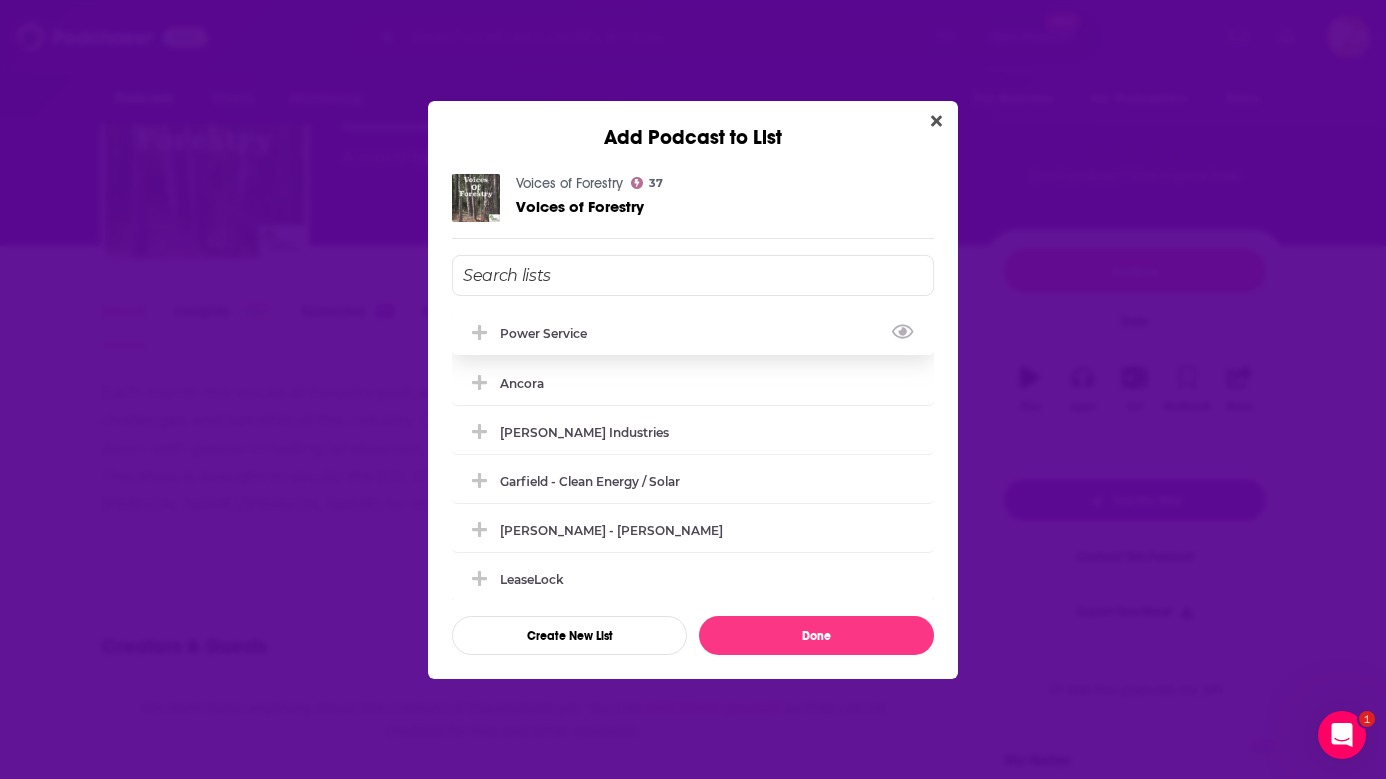 click on "Power Service" at bounding box center [693, 333] 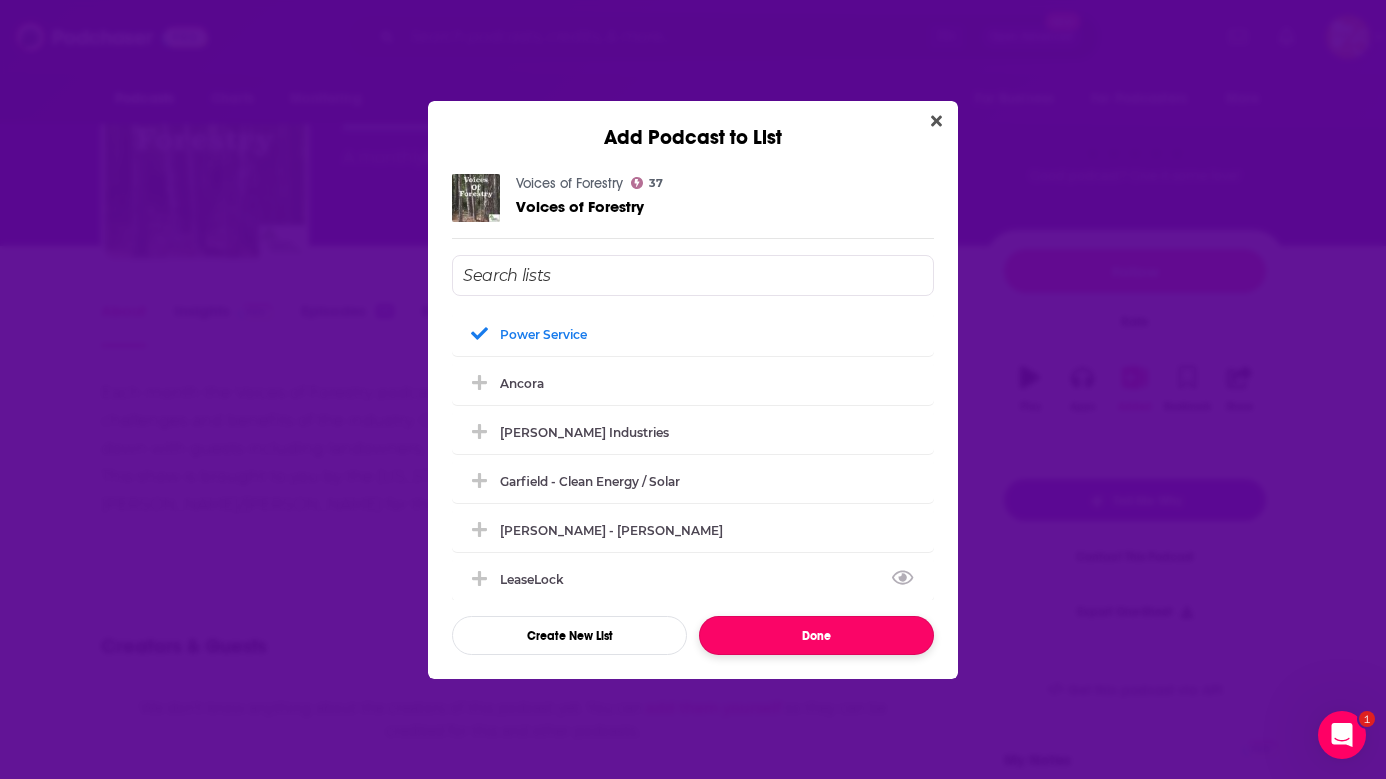 click on "Done" at bounding box center (816, 635) 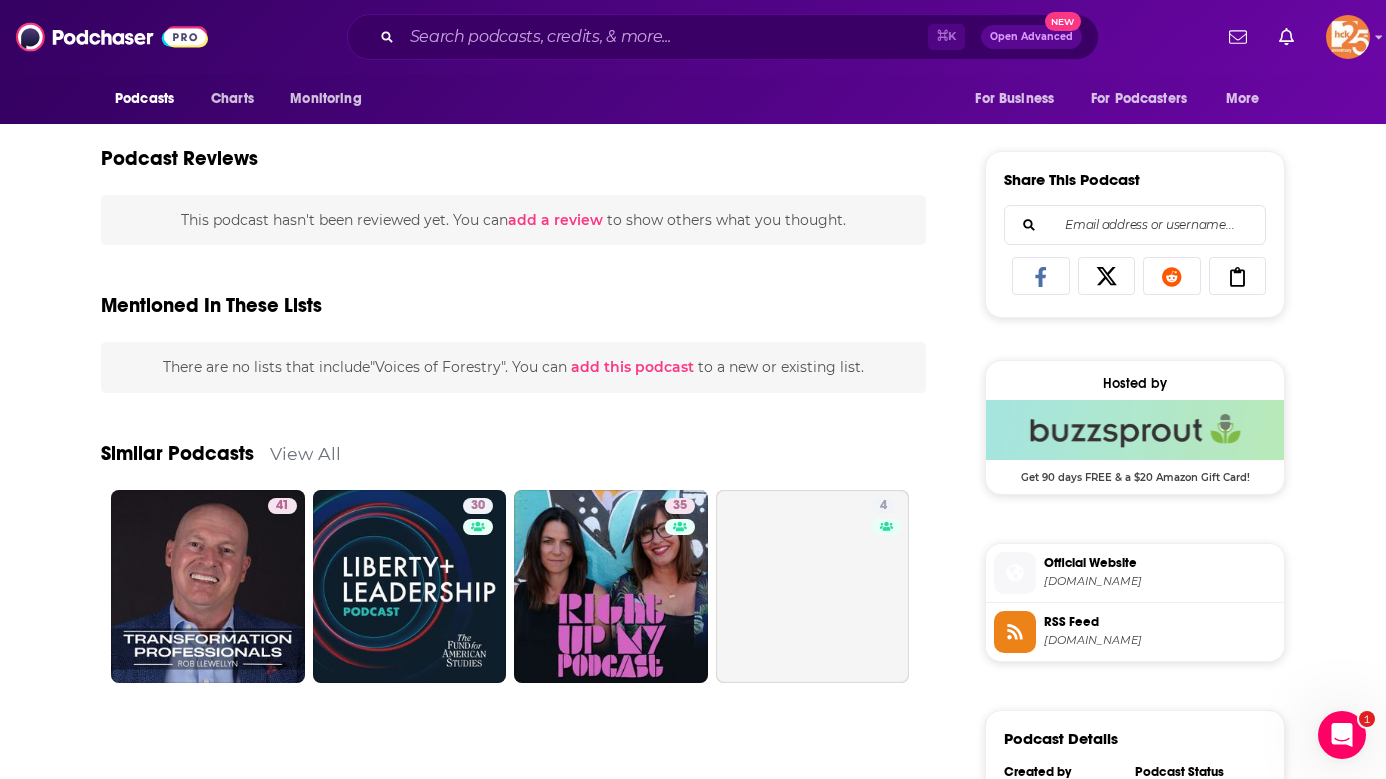 scroll, scrollTop: 1301, scrollLeft: 0, axis: vertical 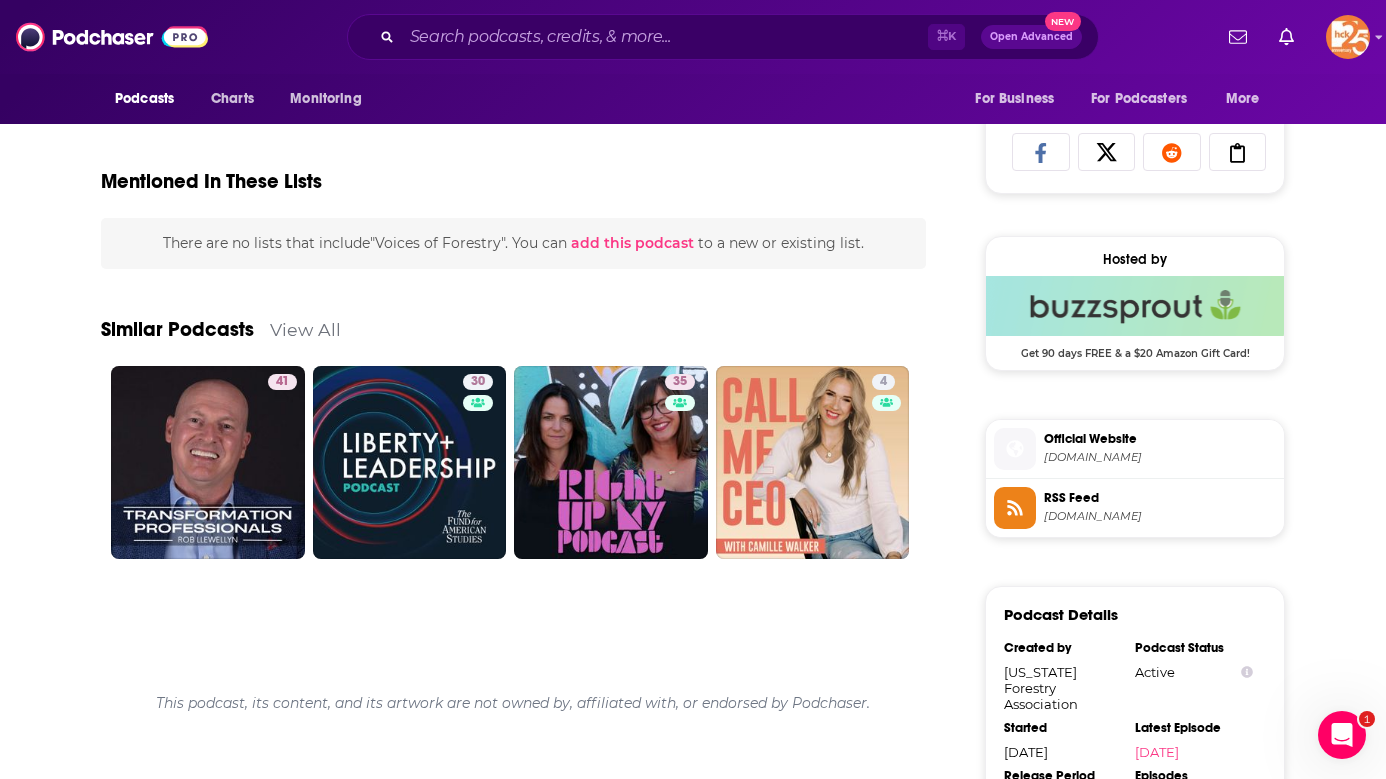 click on "Official Website" at bounding box center [1160, 439] 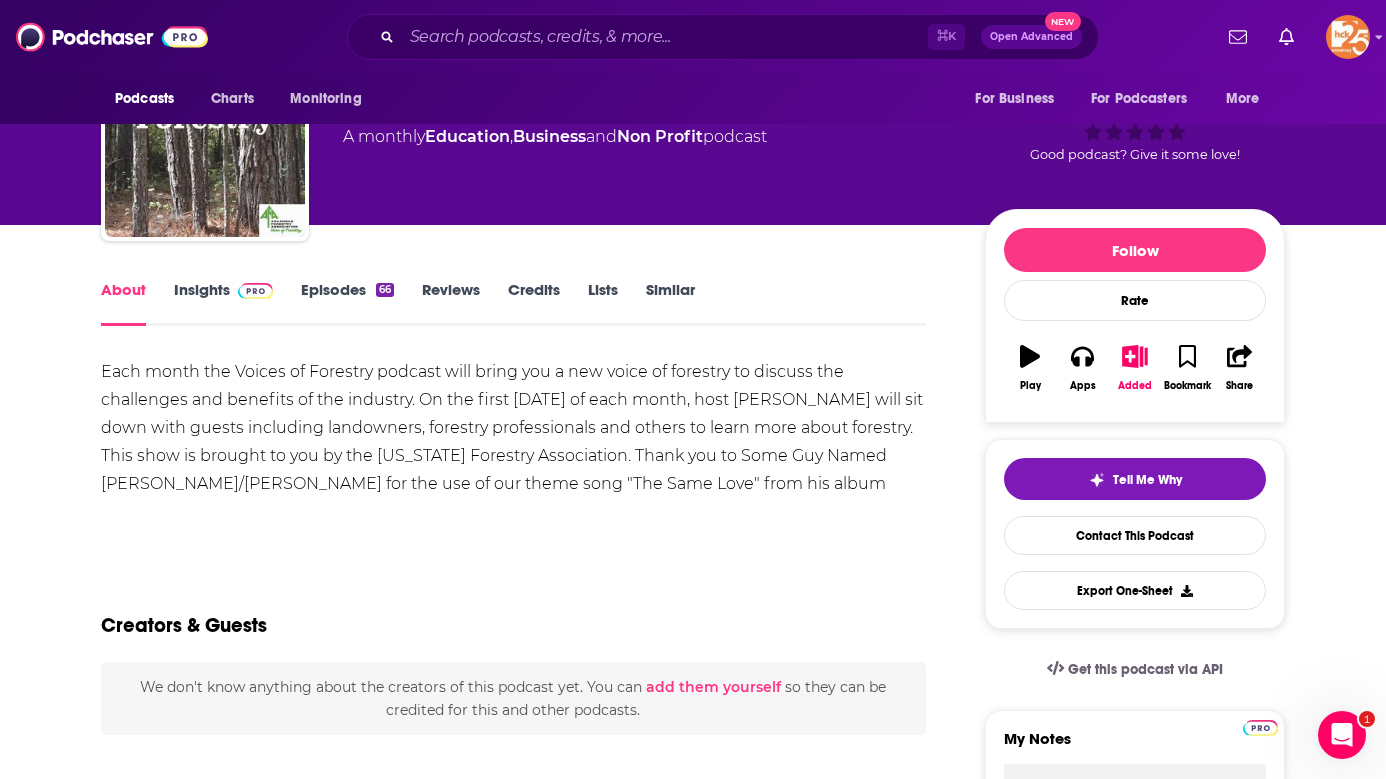 scroll, scrollTop: 0, scrollLeft: 0, axis: both 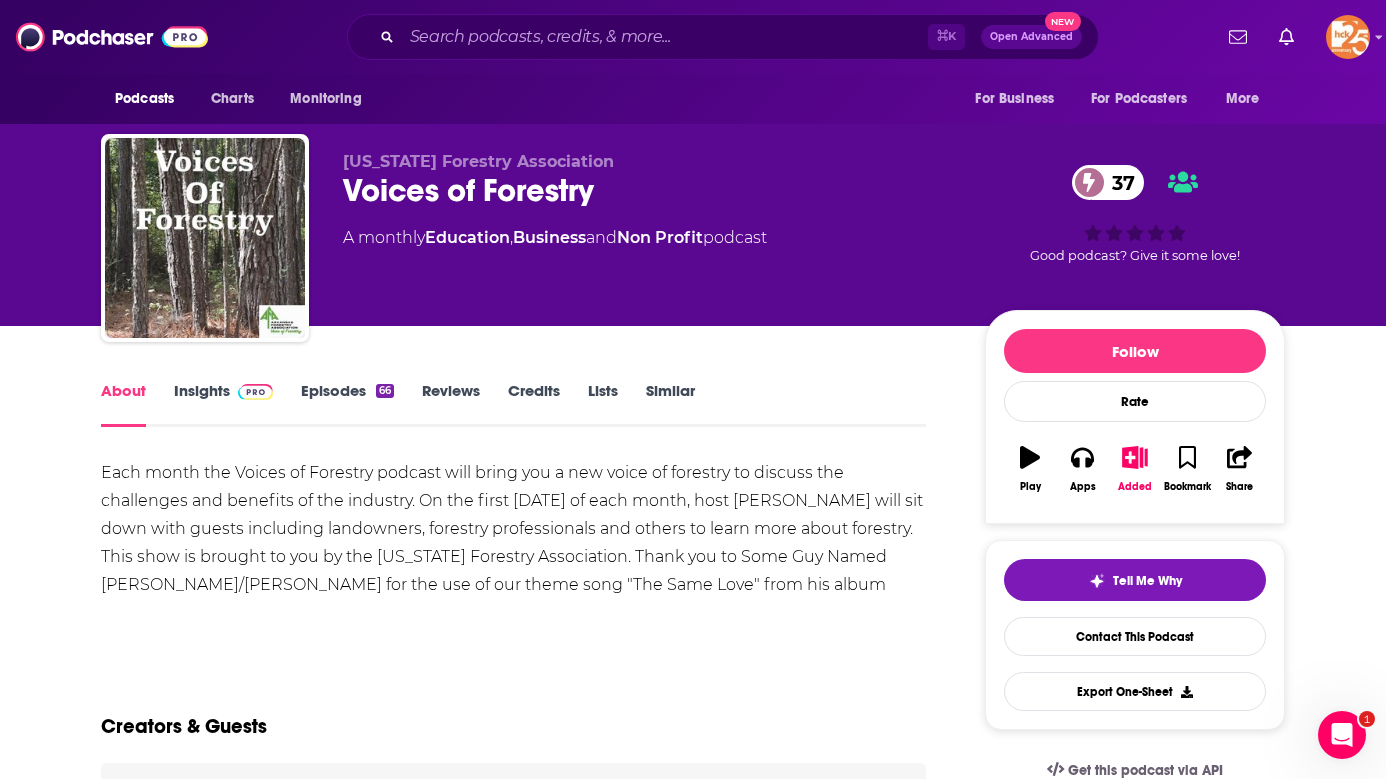 click on "Each month the Voices of Forestry podcast will bring you a new voice of forestry to discuss the challenges and benefits of the industry.  On the first [DATE] of each month, host [PERSON_NAME] will sit down with guests including landowners, forestry professionals and others to learn more about forestry. This show is brought to you by the [US_STATE] Forestry Association. Thank you to Some Guy Named [PERSON_NAME]/[PERSON_NAME] for the use of our theme song "The Same Love" from his album "The Folkster."" at bounding box center [513, 543] 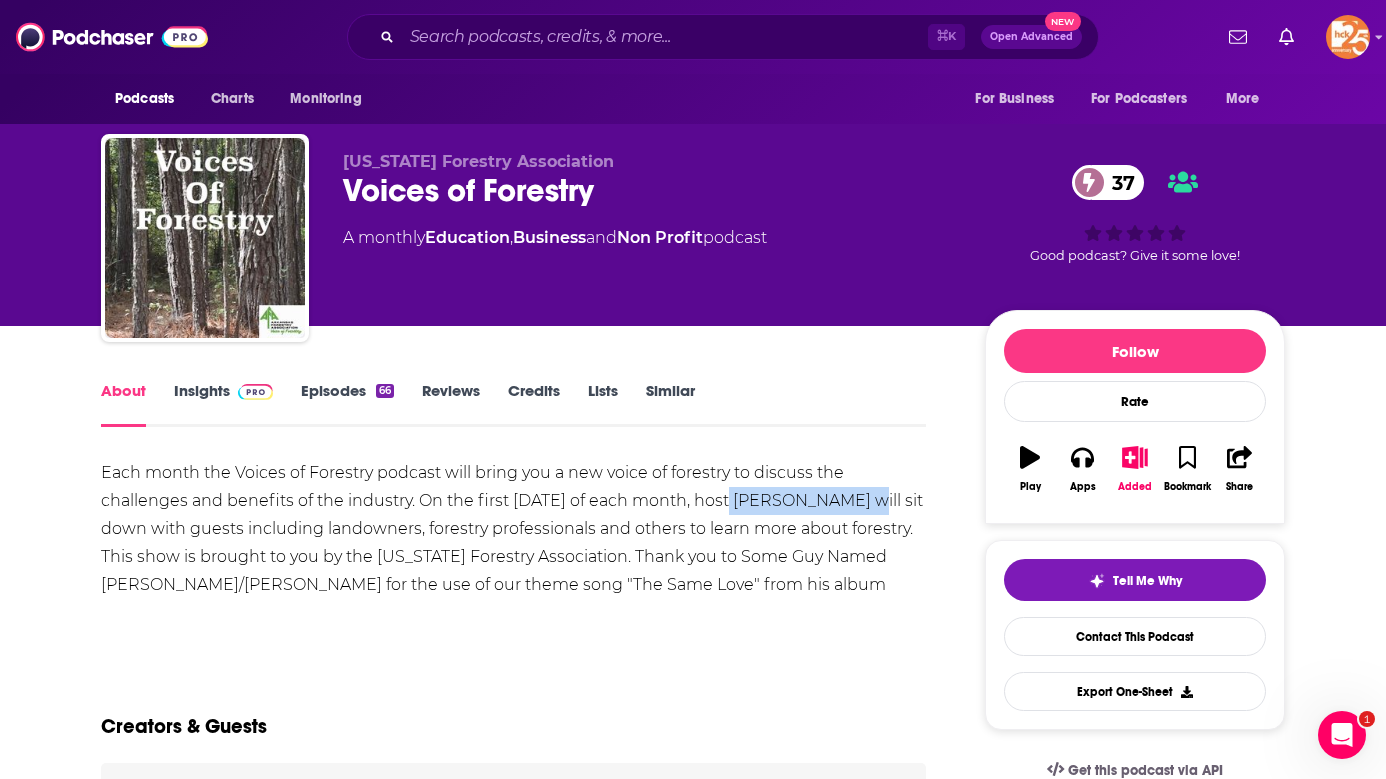 drag, startPoint x: 858, startPoint y: 502, endPoint x: 724, endPoint y: 498, distance: 134.0597 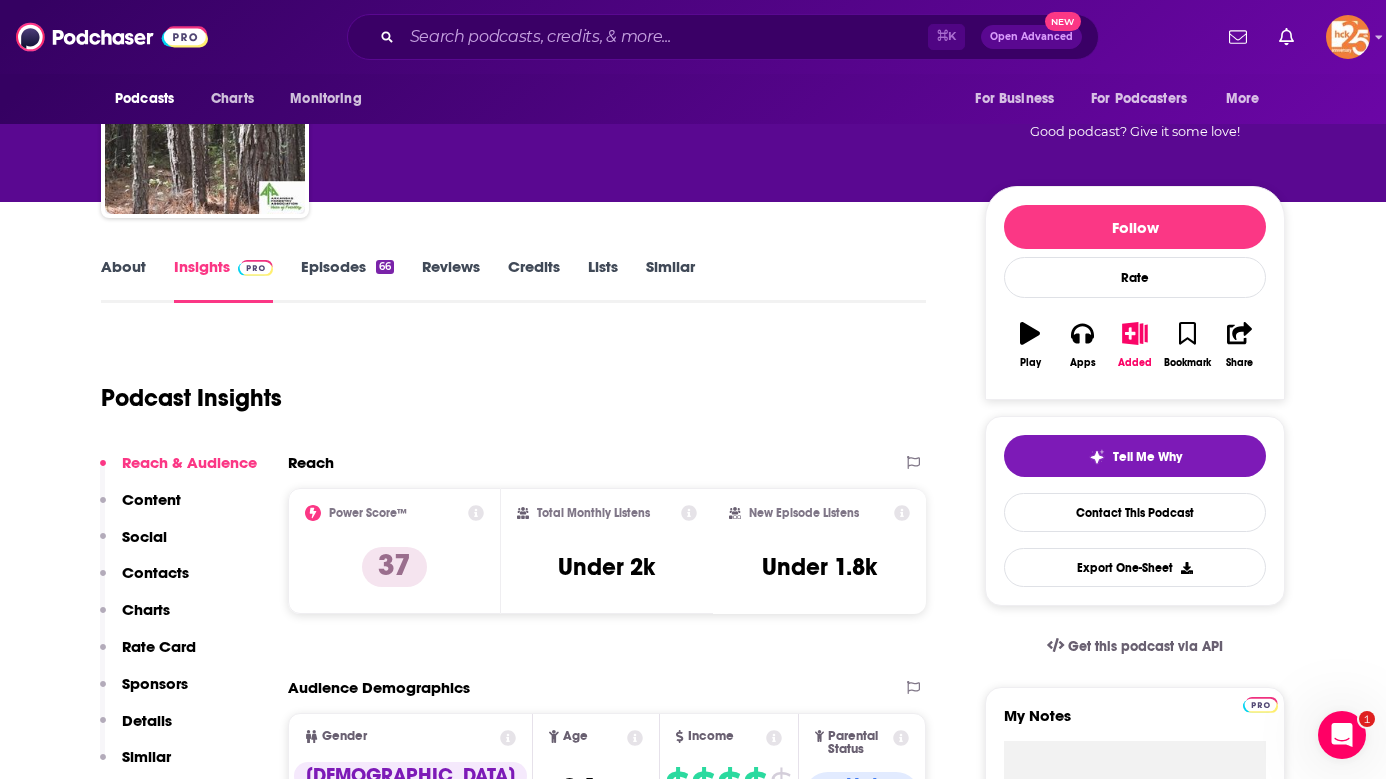 scroll, scrollTop: 130, scrollLeft: 0, axis: vertical 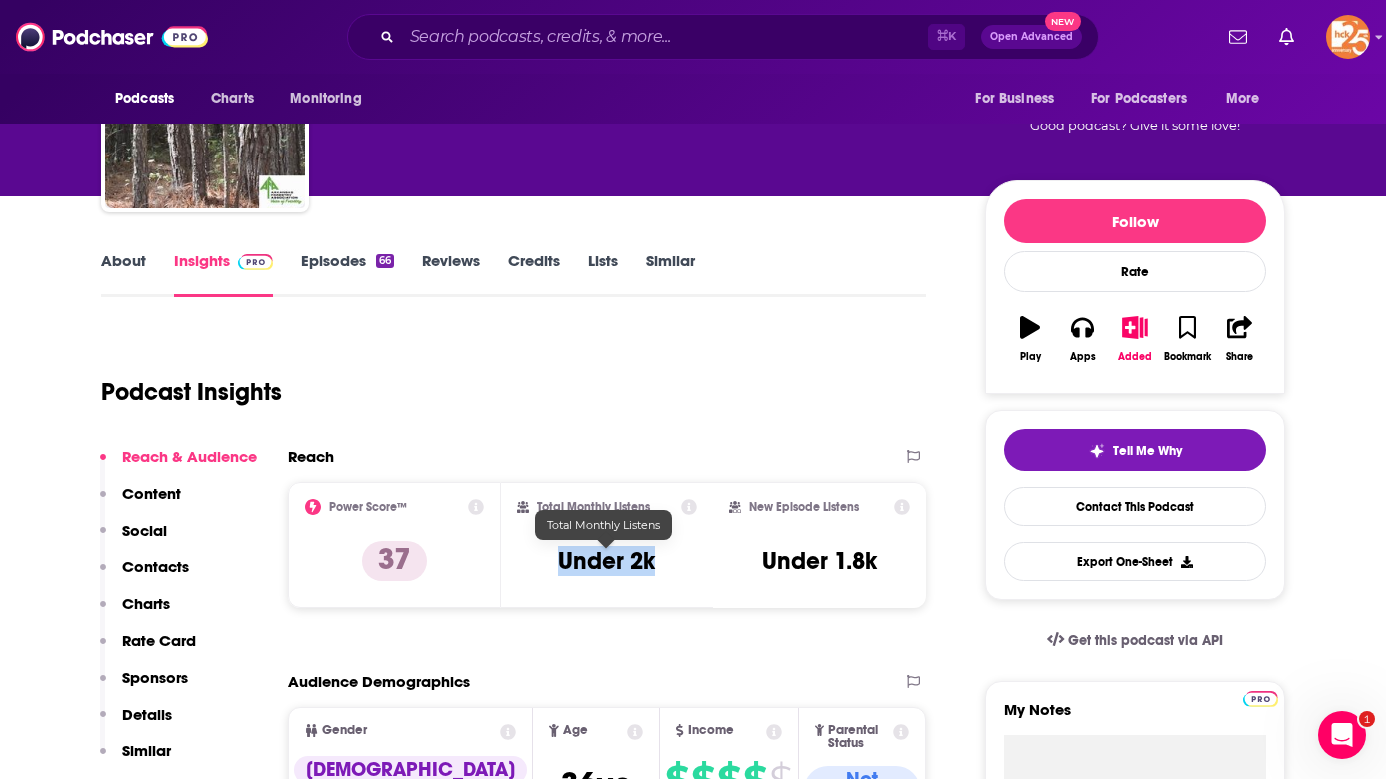 drag, startPoint x: 657, startPoint y: 571, endPoint x: 543, endPoint y: 568, distance: 114.03947 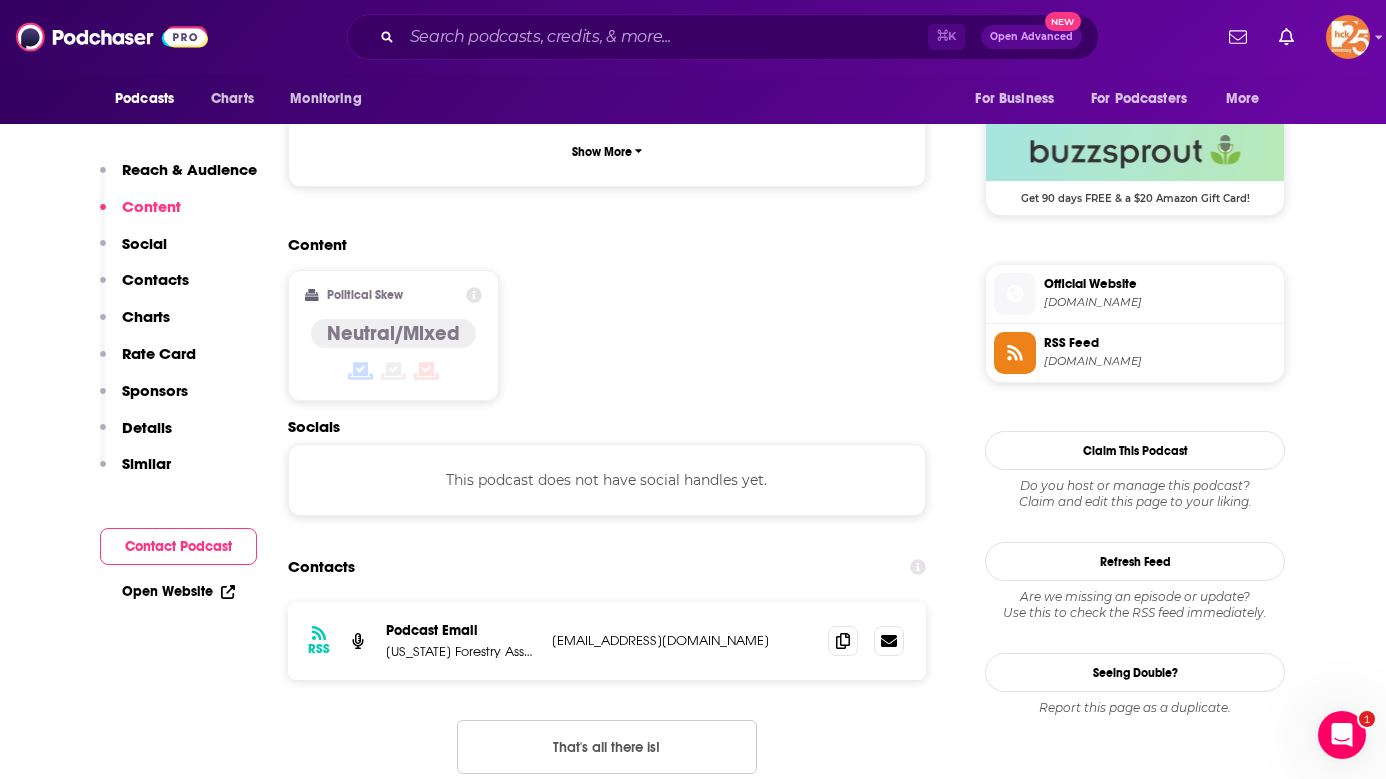 scroll, scrollTop: 1463, scrollLeft: 0, axis: vertical 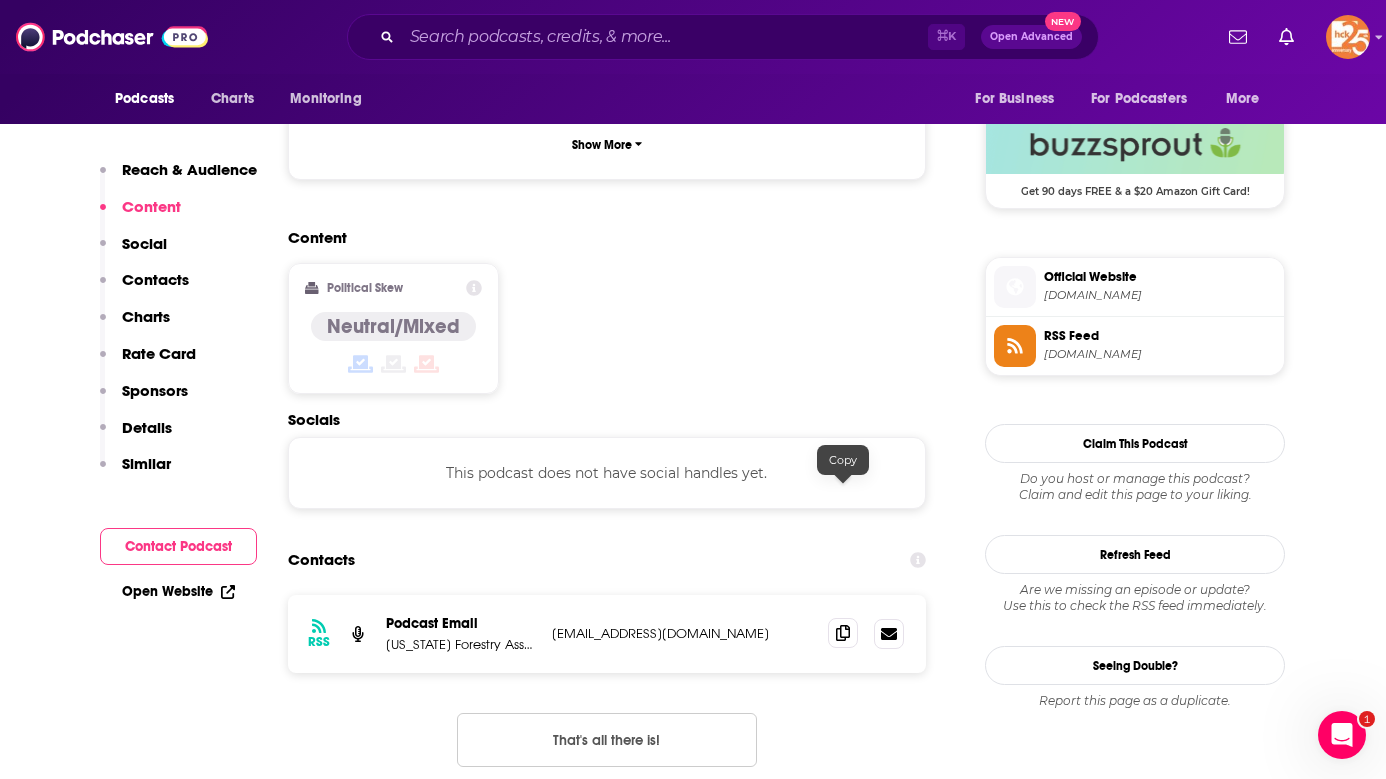 click 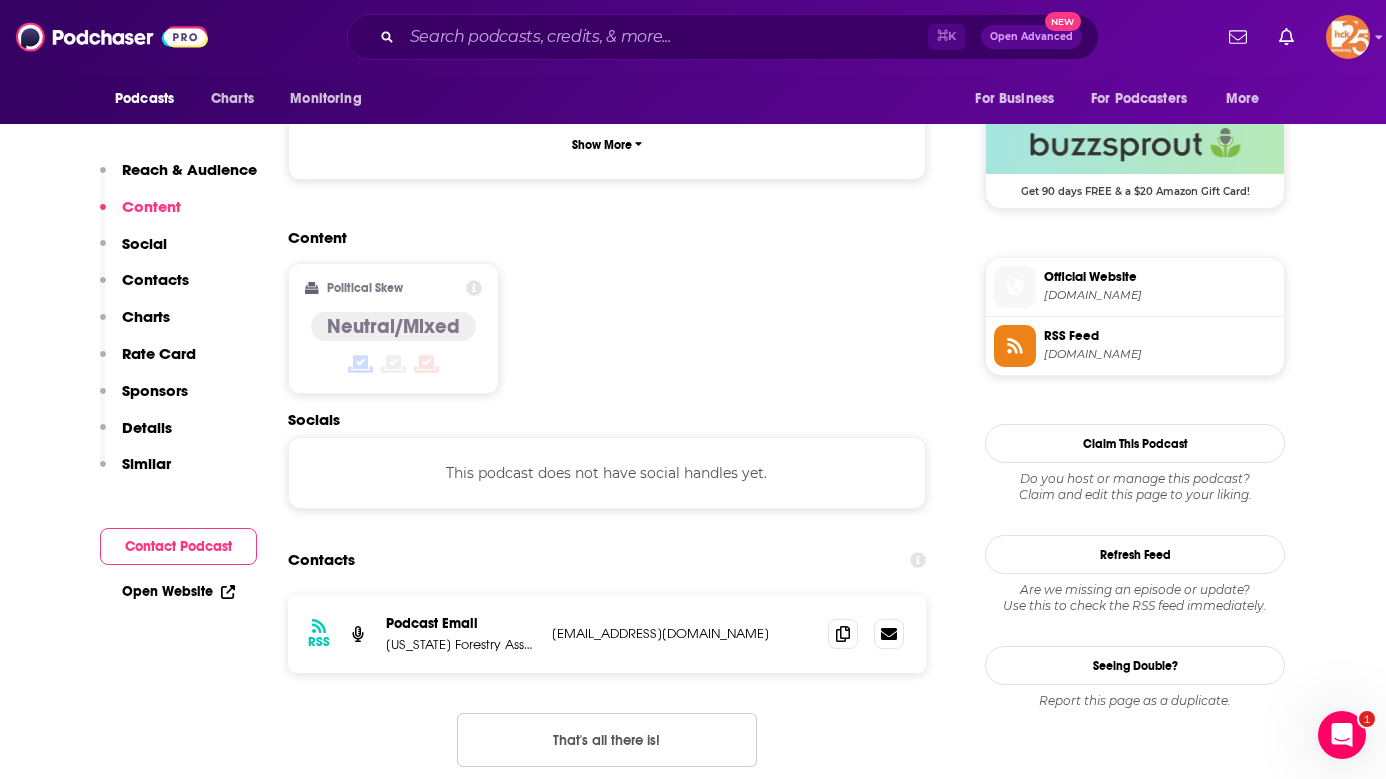 scroll, scrollTop: 751, scrollLeft: 0, axis: vertical 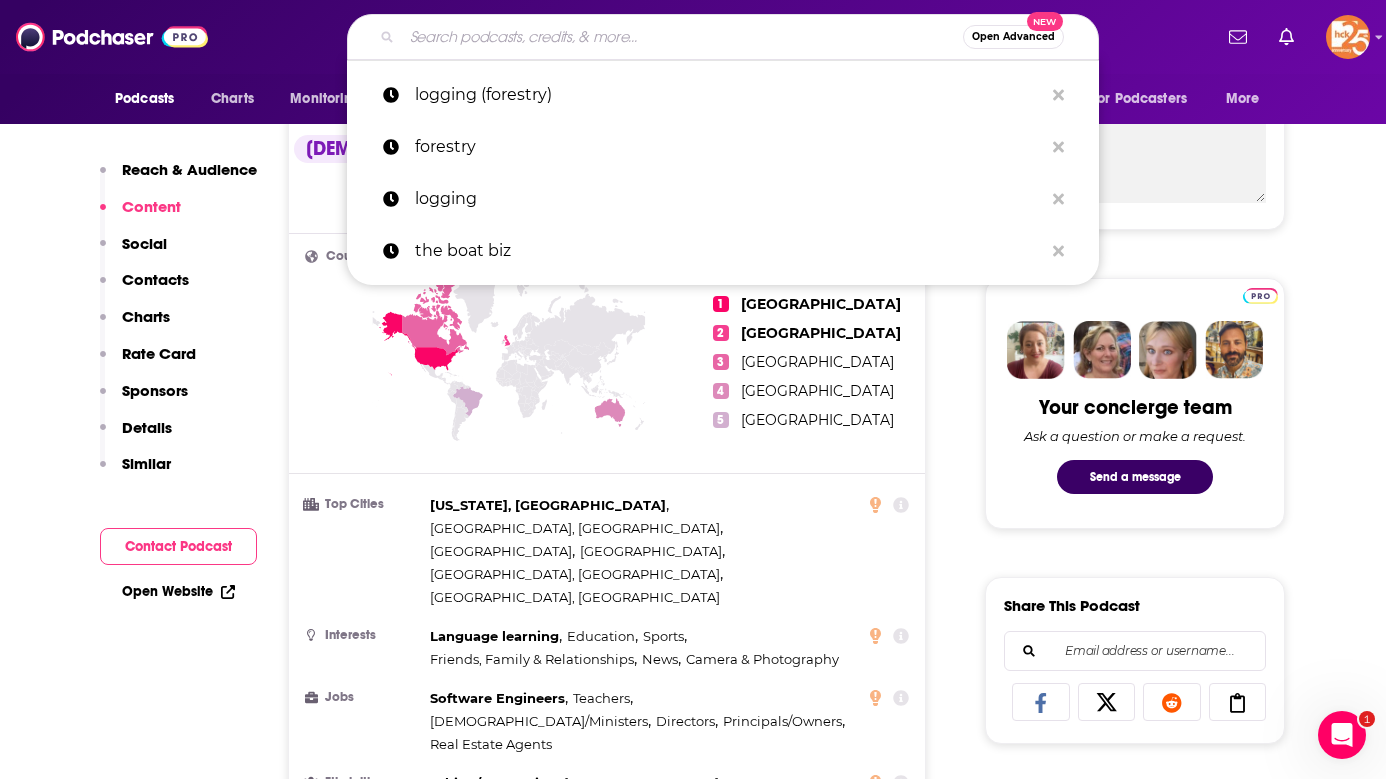 click at bounding box center [682, 37] 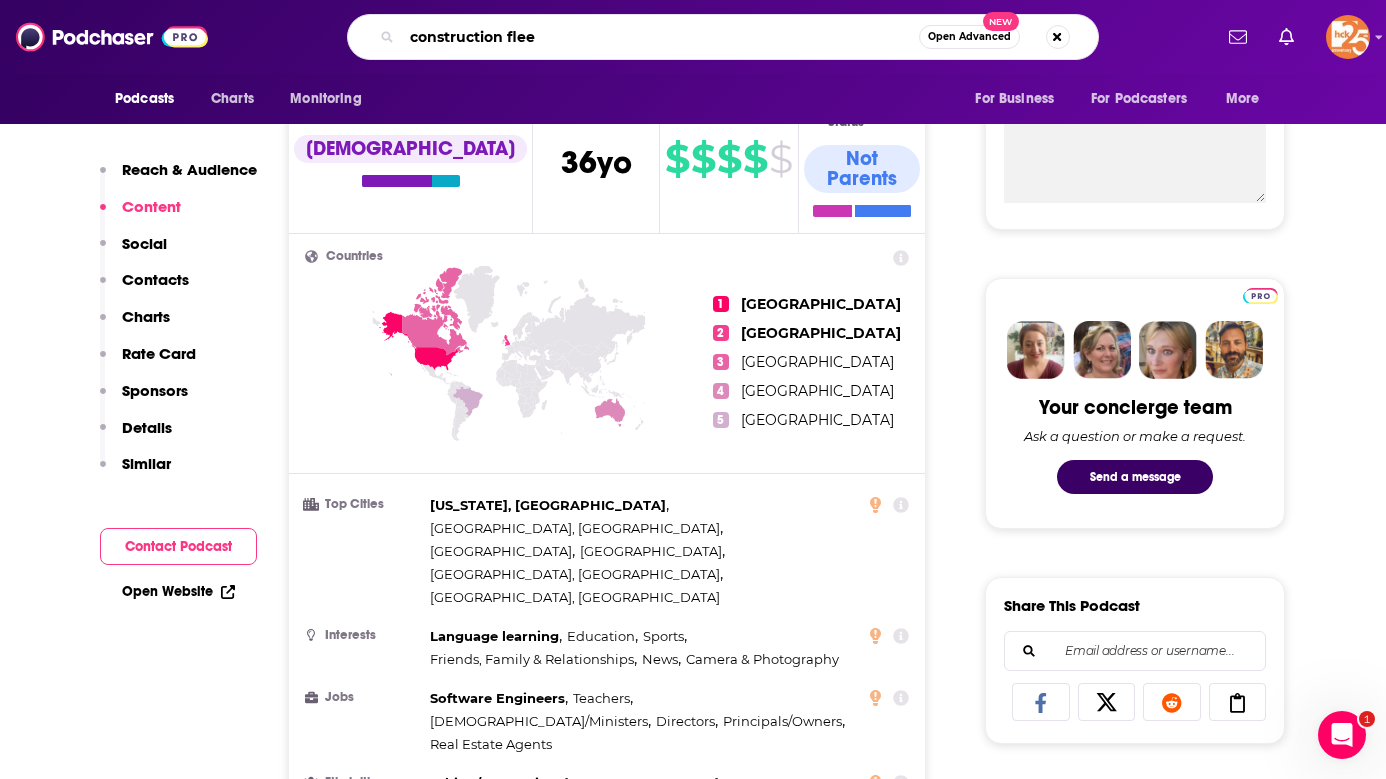 type on "construction fleet" 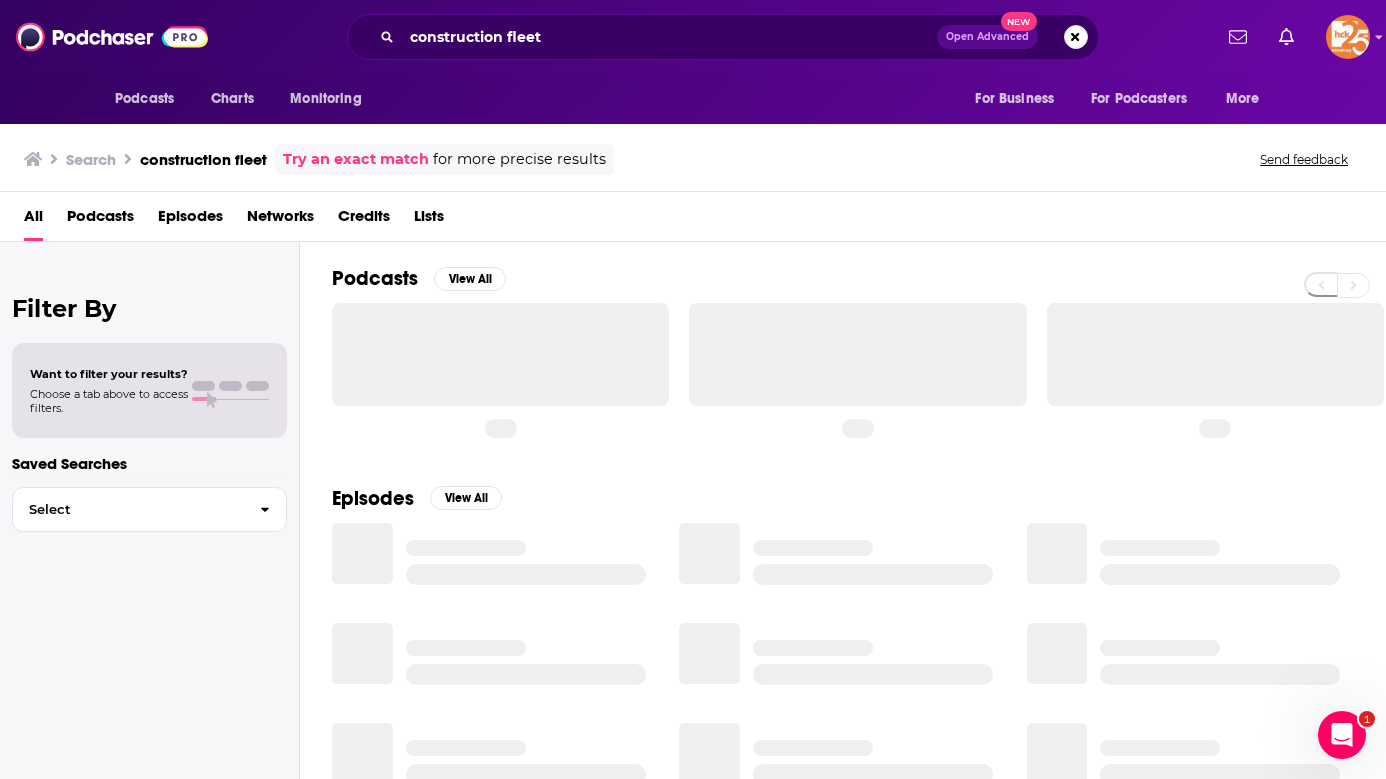 scroll, scrollTop: 0, scrollLeft: 0, axis: both 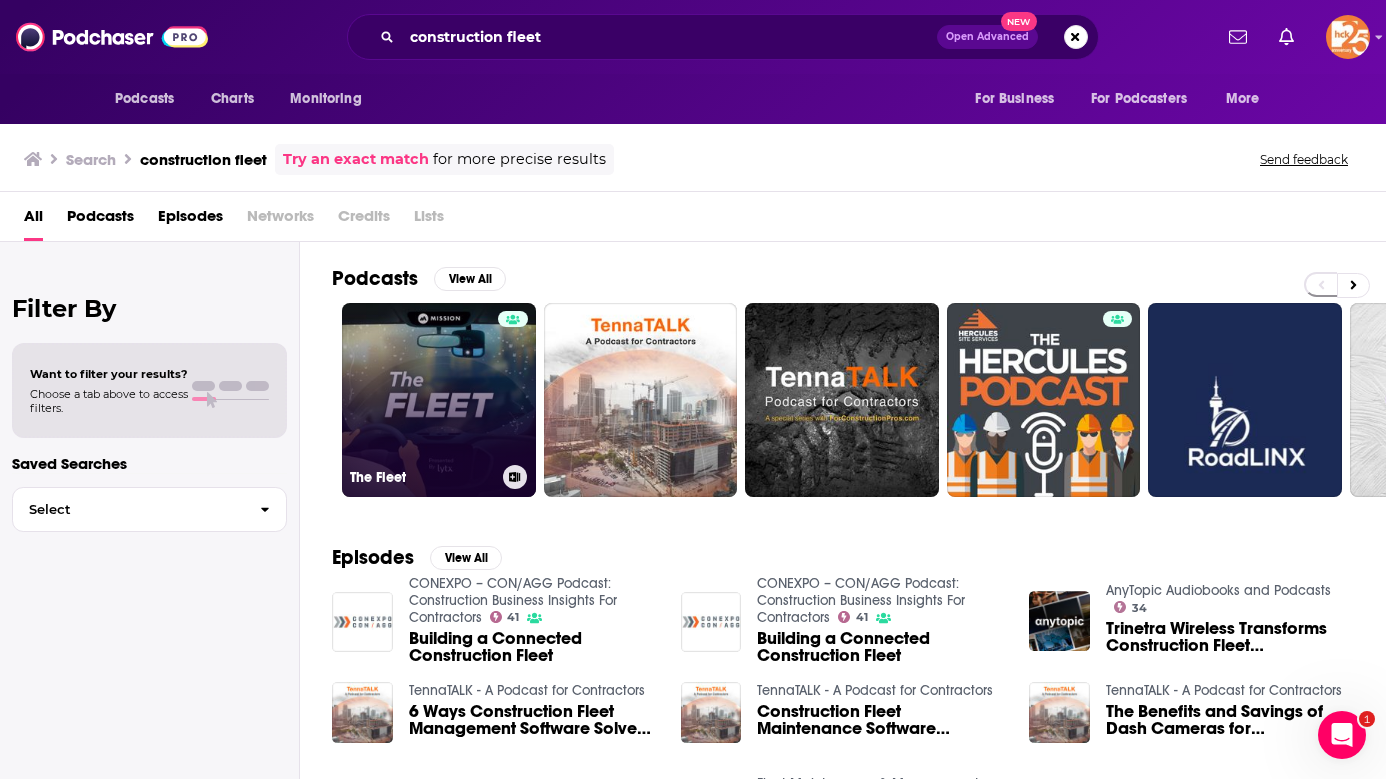 click on "The Fleet" at bounding box center (439, 400) 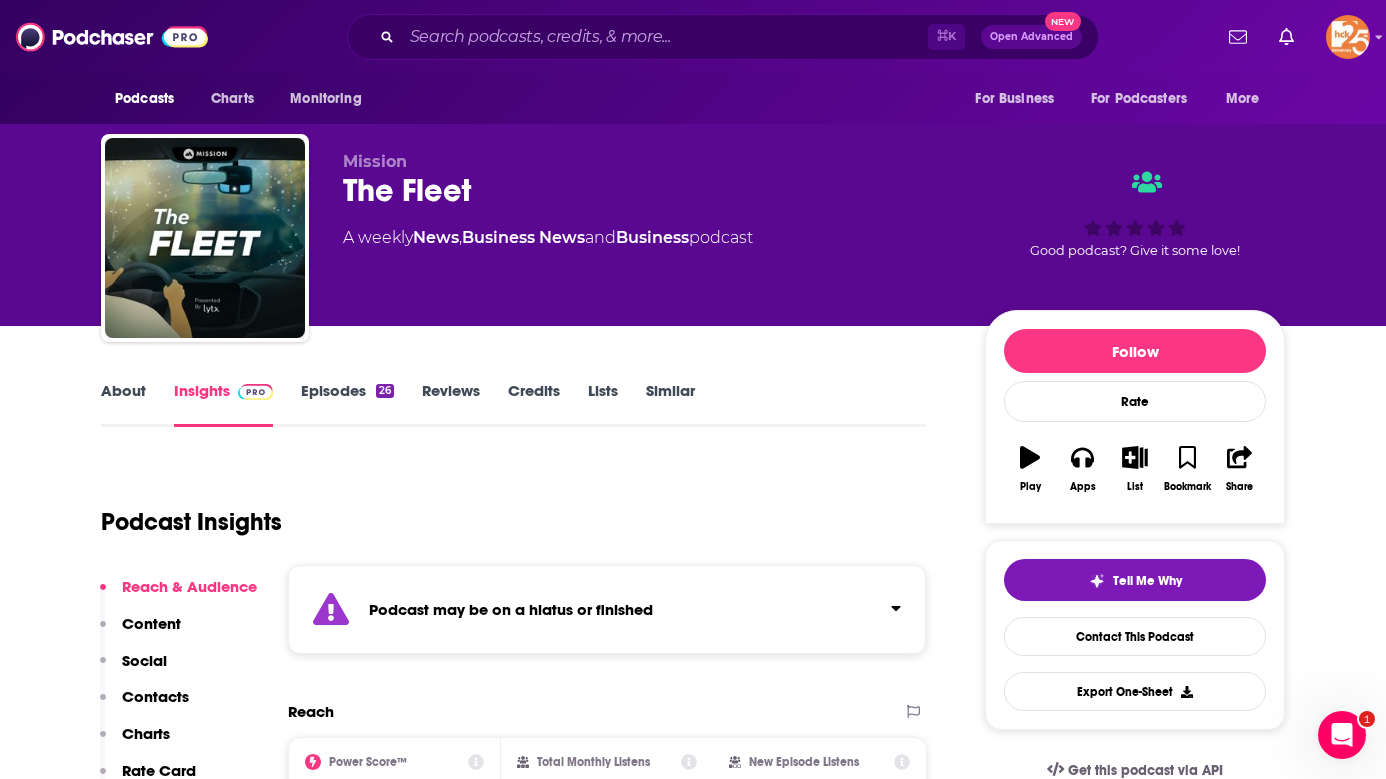 click on "About" at bounding box center (123, 404) 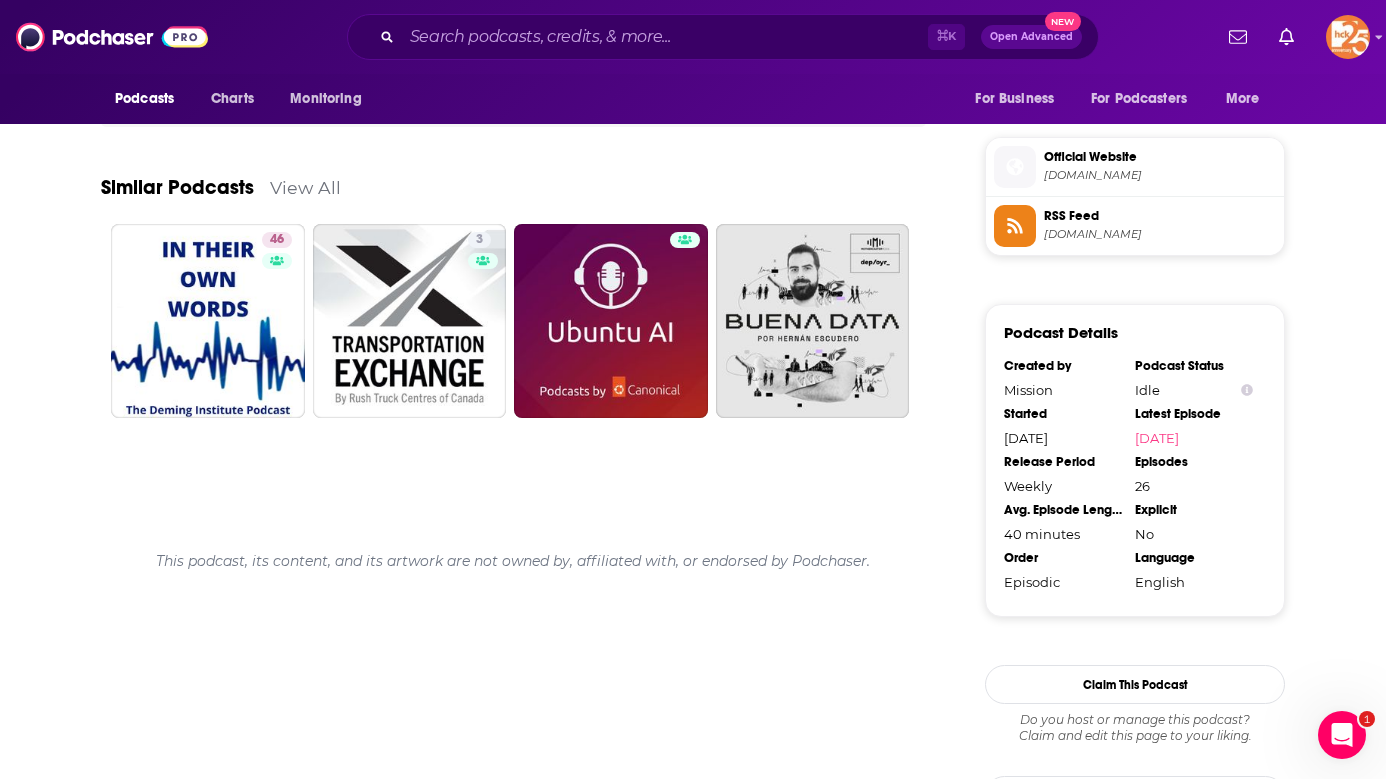 scroll, scrollTop: 1589, scrollLeft: 0, axis: vertical 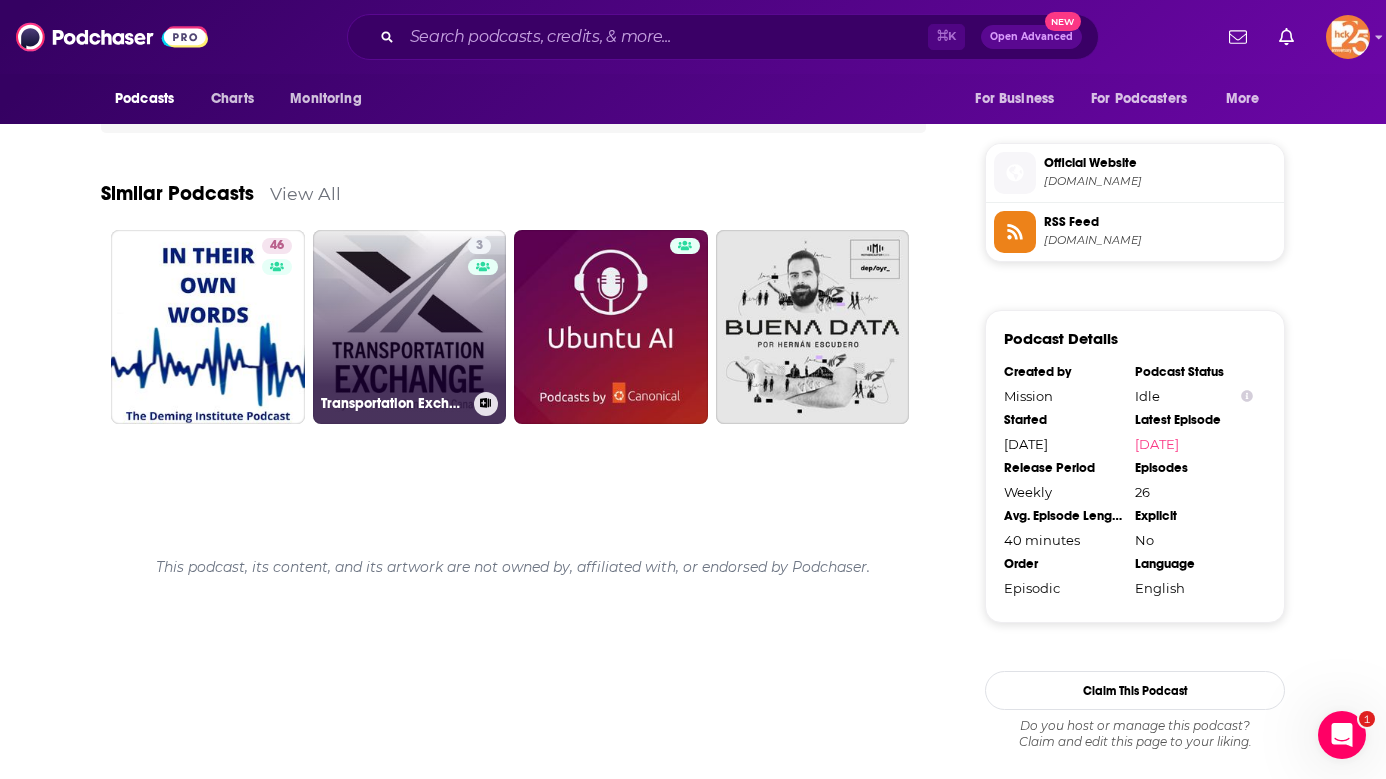 click on "3 Transportation Exchange presented by Rush Truck Centres of [GEOGRAPHIC_DATA]" at bounding box center (410, 327) 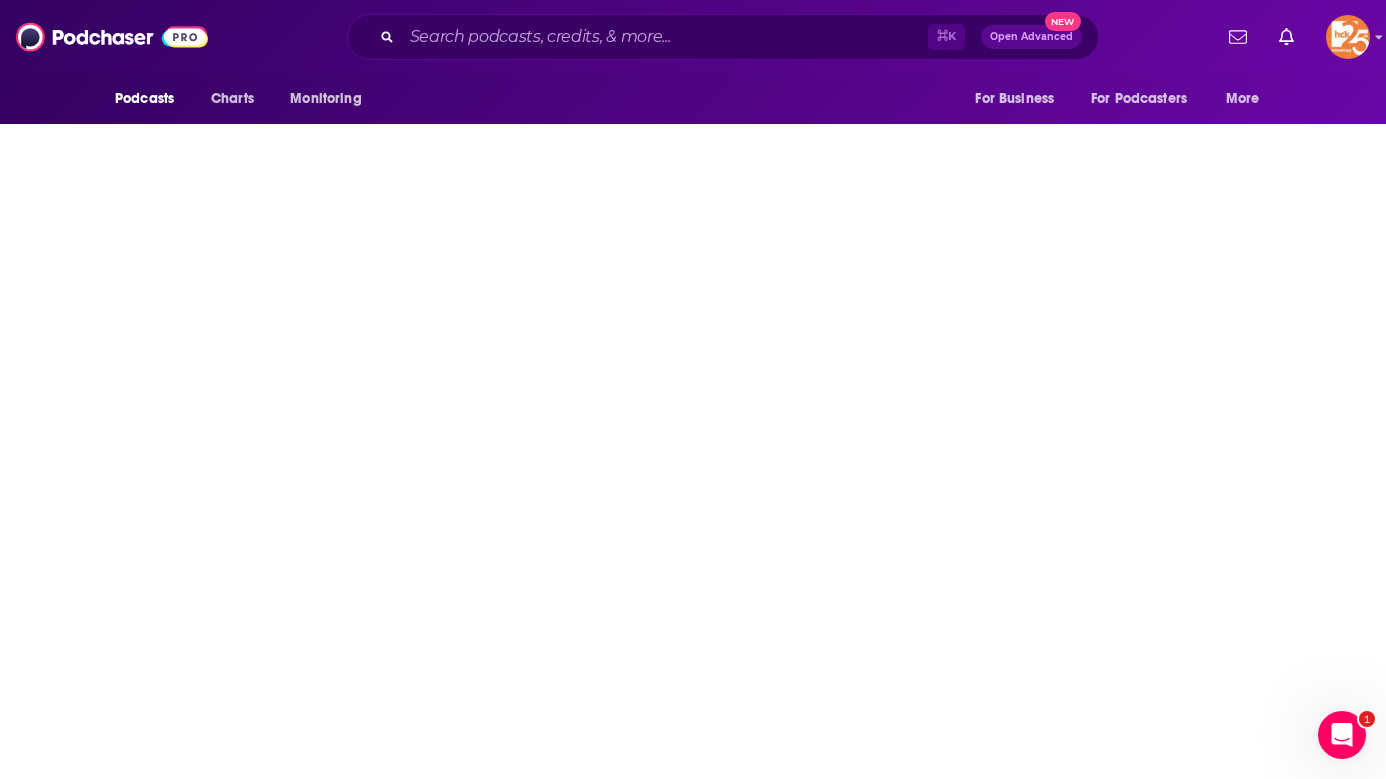 scroll, scrollTop: 0, scrollLeft: 0, axis: both 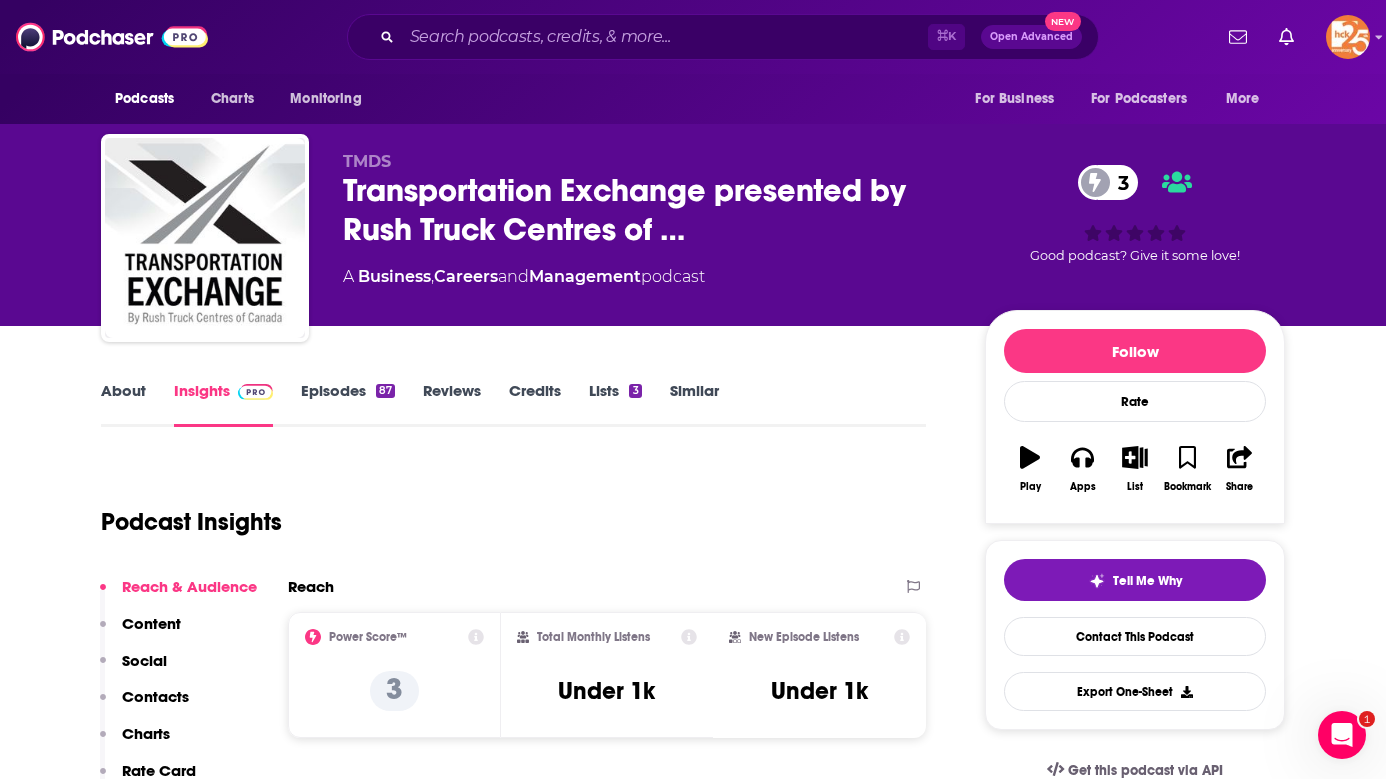 click on "About" at bounding box center (123, 404) 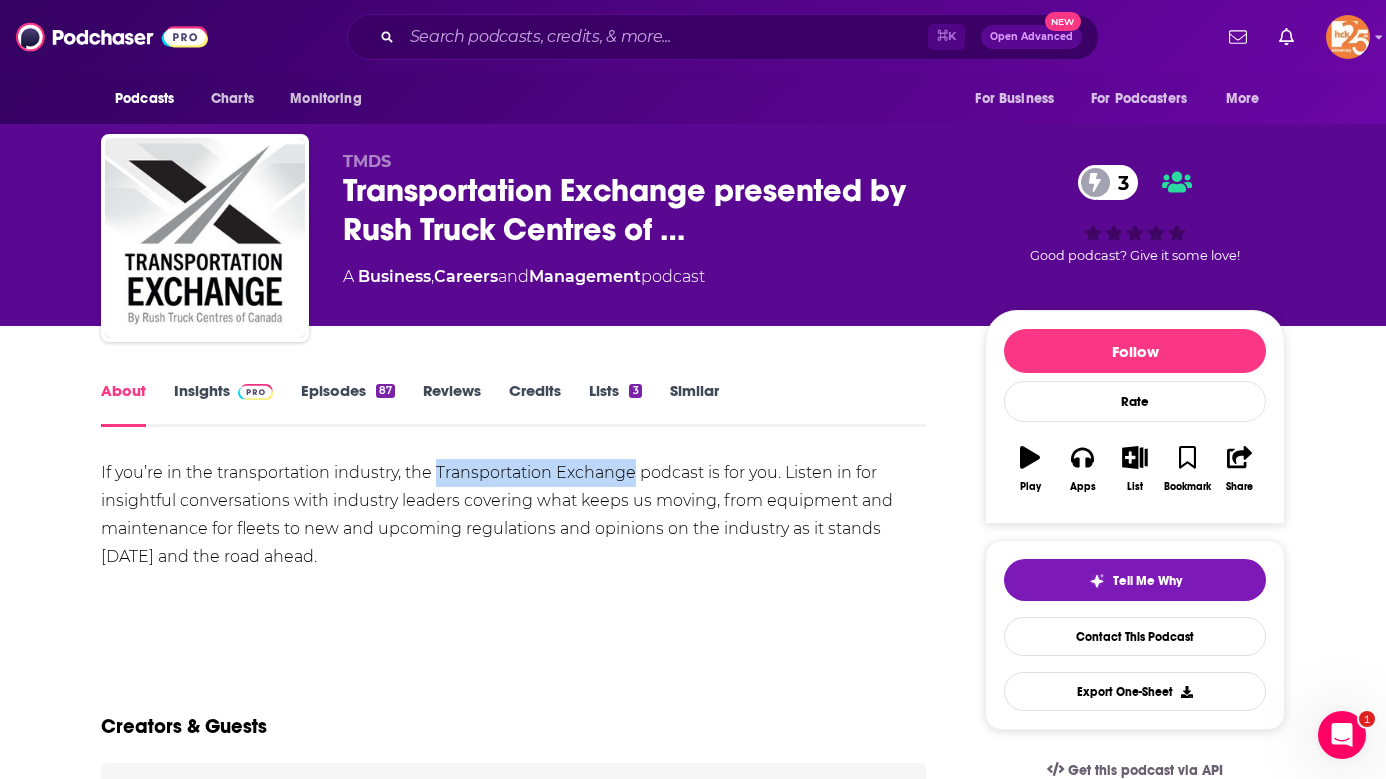 drag, startPoint x: 633, startPoint y: 479, endPoint x: 438, endPoint y: 475, distance: 195.04102 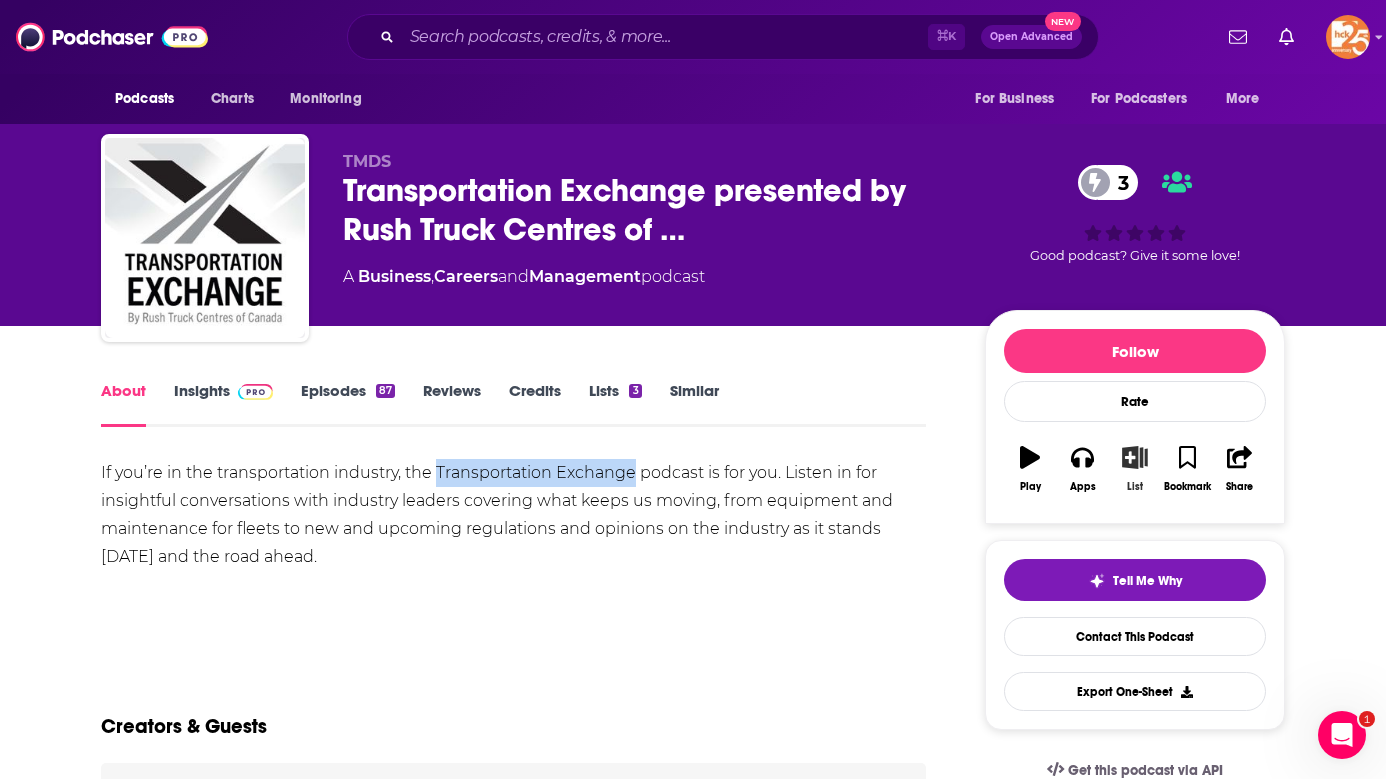 click 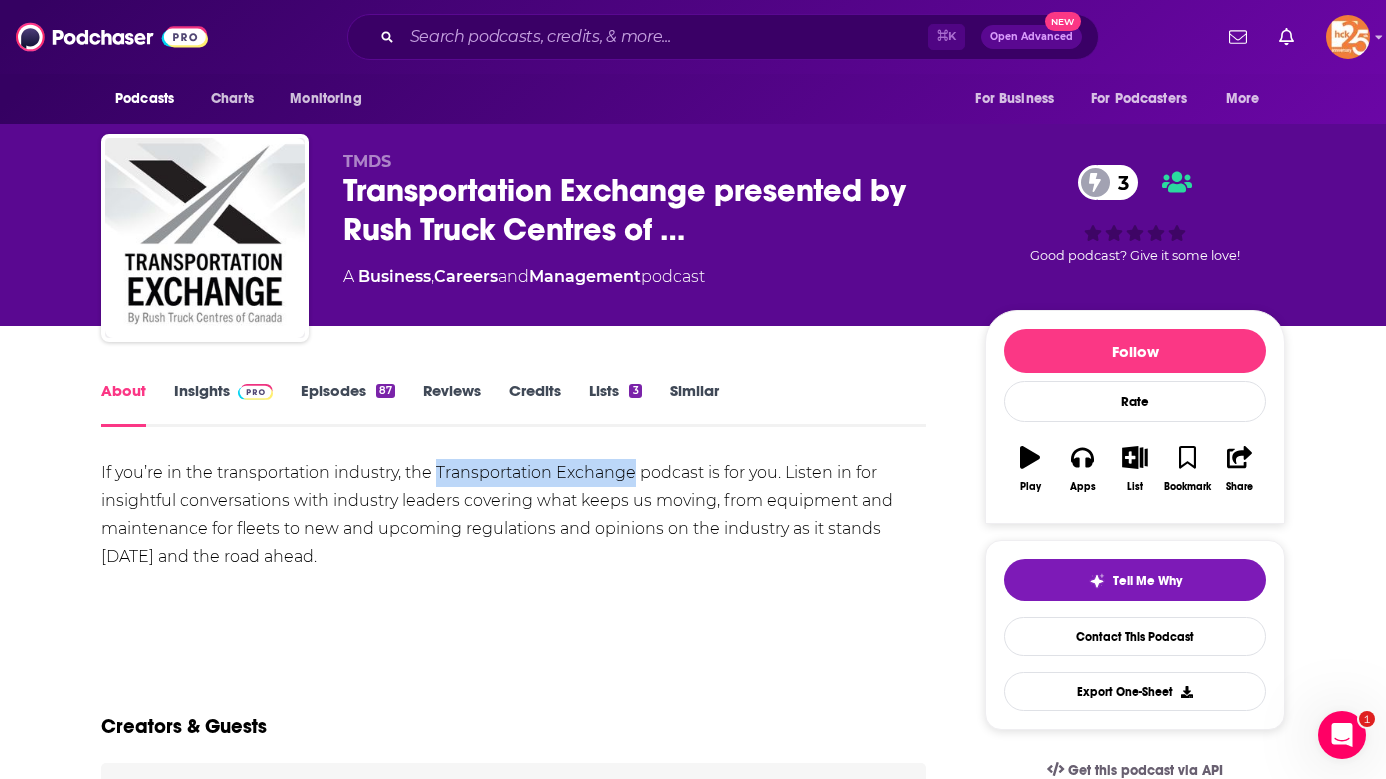 click on "Add Podcast to List Transportation Exchange presented by Rush Truck Centres of Canada 3 Transportation Exchange presented by Rush Truck Centres of Canada Power Service Ancora [PERSON_NAME] Industries Garfield - Clean Energy / Solar Garfield - [PERSON_NAME] LeaseLock LeaseLock - [PERSON_NAME] - [PERSON_NAME] - STVT Weslaco [PERSON_NAME] - [GEOGRAPHIC_DATA] Visit  Garfield - [PERSON_NAME] Ancora - Construction GMR [PERSON_NAME] Women Exdion GMR Security - [PERSON_NAME] Security  GMR Security - [PERSON_NAME] / STVT - [US_STATE] [PERSON_NAME] - Veterans HCKTWO - [PERSON_NAME] - [DATE] (Copy) GMR - Culture/HR Garfield - [PERSON_NAME] GMR General LeaseLock - [PERSON_NAME] GMR Security - Target Audiences  Garfield GMR - Women in Leadership Qualthera -[PERSON_NAME] MMC - [US_STATE] HCK2 - [PERSON_NAME] GMR - [PERSON_NAME] / IT HCK2 - Heather  Continental Electronics Ancora - Electrical LeaseLock - [PERSON_NAME] Feel Good / Personal Interest Stories Republic Manufacturing Qualthera Stately Final Ascent Dallas Marathon  RPD Energy" at bounding box center (693, 389) 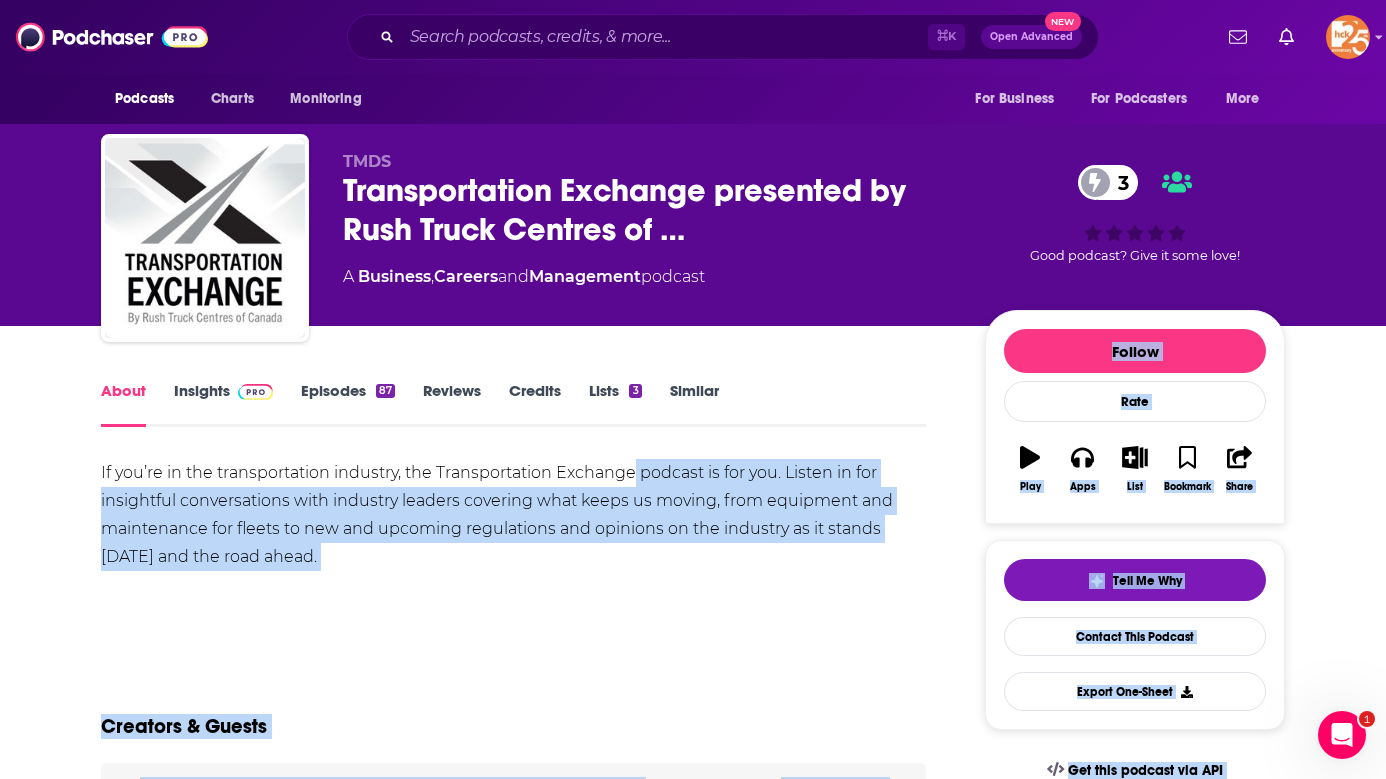click on "If you’re in the transportation industry, the Transportation Exchange podcast is for you. Listen in for insightful conversations with industry leaders covering what keeps us moving, from equipment and maintenance for fleets to new and upcoming regulations and opinions on the industry as it stands [DATE] and the road ahead." at bounding box center [513, 515] 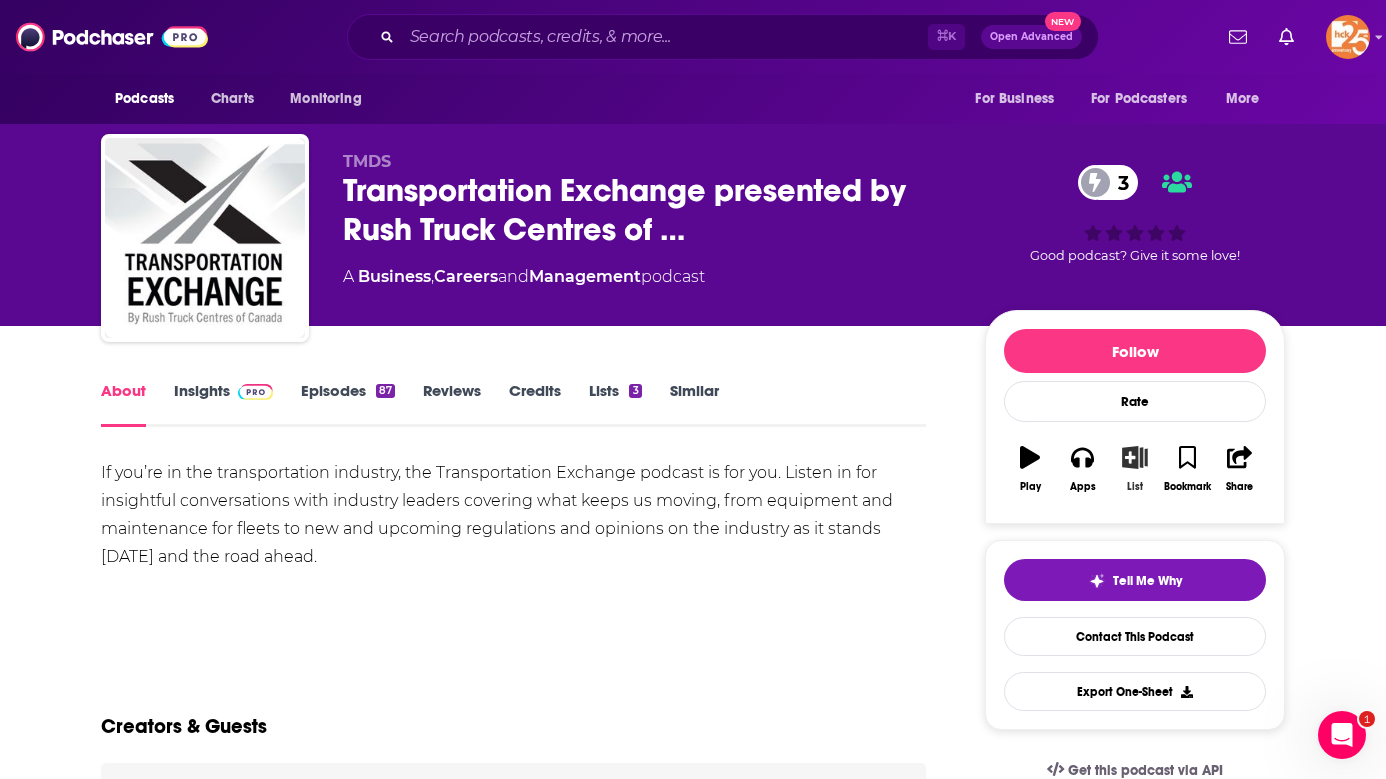 click 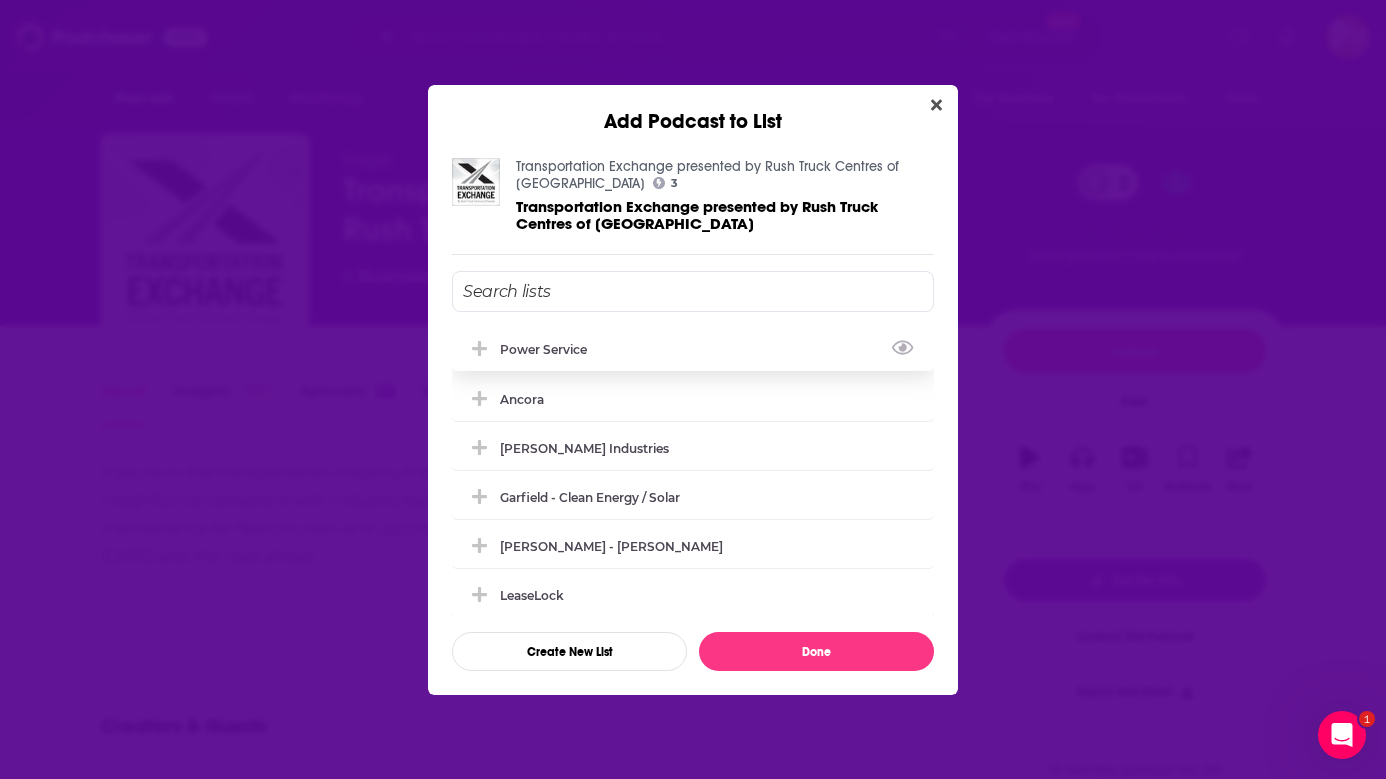 click on "Power Service" at bounding box center [693, 349] 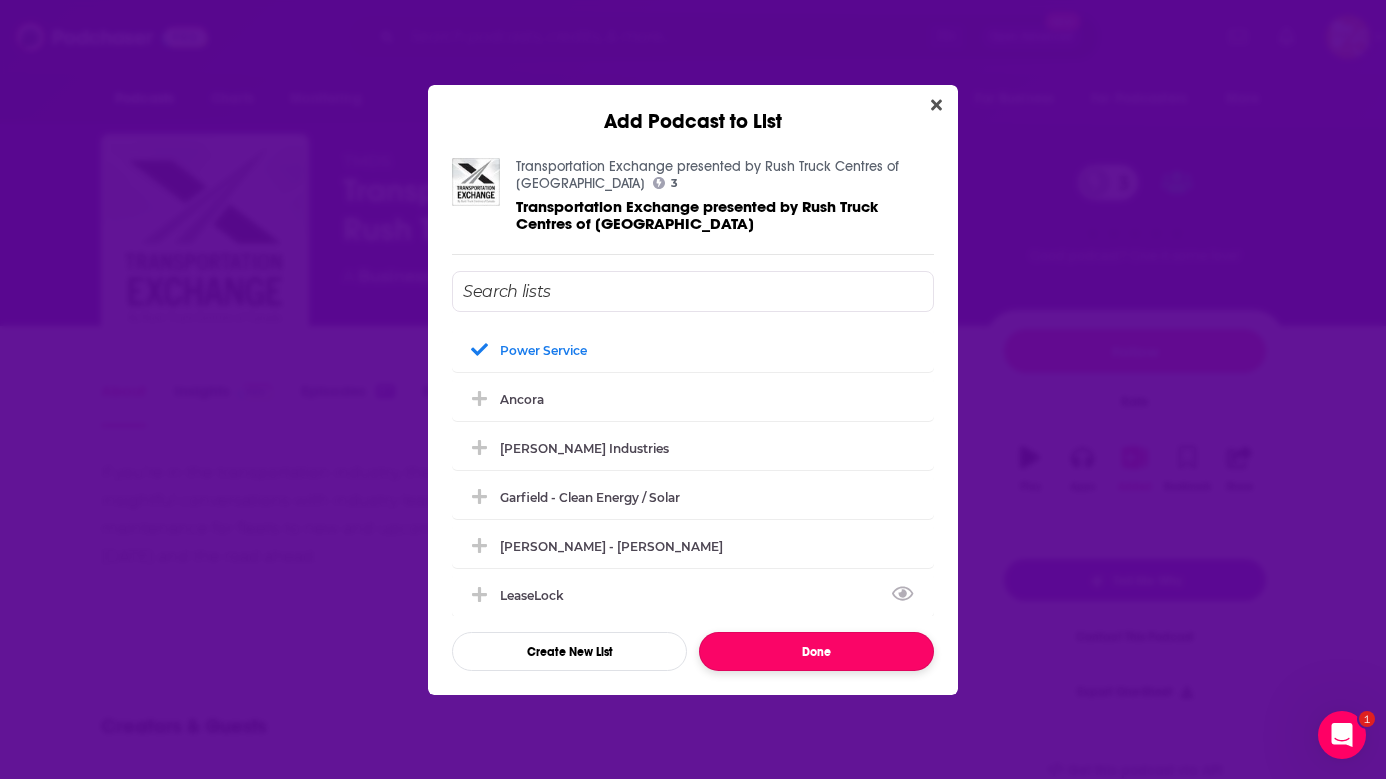 click on "Done" at bounding box center (816, 651) 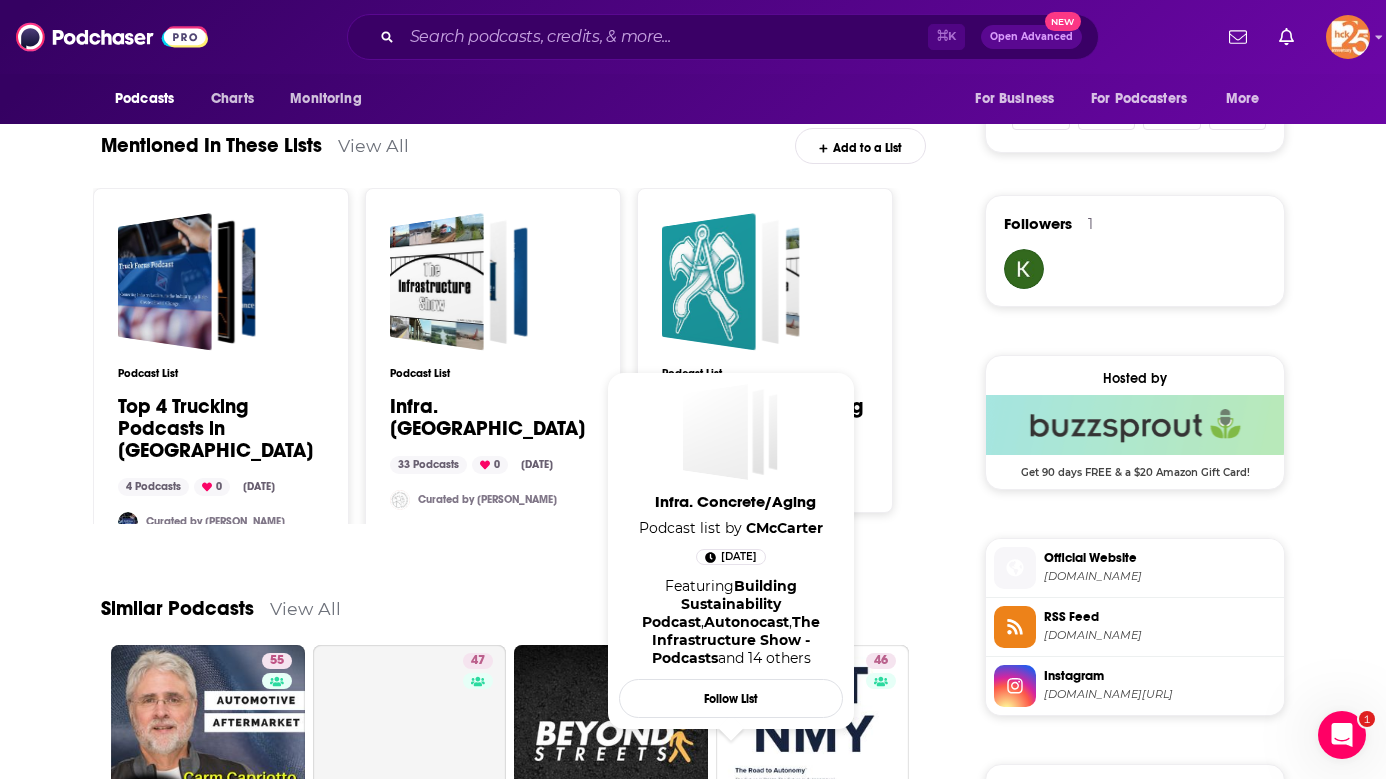 scroll, scrollTop: 1343, scrollLeft: 0, axis: vertical 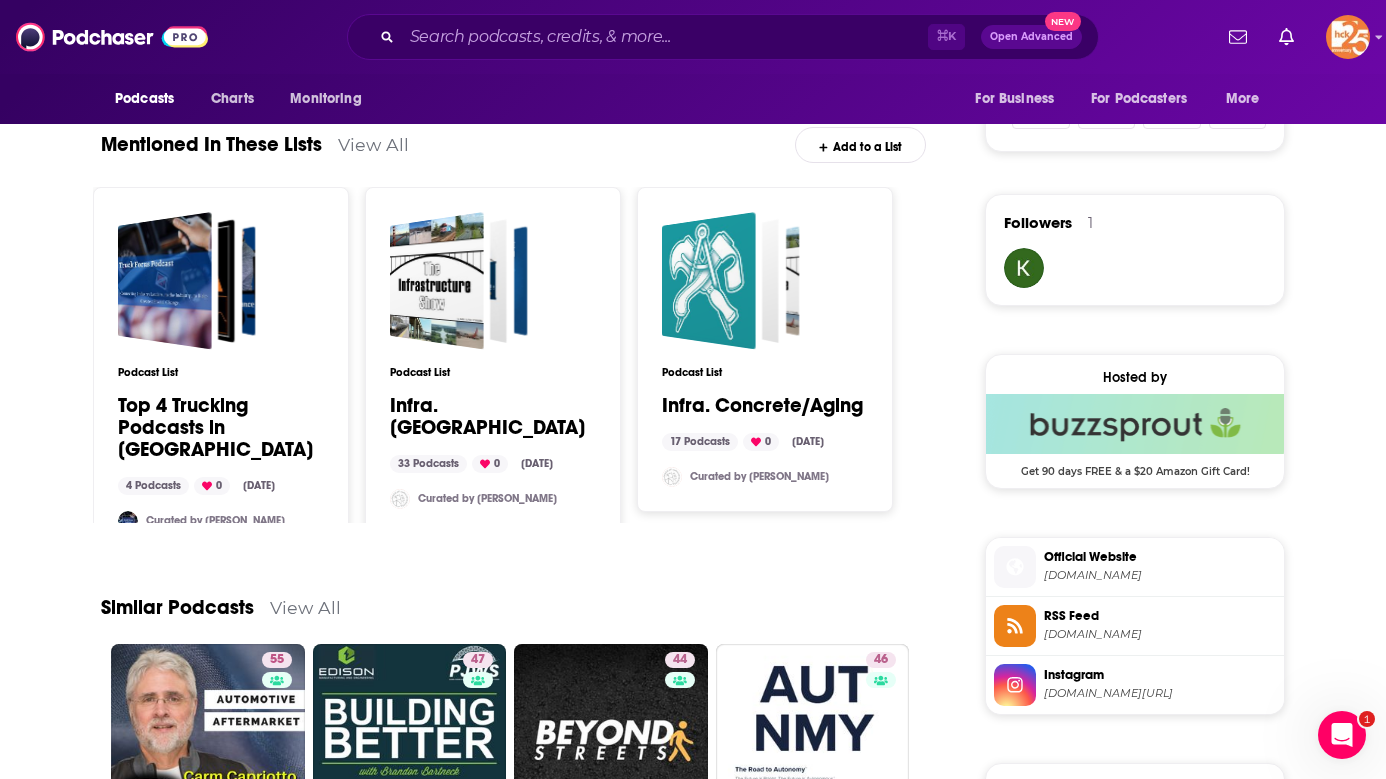 click on "Official Website" at bounding box center [1160, 557] 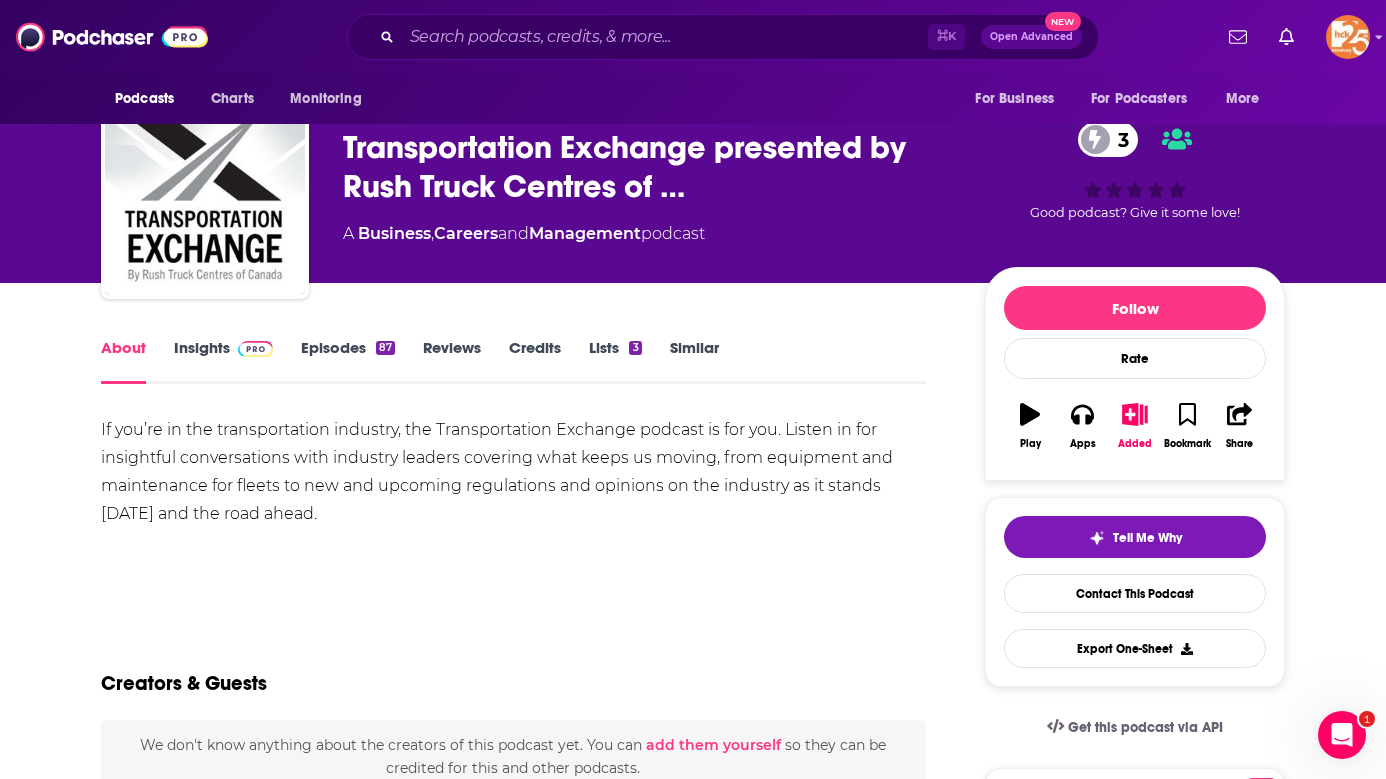 scroll, scrollTop: 0, scrollLeft: 0, axis: both 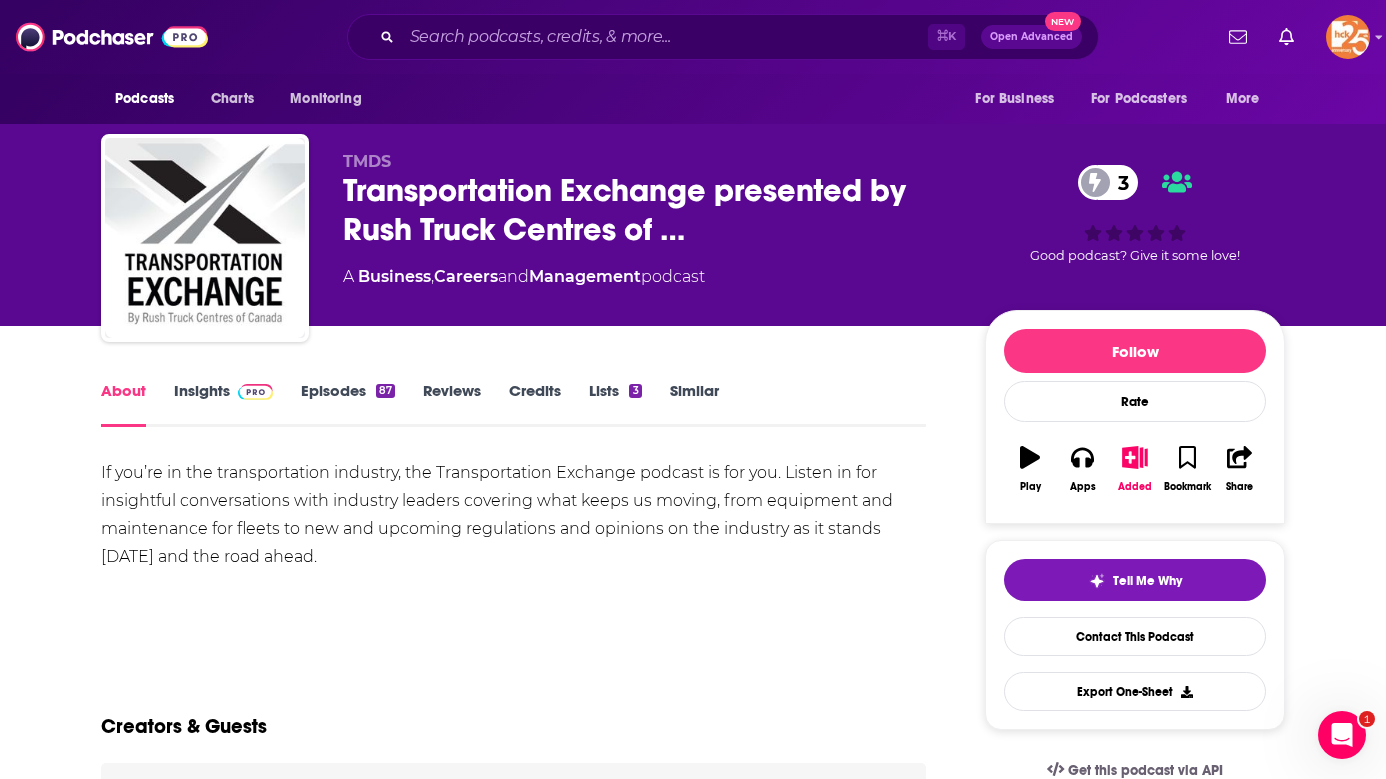 click at bounding box center (255, 390) 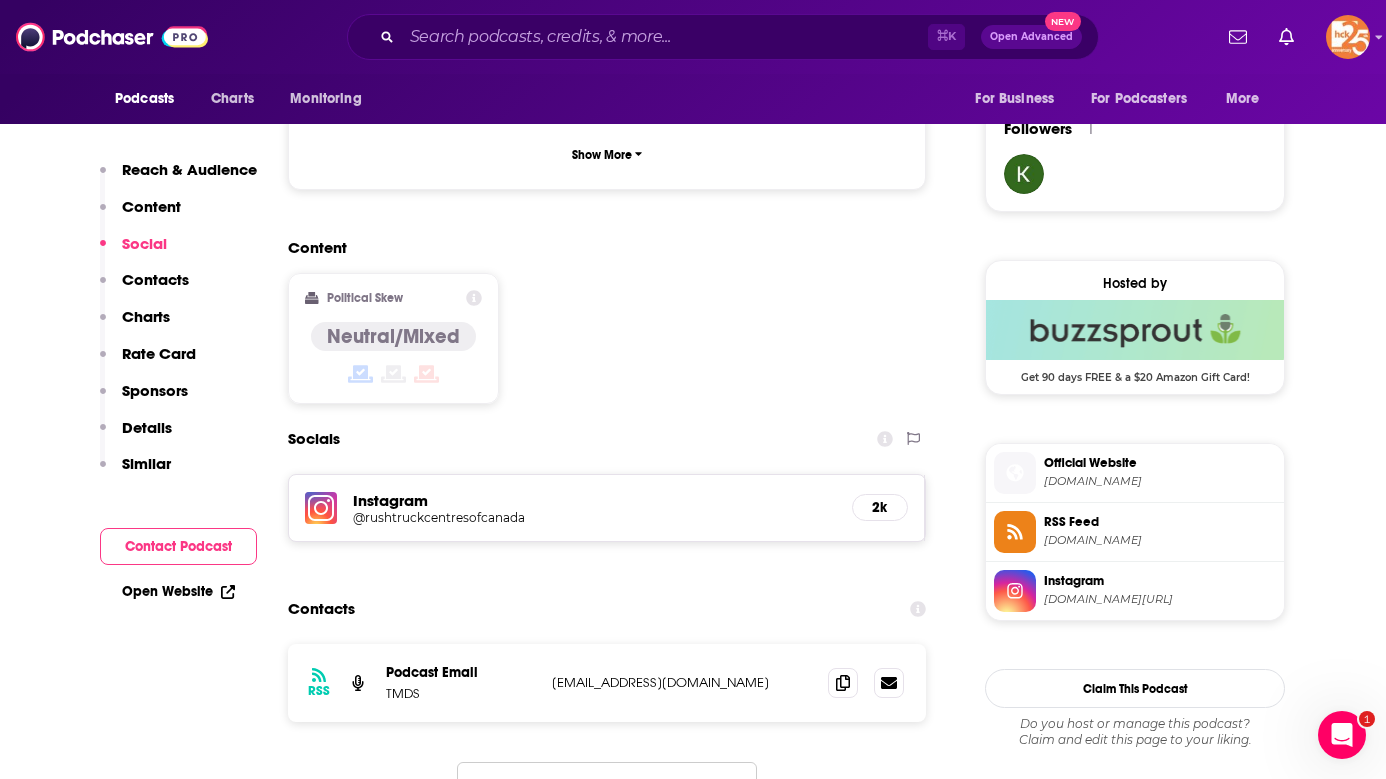 scroll, scrollTop: 1441, scrollLeft: 0, axis: vertical 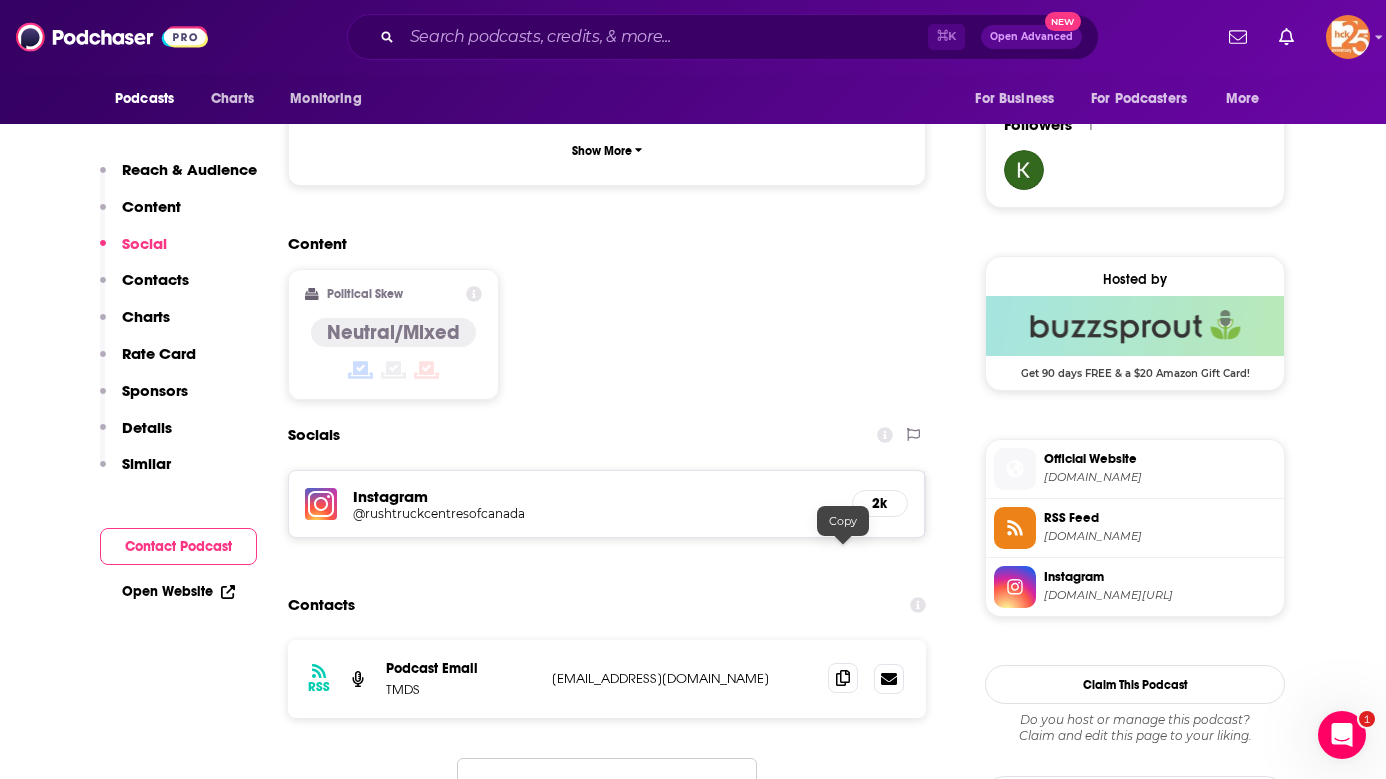 click 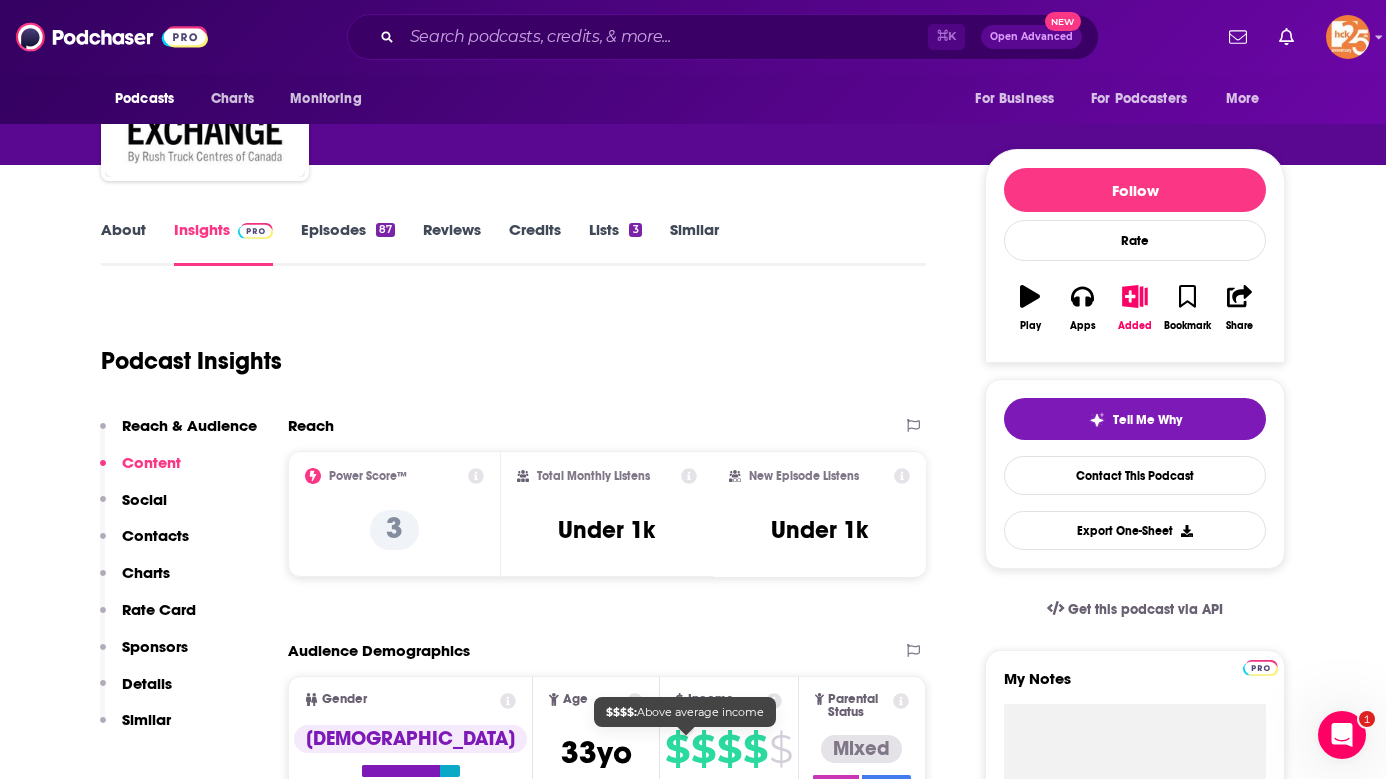 scroll, scrollTop: 190, scrollLeft: 0, axis: vertical 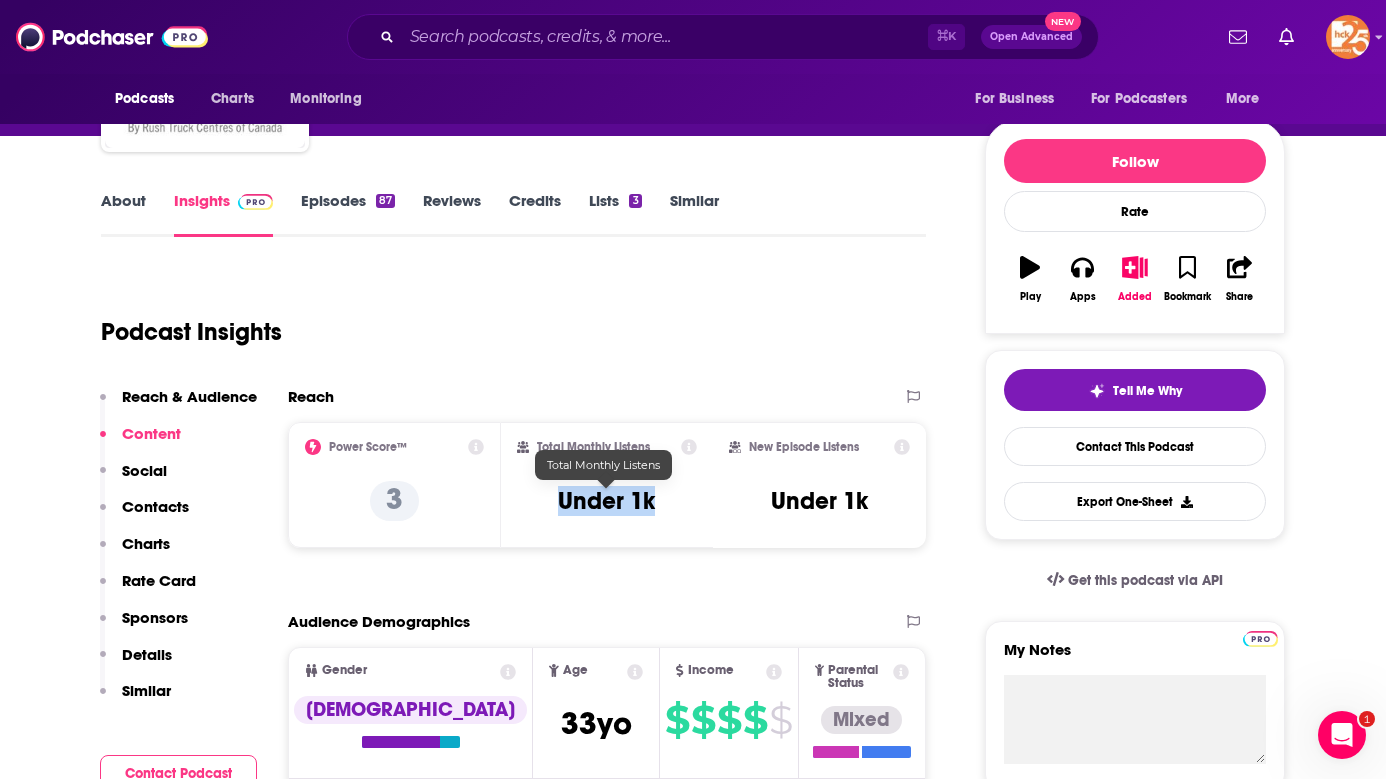 drag, startPoint x: 661, startPoint y: 498, endPoint x: 557, endPoint y: 498, distance: 104 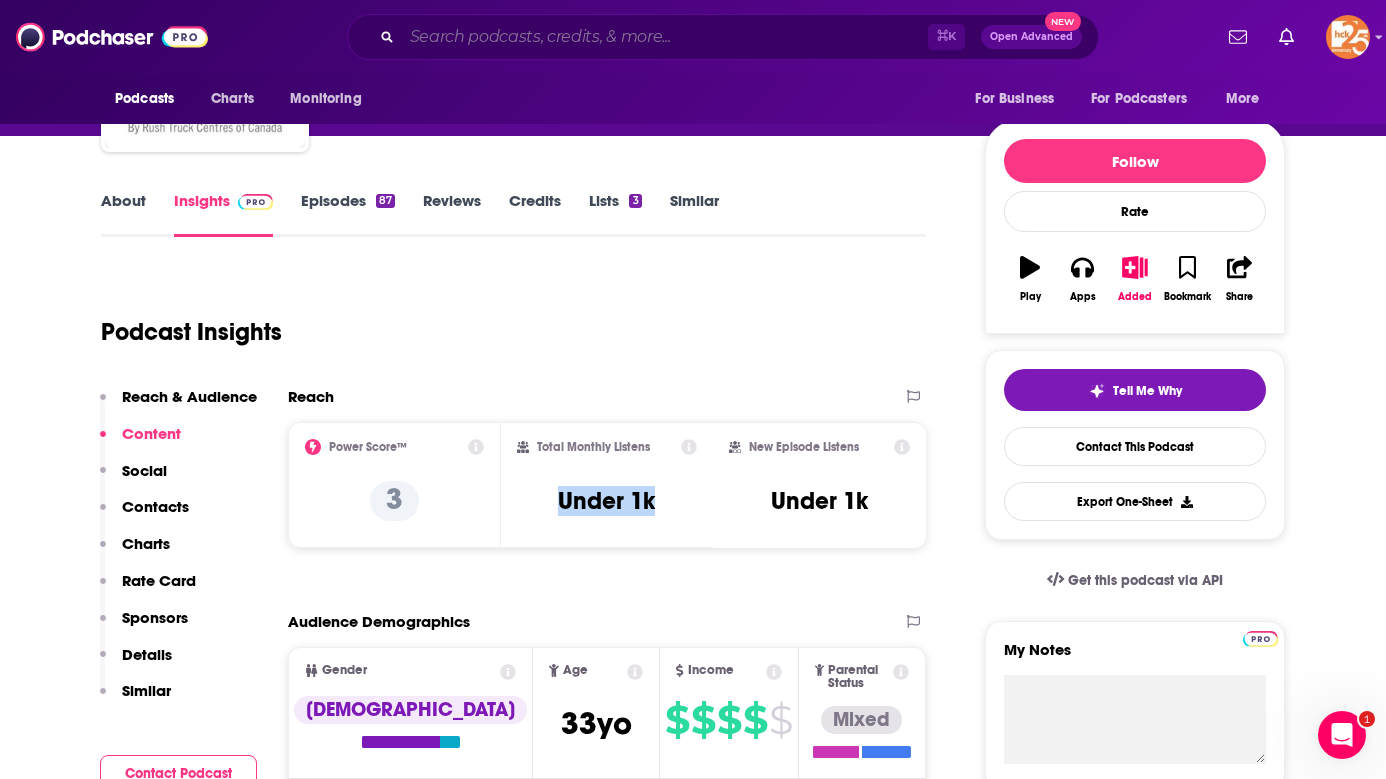 click at bounding box center (665, 37) 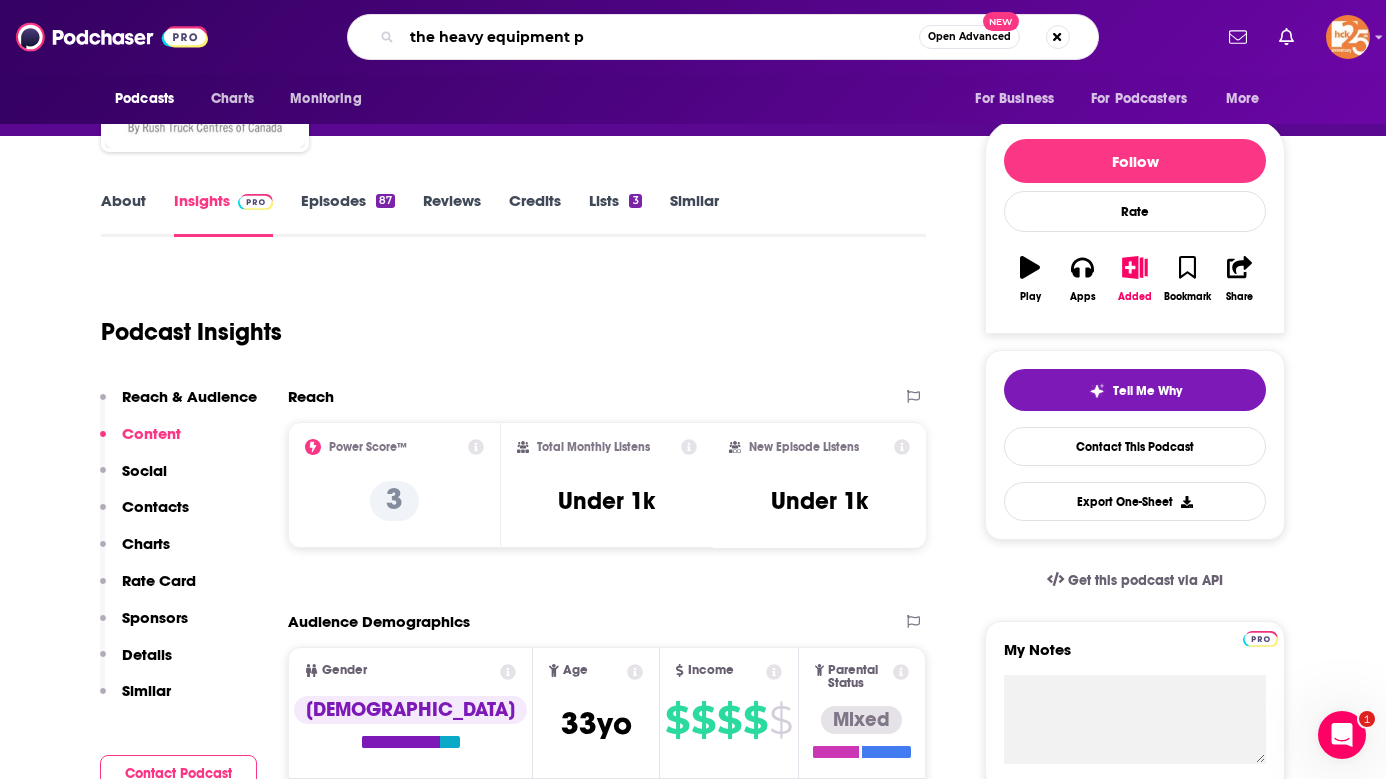type on "the heavy equipment" 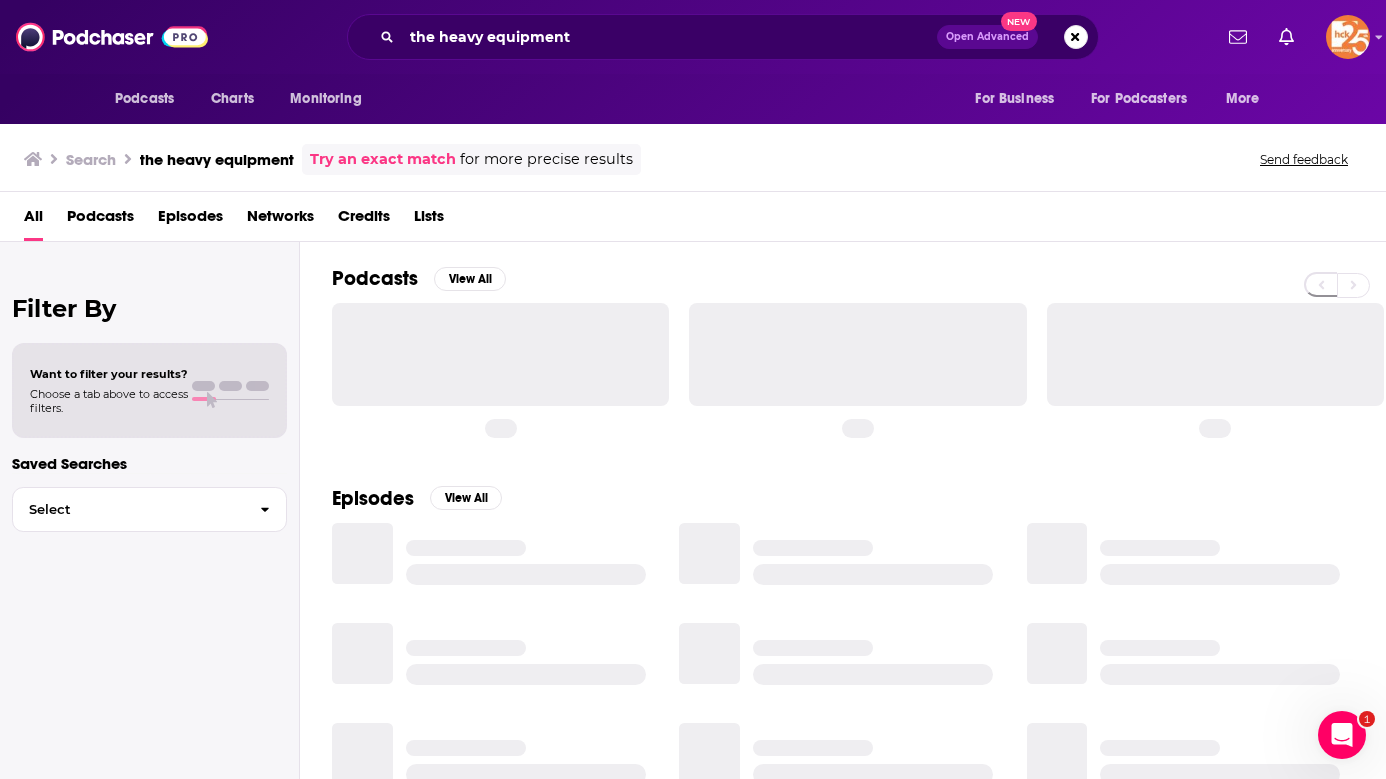 scroll, scrollTop: 0, scrollLeft: 0, axis: both 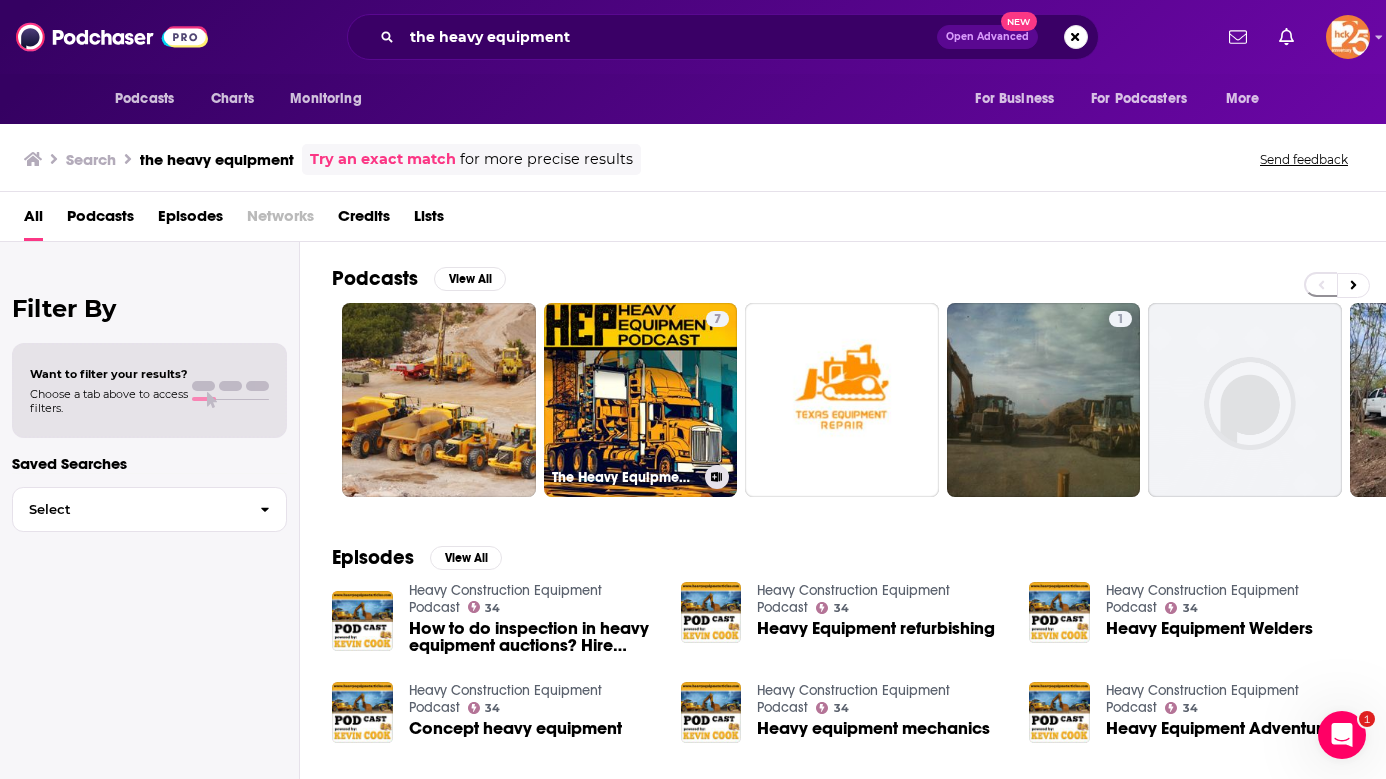 click on "7 The Heavy Equipment Podcast" at bounding box center (641, 400) 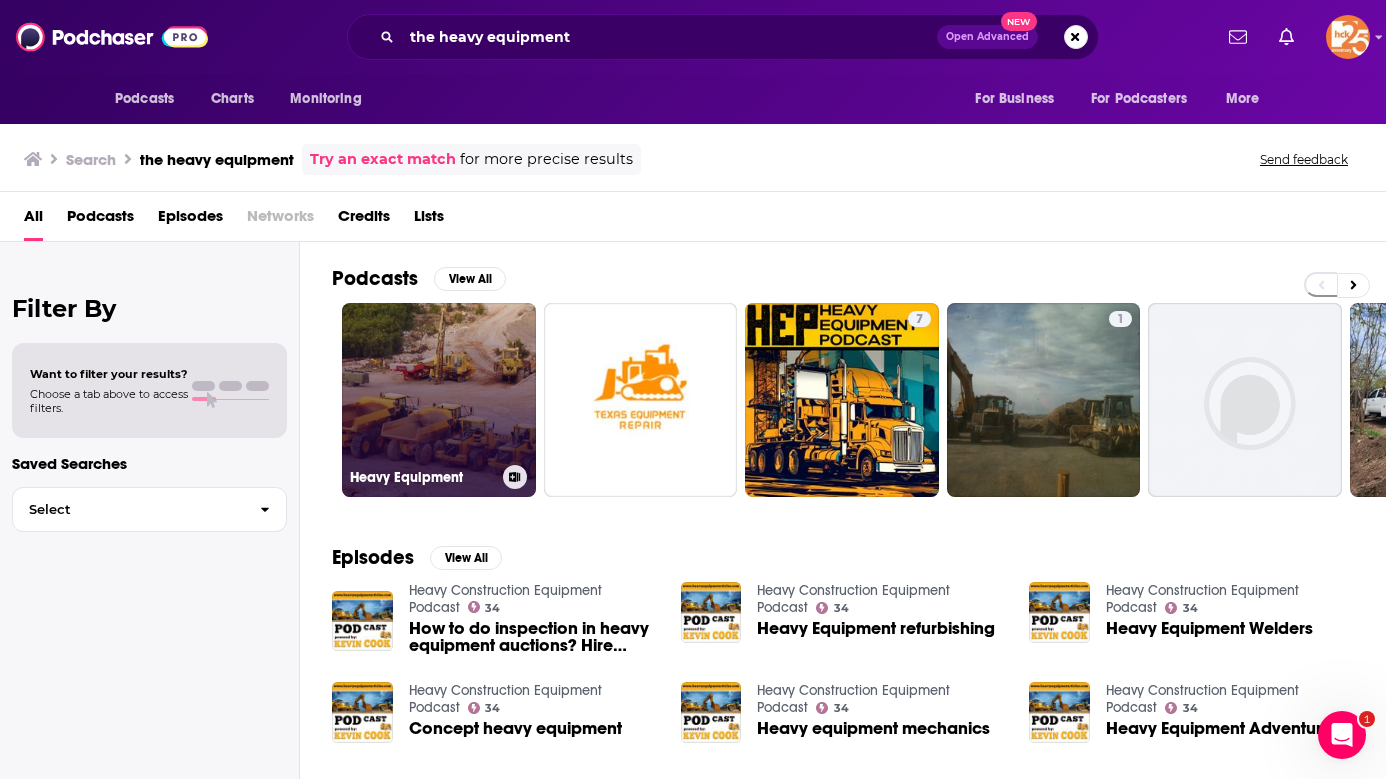 click on "Heavy Equipment" at bounding box center (439, 400) 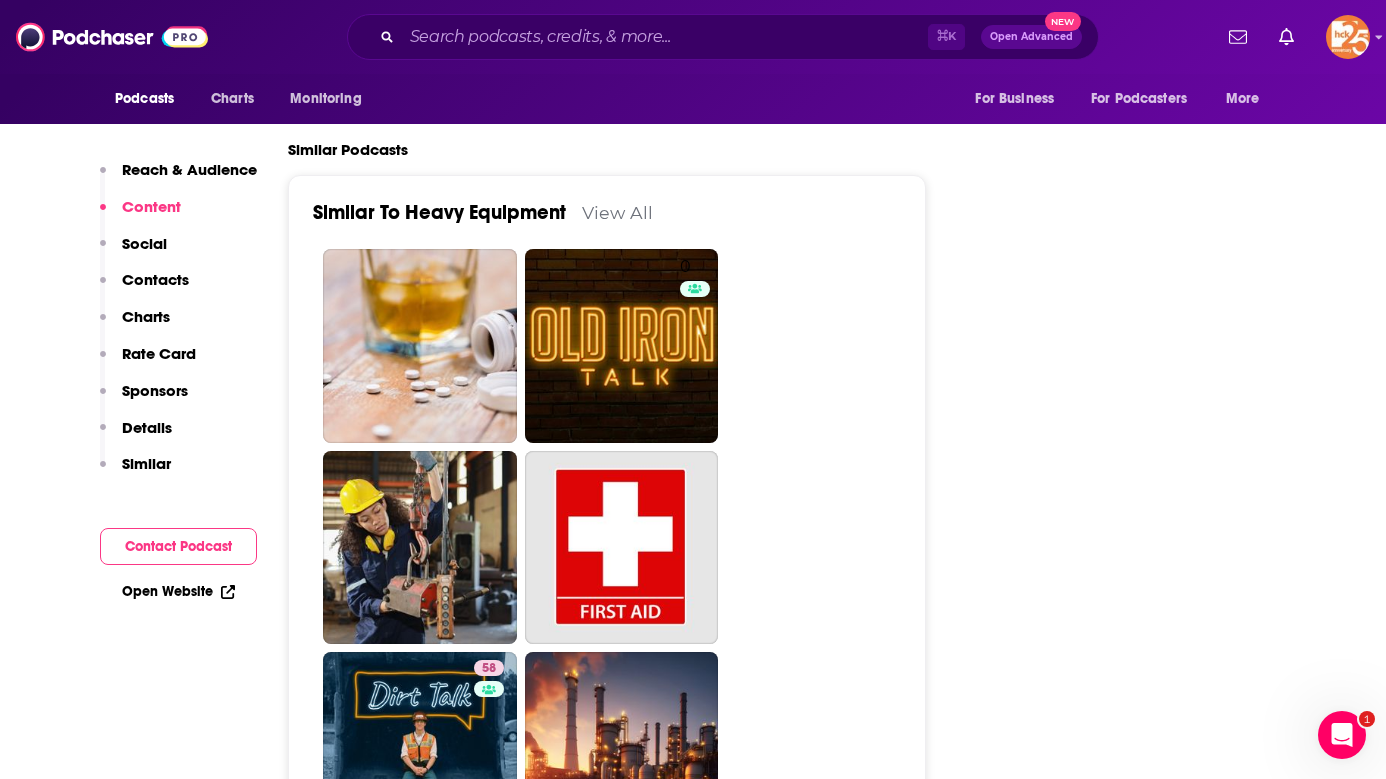 scroll, scrollTop: 3196, scrollLeft: 0, axis: vertical 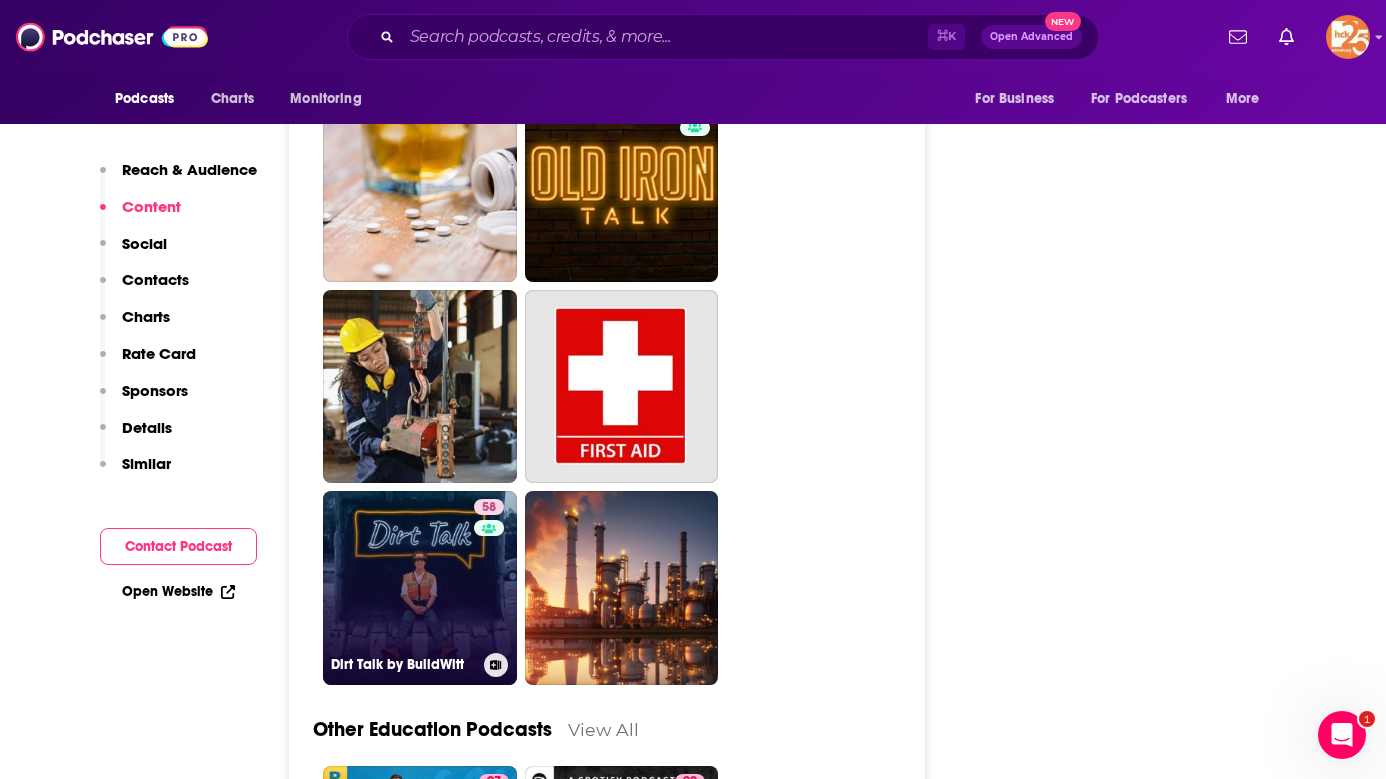 click on "58 Dirt Talk by BuildWitt" at bounding box center [420, 588] 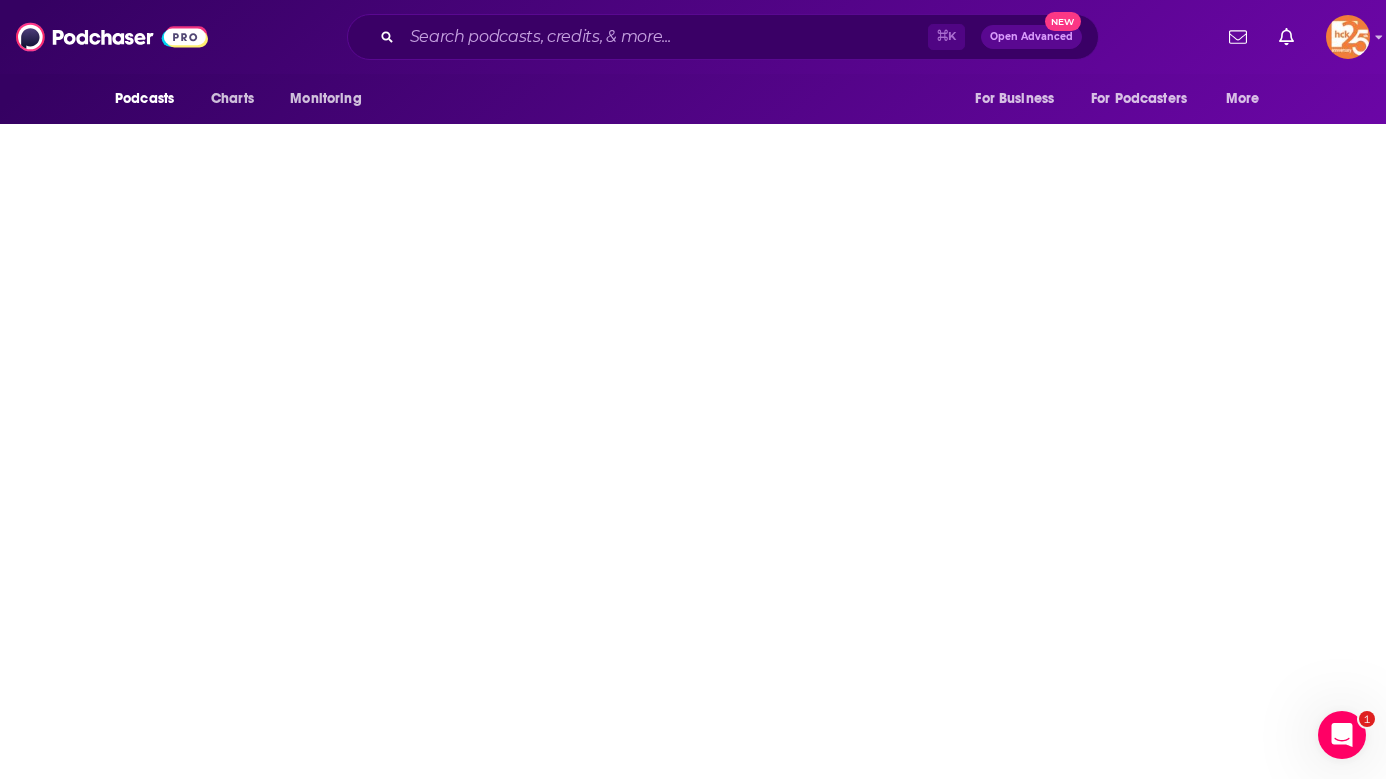 scroll, scrollTop: 0, scrollLeft: 0, axis: both 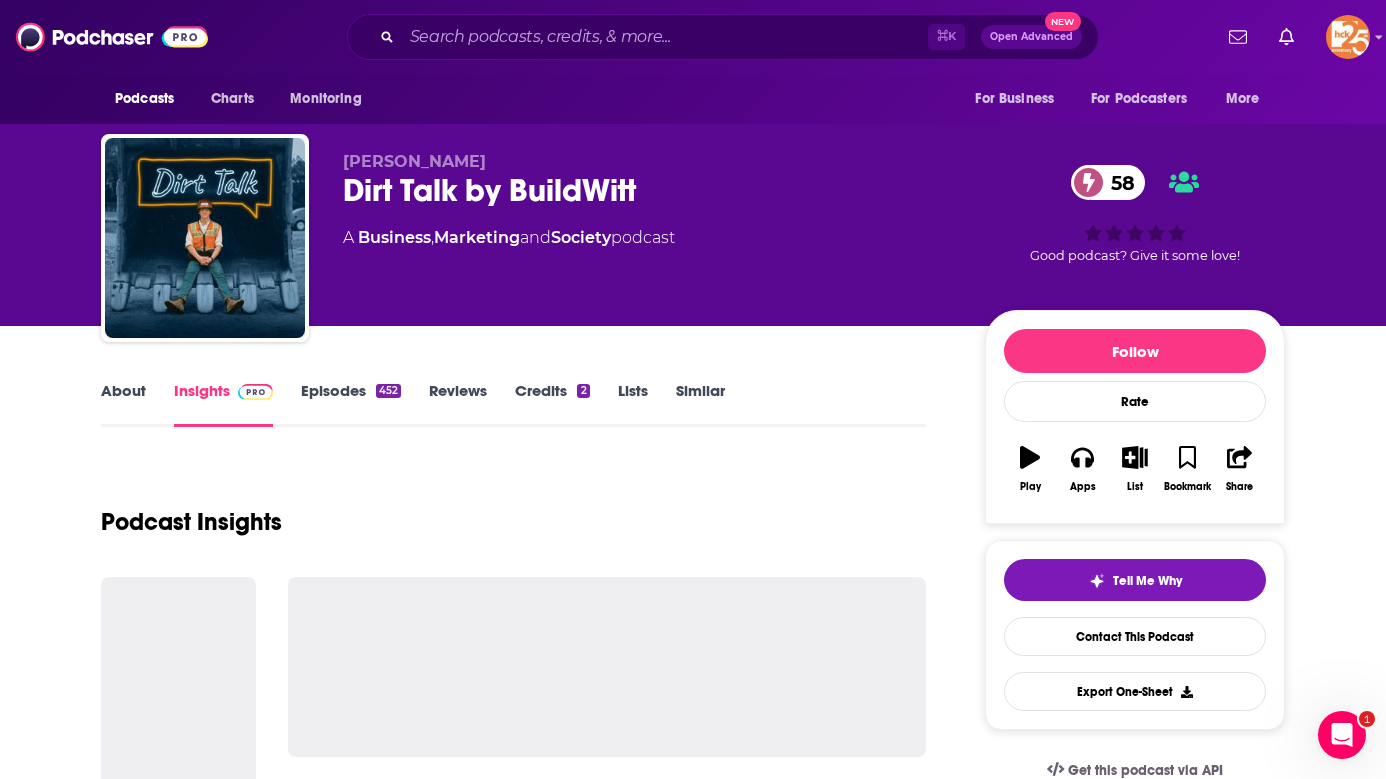 click on "About" at bounding box center [123, 404] 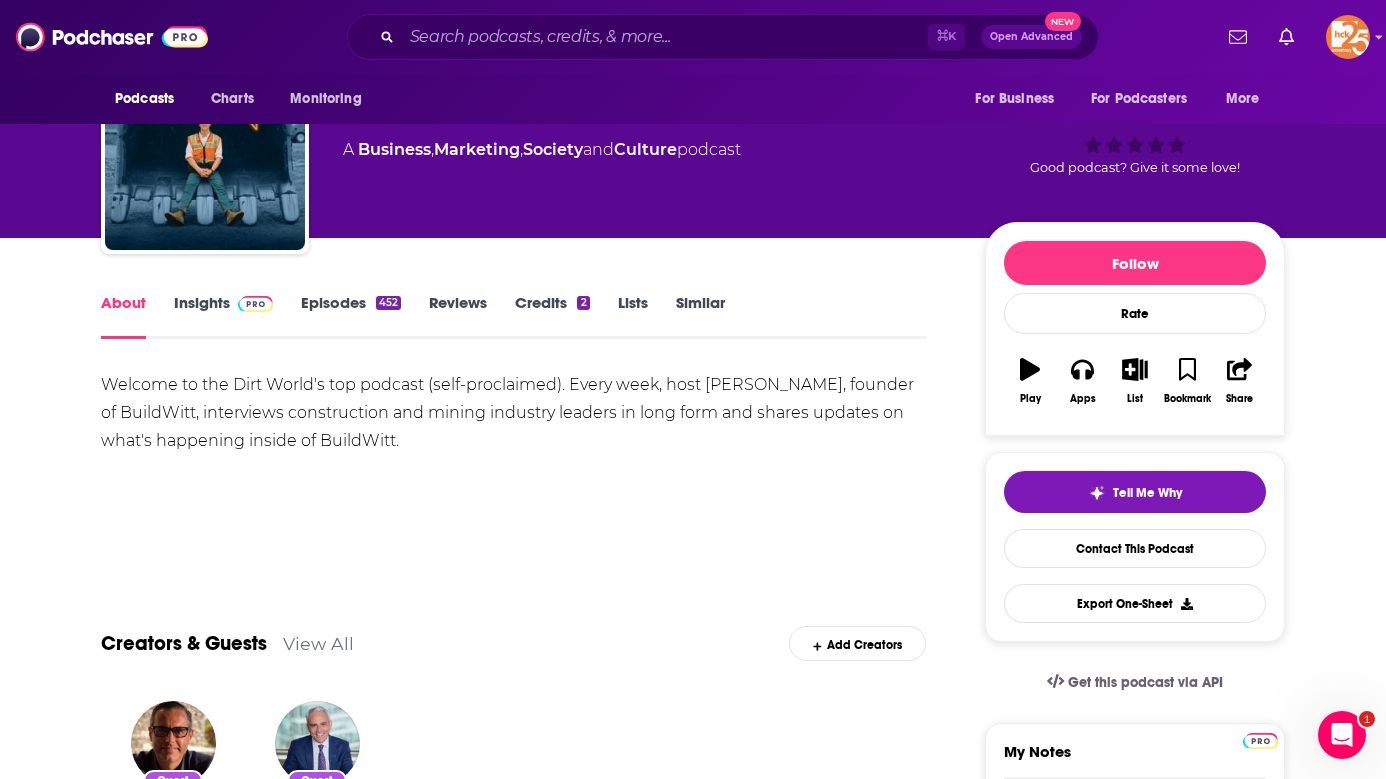 scroll, scrollTop: 0, scrollLeft: 0, axis: both 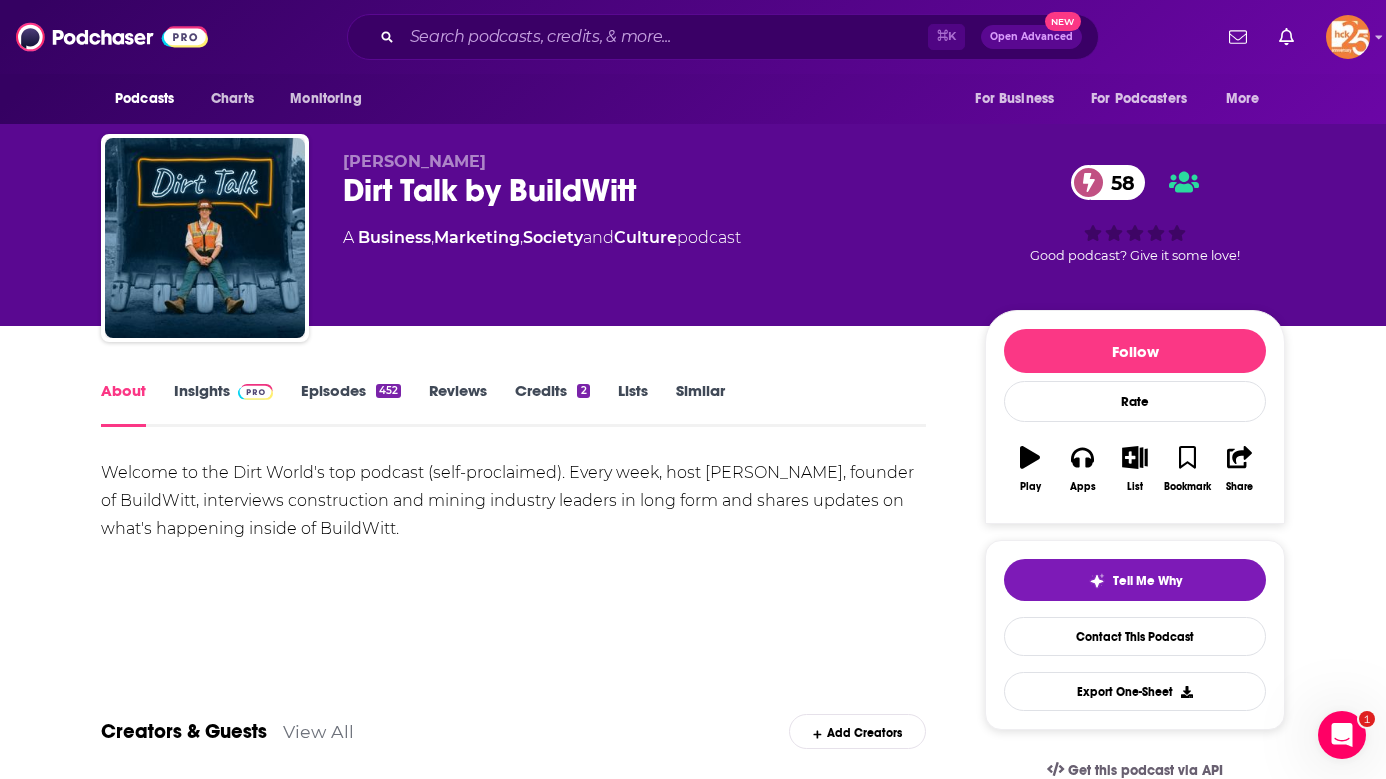 click on "Insights" at bounding box center [223, 404] 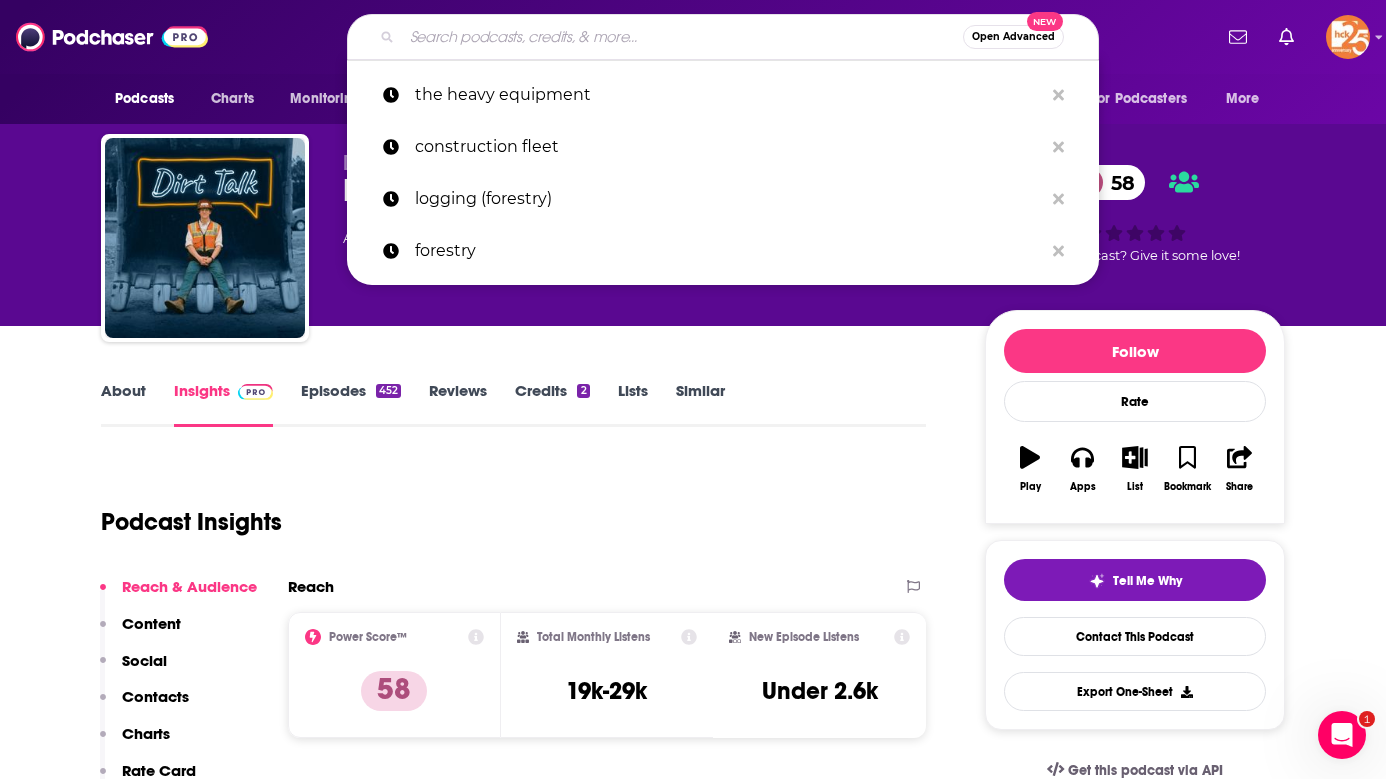 click at bounding box center [682, 37] 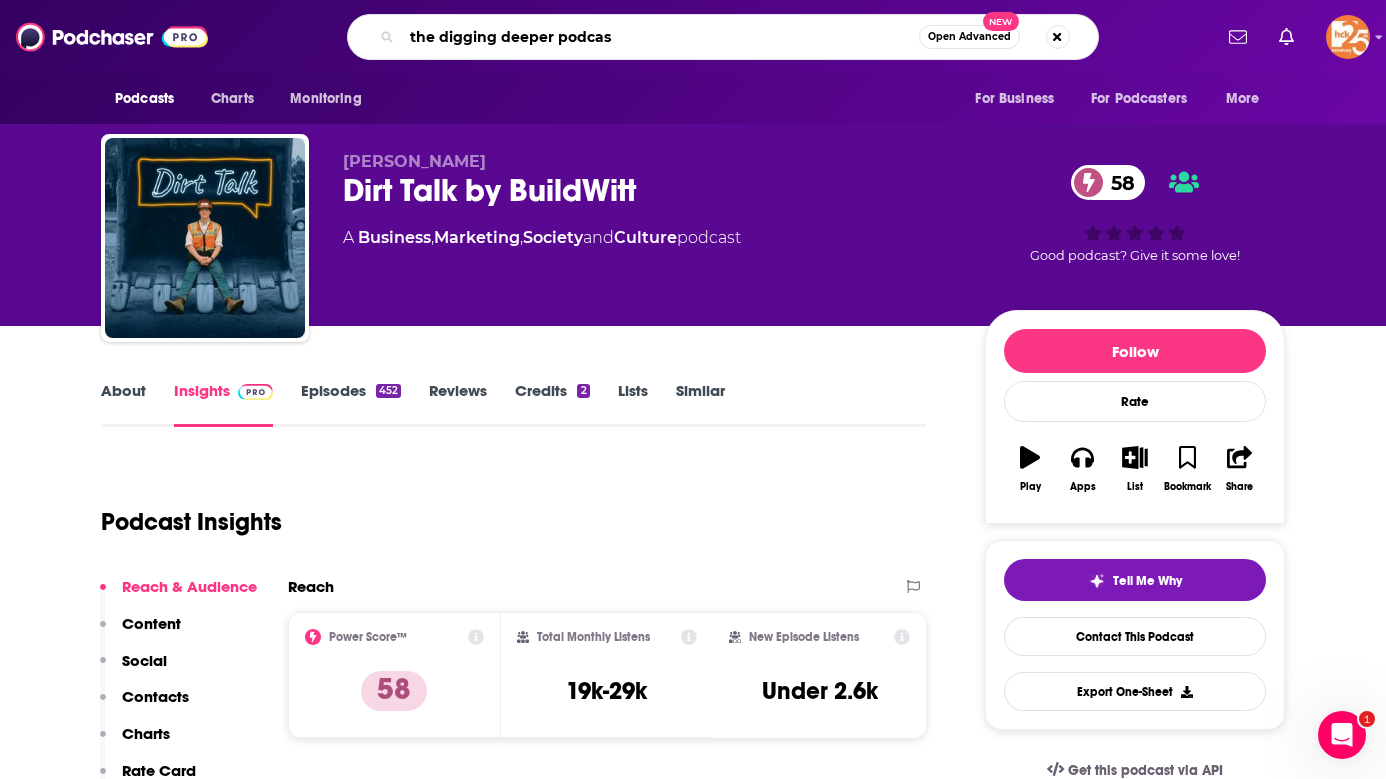 type on "the digging deeper podcast" 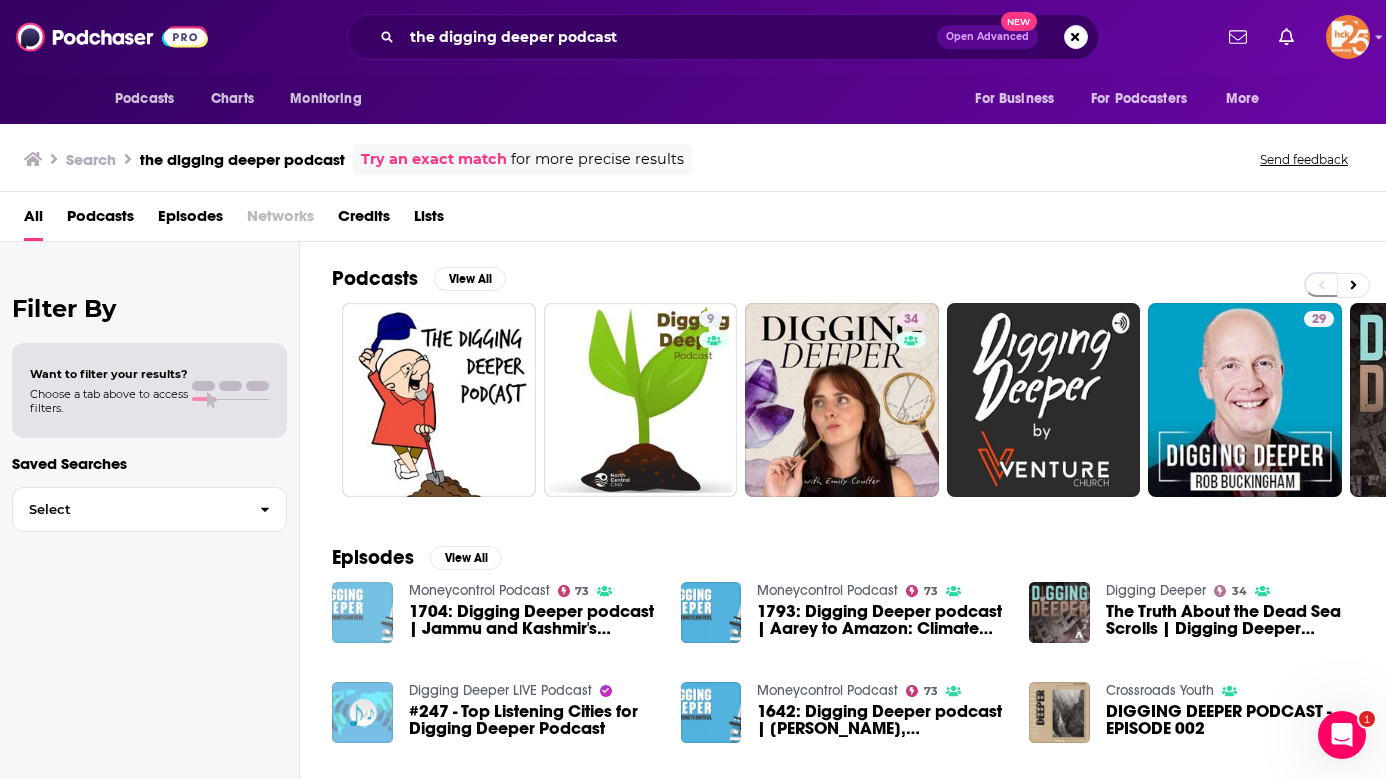 click at bounding box center (362, 612) 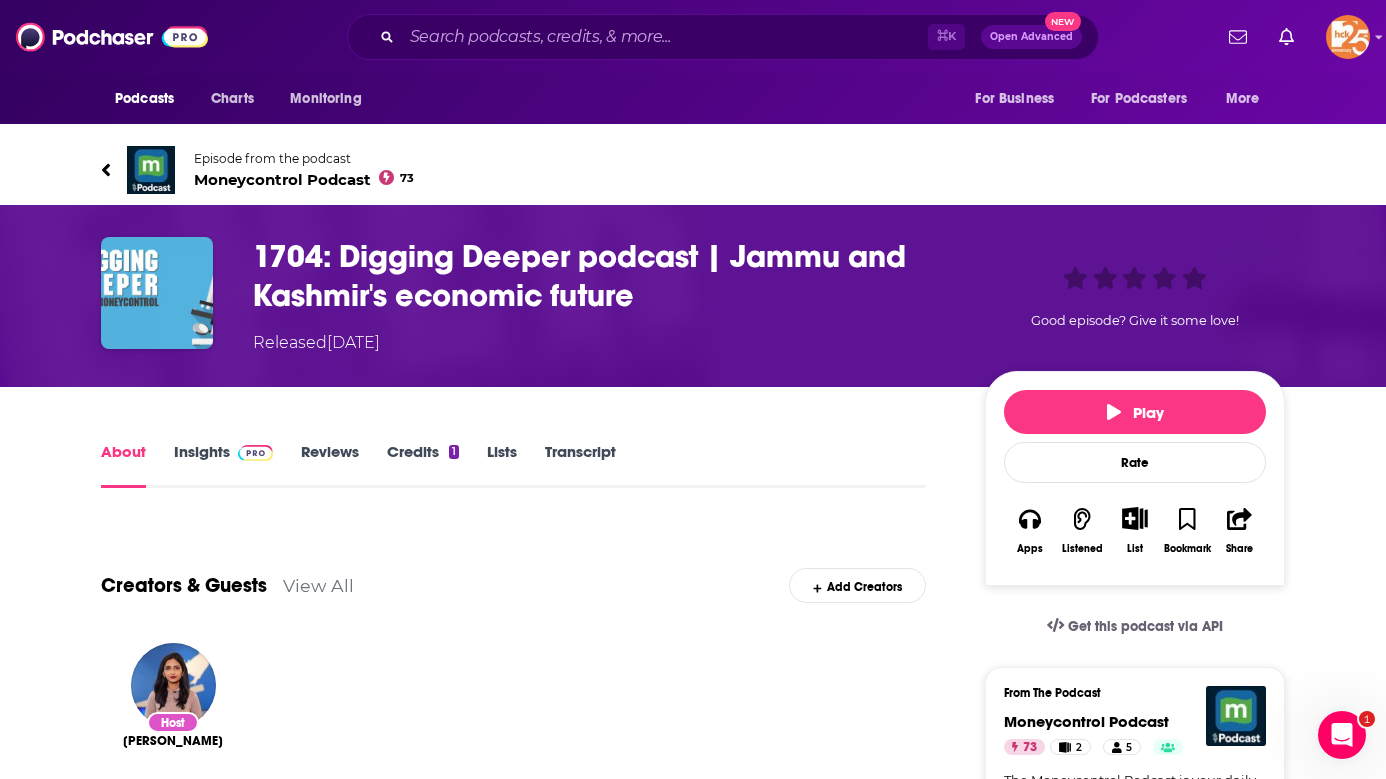 click on "1704: Digging Deeper podcast | Jammu and Kashmir's economic future" at bounding box center [603, 276] 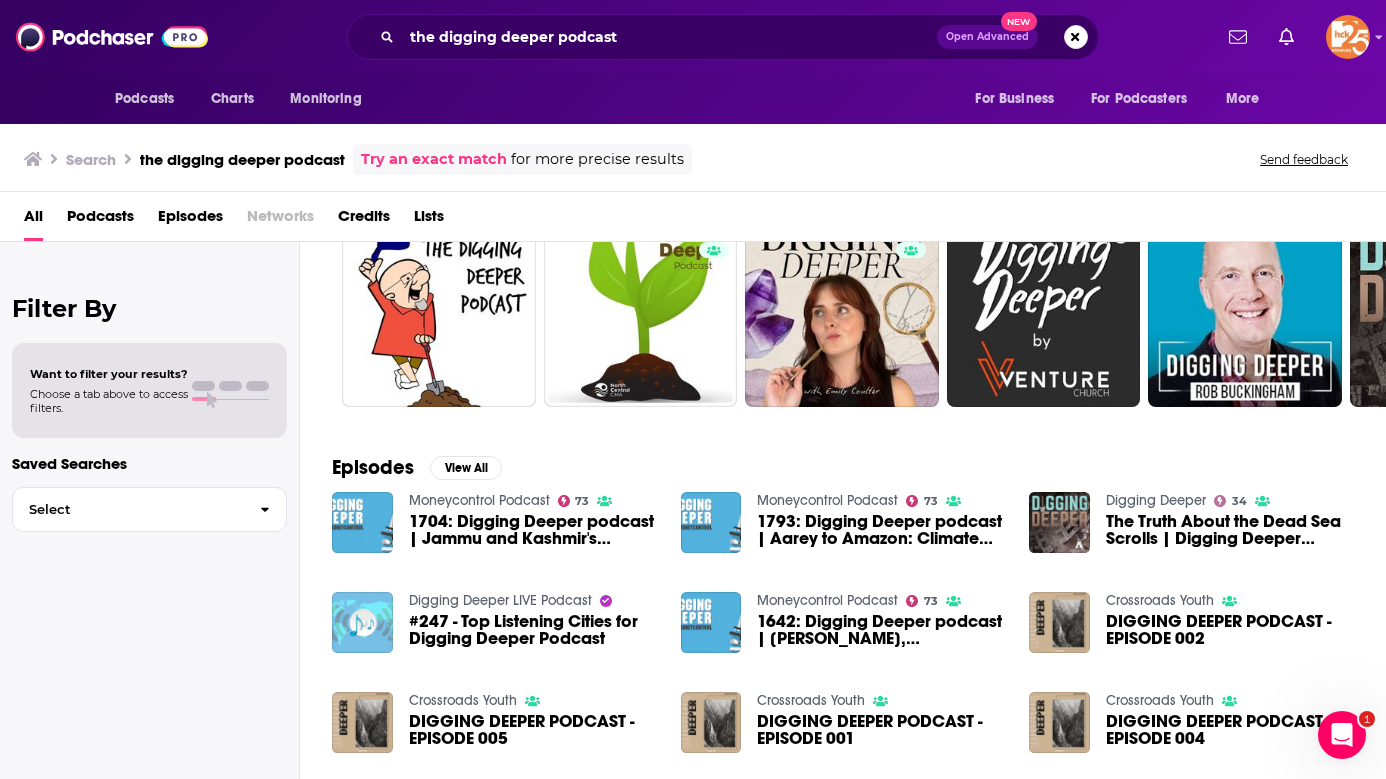 scroll, scrollTop: 0, scrollLeft: 0, axis: both 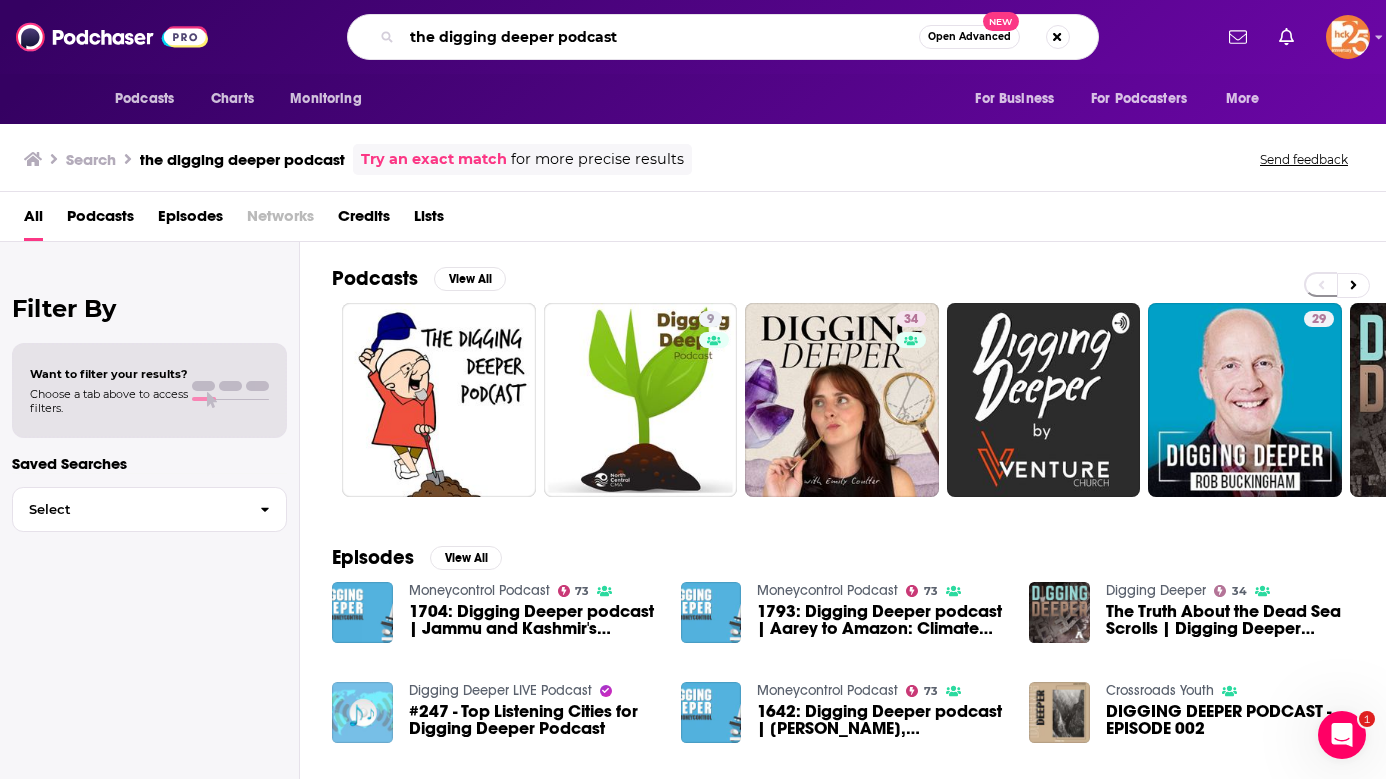 drag, startPoint x: 439, startPoint y: 35, endPoint x: 365, endPoint y: 34, distance: 74.00676 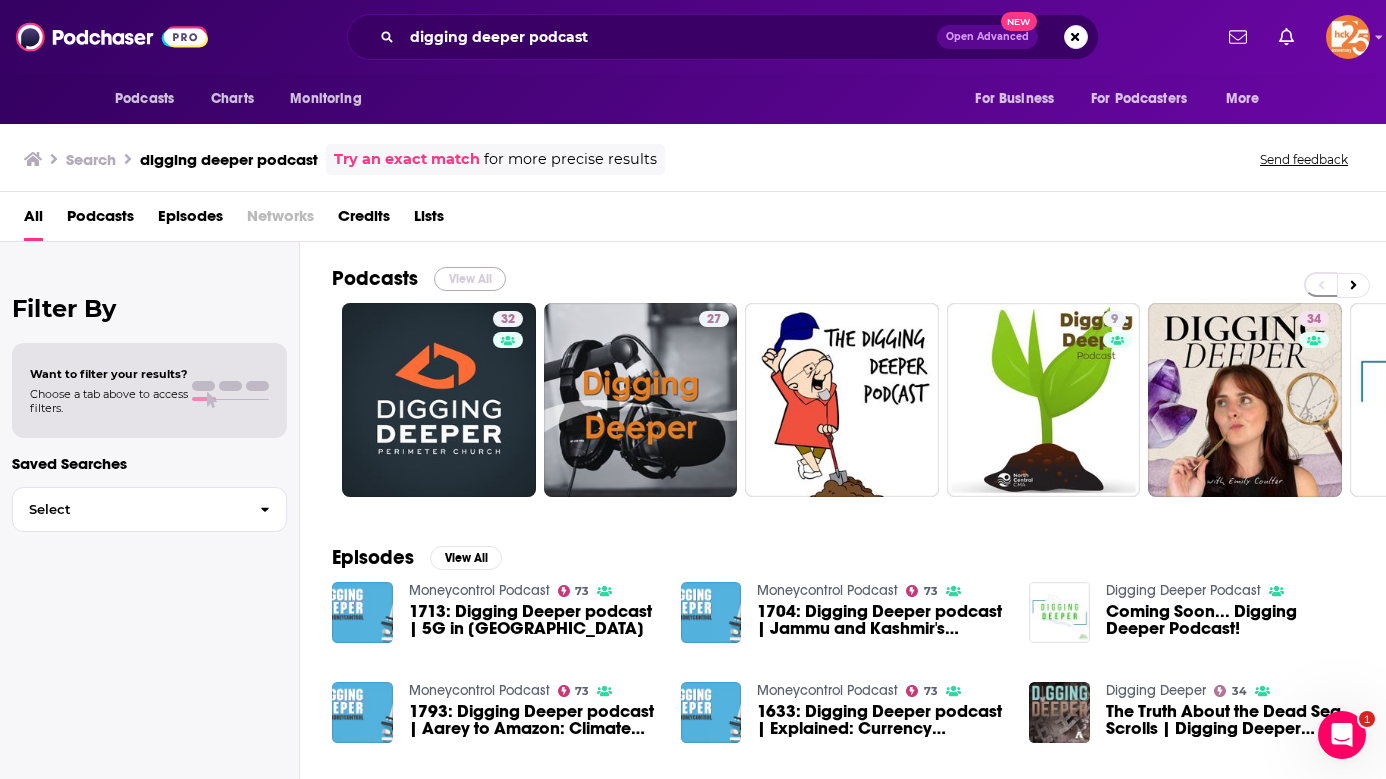 click on "View All" at bounding box center [470, 279] 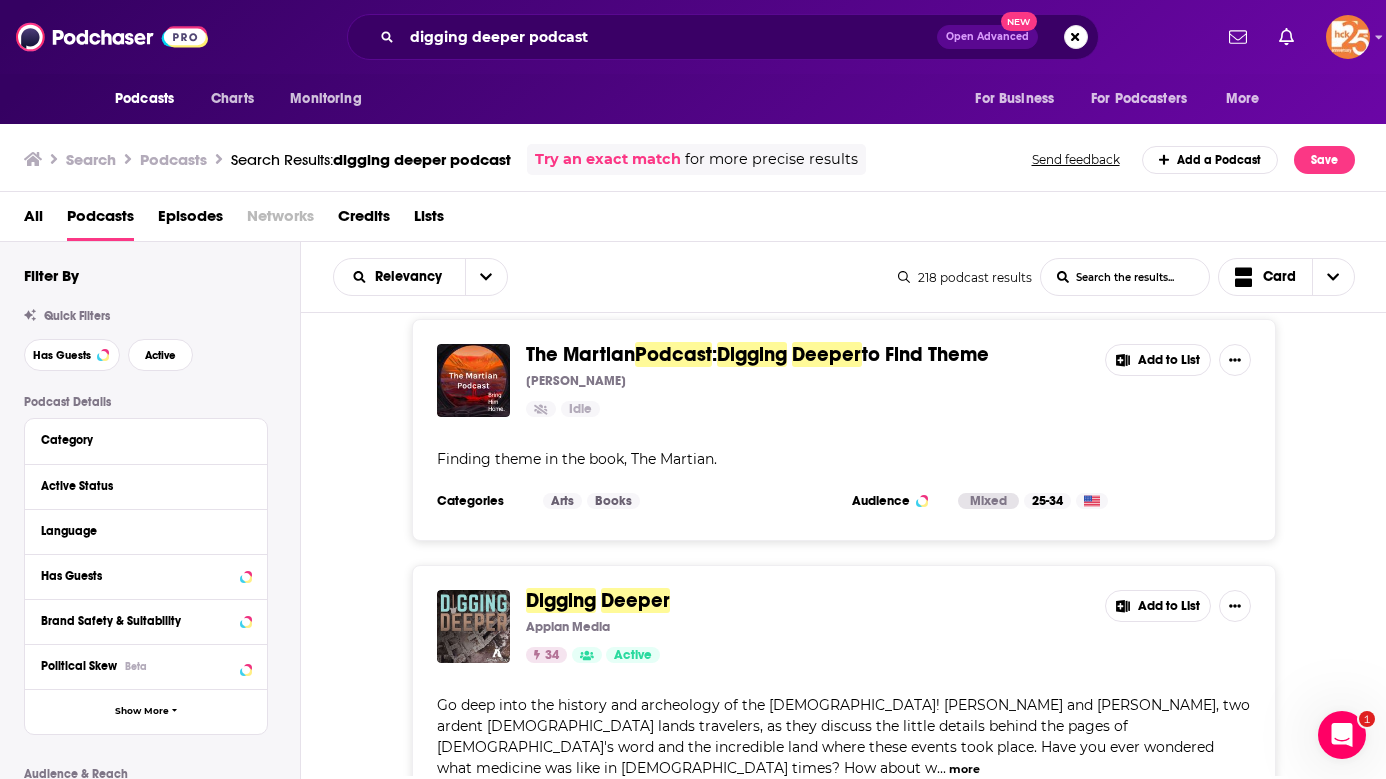 scroll, scrollTop: 2683, scrollLeft: 0, axis: vertical 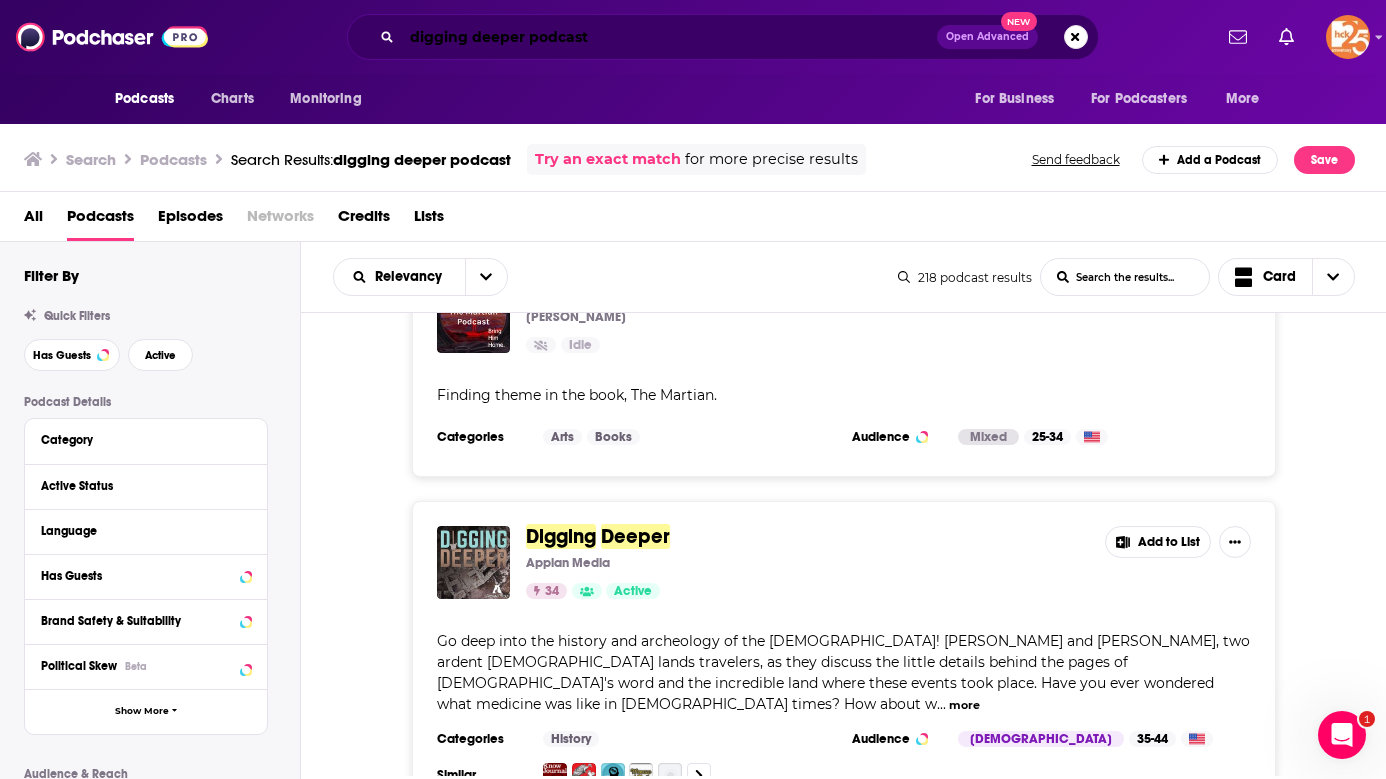 click on "digging deeper podcast" at bounding box center [669, 37] 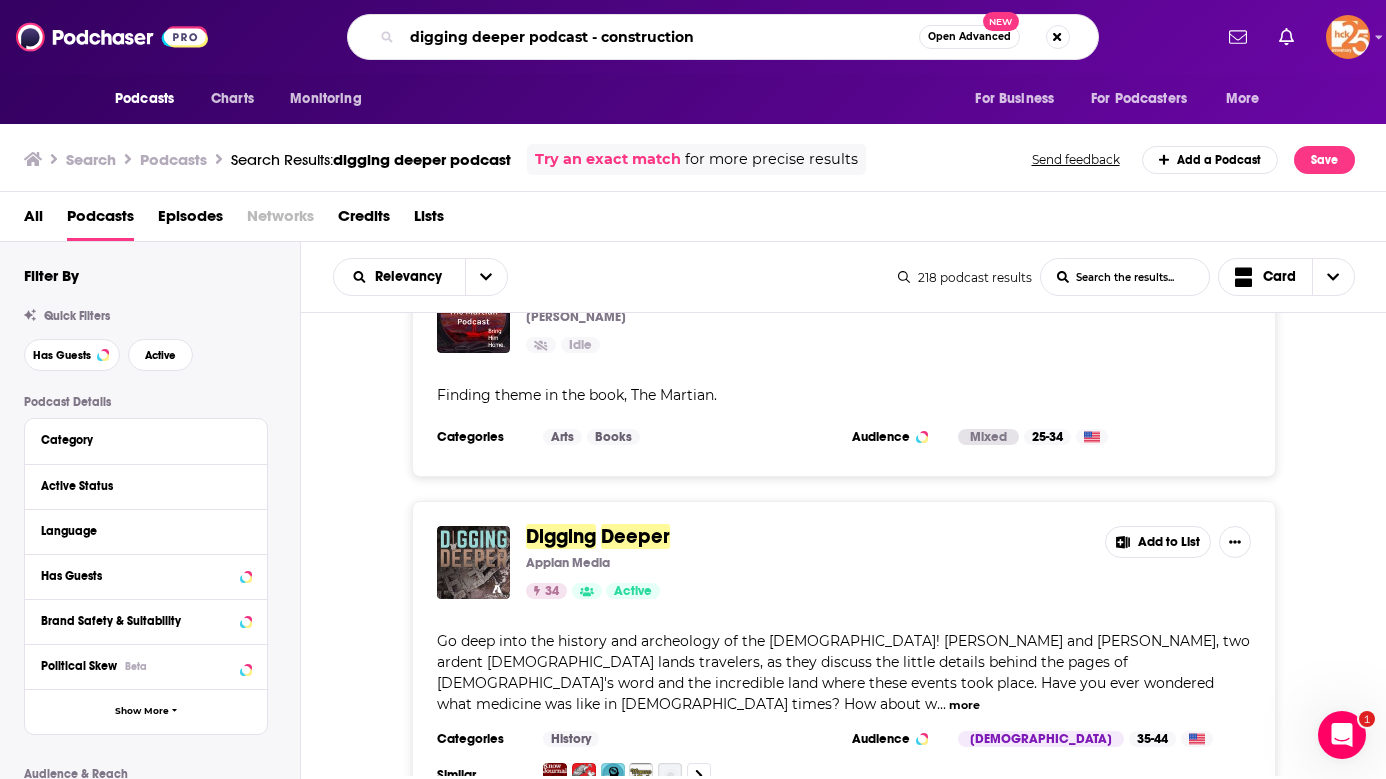 type on "digging deeper podcast - construction" 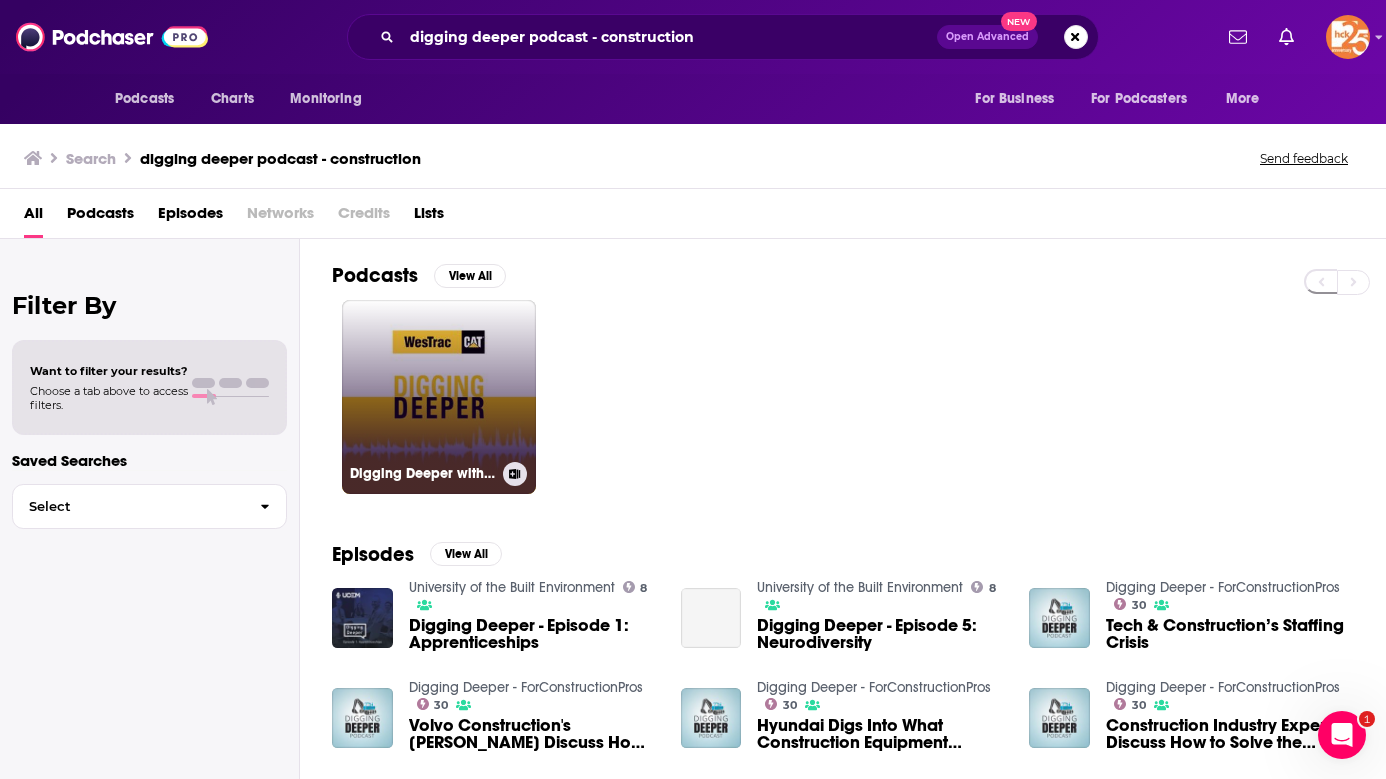 click on "Digging Deeper with WesTrac" at bounding box center (439, 397) 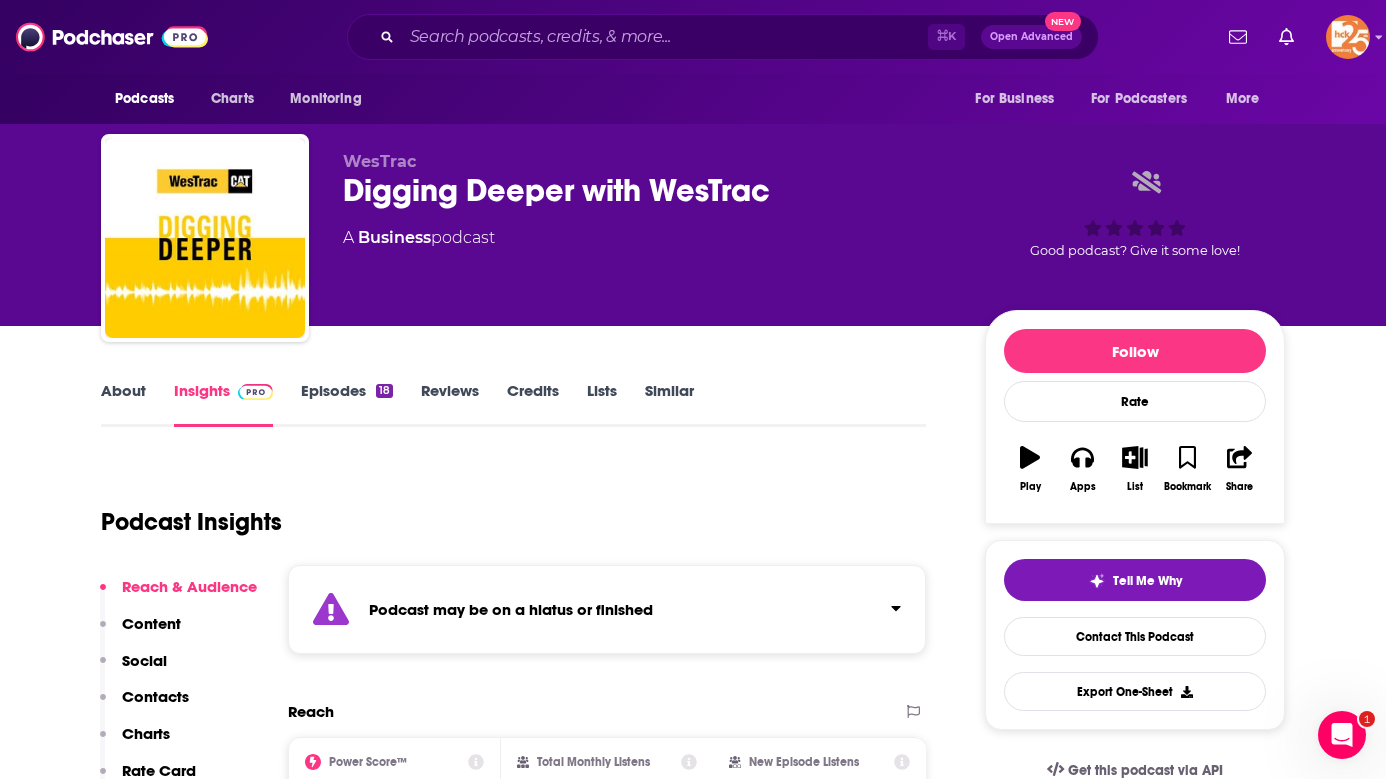 click on "Podcast may be on a hiatus or finished" at bounding box center (607, 609) 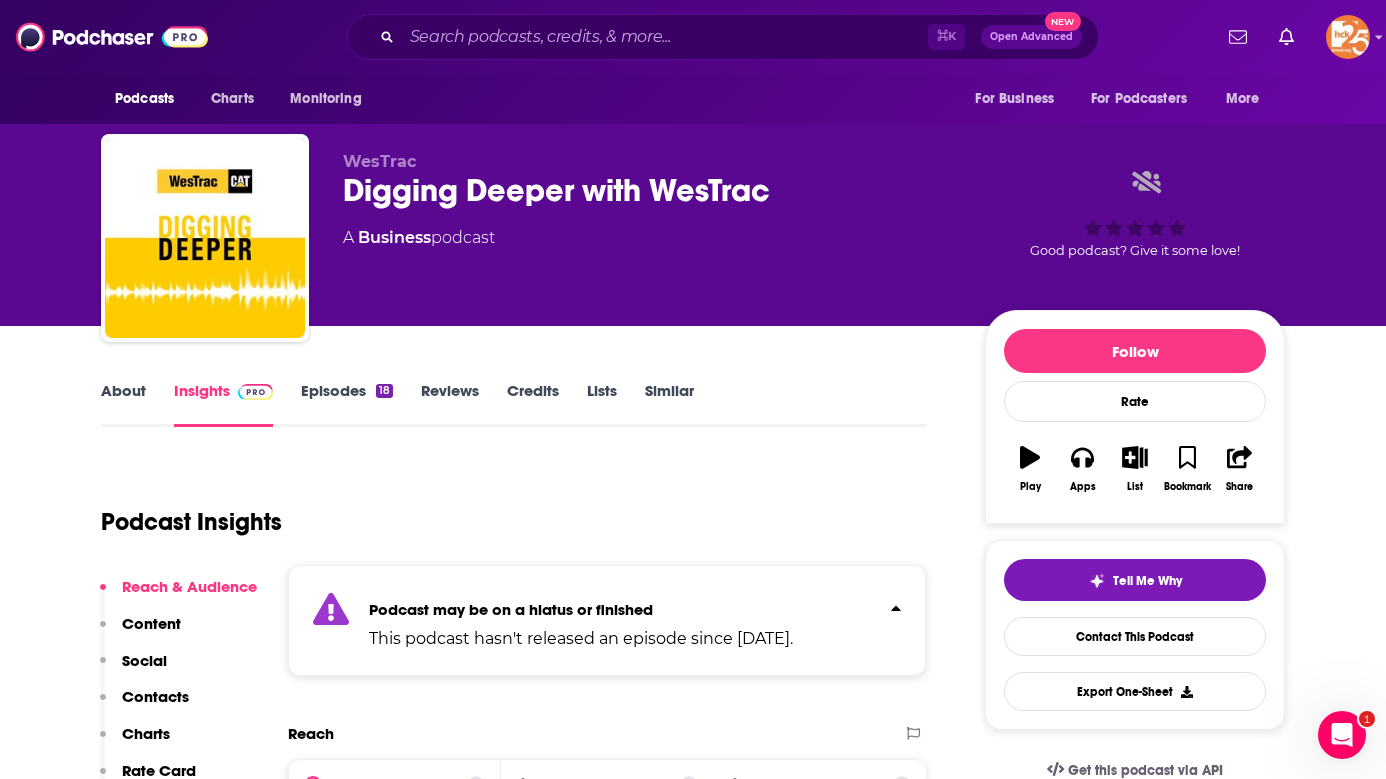click on "Podcast may be on a hiatus or finished This podcast hasn't released an episode since [DATE]." at bounding box center (581, 620) 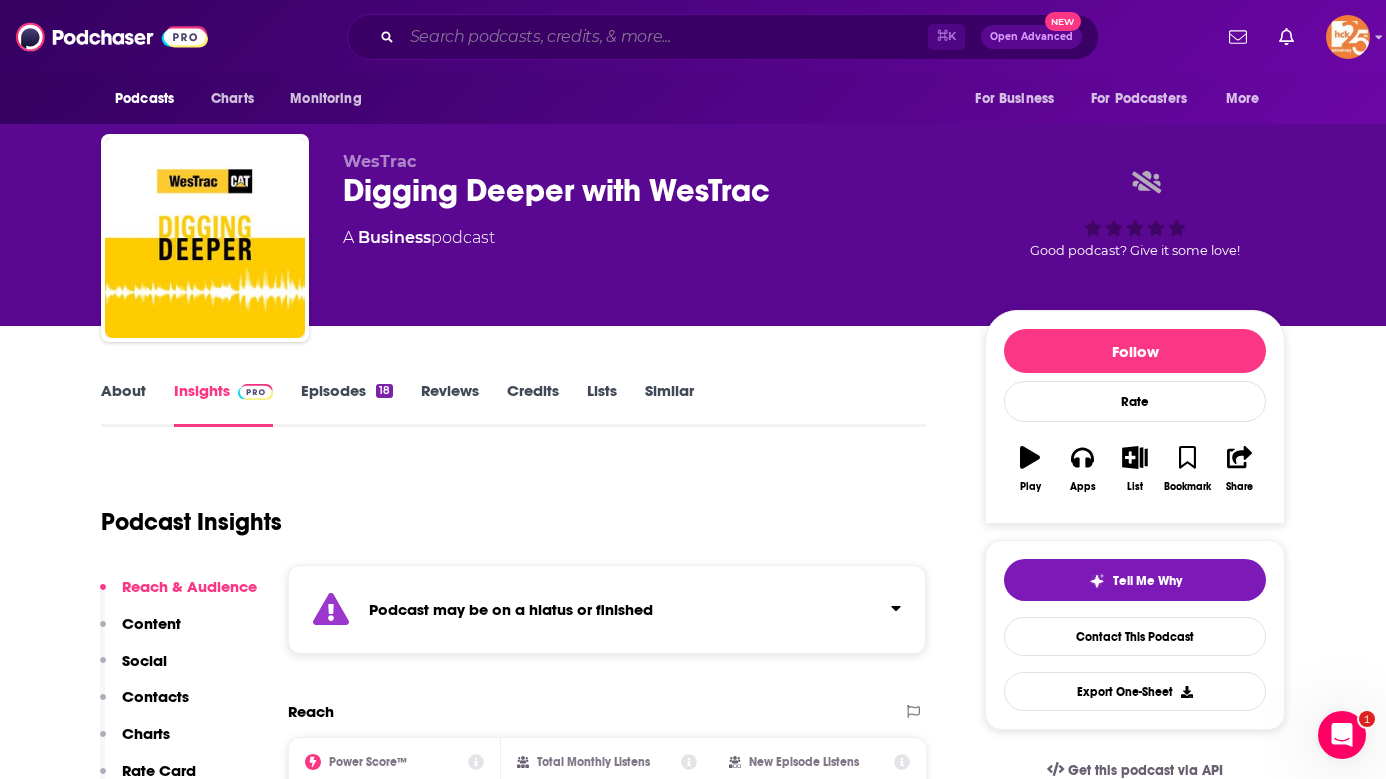 click at bounding box center [665, 37] 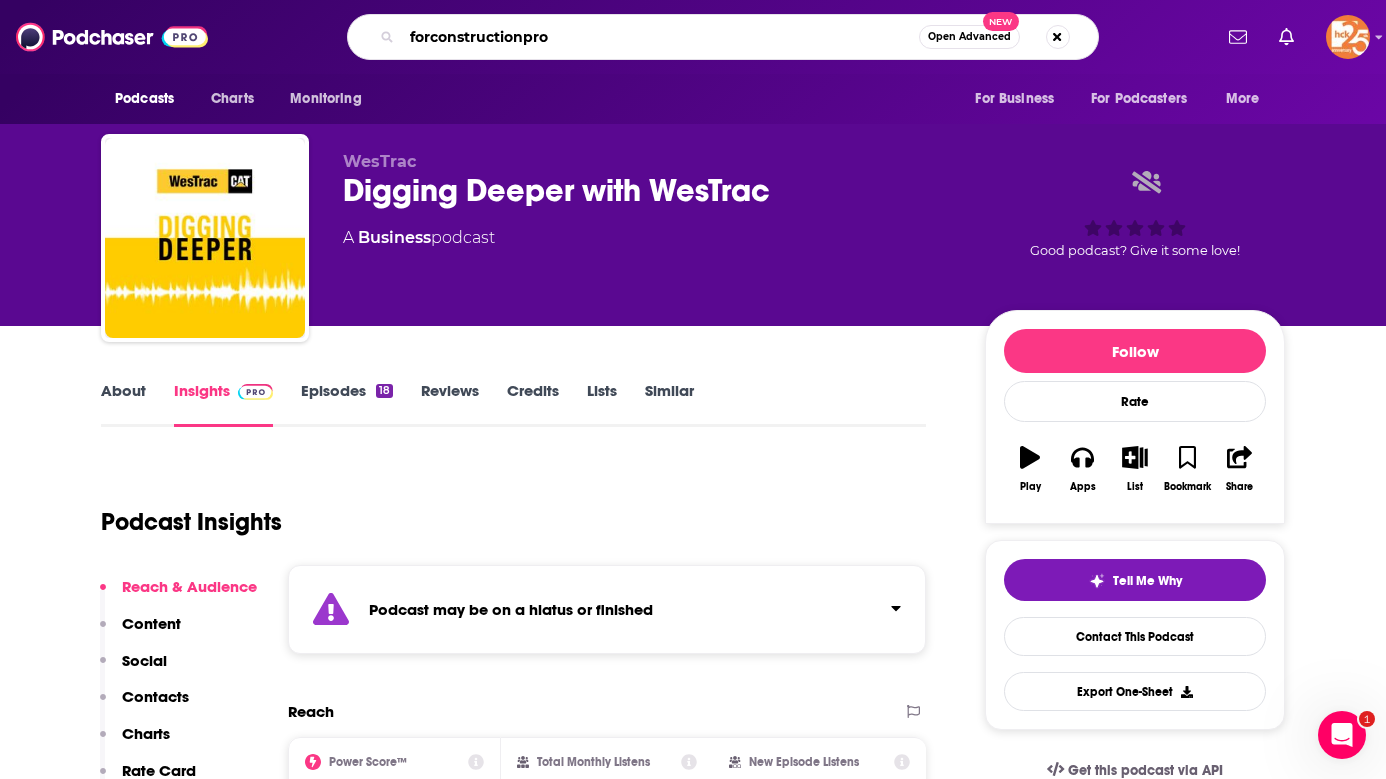type on "forconstructionpros" 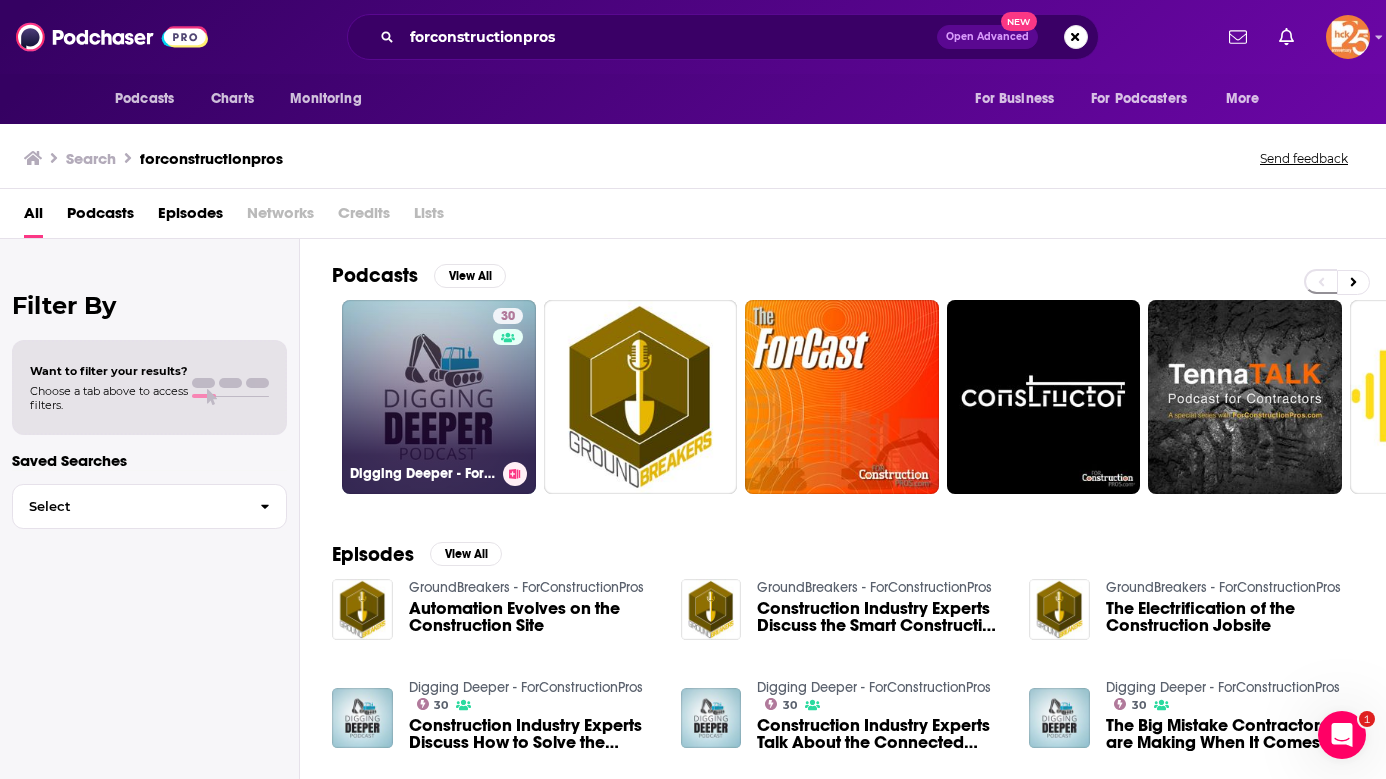 click on "30 Digging Deeper - ForConstructionPros" at bounding box center [439, 397] 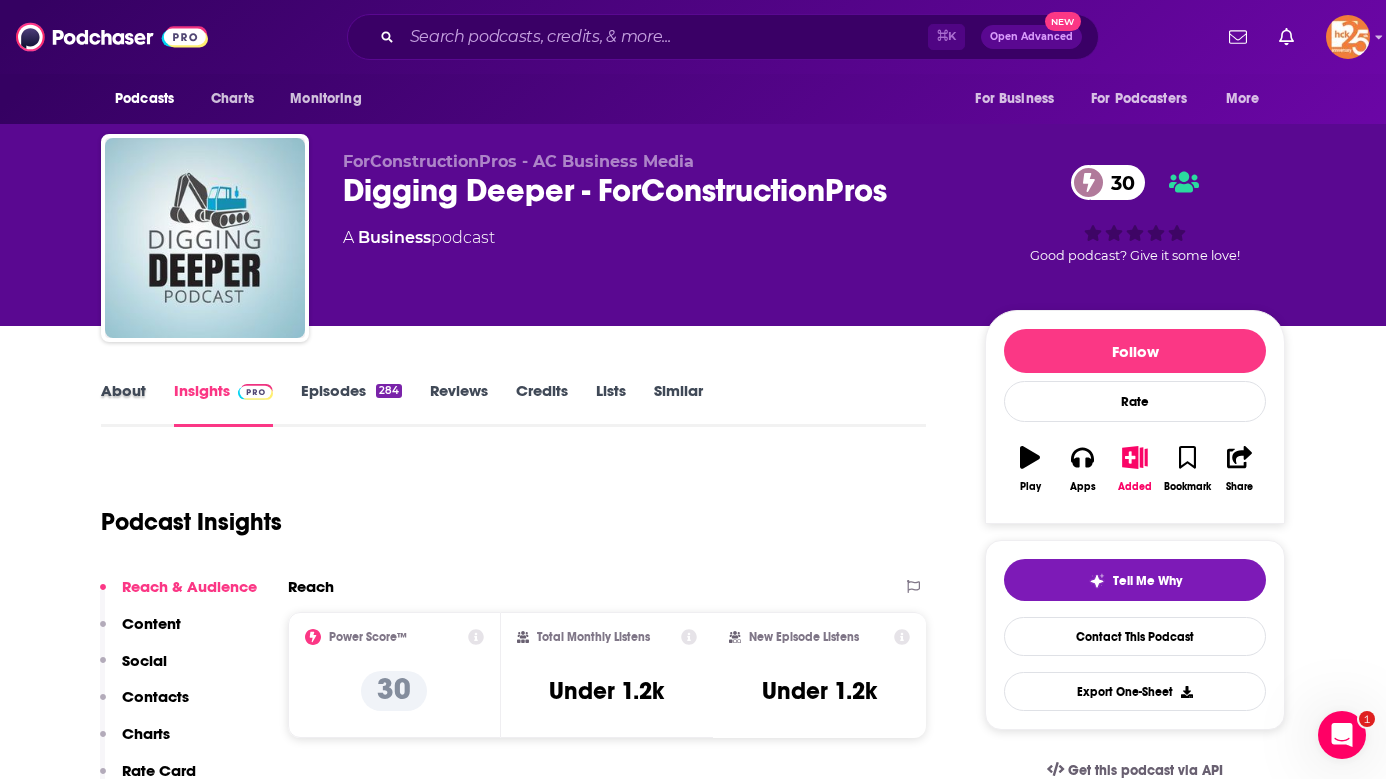 click on "About" at bounding box center [137, 404] 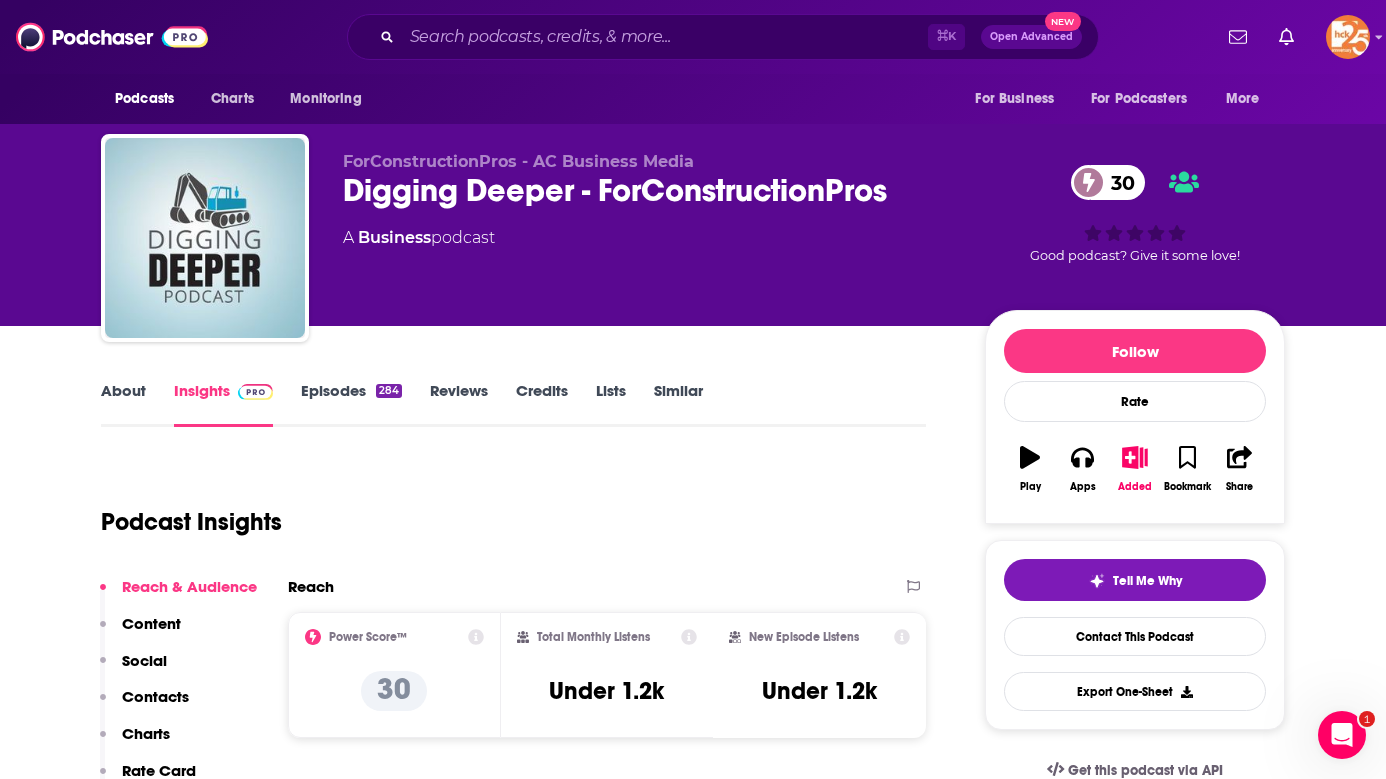 click on "About" at bounding box center (123, 404) 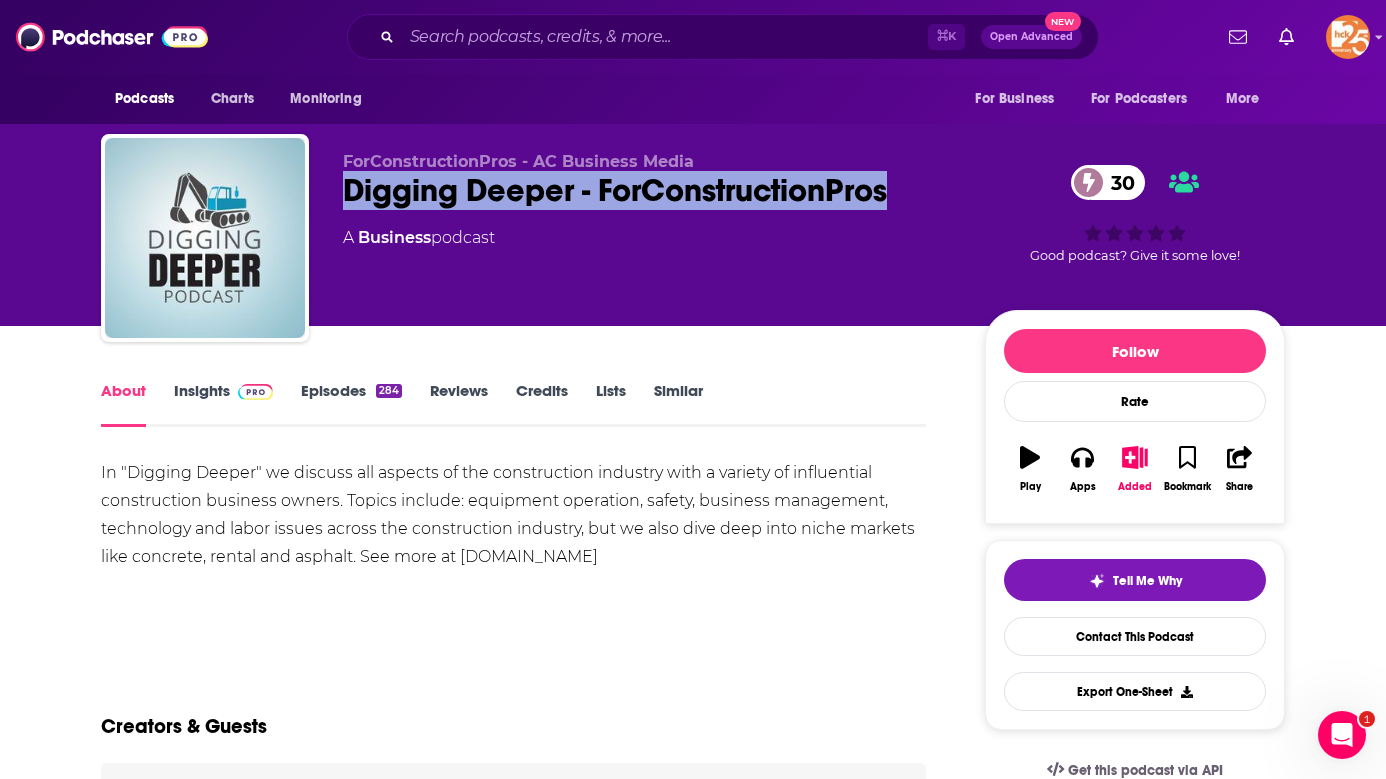drag, startPoint x: 864, startPoint y: 192, endPoint x: 343, endPoint y: 185, distance: 521.047 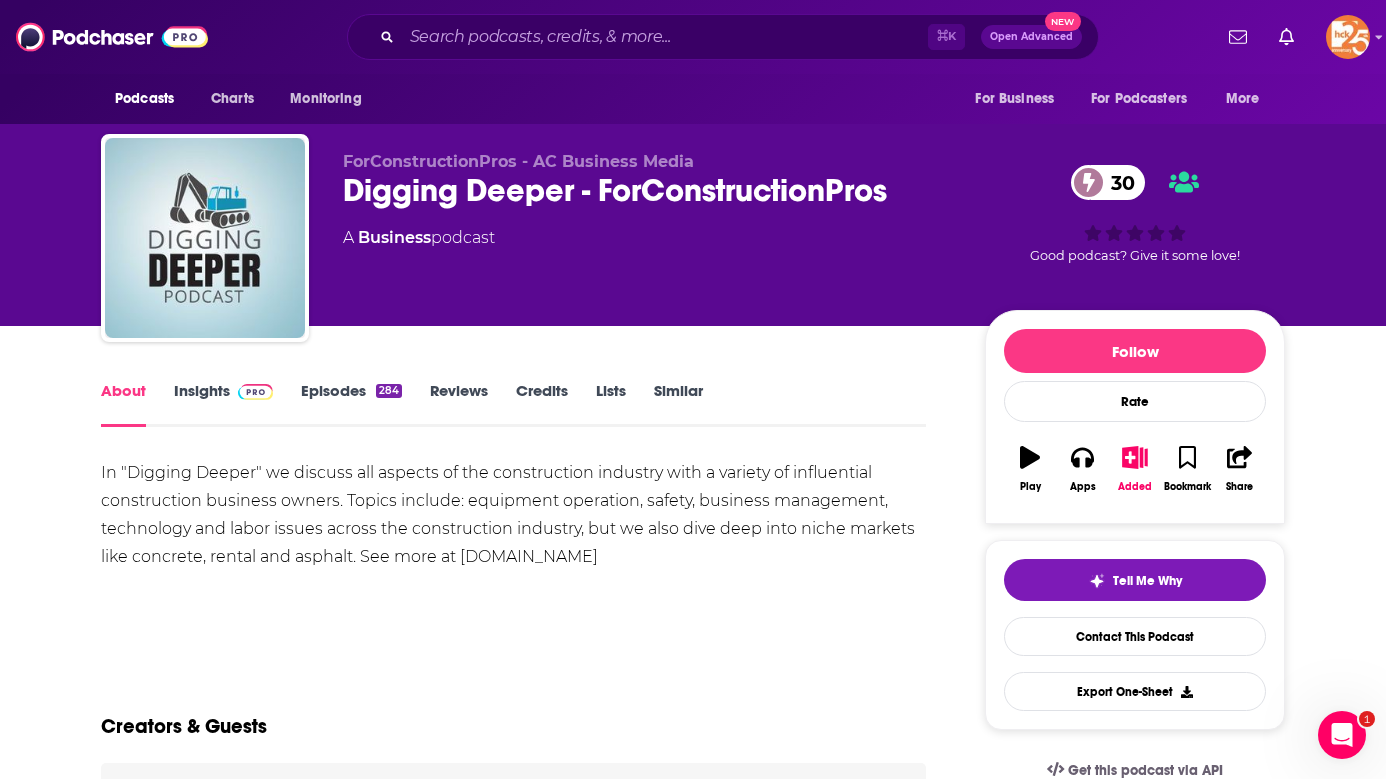 click on "In "Digging Deeper" we discuss all aspects of the construction industry with a variety of influential construction business owners. Topics include: equipment operation, safety, business management, technology and labor issues across the construction industry, but we also dive deep into niche markets like concrete, rental and asphalt. See more at [DOMAIN_NAME]" at bounding box center [513, 515] 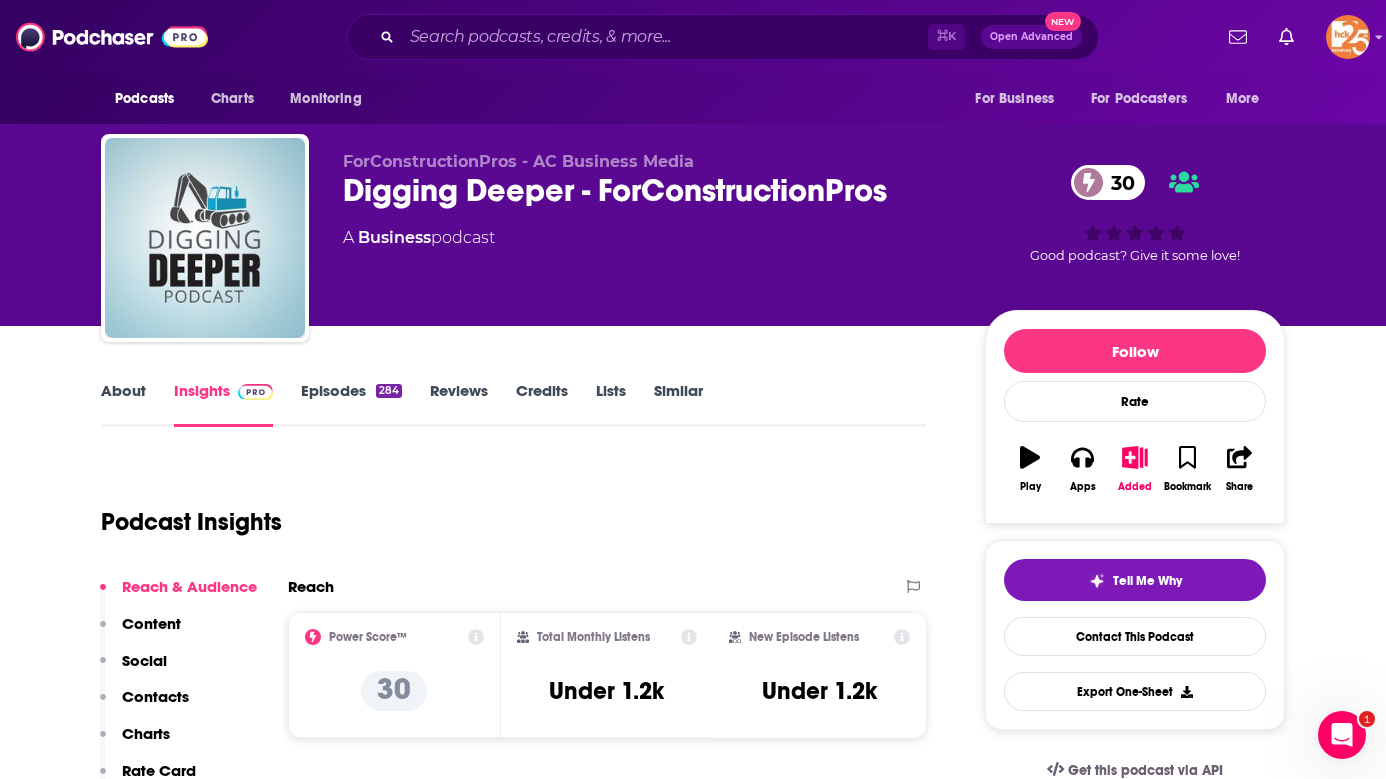 scroll, scrollTop: 223, scrollLeft: 0, axis: vertical 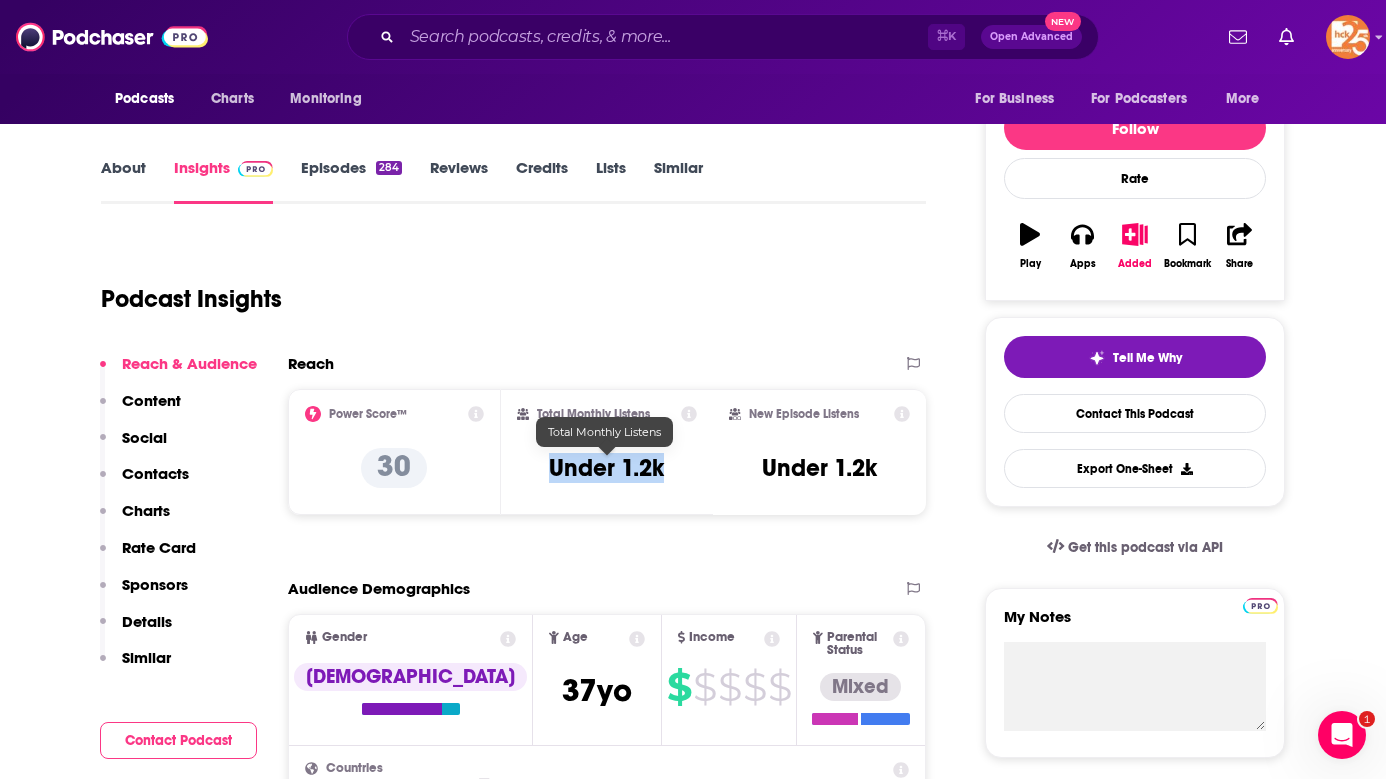 drag, startPoint x: 676, startPoint y: 480, endPoint x: 537, endPoint y: 475, distance: 139.0899 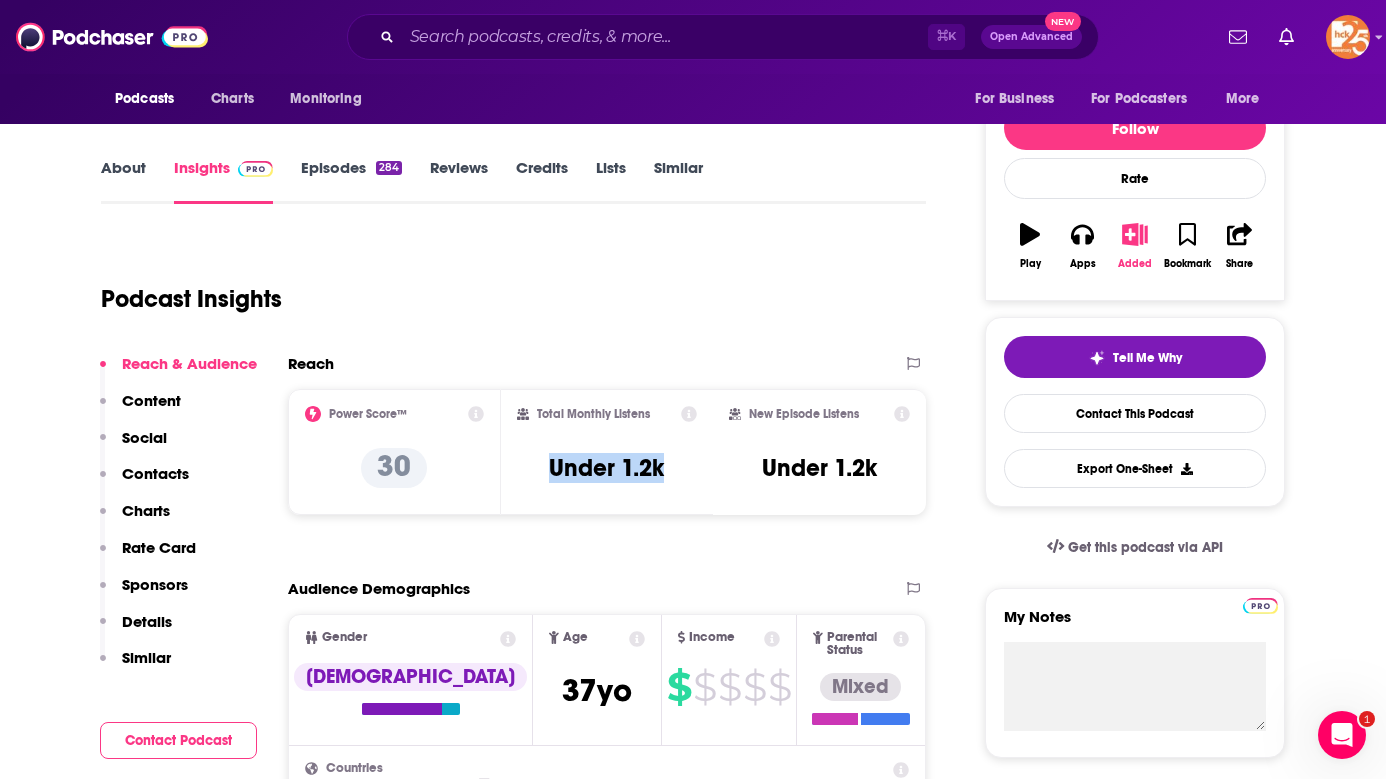 click 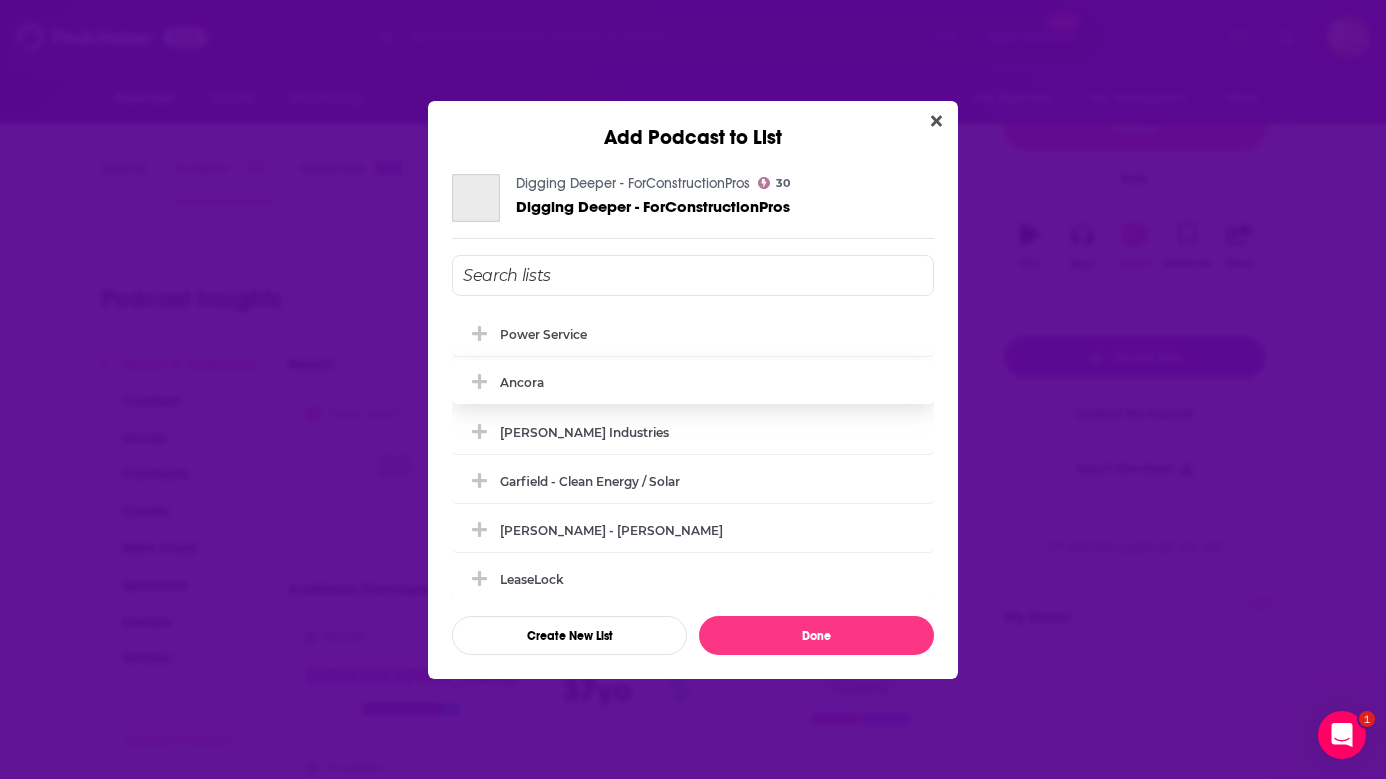 scroll, scrollTop: 0, scrollLeft: 0, axis: both 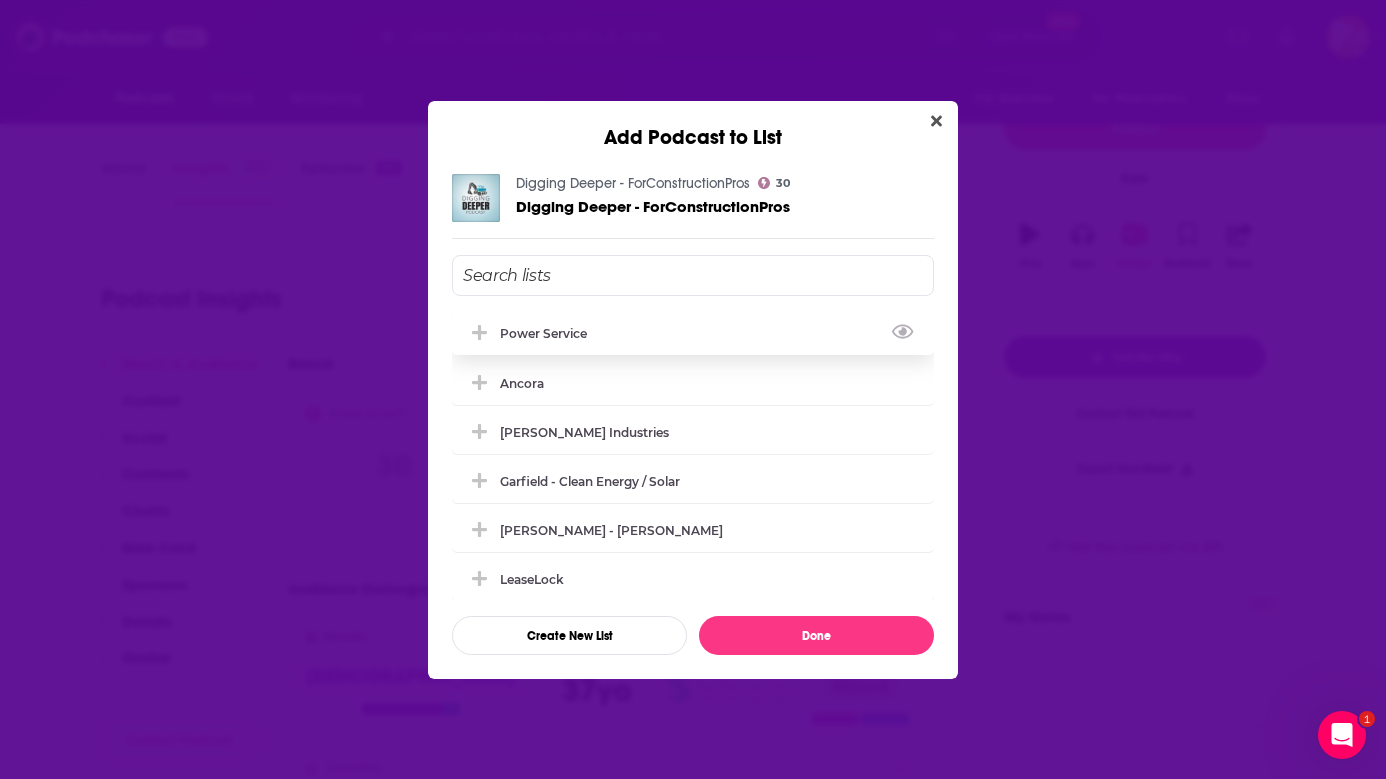 click on "Power Service" at bounding box center (693, 333) 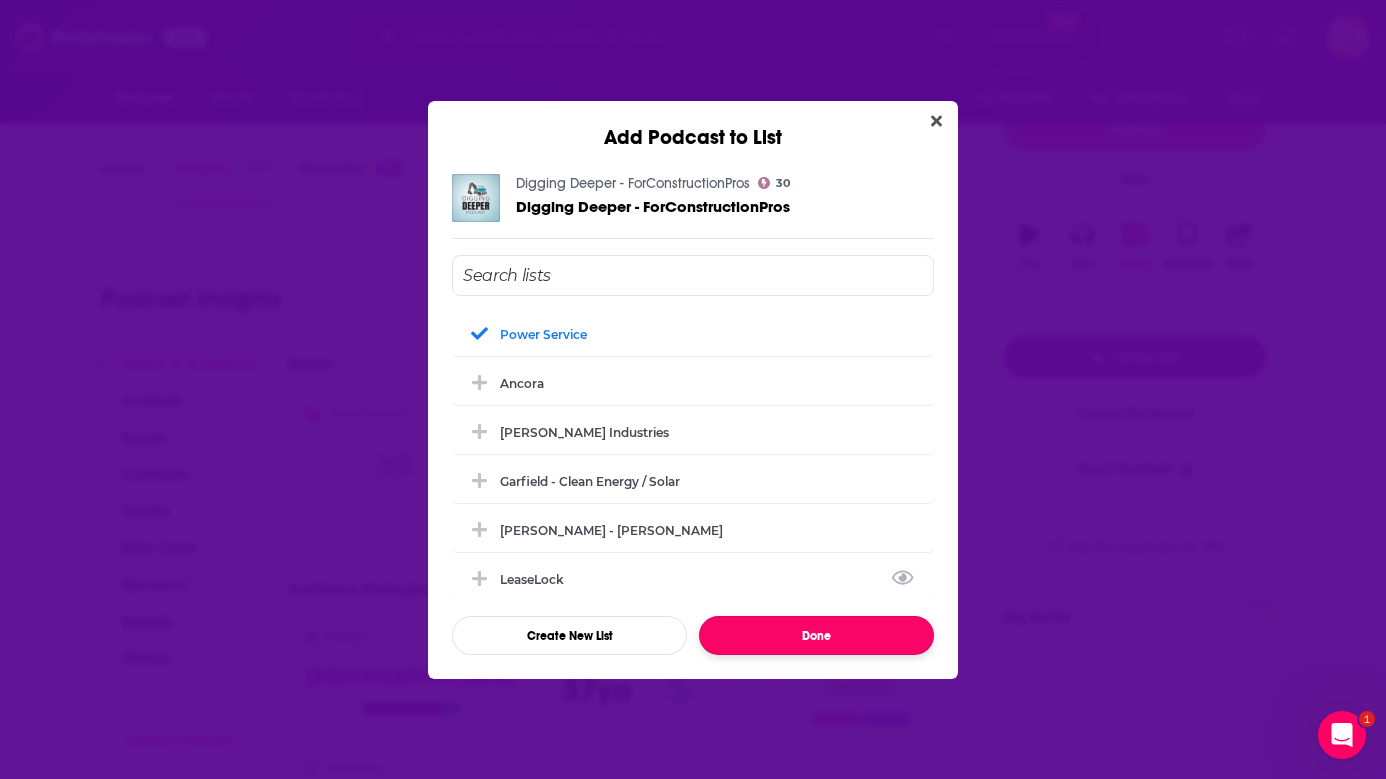 click on "Done" at bounding box center [816, 635] 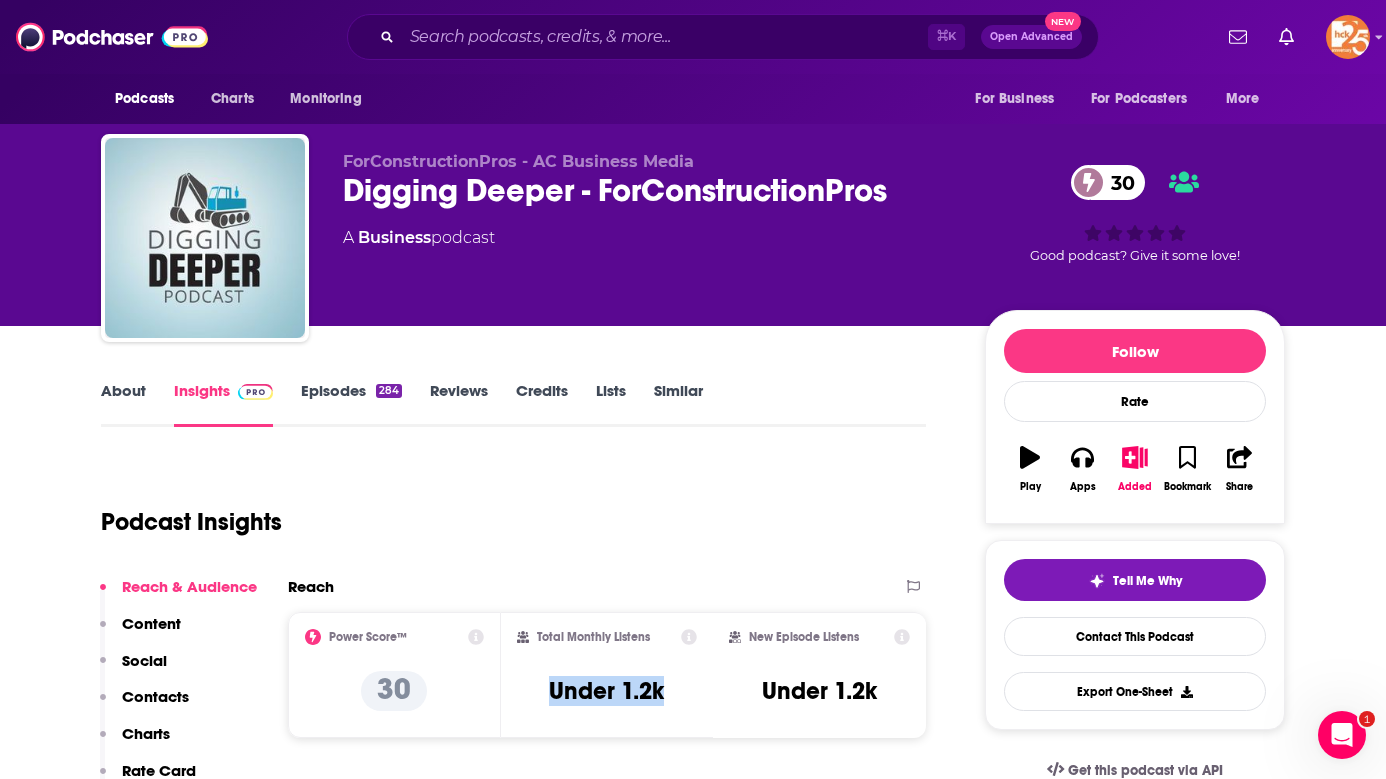 scroll, scrollTop: 223, scrollLeft: 0, axis: vertical 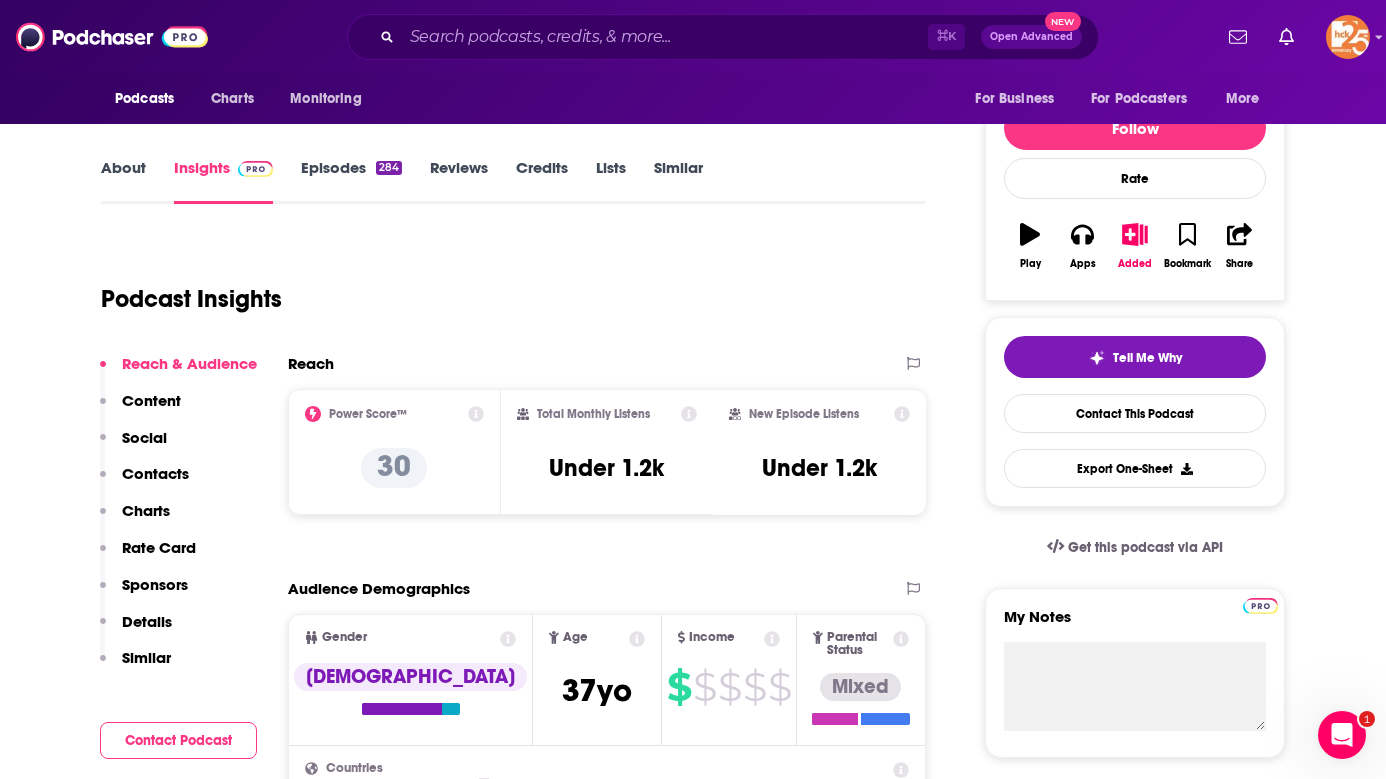 click on "Podcast Insights" at bounding box center [505, 287] 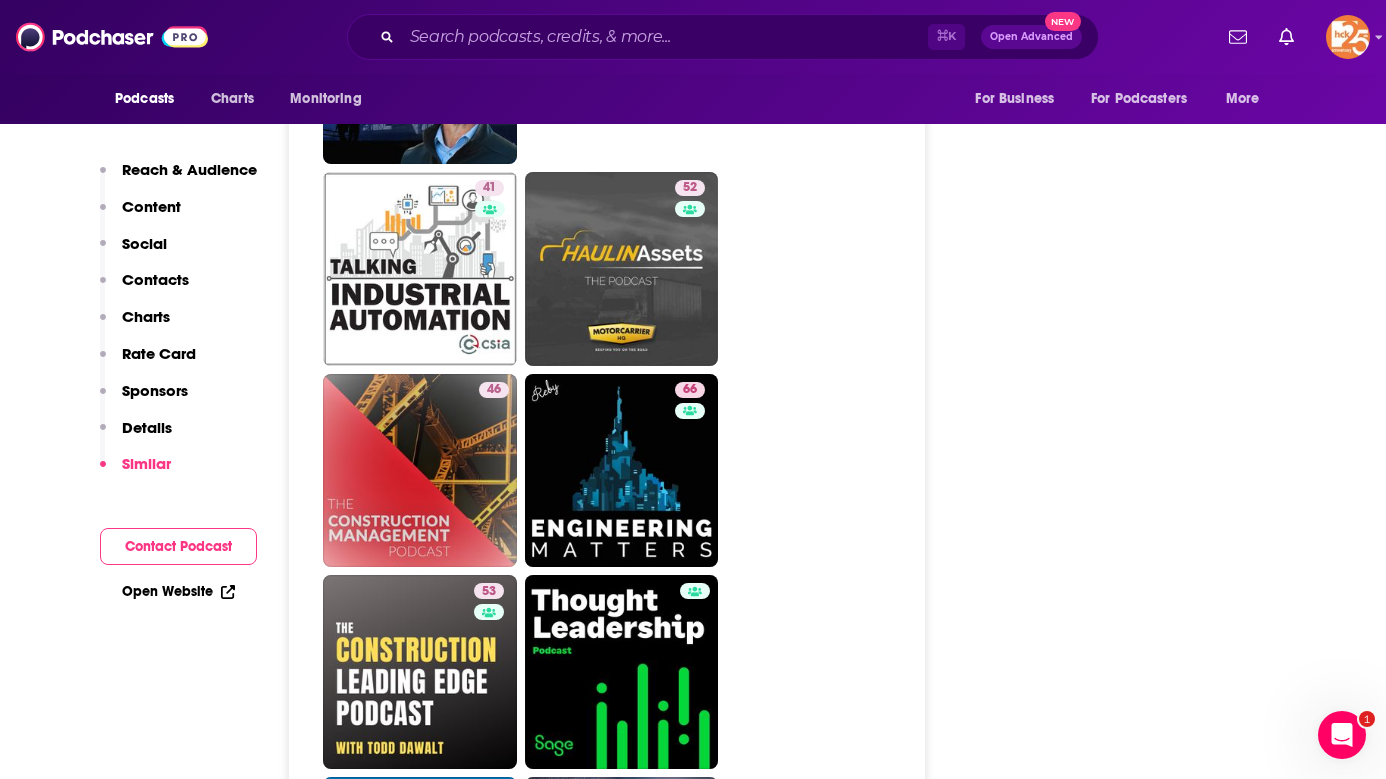 scroll, scrollTop: 3623, scrollLeft: 0, axis: vertical 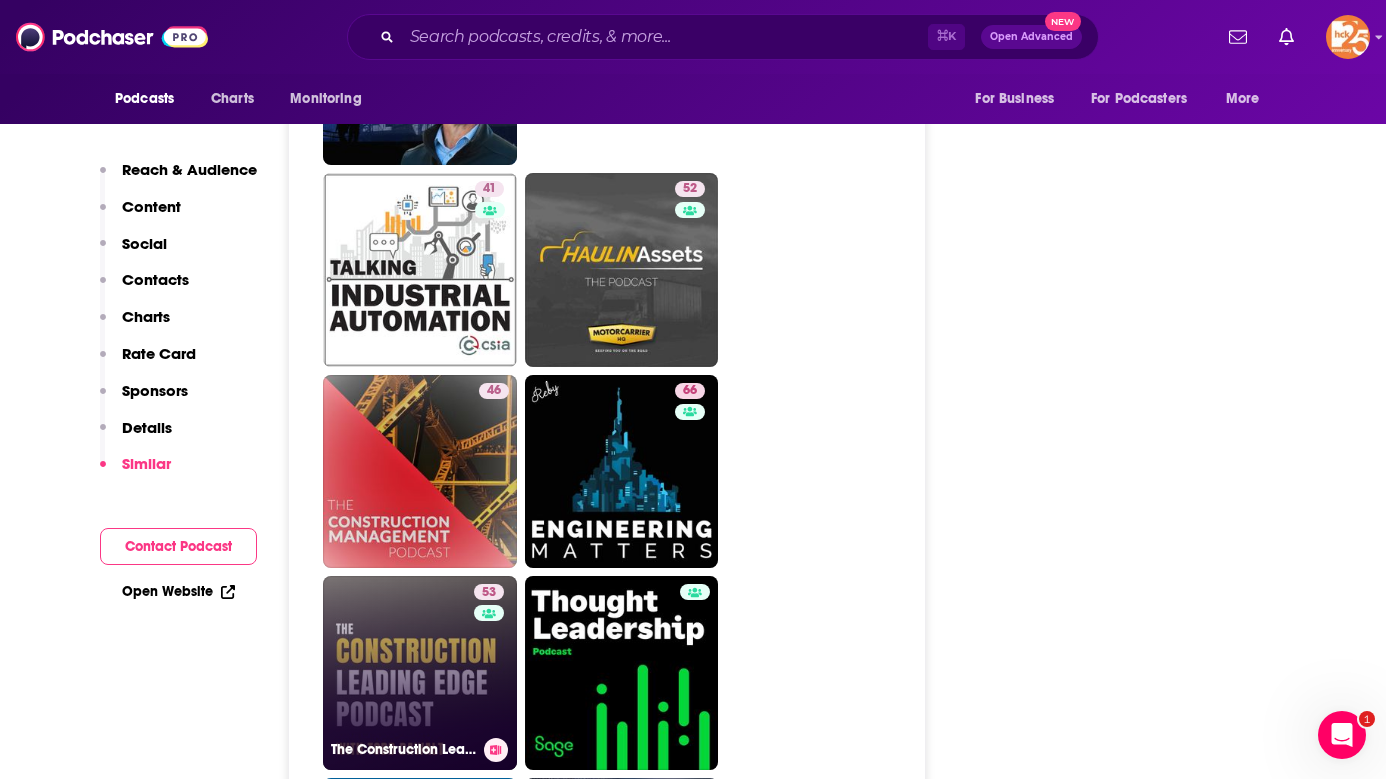 click on "53 The Construction Leading Edge Podcast" at bounding box center (420, 673) 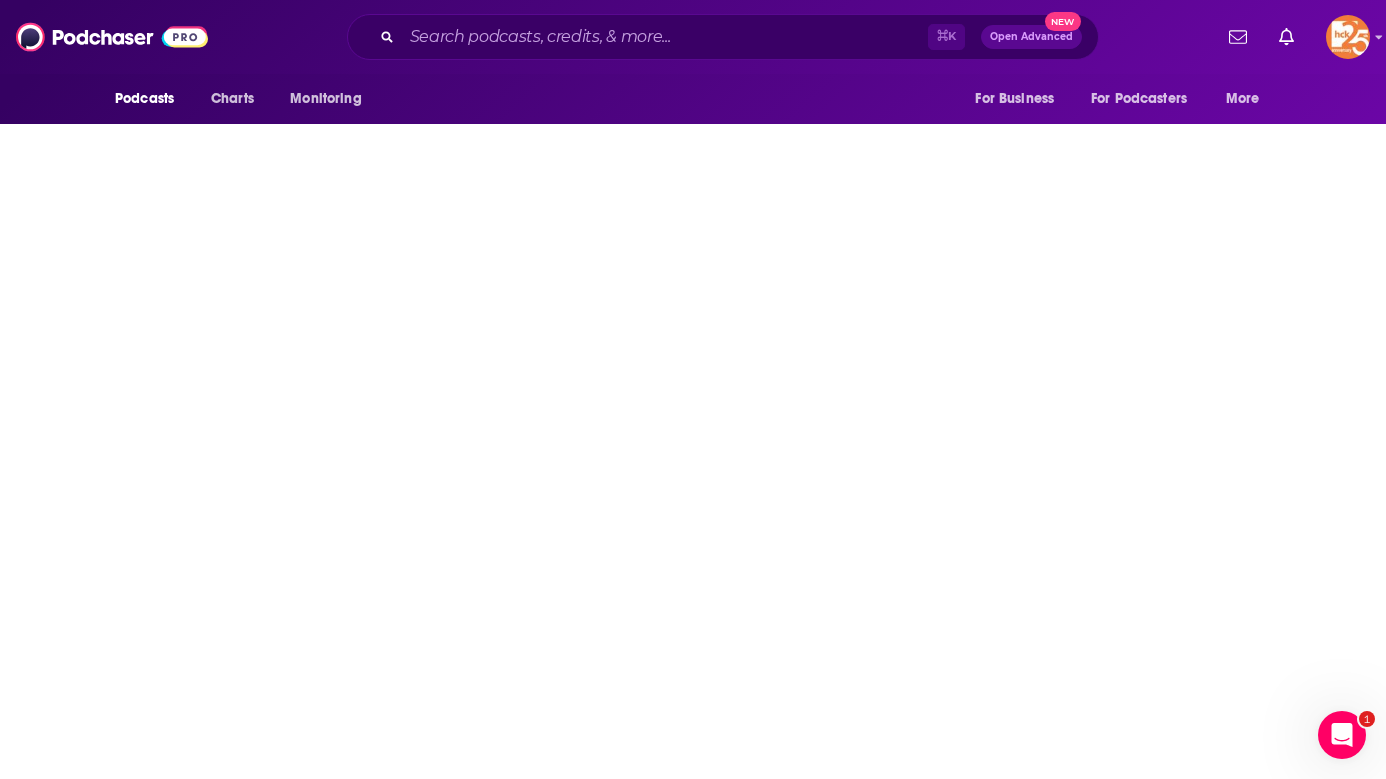 scroll, scrollTop: 0, scrollLeft: 0, axis: both 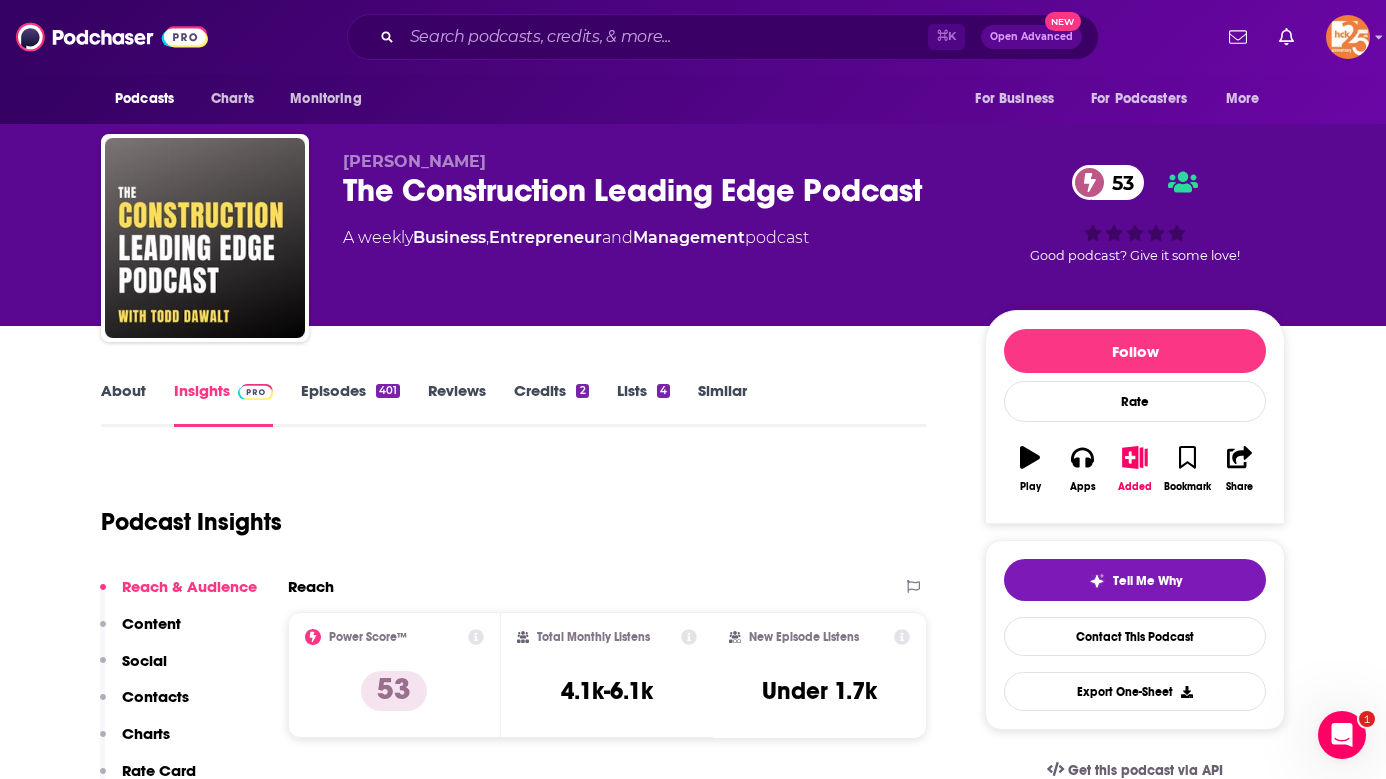 click on "About" at bounding box center [123, 404] 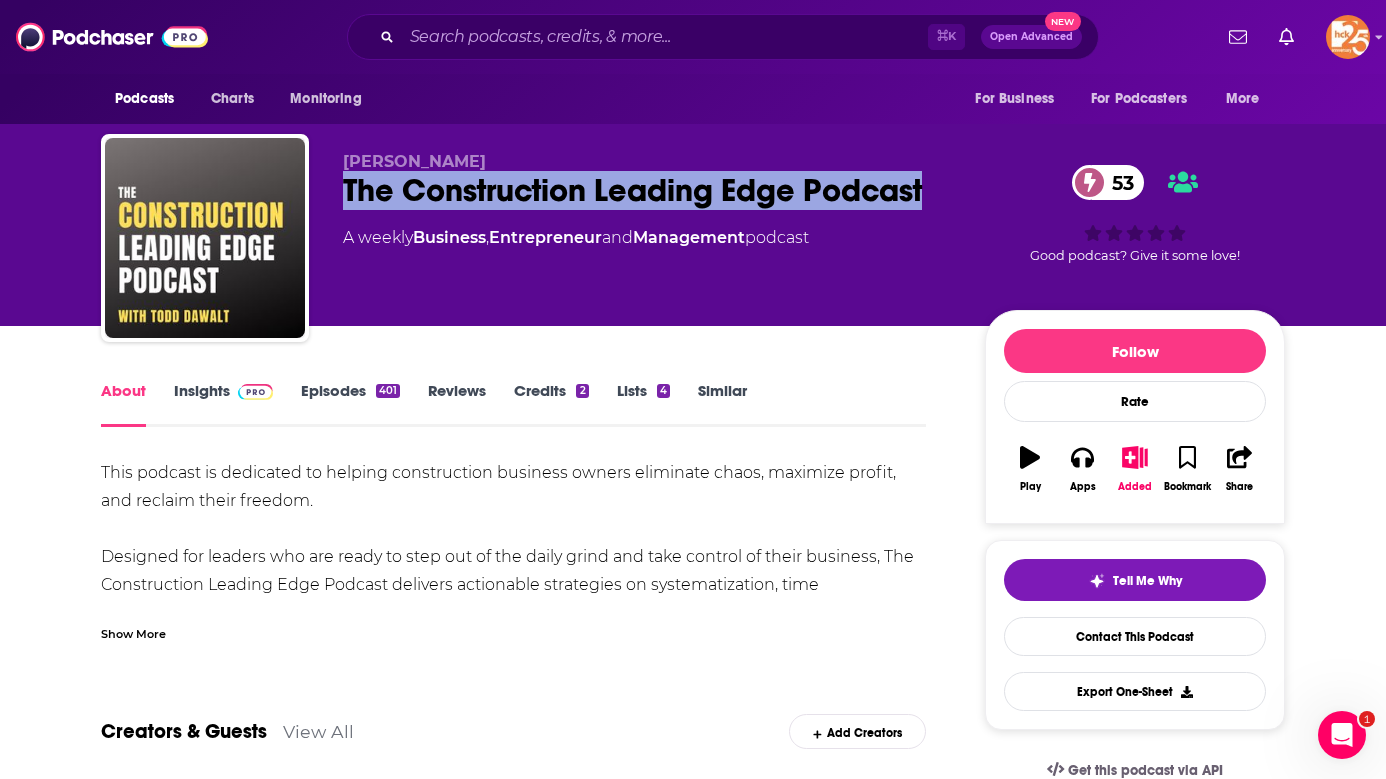 drag, startPoint x: 940, startPoint y: 194, endPoint x: 320, endPoint y: 193, distance: 620.0008 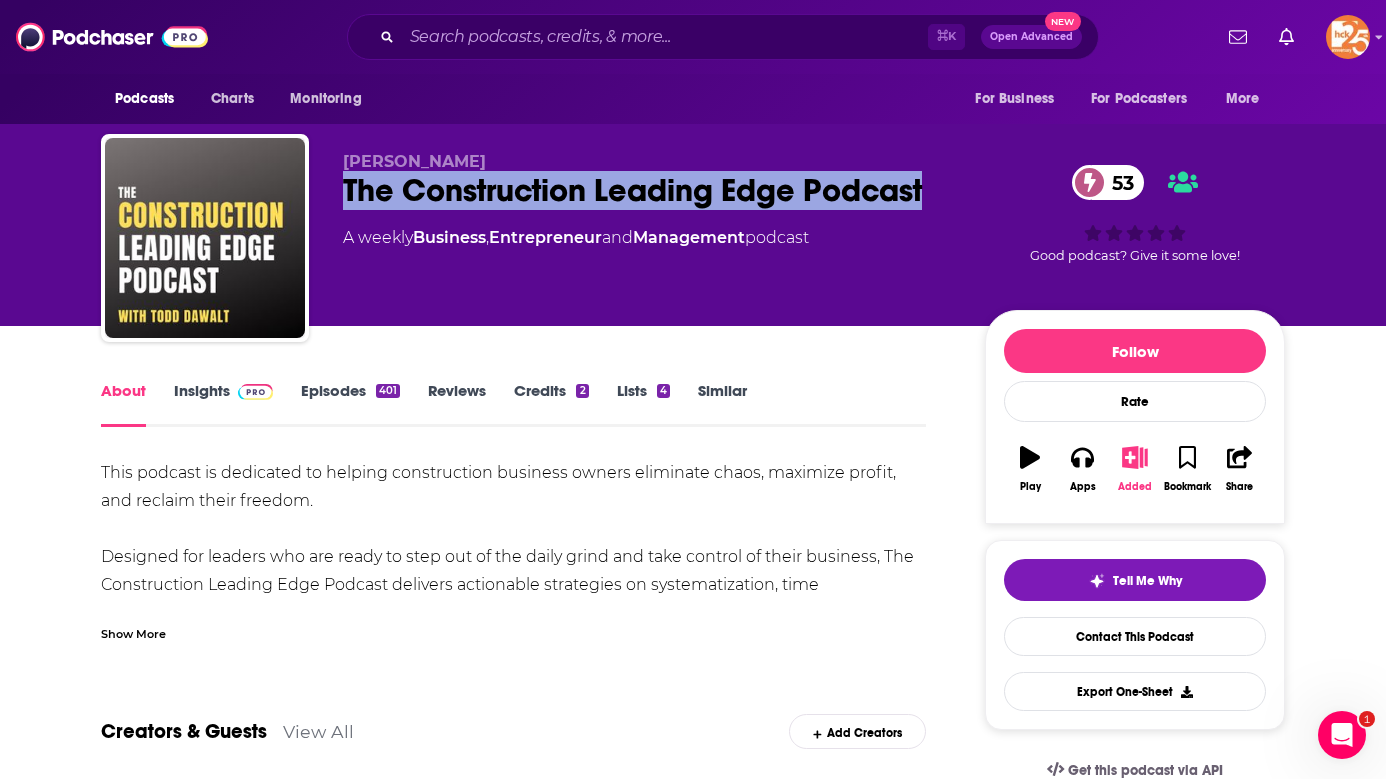click 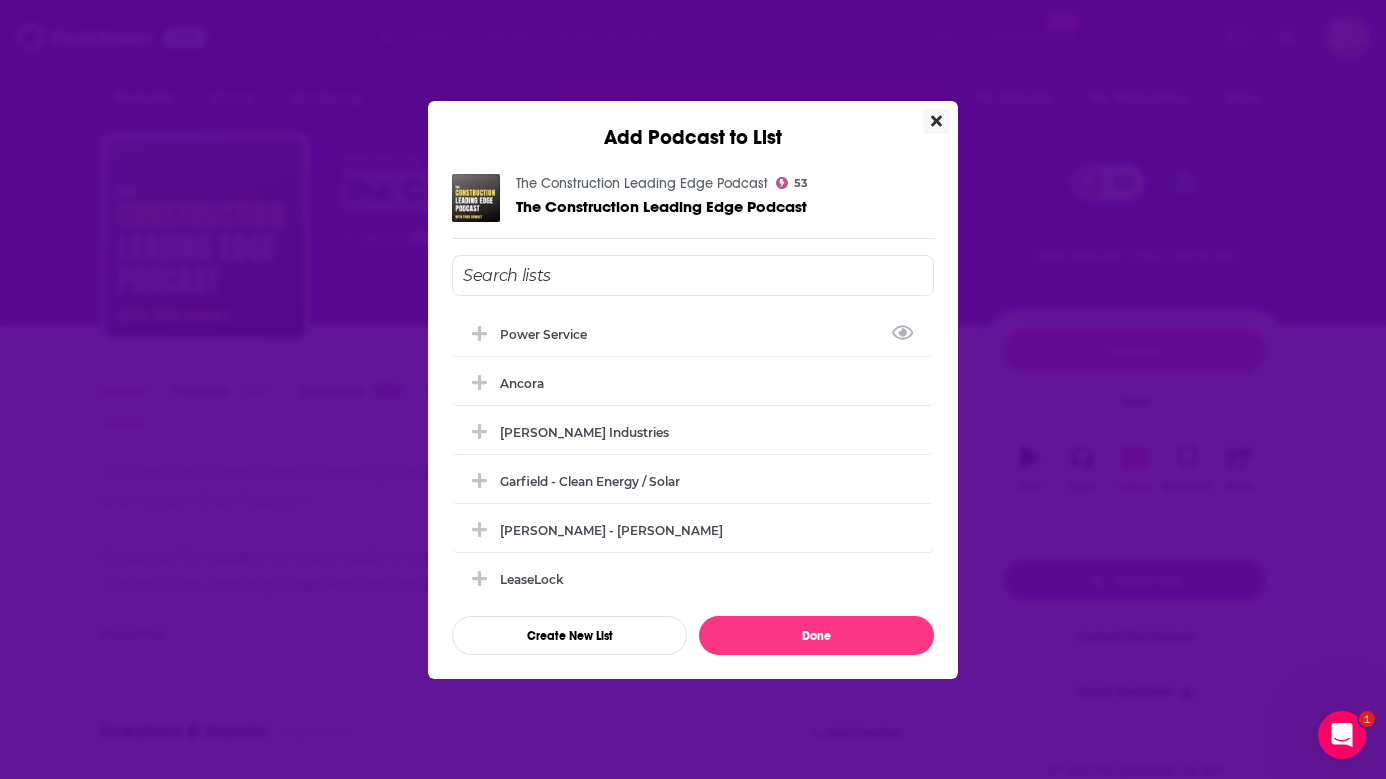 drag, startPoint x: 578, startPoint y: 322, endPoint x: 886, endPoint y: 606, distance: 418.95108 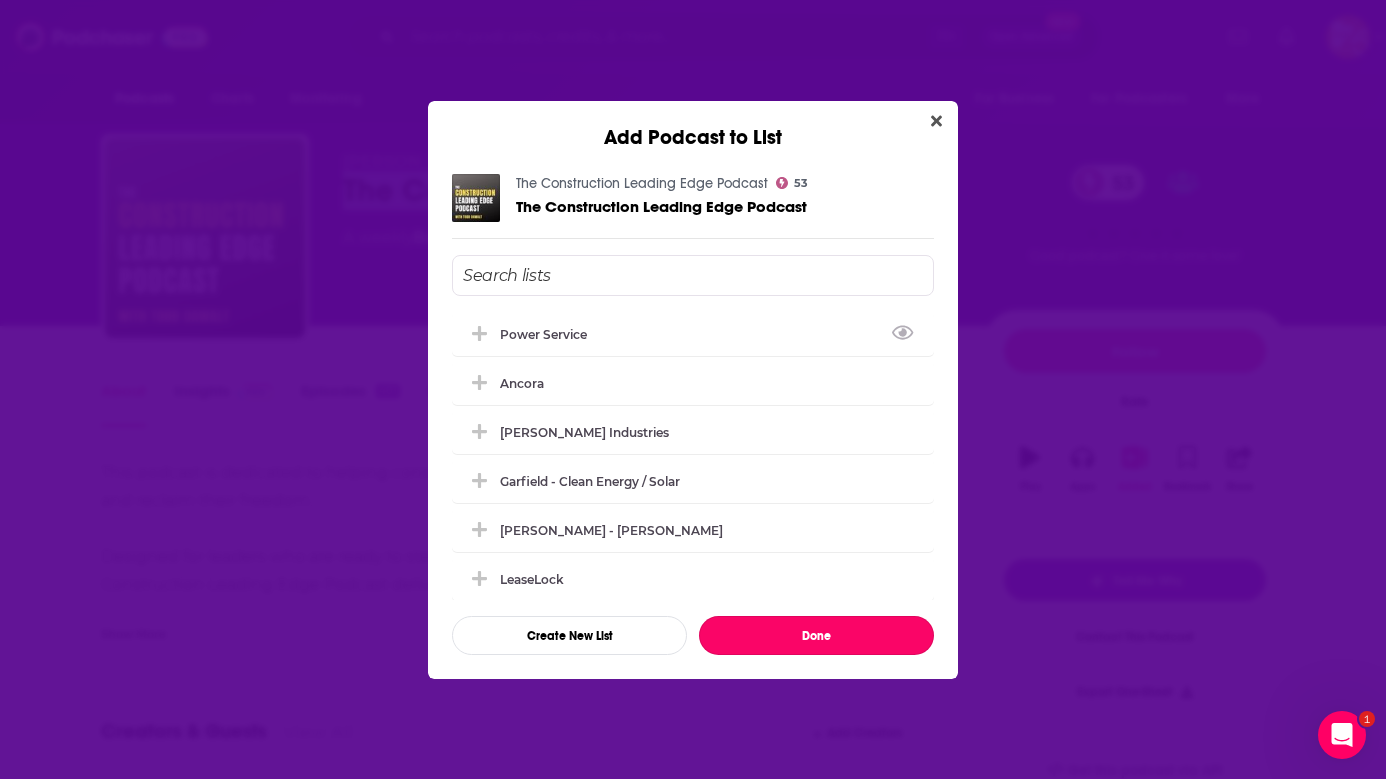 click on "Done" at bounding box center [816, 635] 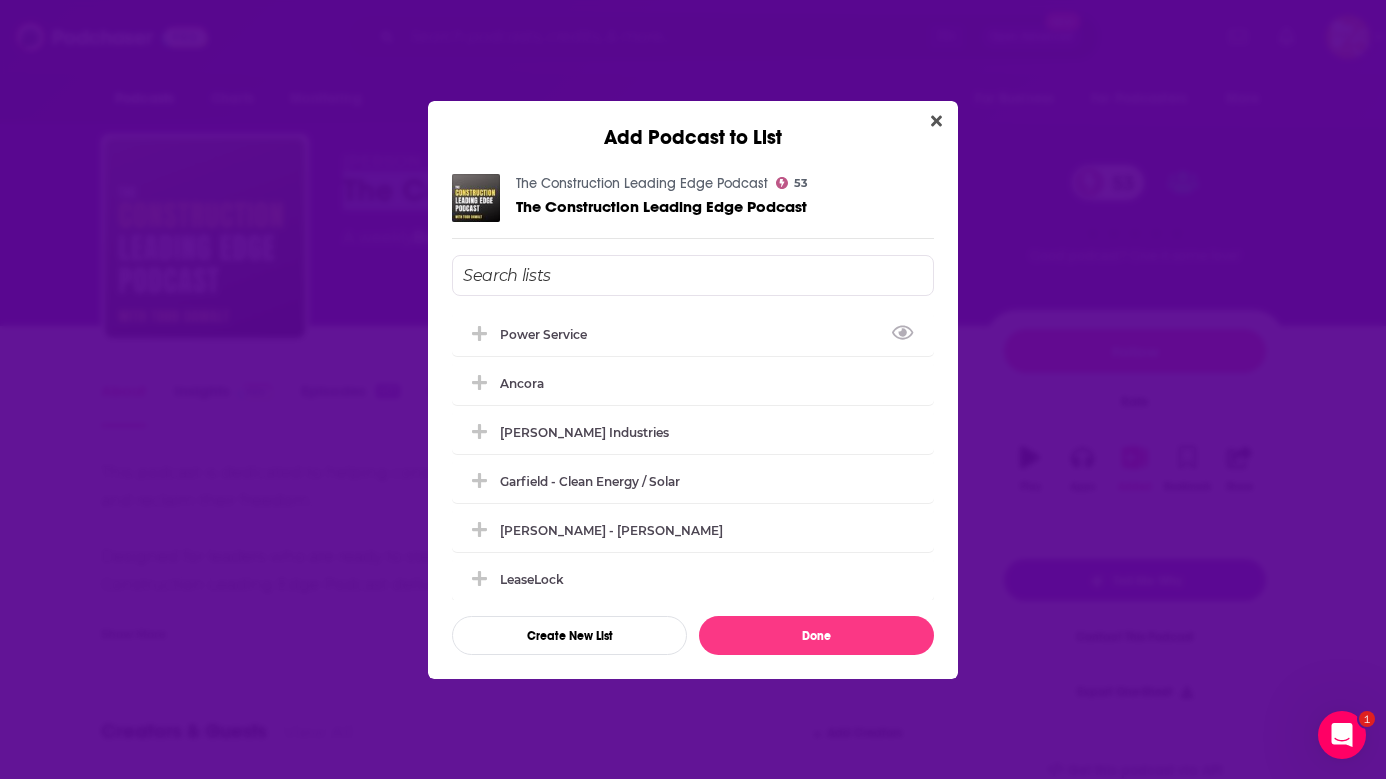 click on "Show More" at bounding box center (513, 626) 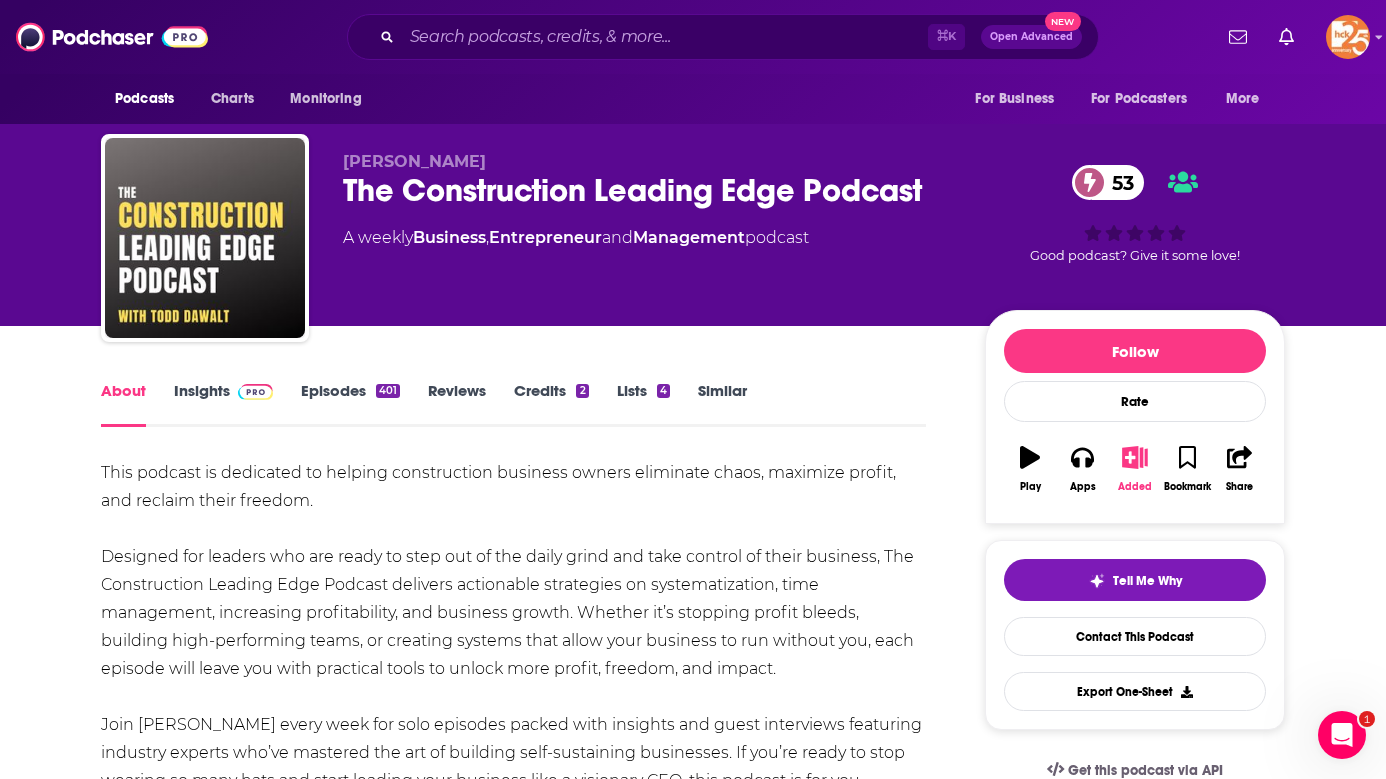 click 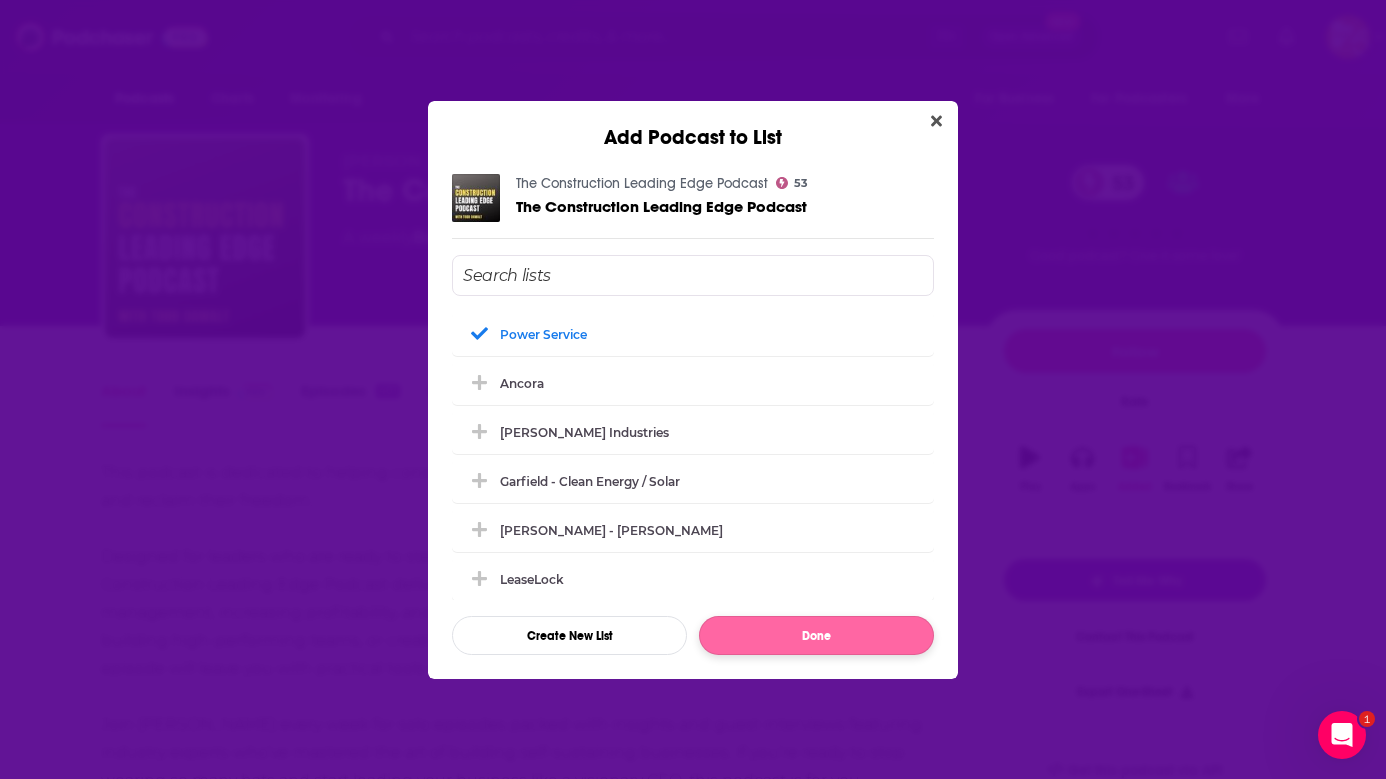 click on "Done" at bounding box center (816, 635) 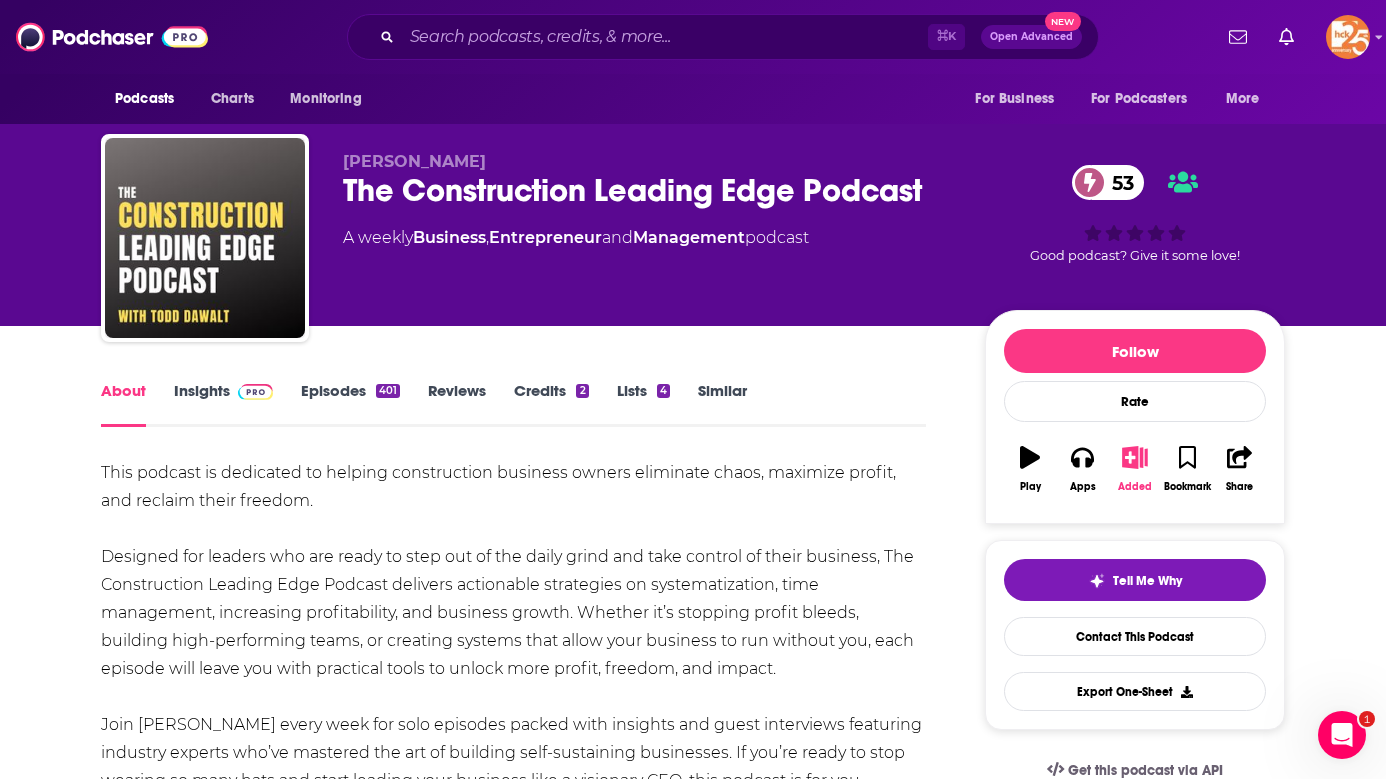 scroll, scrollTop: 82, scrollLeft: 0, axis: vertical 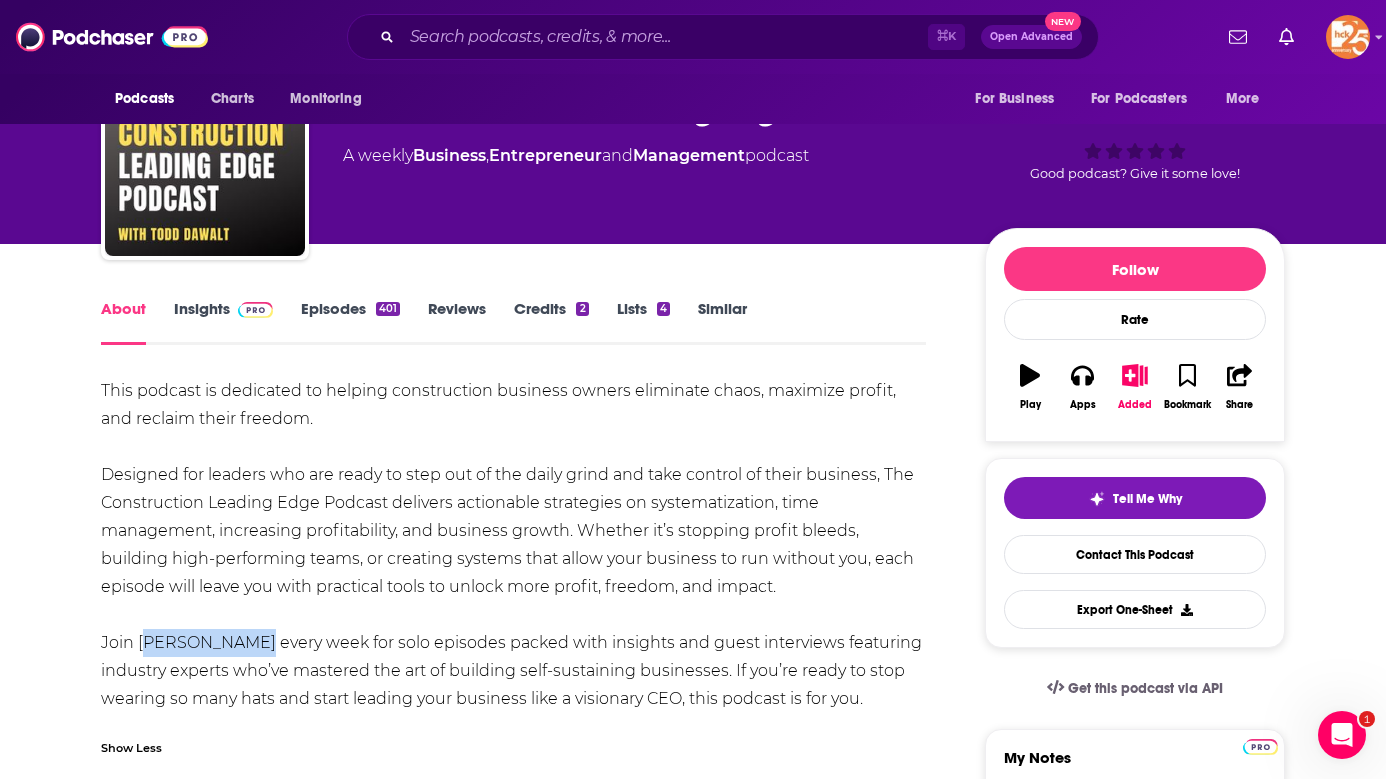 drag, startPoint x: 239, startPoint y: 646, endPoint x: 138, endPoint y: 645, distance: 101.00495 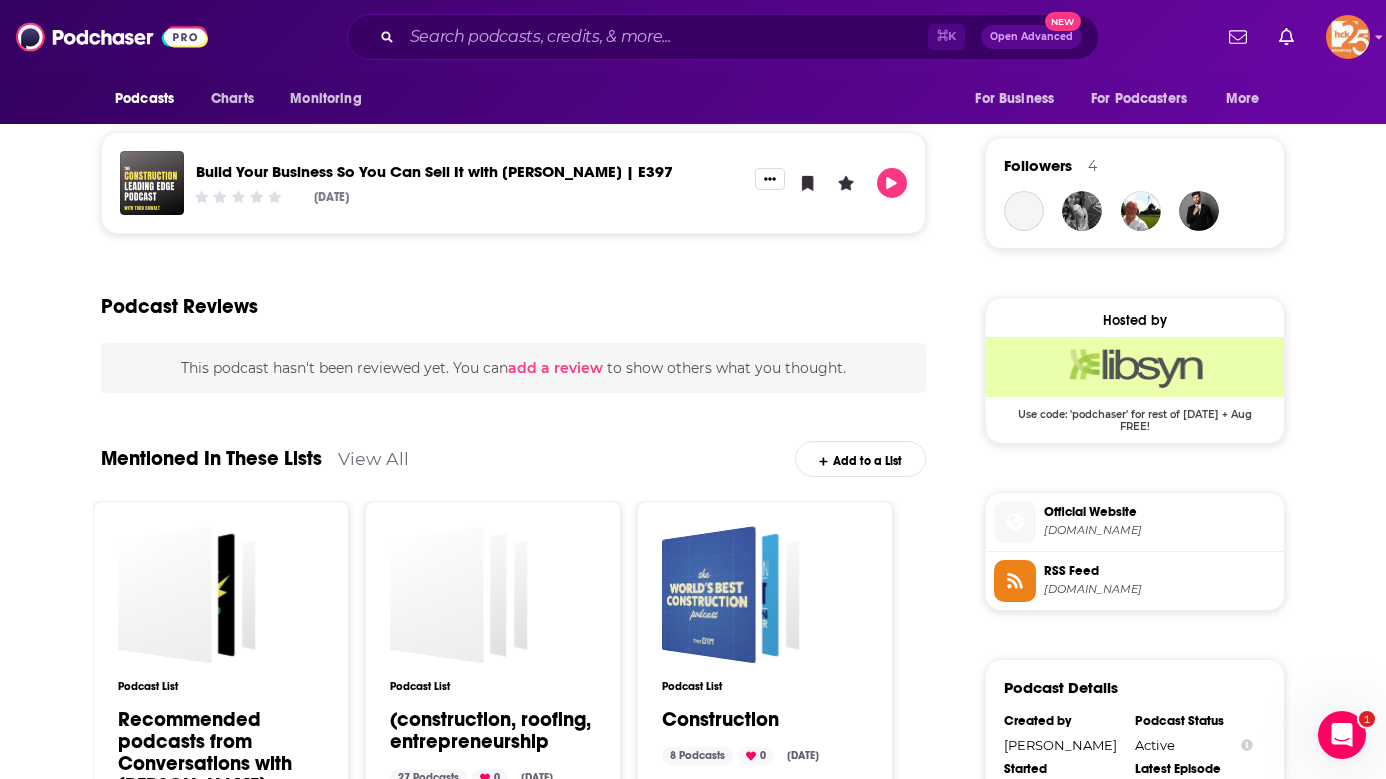 scroll, scrollTop: 1480, scrollLeft: 0, axis: vertical 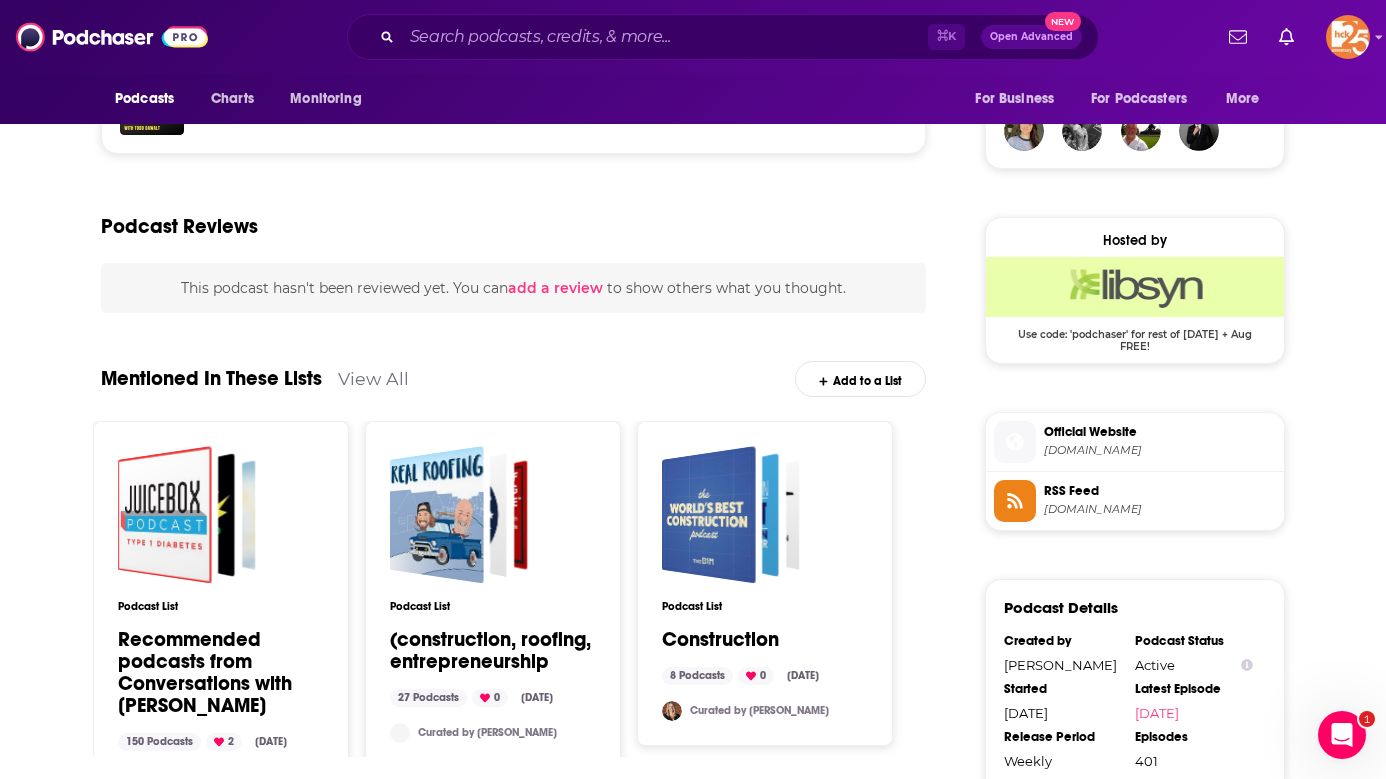click on "Official Website" at bounding box center [1160, 432] 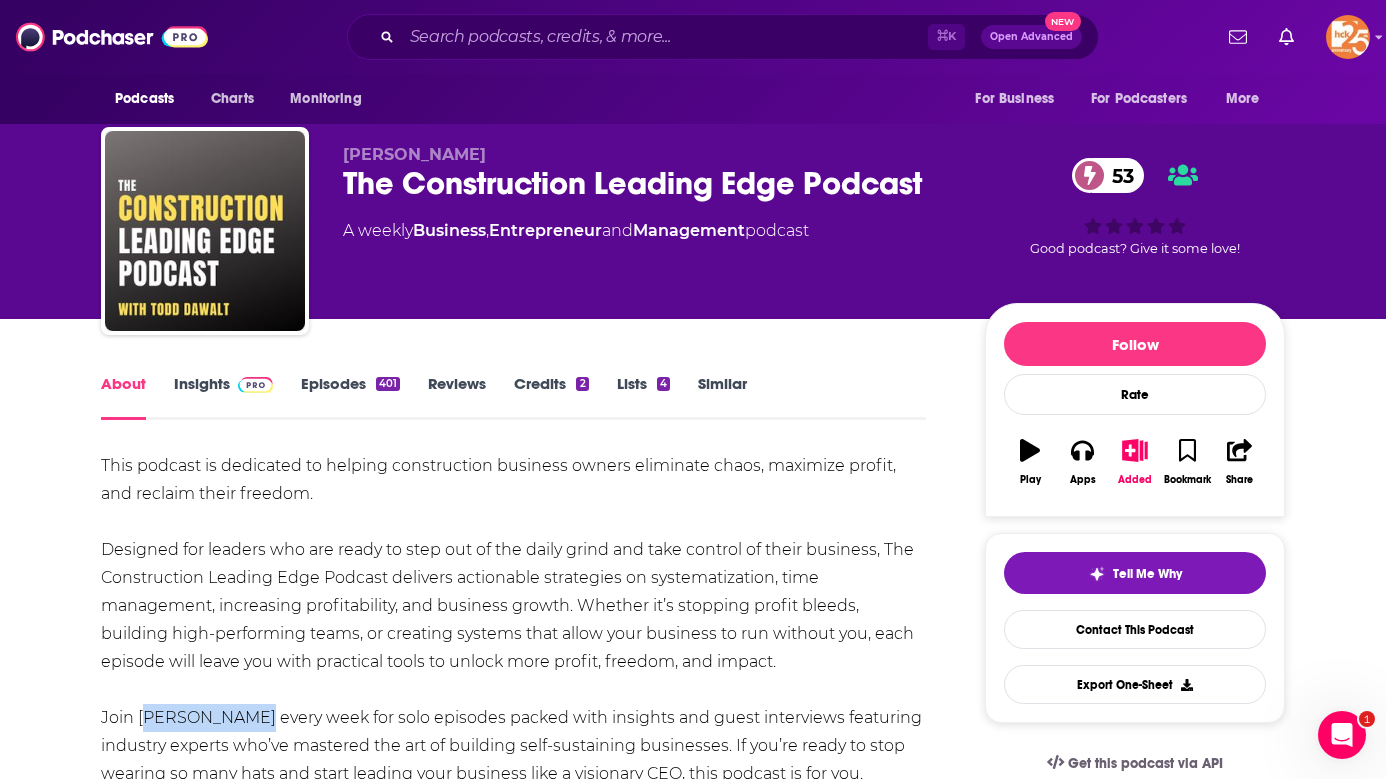 scroll, scrollTop: 0, scrollLeft: 0, axis: both 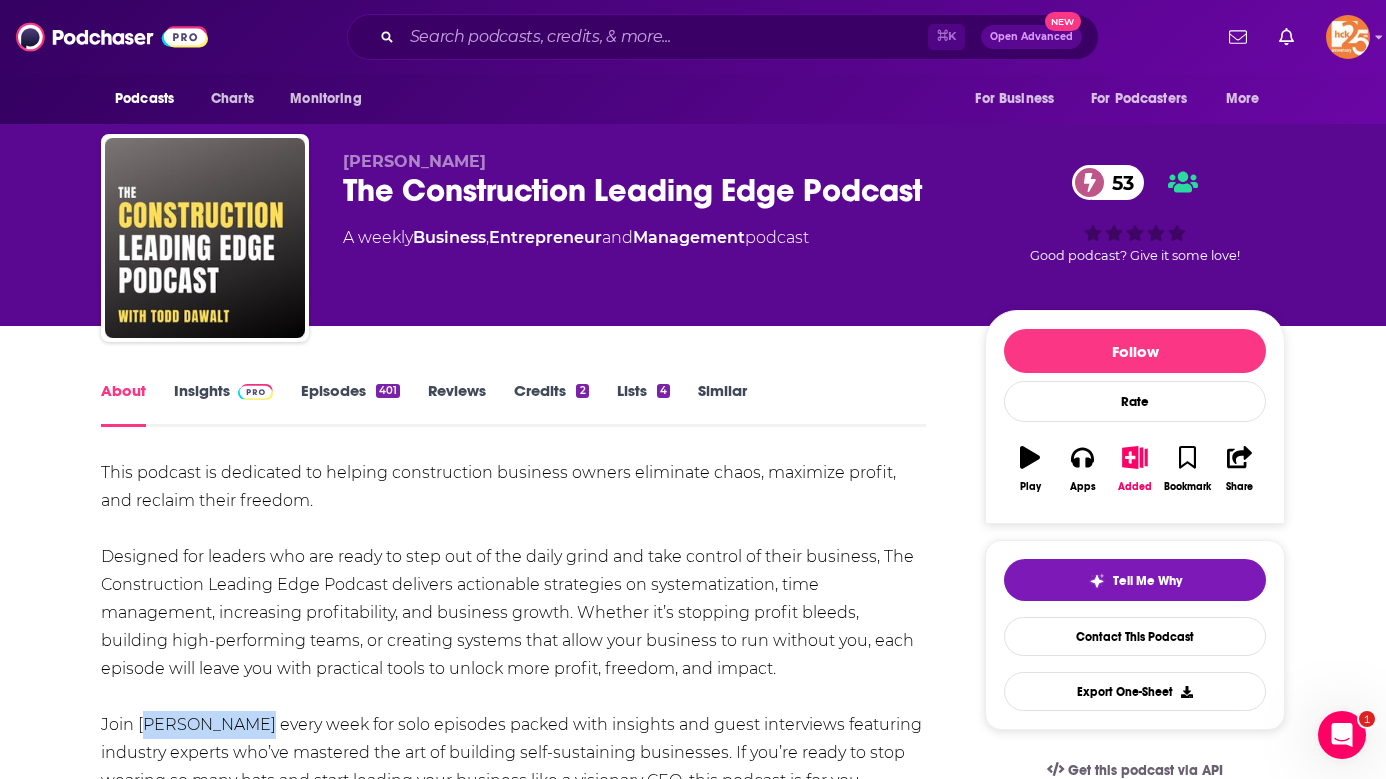 click at bounding box center (255, 392) 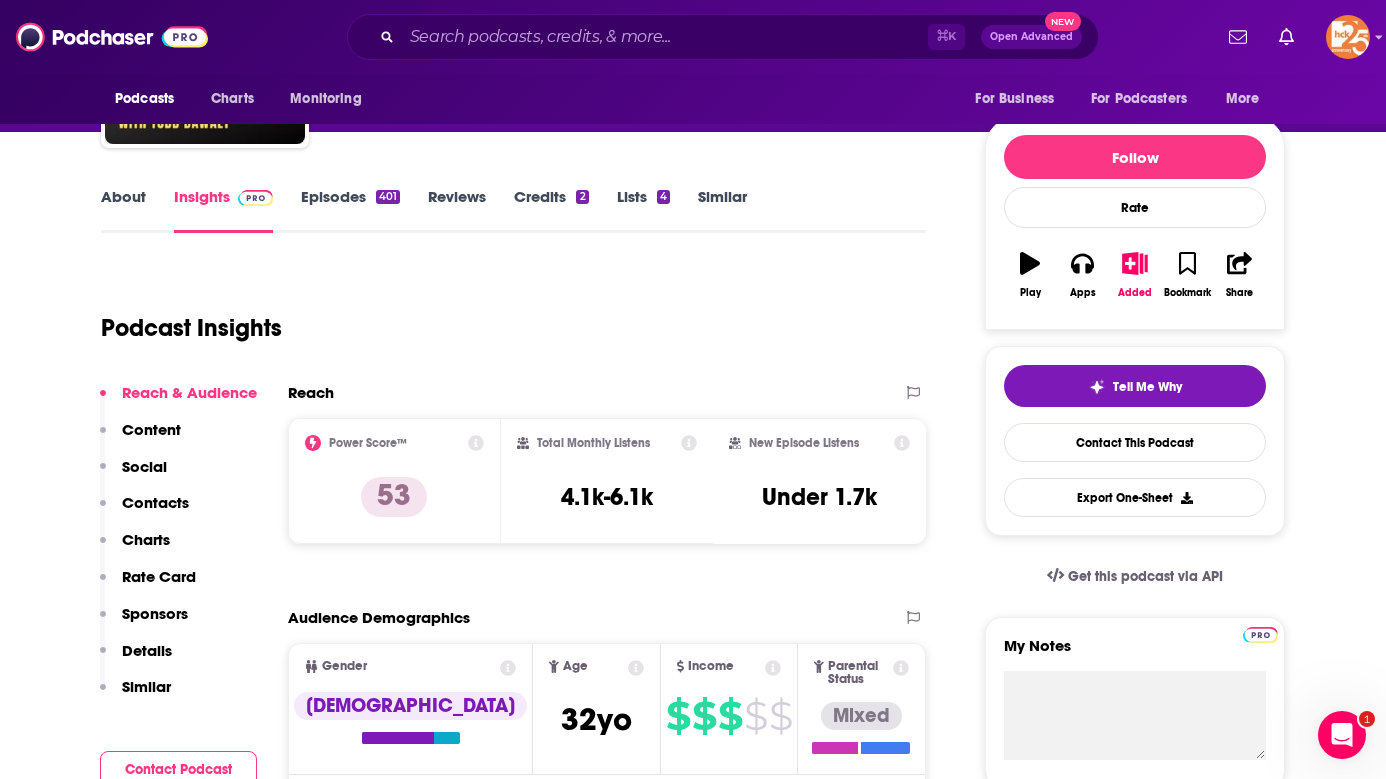 scroll, scrollTop: 197, scrollLeft: 0, axis: vertical 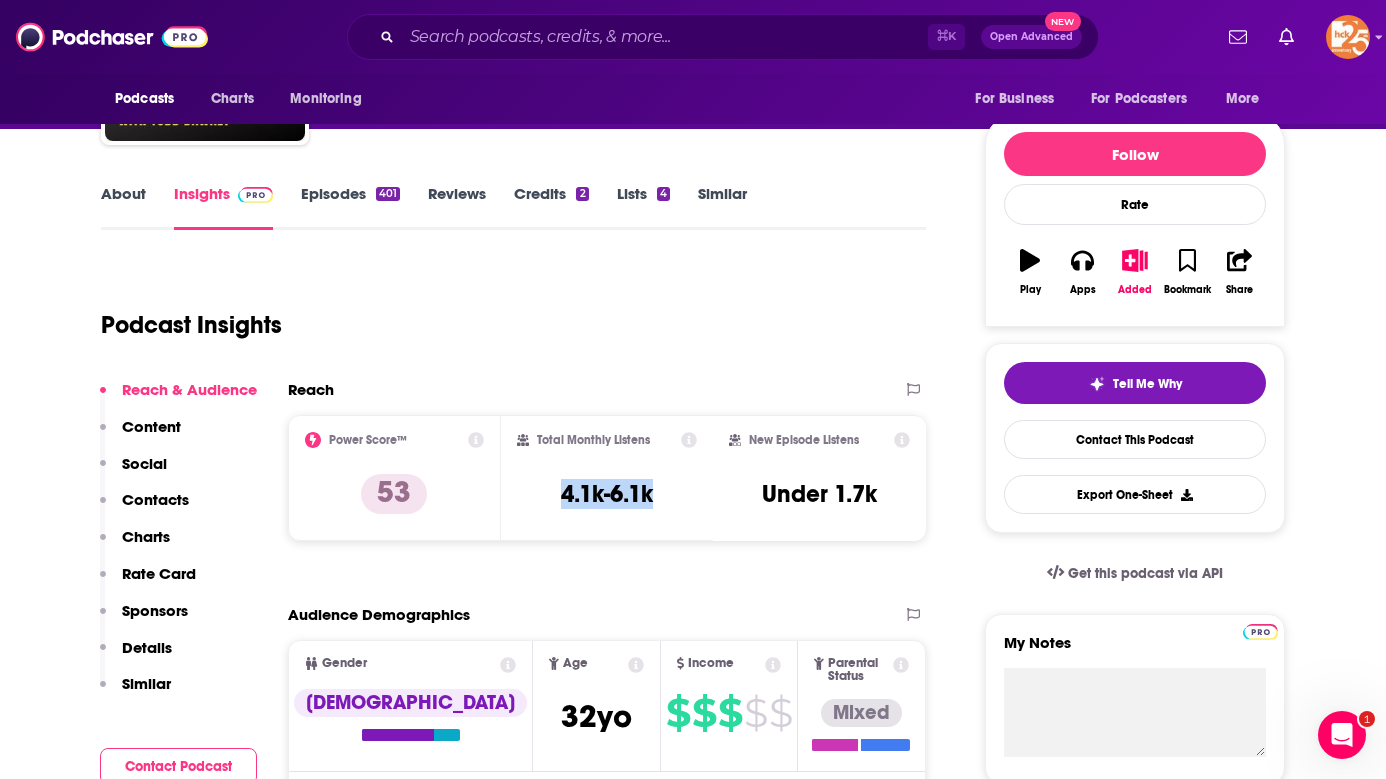 drag, startPoint x: 667, startPoint y: 499, endPoint x: 530, endPoint y: 499, distance: 137 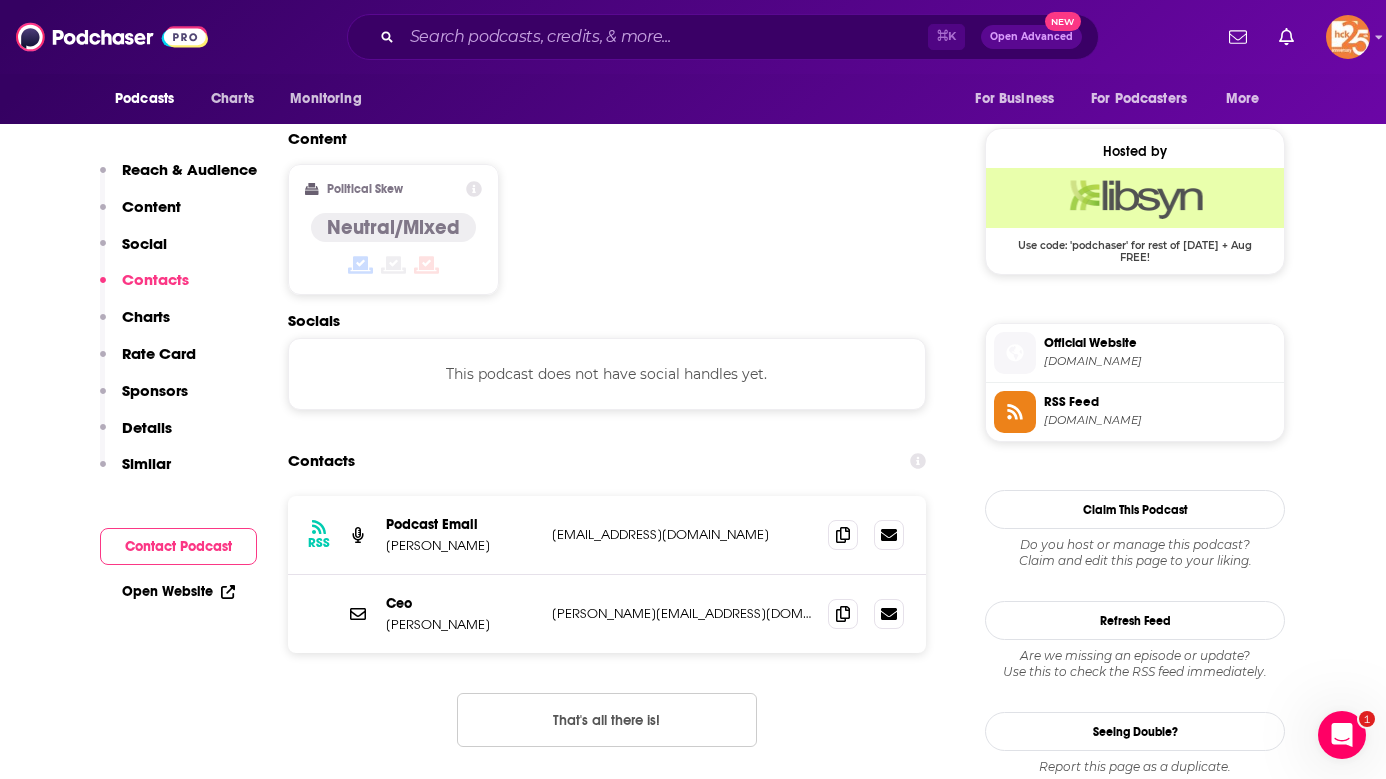 scroll, scrollTop: 1568, scrollLeft: 0, axis: vertical 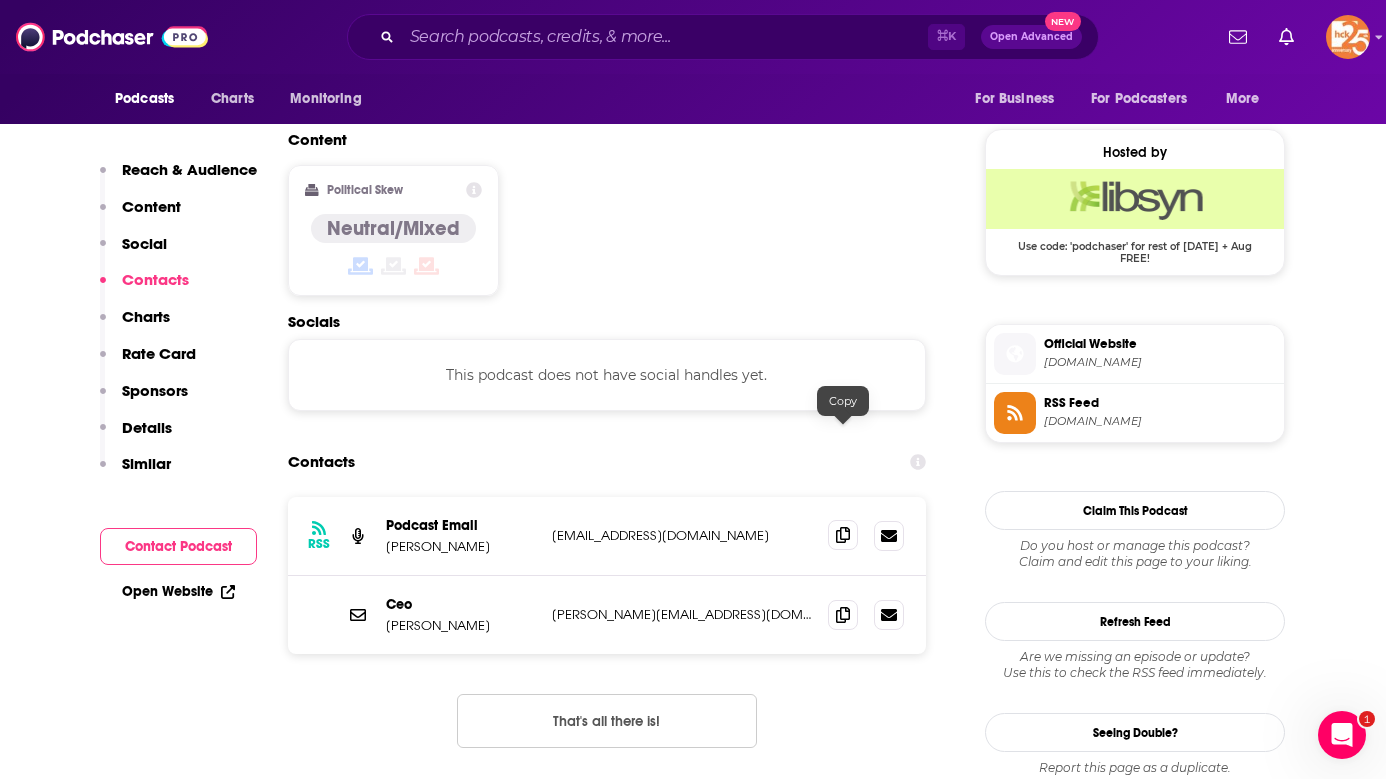 click 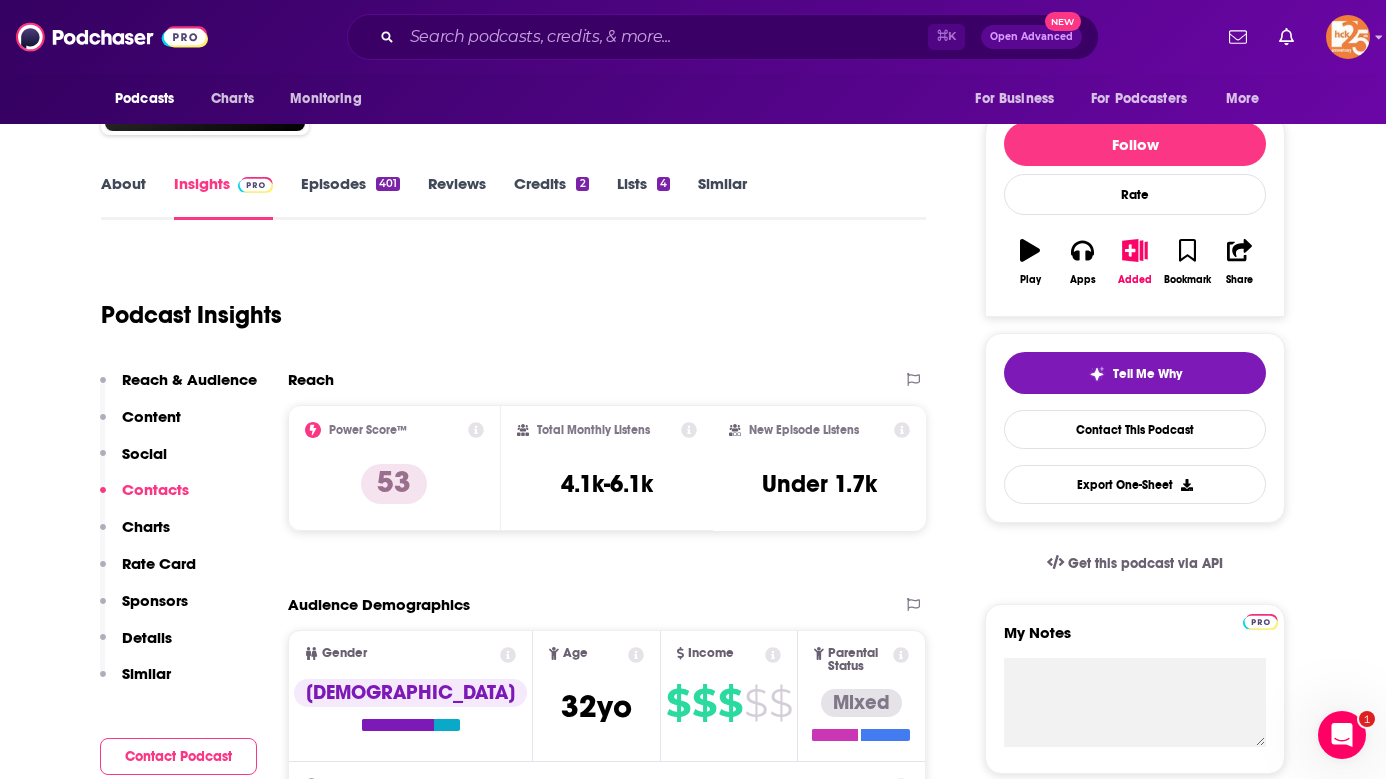 scroll, scrollTop: 0, scrollLeft: 0, axis: both 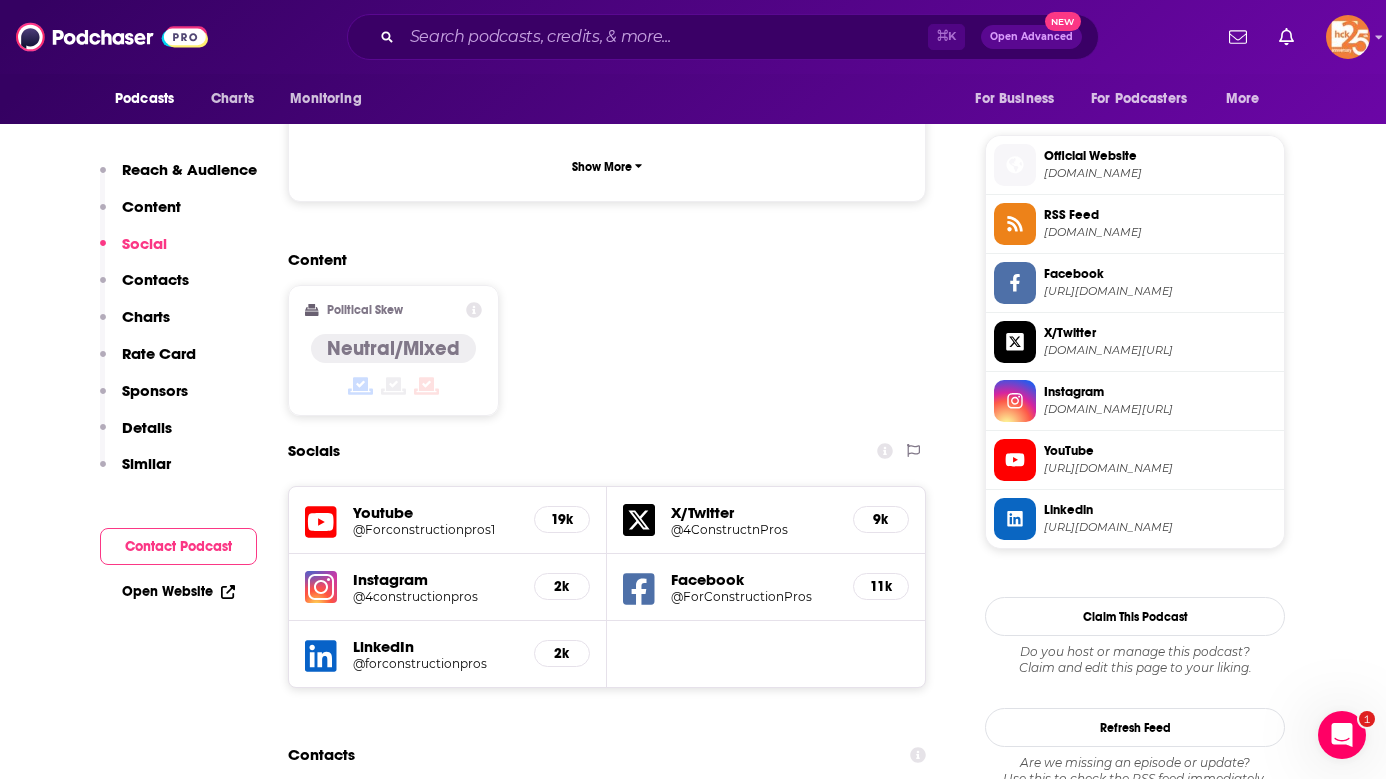 click on "Facebook" at bounding box center (754, 579) 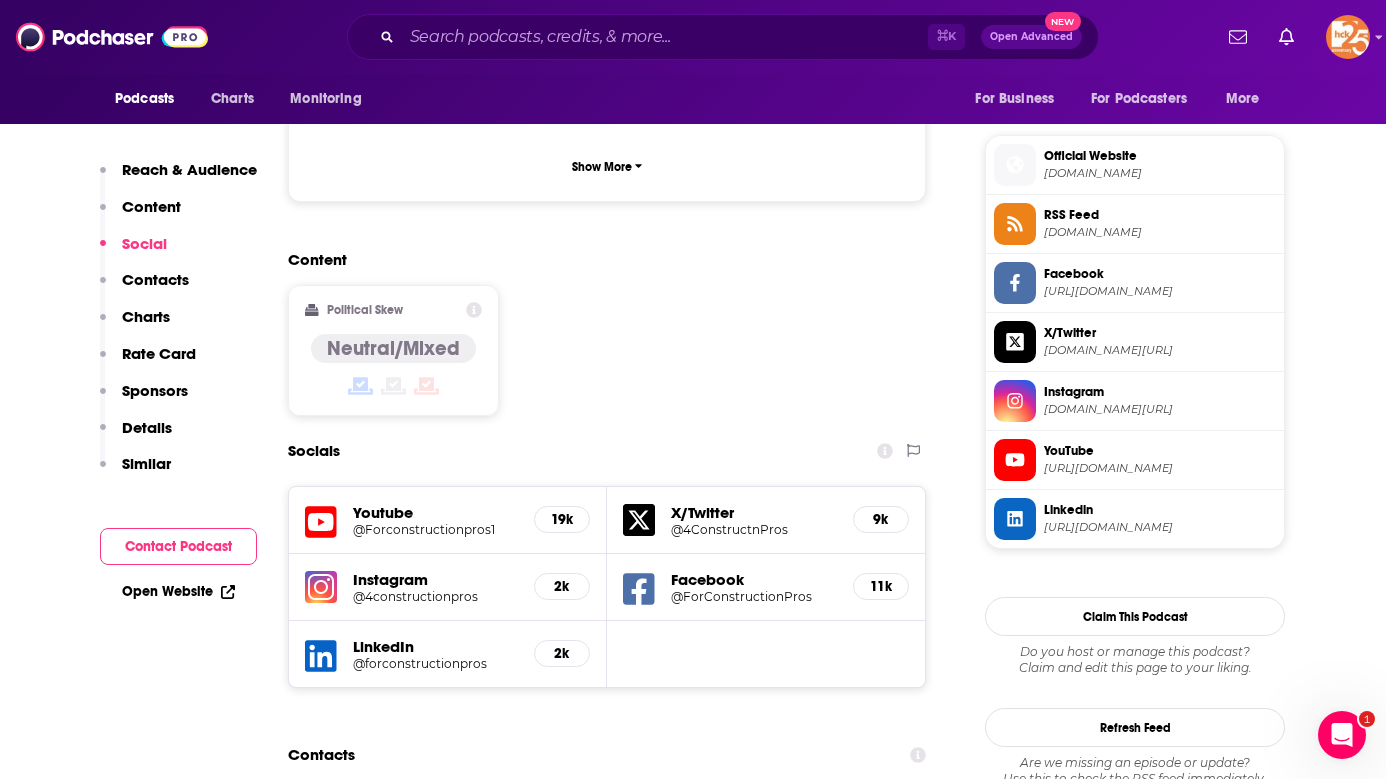 click on "Content Political Skew Neutral/Mixed" at bounding box center (607, 341) 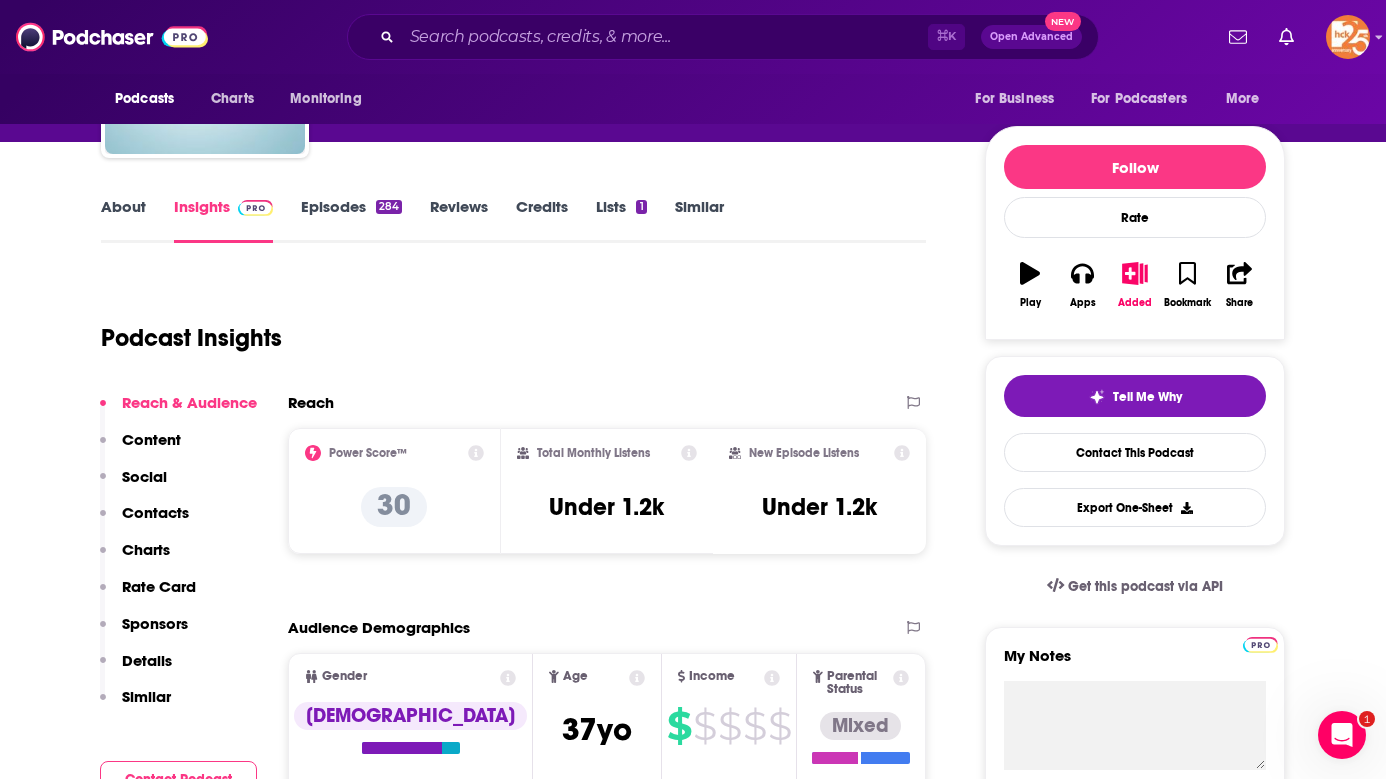 scroll, scrollTop: 175, scrollLeft: 0, axis: vertical 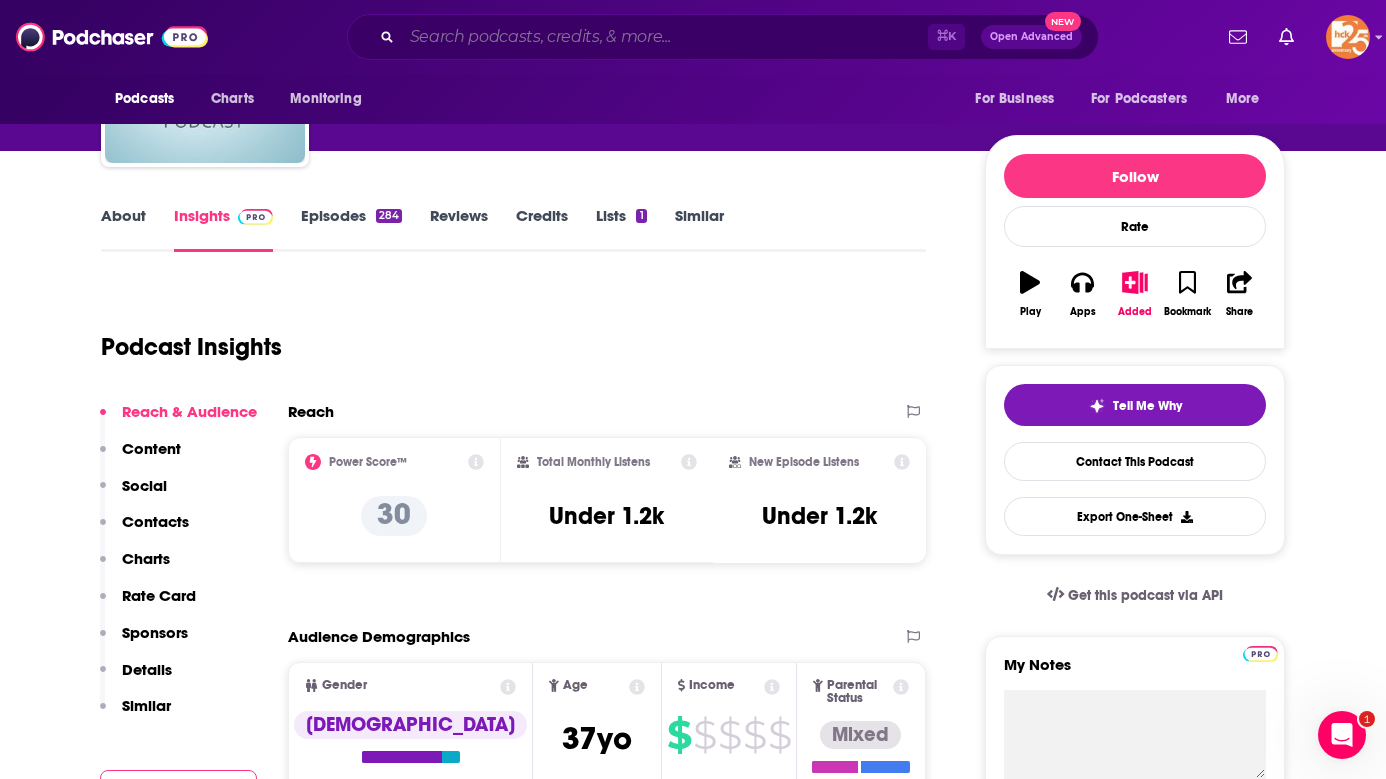 click at bounding box center (665, 37) 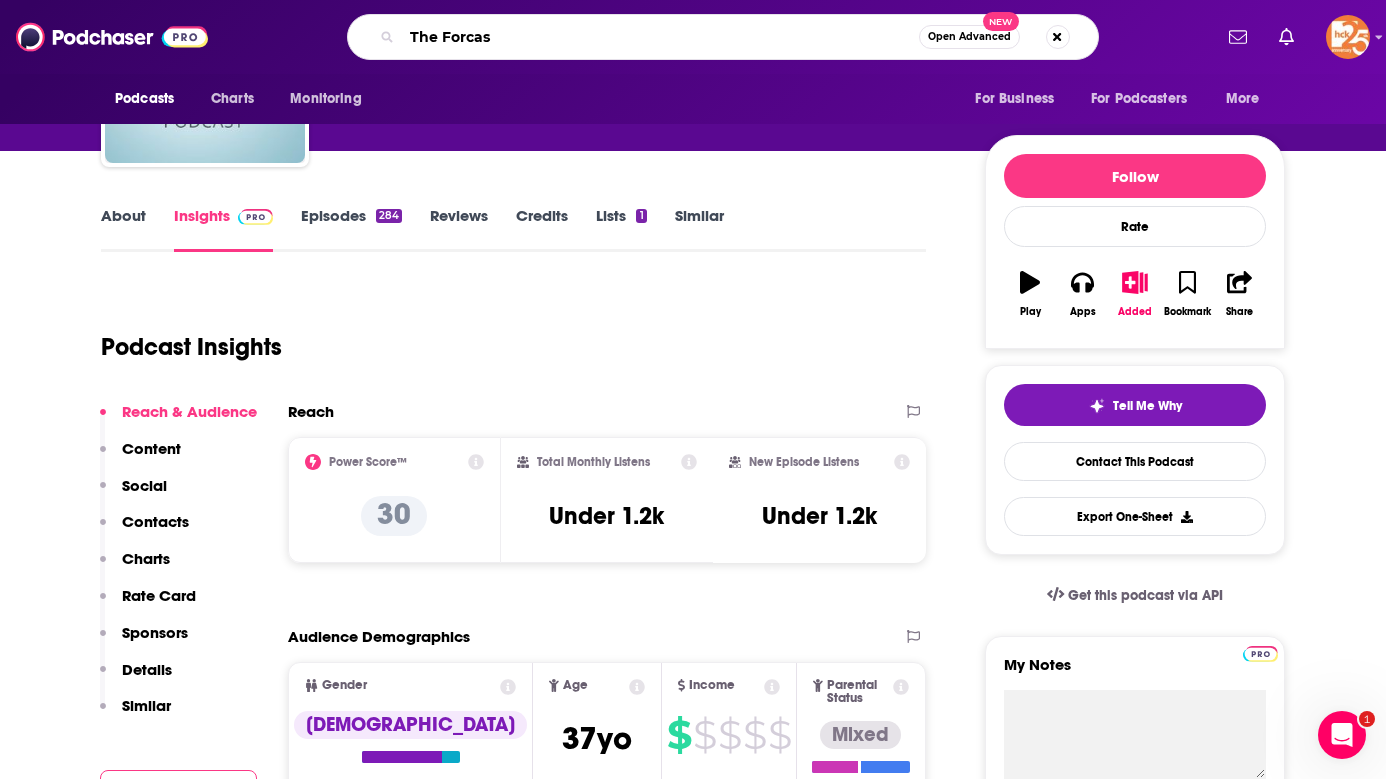 type on "The Forcast" 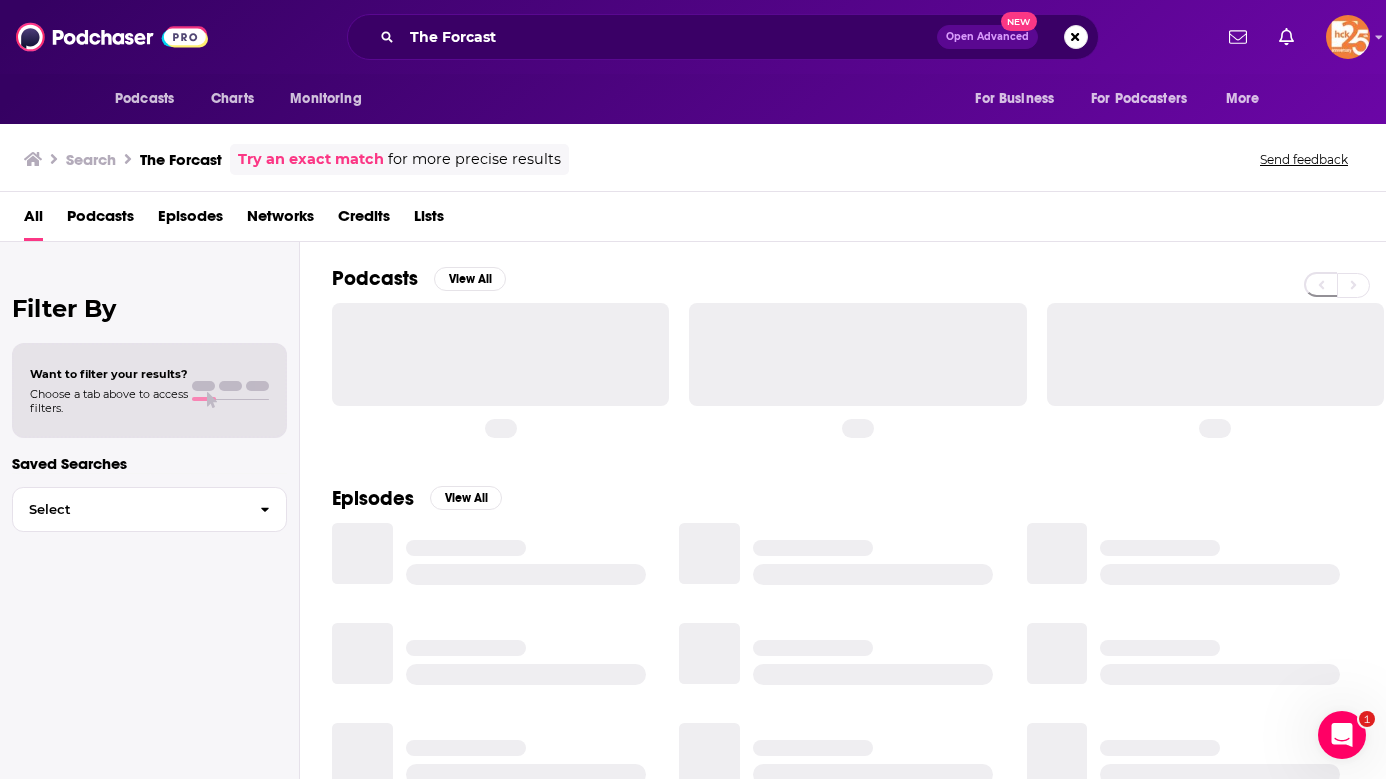 scroll, scrollTop: 0, scrollLeft: 0, axis: both 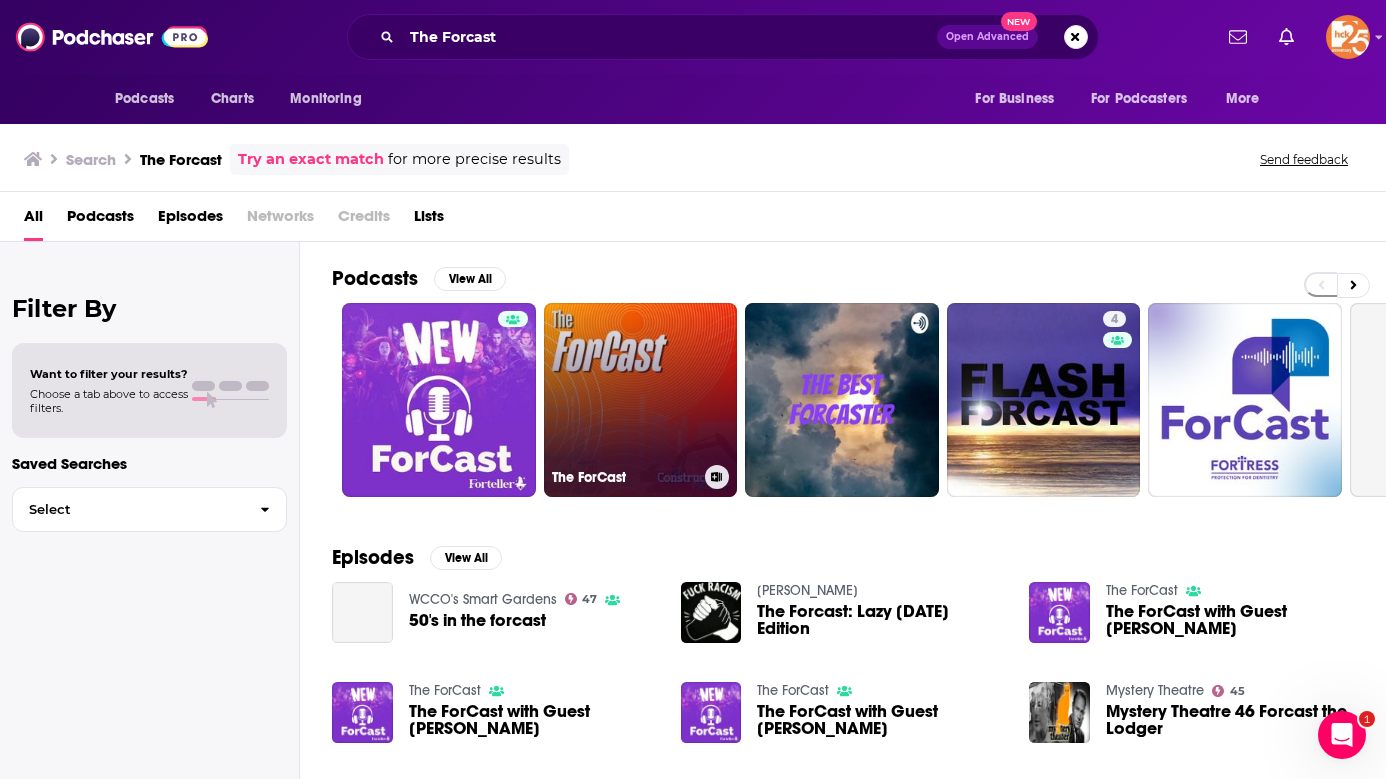 click on "The ForCast" at bounding box center (641, 400) 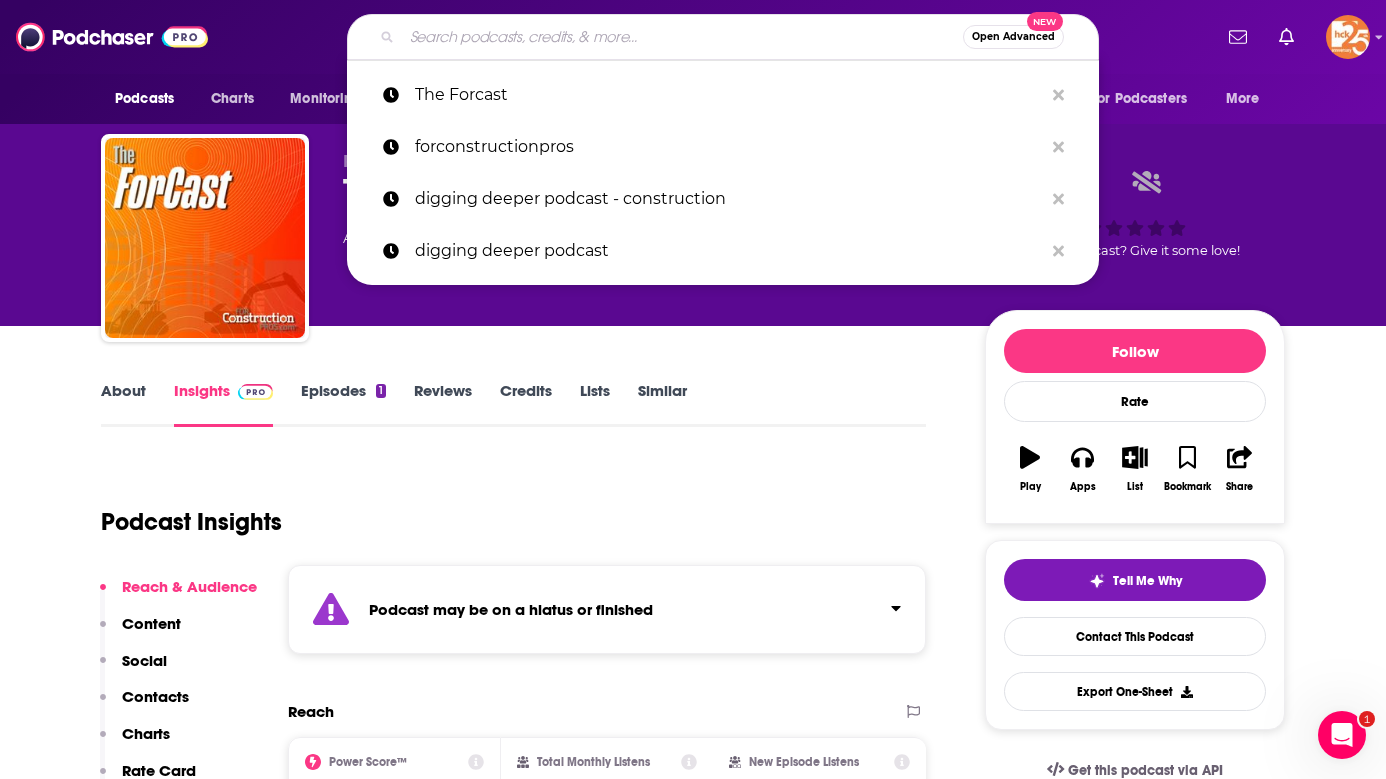 click at bounding box center [682, 37] 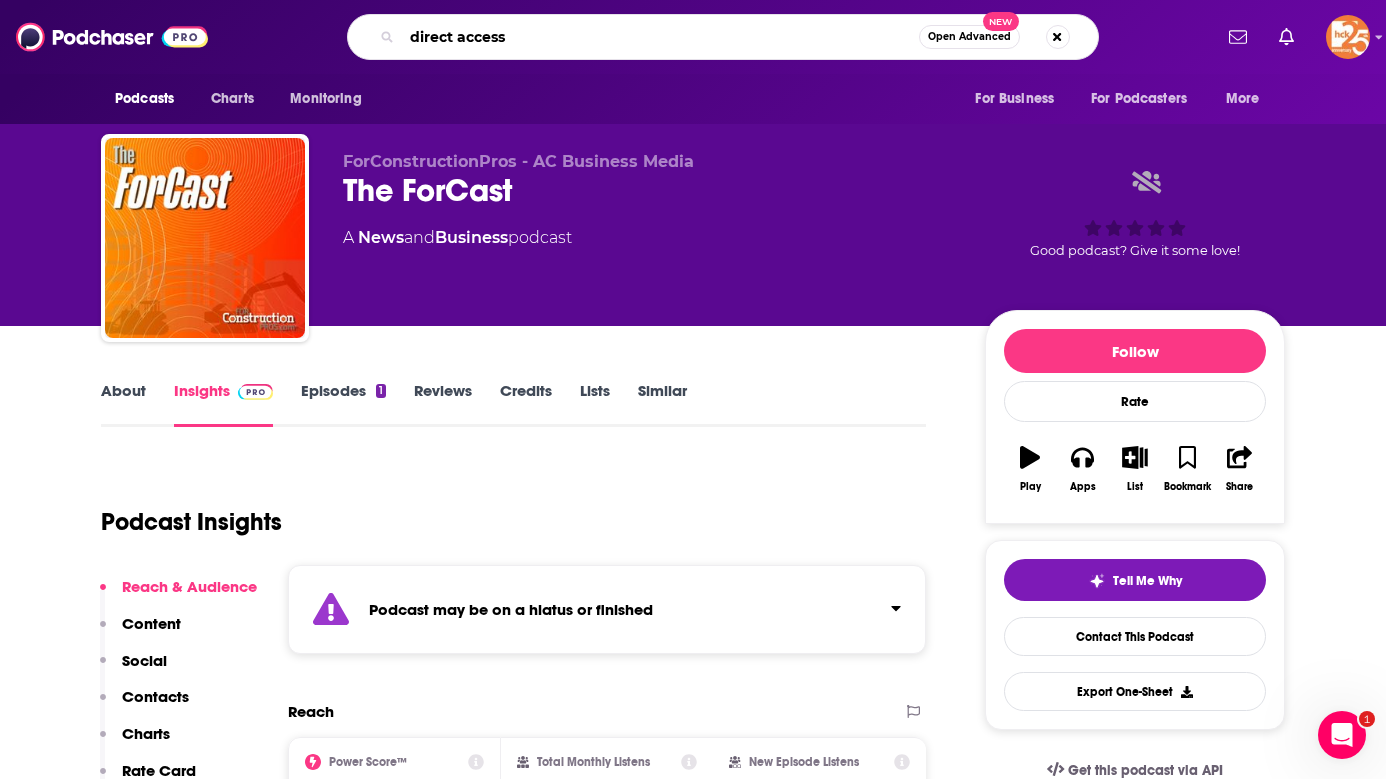 type on "direct access" 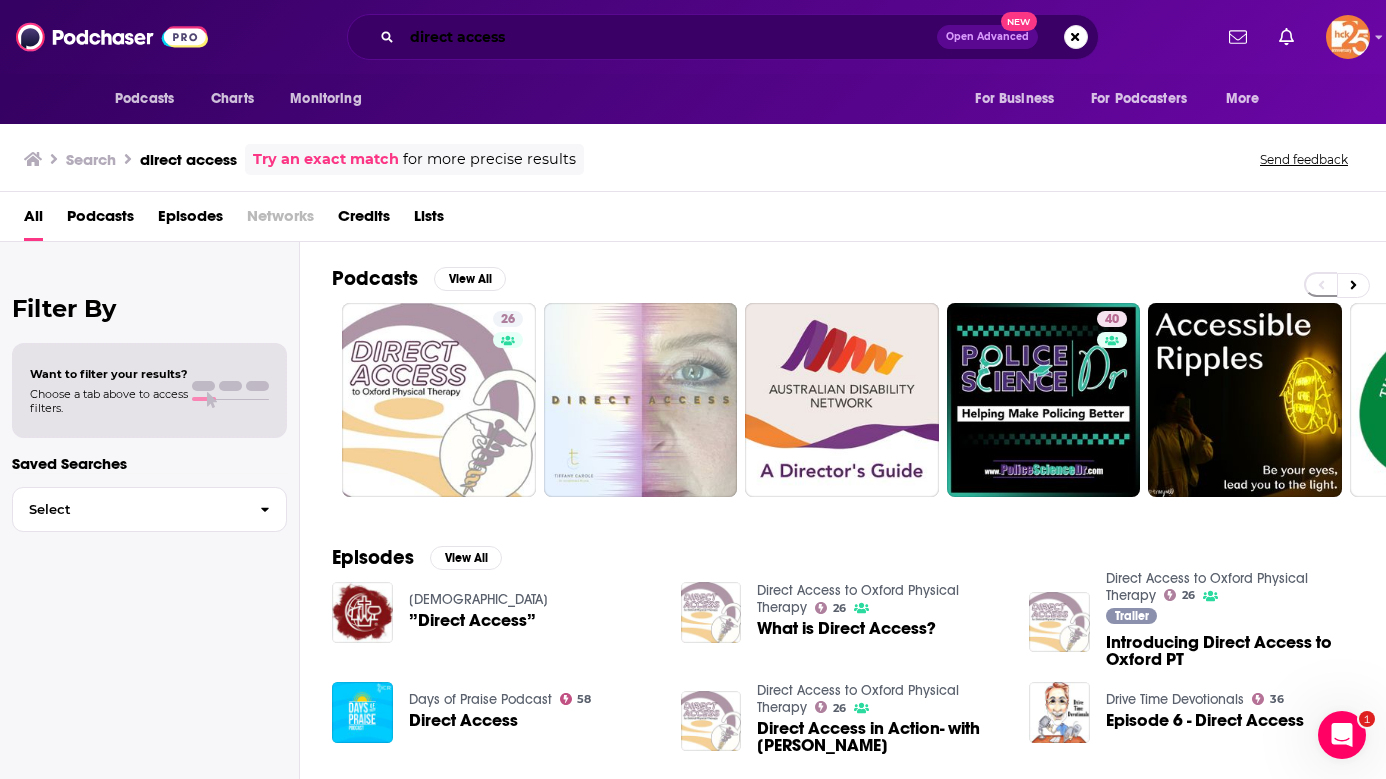 click on "direct access" at bounding box center [669, 37] 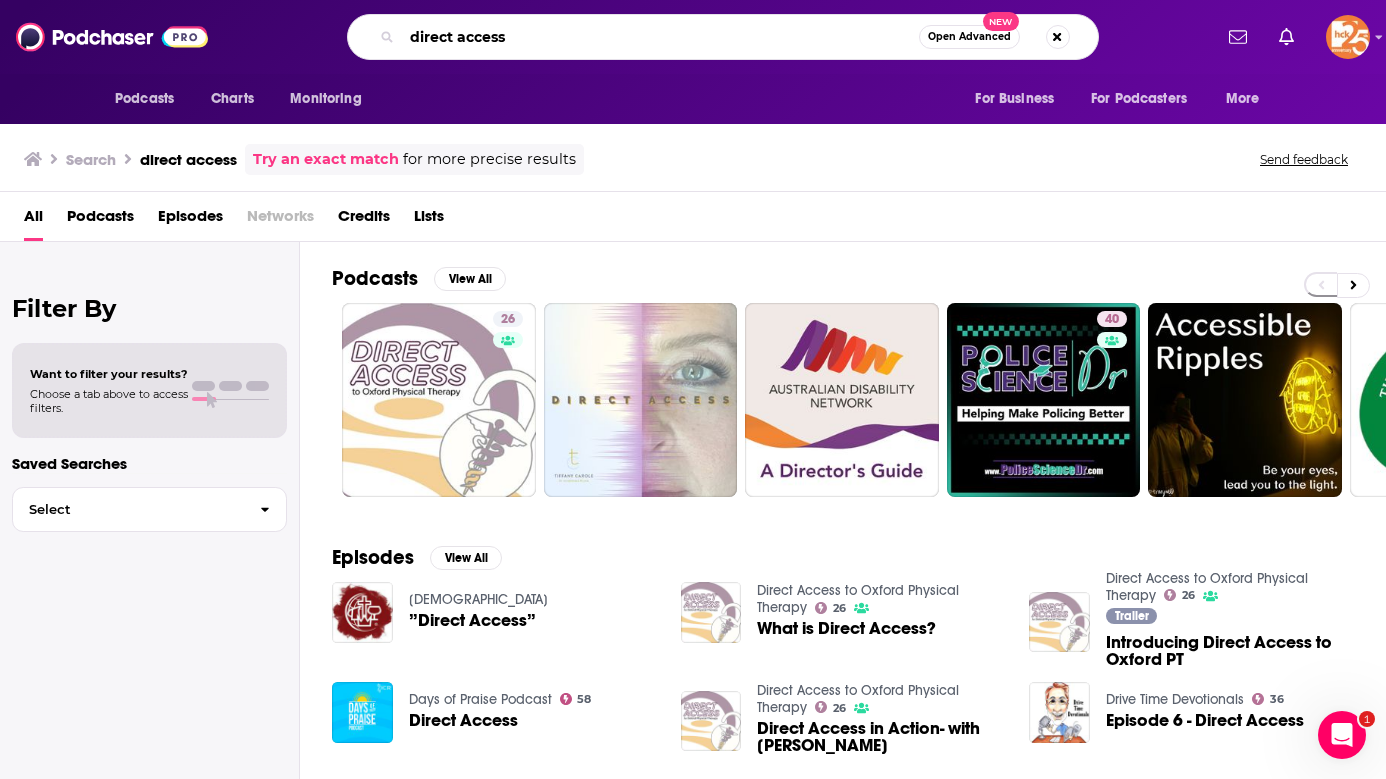 click on "direct access" at bounding box center (660, 37) 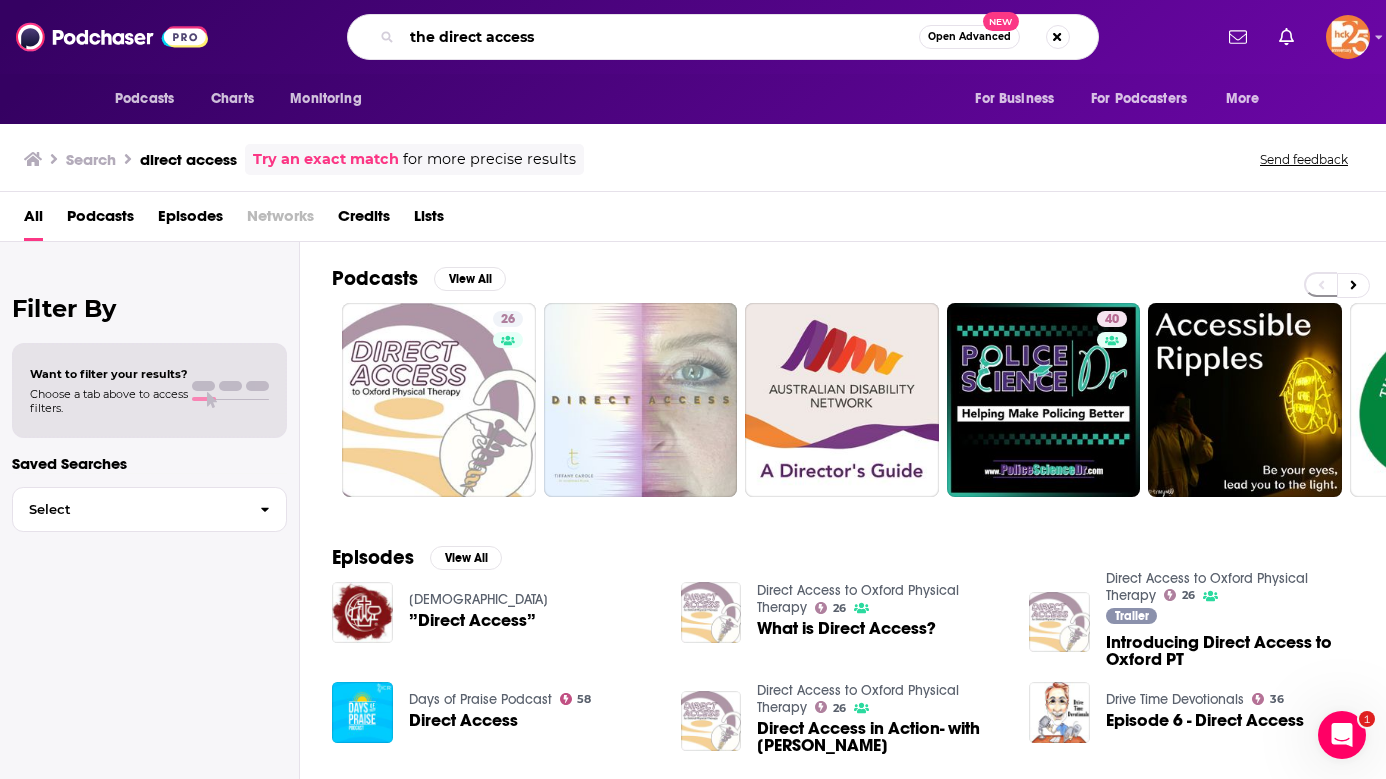click on "the direct access" at bounding box center (660, 37) 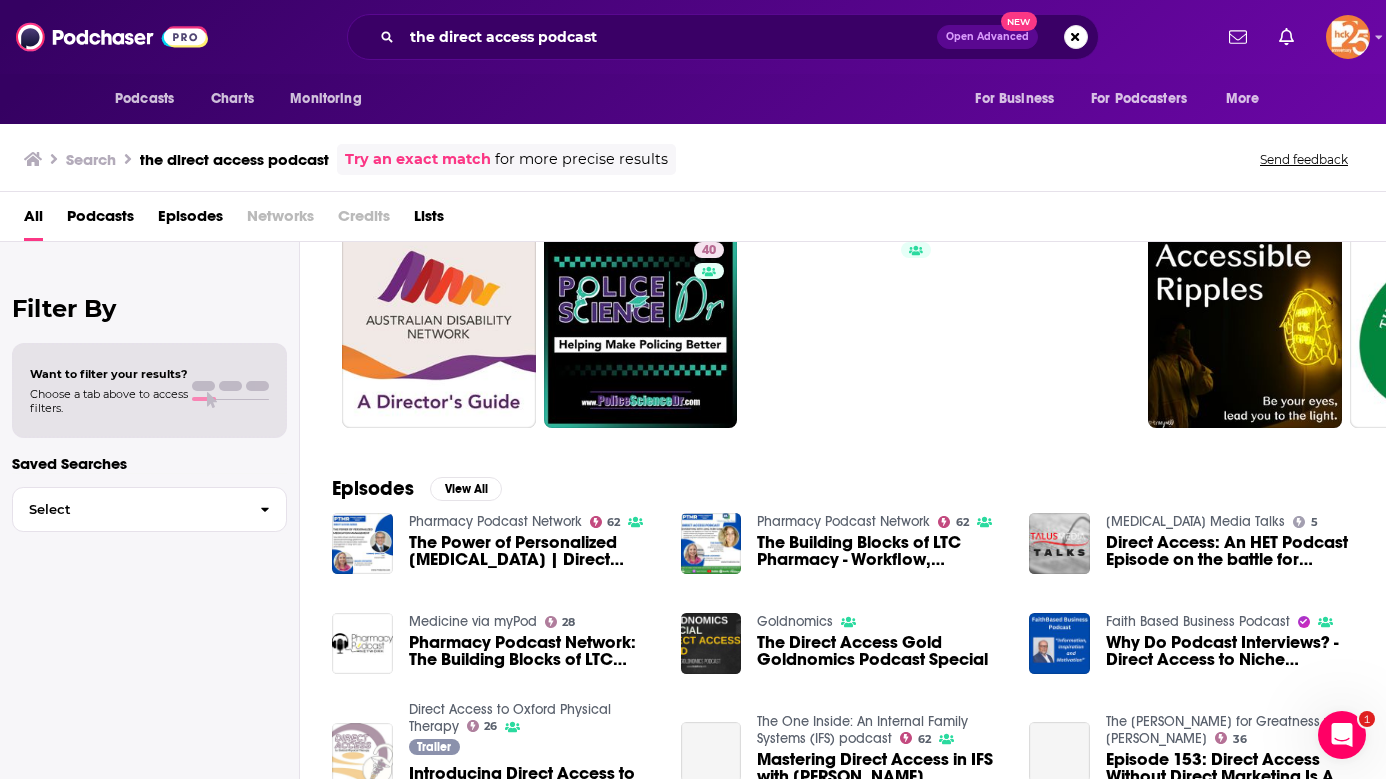 scroll, scrollTop: 73, scrollLeft: 0, axis: vertical 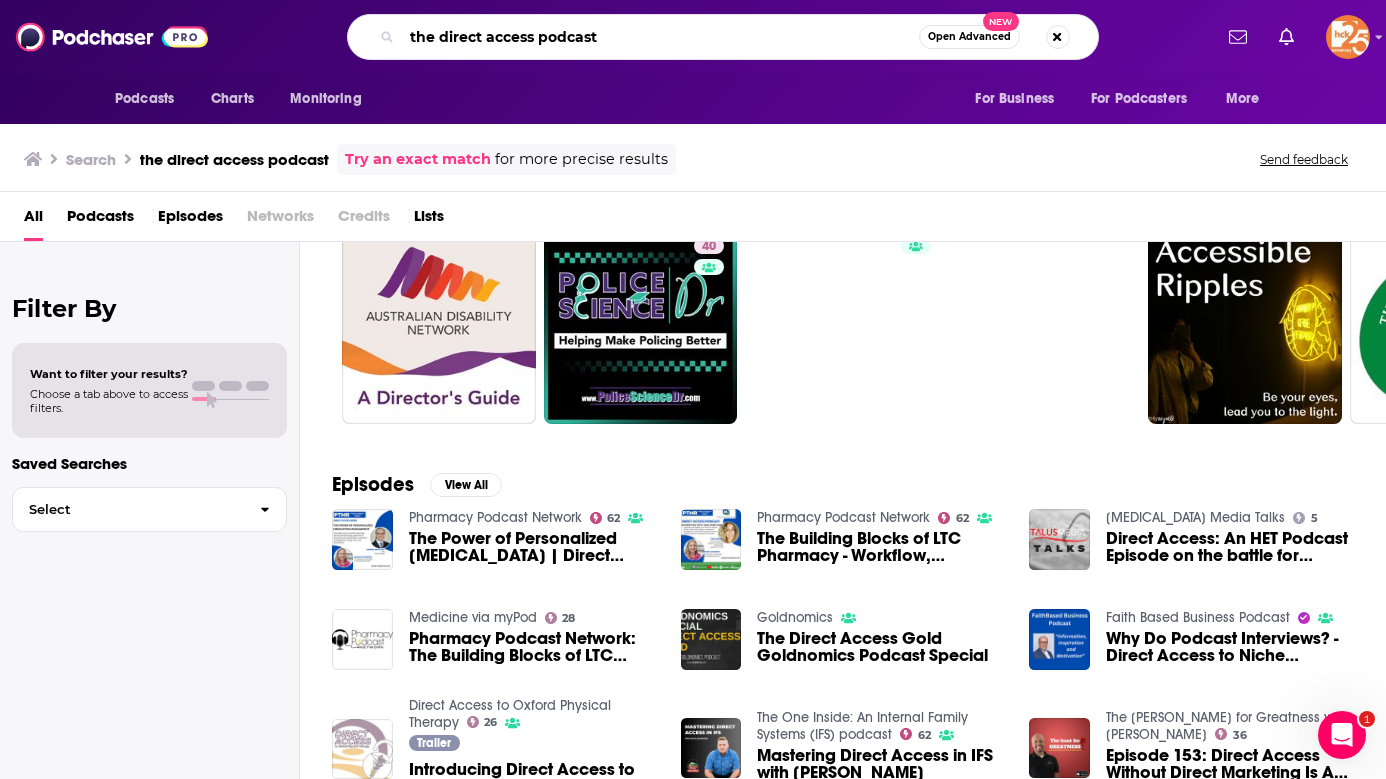 drag, startPoint x: 624, startPoint y: 31, endPoint x: 380, endPoint y: 39, distance: 244.13112 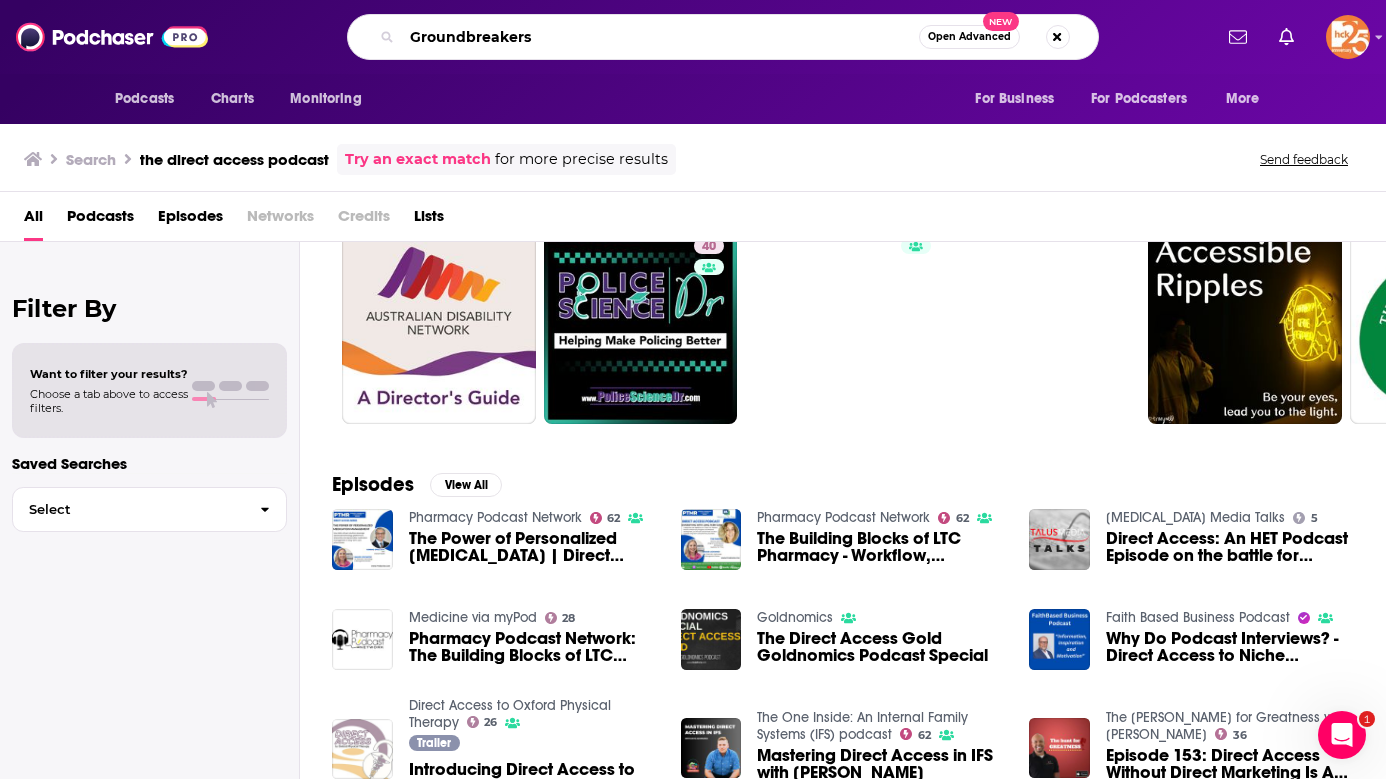 type on "Groundbreakers" 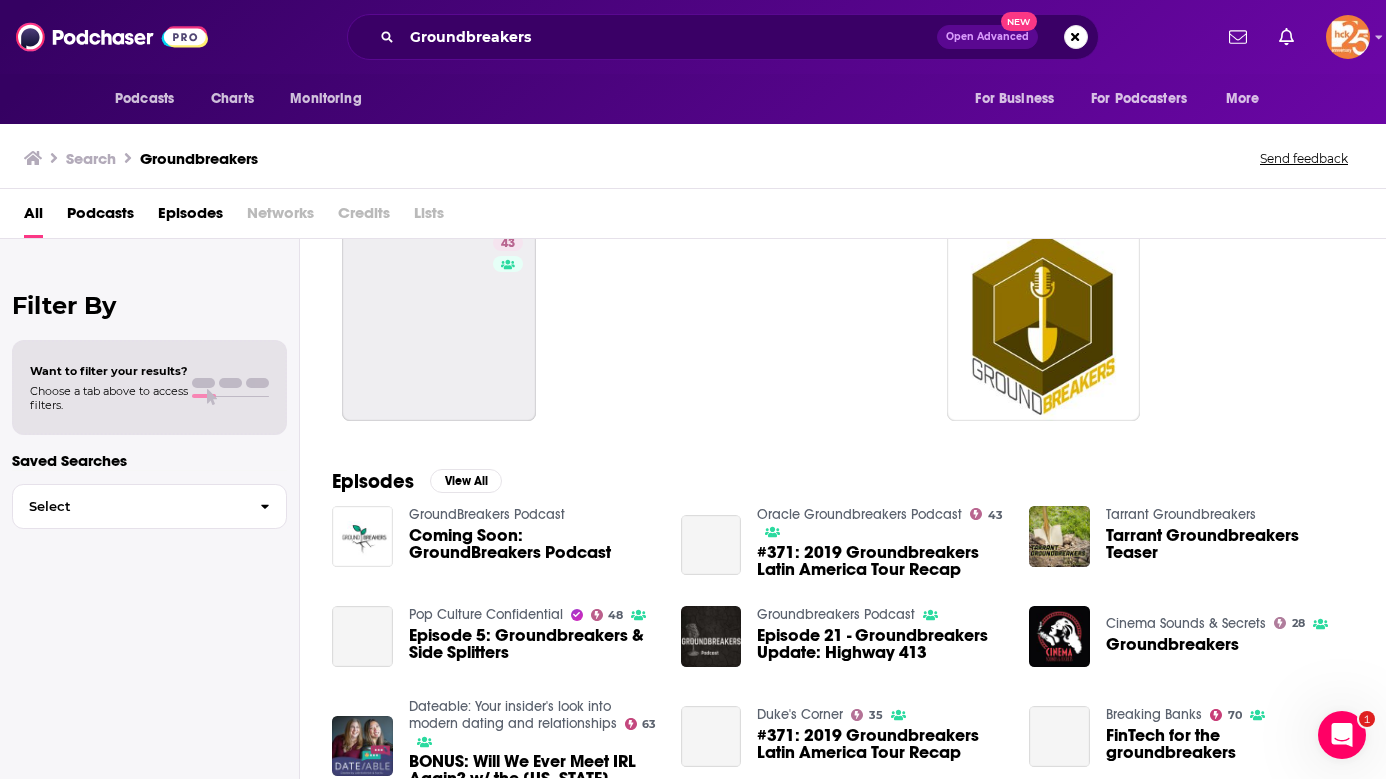 scroll, scrollTop: 0, scrollLeft: 0, axis: both 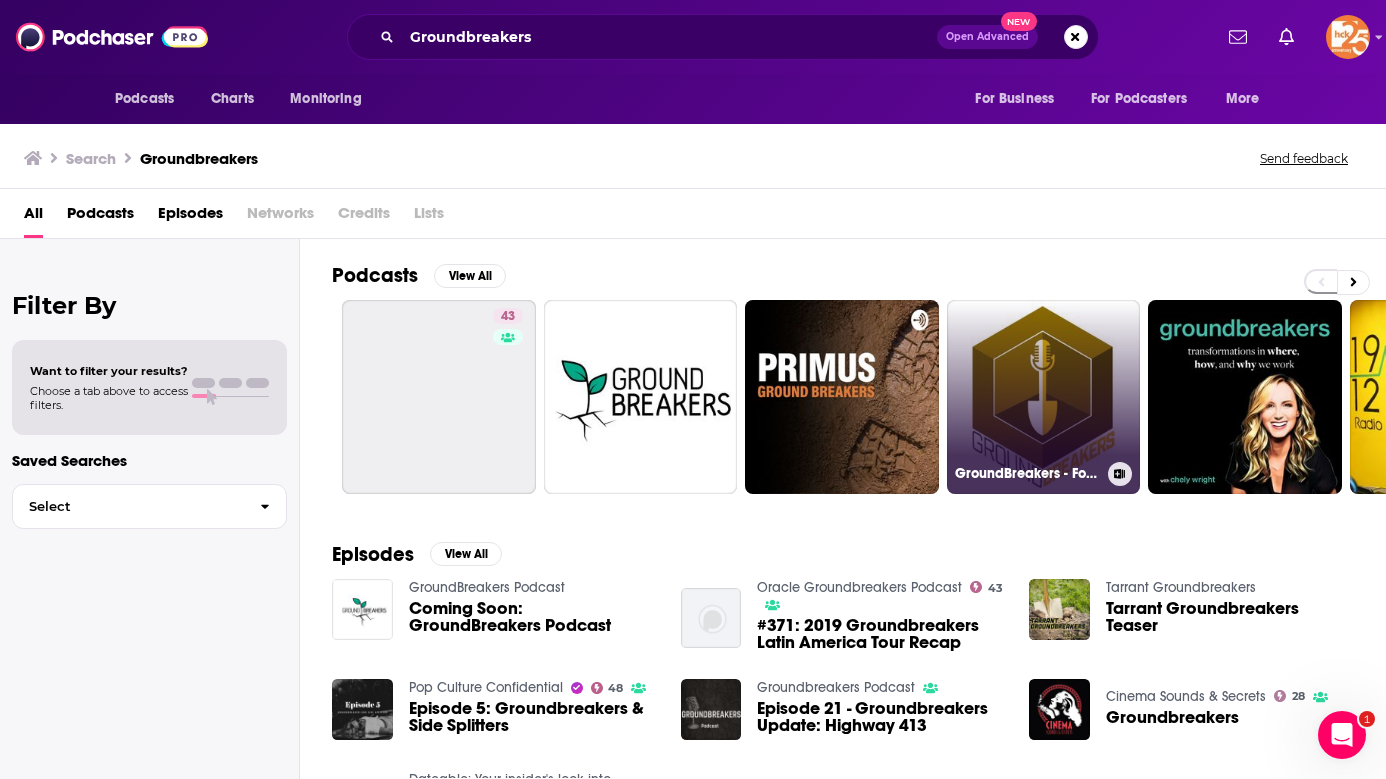 click on "GroundBreakers - ForConstructionPros" at bounding box center [1044, 397] 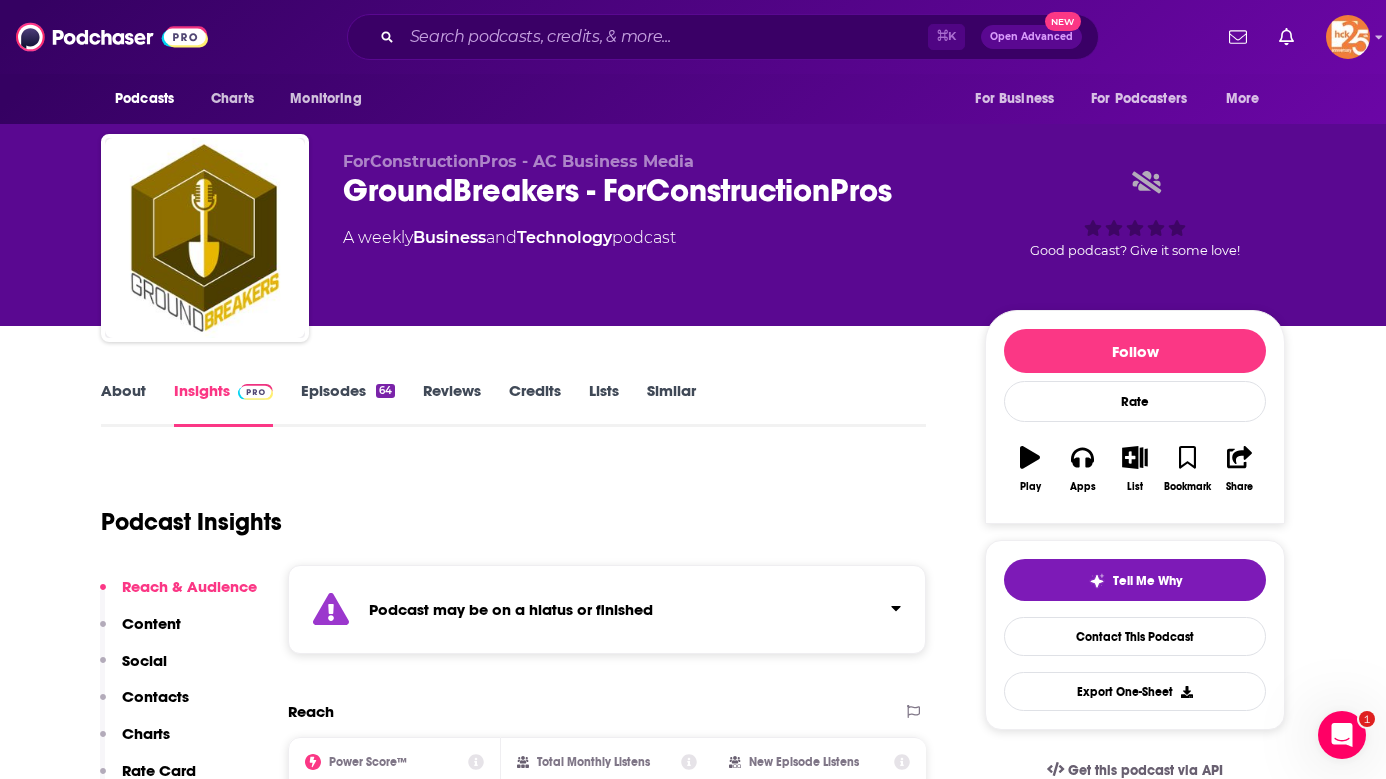 click on "Podcast may be on a hiatus or finished" at bounding box center (607, 609) 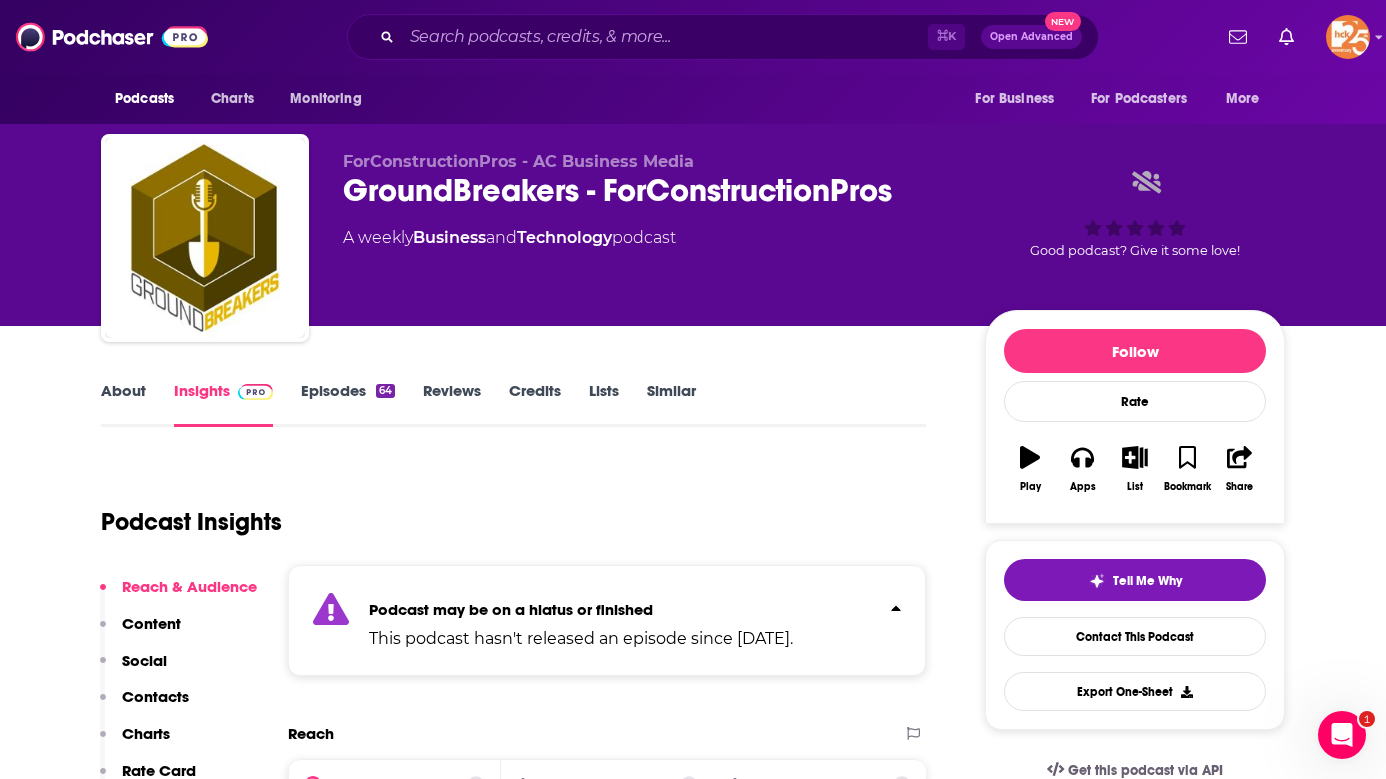 click on "Podcast may be on a hiatus or finished This podcast hasn't released an episode since [DATE]." at bounding box center (581, 620) 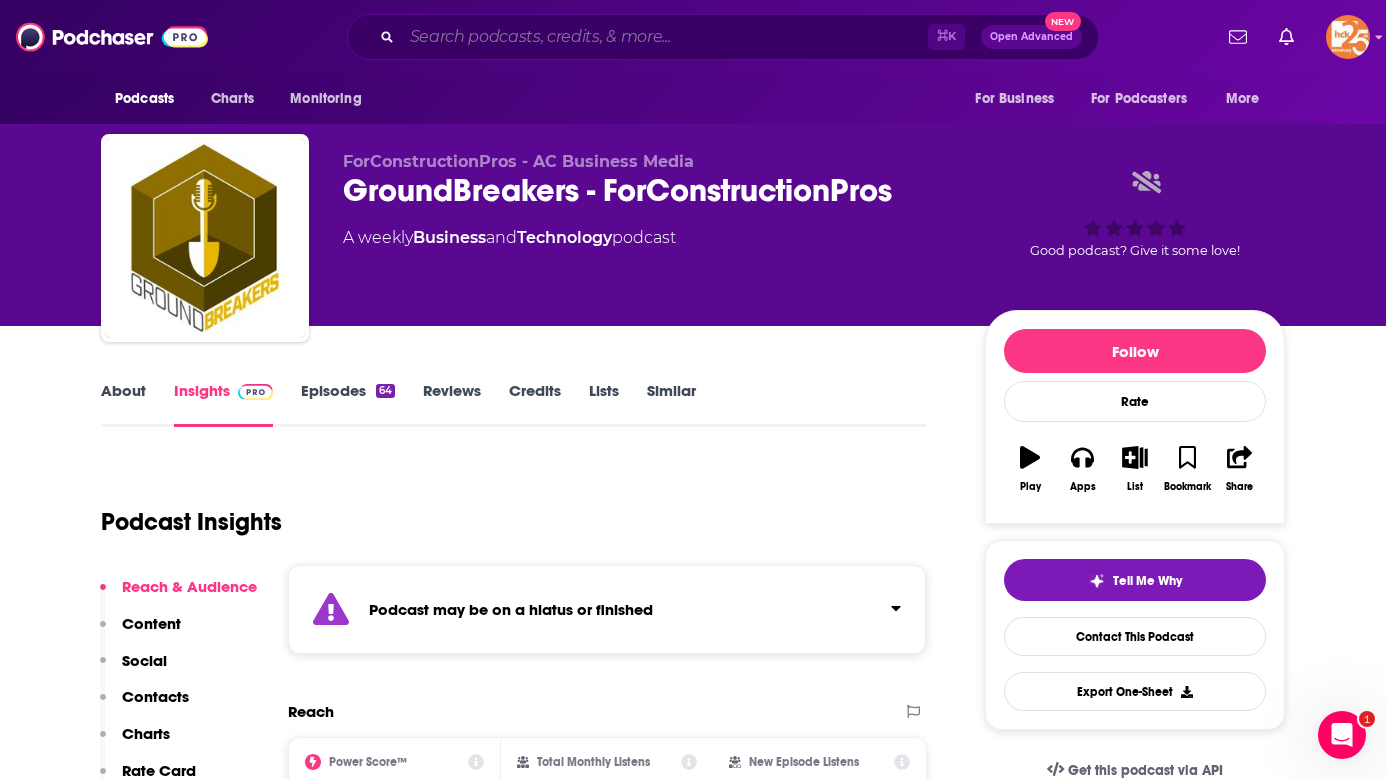 click at bounding box center (665, 37) 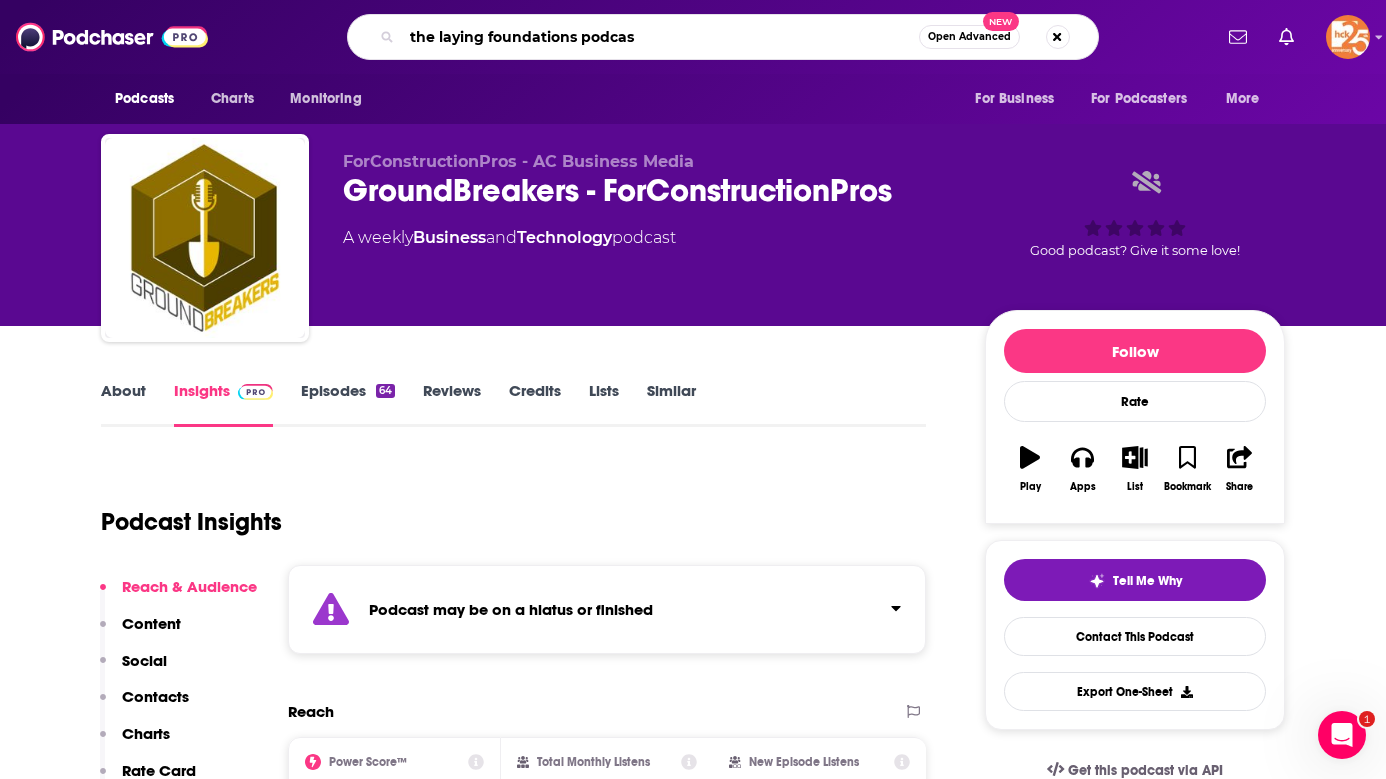 type on "the laying foundations podcast" 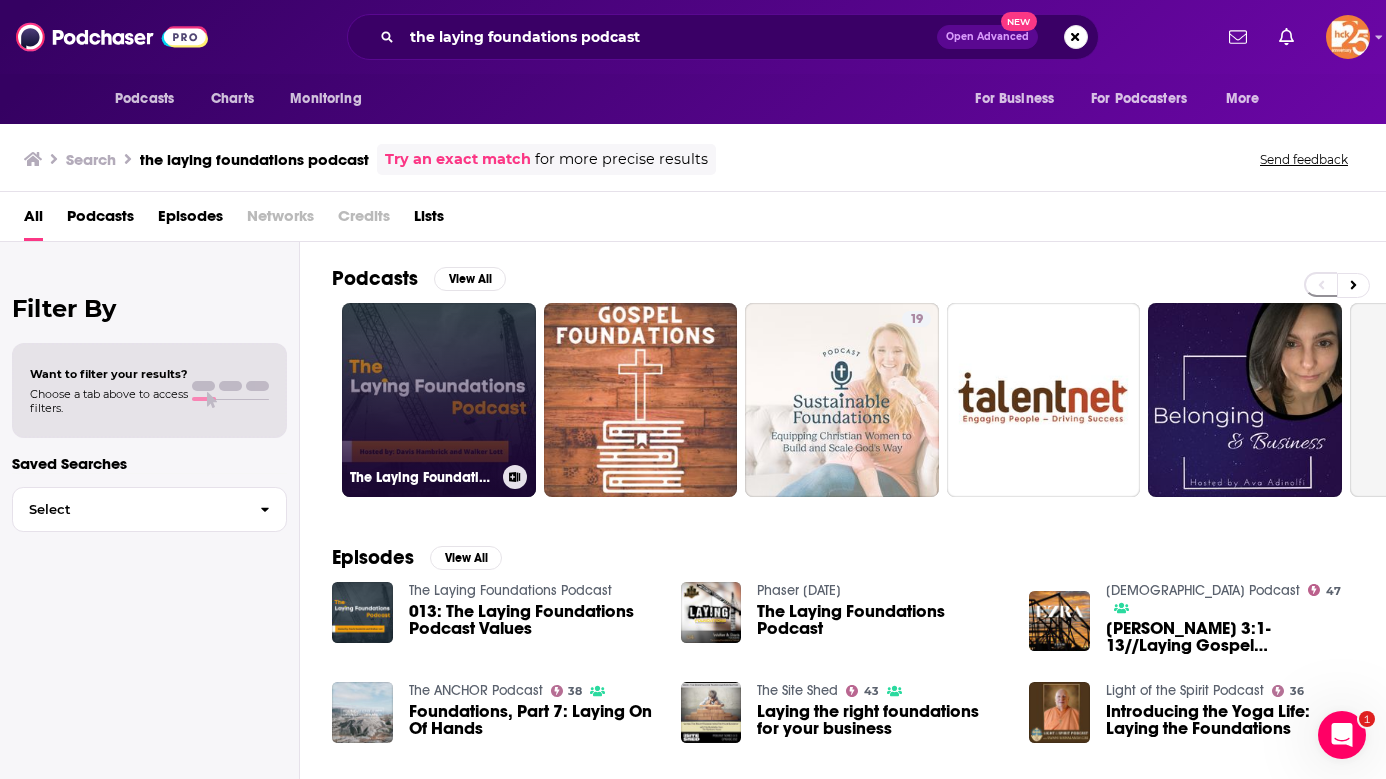 click on "The Laying Foundations Podcast" at bounding box center (439, 400) 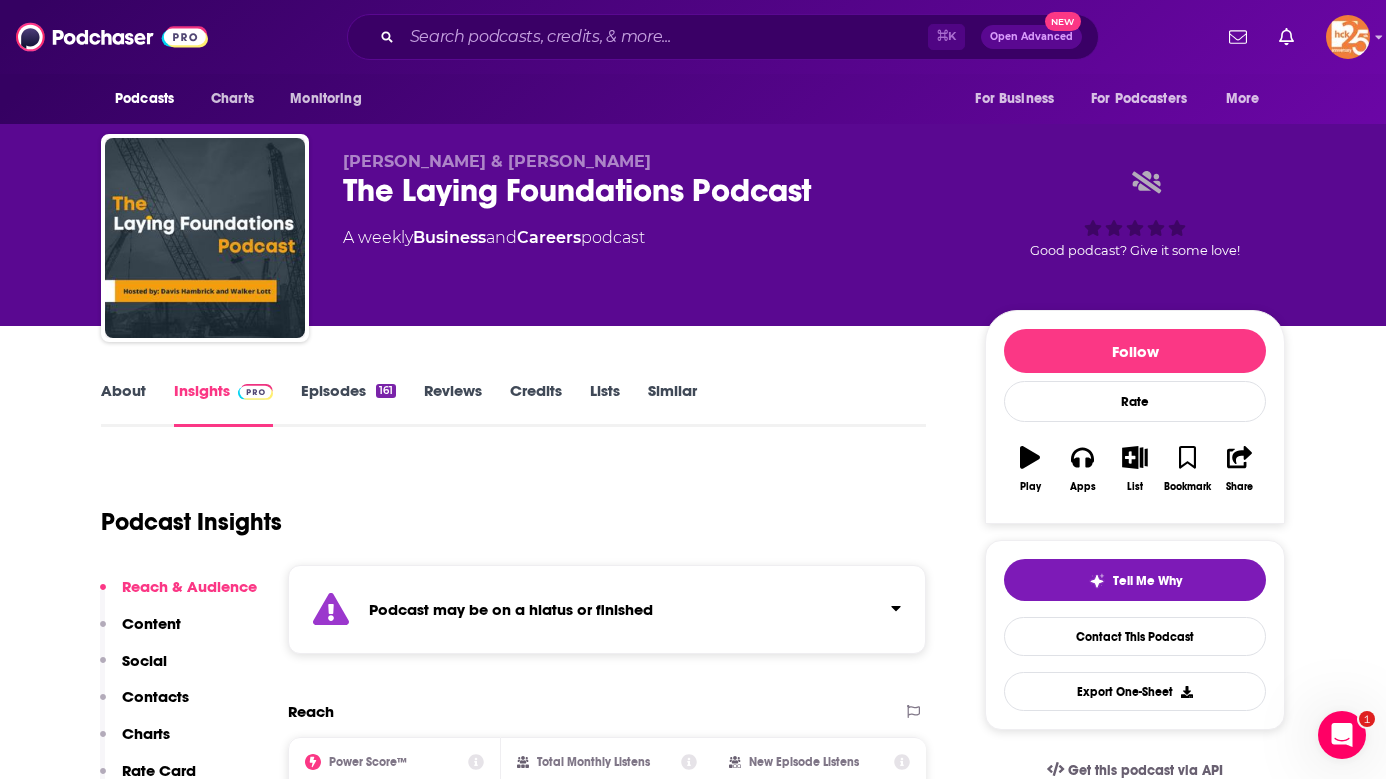 click on "Podcast may be on a hiatus or finished" at bounding box center (511, 609) 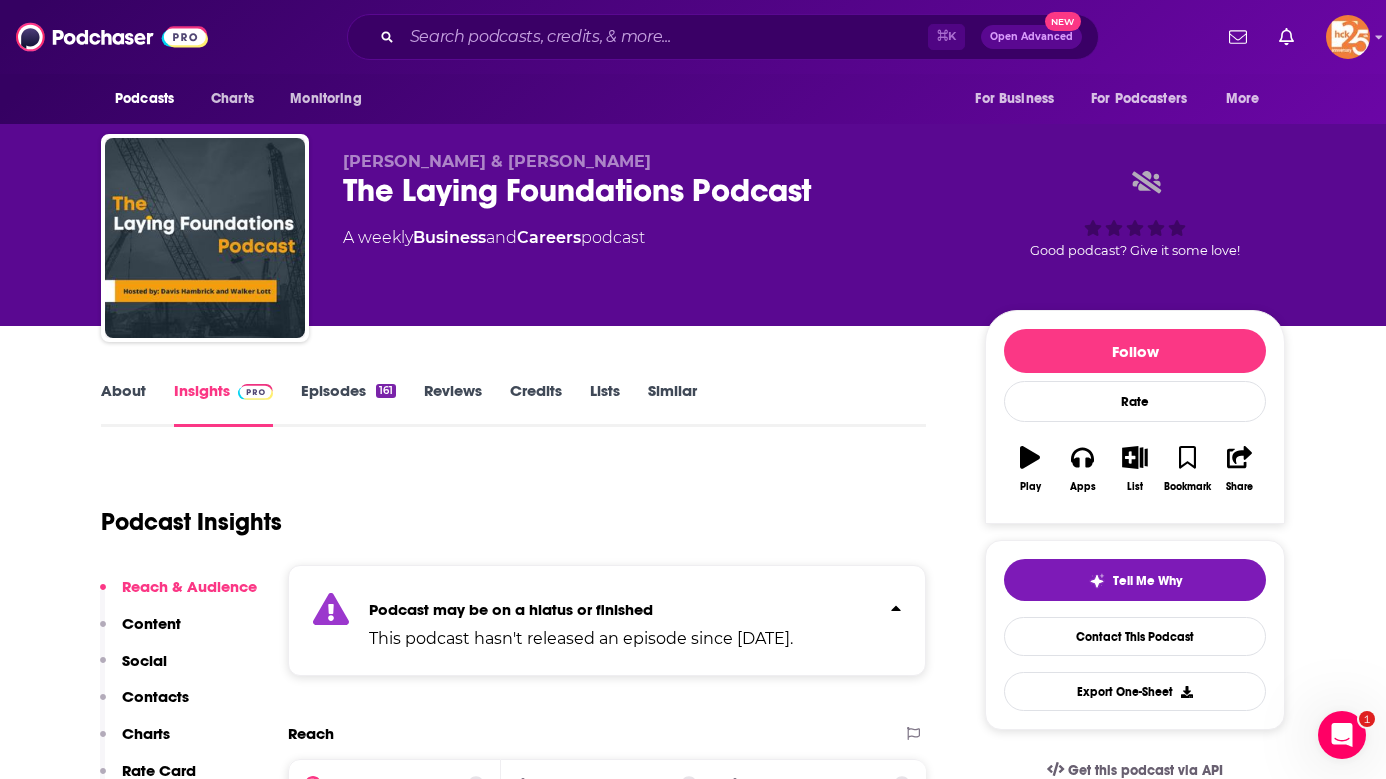 click on "Podcast may be on a hiatus or finished" at bounding box center [511, 609] 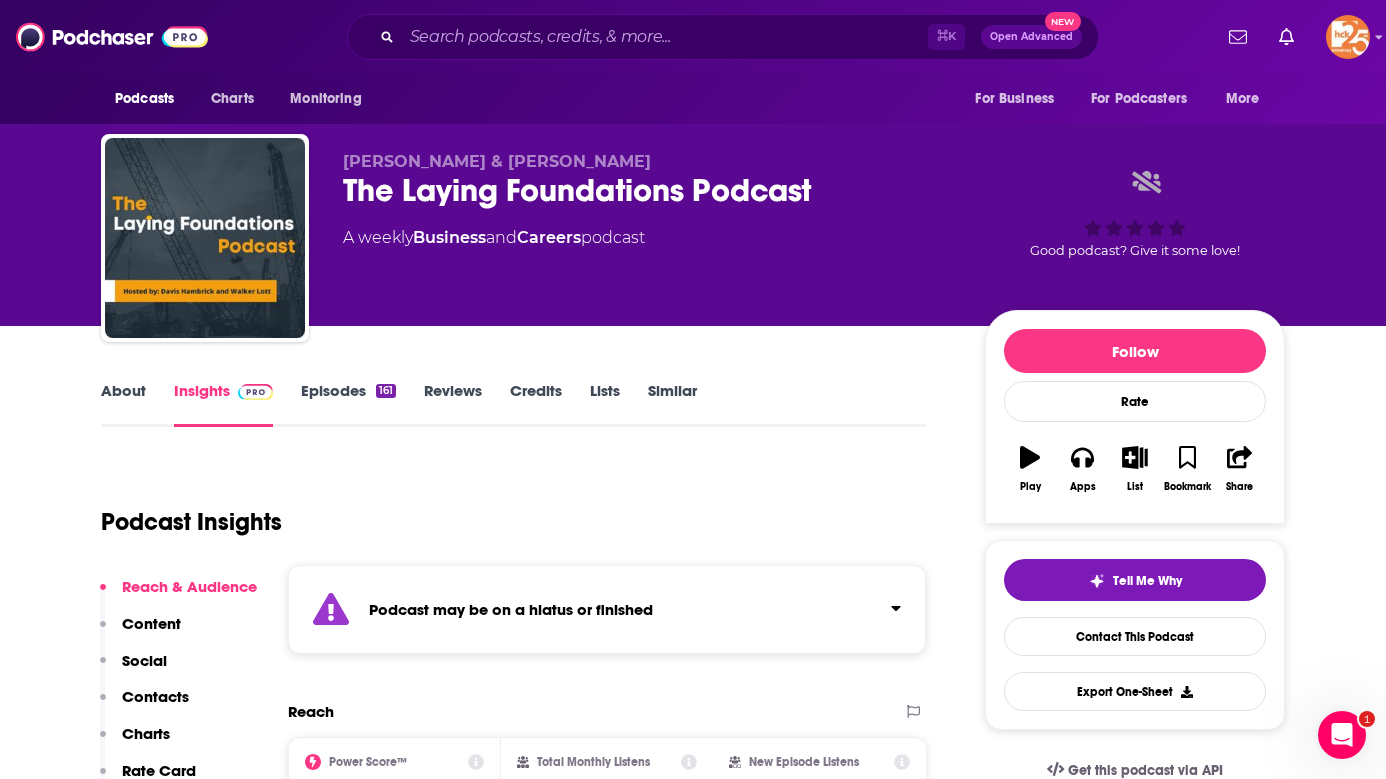 click on "⌘  K Open Advanced New" at bounding box center (723, 37) 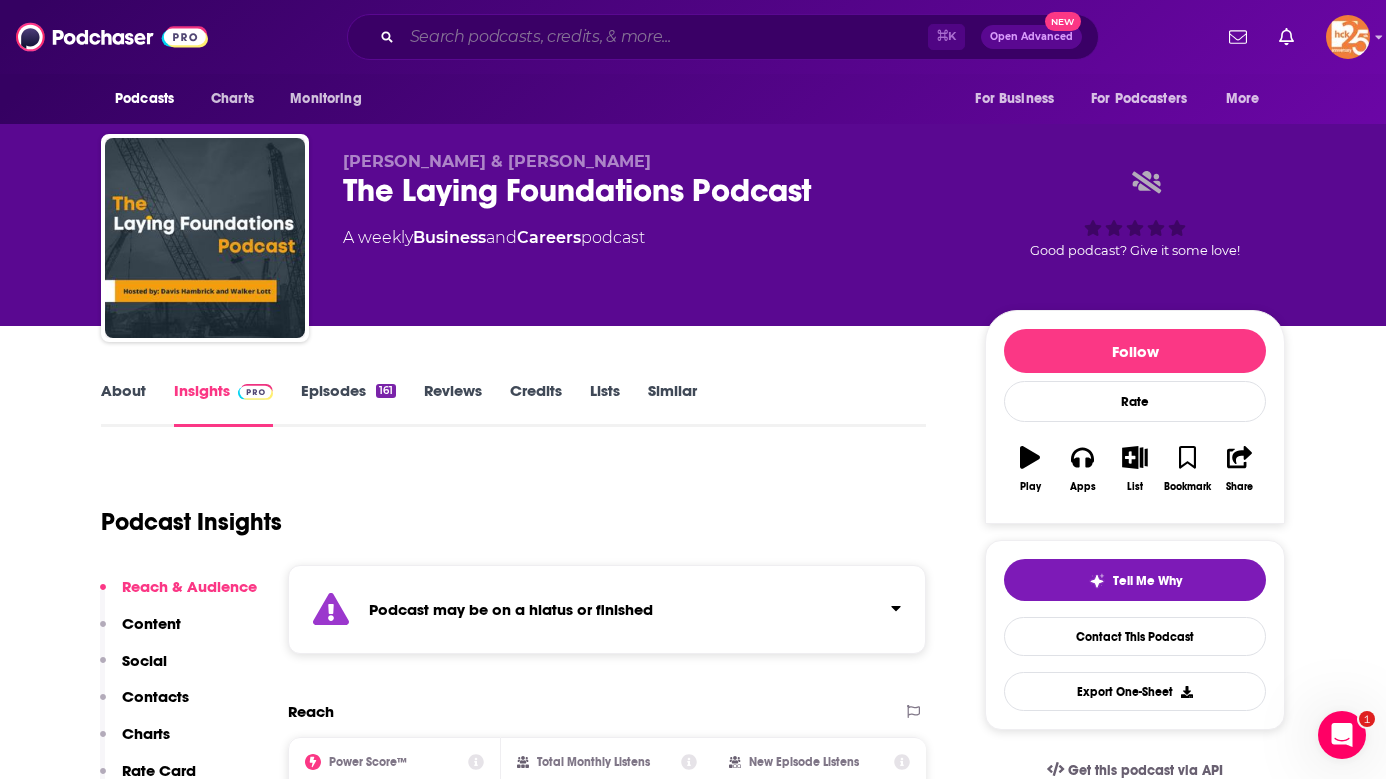 click at bounding box center [665, 37] 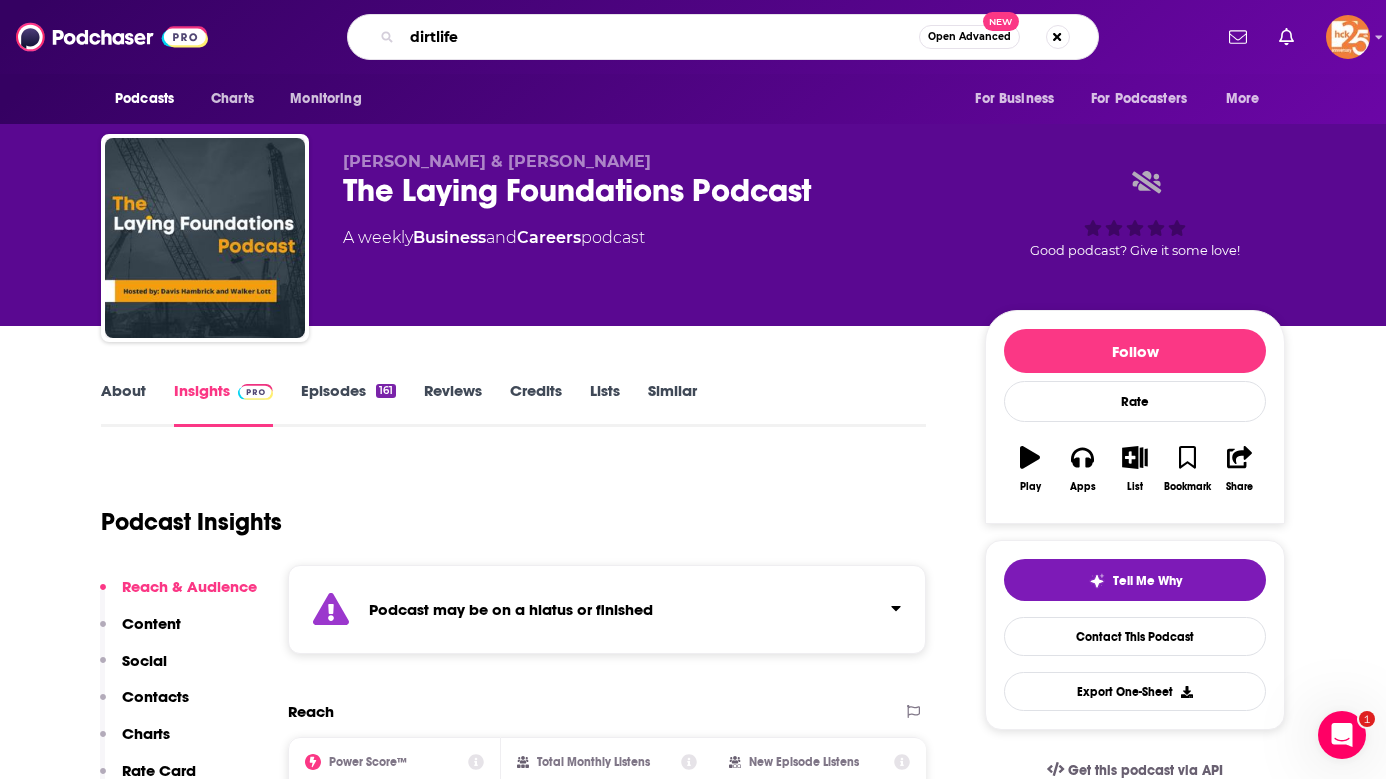 type on "dirtlife" 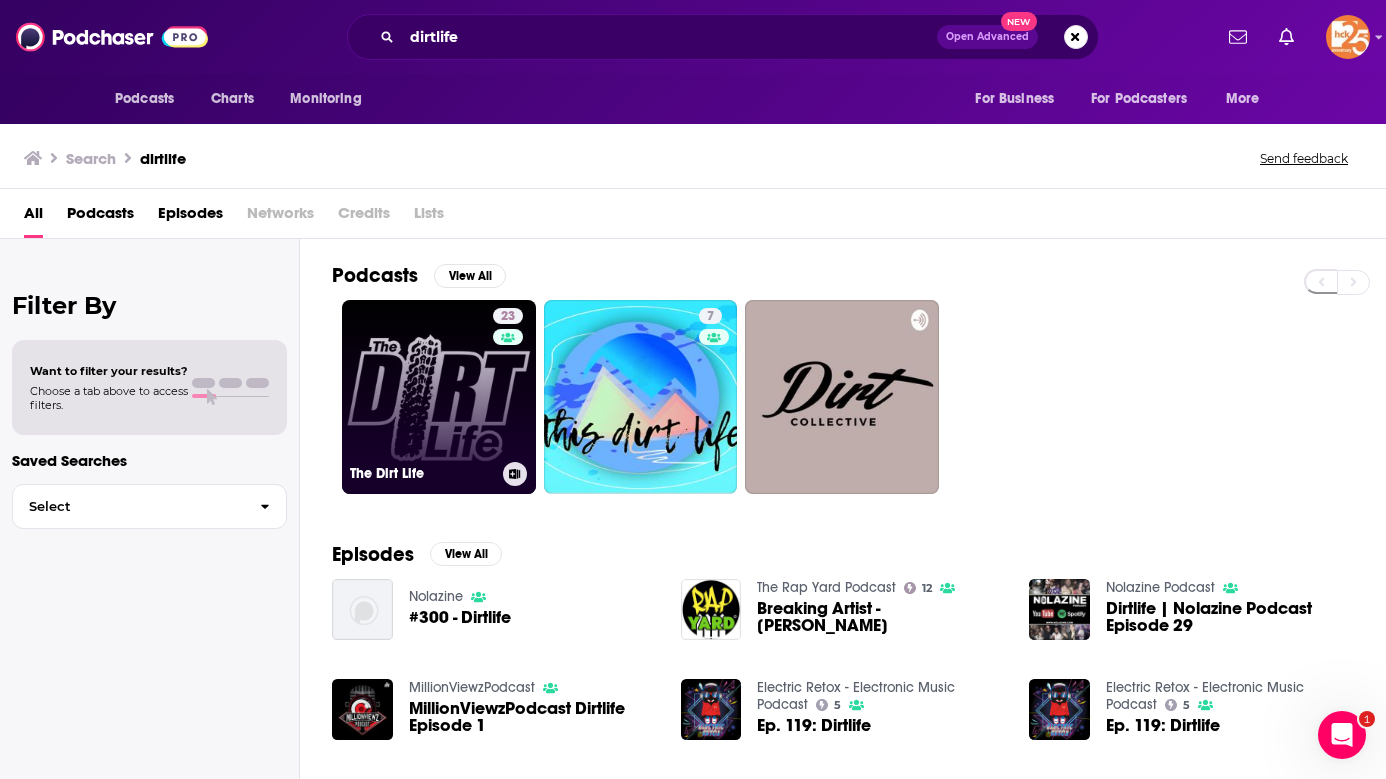 click on "23 The Dirt Life" at bounding box center [439, 397] 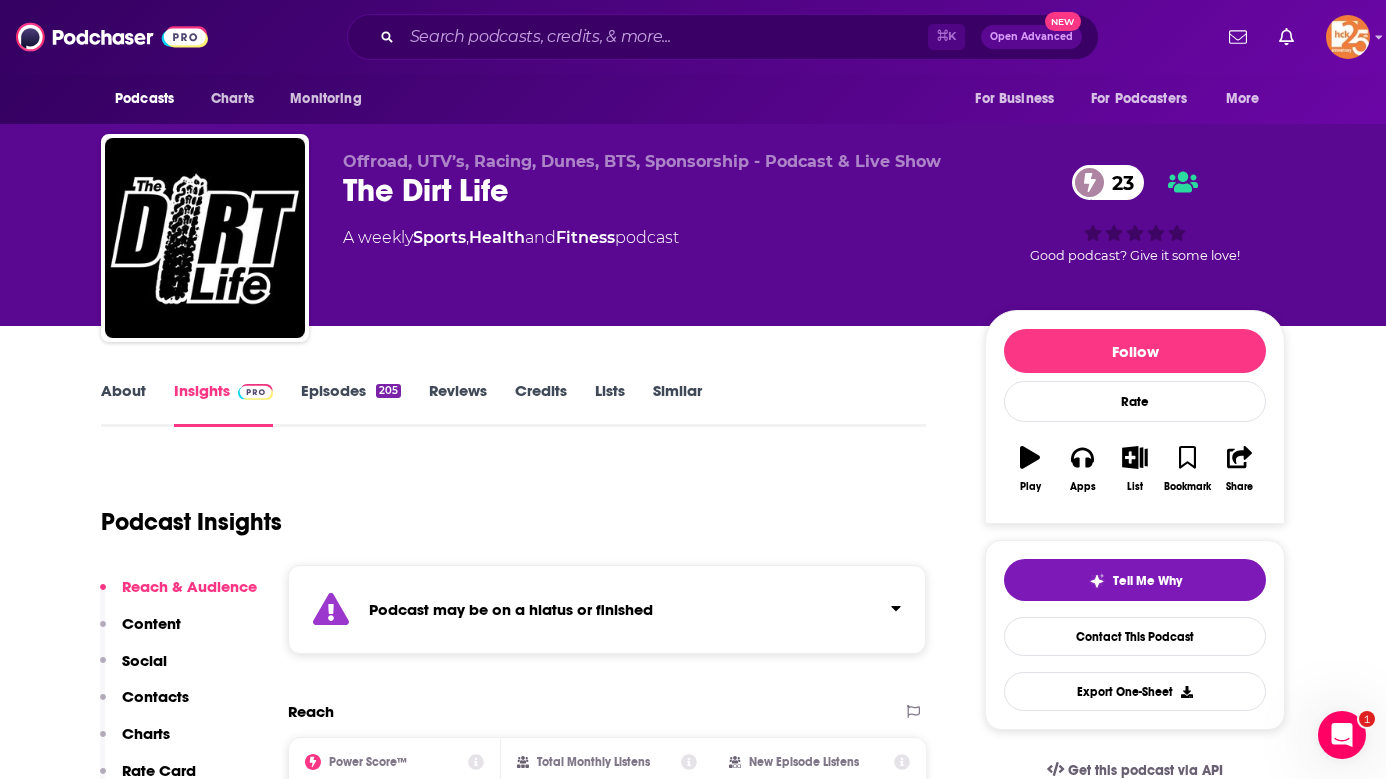 click on "Podcast may be on a hiatus or finished" at bounding box center (607, 609) 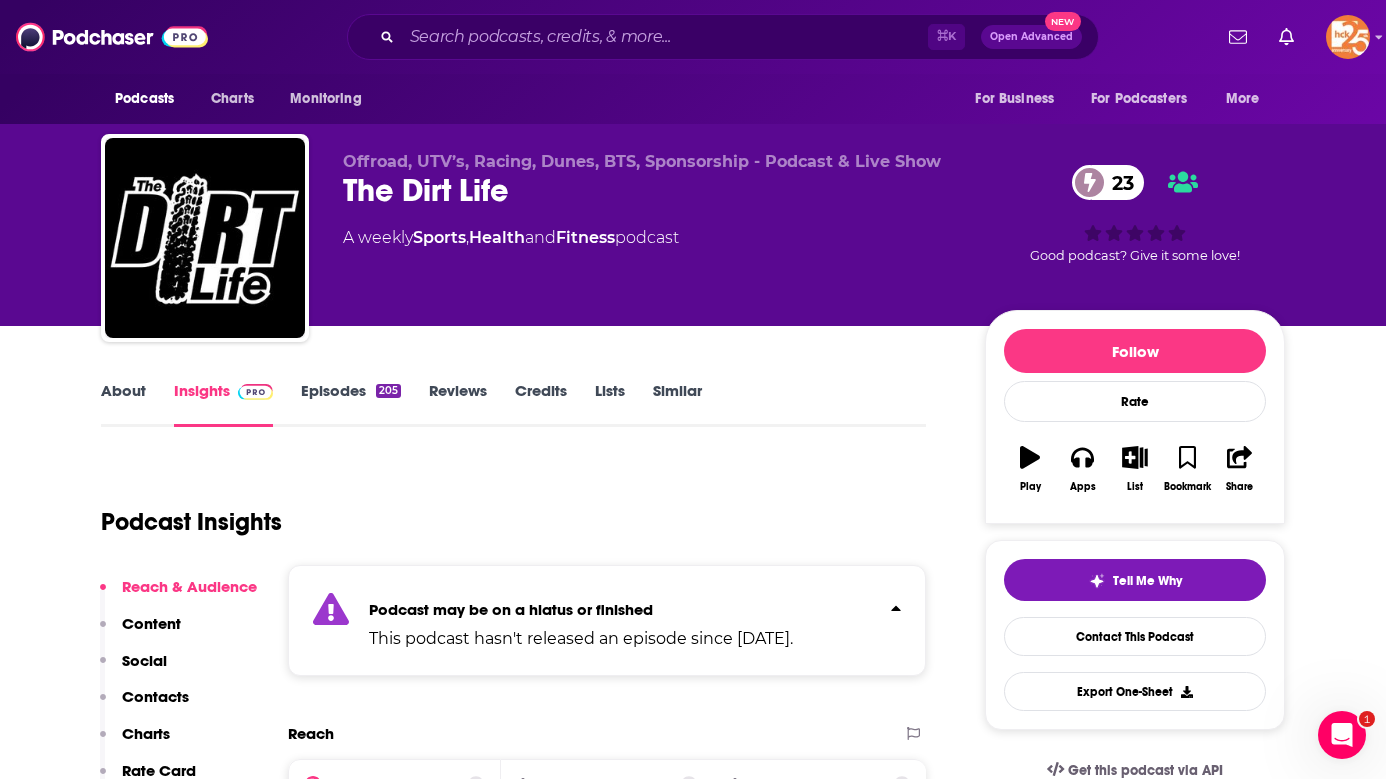 click on "Podcast may be on a hiatus or finished" at bounding box center [511, 609] 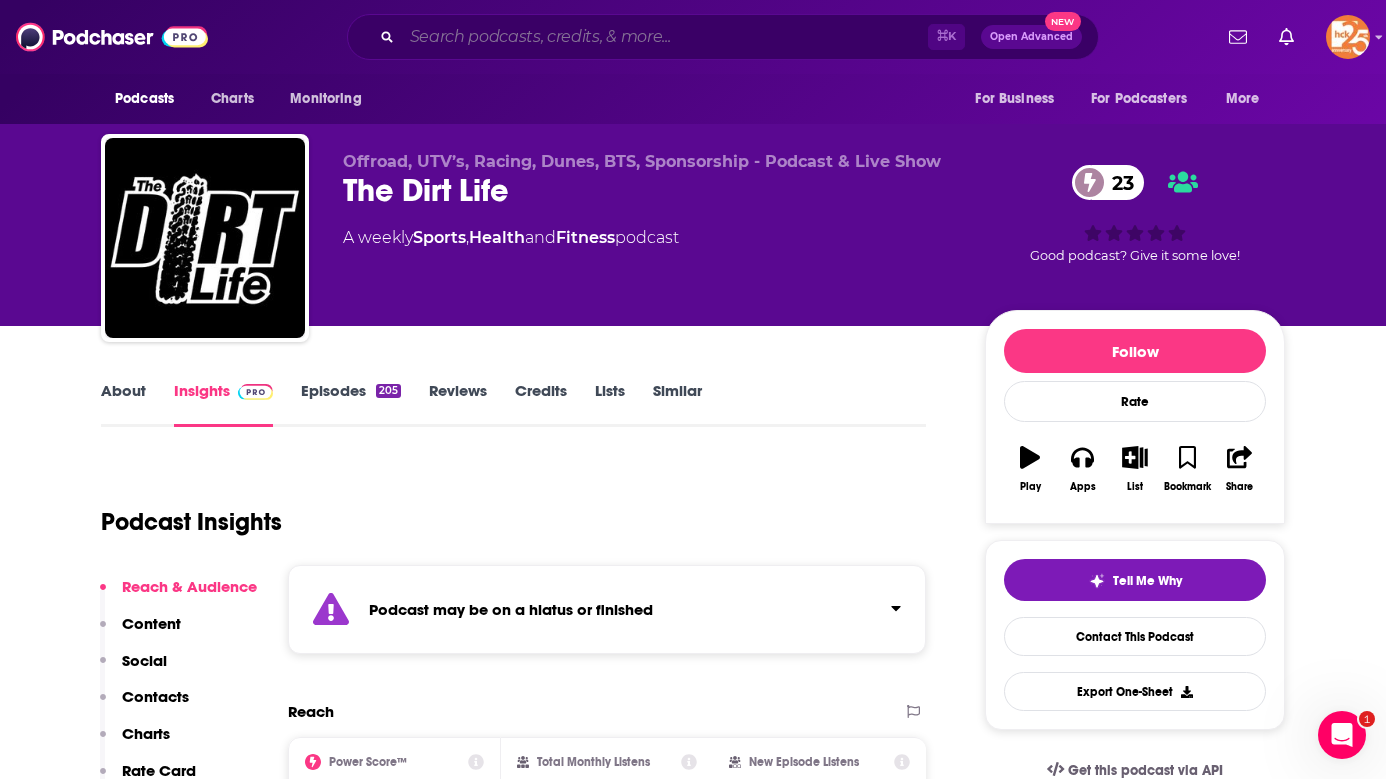 click at bounding box center (665, 37) 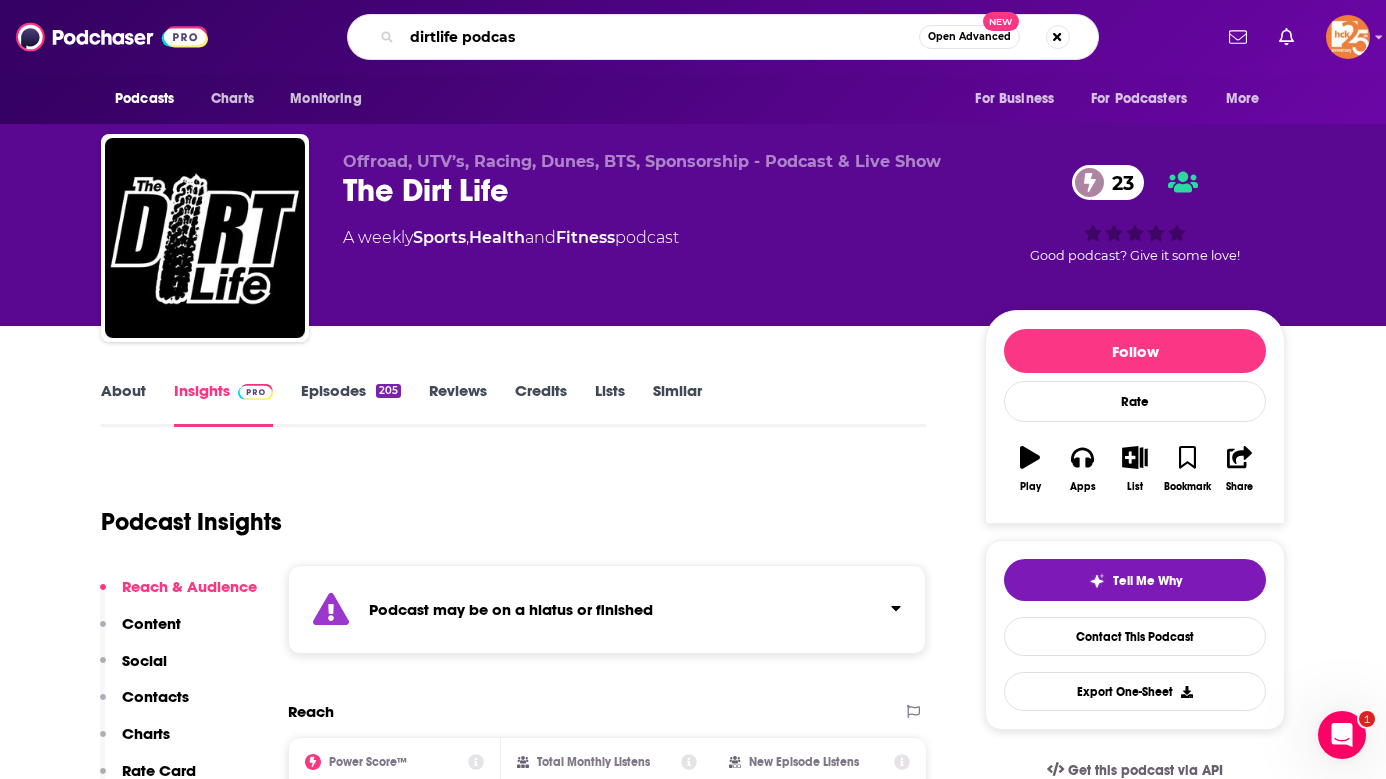 type on "dirtlife podcast" 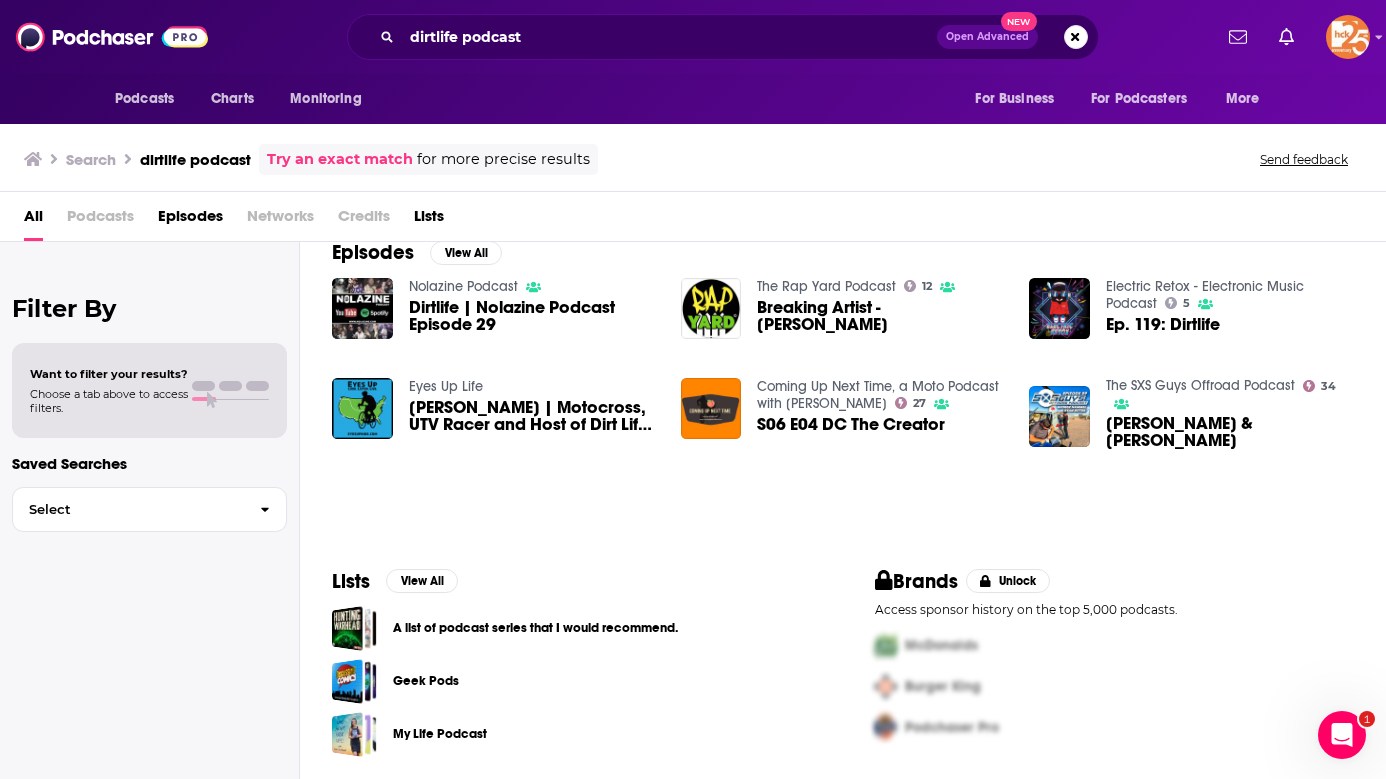 scroll, scrollTop: 0, scrollLeft: 0, axis: both 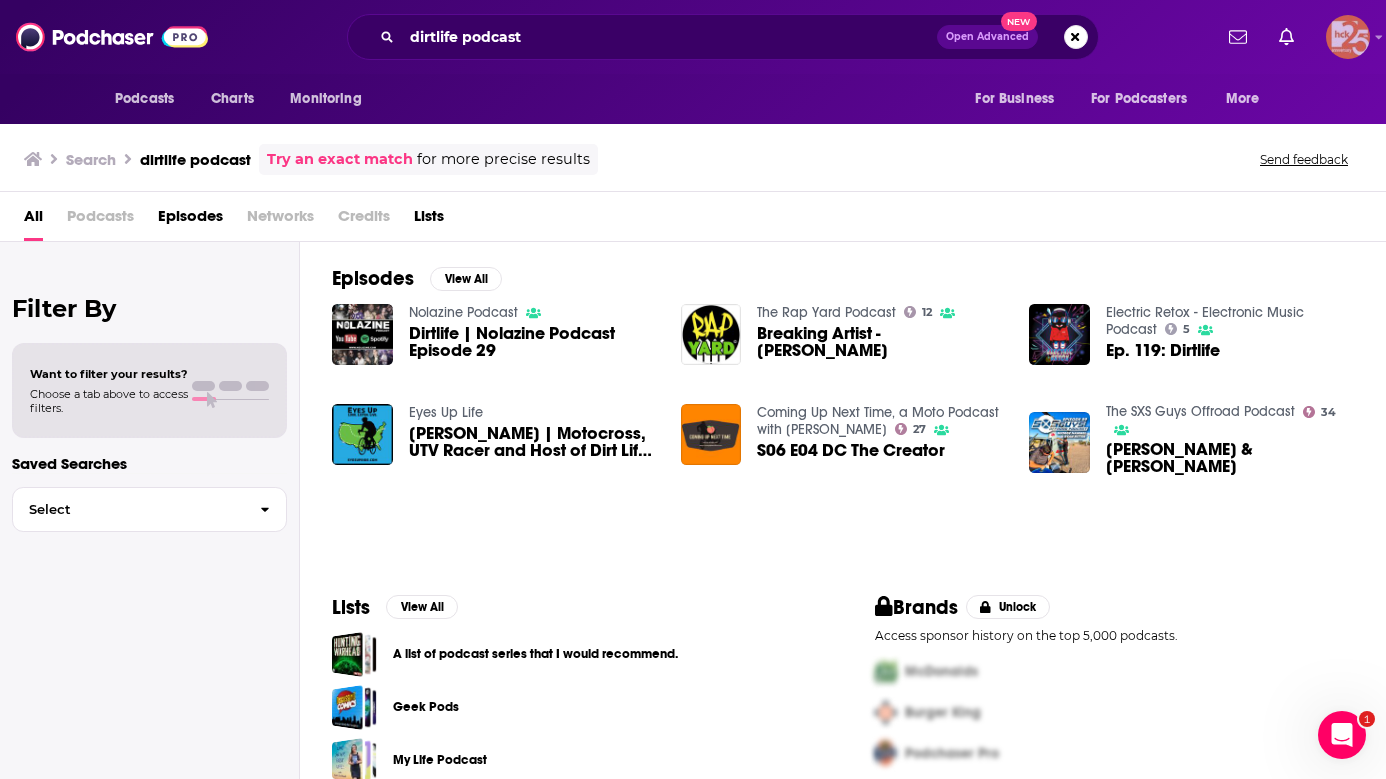 click 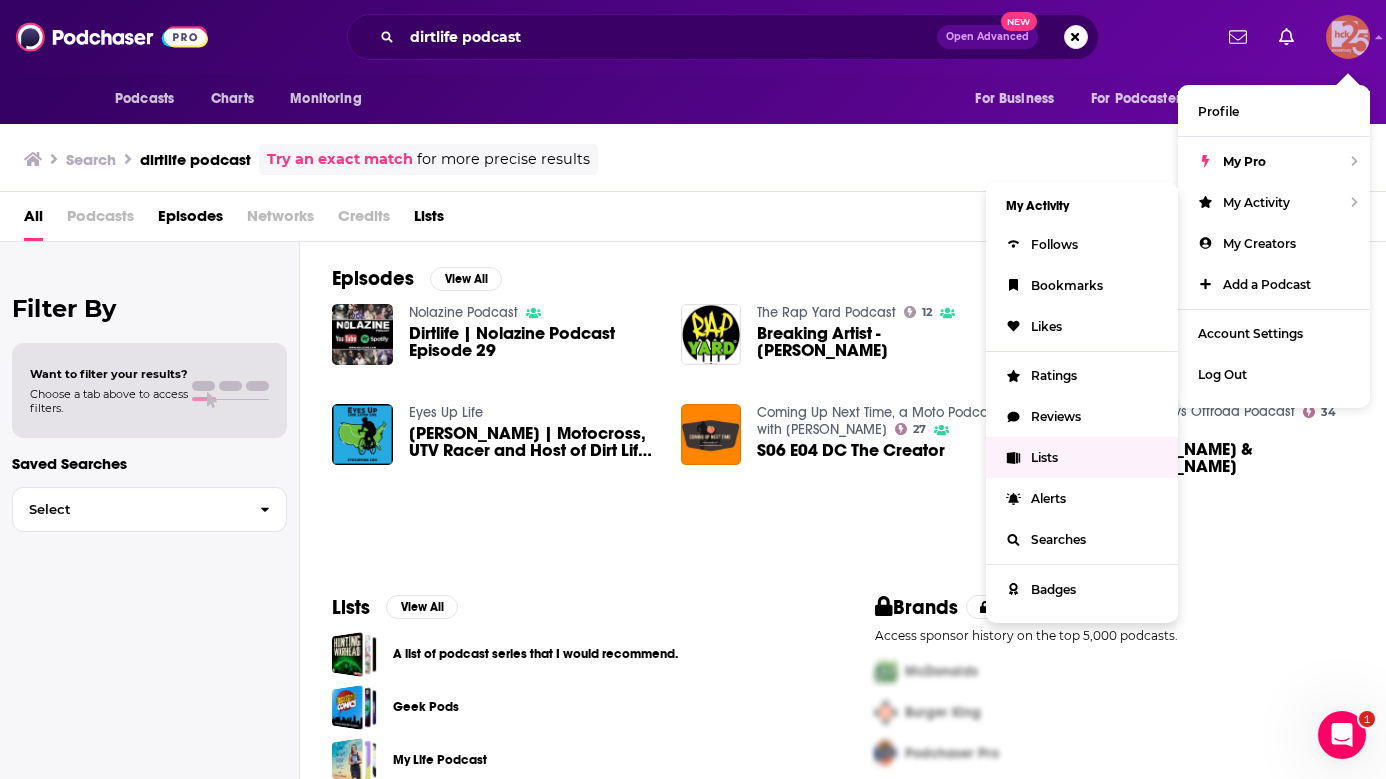 click on "Lists" at bounding box center (1044, 457) 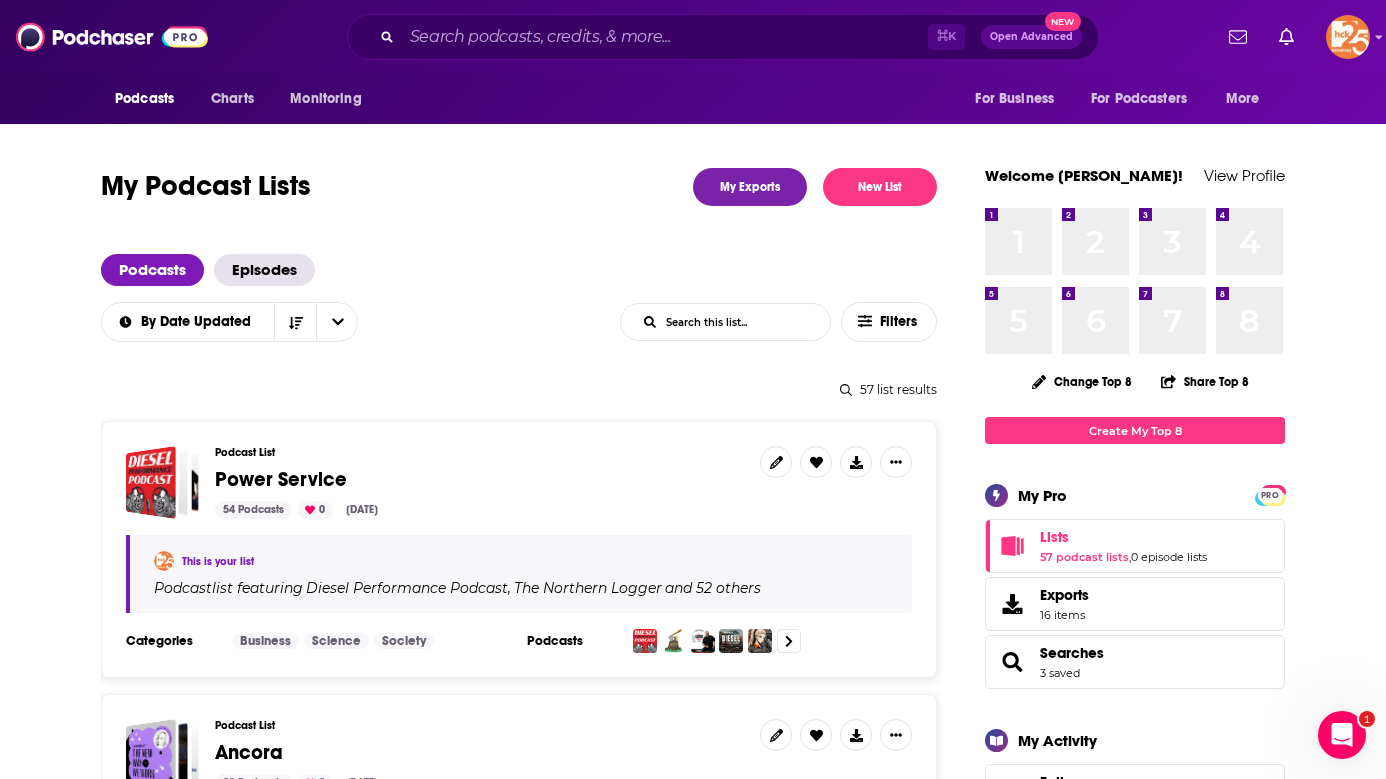click on "Podcast List" at bounding box center [479, 452] 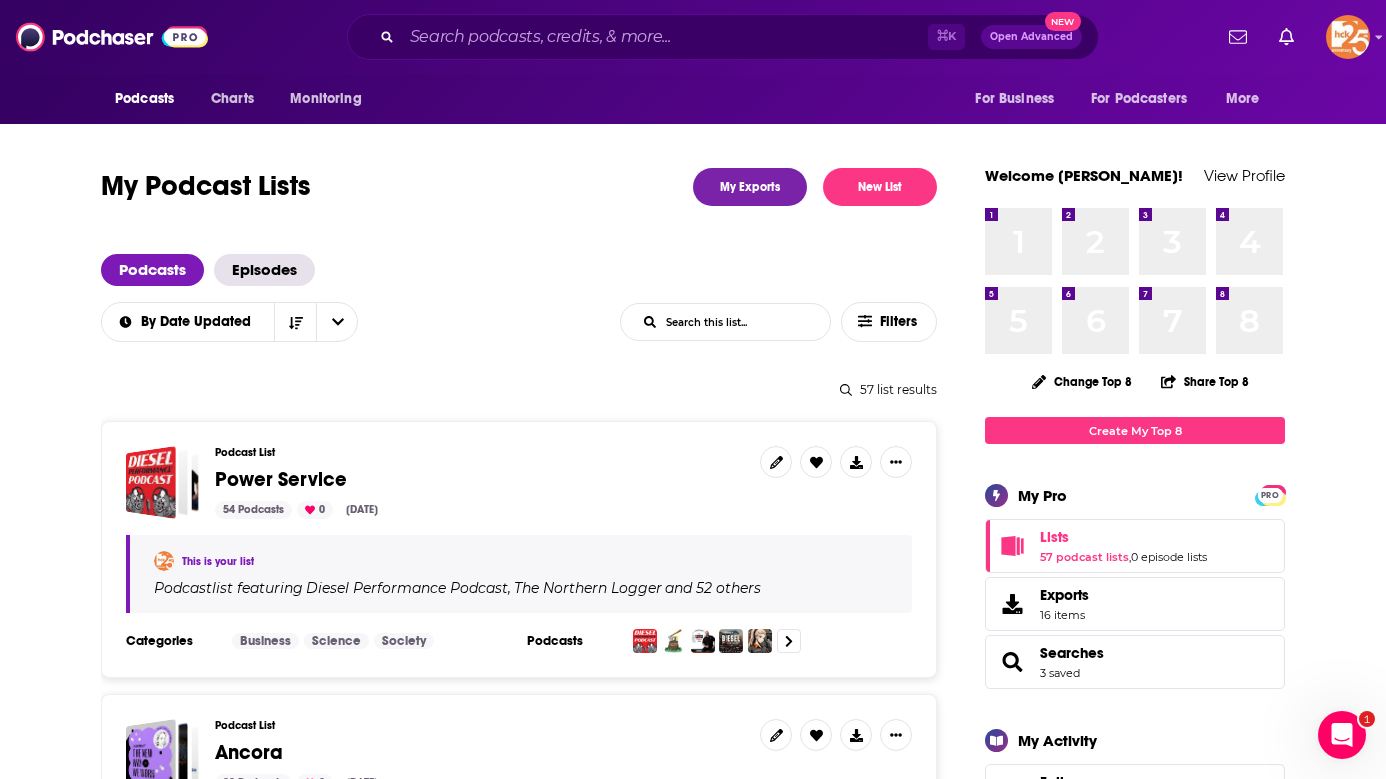 click on "Podcast List" at bounding box center [479, 452] 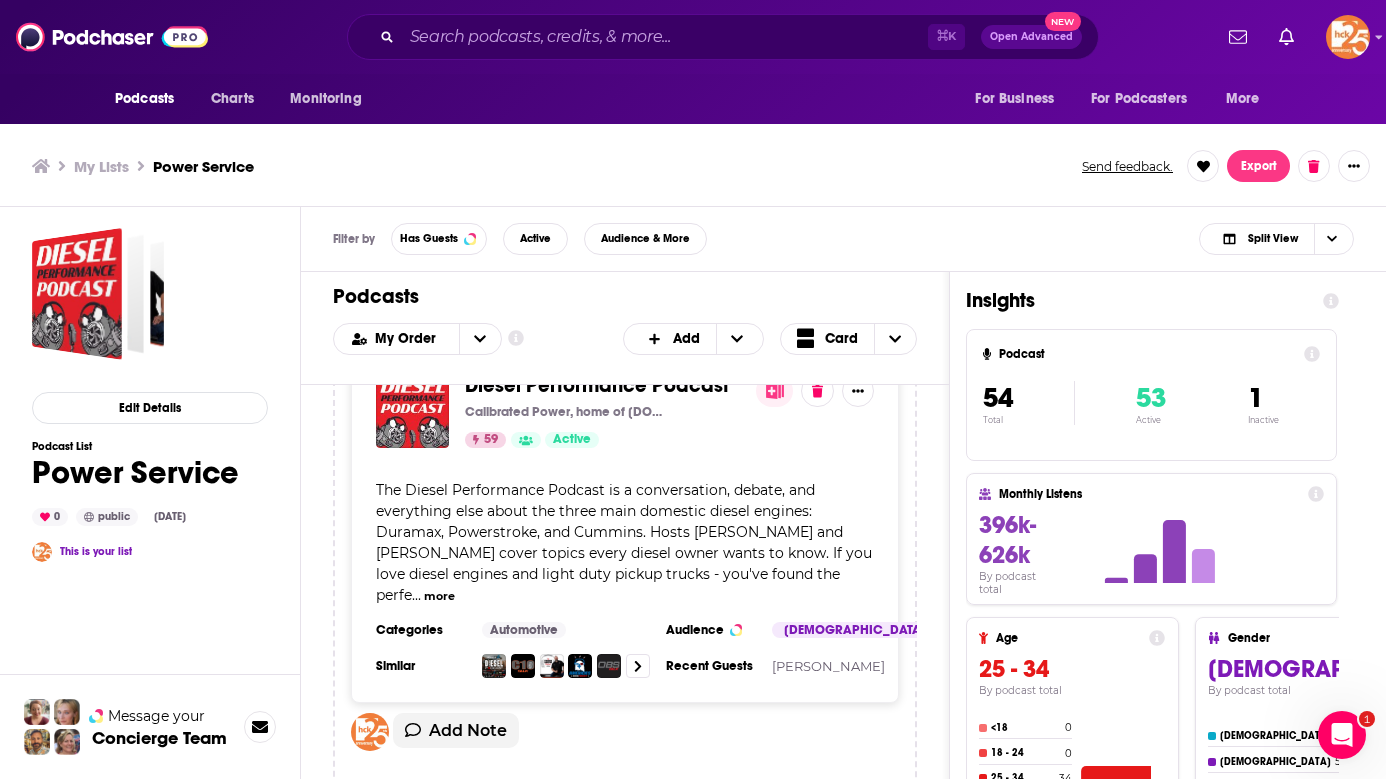 scroll, scrollTop: 0, scrollLeft: 0, axis: both 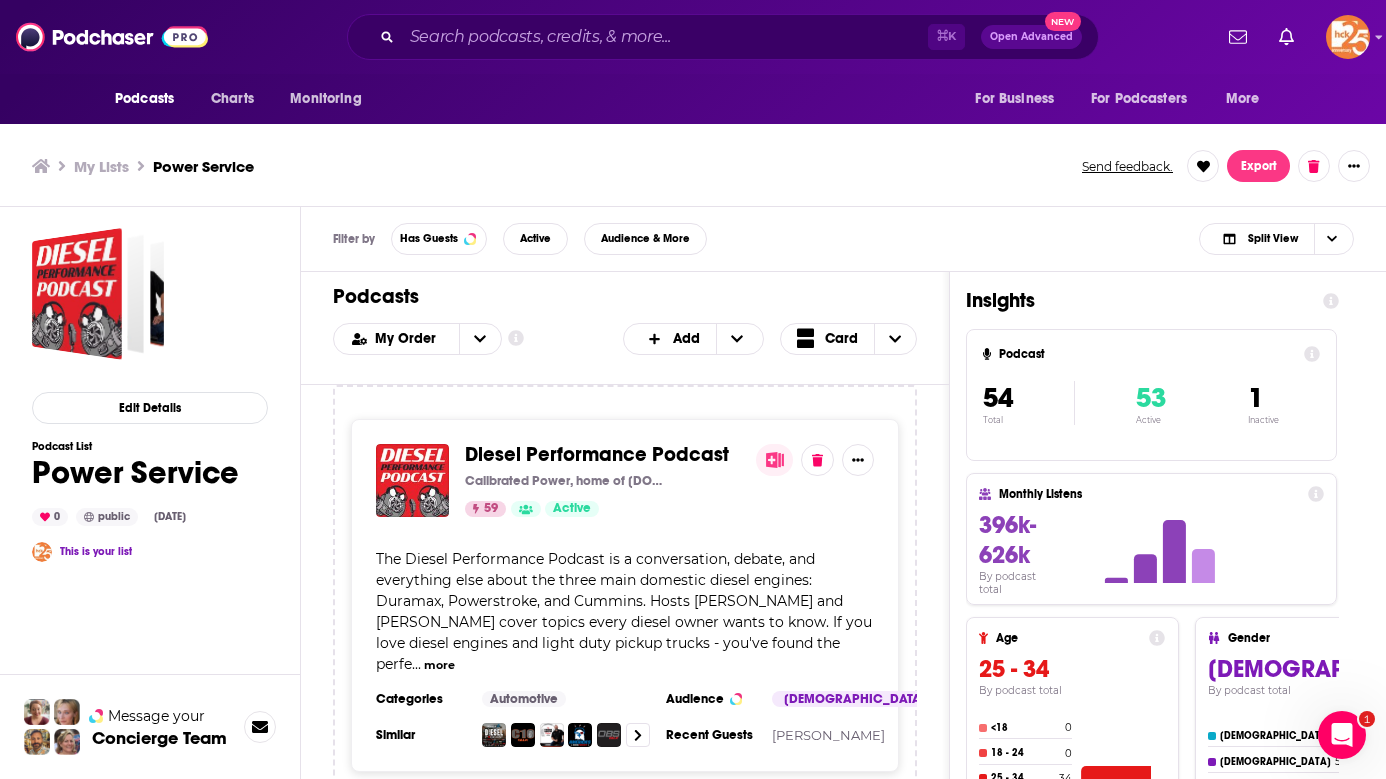 click on "Diesel Performance Podcast Calibrated Power, home of [DOMAIN_NAME] 59 Active" at bounding box center (602, 480) 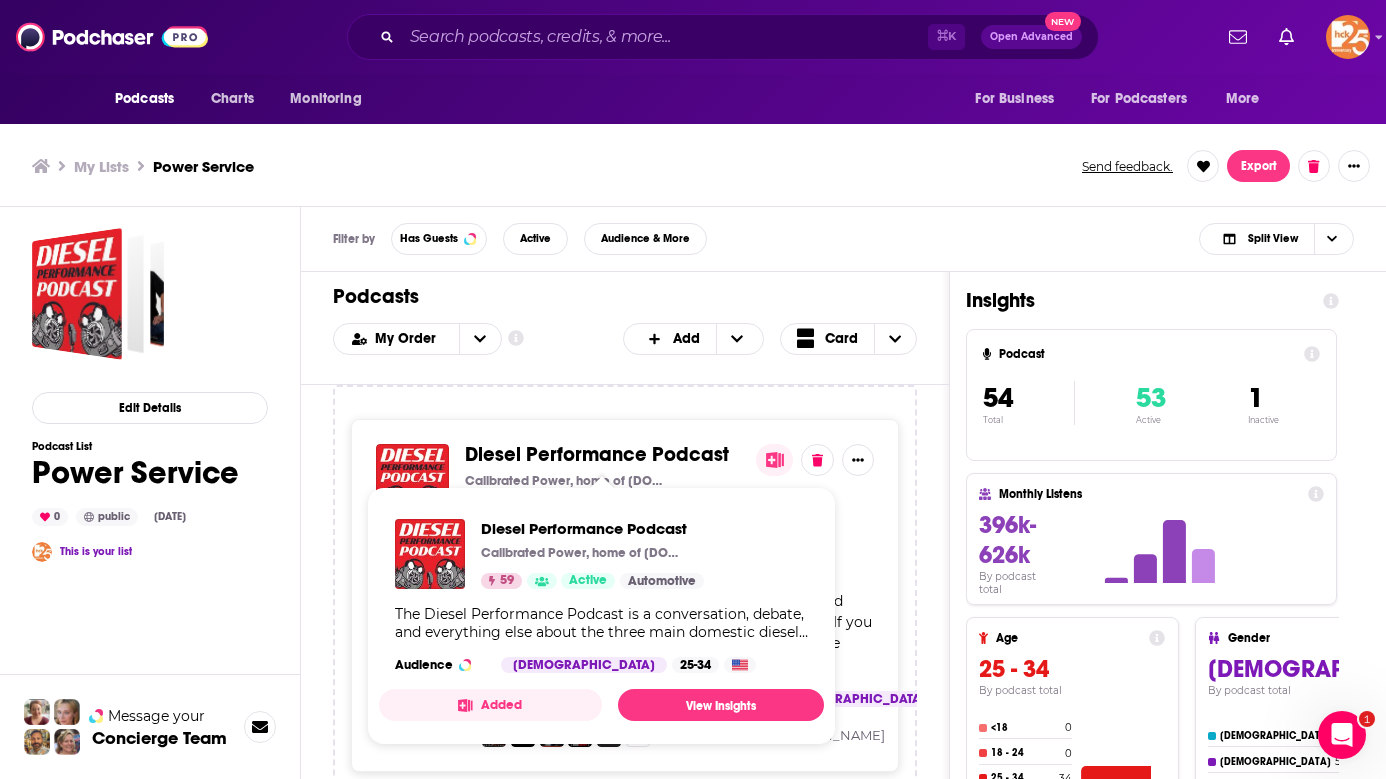 click on "Diesel Performance Podcast" at bounding box center (597, 454) 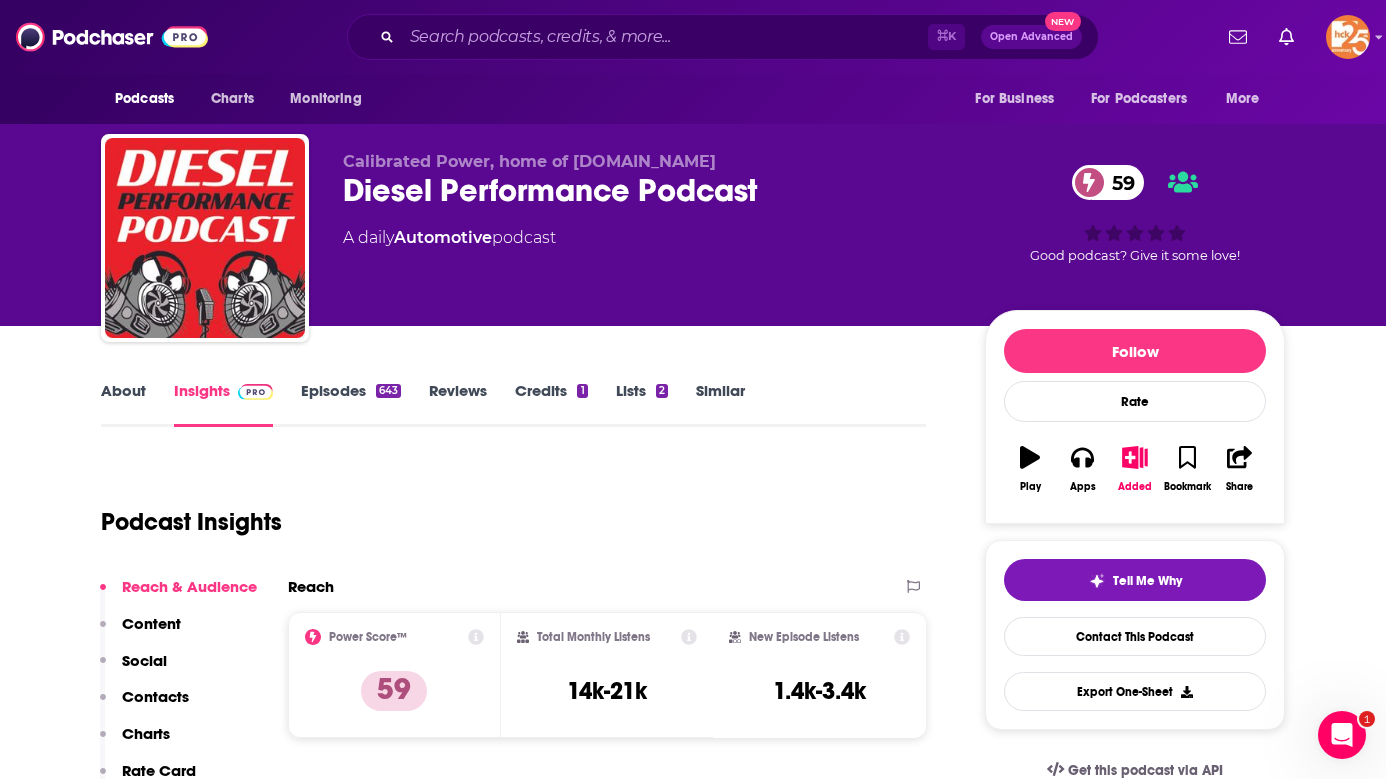 scroll, scrollTop: 117, scrollLeft: 0, axis: vertical 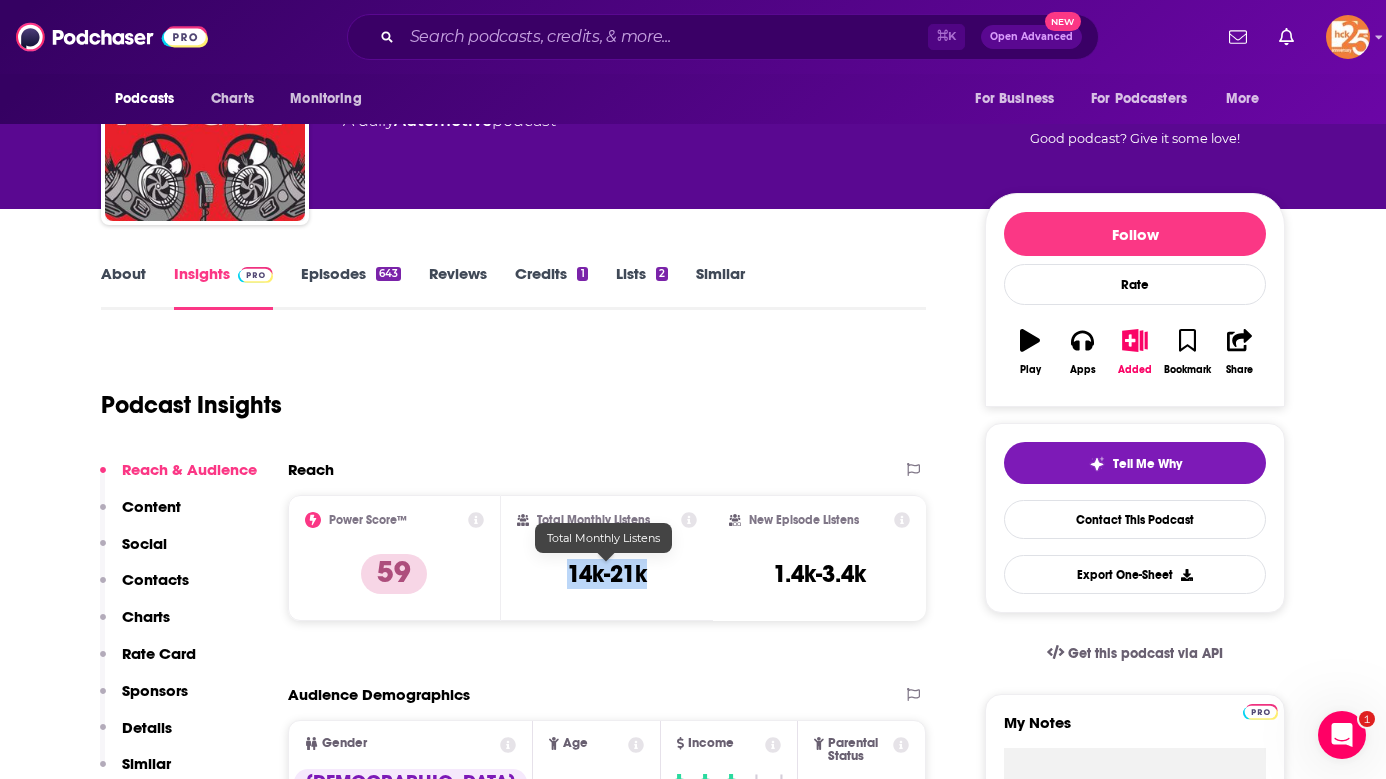 drag, startPoint x: 653, startPoint y: 583, endPoint x: 558, endPoint y: 579, distance: 95.084175 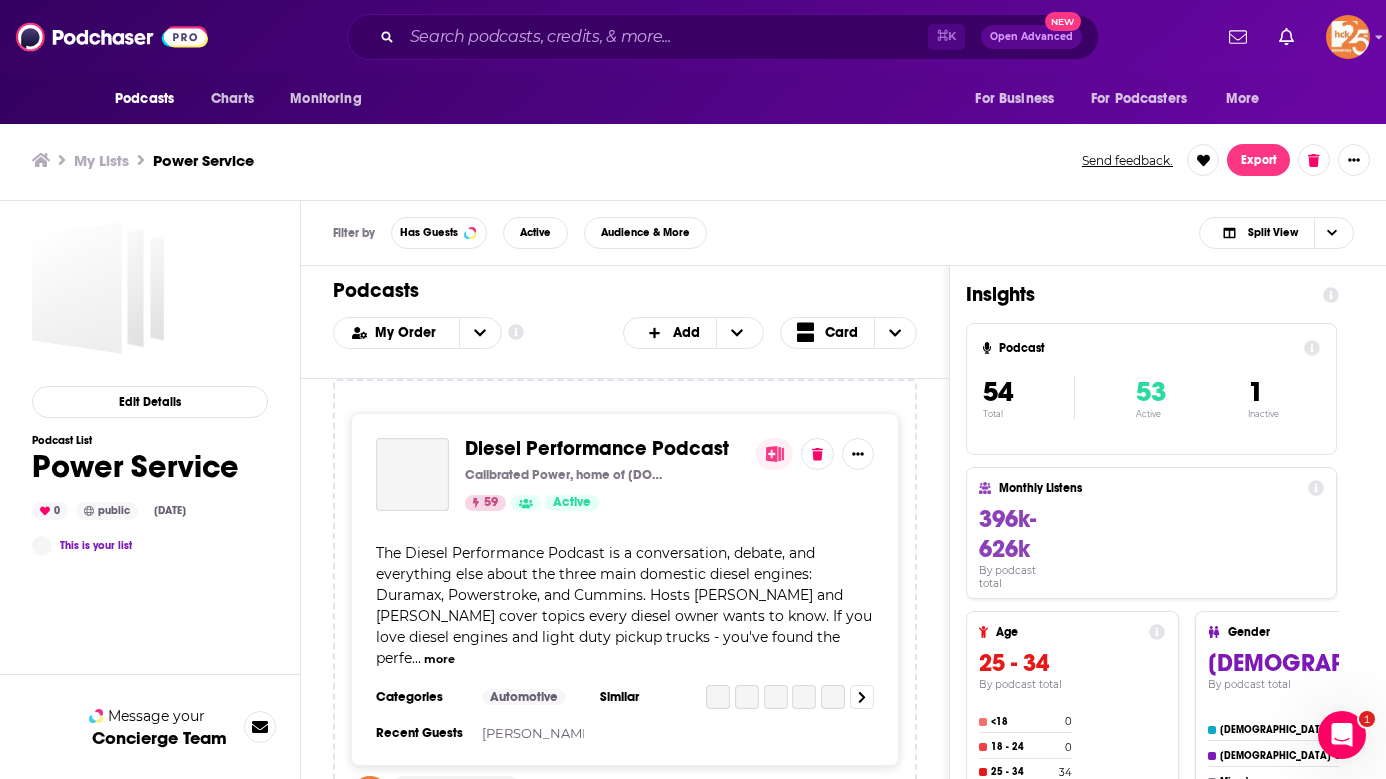 scroll, scrollTop: 0, scrollLeft: 0, axis: both 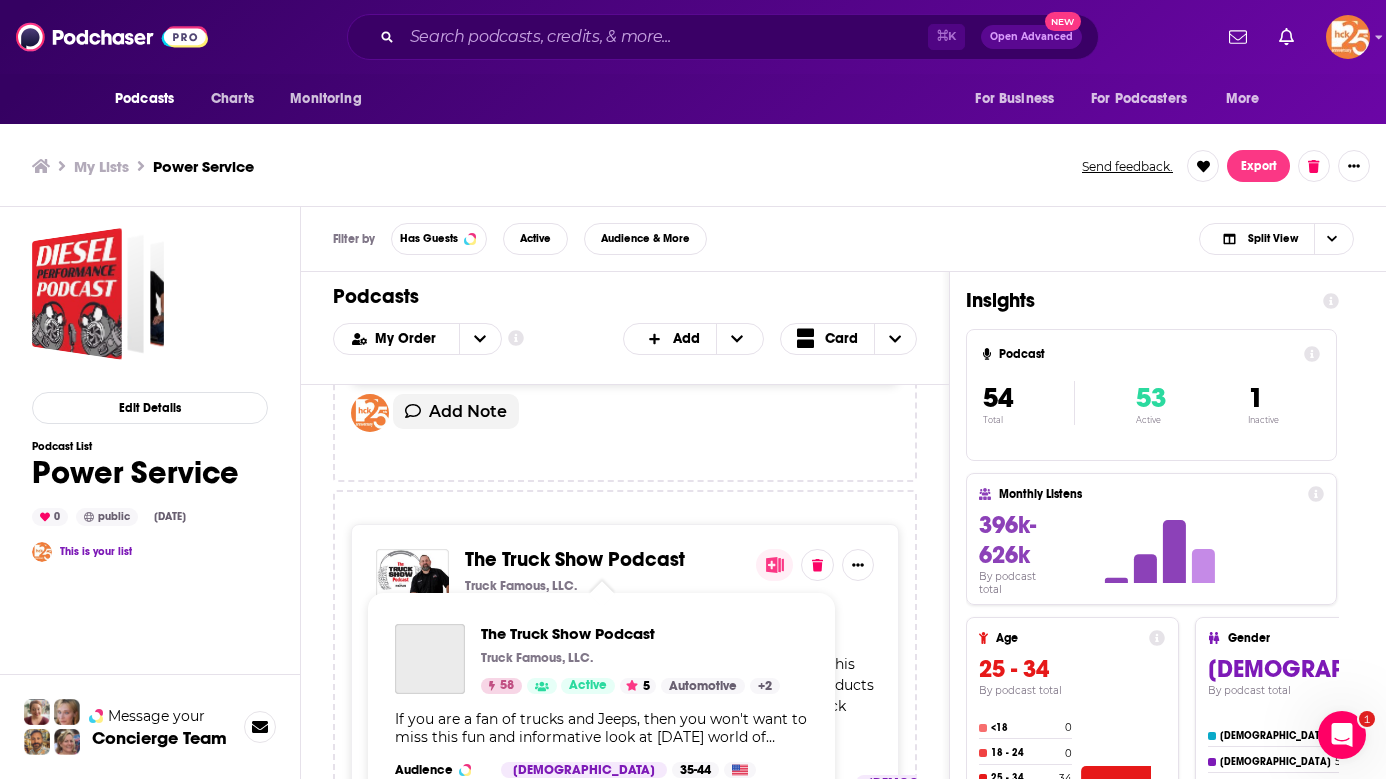 click on "The Truck Show Podcast" at bounding box center (575, 559) 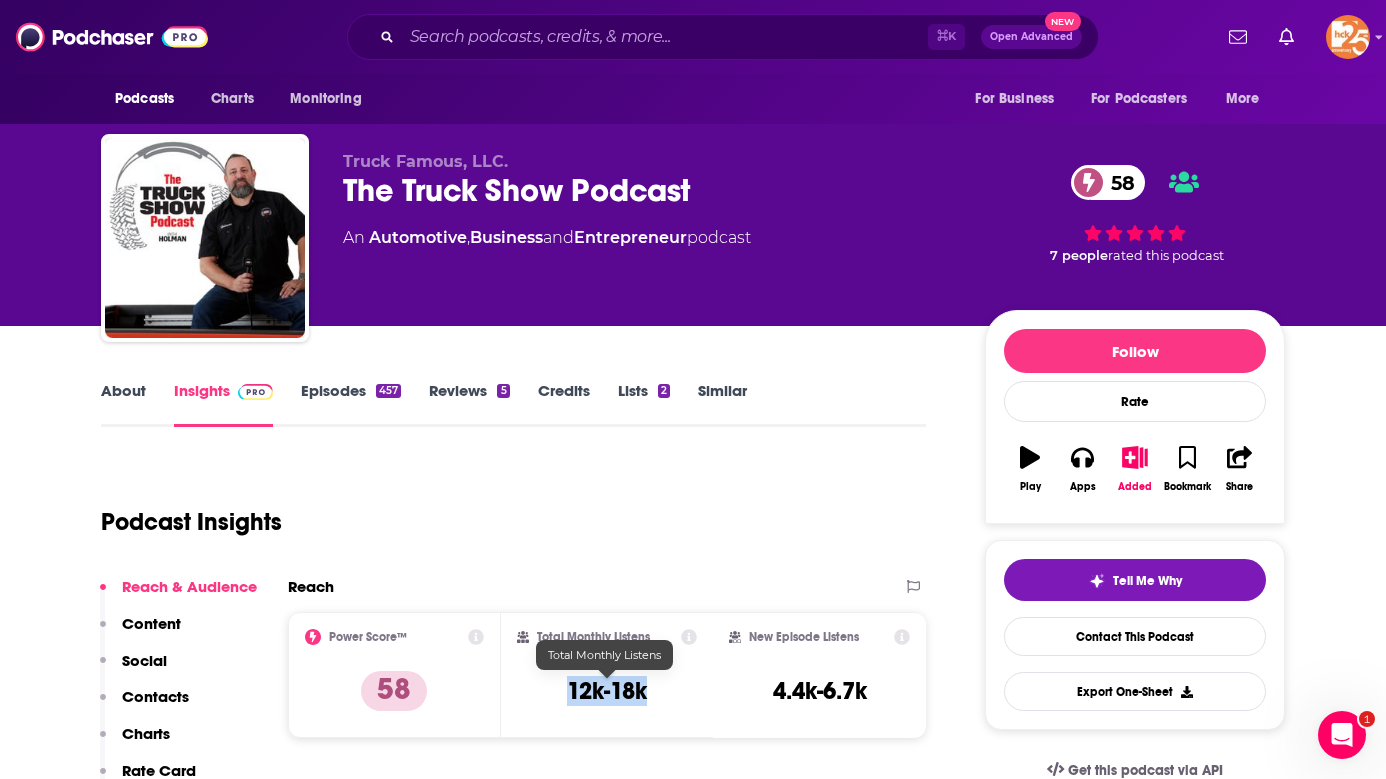 drag, startPoint x: 653, startPoint y: 696, endPoint x: 554, endPoint y: 692, distance: 99.08077 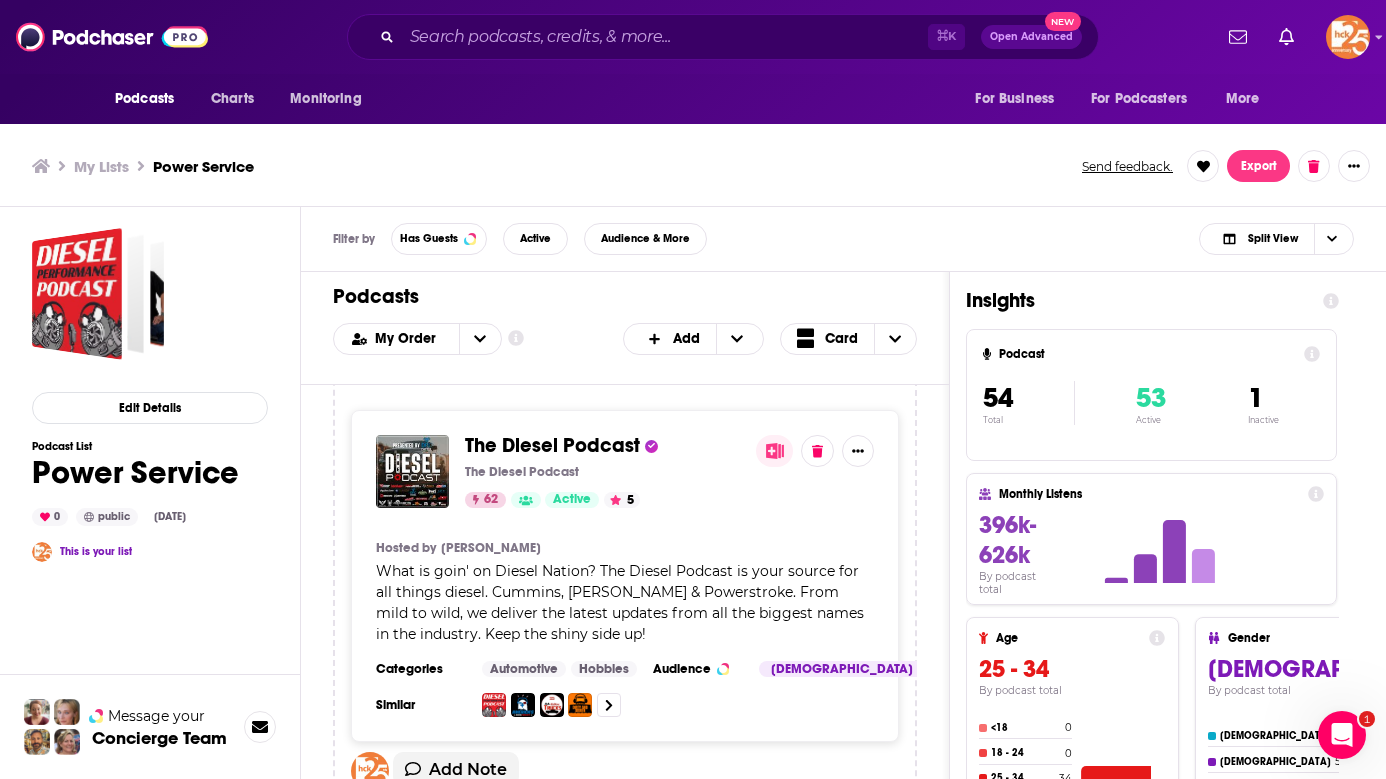 scroll, scrollTop: 1334, scrollLeft: 0, axis: vertical 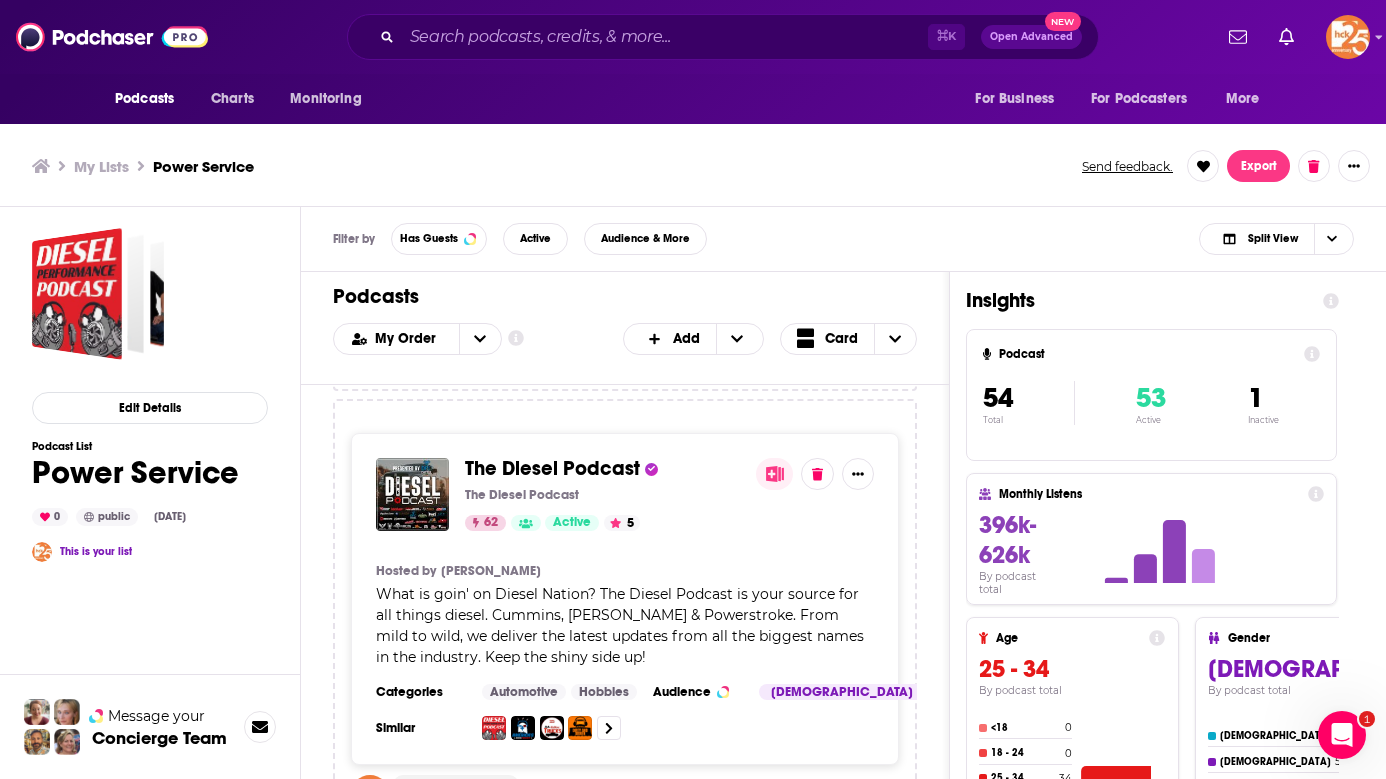 click on "The Diesel Podcast" at bounding box center (552, 468) 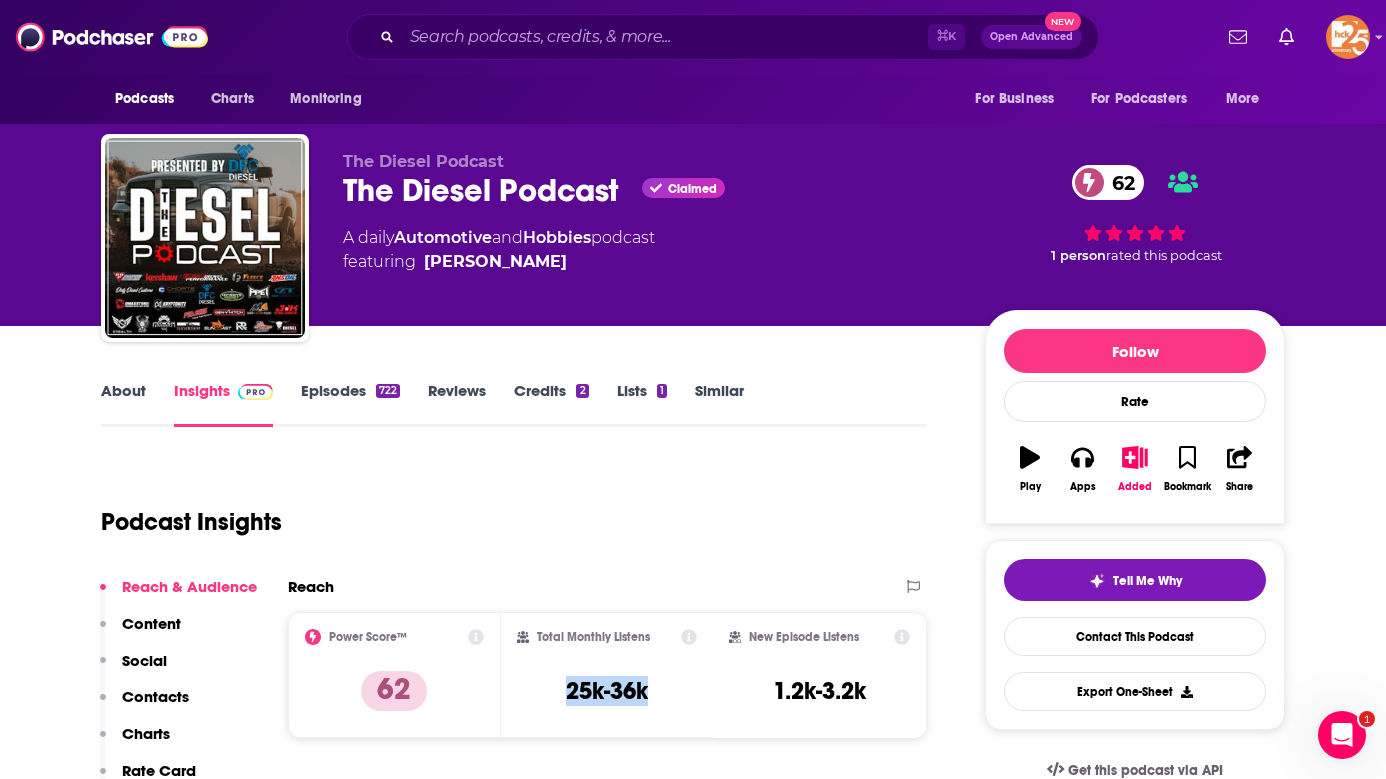 drag, startPoint x: 657, startPoint y: 684, endPoint x: 548, endPoint y: 683, distance: 109.004585 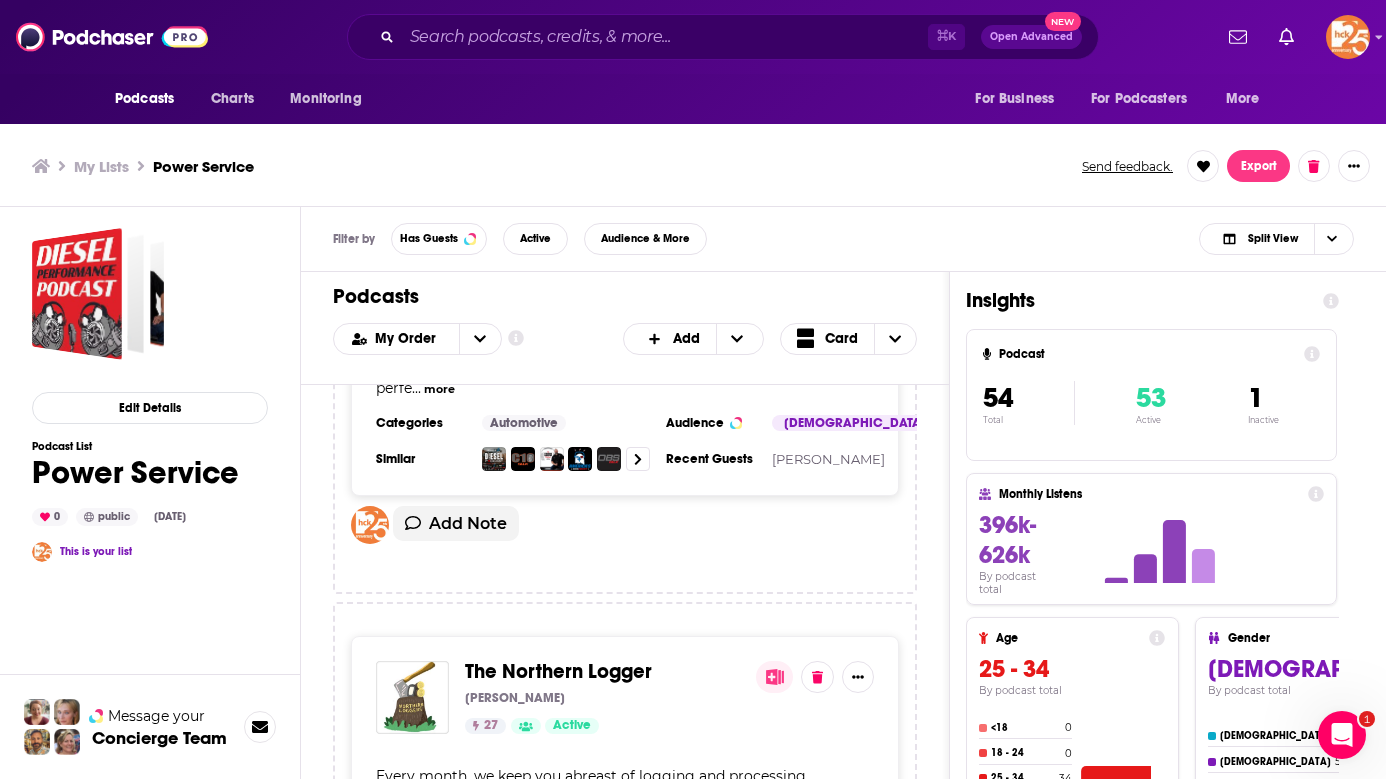 scroll, scrollTop: 350, scrollLeft: 0, axis: vertical 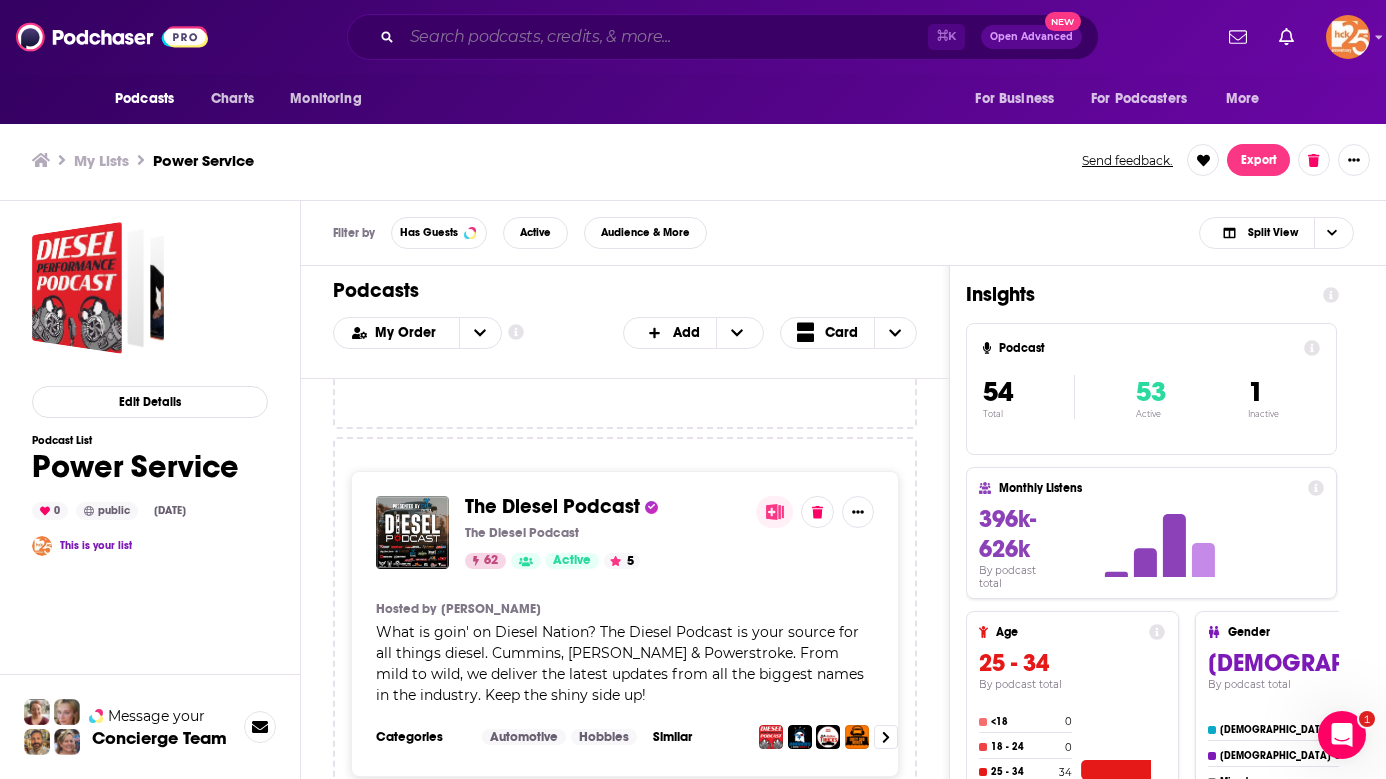 click at bounding box center (665, 37) 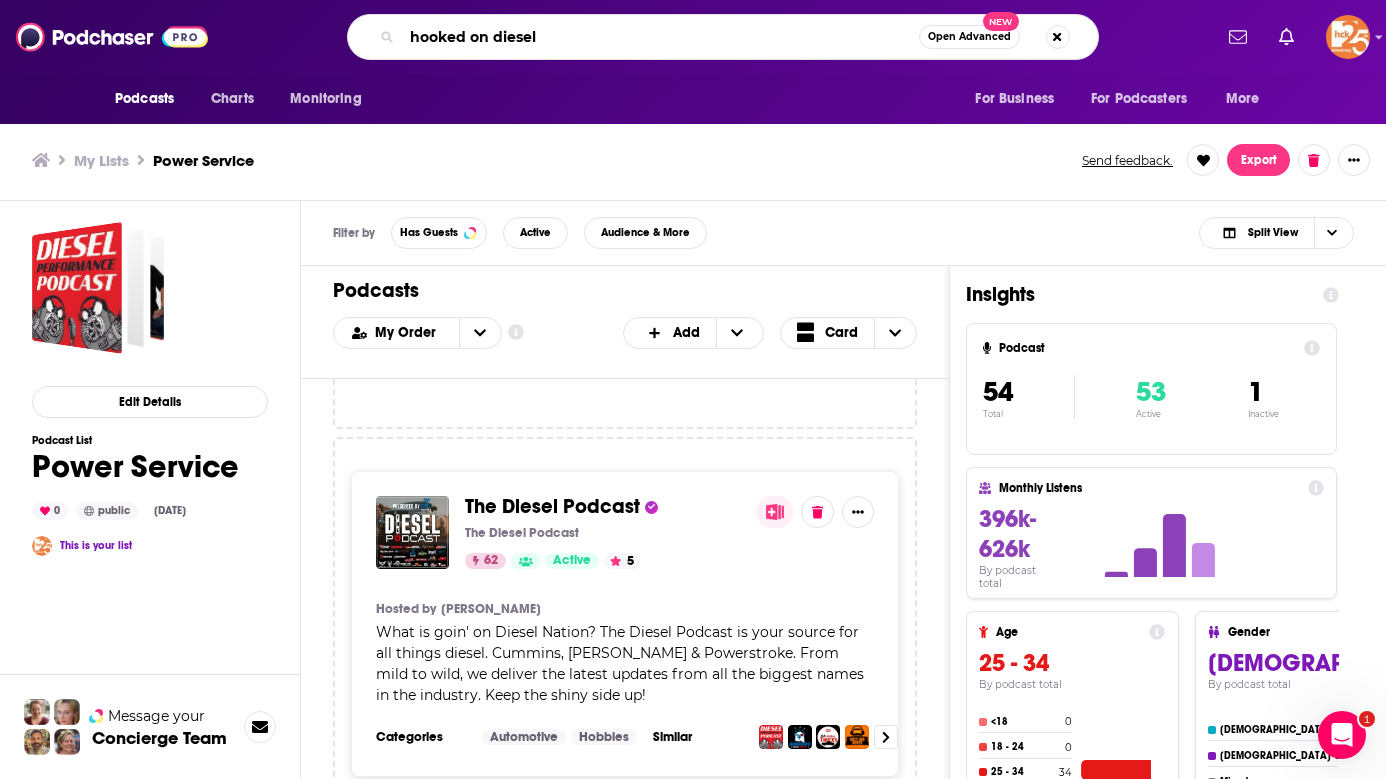 type on "hooked on diesel" 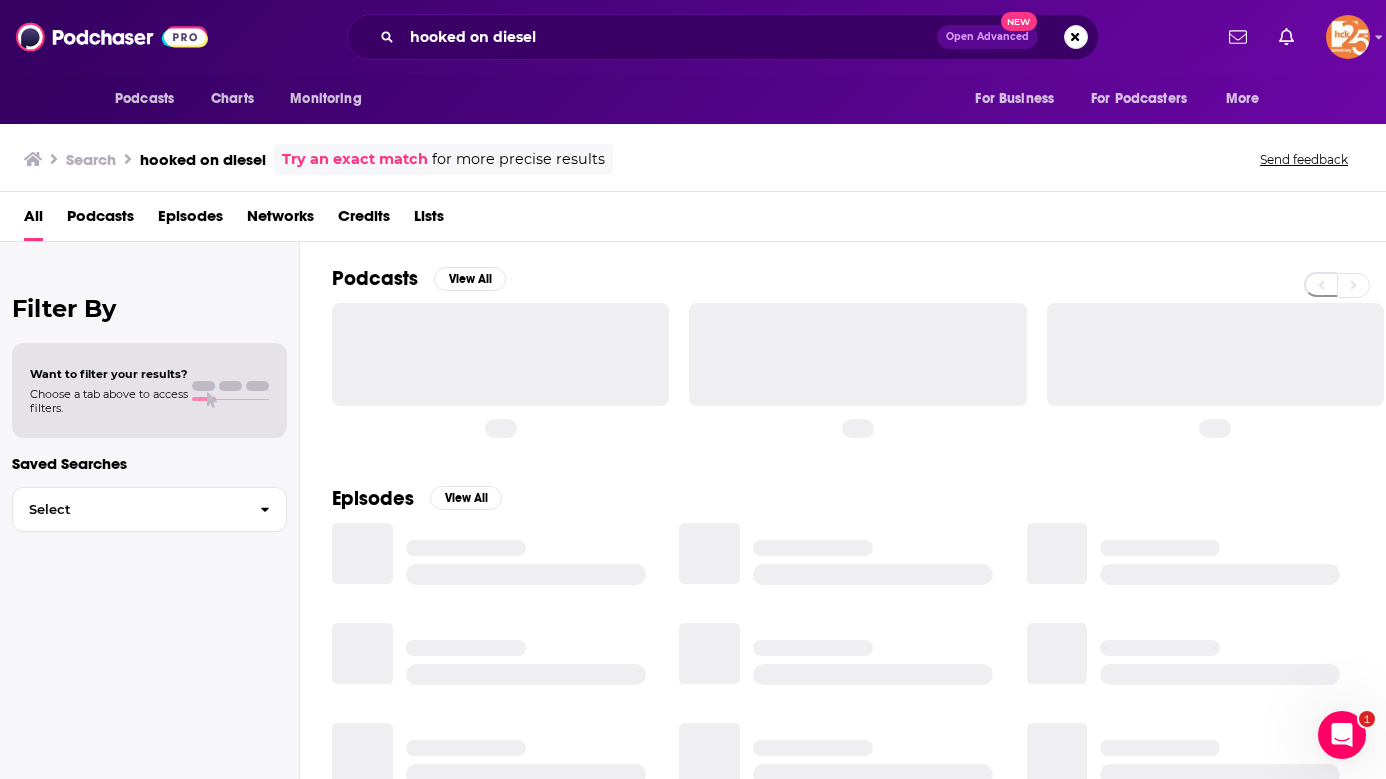 scroll, scrollTop: 0, scrollLeft: 0, axis: both 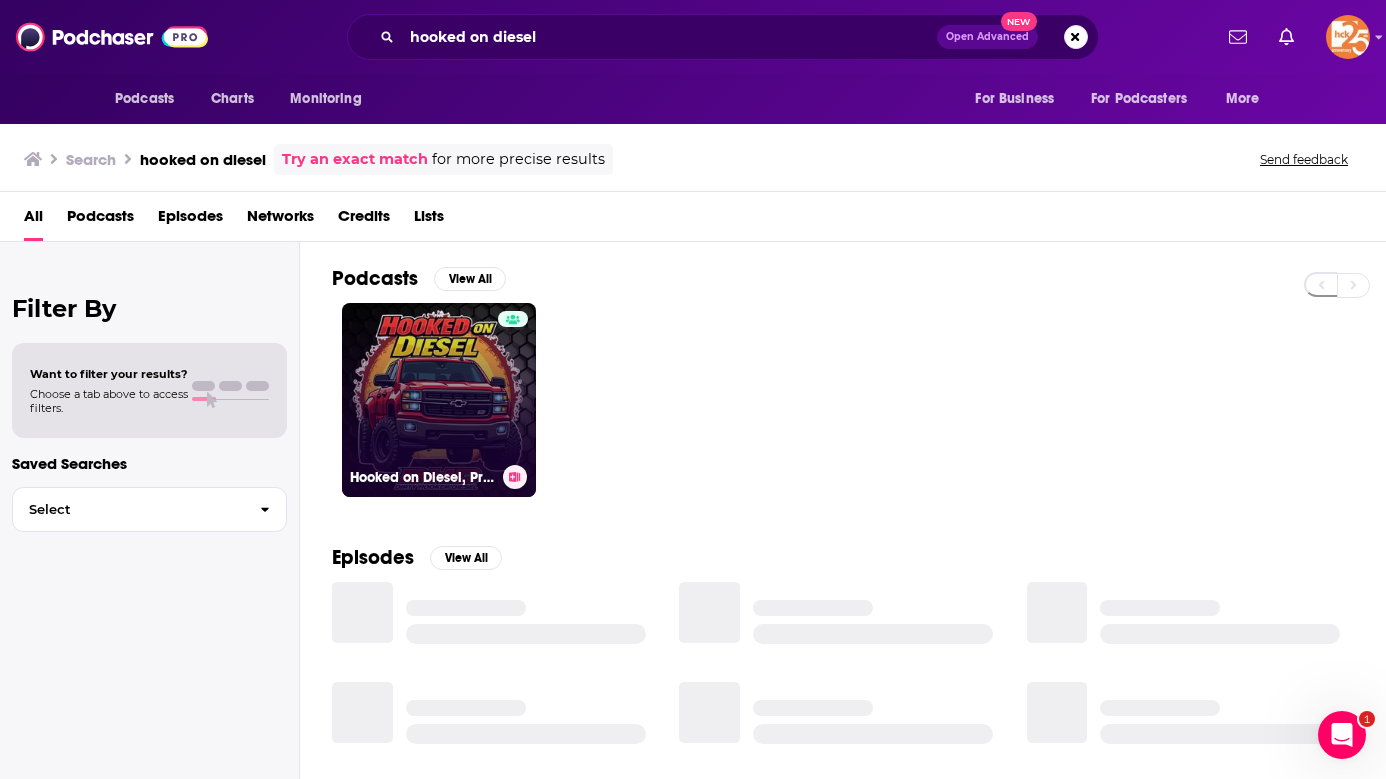 click on "Hooked on Diesel, Presented by Dirty Hooker Diesel" at bounding box center [439, 400] 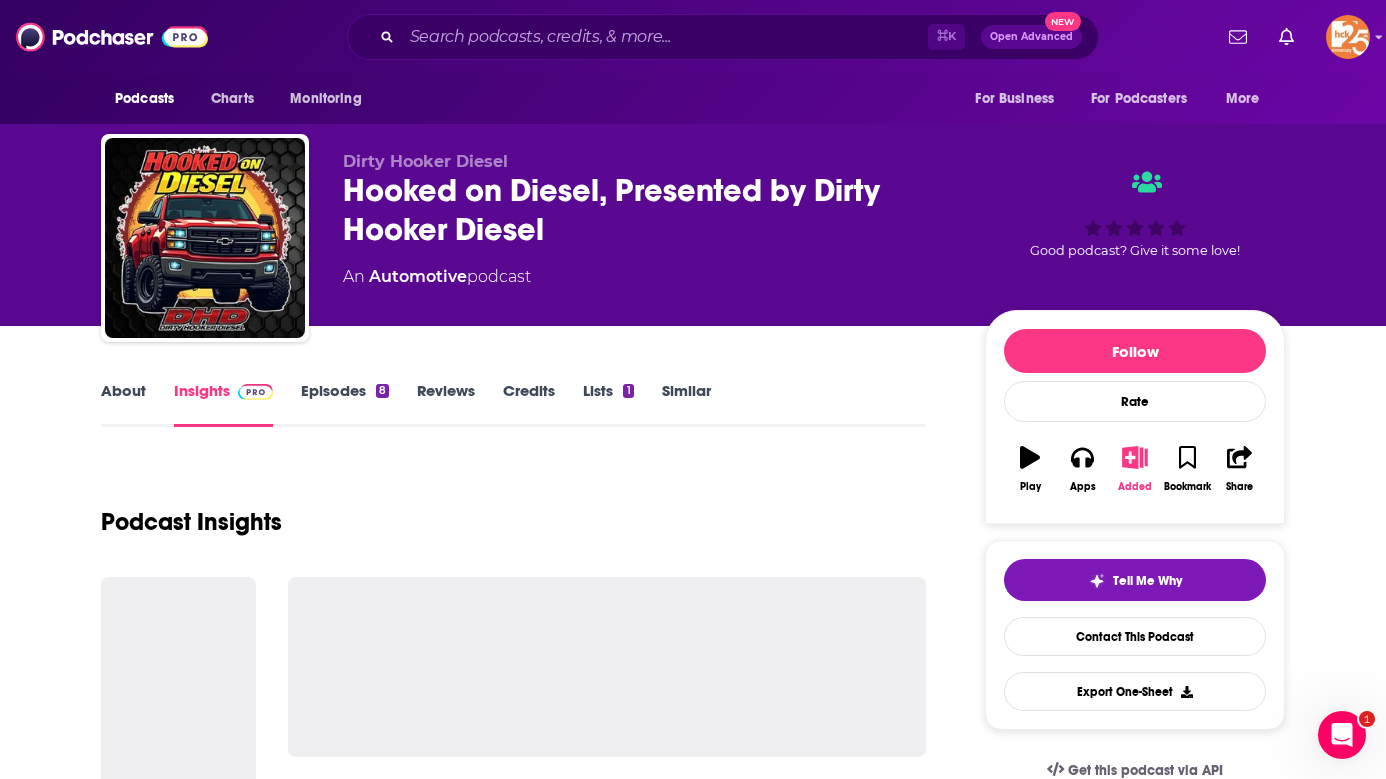 click 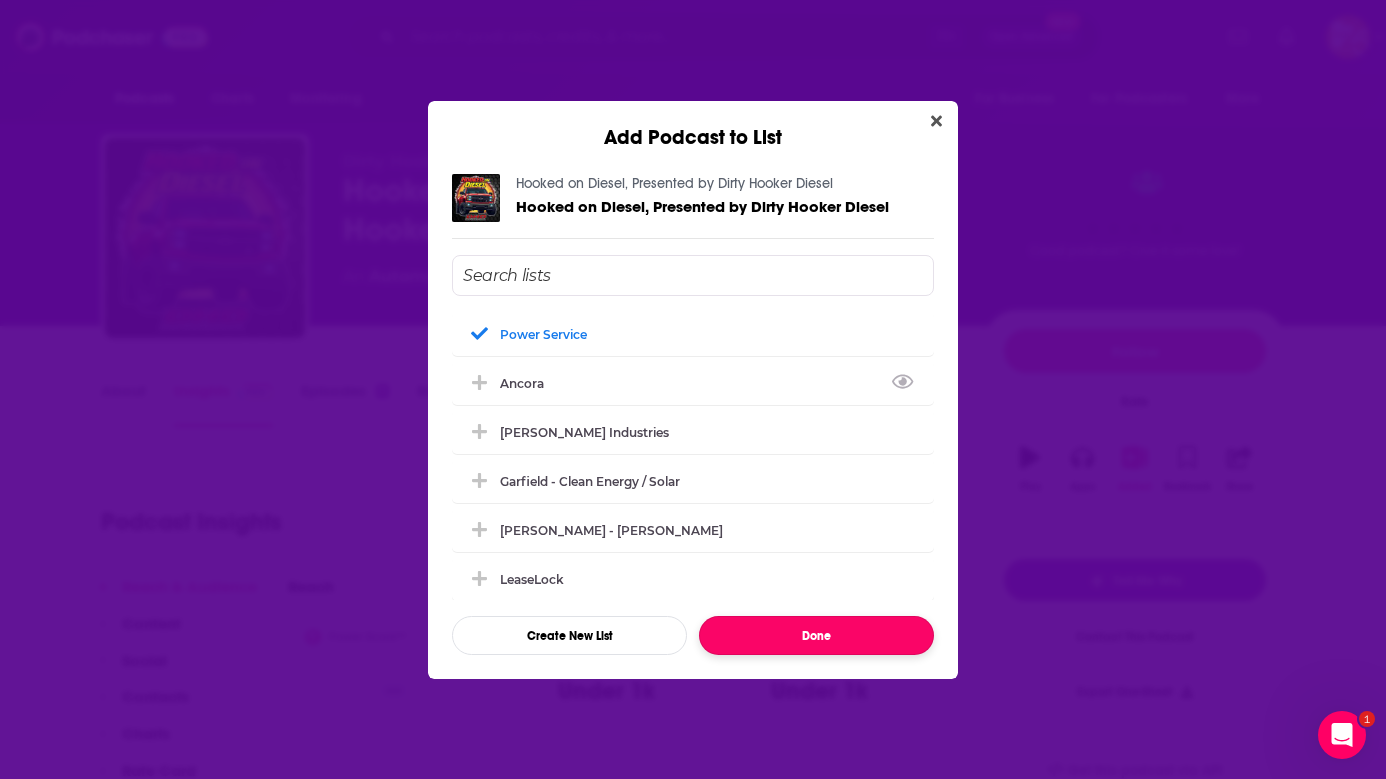 click on "Done" at bounding box center [816, 635] 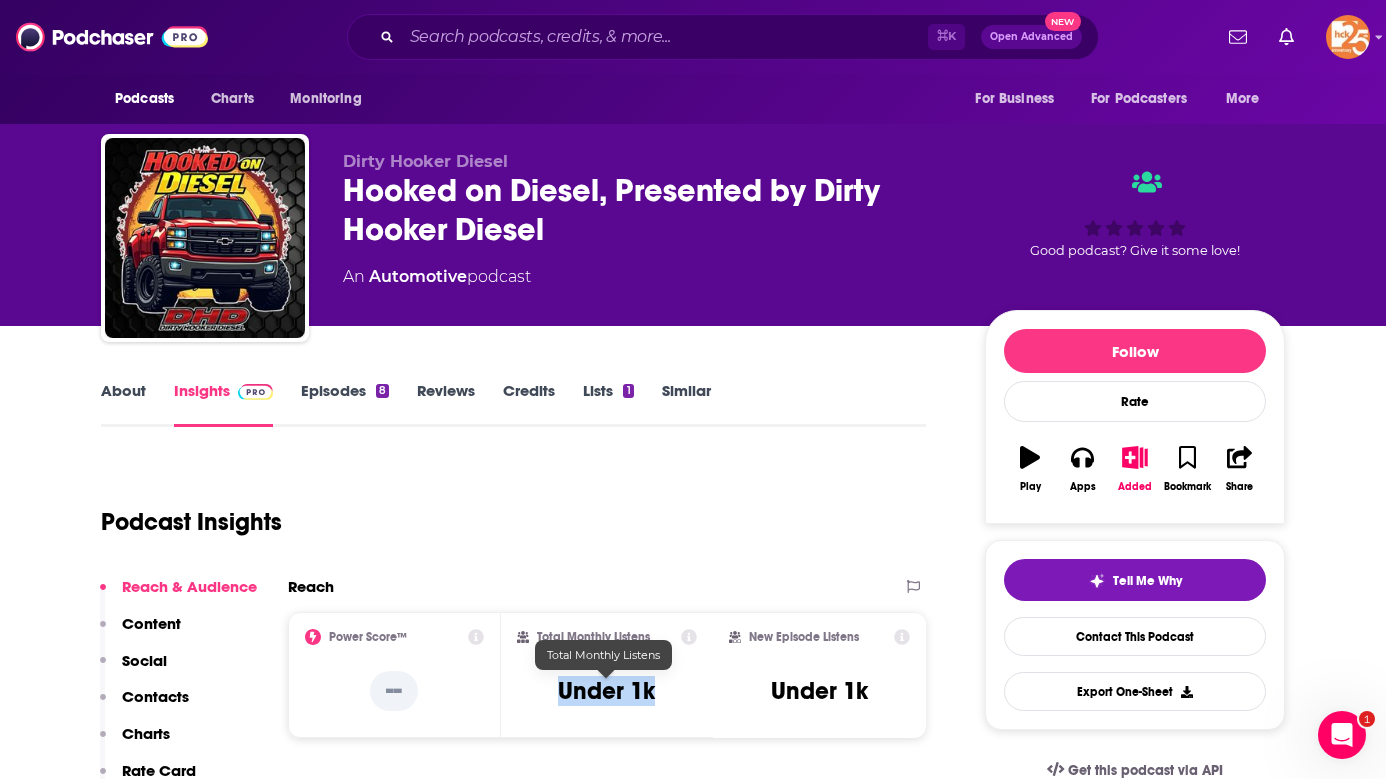 drag, startPoint x: 660, startPoint y: 690, endPoint x: 557, endPoint y: 684, distance: 103.17461 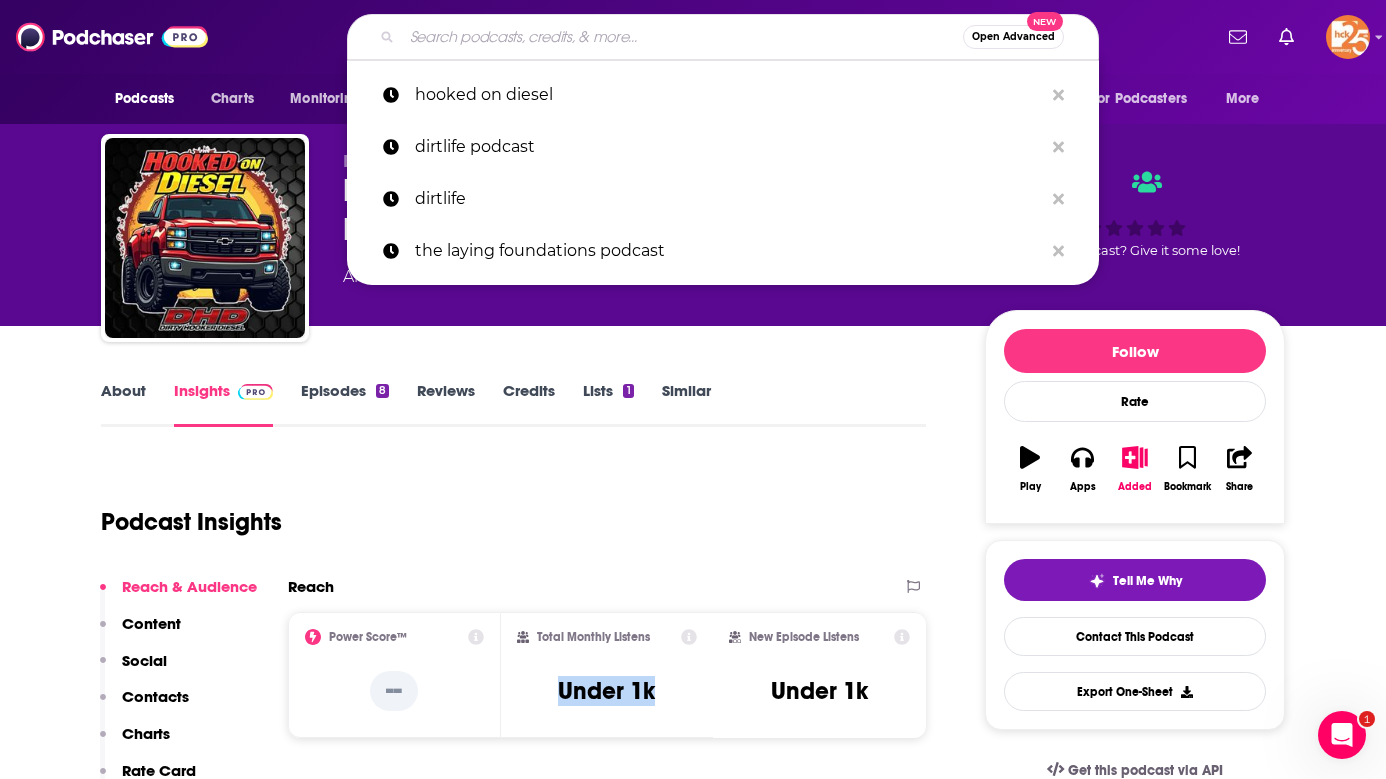 click at bounding box center (682, 37) 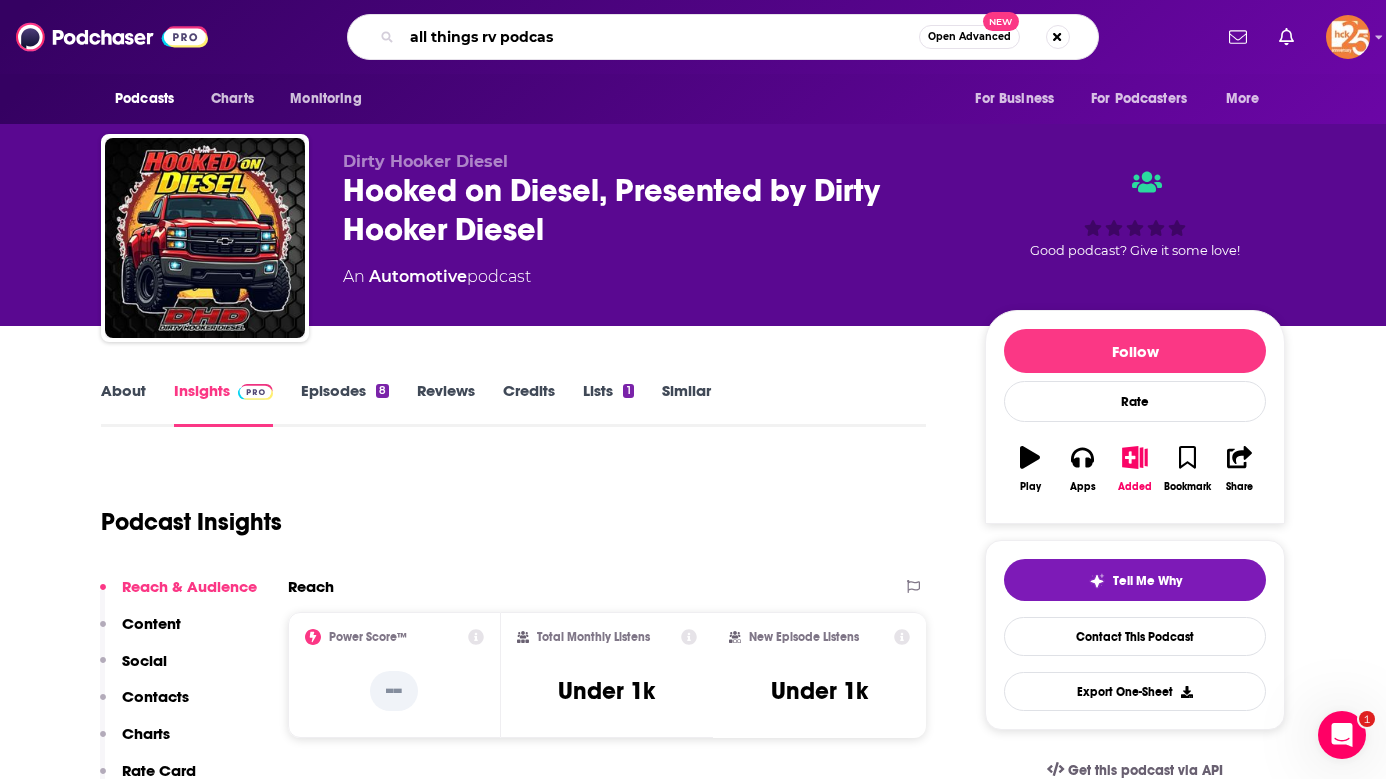 type on "all things rv podcast" 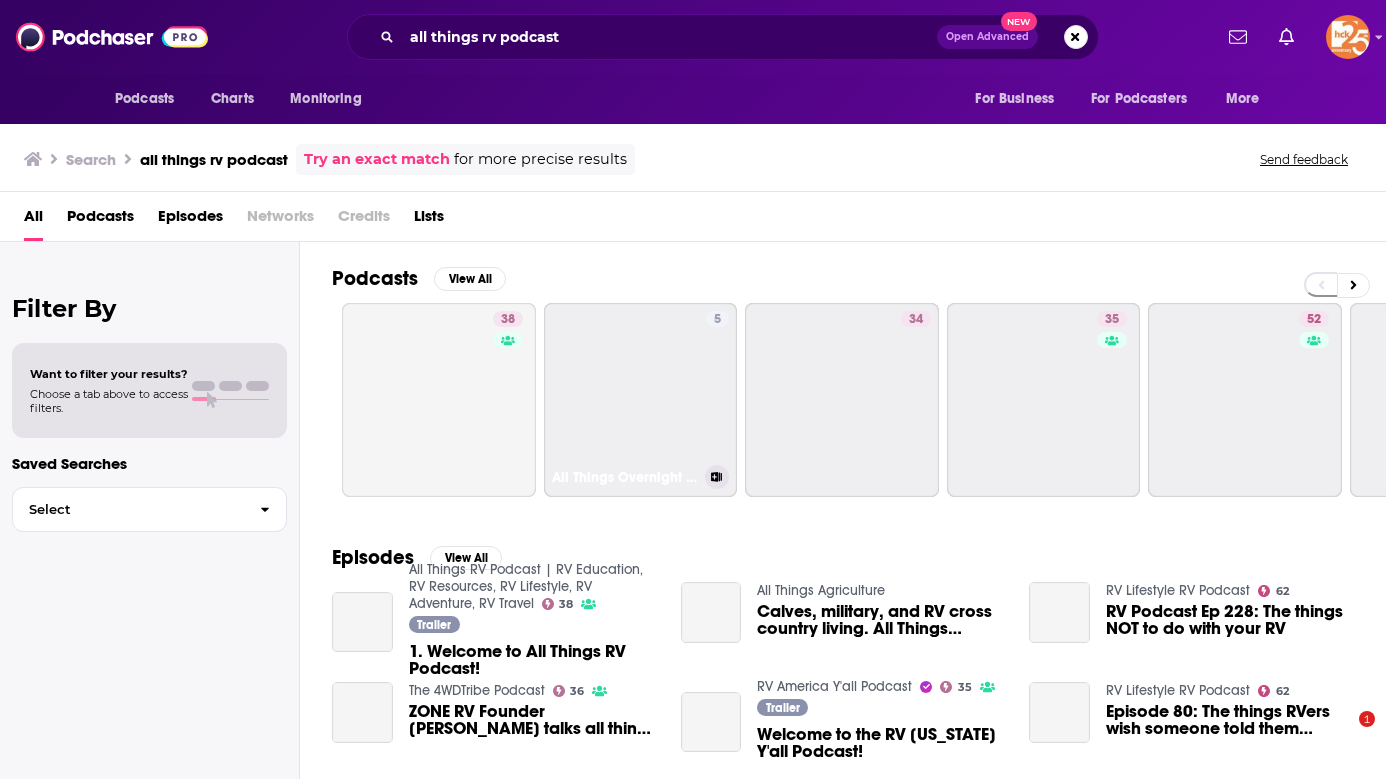 scroll, scrollTop: 0, scrollLeft: 0, axis: both 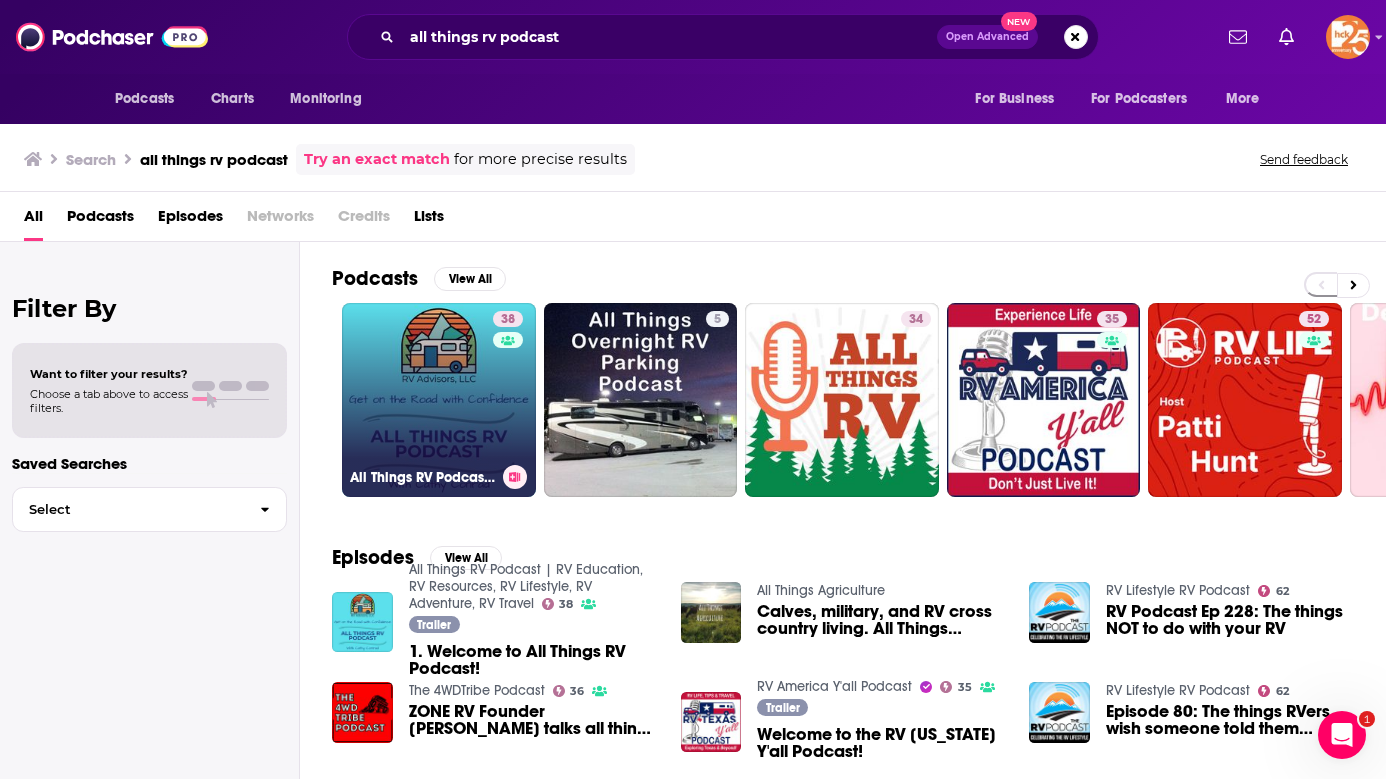 click on "38 All Things RV Podcast | RV Education, RV Resources, RV Lifestyle, RV Adventure, RV Travel" at bounding box center [439, 400] 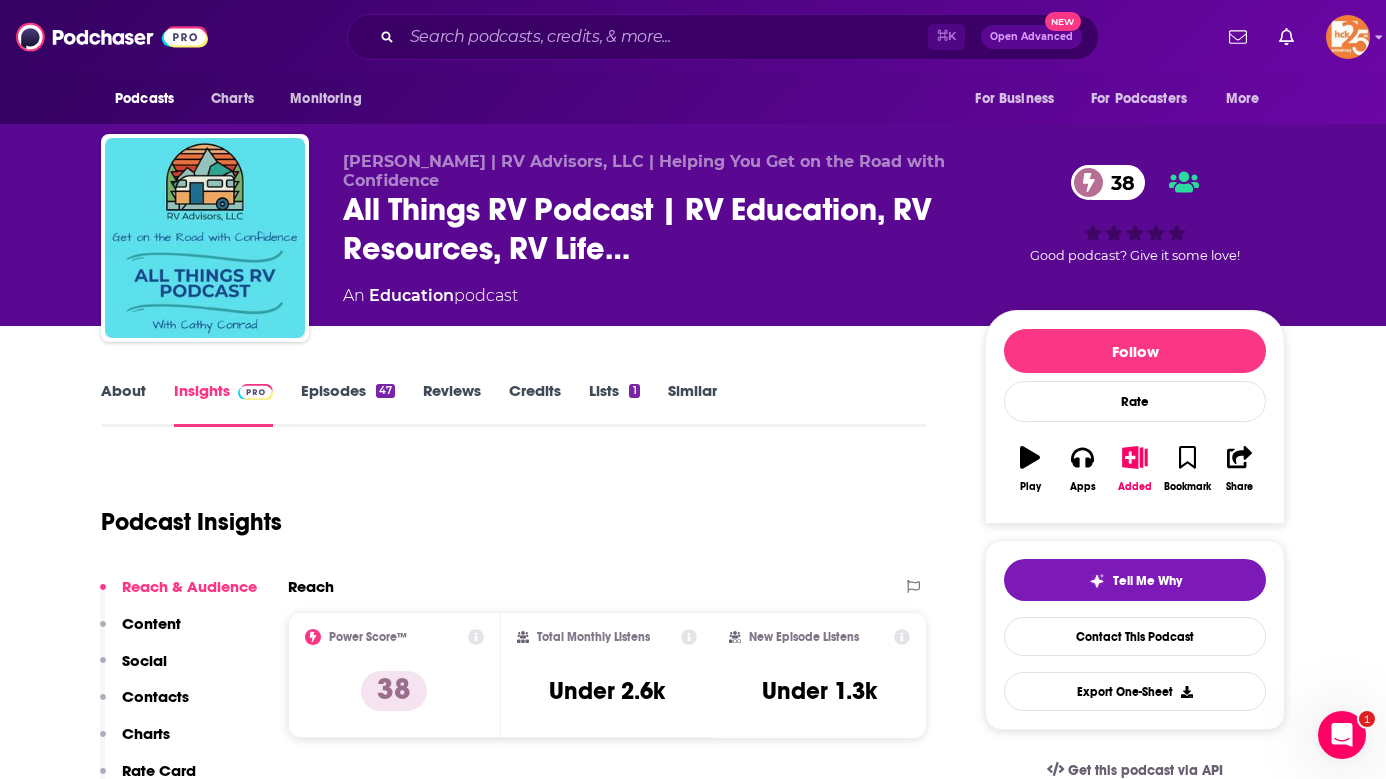 scroll, scrollTop: 184, scrollLeft: 0, axis: vertical 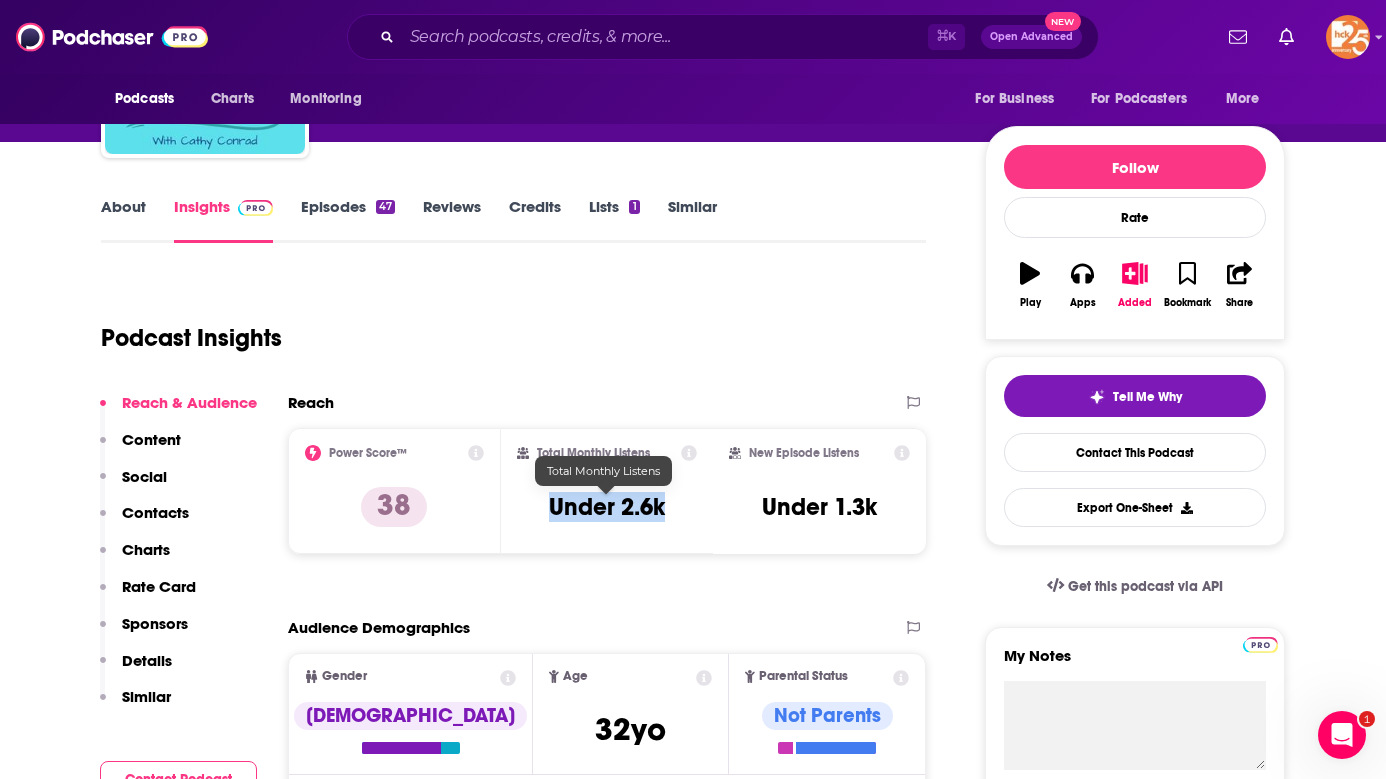 drag, startPoint x: 663, startPoint y: 509, endPoint x: 537, endPoint y: 503, distance: 126.14278 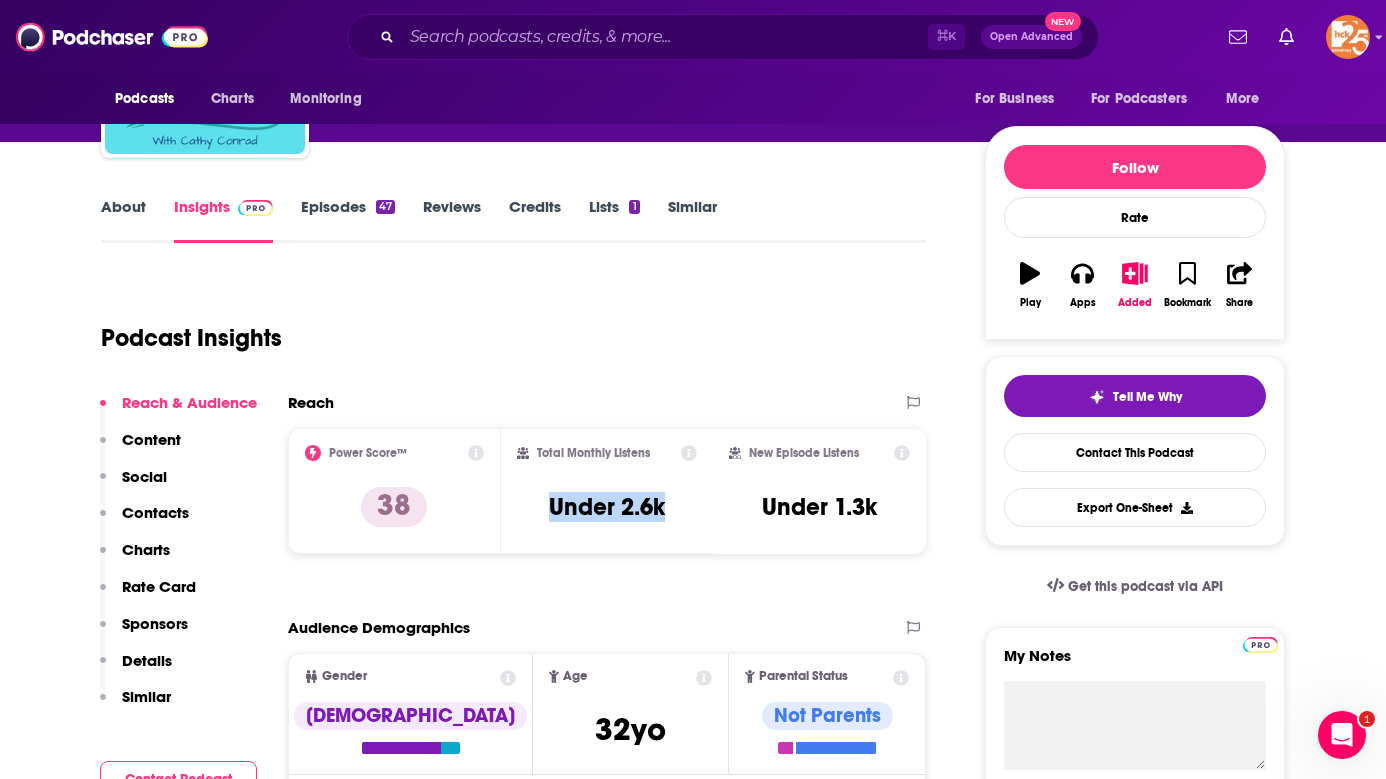 copy on "Under 2.6k" 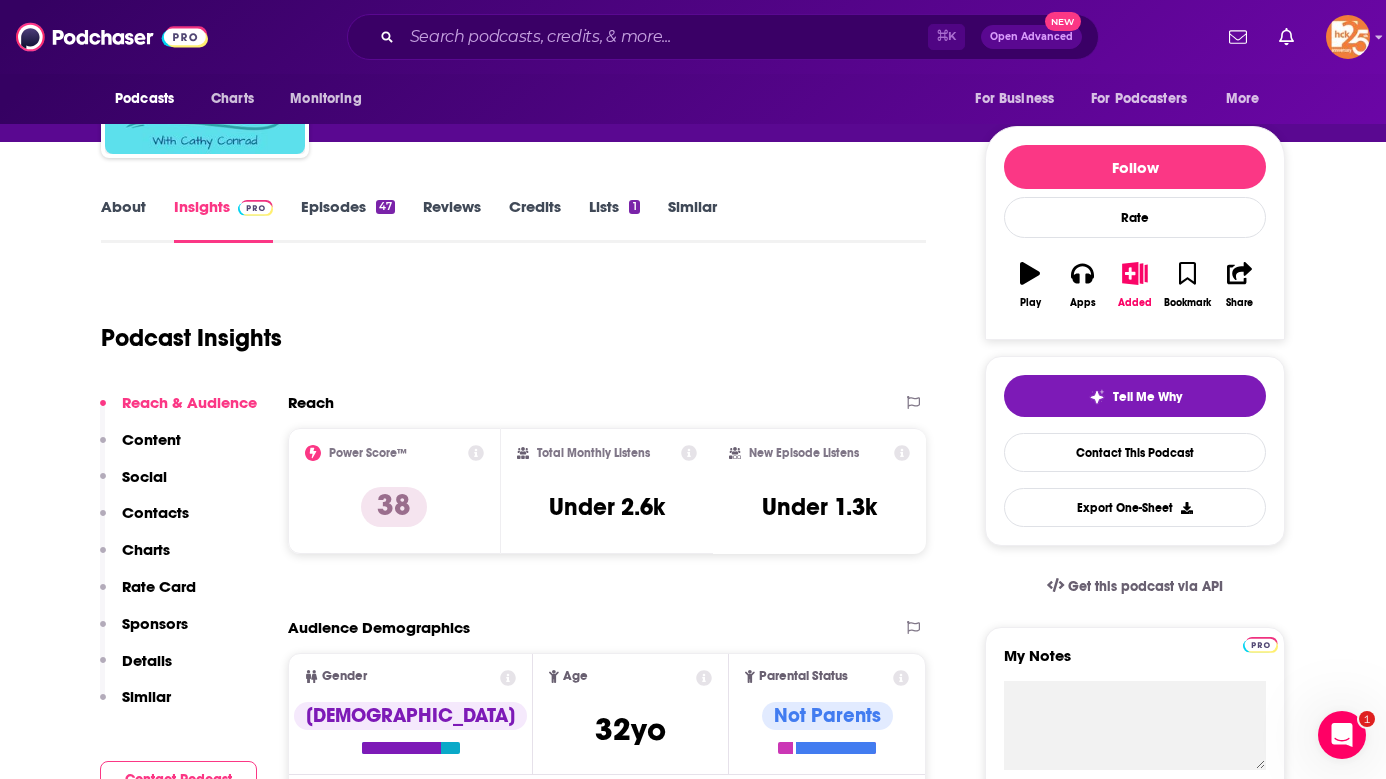 click on "Podcast Insights" at bounding box center [505, 326] 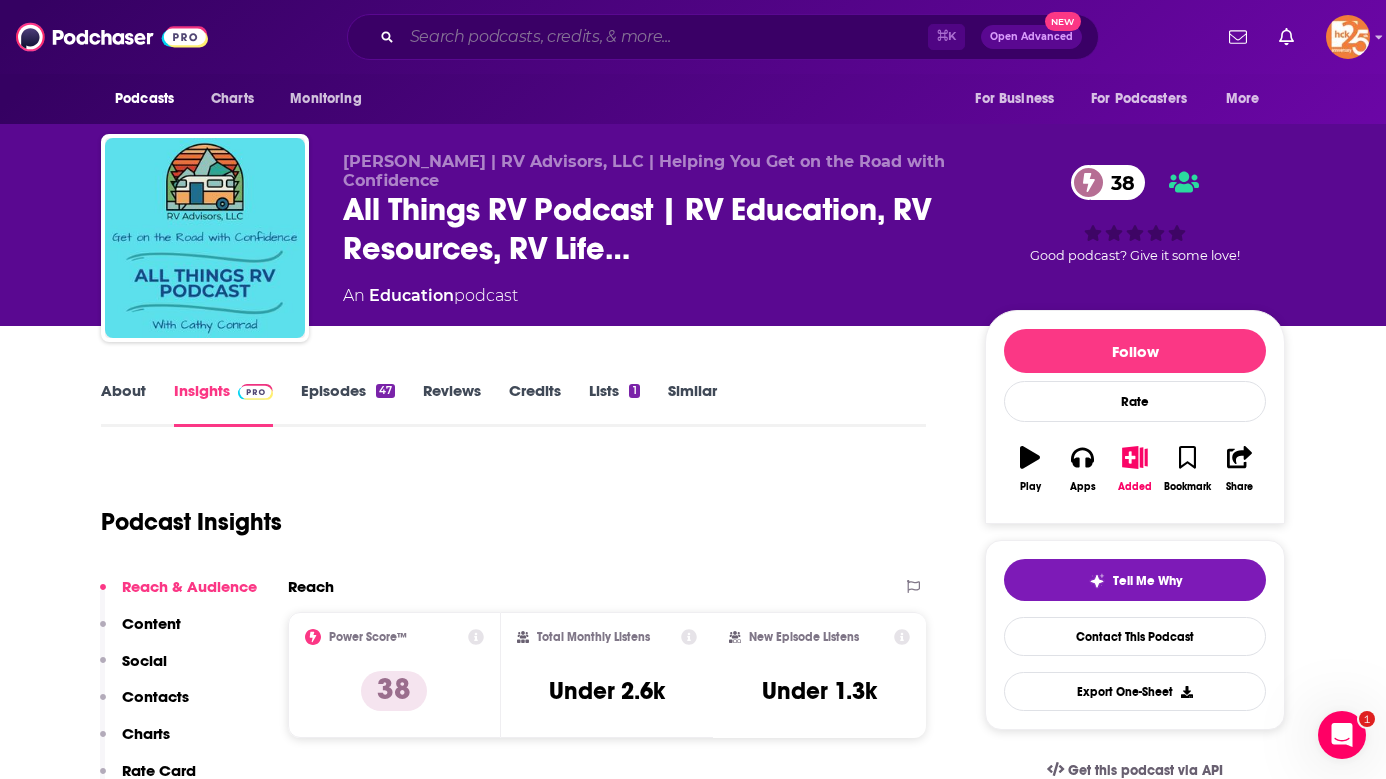 click at bounding box center [665, 37] 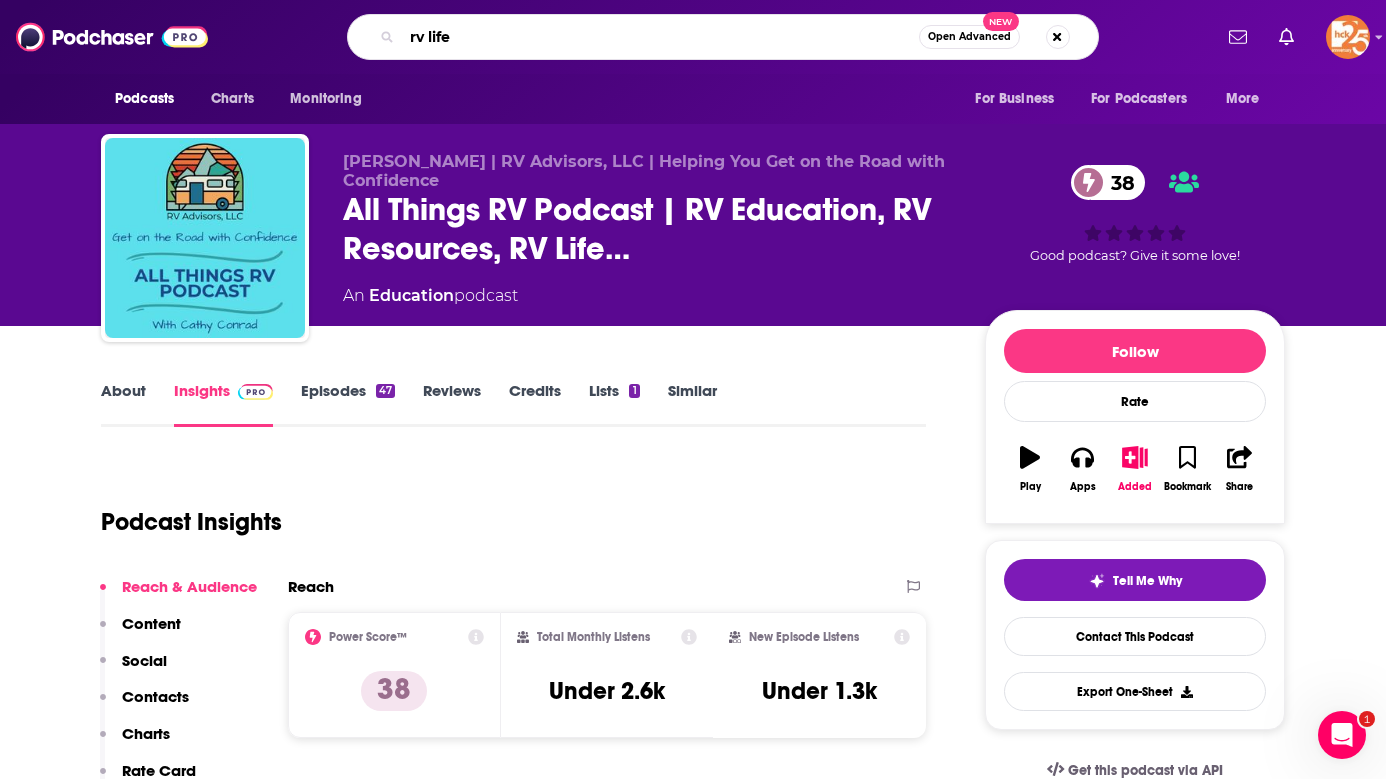 type on "rv life" 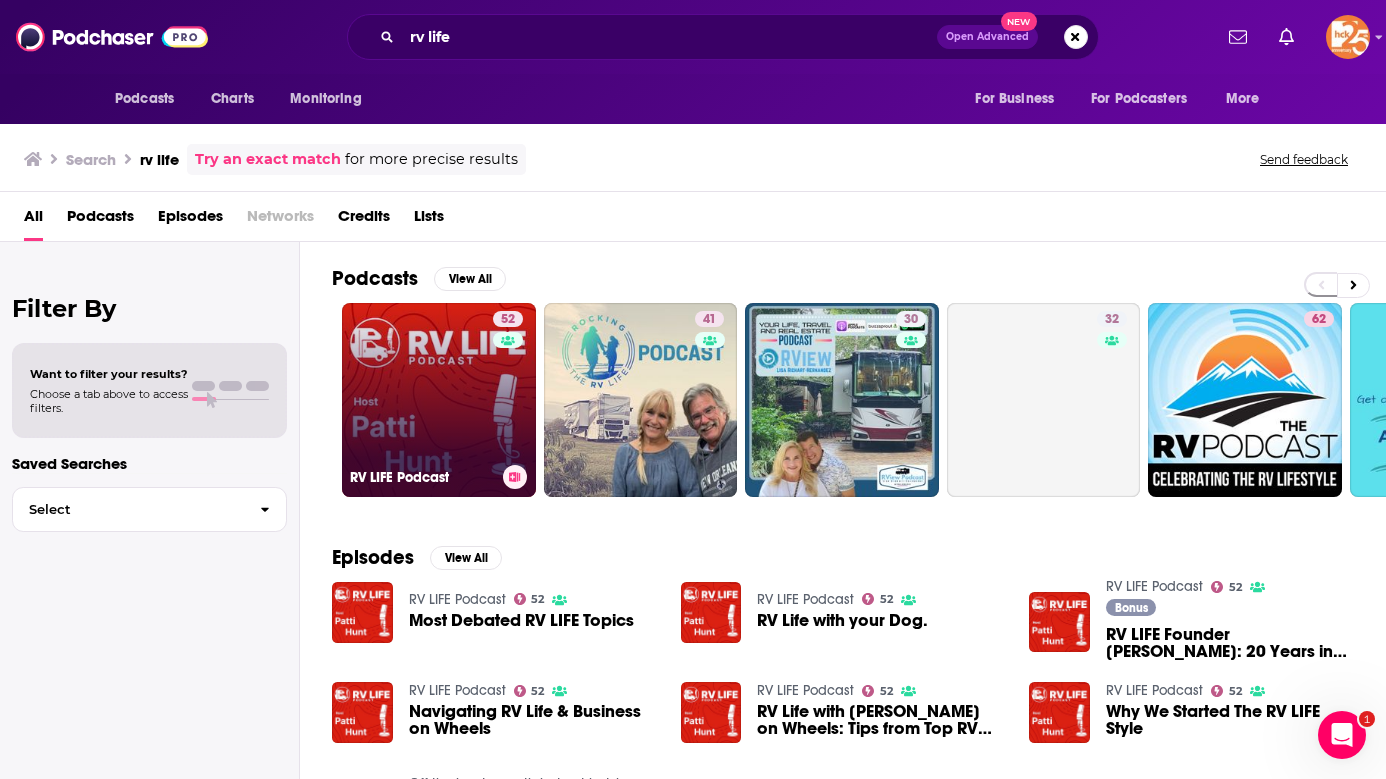 click on "52 RV LIFE Podcast" at bounding box center (439, 400) 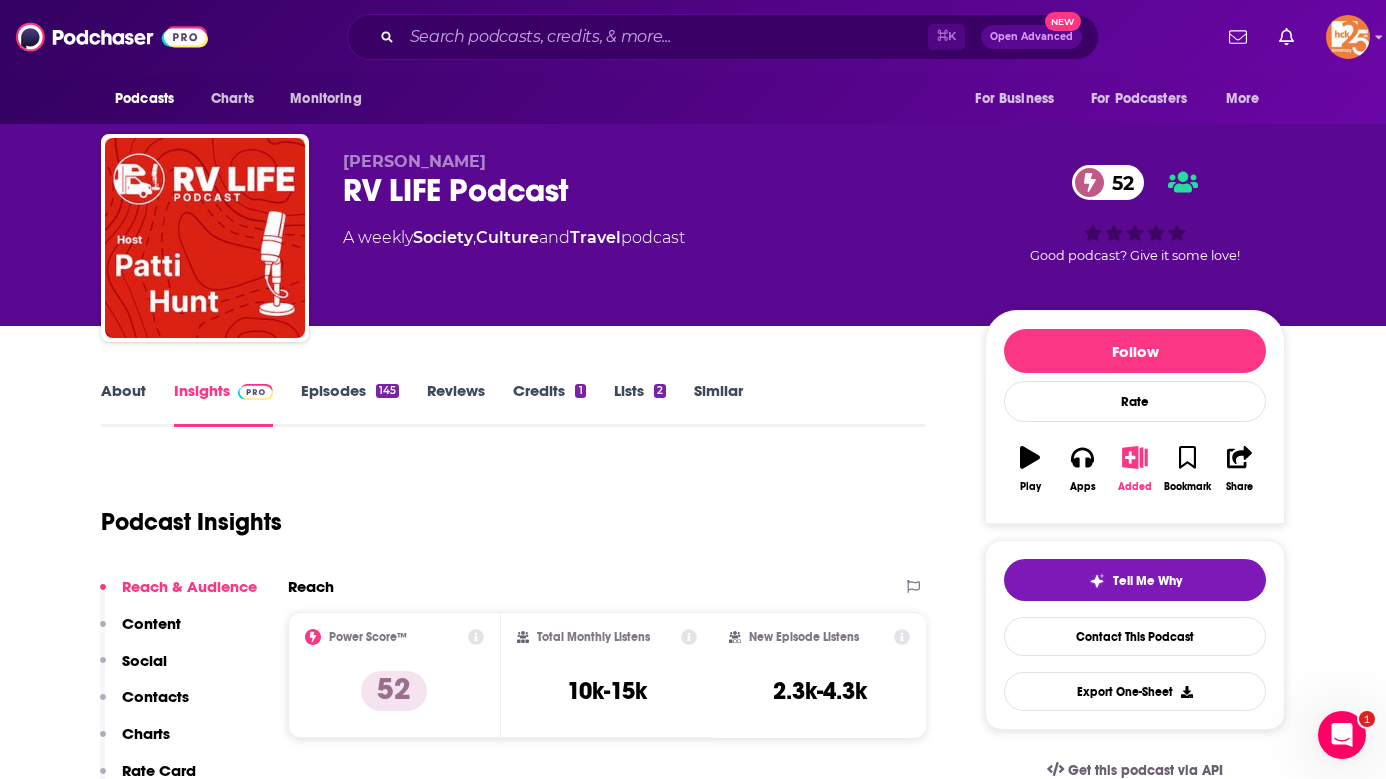click 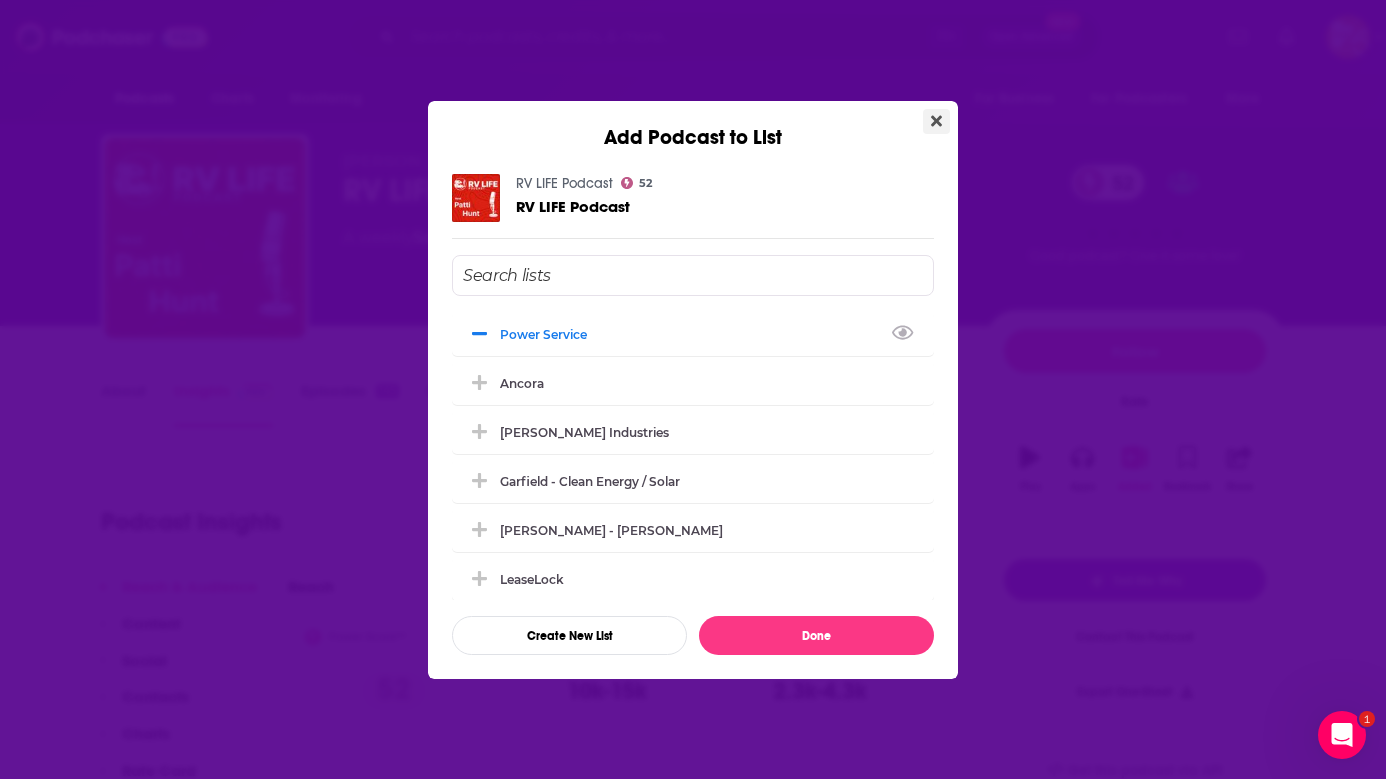 click 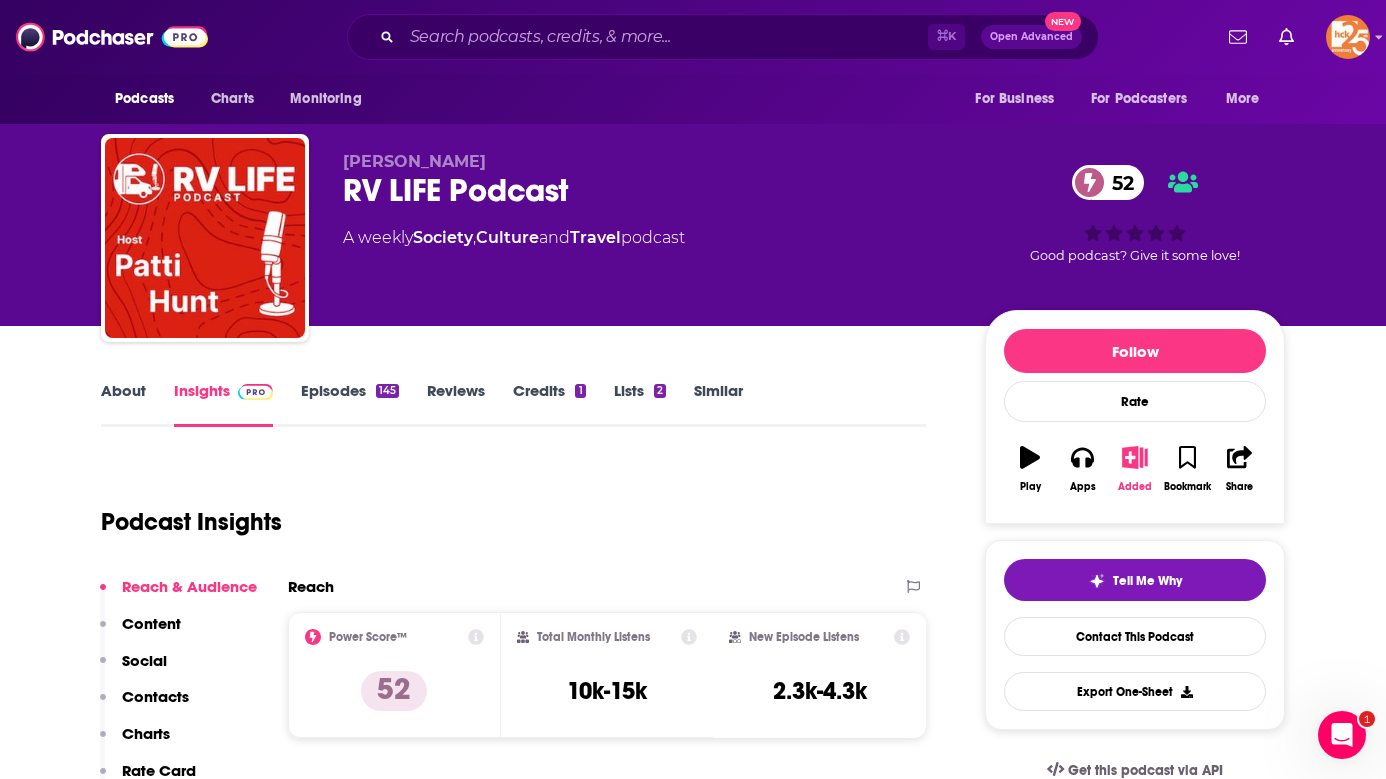 scroll, scrollTop: 176, scrollLeft: 0, axis: vertical 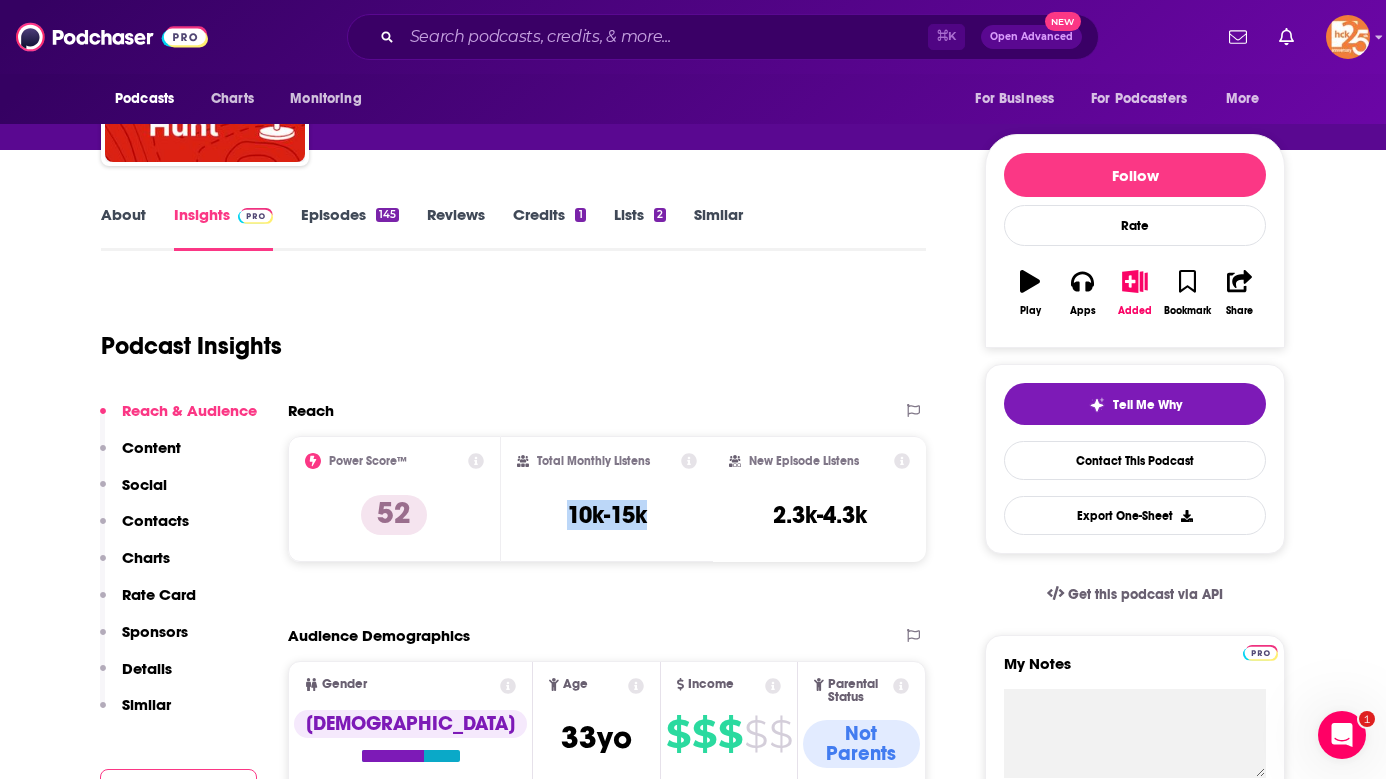 drag, startPoint x: 658, startPoint y: 521, endPoint x: 542, endPoint y: 520, distance: 116.00431 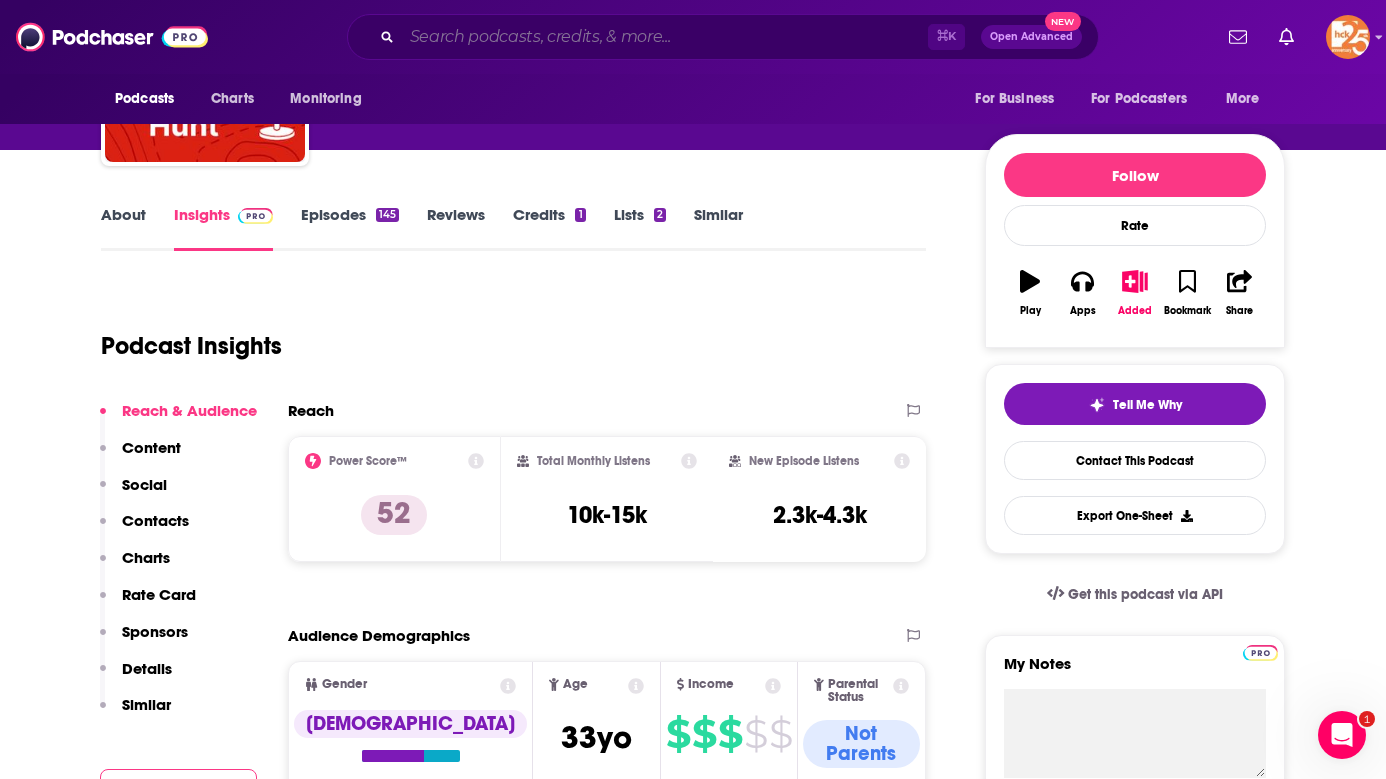 click at bounding box center [665, 37] 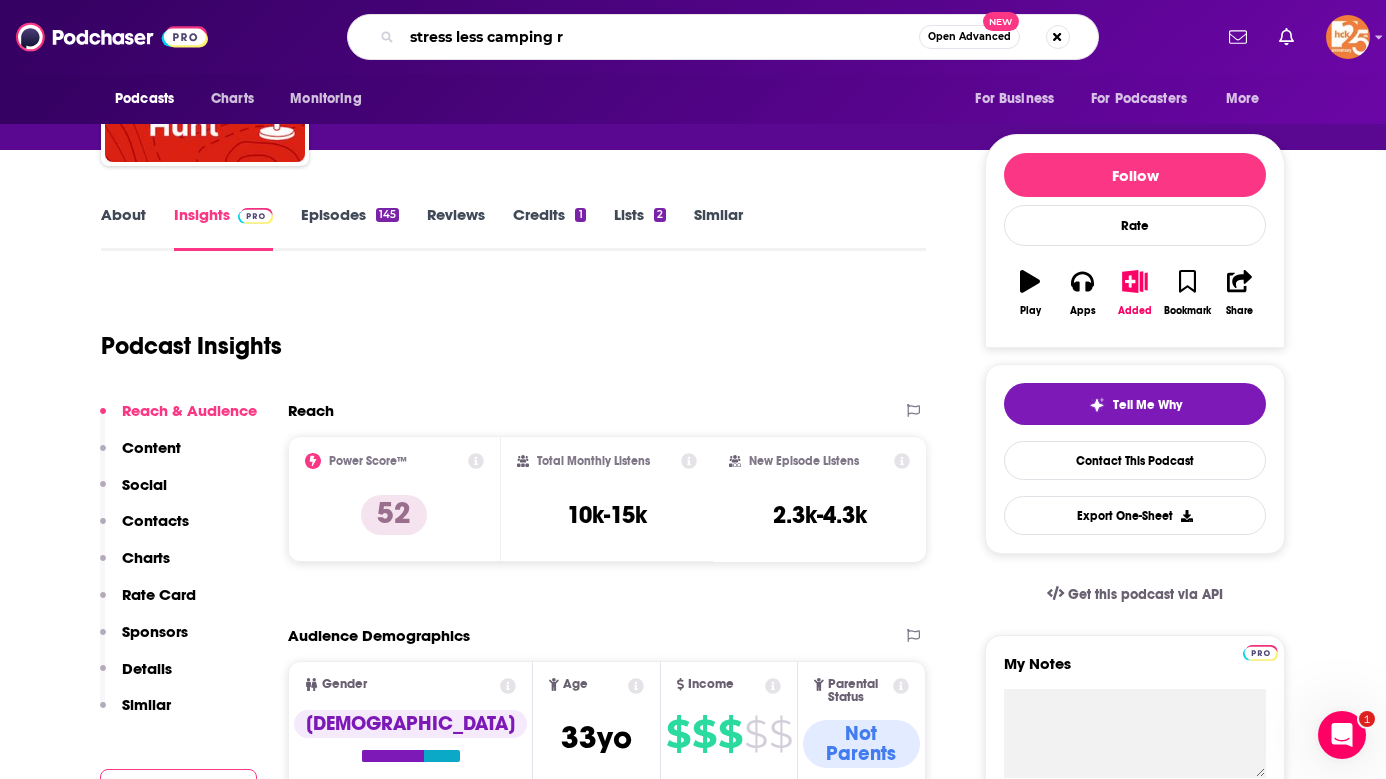 type on "stress less camping rv" 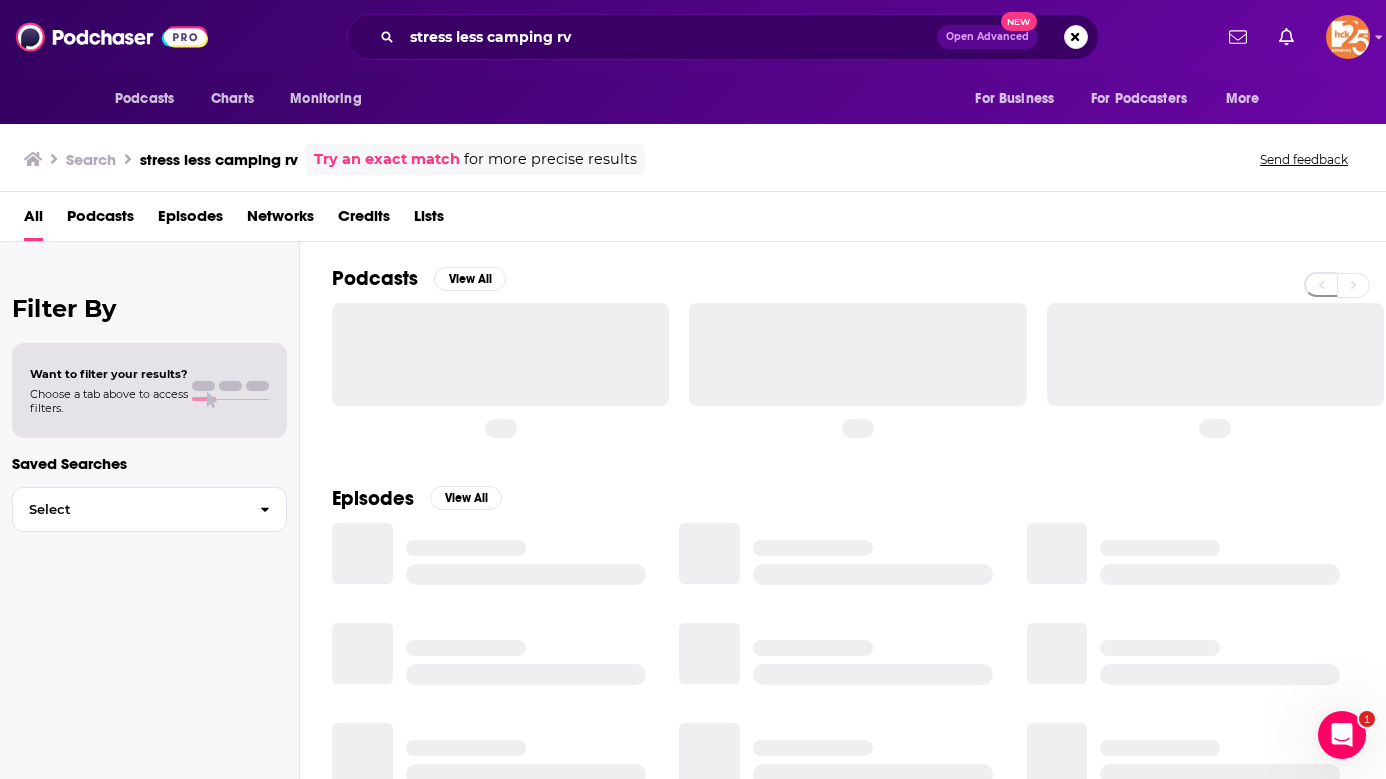 scroll, scrollTop: 0, scrollLeft: 0, axis: both 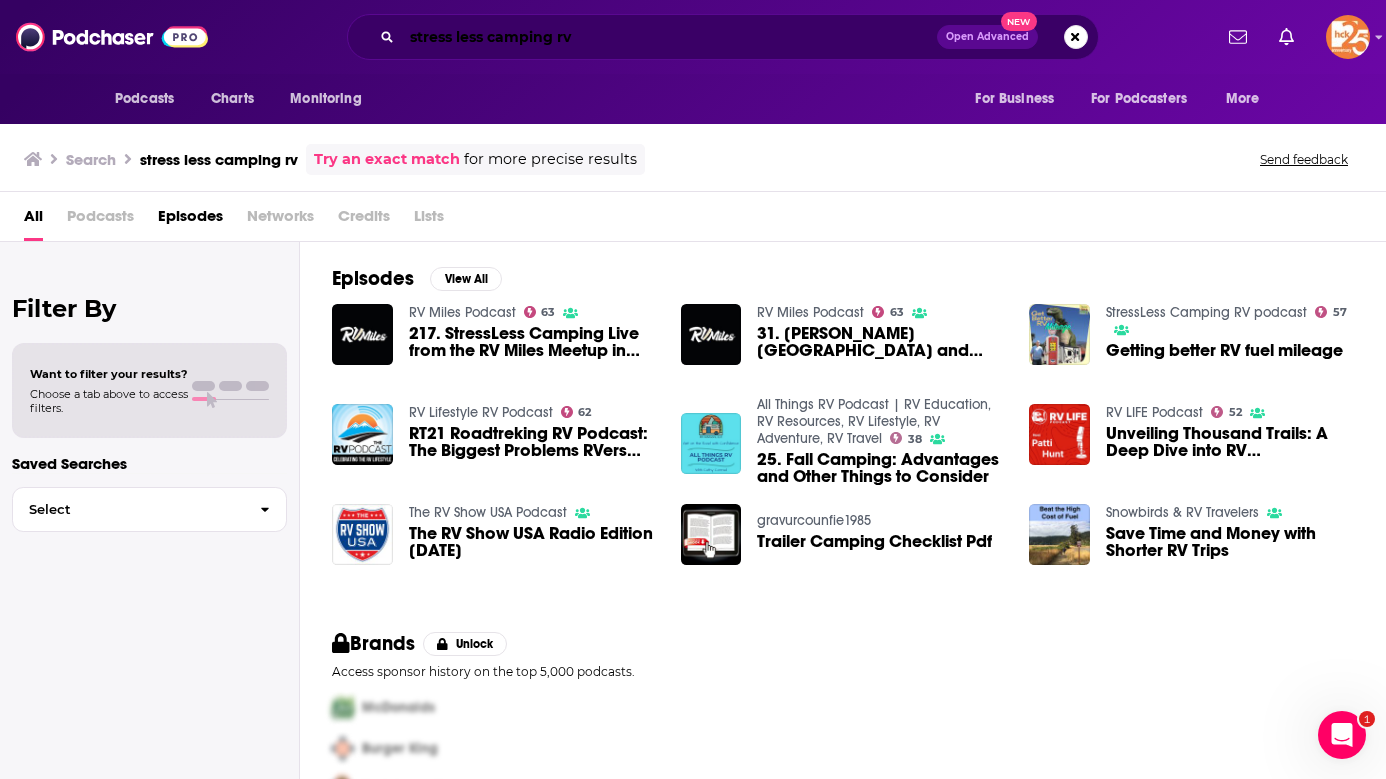 click on "stress less camping rv" at bounding box center [669, 37] 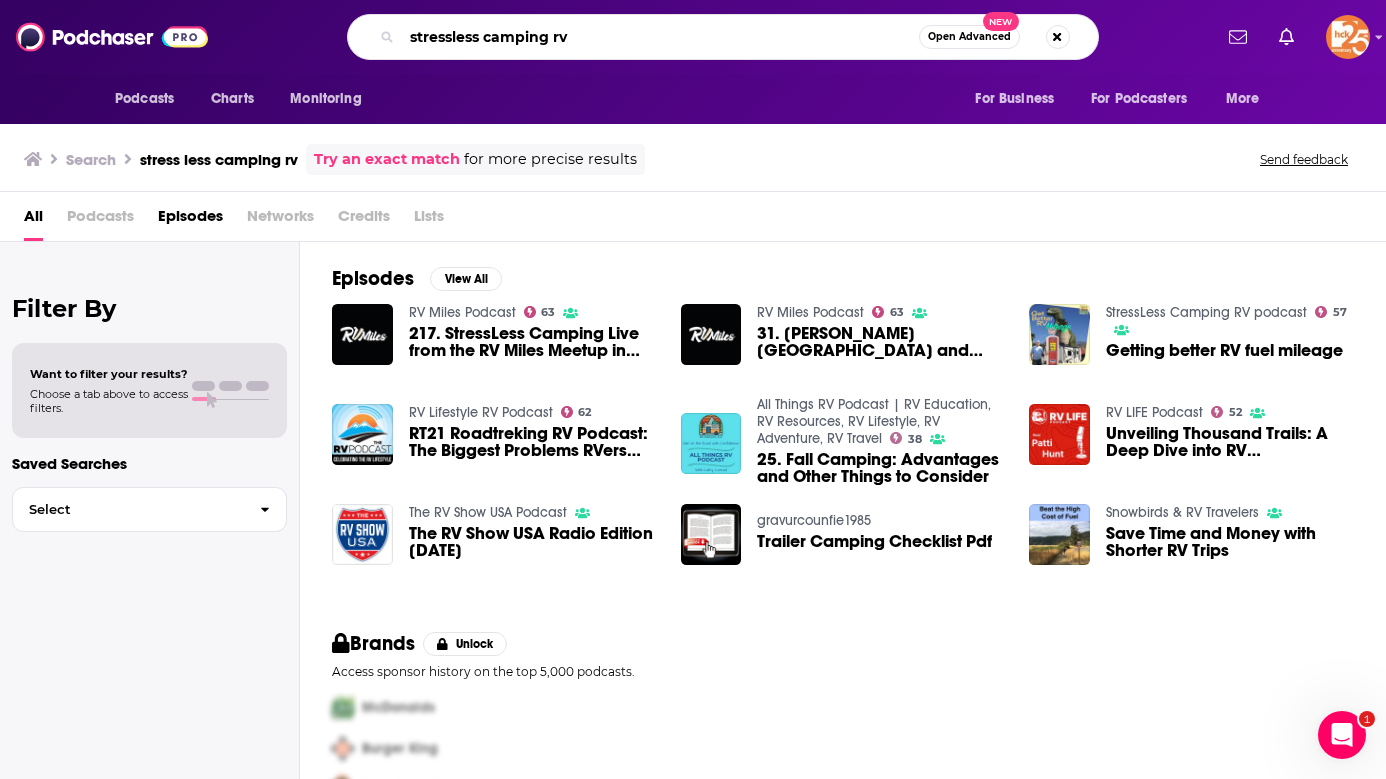type on "stressless camping rv" 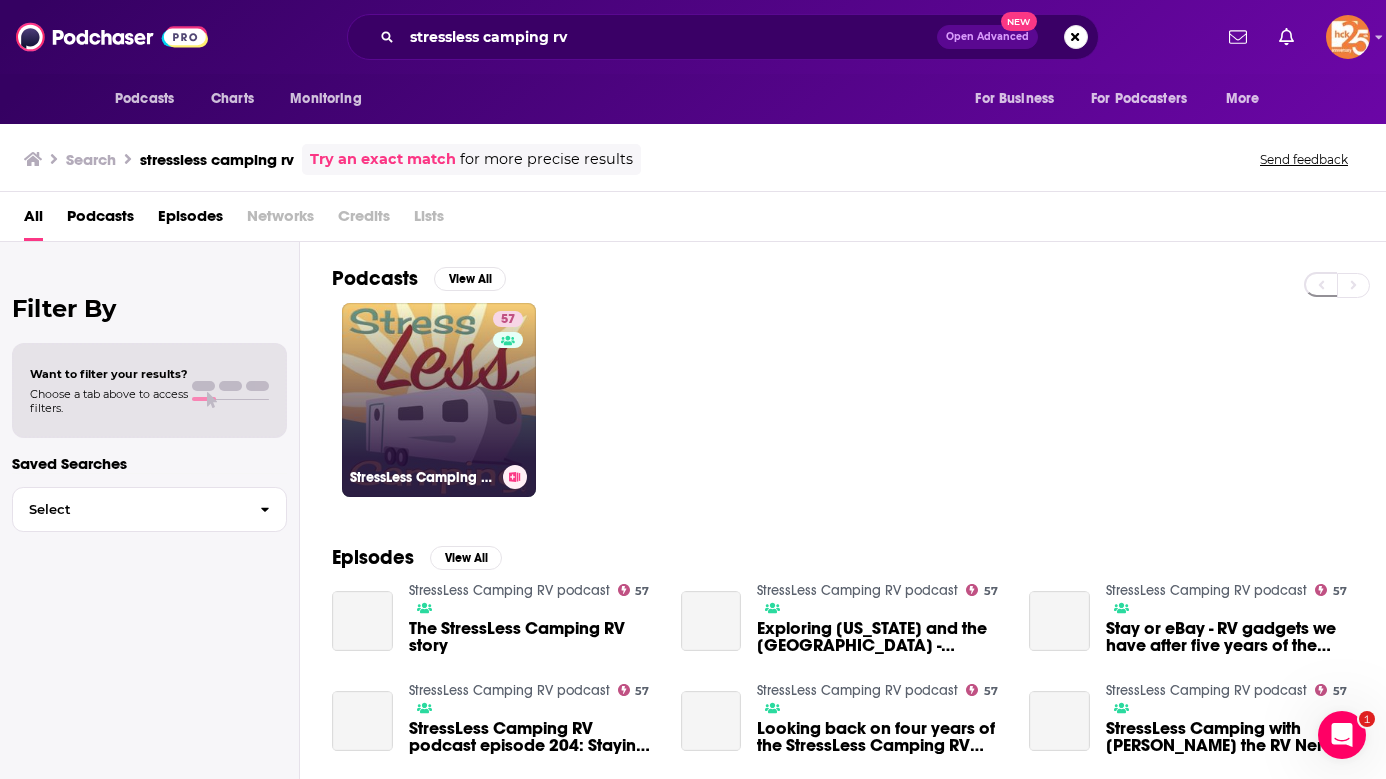 click on "57 StressLess Camping RV podcast" at bounding box center [439, 400] 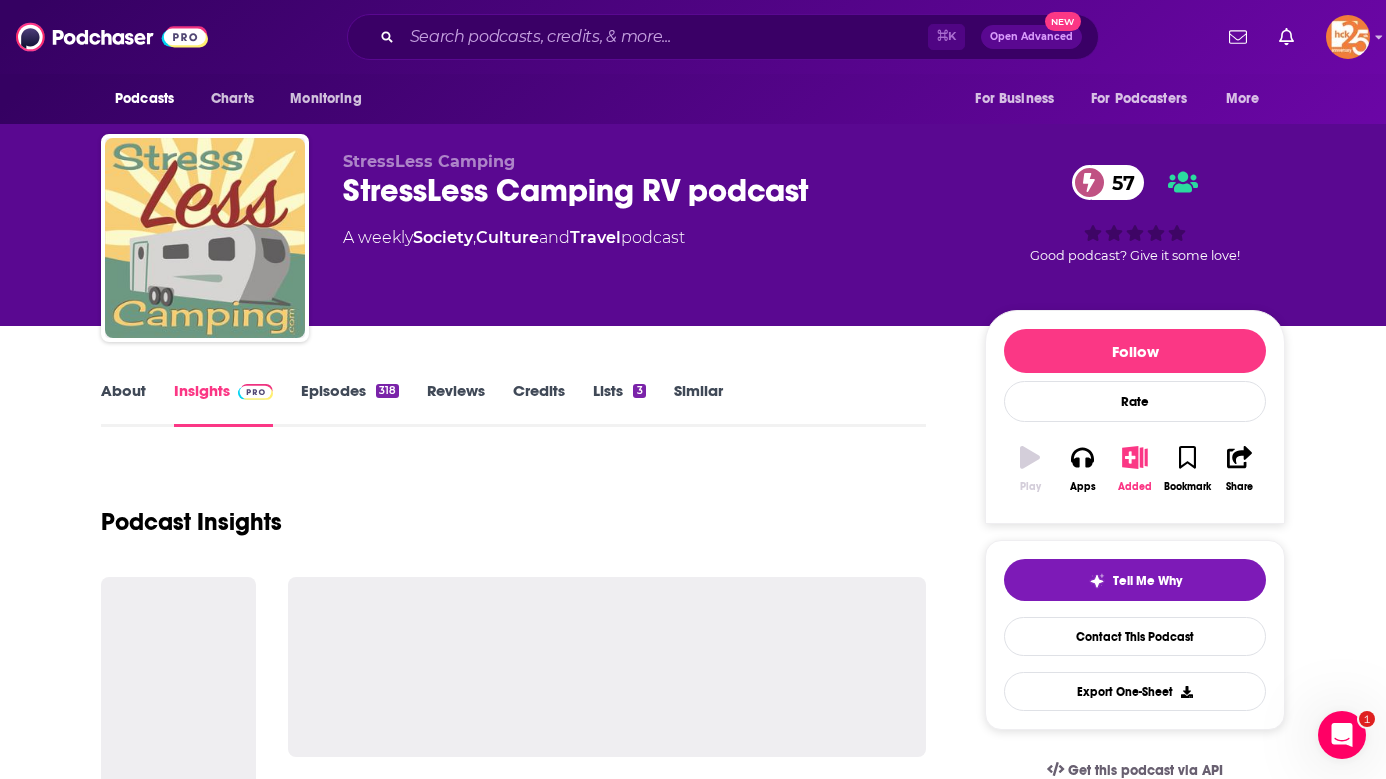 click 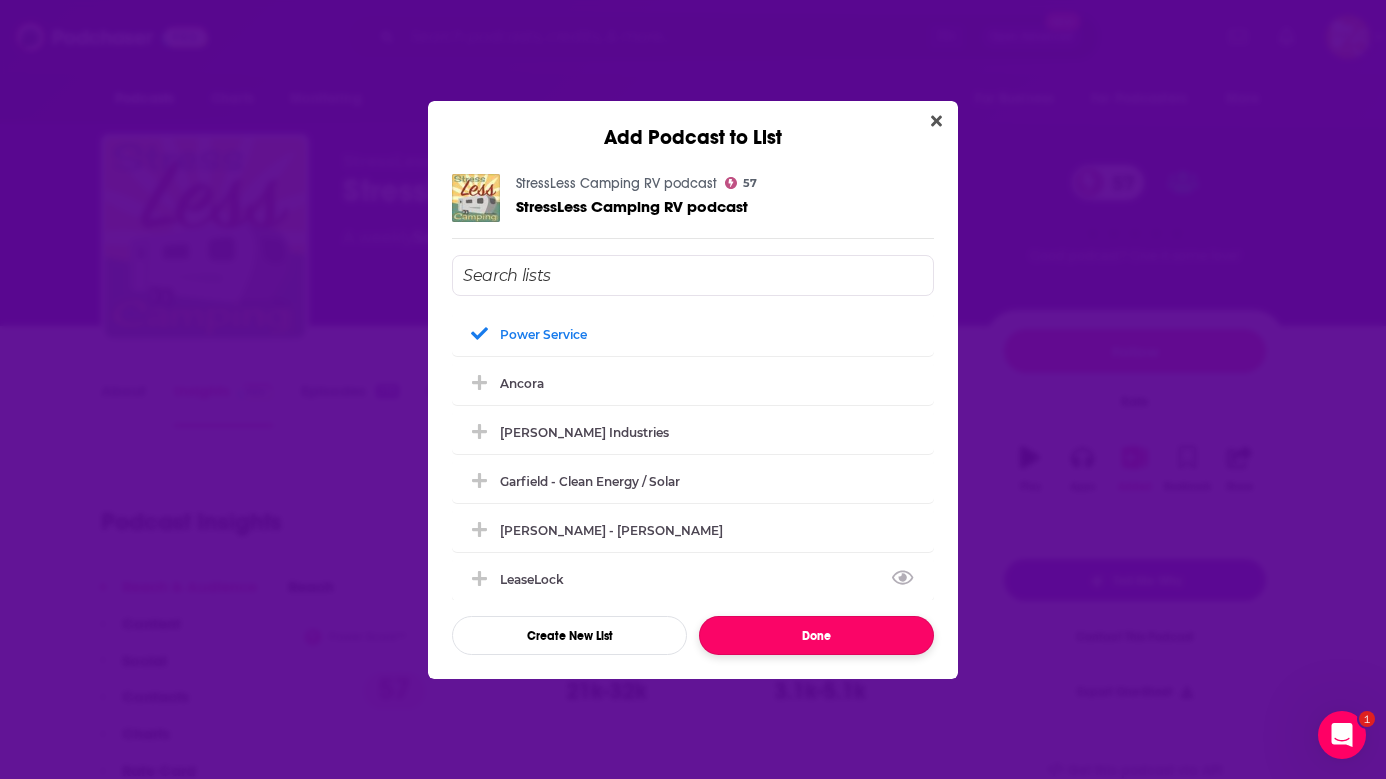 click on "Done" at bounding box center (816, 635) 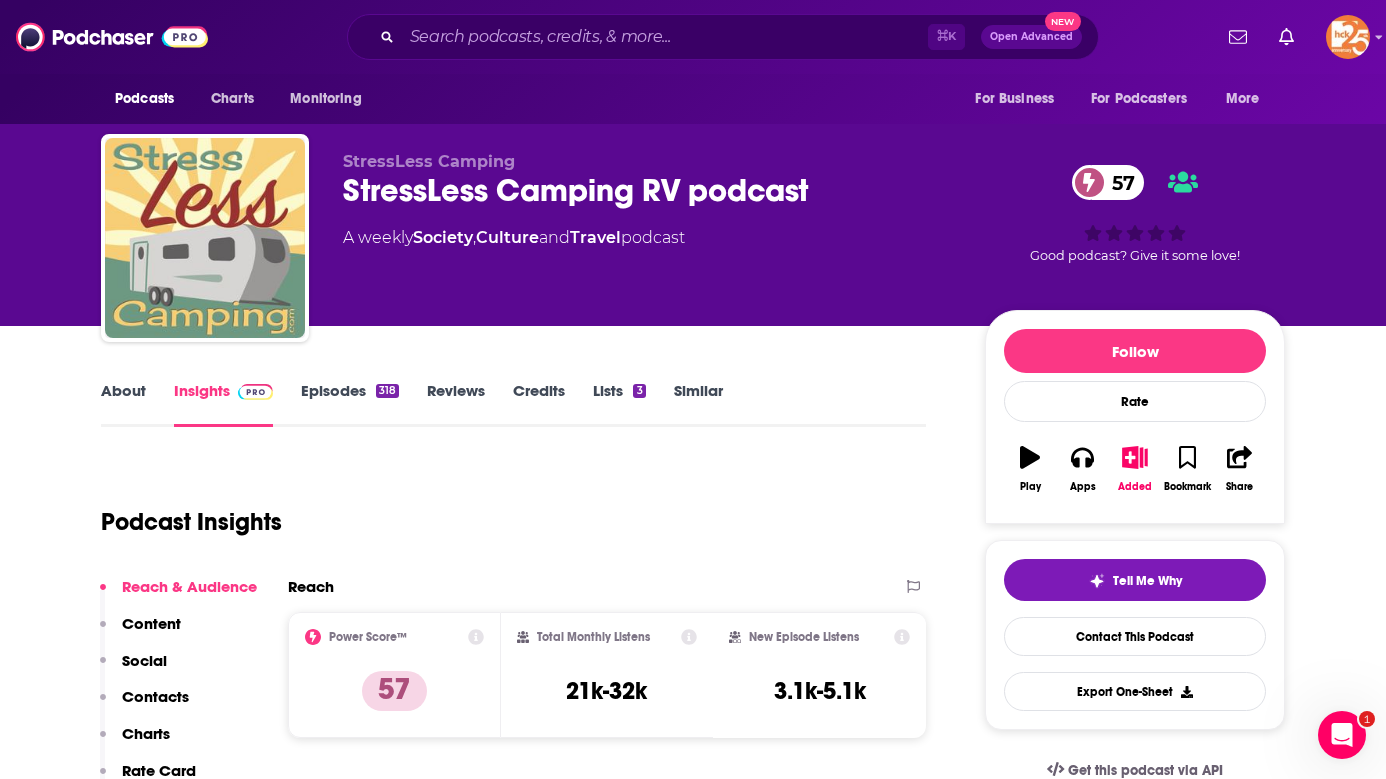 scroll, scrollTop: 83, scrollLeft: 0, axis: vertical 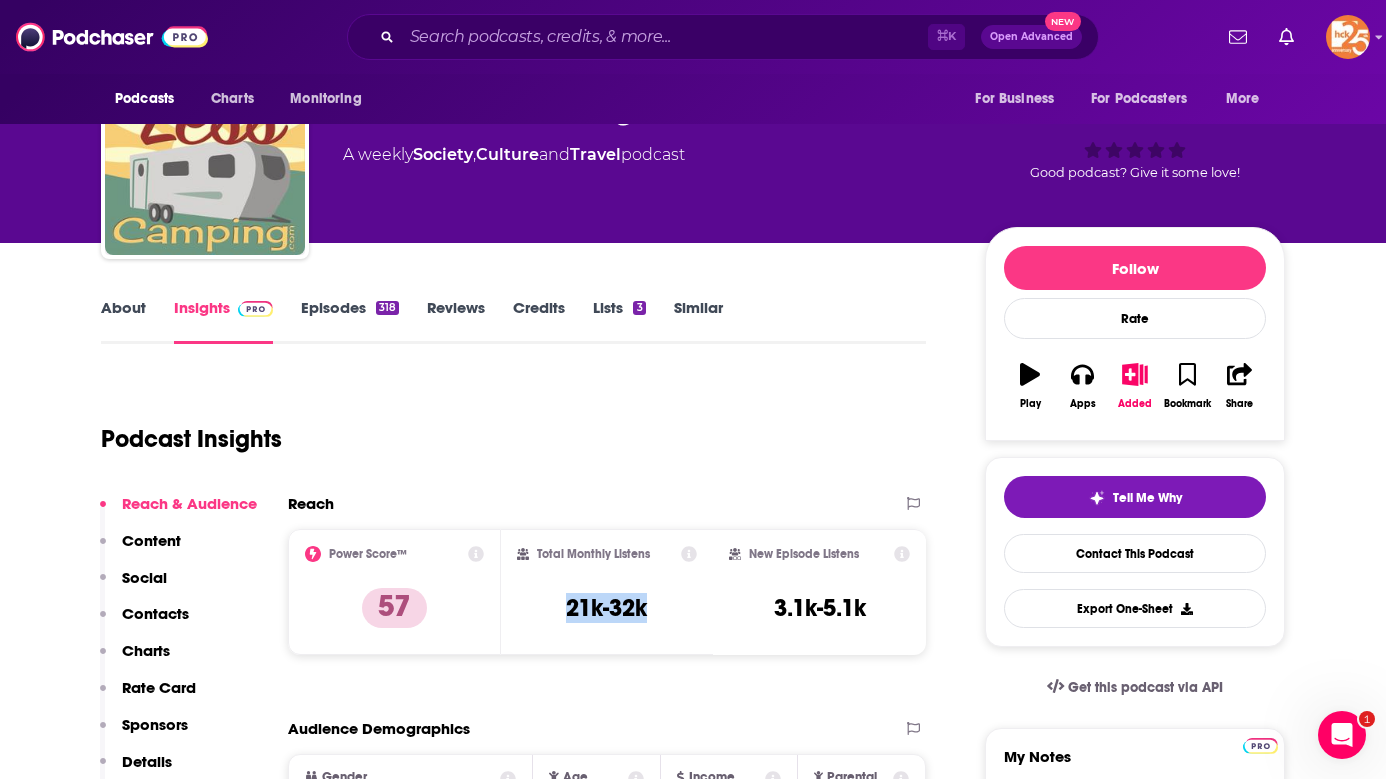 click on "Total Monthly Listens 21k-32k" at bounding box center [607, 592] 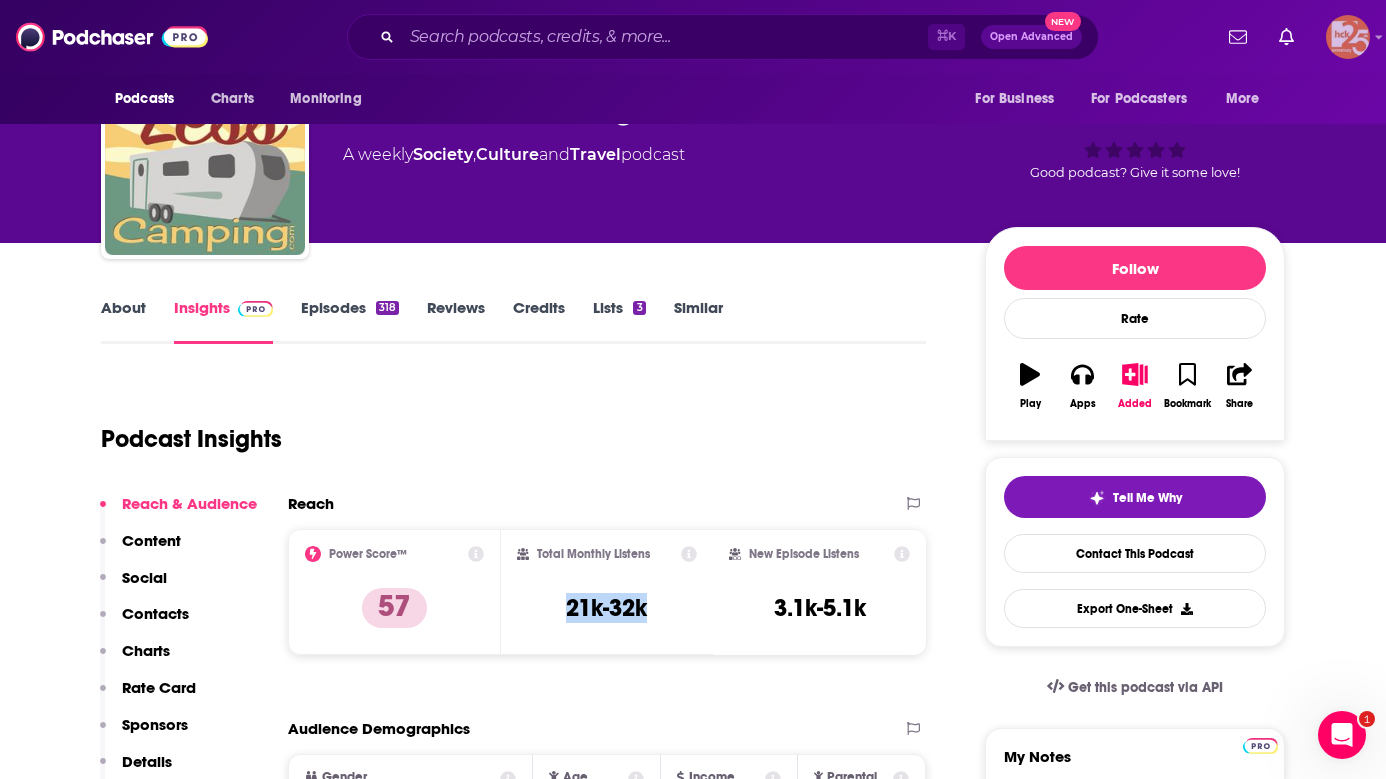 click at bounding box center (1348, 37) 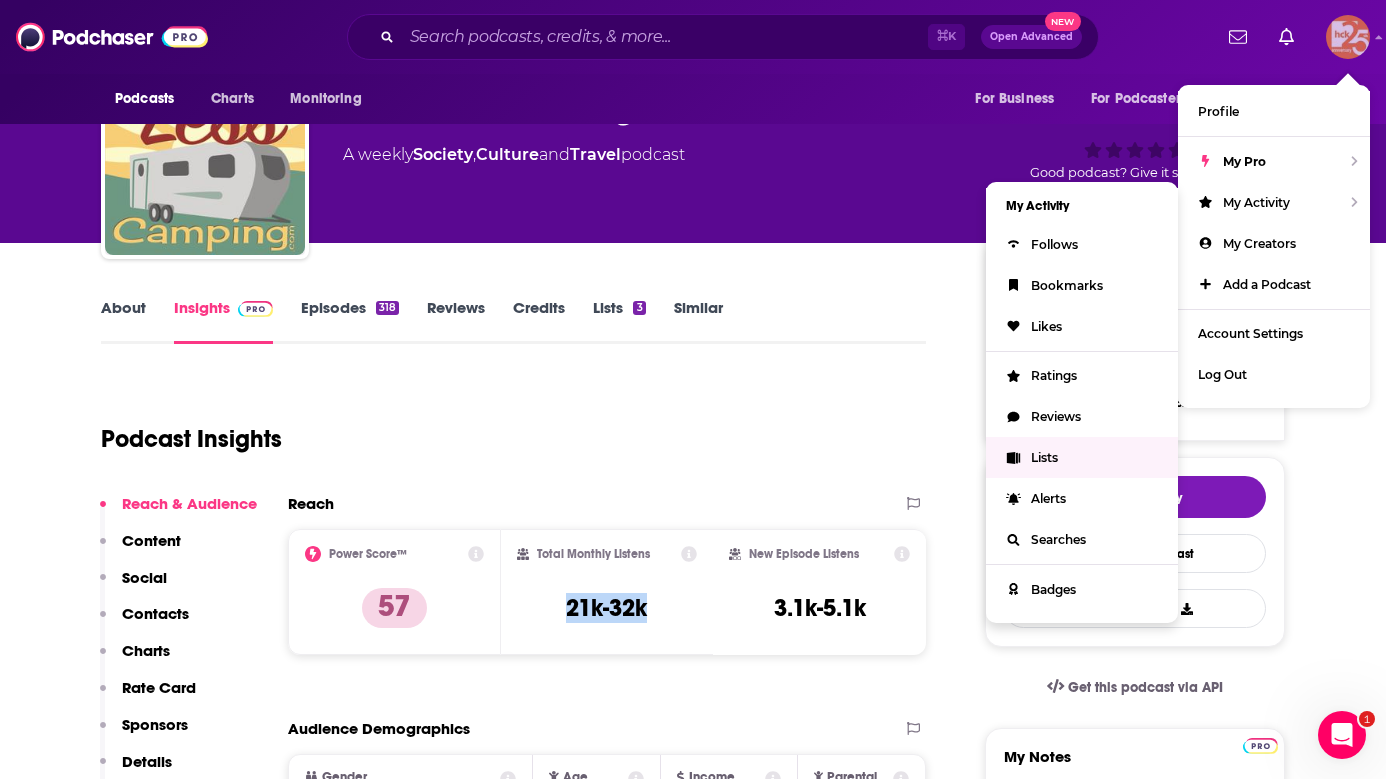 click on "Lists" at bounding box center [1044, 457] 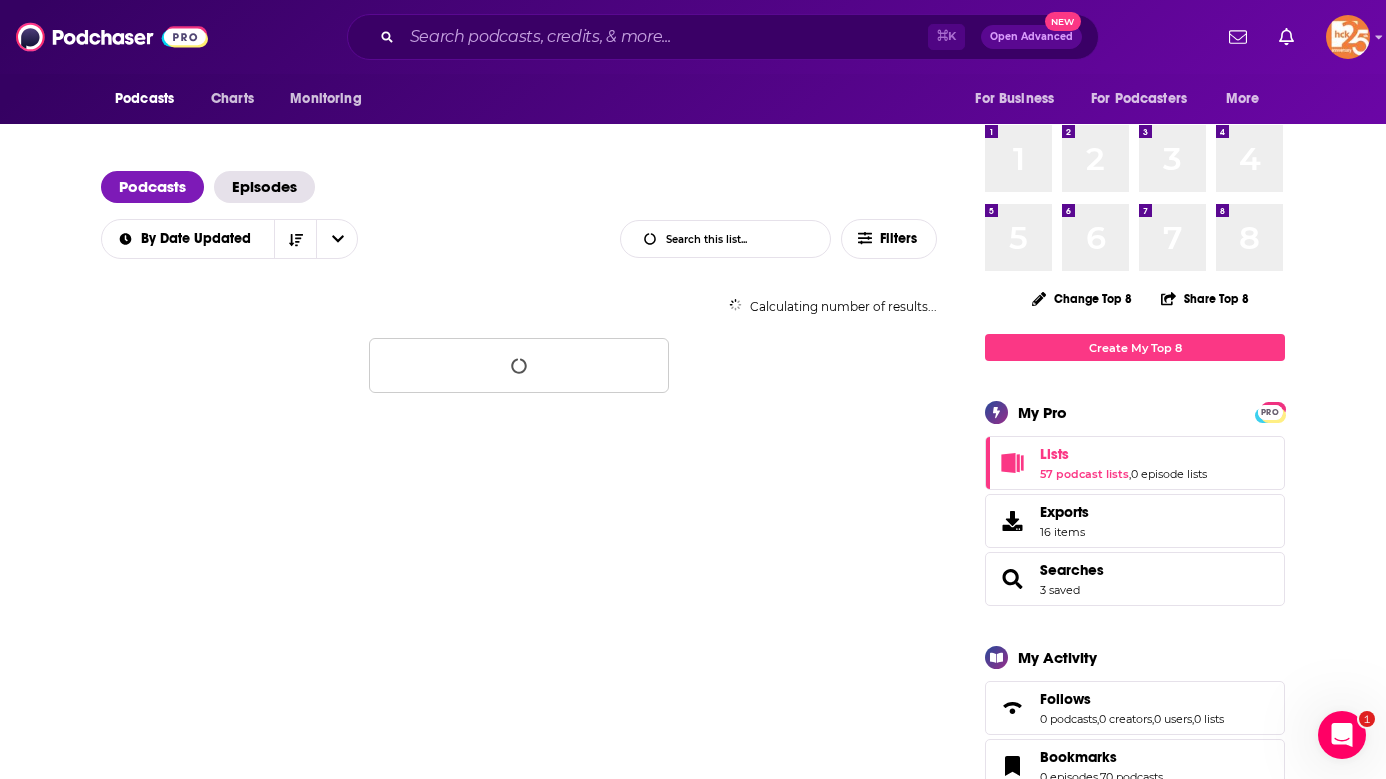 scroll, scrollTop: 0, scrollLeft: 0, axis: both 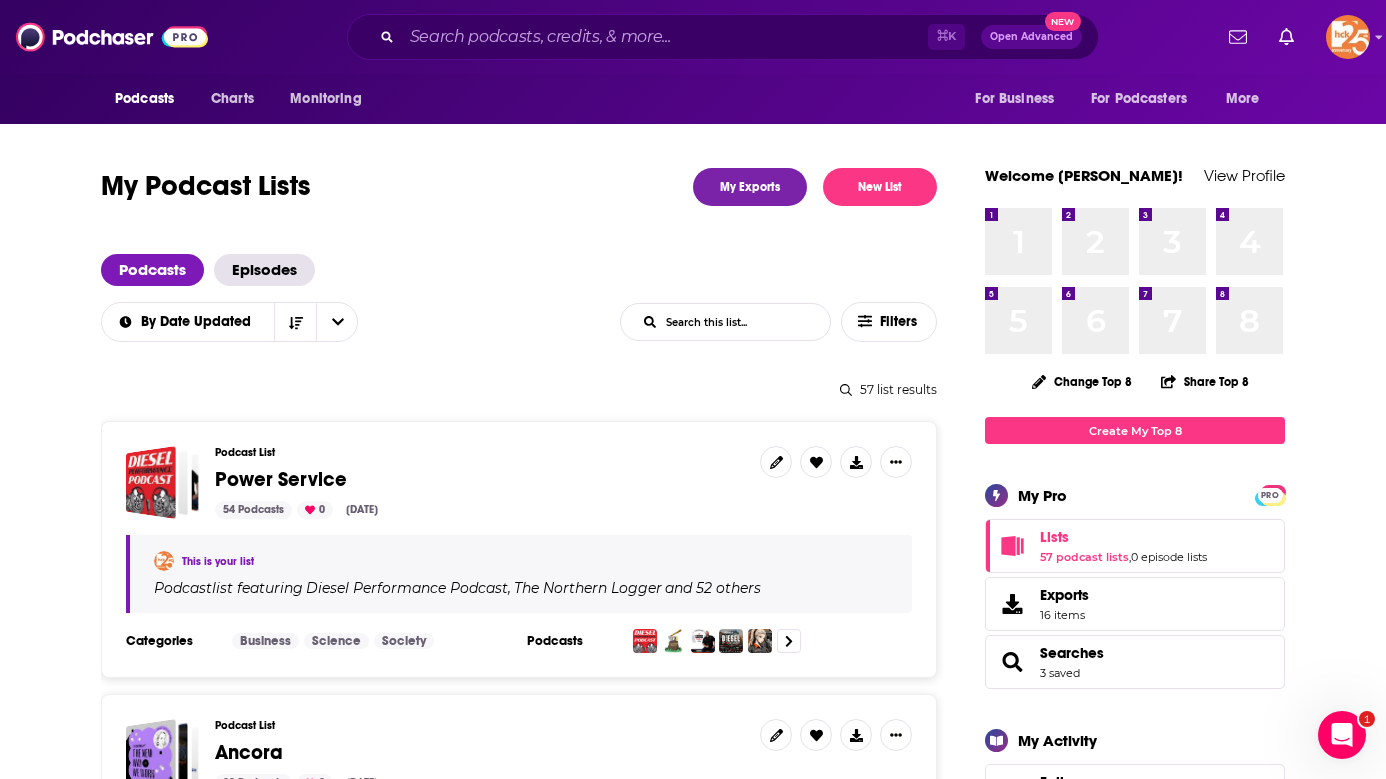 click on "Power Service" at bounding box center [281, 479] 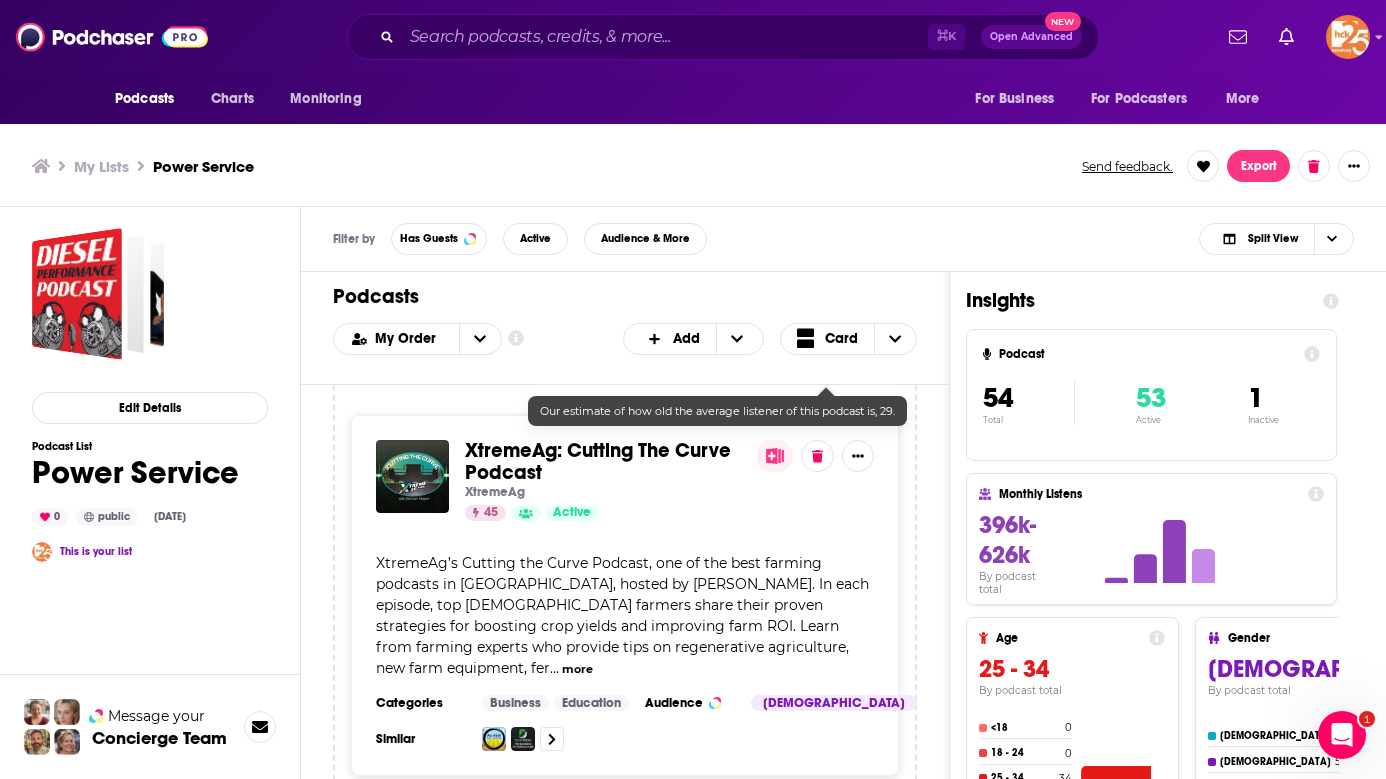 scroll, scrollTop: 2302, scrollLeft: 0, axis: vertical 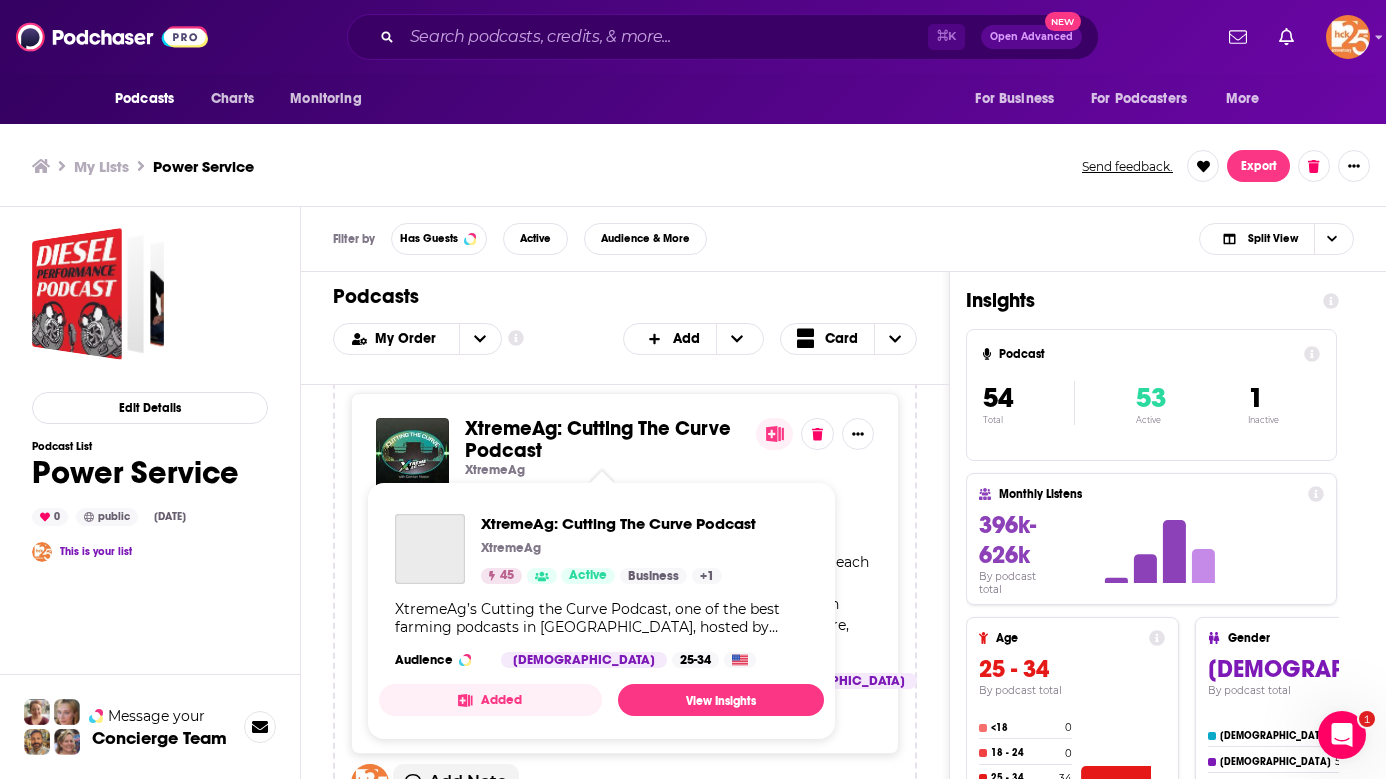 click on "XtremeAg: Cutting The Curve Podcast" at bounding box center (598, 439) 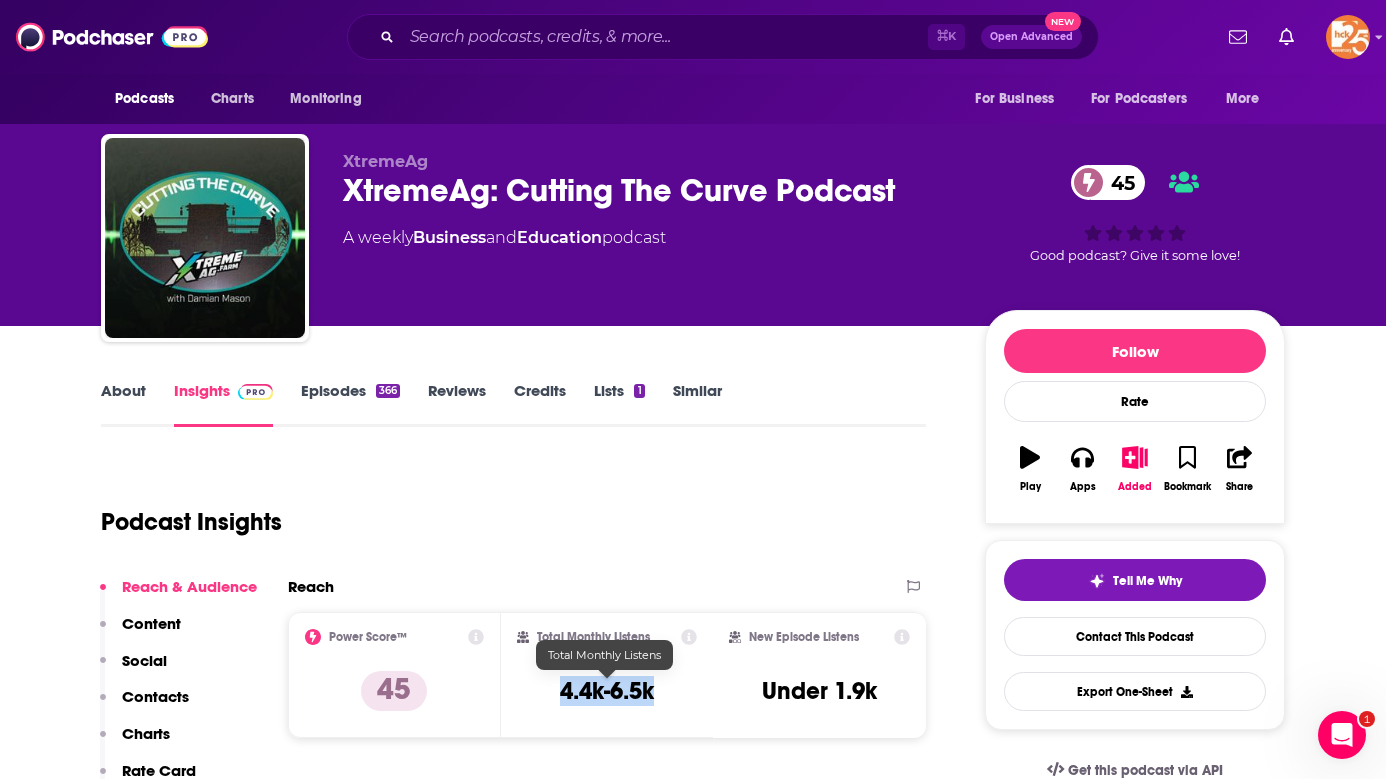 drag, startPoint x: 659, startPoint y: 697, endPoint x: 545, endPoint y: 696, distance: 114.00439 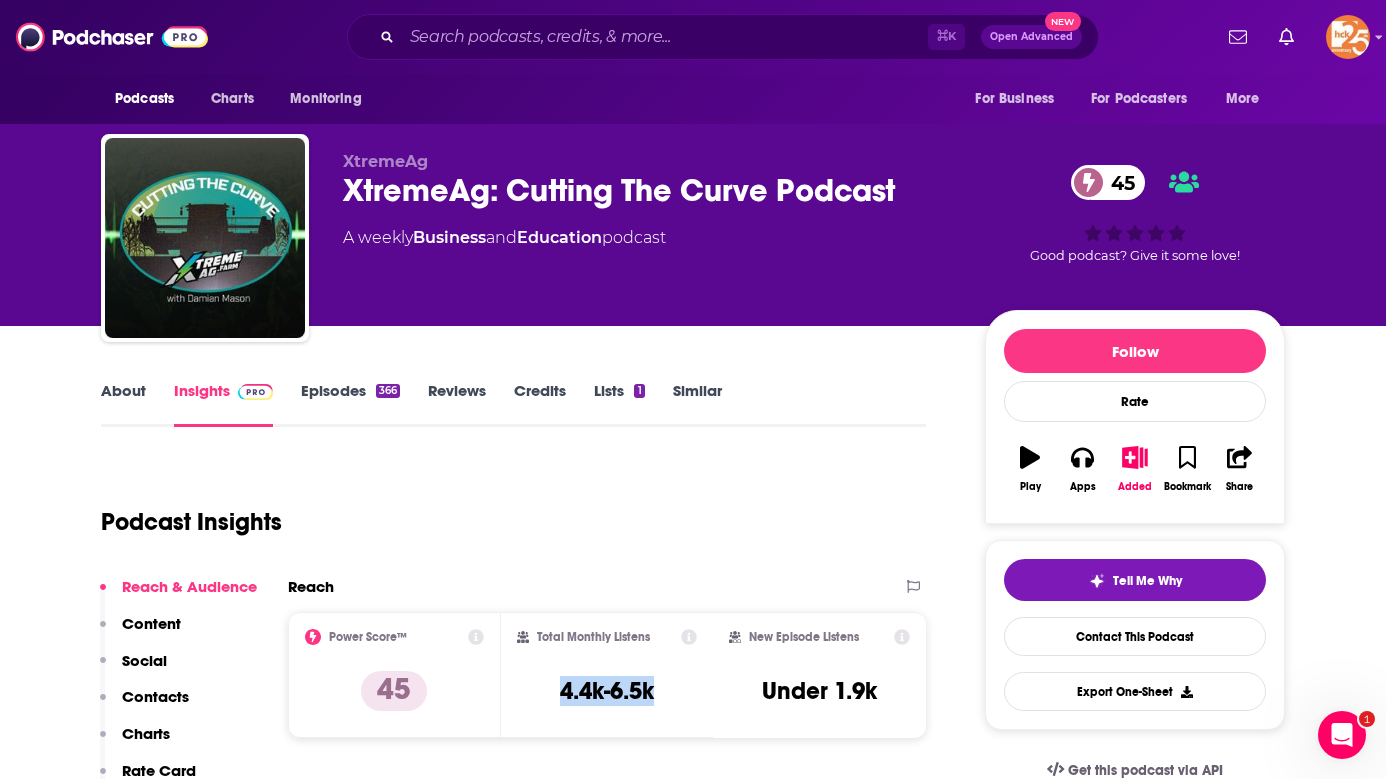copy on "4.4k-6.5k" 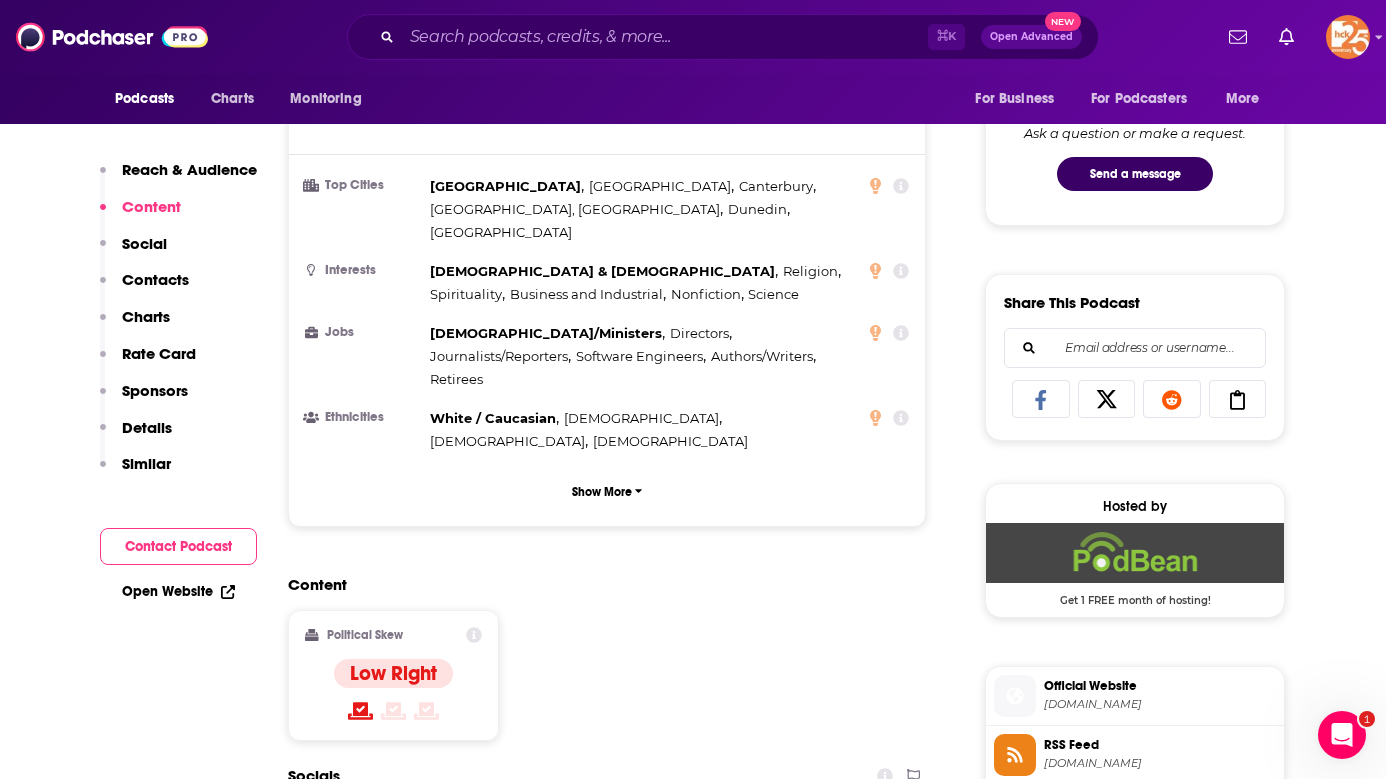scroll, scrollTop: 1049, scrollLeft: 0, axis: vertical 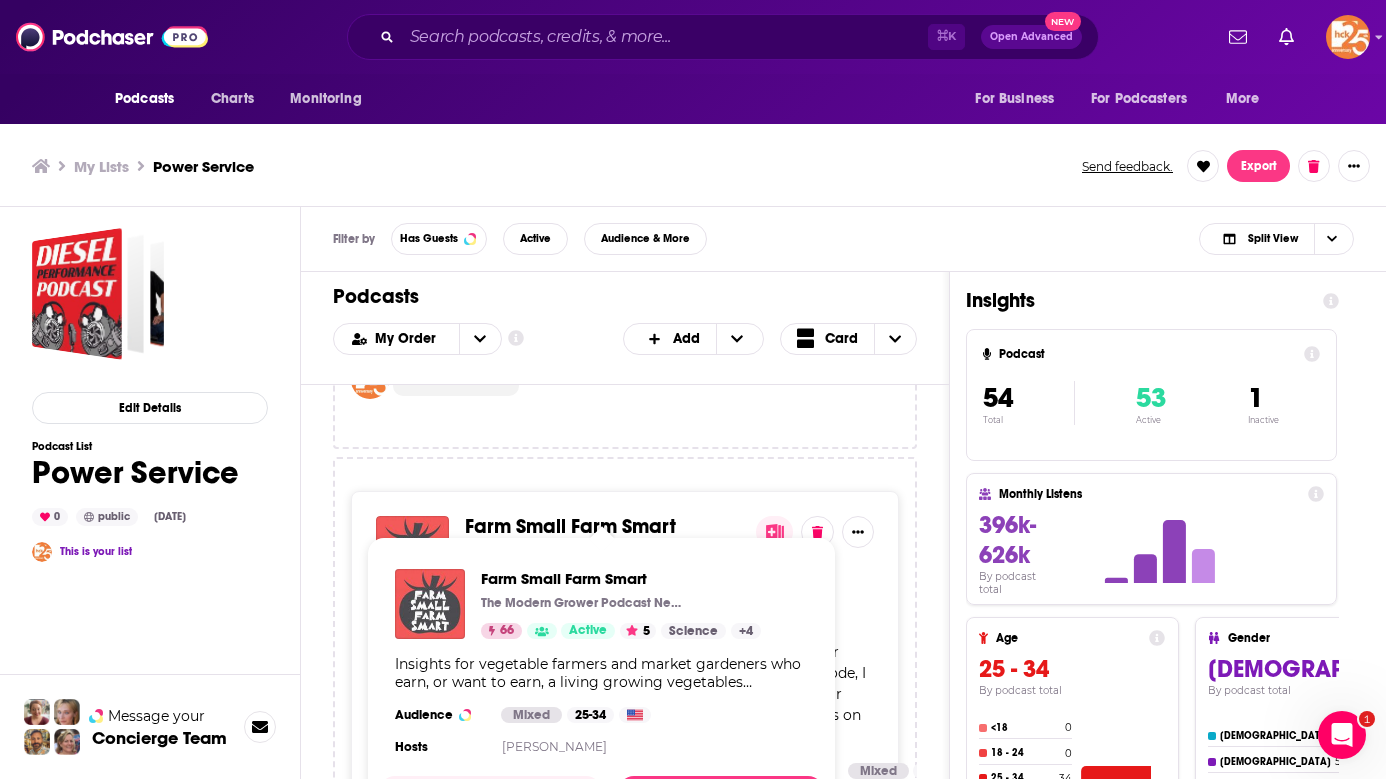 click on "Farm Small Farm Smart" at bounding box center (570, 526) 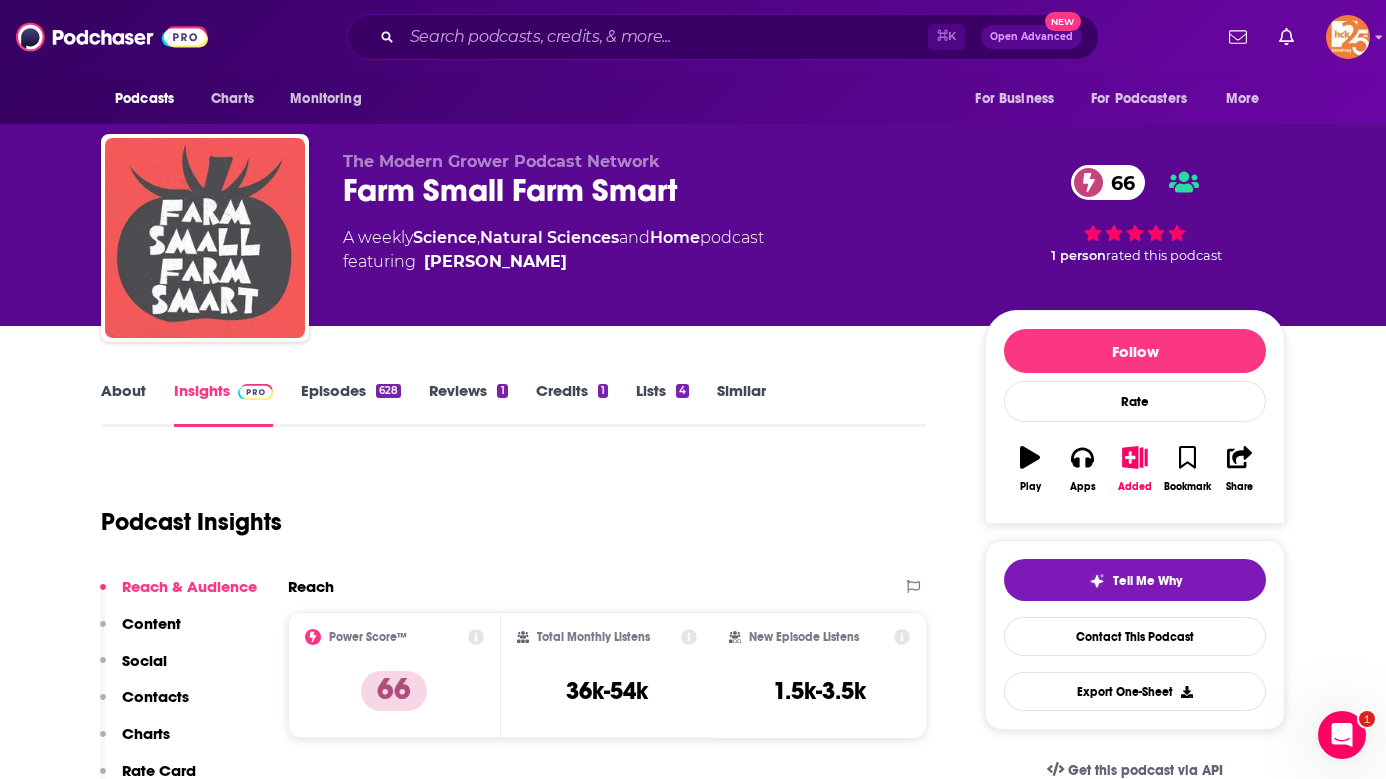 scroll, scrollTop: 139, scrollLeft: 0, axis: vertical 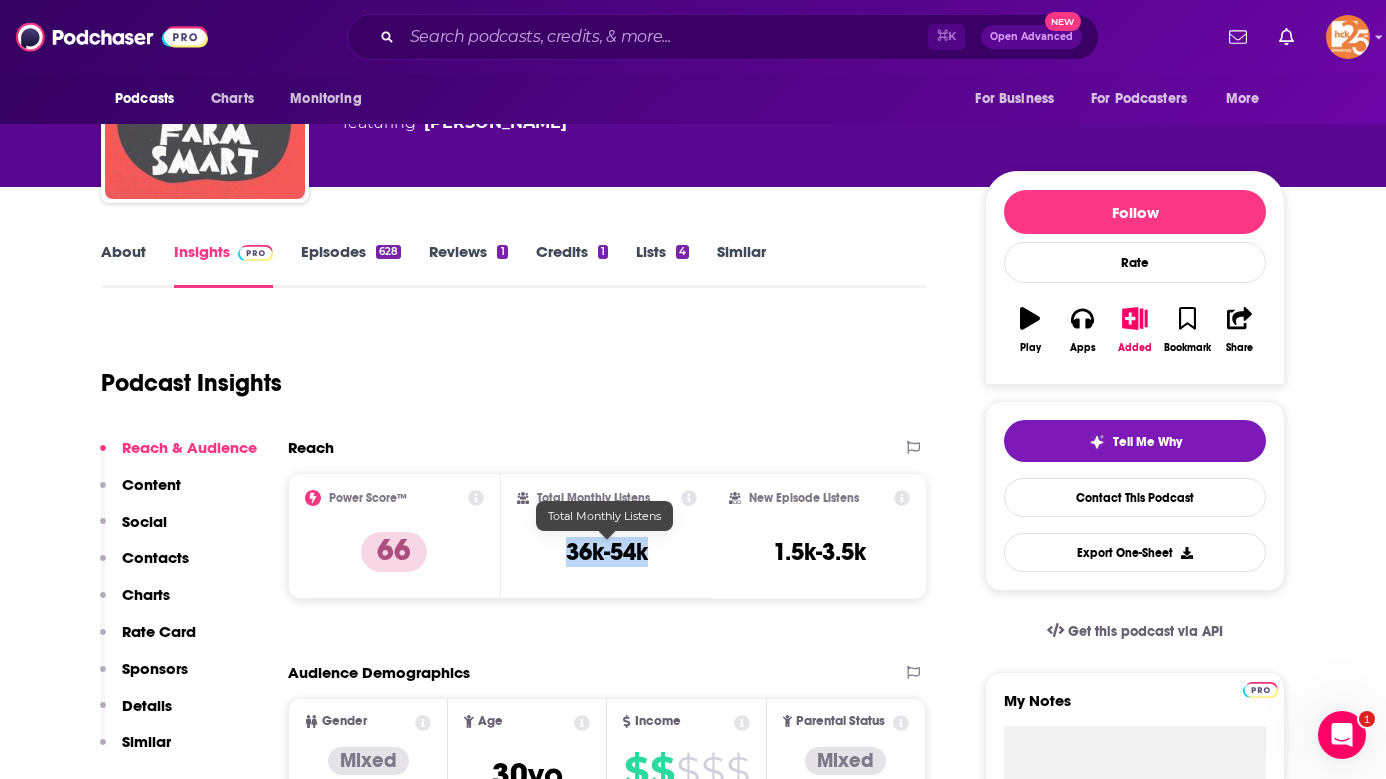 drag, startPoint x: 656, startPoint y: 554, endPoint x: 565, endPoint y: 554, distance: 91 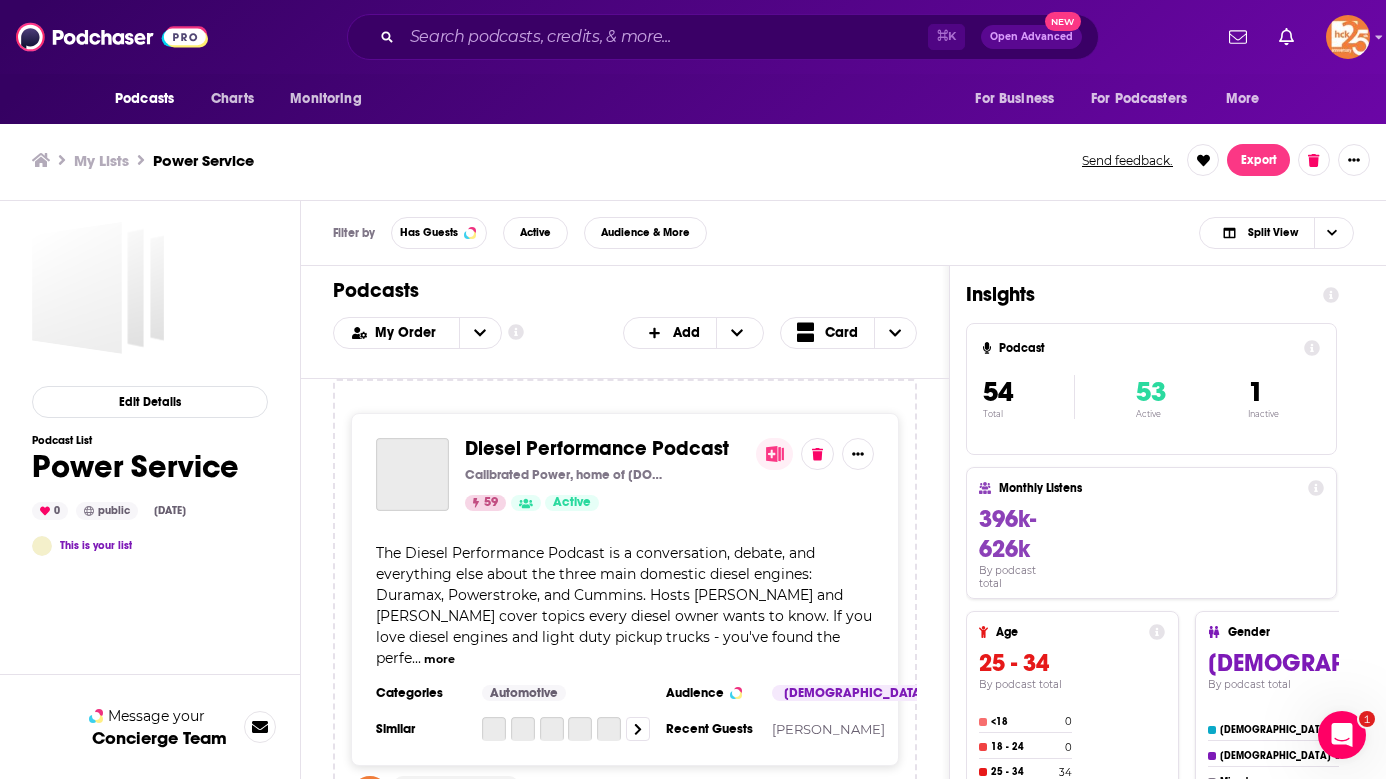 scroll, scrollTop: 0, scrollLeft: 0, axis: both 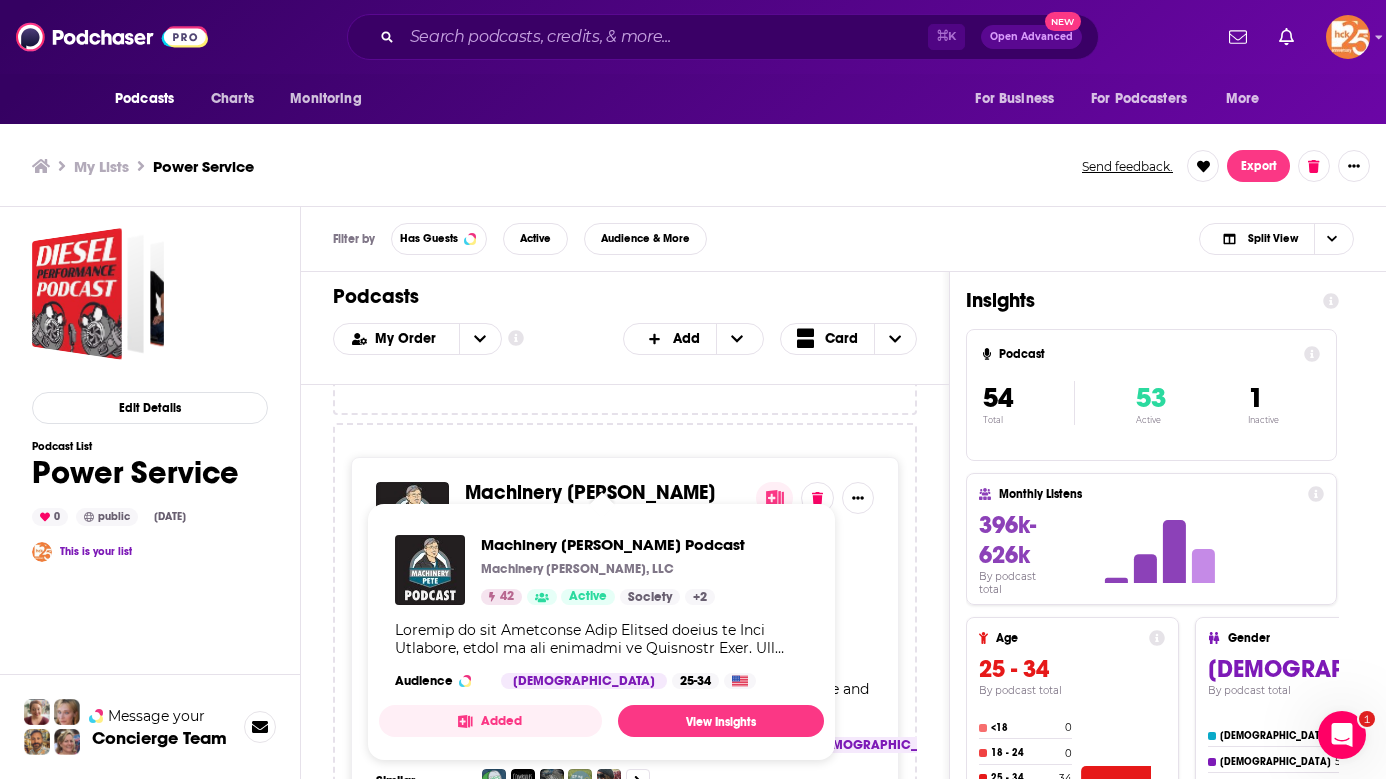 click on "Machinery [PERSON_NAME] Podcast" at bounding box center (590, 503) 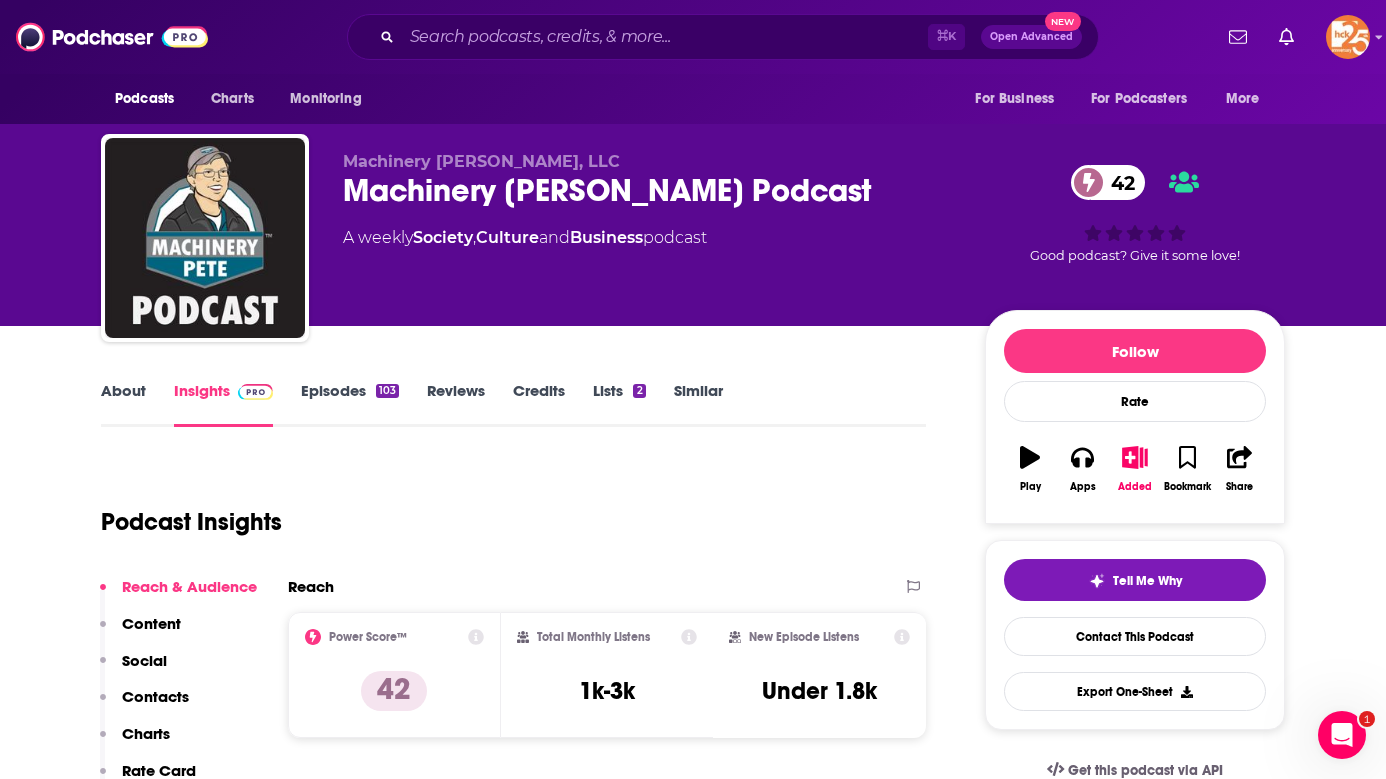 scroll, scrollTop: 106, scrollLeft: 0, axis: vertical 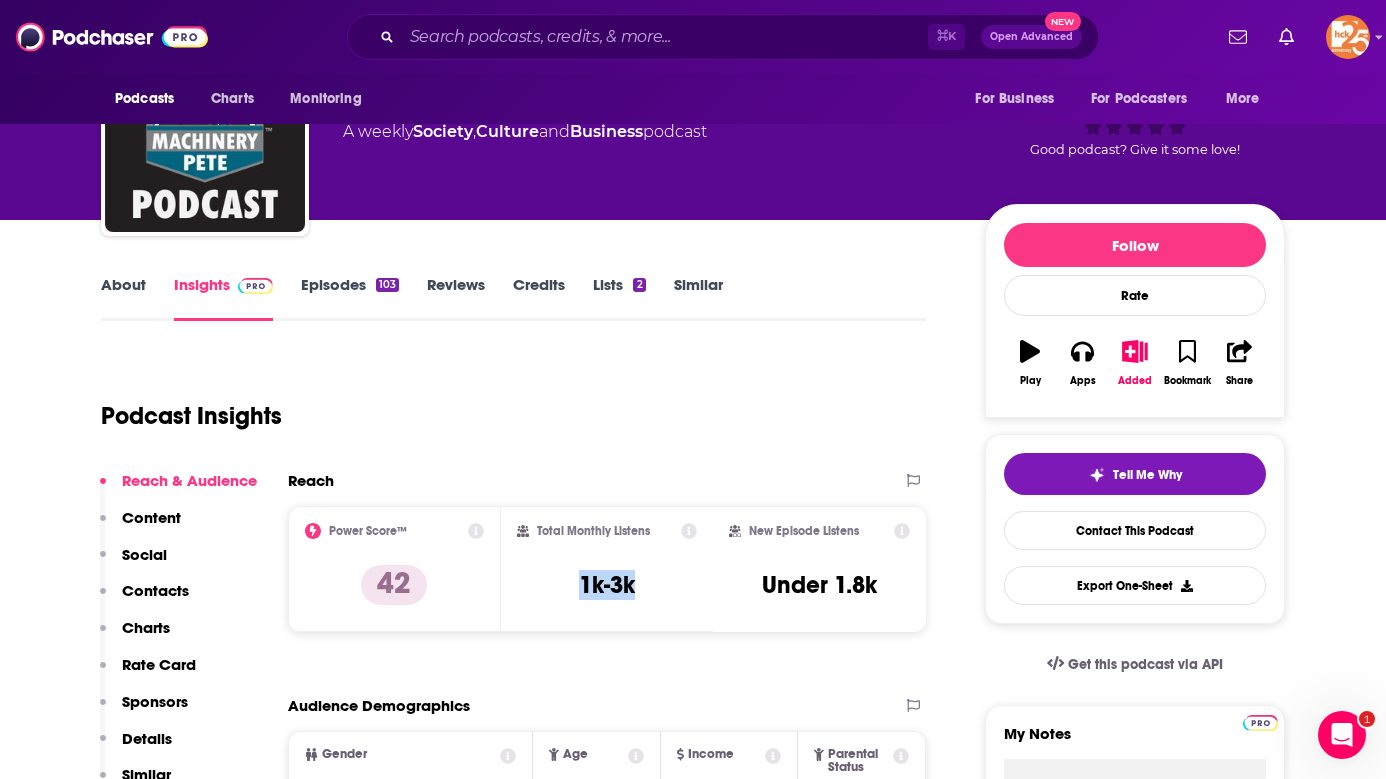 drag, startPoint x: 652, startPoint y: 593, endPoint x: 572, endPoint y: 589, distance: 80.09994 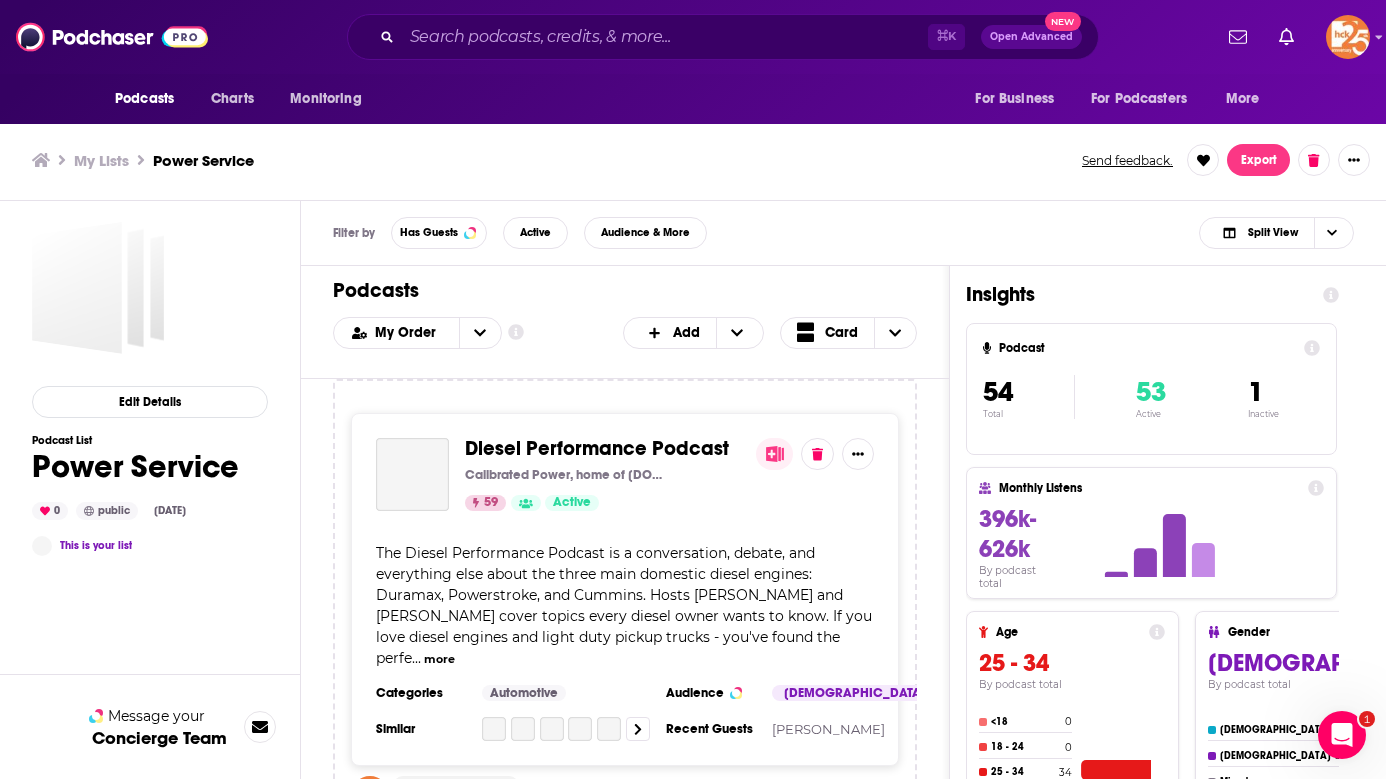 scroll, scrollTop: 0, scrollLeft: 0, axis: both 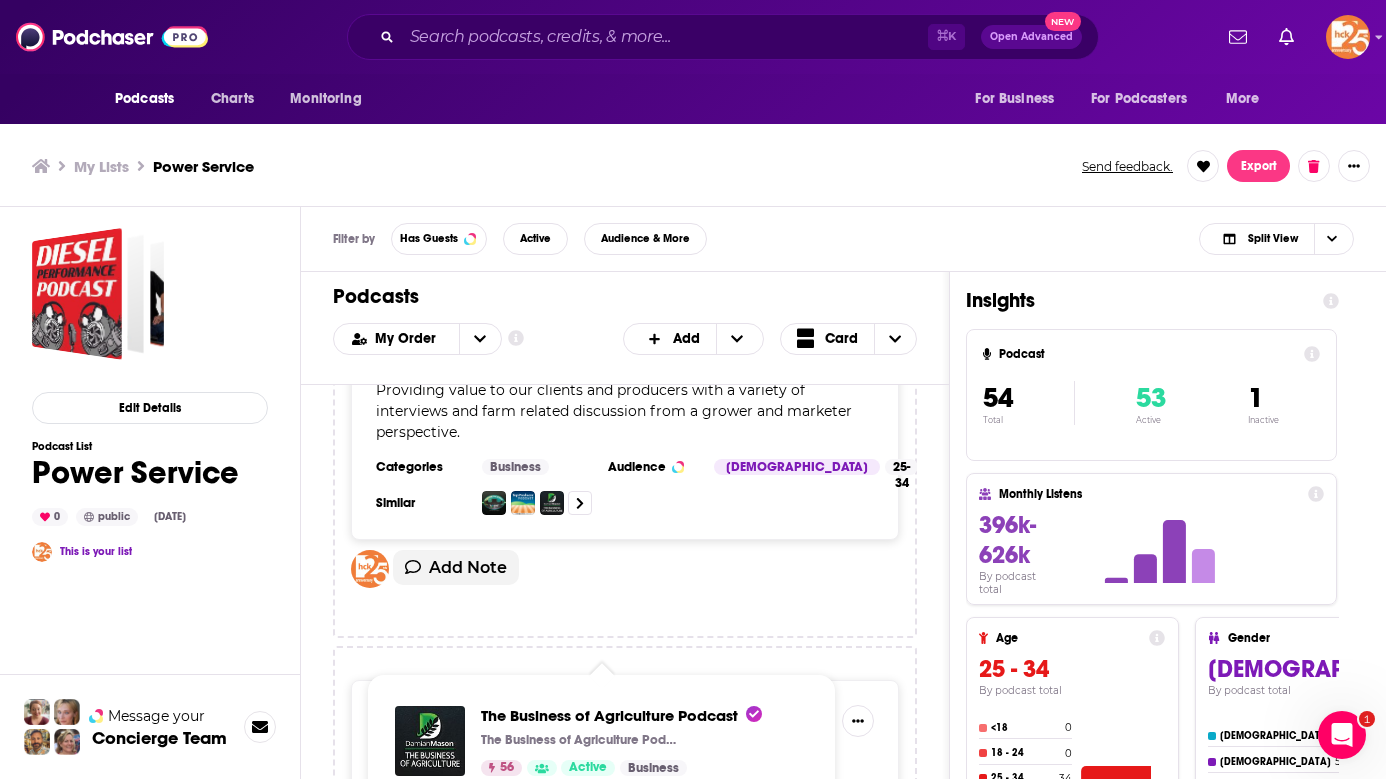 click on "The Business of Agriculture Podcast" at bounding box center (587, 726) 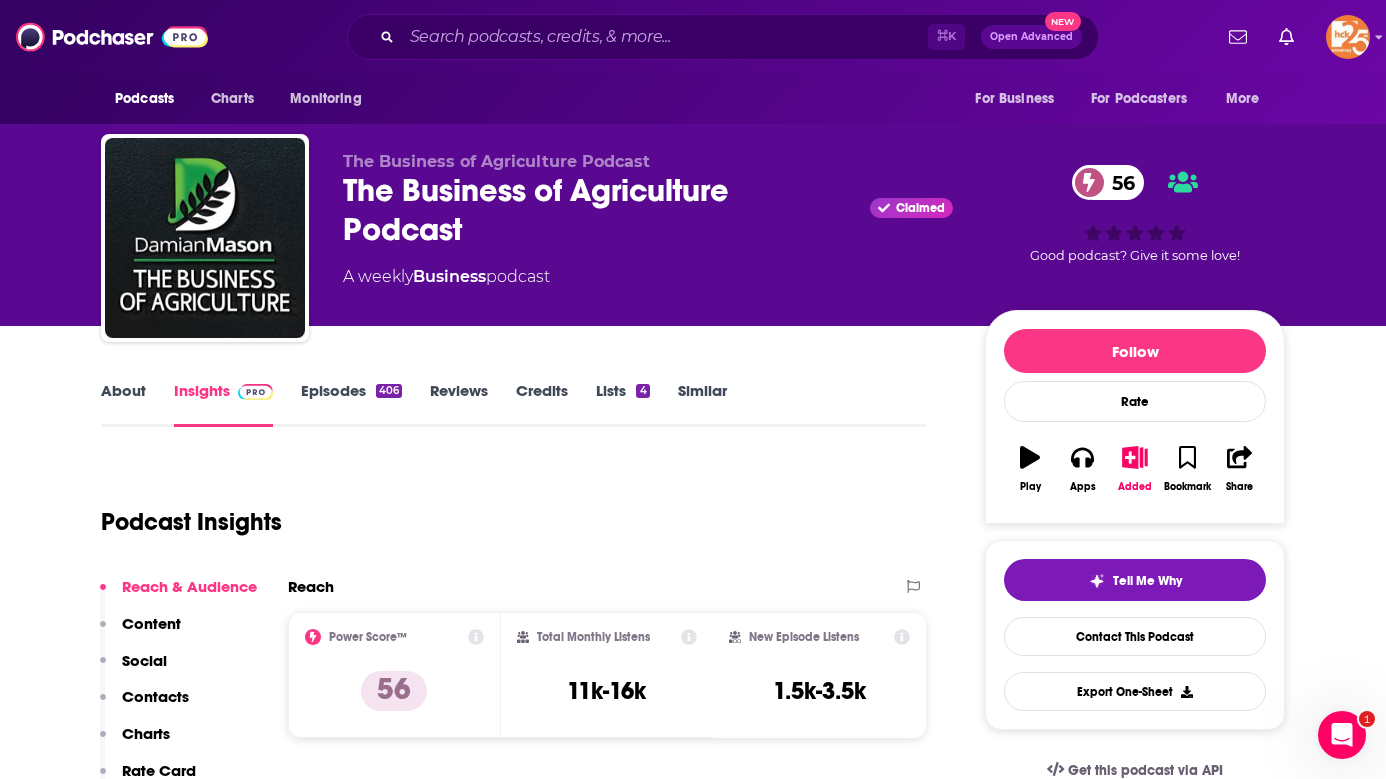 scroll, scrollTop: 124, scrollLeft: 0, axis: vertical 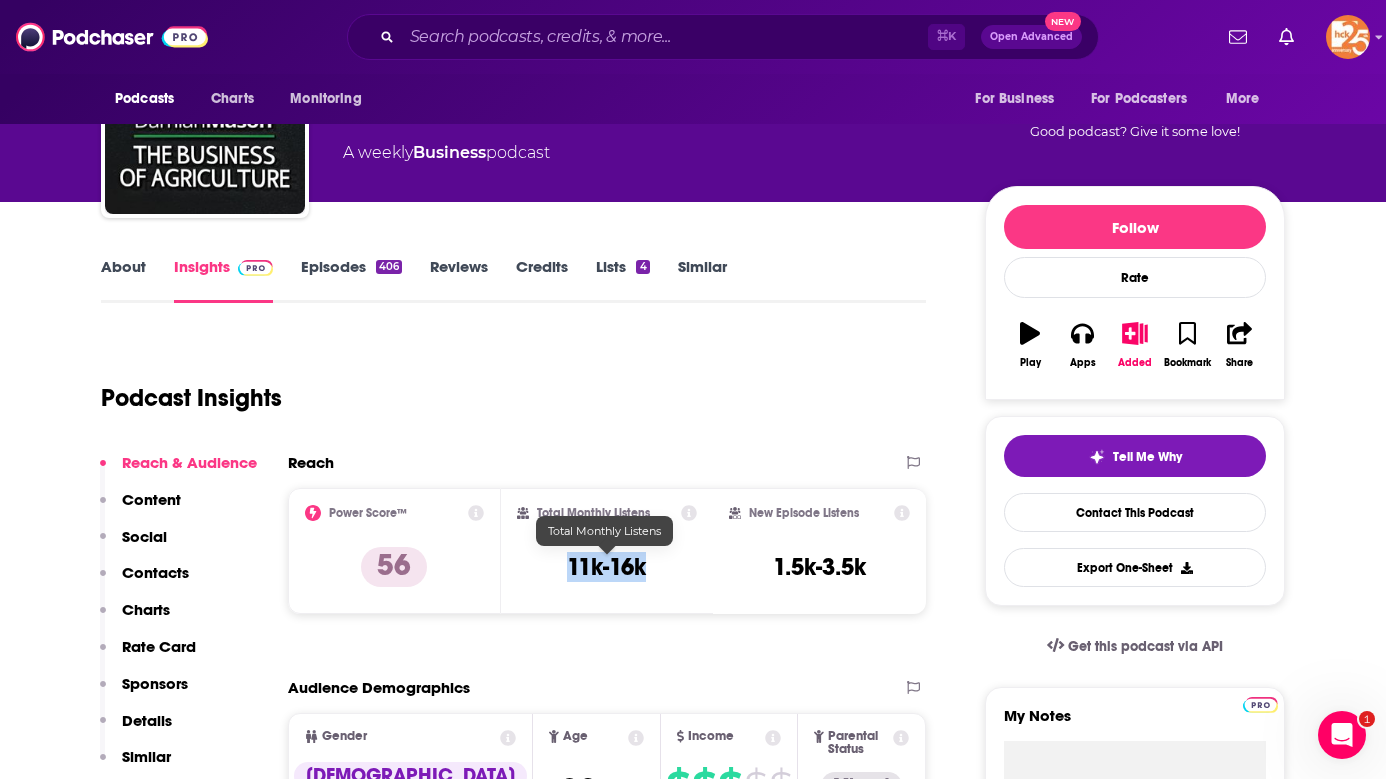 drag, startPoint x: 655, startPoint y: 570, endPoint x: 563, endPoint y: 564, distance: 92.19544 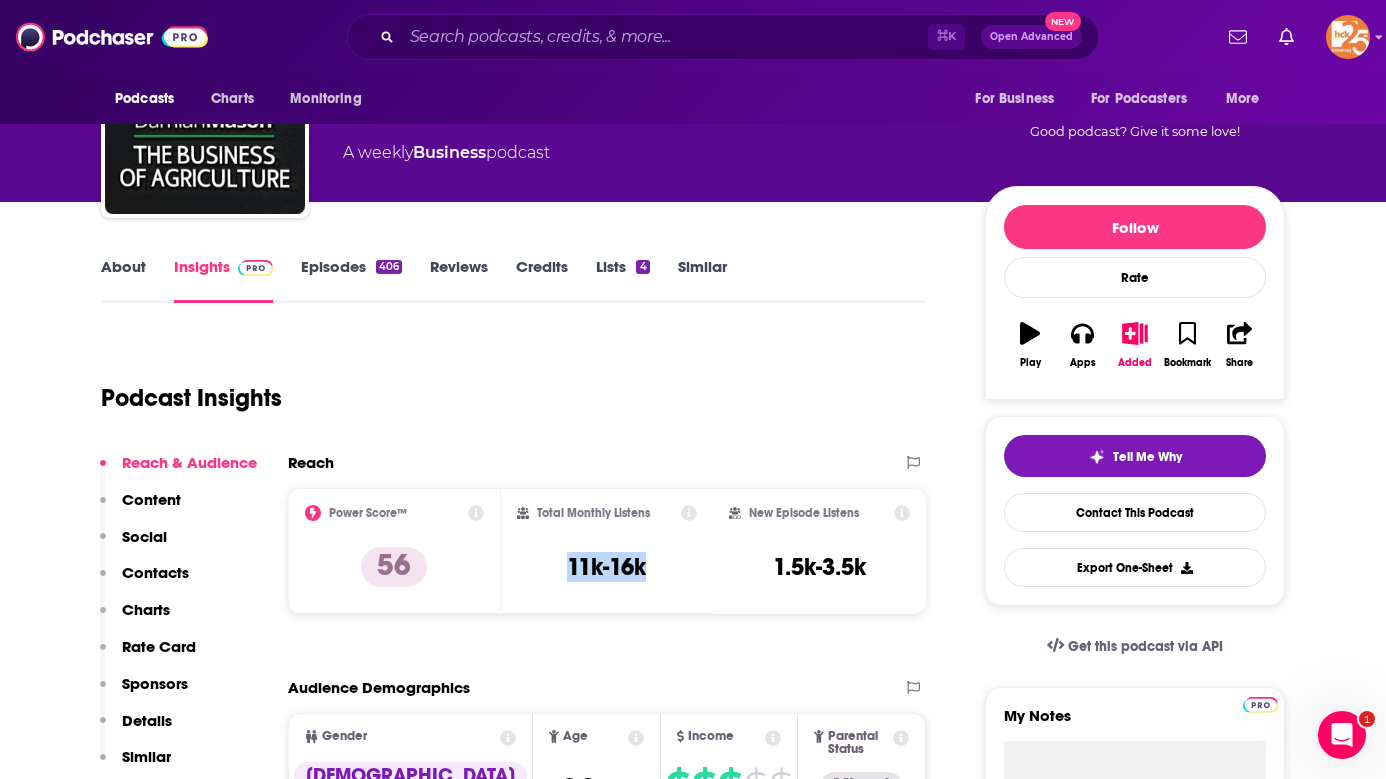 copy on "11k-16k" 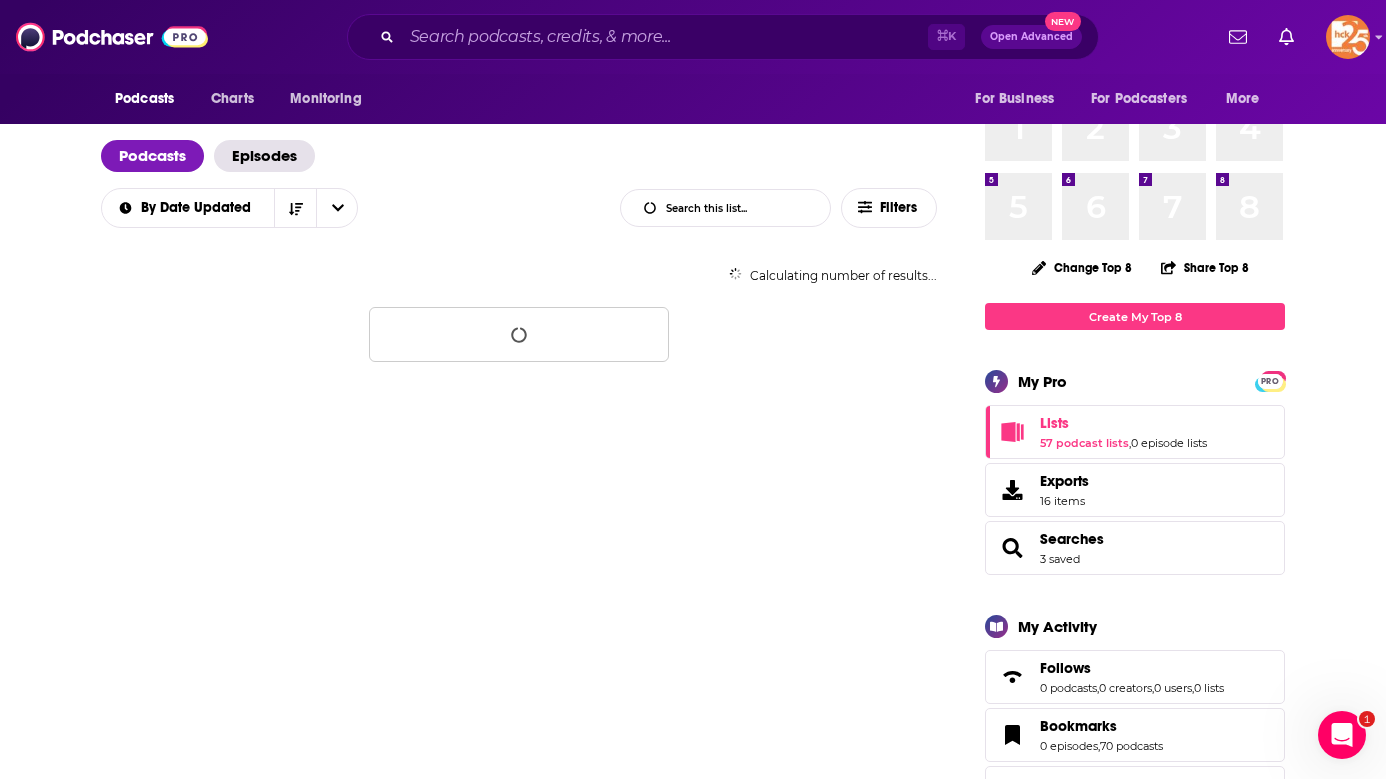 scroll, scrollTop: 0, scrollLeft: 0, axis: both 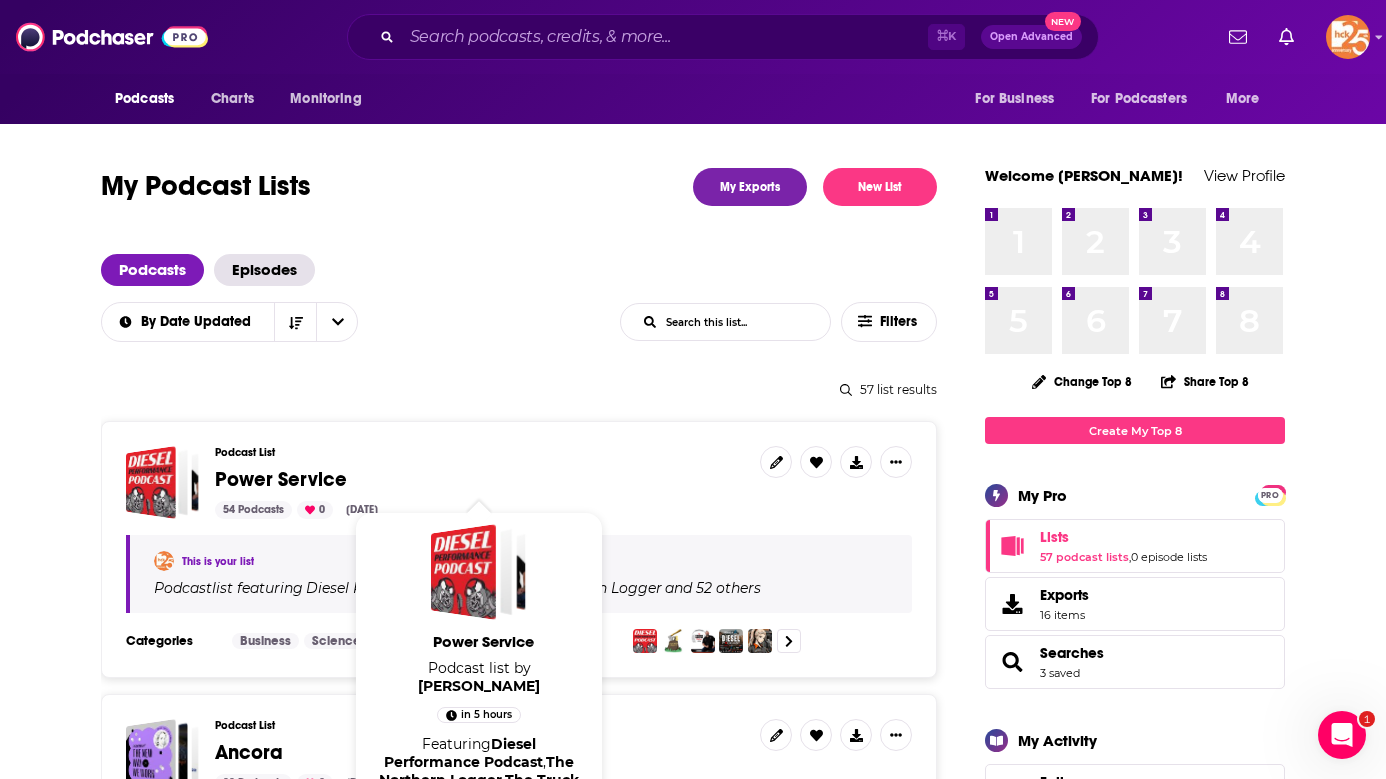 click on "Power Service" at bounding box center (281, 479) 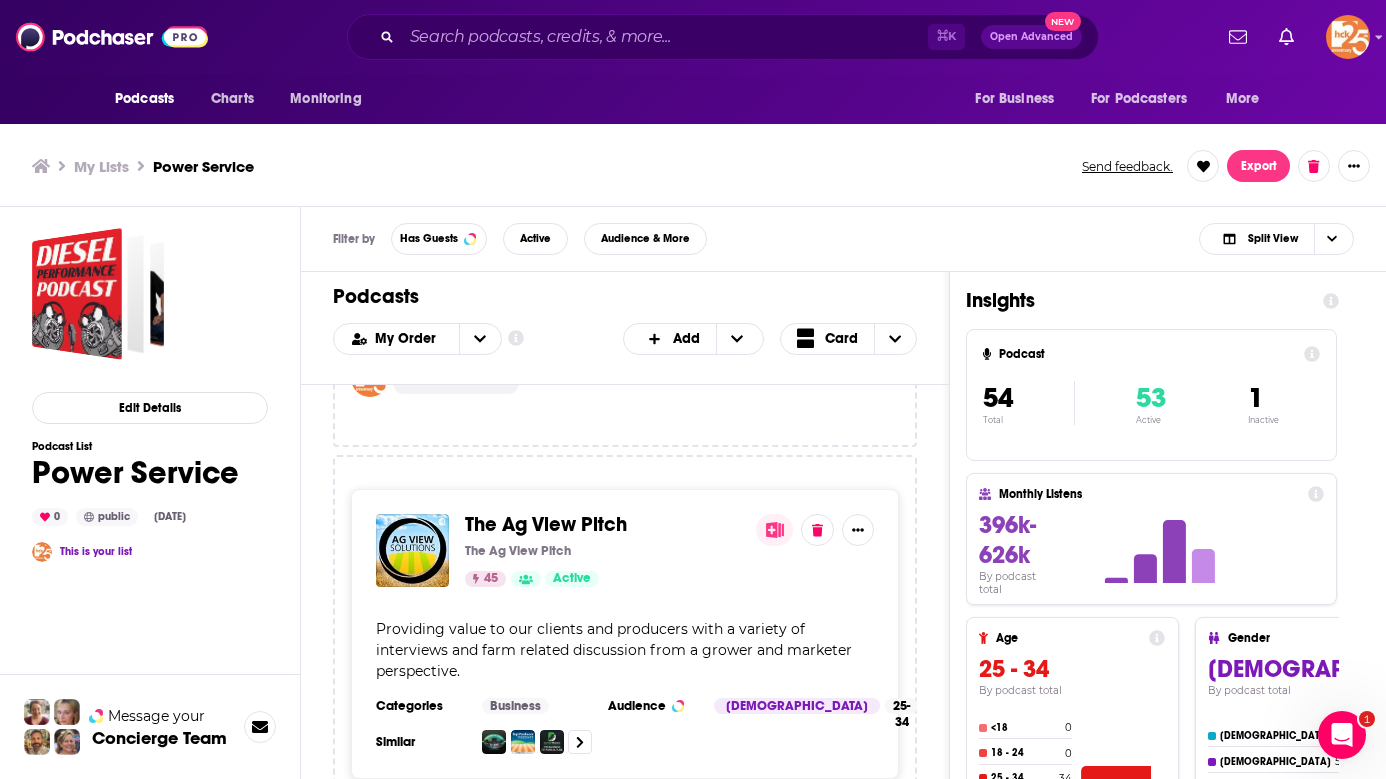 scroll, scrollTop: 5159, scrollLeft: 0, axis: vertical 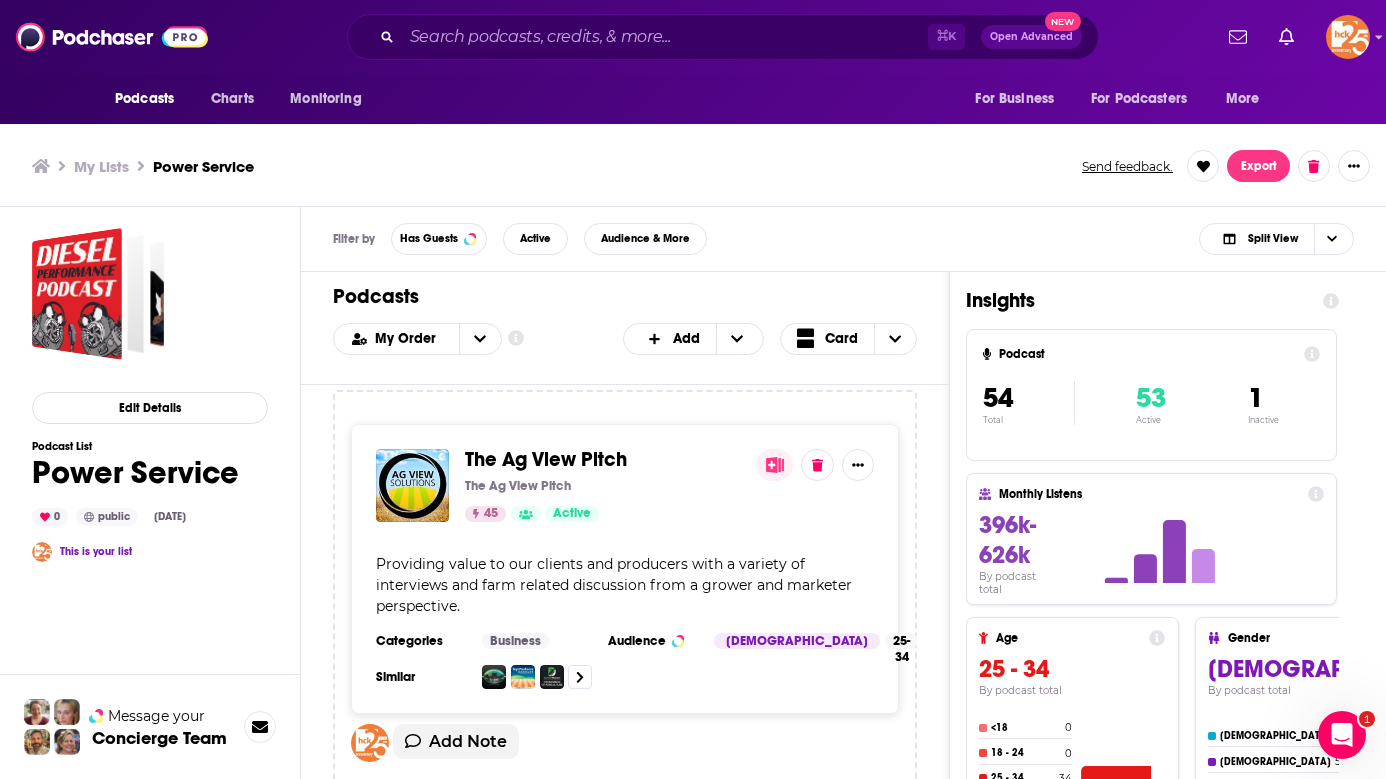 click on "The Ag View Pitch" at bounding box center (546, 459) 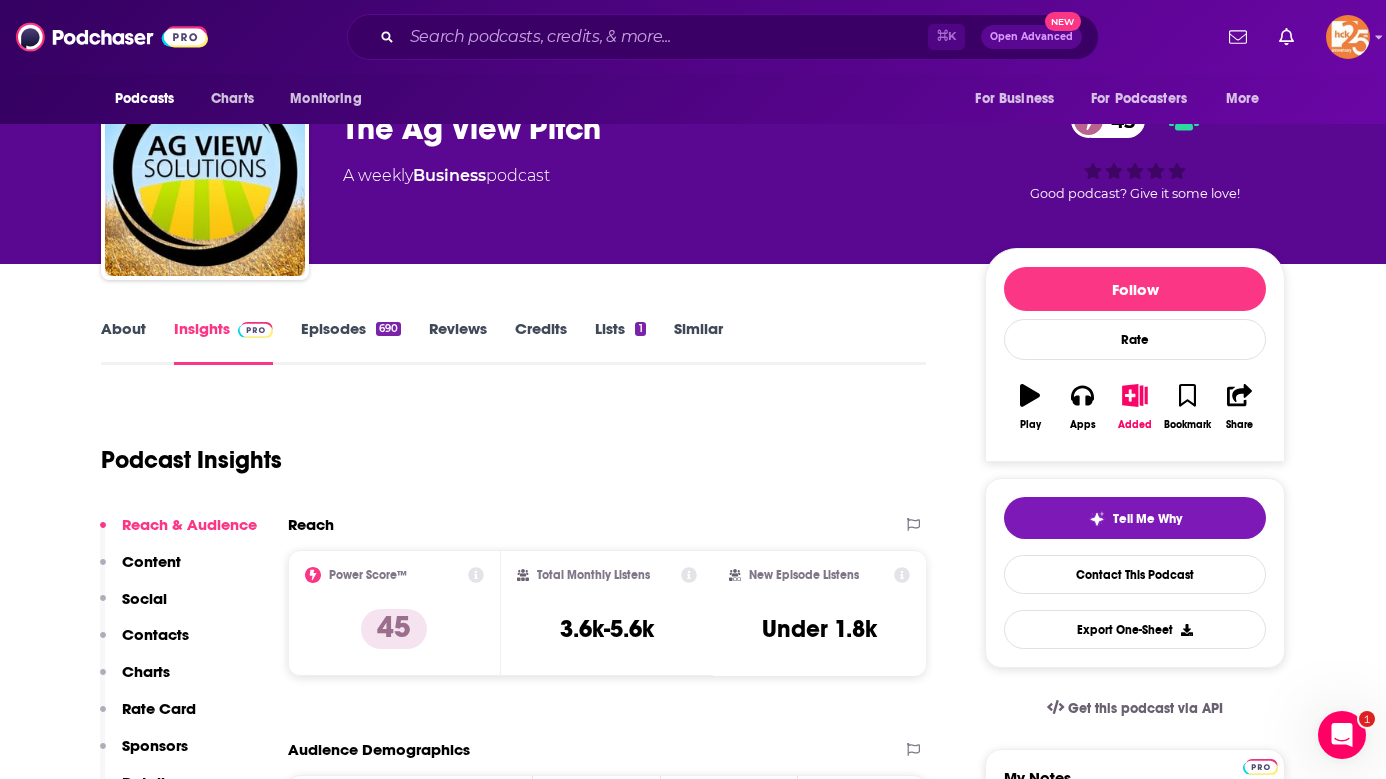 scroll, scrollTop: 107, scrollLeft: 0, axis: vertical 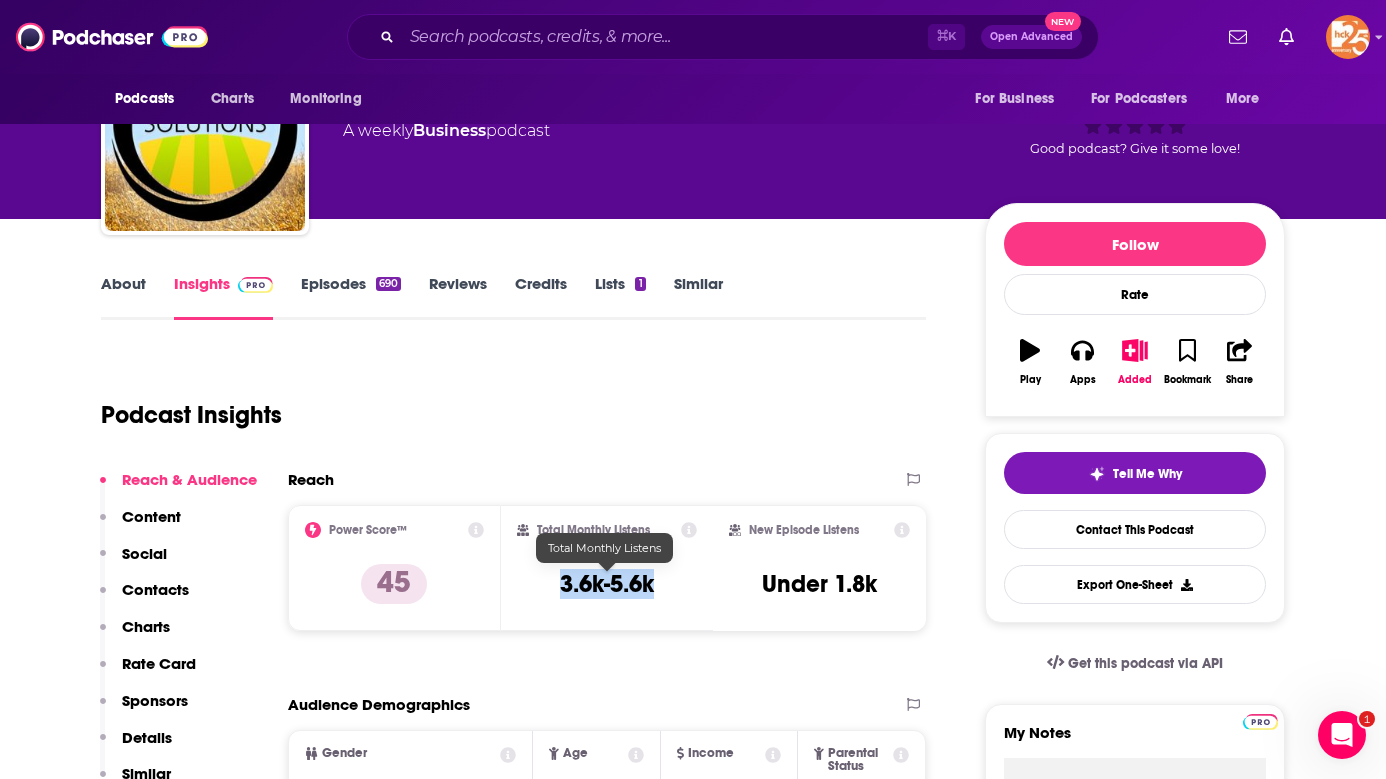 drag, startPoint x: 675, startPoint y: 586, endPoint x: 556, endPoint y: 583, distance: 119.03781 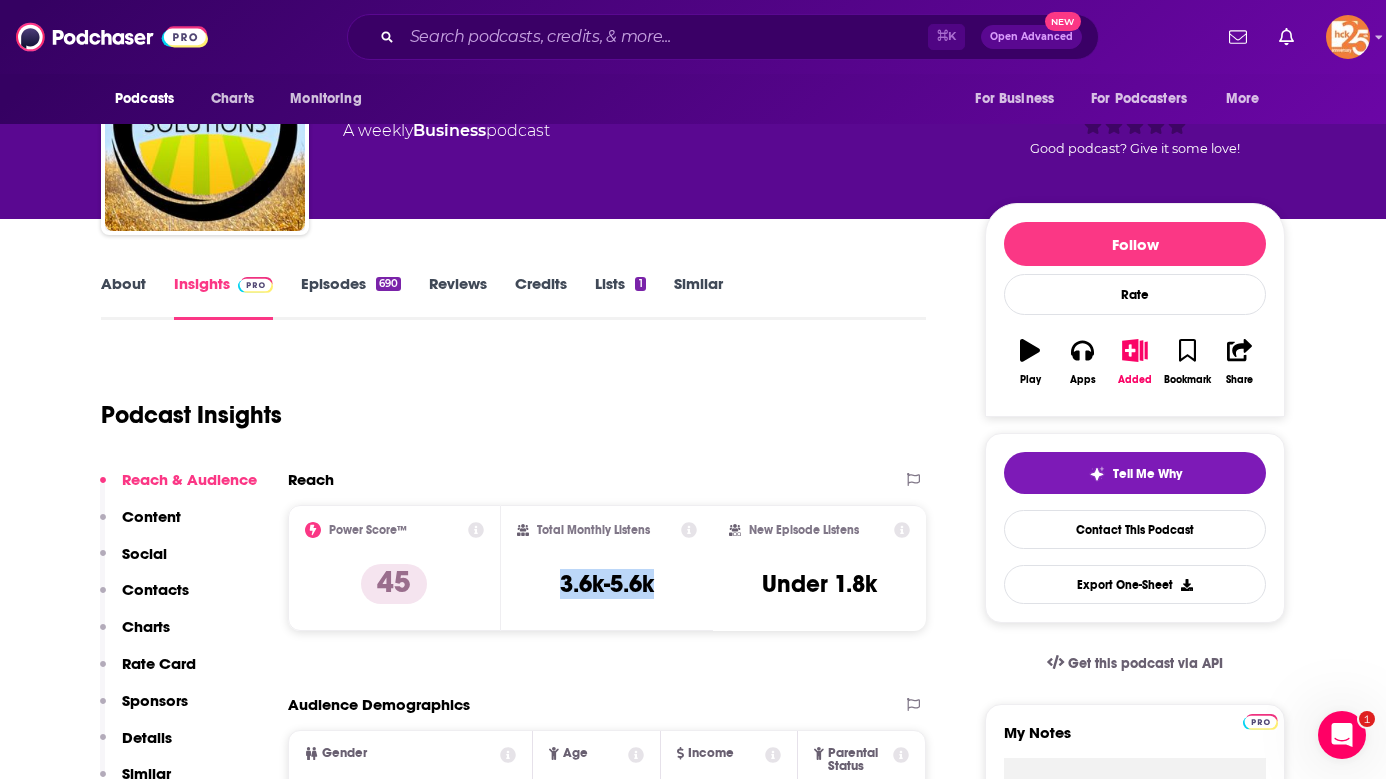 copy on "3.6k-5.6k" 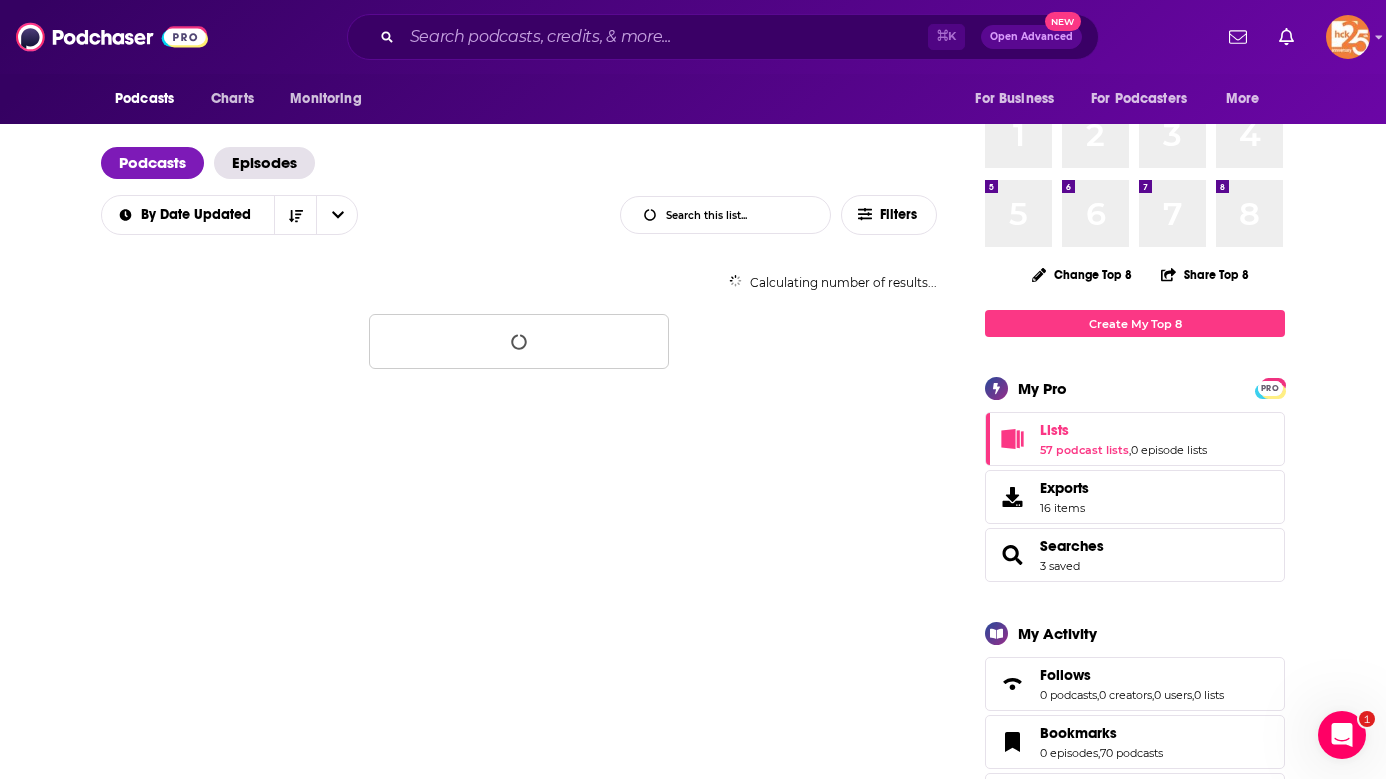 scroll, scrollTop: 0, scrollLeft: 0, axis: both 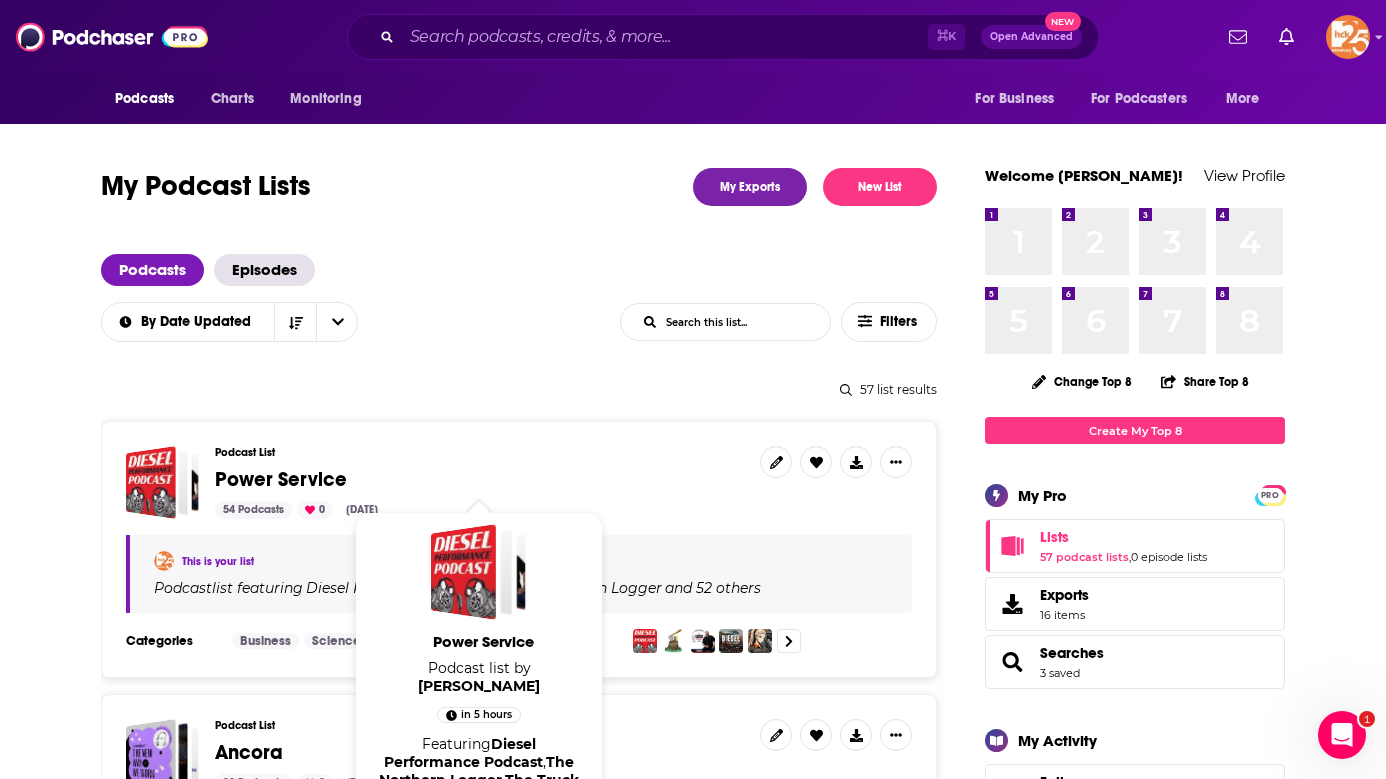 click on "Power Service" at bounding box center (281, 479) 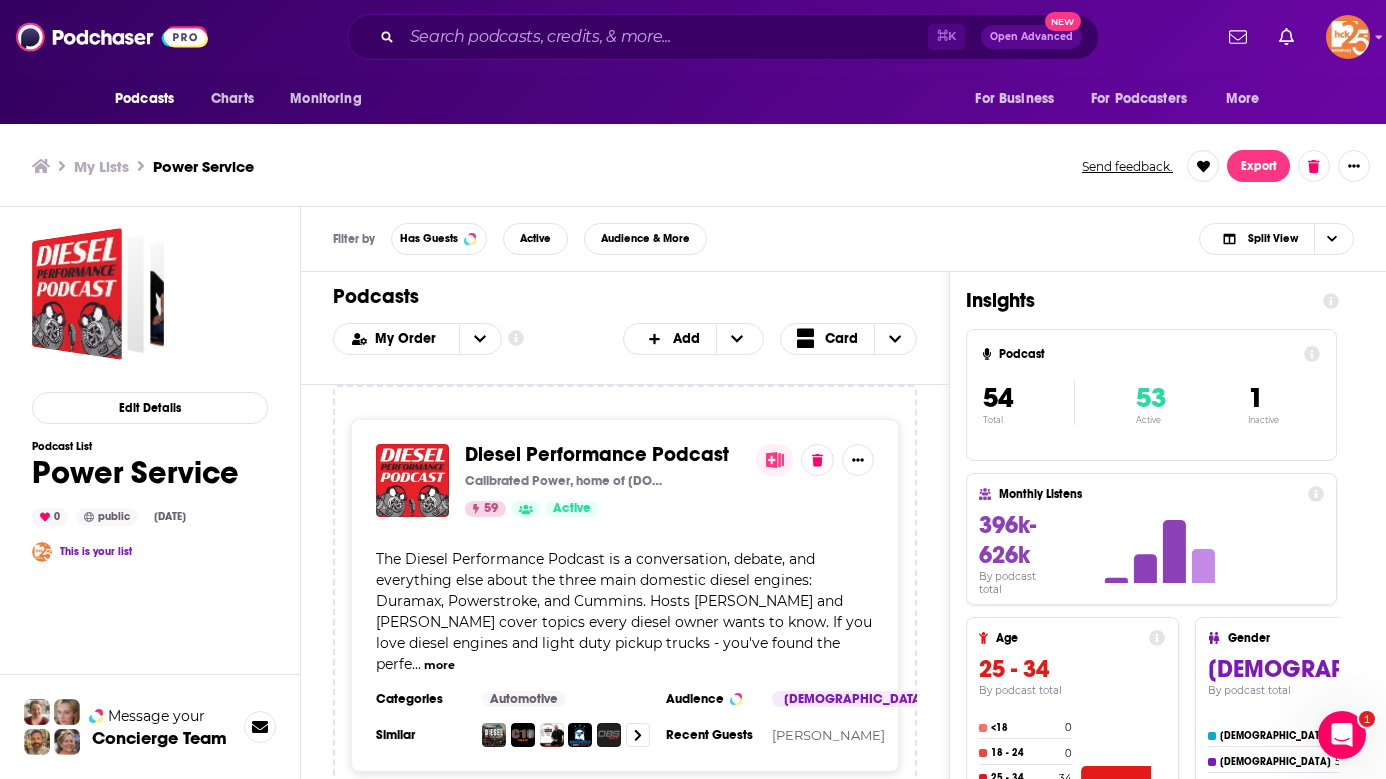 scroll, scrollTop: 5881, scrollLeft: 0, axis: vertical 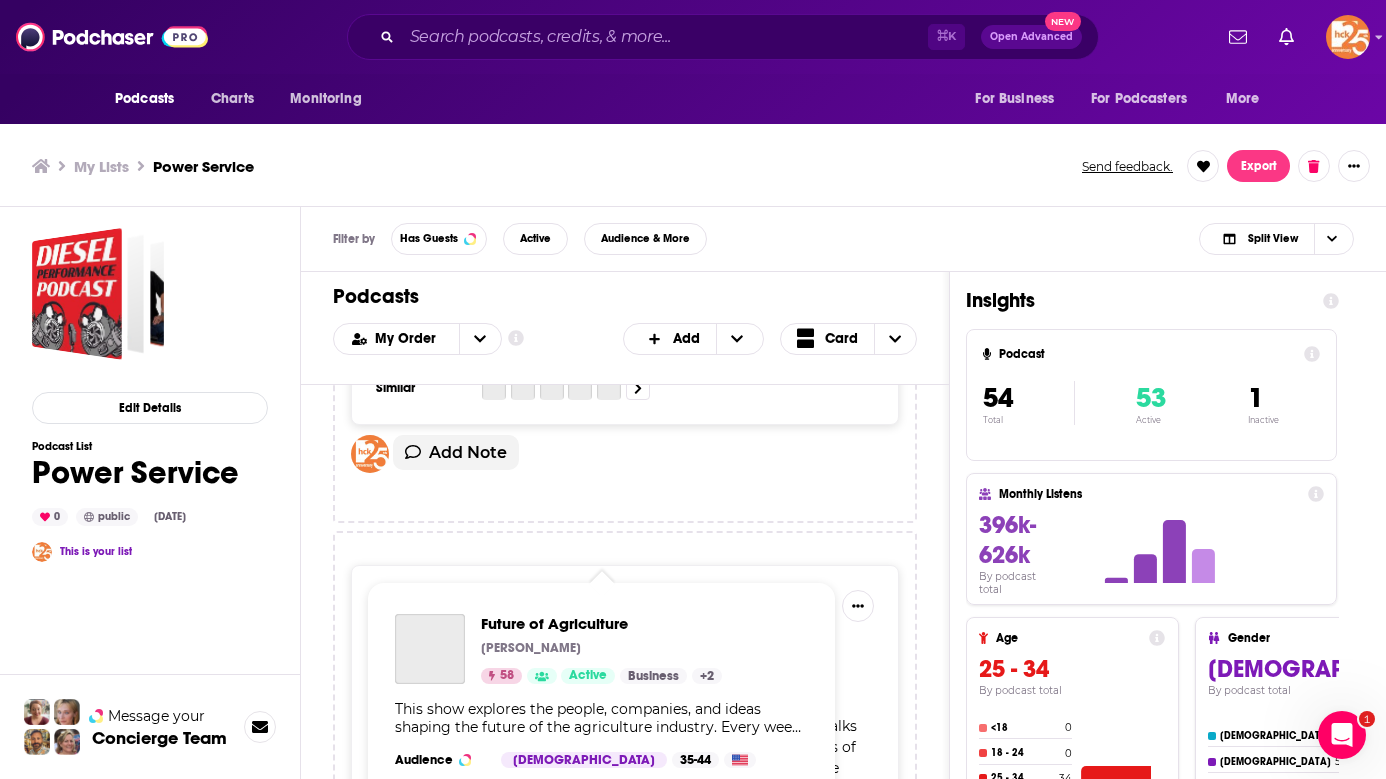 click on "Future of Agriculture" at bounding box center (557, 600) 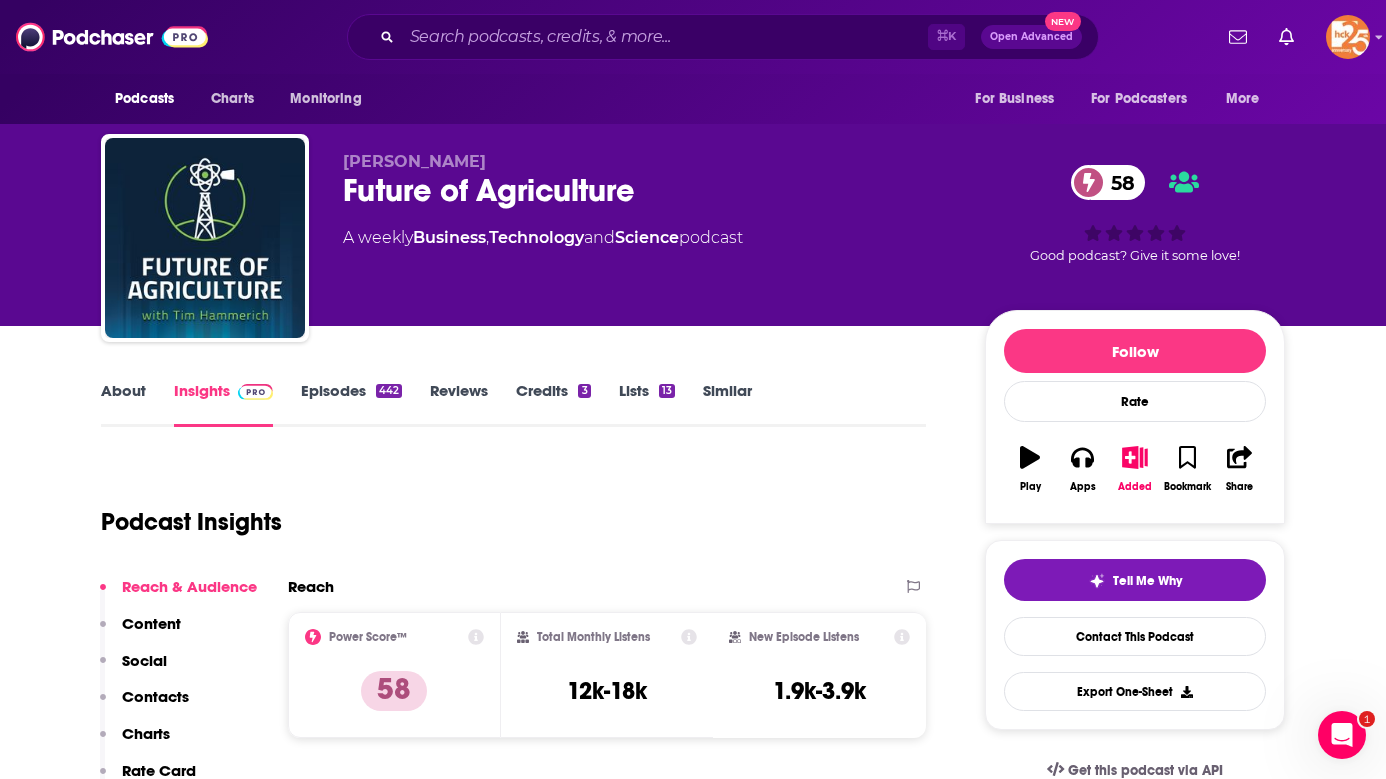 drag, startPoint x: 577, startPoint y: 548, endPoint x: 632, endPoint y: 3, distance: 547.7682 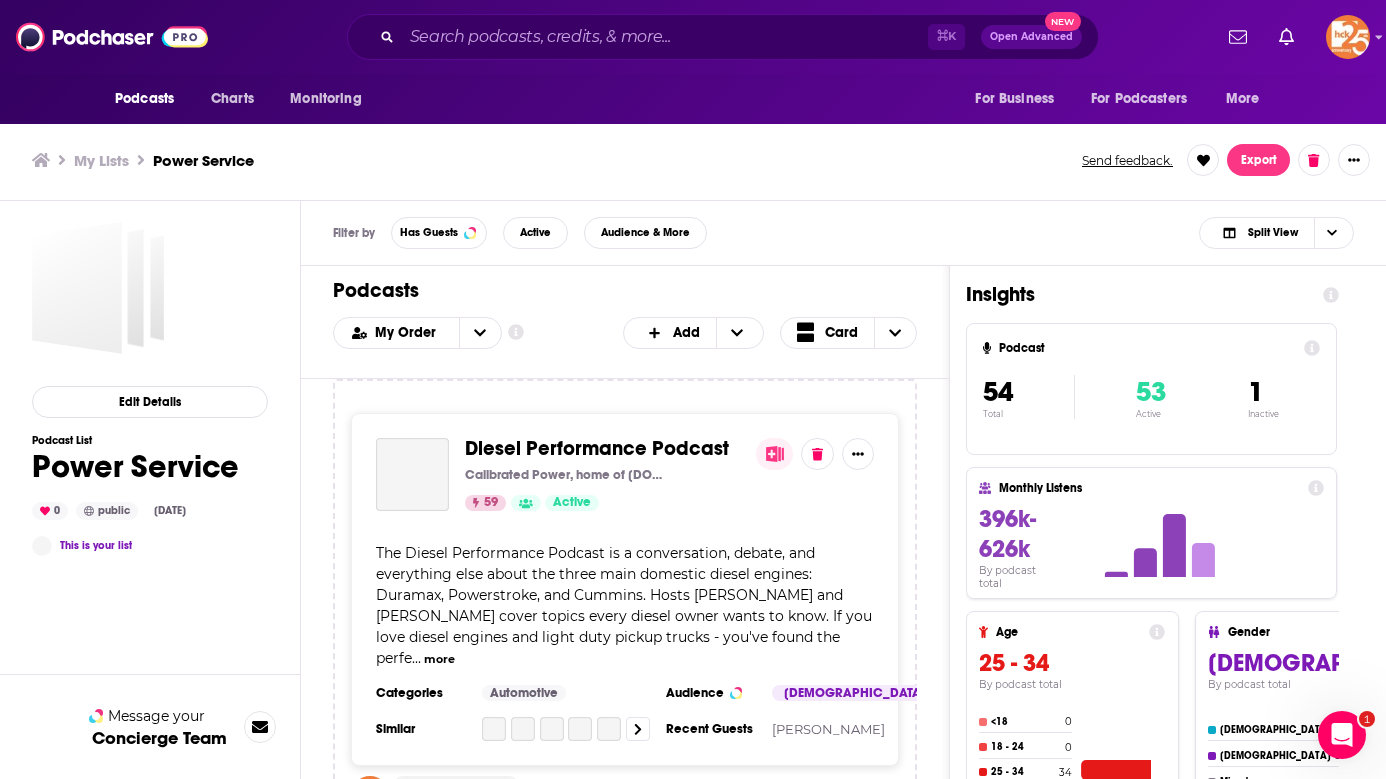 scroll, scrollTop: 0, scrollLeft: 0, axis: both 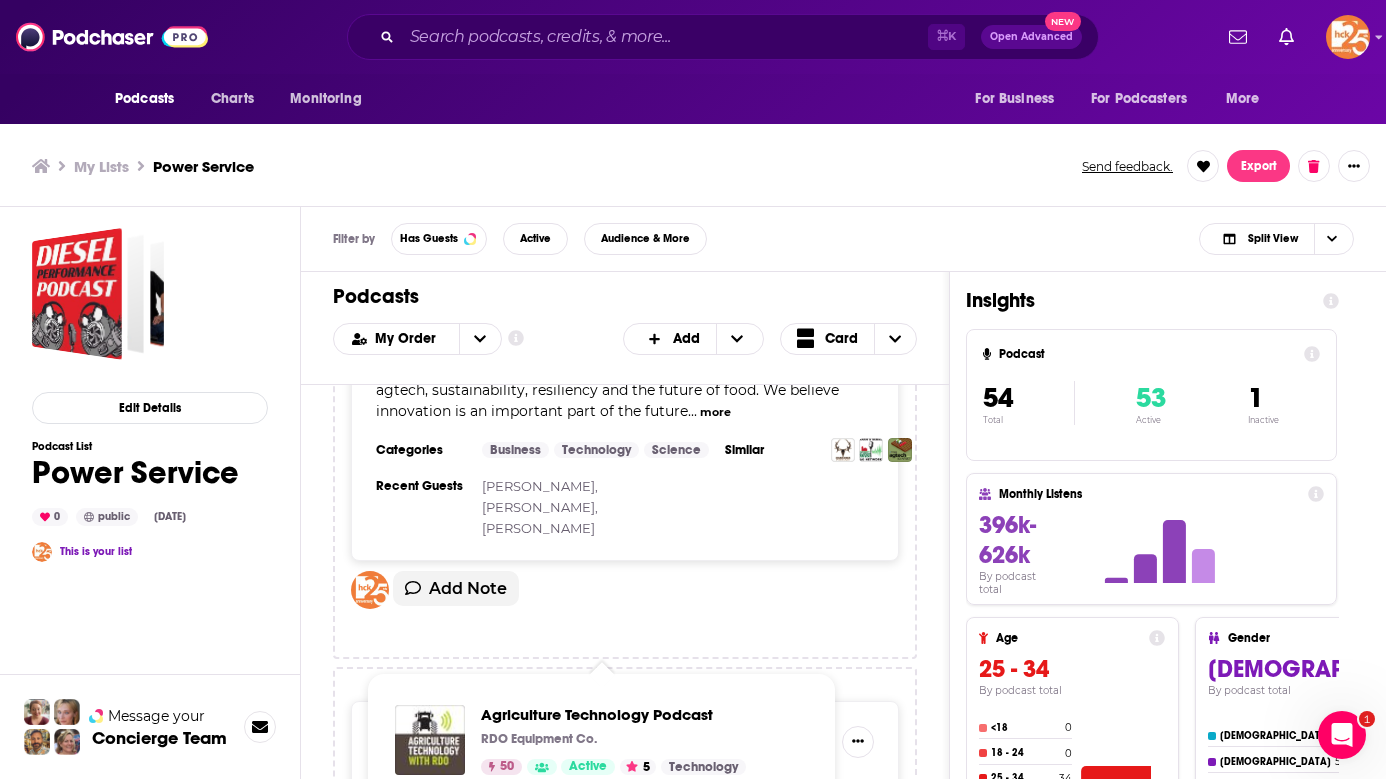 click on "Agriculture Technology Podcast RDO Equipment Co. 50 Active 5 Technology Every day, phenomenal advancements are being made in the field of agriculture technology. Whether you’re a seasoned pro in precision ag, or just getting started, this podcast provides the latest news and information you need for your success in the field. Audience Male 25-34 Added View Insights" at bounding box center [601, 802] 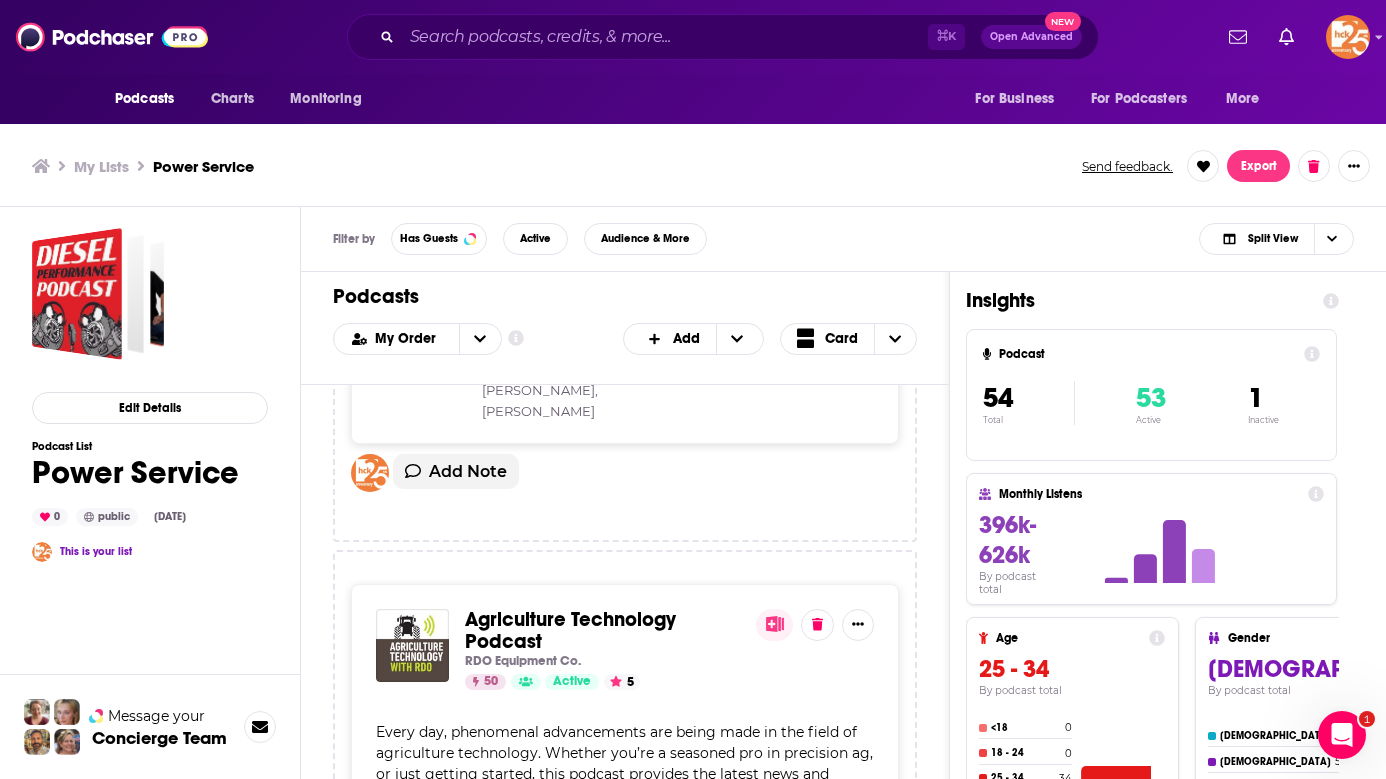 scroll, scrollTop: 6394, scrollLeft: 0, axis: vertical 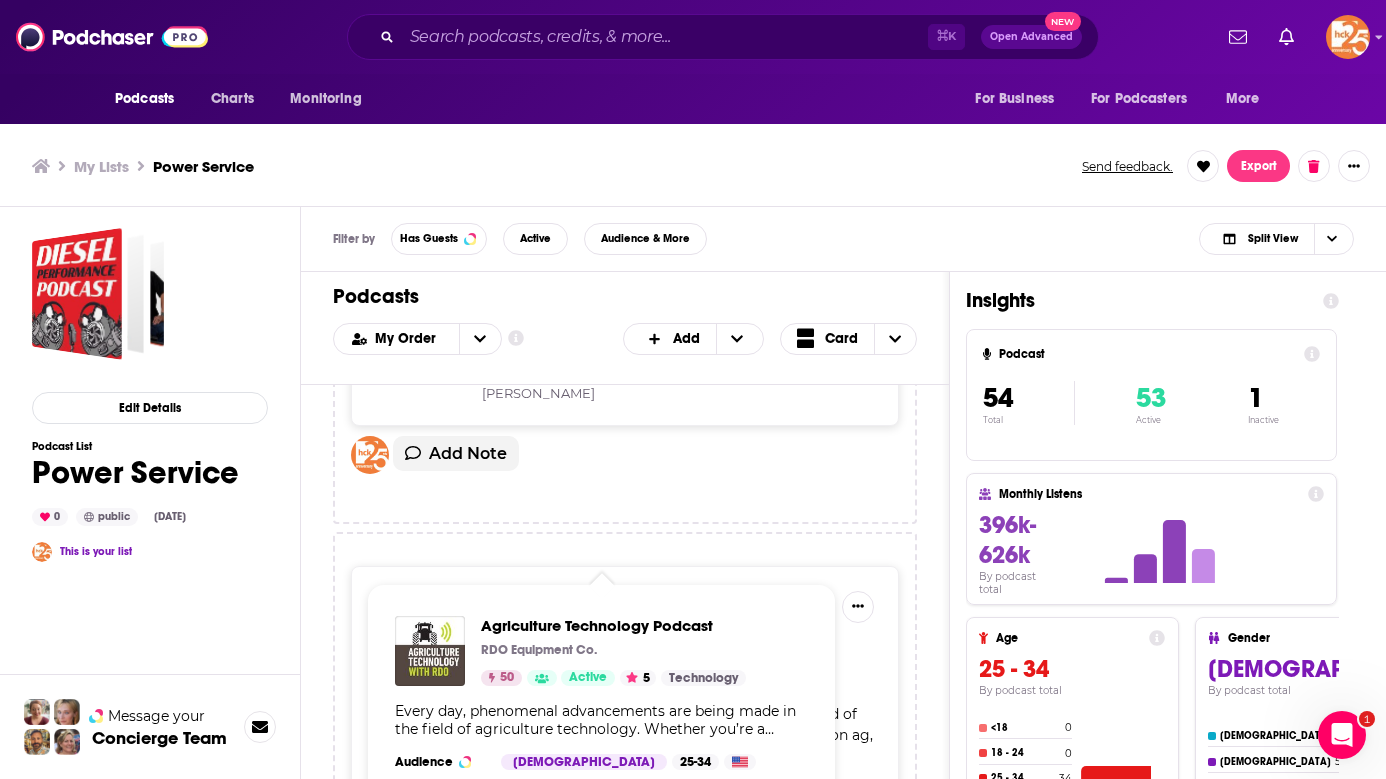 click on "Agriculture Technology Podcast" at bounding box center (570, 612) 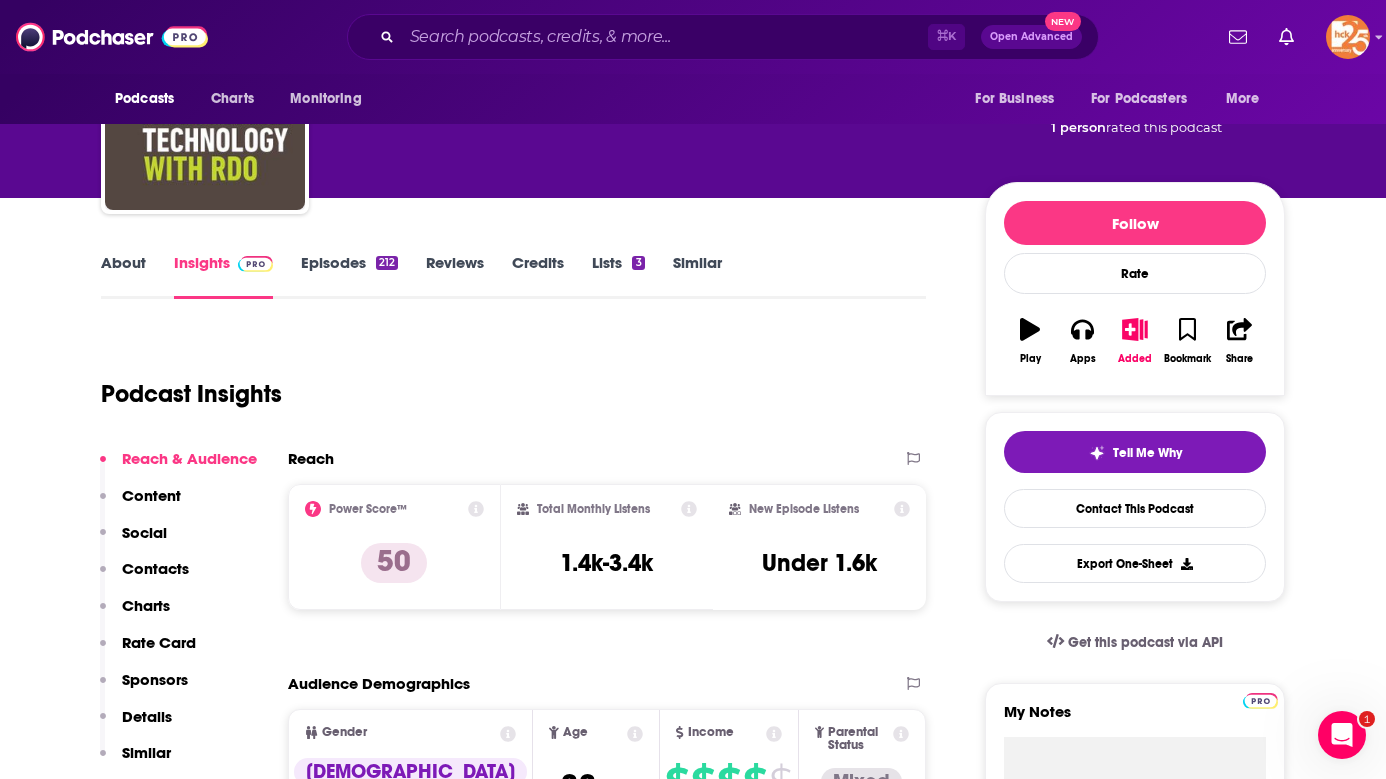 scroll, scrollTop: 147, scrollLeft: 0, axis: vertical 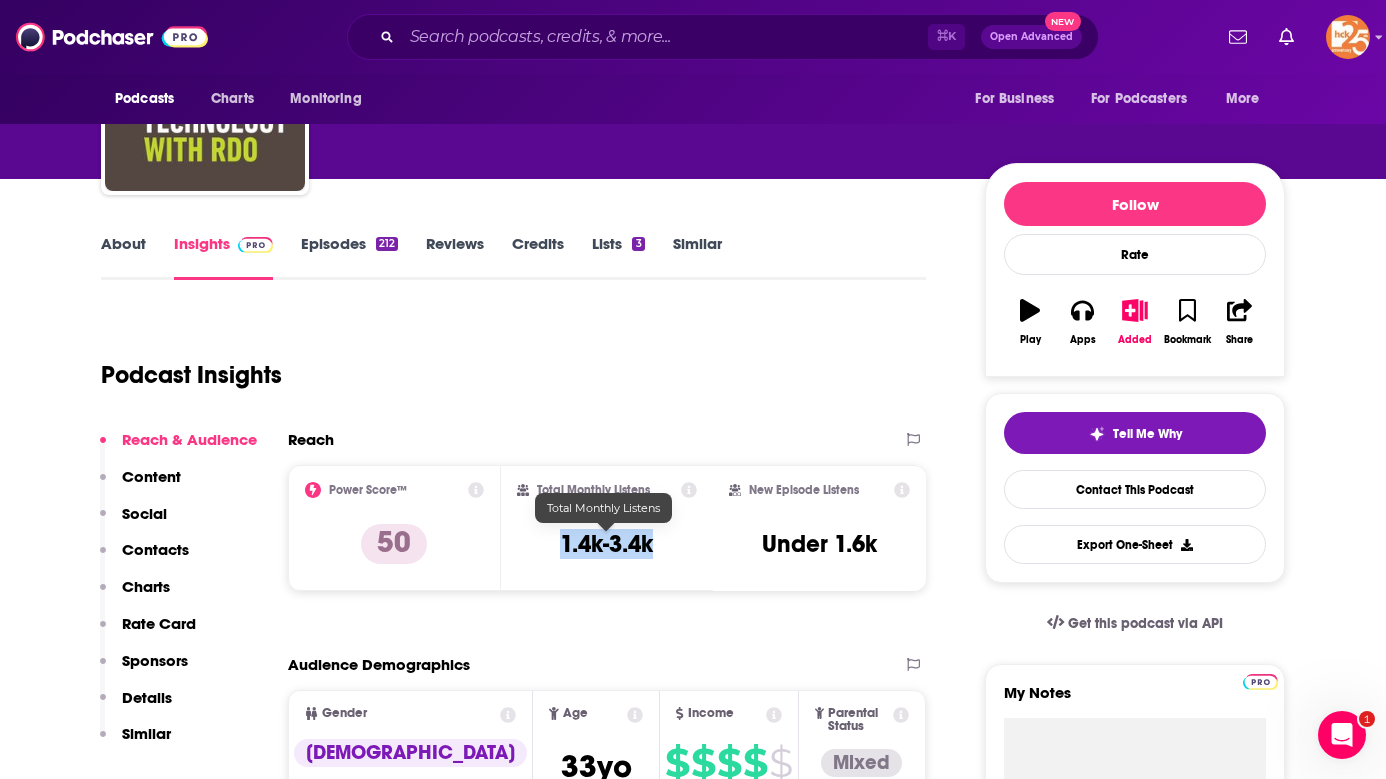 drag, startPoint x: 672, startPoint y: 532, endPoint x: 557, endPoint y: 528, distance: 115.06954 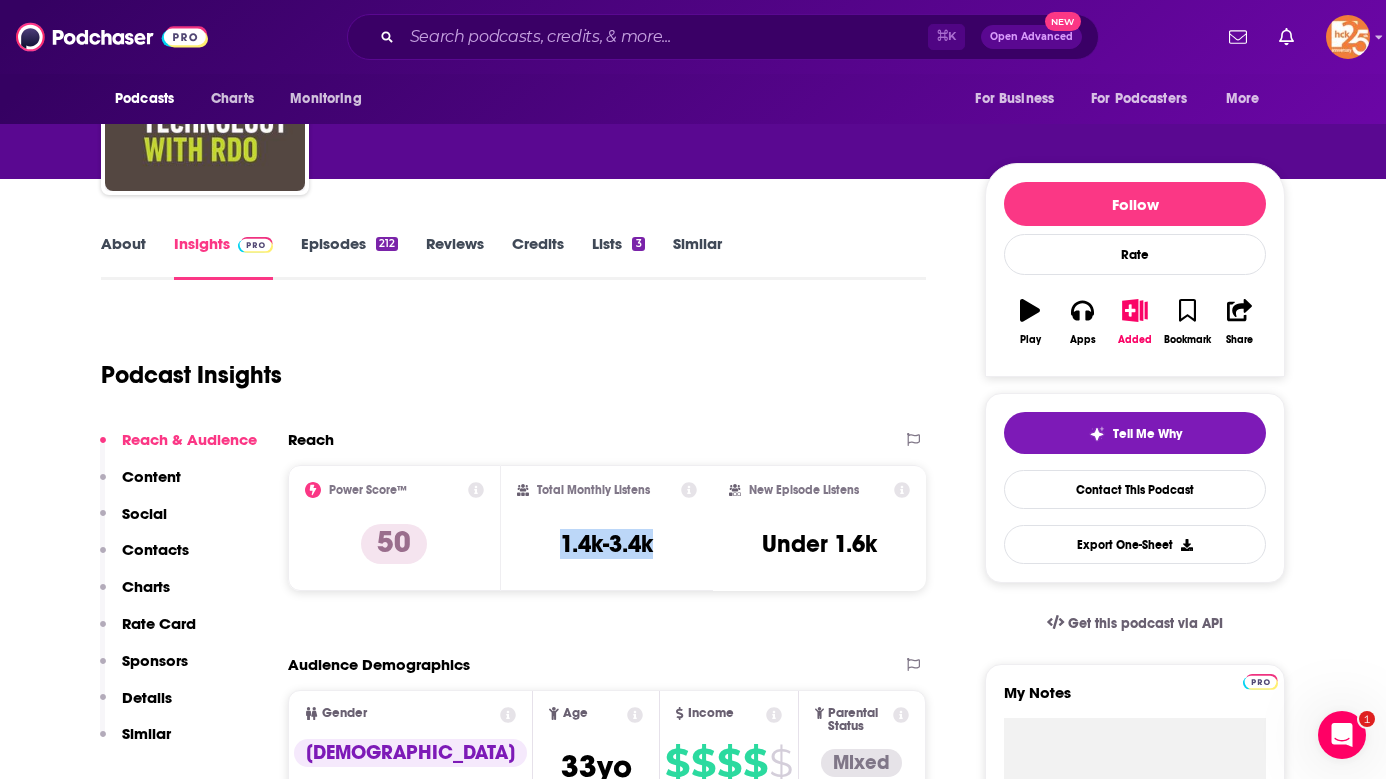 copy on "1.4k-3.4k" 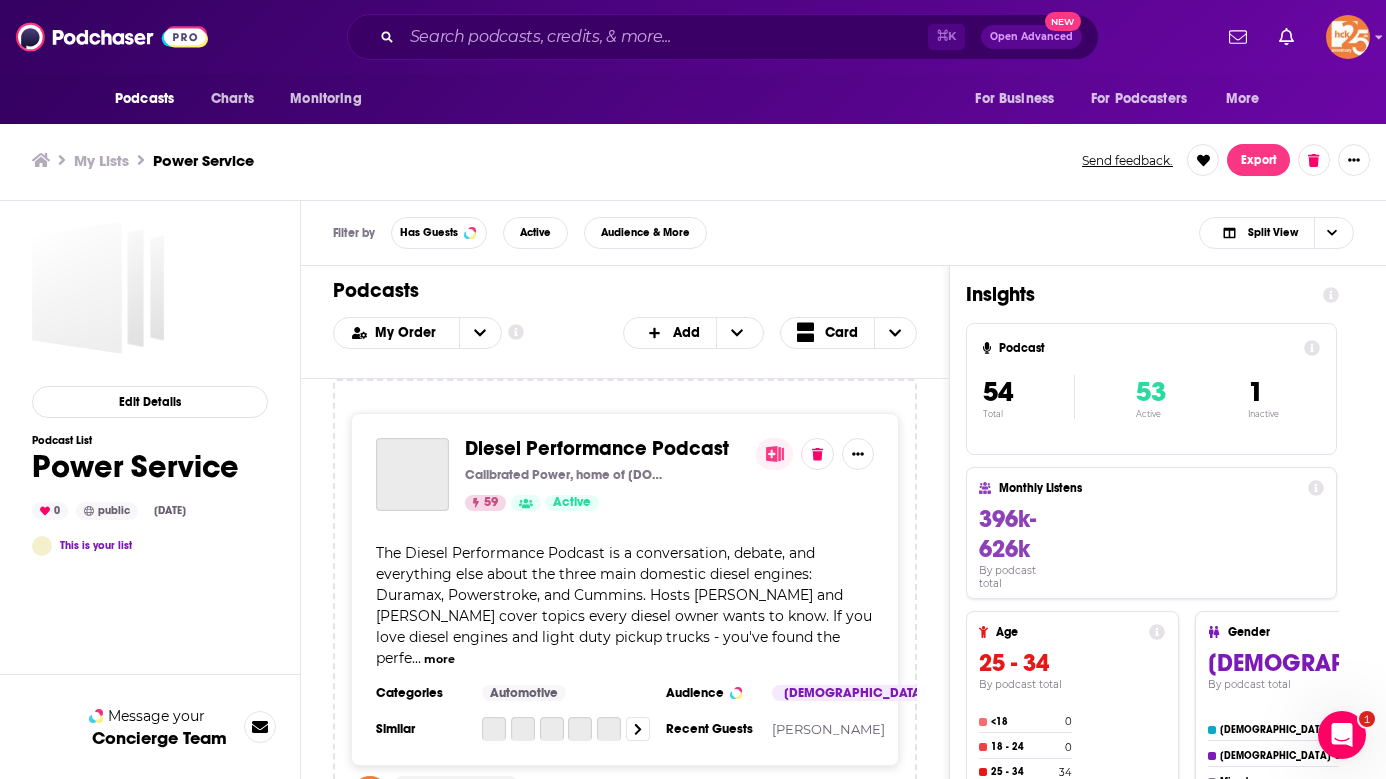 scroll, scrollTop: 0, scrollLeft: 0, axis: both 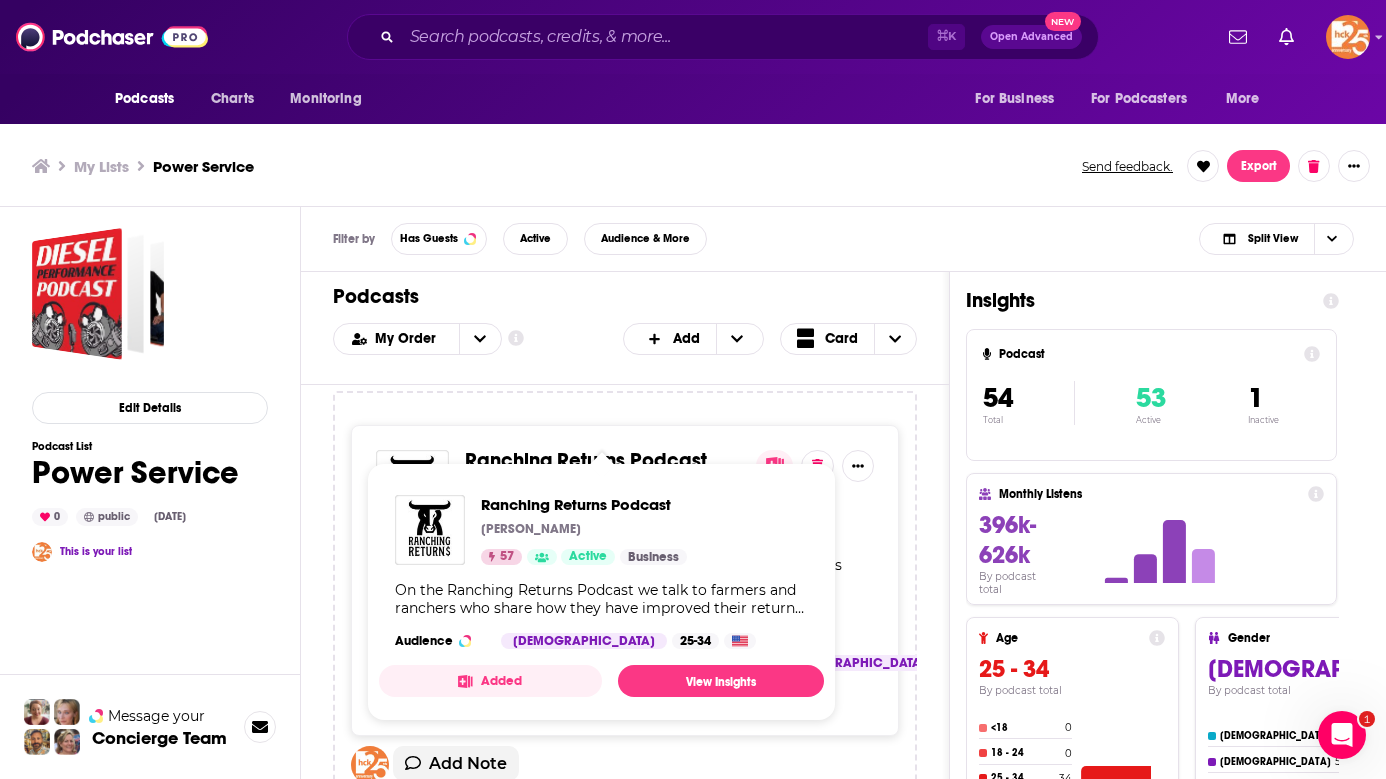 click on "Ranching Returns Podcast" at bounding box center (586, 460) 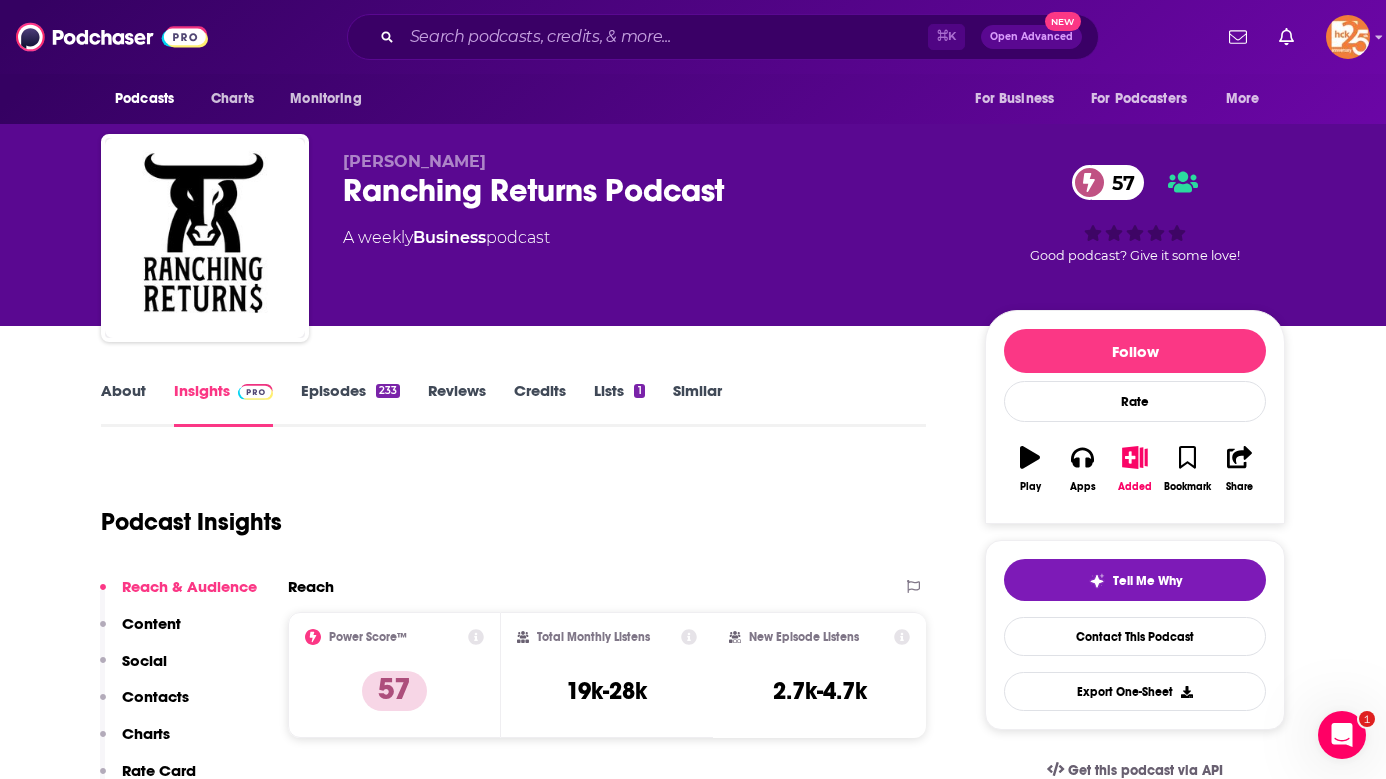scroll, scrollTop: 125, scrollLeft: 0, axis: vertical 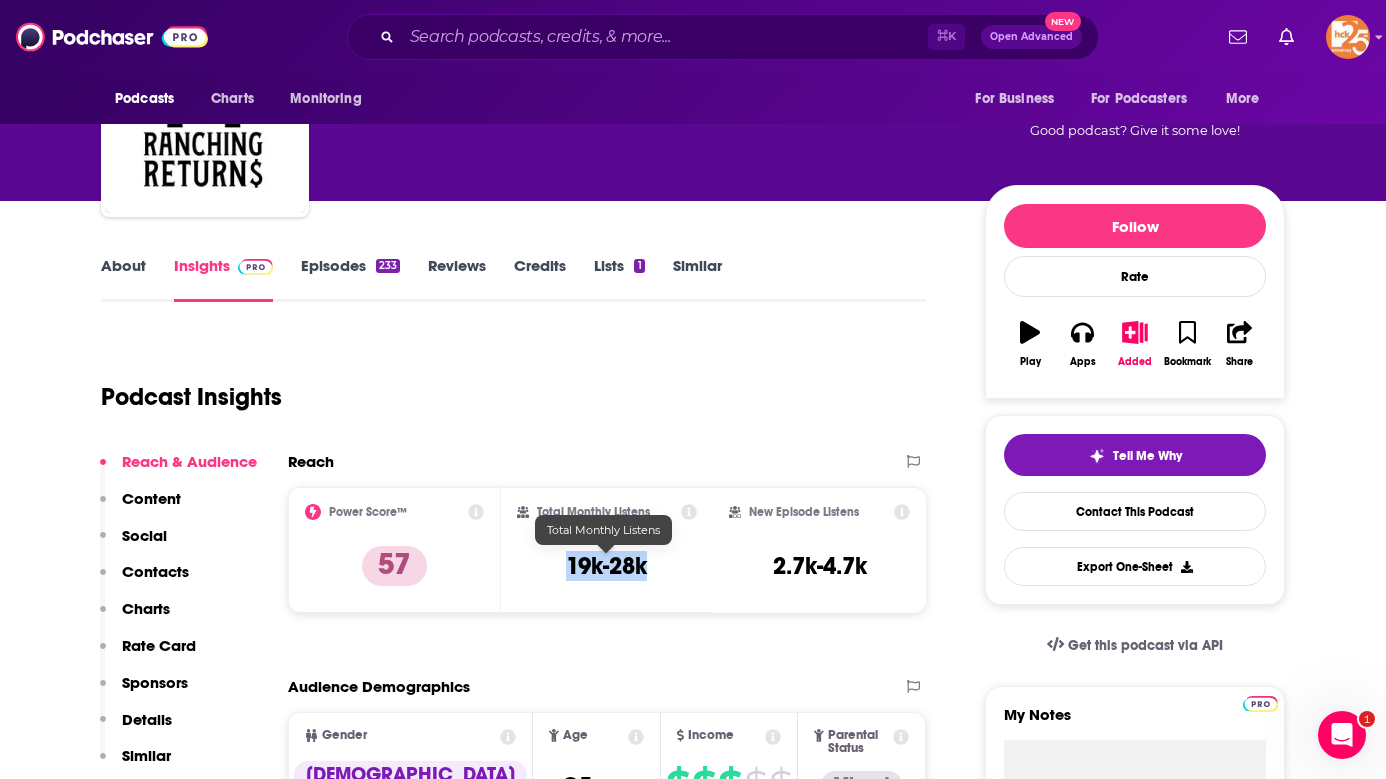 drag, startPoint x: 663, startPoint y: 570, endPoint x: 562, endPoint y: 561, distance: 101.4002 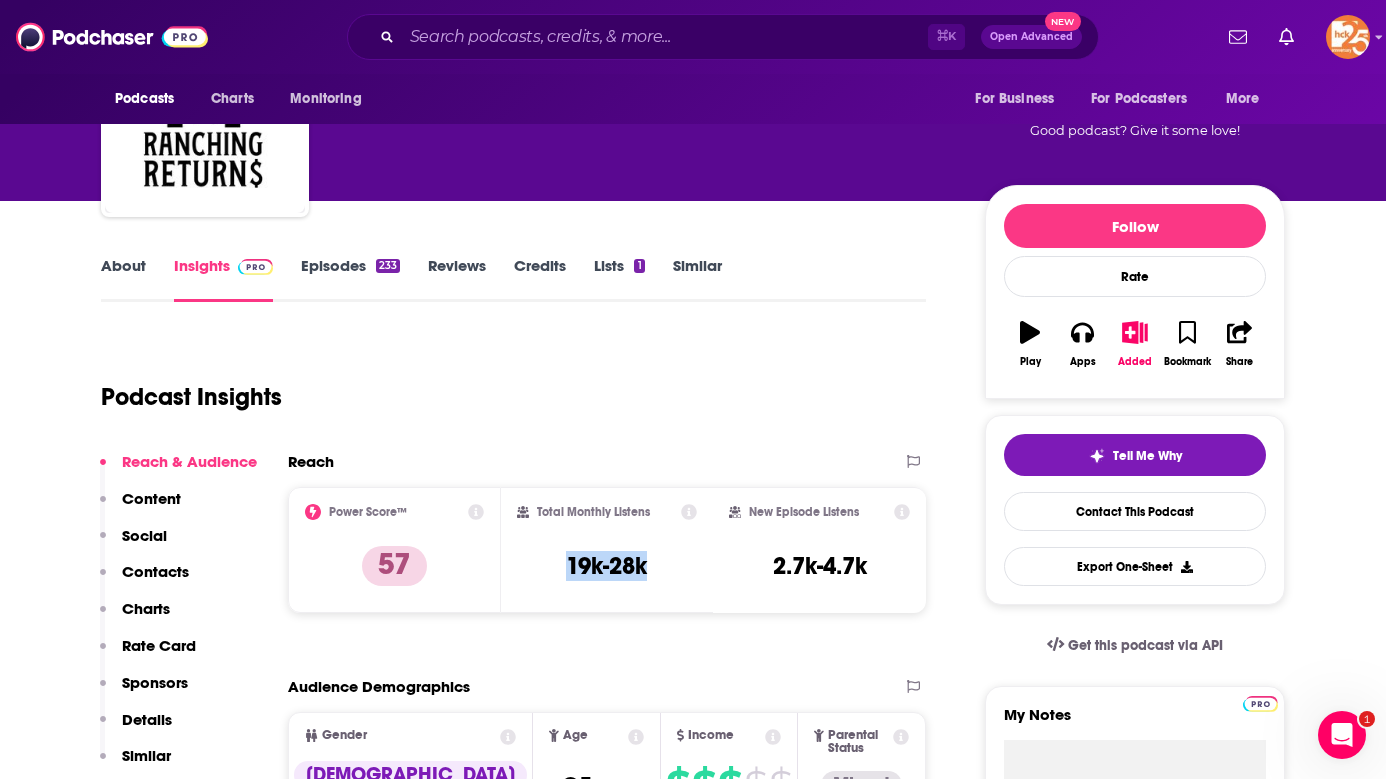 copy on "19k-28k" 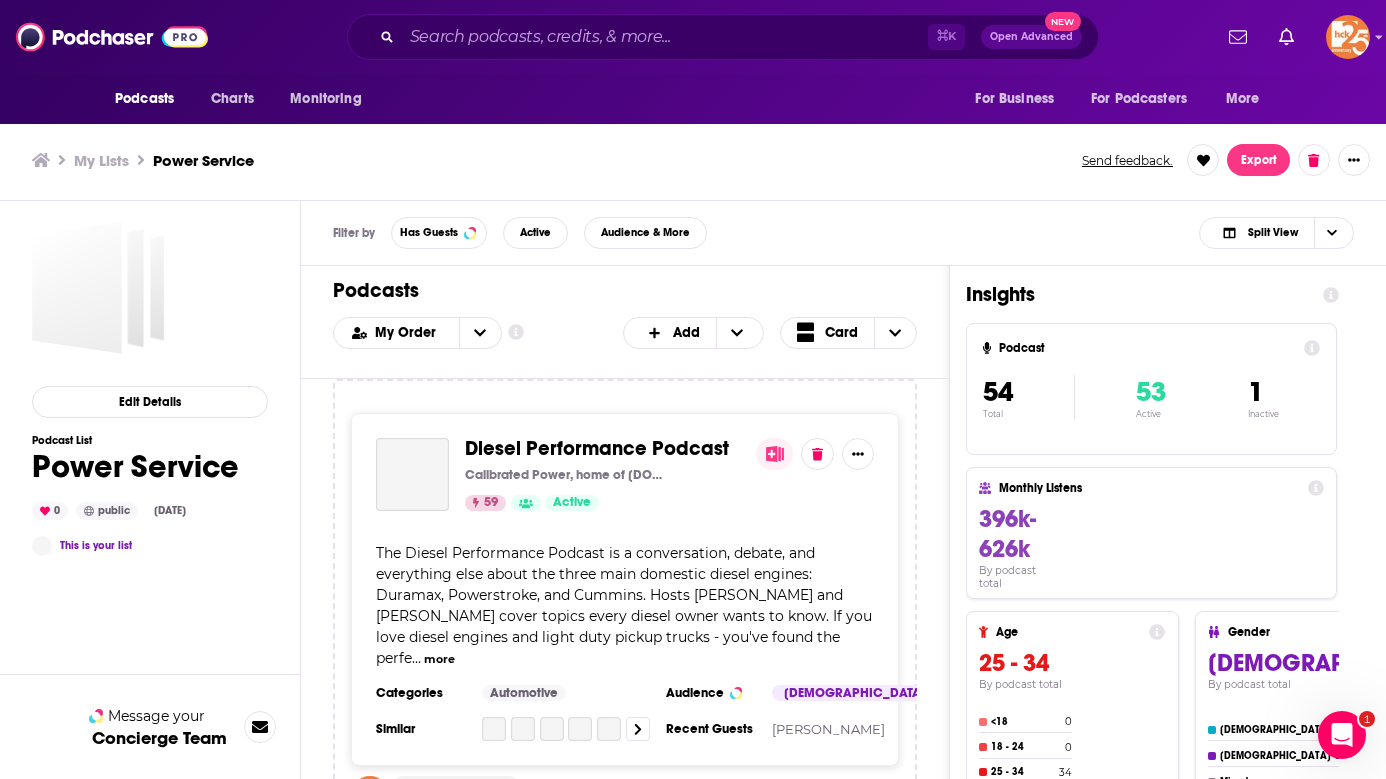 scroll, scrollTop: 0, scrollLeft: 0, axis: both 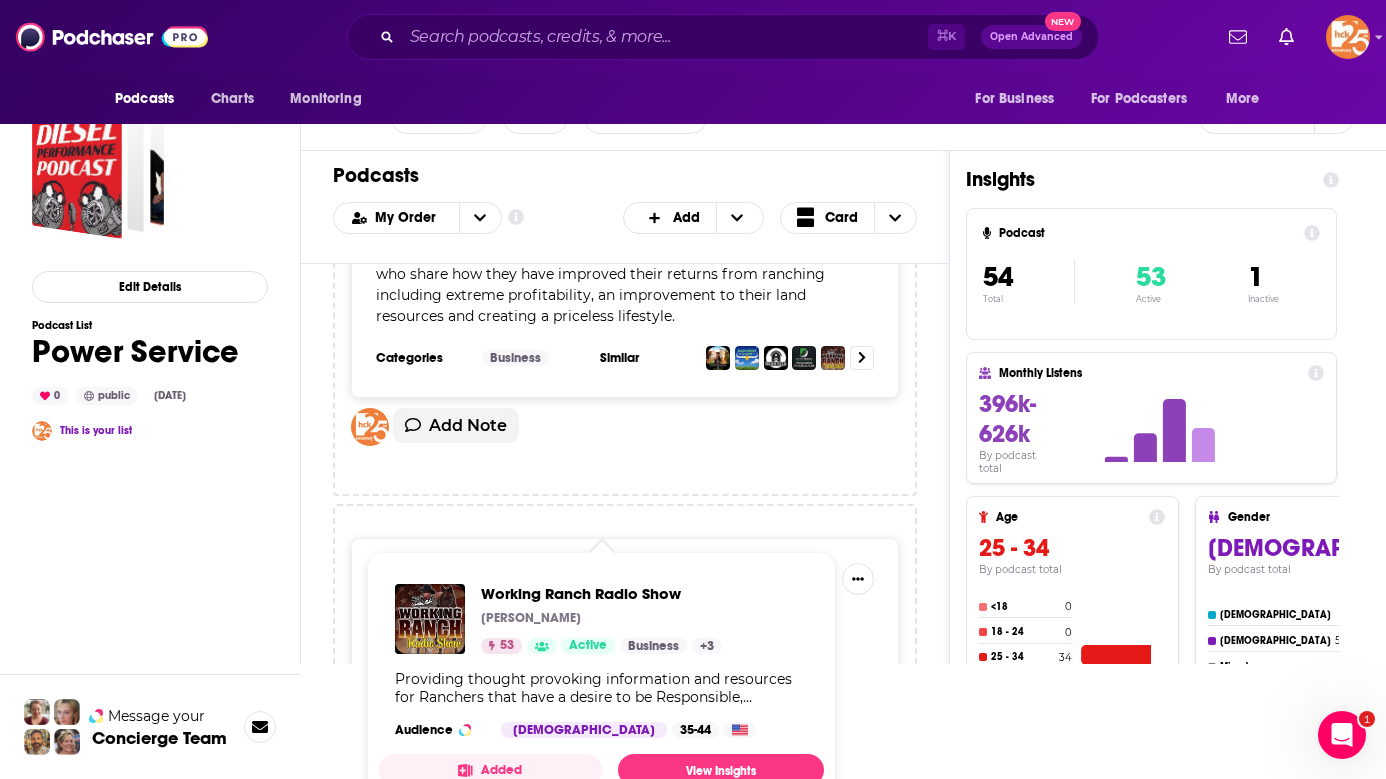 click on "Working Ranch Radio Show Justin Mills 53 Active Business + 3 Providing thought provoking information and resources for Ranchers that have a desire to be Responsible, Adaptive, and Profitable.  From cows, to land, to people, and technology... issues every ranching business deals with.  Hosted by Justin Mills, a 4th generation Wyoming Rancher.
A production of Working Ranch Magazine. Audience Male 35-44 Added View Insights" at bounding box center [601, 681] 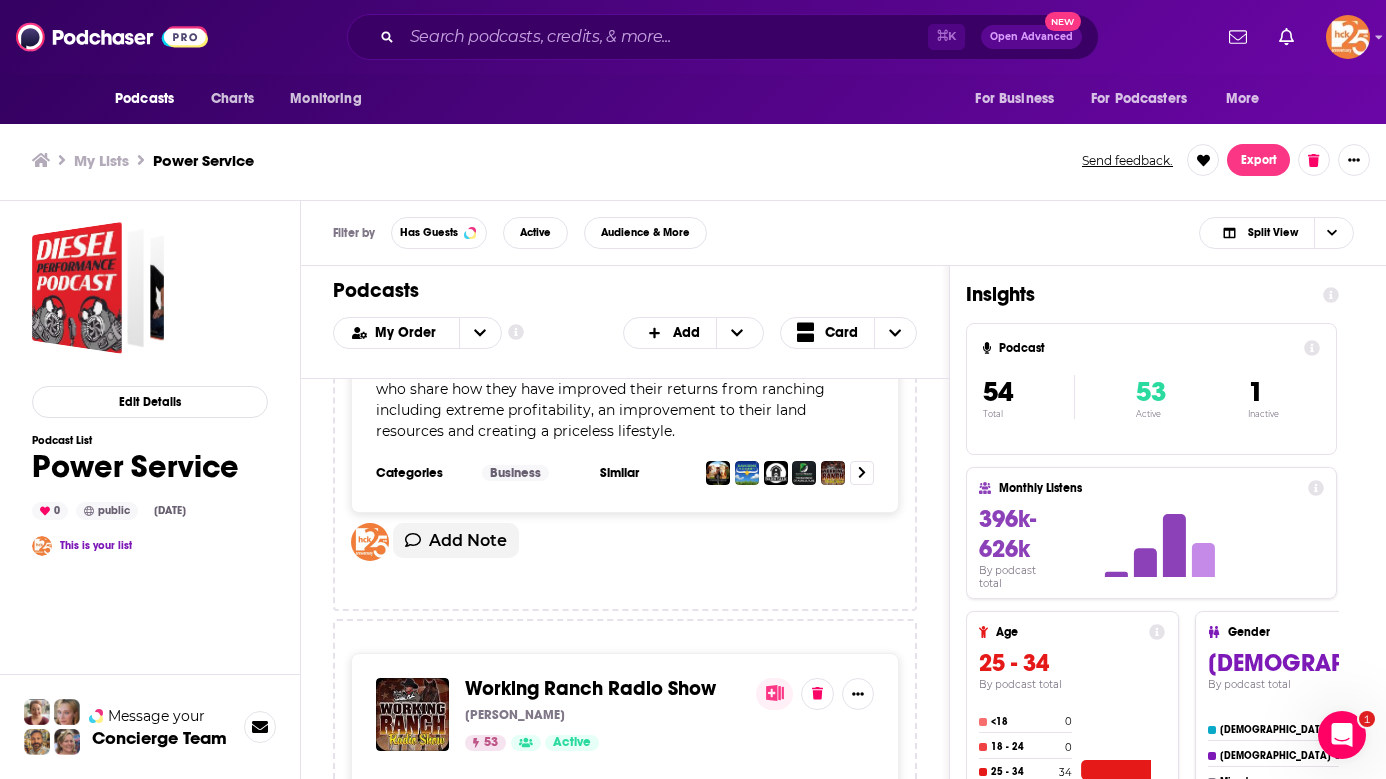 scroll, scrollTop: 121, scrollLeft: 0, axis: vertical 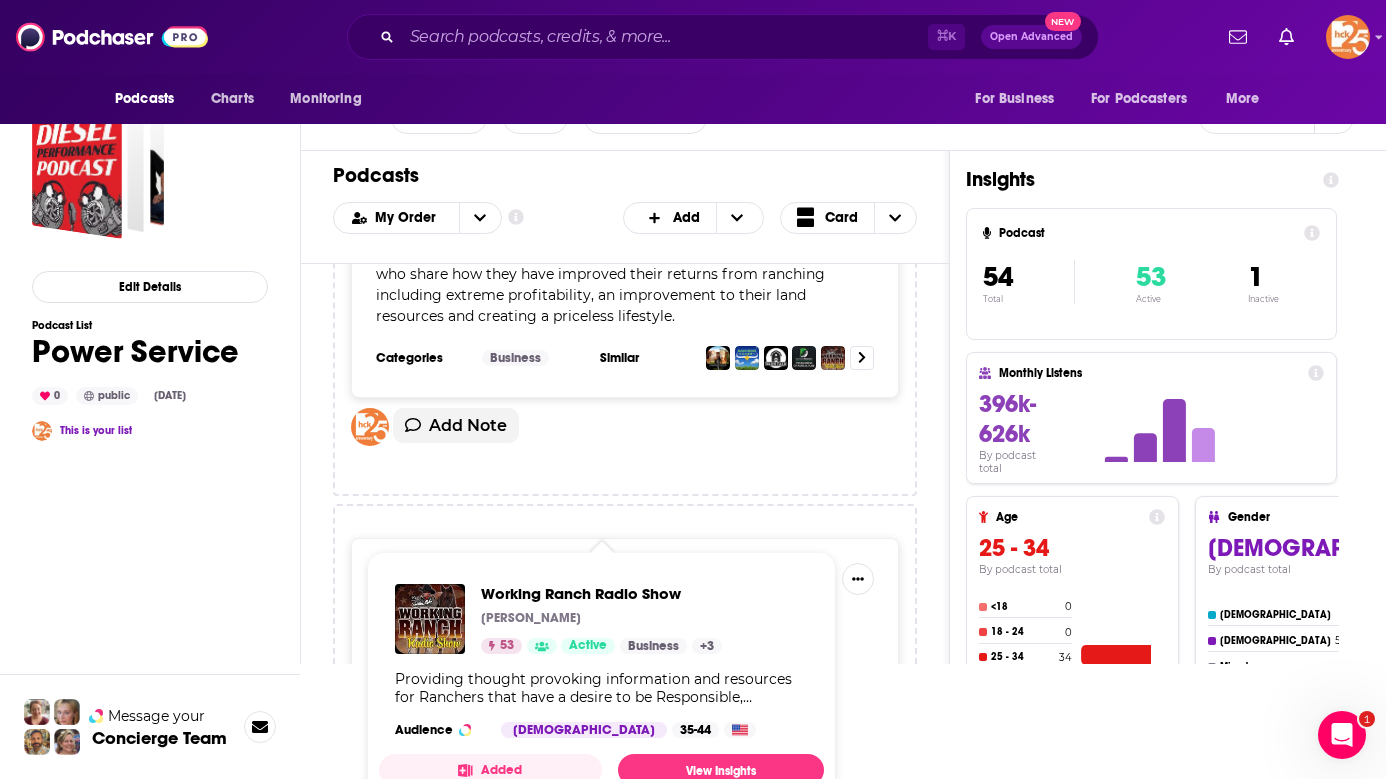 click on "Working Ranch Radio Show Justin Mills 53 Active Business + 3 Providing thought provoking information and resources for Ranchers that have a desire to be Responsible, Adaptive, and Profitable.  From cows, to land, to people, and technology... issues every ranching business deals with.  Hosted by Justin Mills, a 4th generation Wyoming Rancher.
A production of Working Ranch Magazine. Audience Male 35-44 Added View Insights" at bounding box center [601, 681] 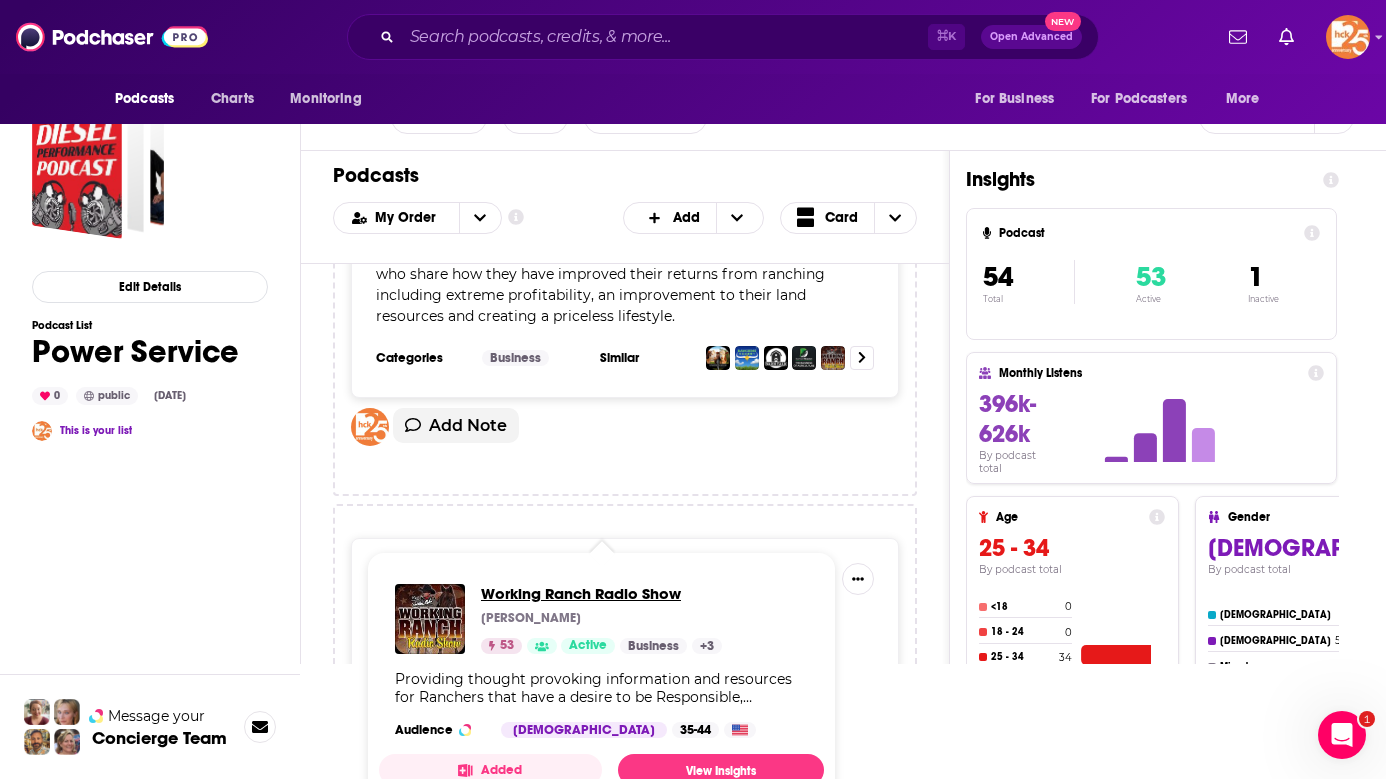 click on "Working Ranch Radio Show" at bounding box center [601, 593] 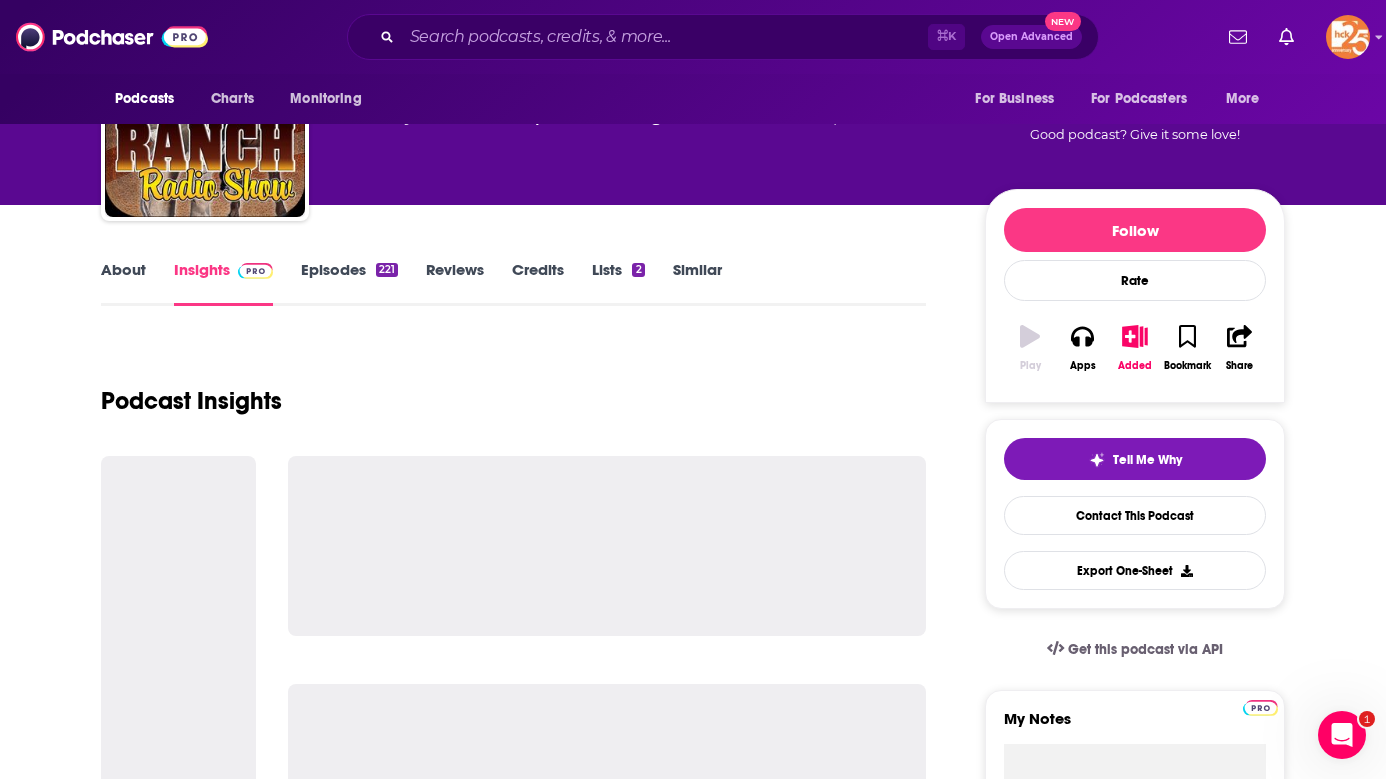 scroll, scrollTop: 0, scrollLeft: 0, axis: both 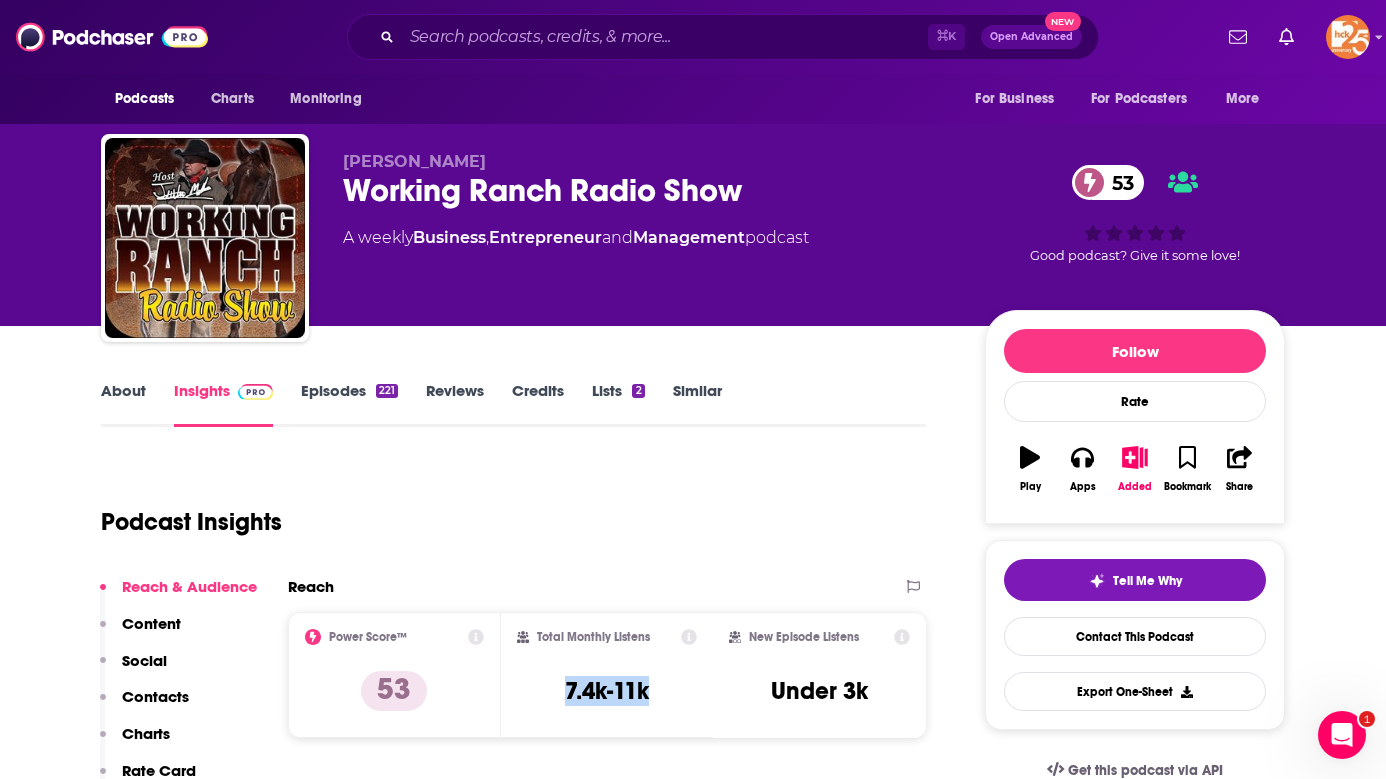 drag, startPoint x: 681, startPoint y: 700, endPoint x: 558, endPoint y: 682, distance: 124.3101 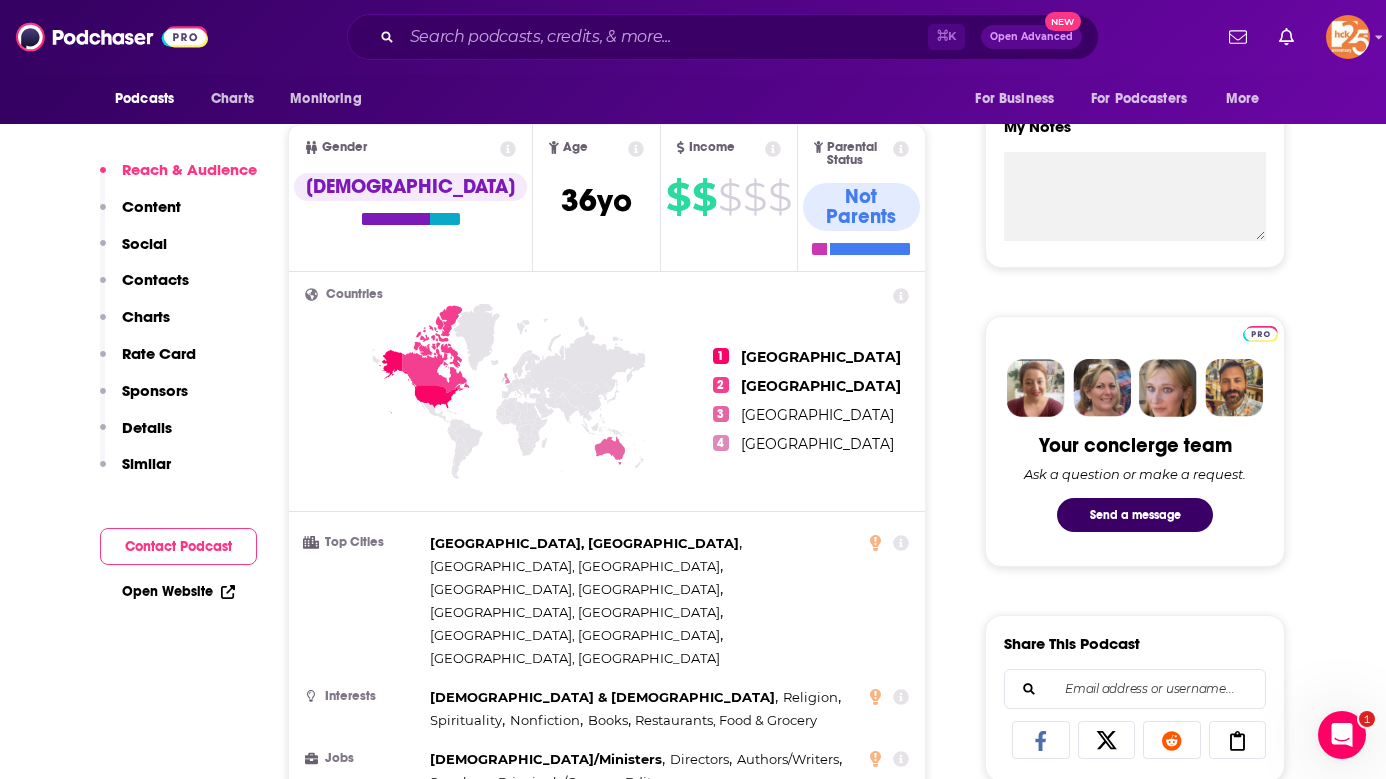 scroll, scrollTop: 505, scrollLeft: 0, axis: vertical 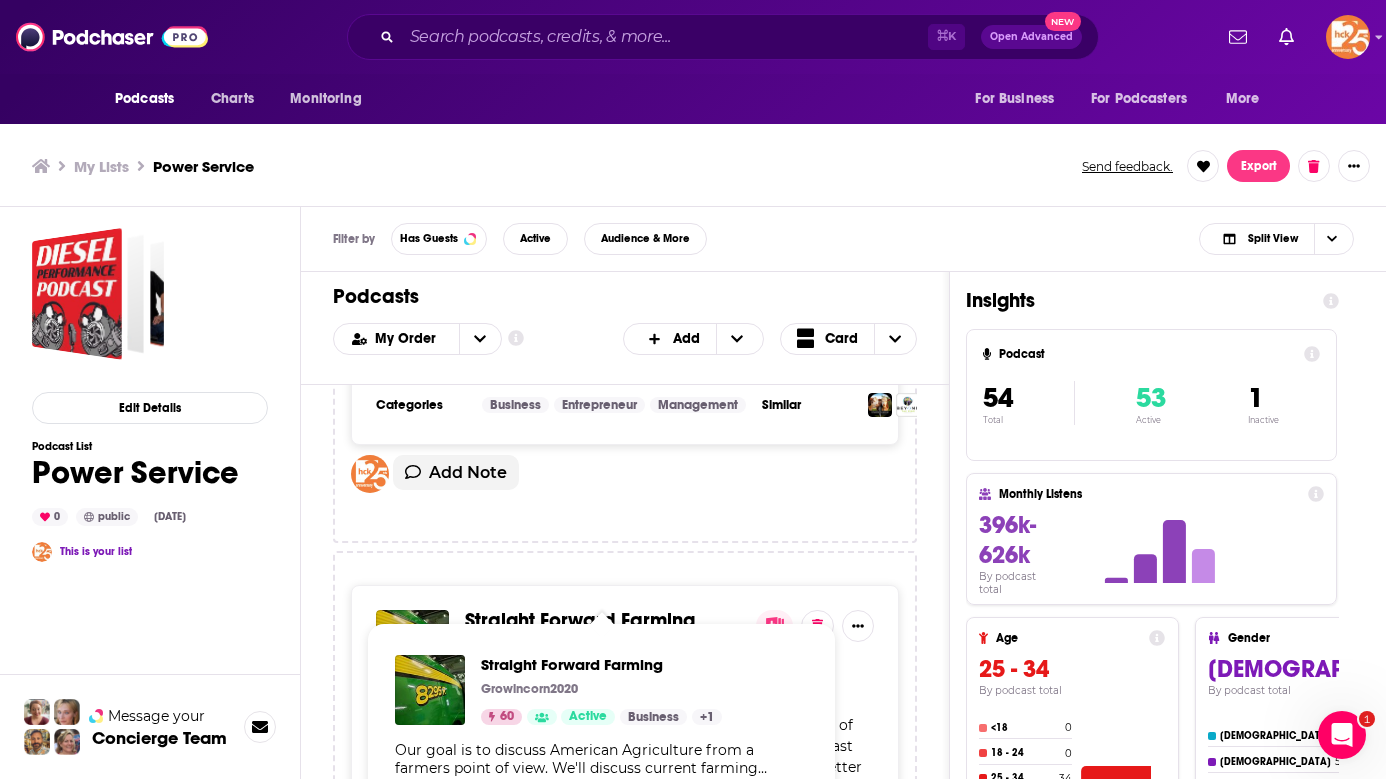 click on "Straight Forward Farming" at bounding box center (580, 620) 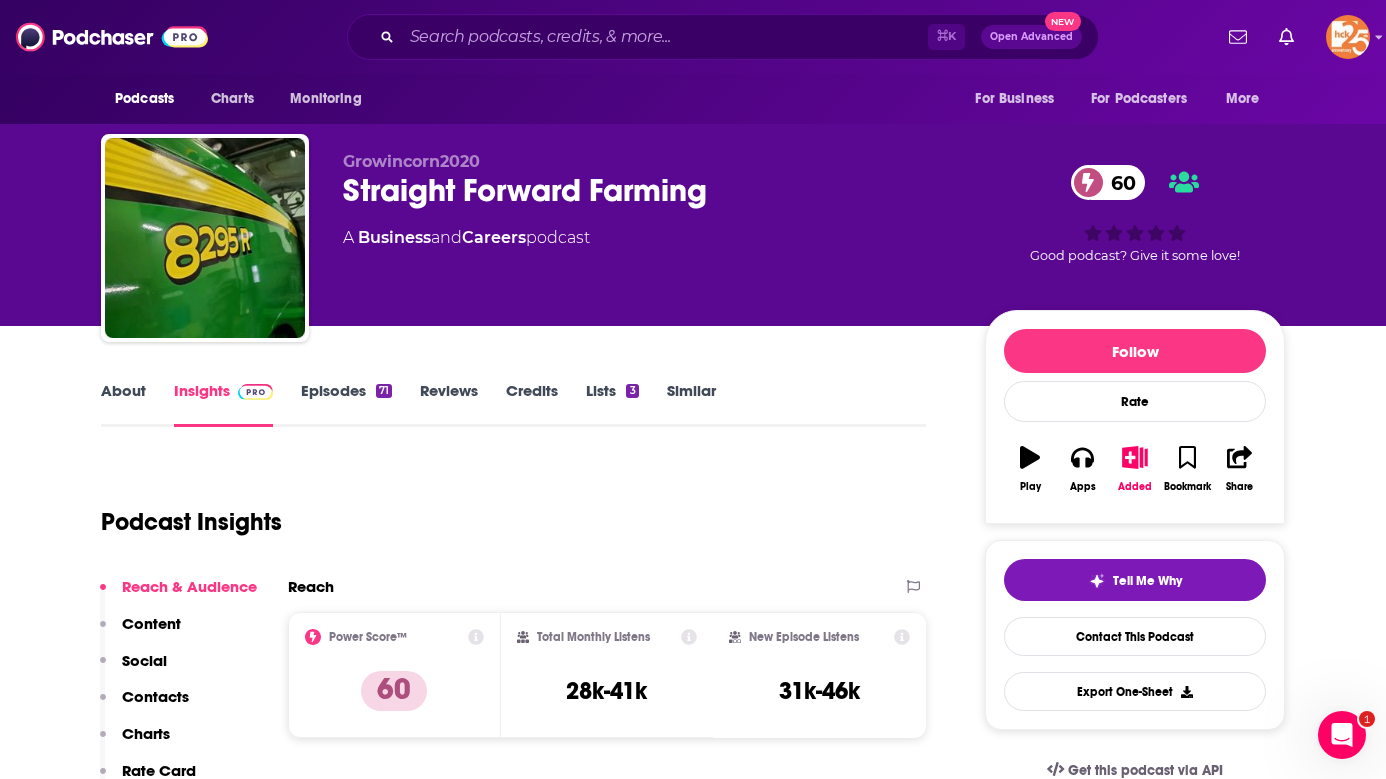 scroll, scrollTop: 122, scrollLeft: 0, axis: vertical 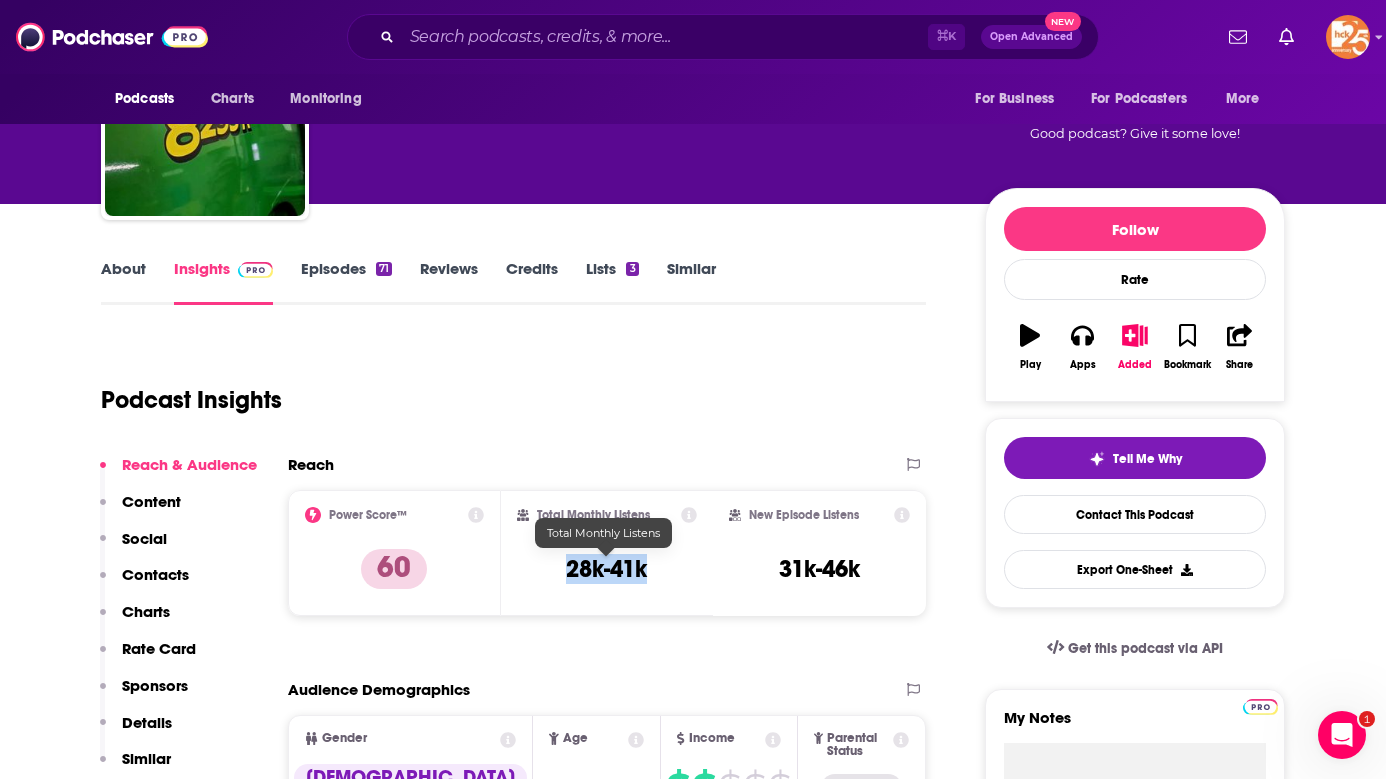 drag, startPoint x: 656, startPoint y: 570, endPoint x: 558, endPoint y: 568, distance: 98.02041 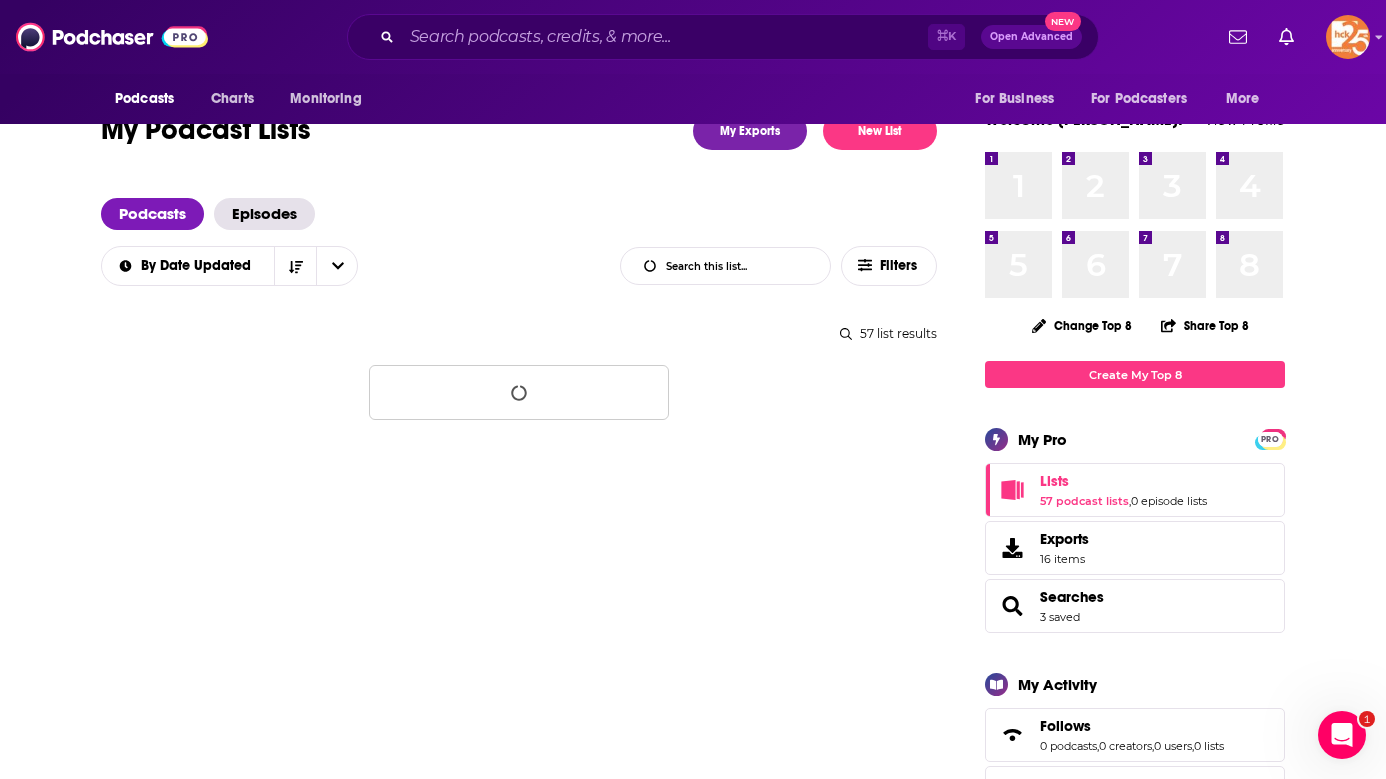scroll, scrollTop: 57, scrollLeft: 0, axis: vertical 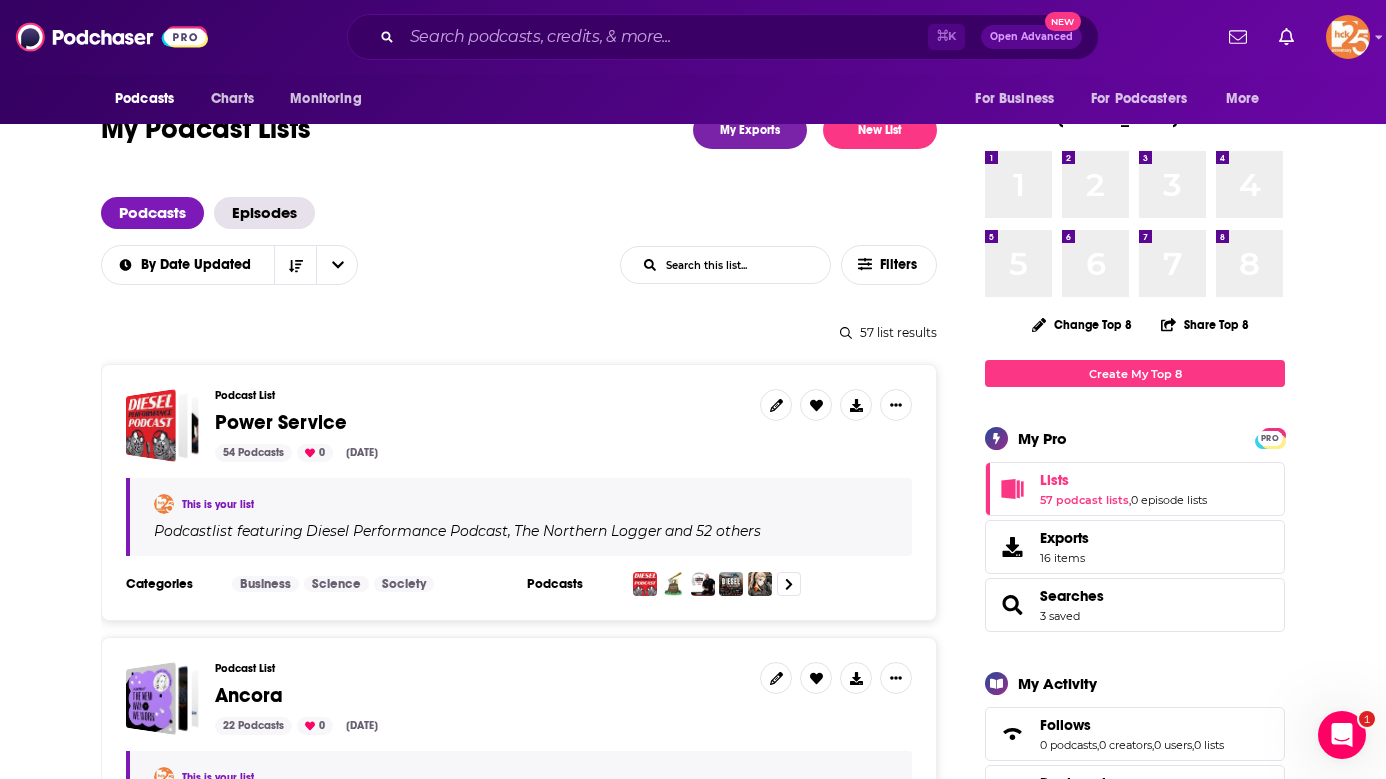 click on "Power Service" at bounding box center (281, 422) 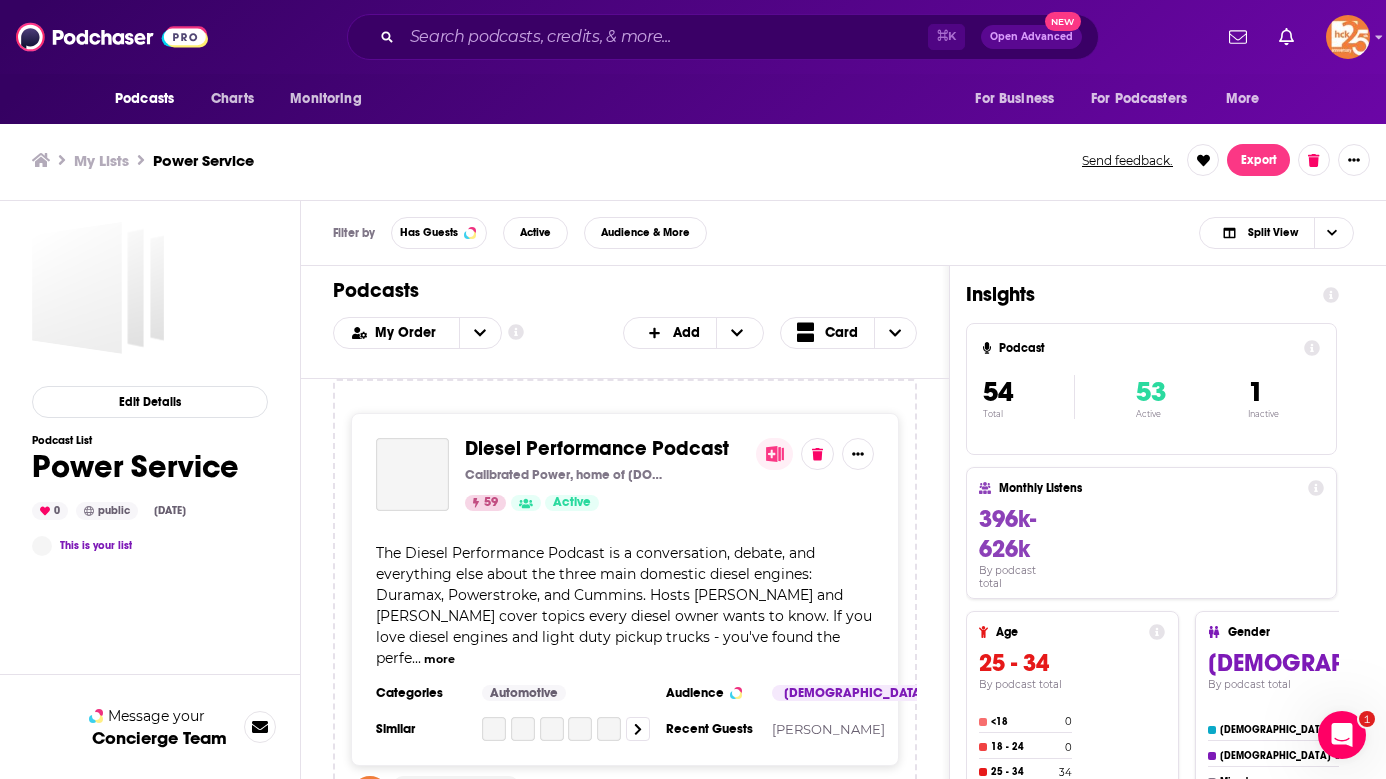 scroll, scrollTop: 0, scrollLeft: 0, axis: both 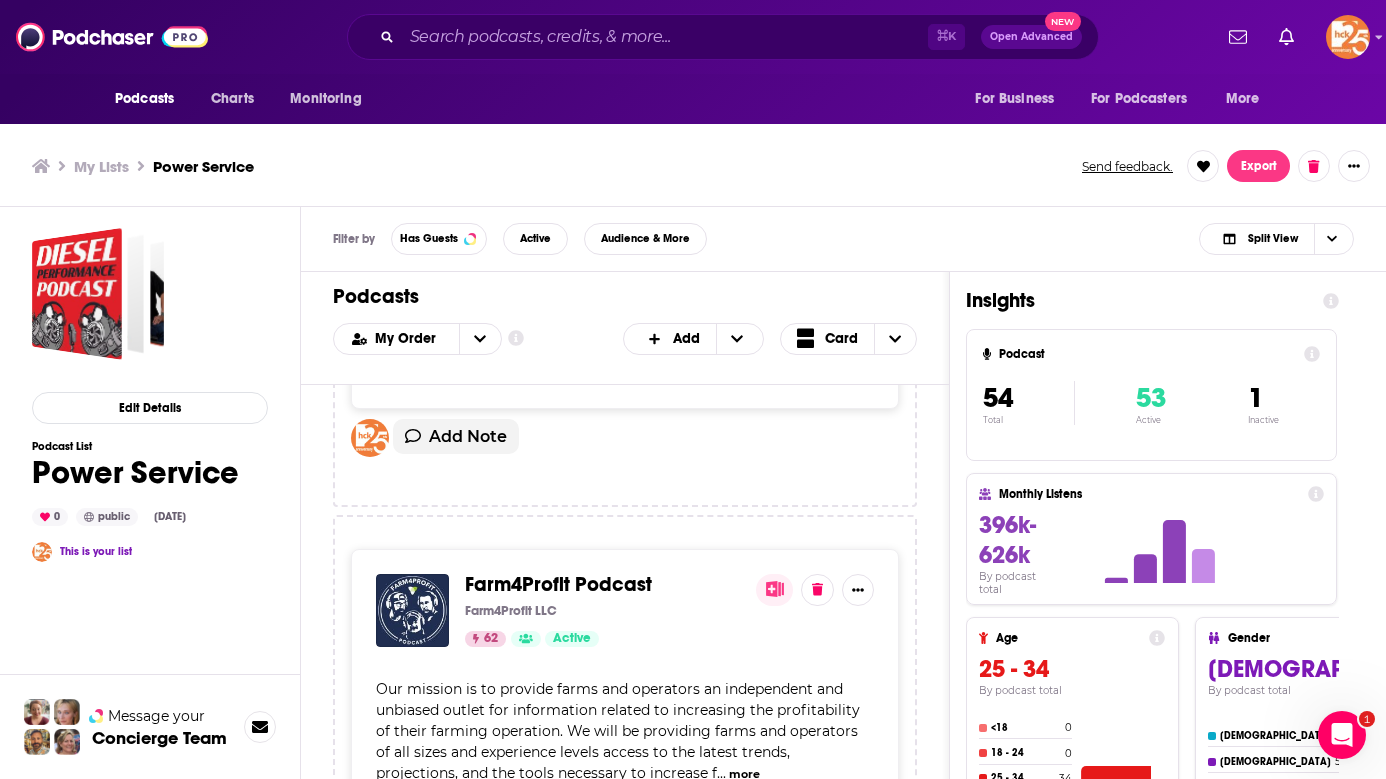 click on "Farm4Profit Podcast" at bounding box center [558, 584] 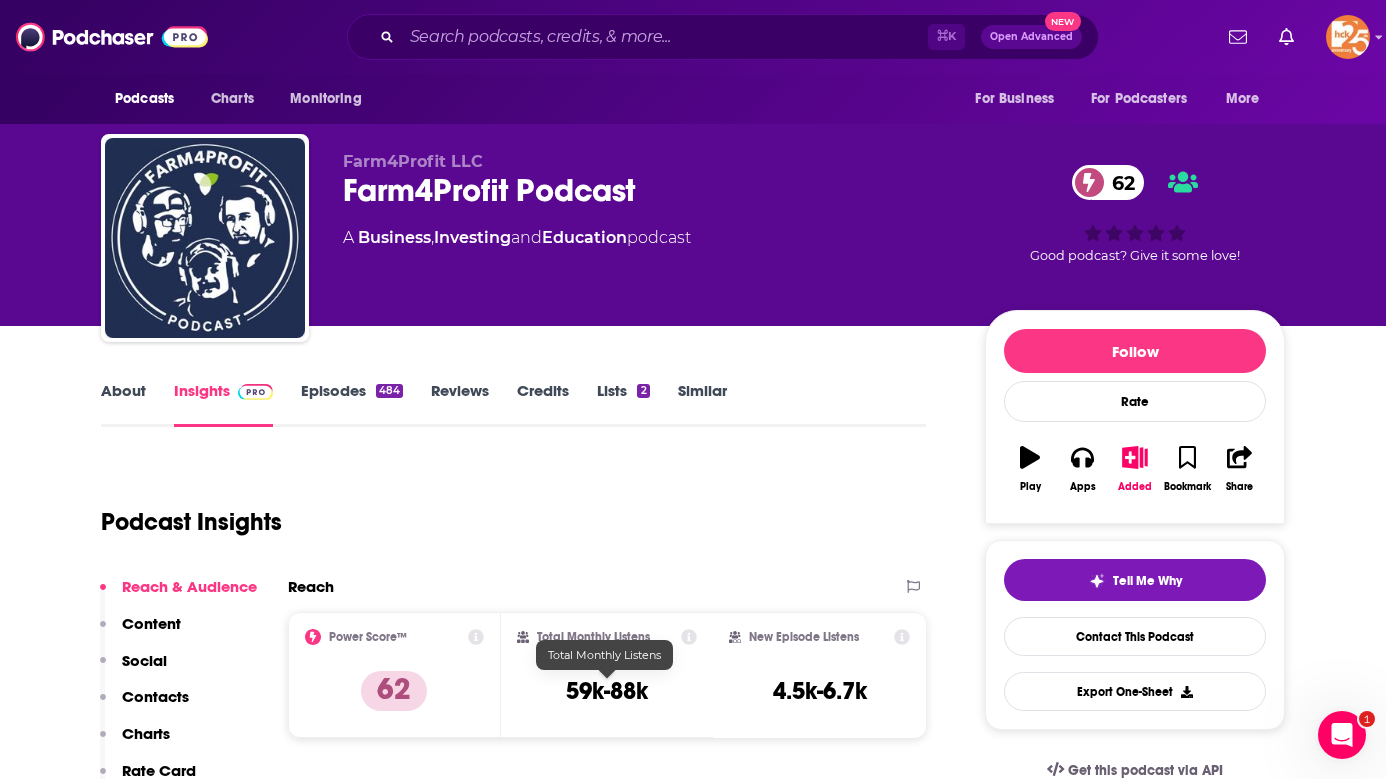 scroll, scrollTop: 72, scrollLeft: 0, axis: vertical 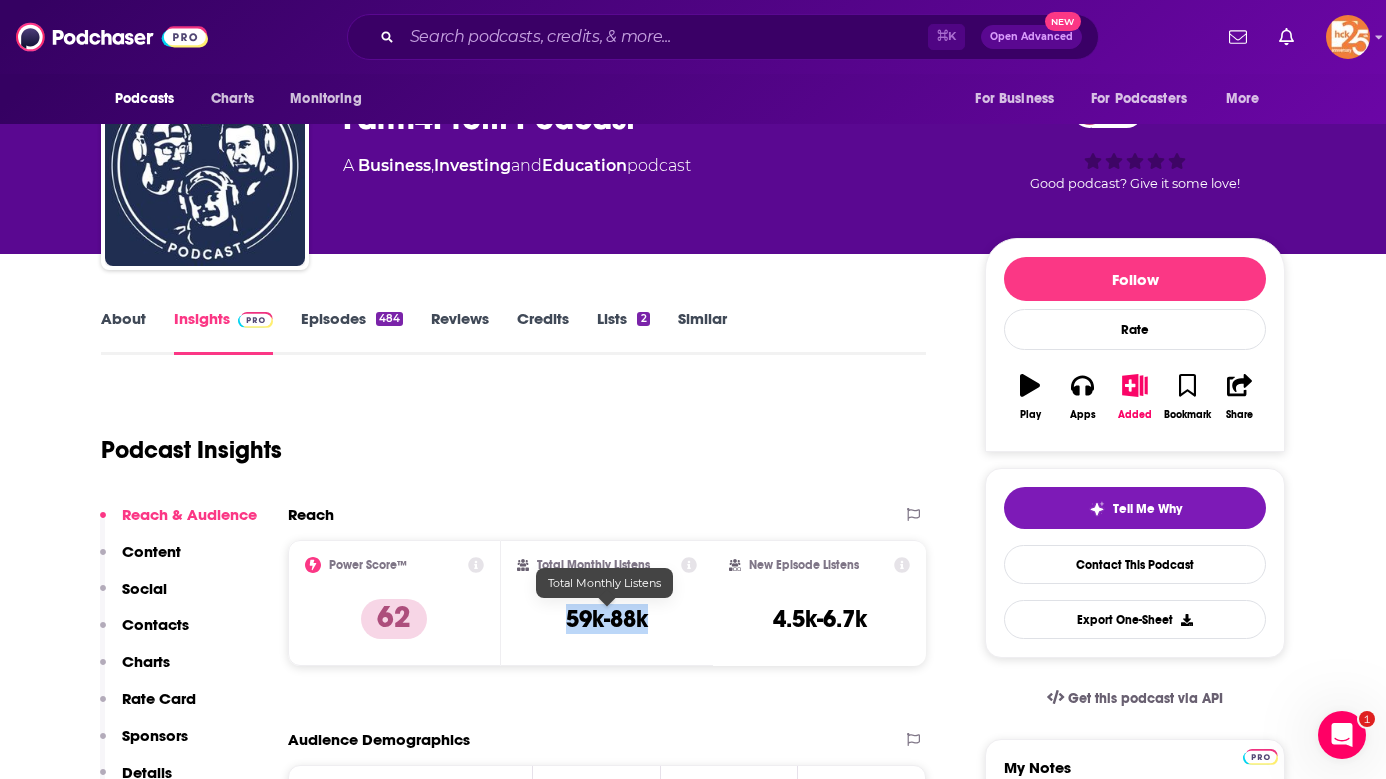 drag, startPoint x: 652, startPoint y: 619, endPoint x: 560, endPoint y: 619, distance: 92 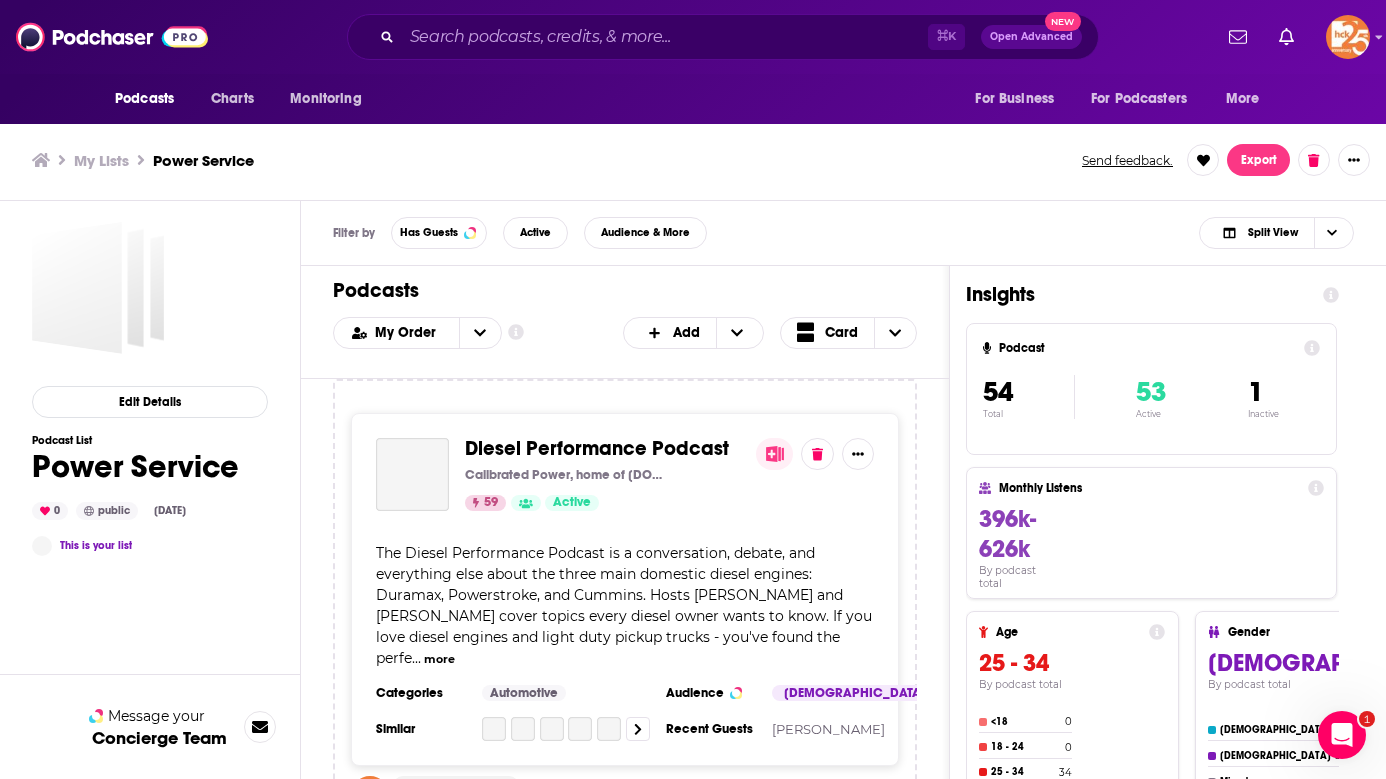 scroll, scrollTop: 0, scrollLeft: 0, axis: both 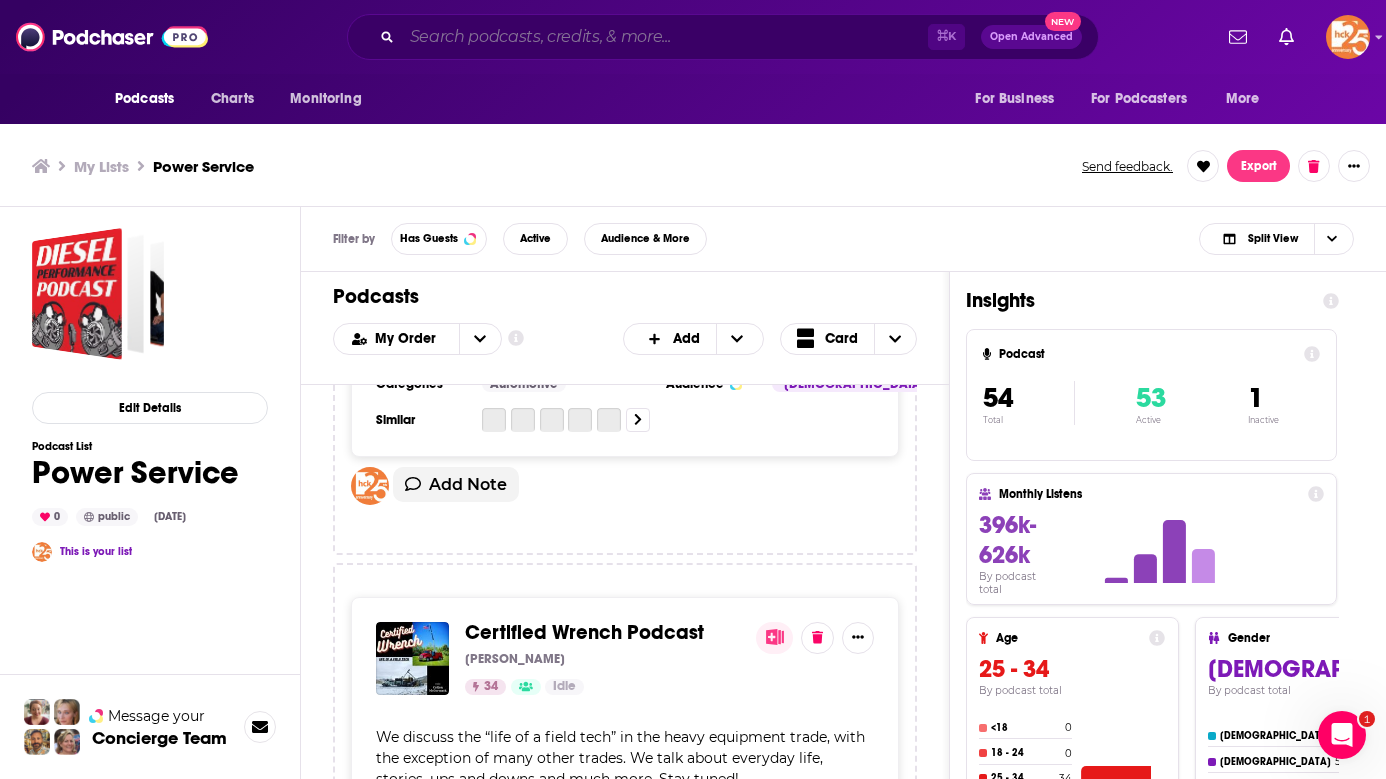 click at bounding box center (665, 37) 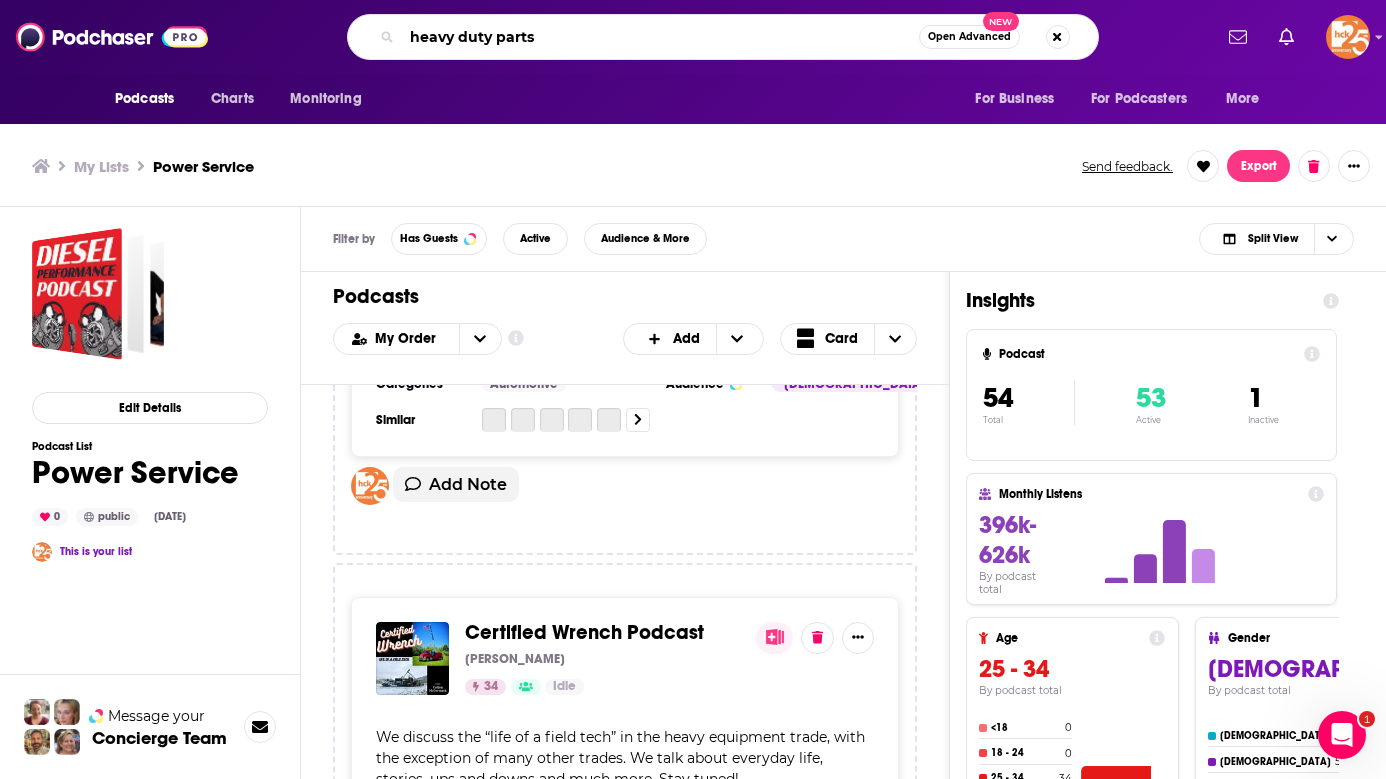 click on "heavy duty parts" at bounding box center [660, 37] 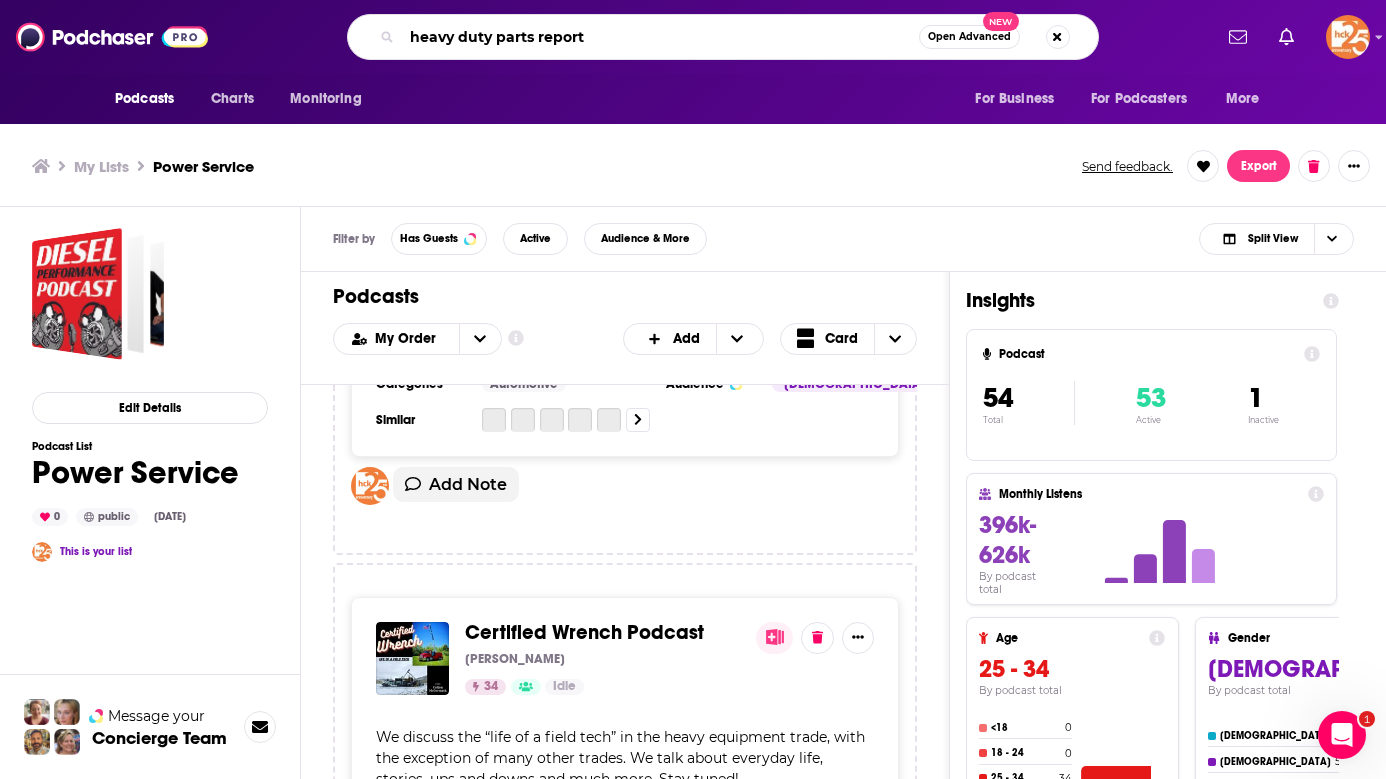 type on "heavy duty parts report" 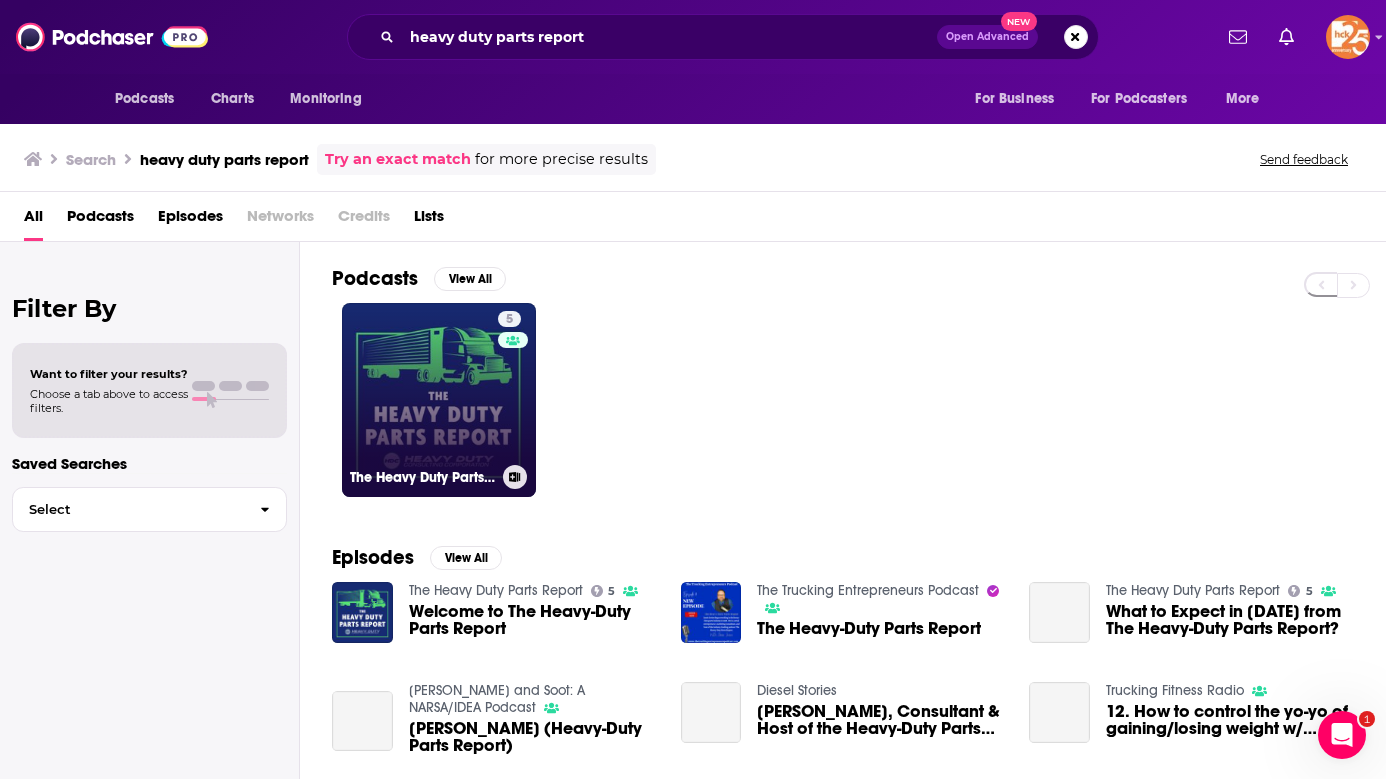click on "5 The Heavy Duty Parts Report" at bounding box center [439, 400] 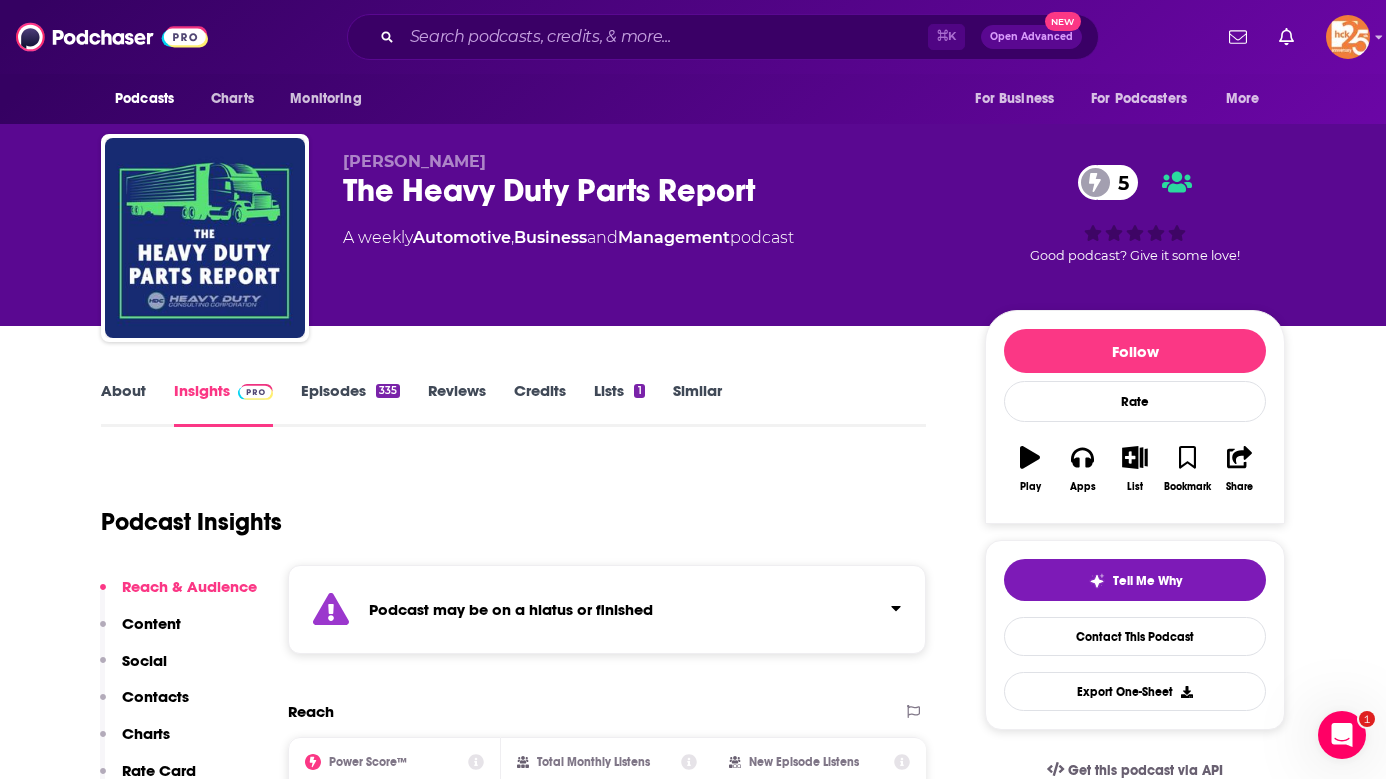 click 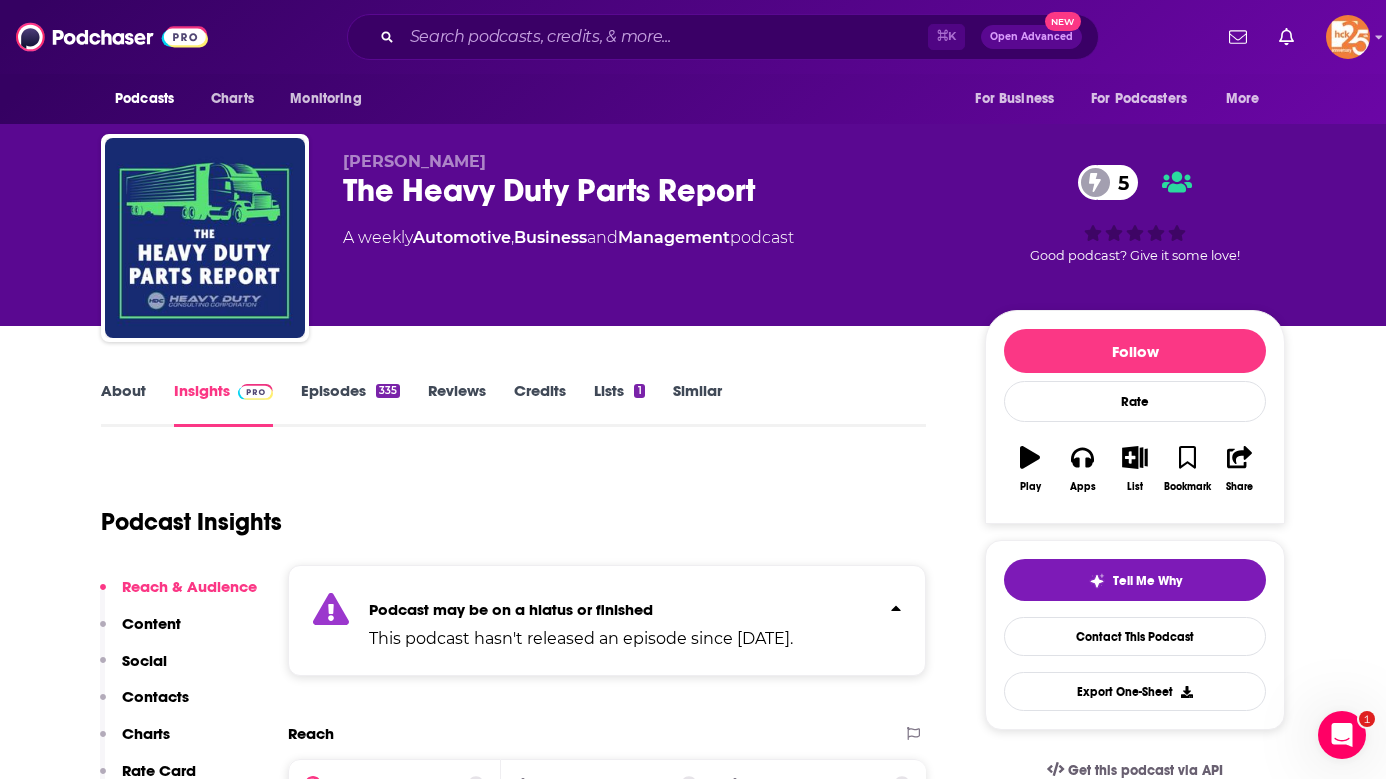 click 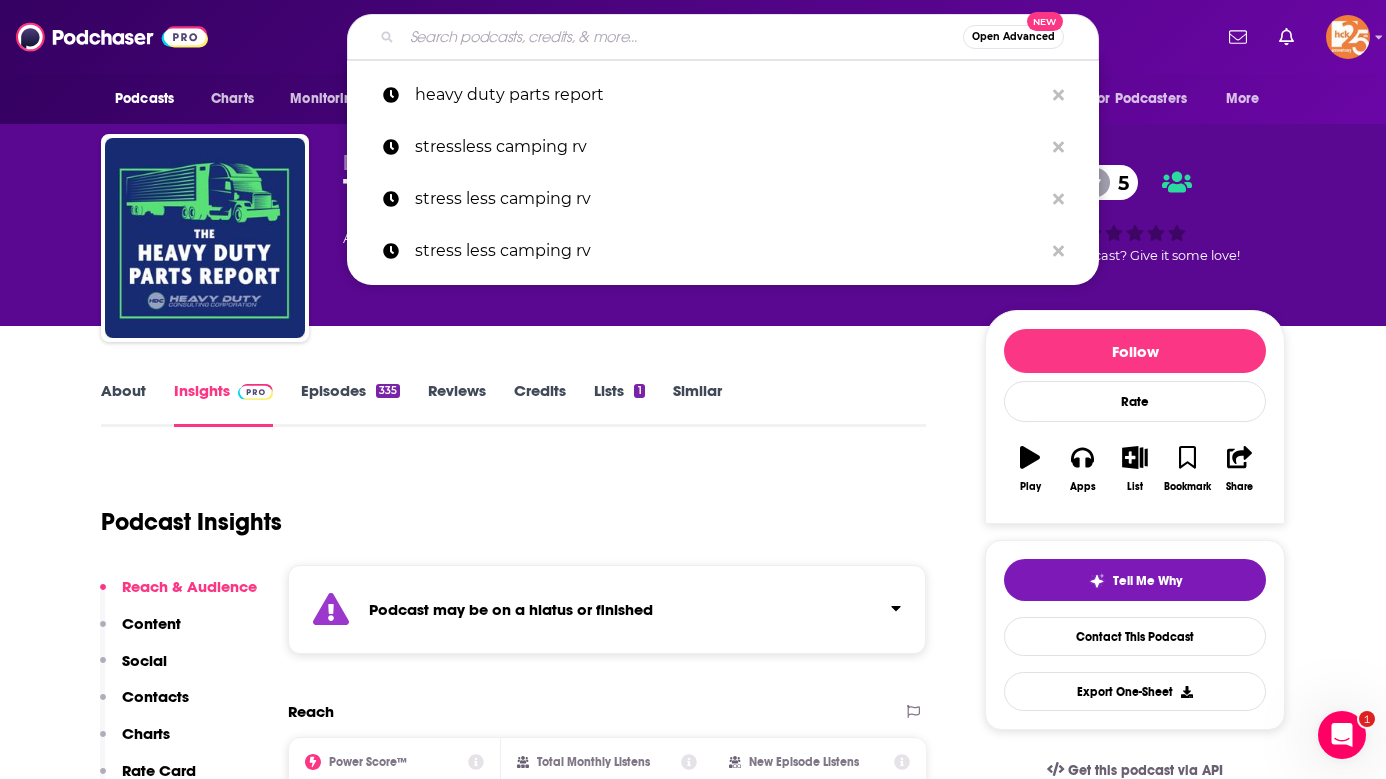 click at bounding box center [682, 37] 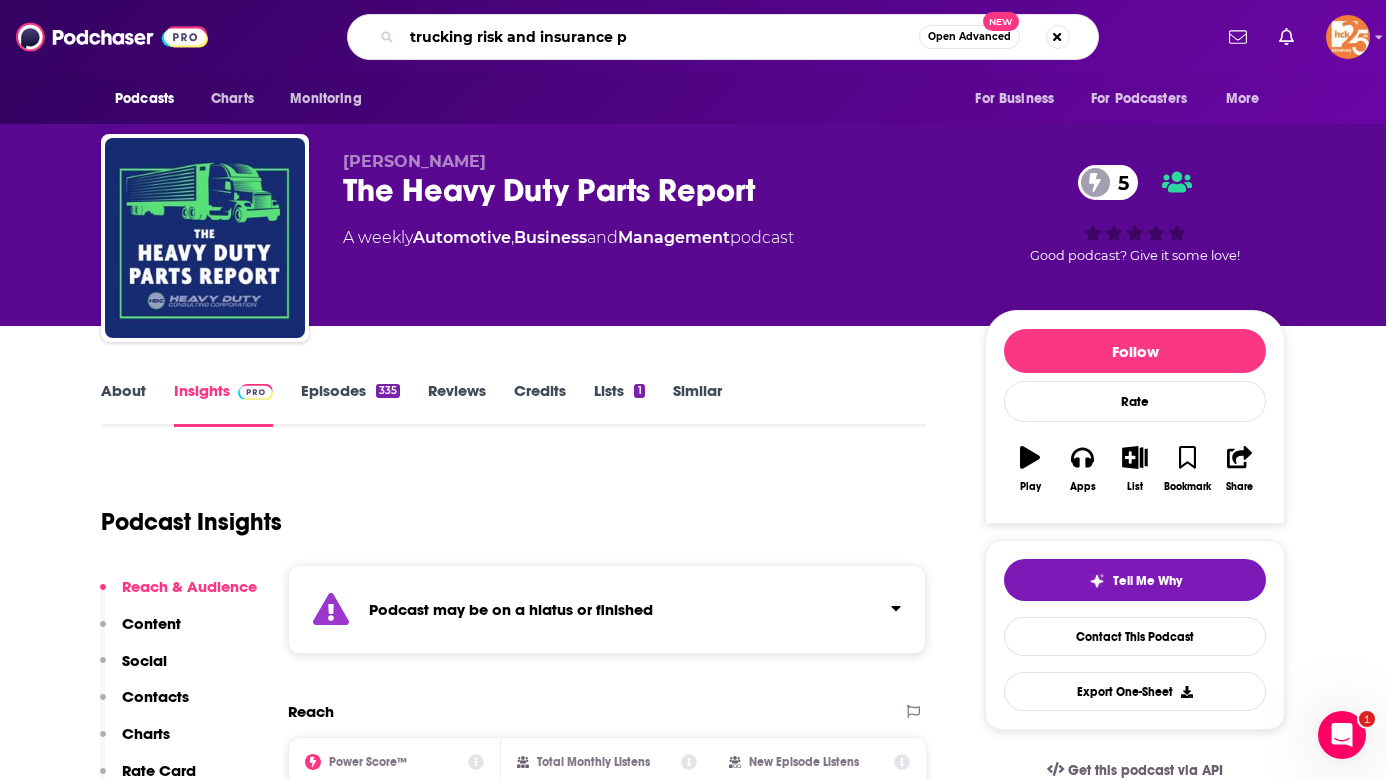 type on "trucking risk and insurance" 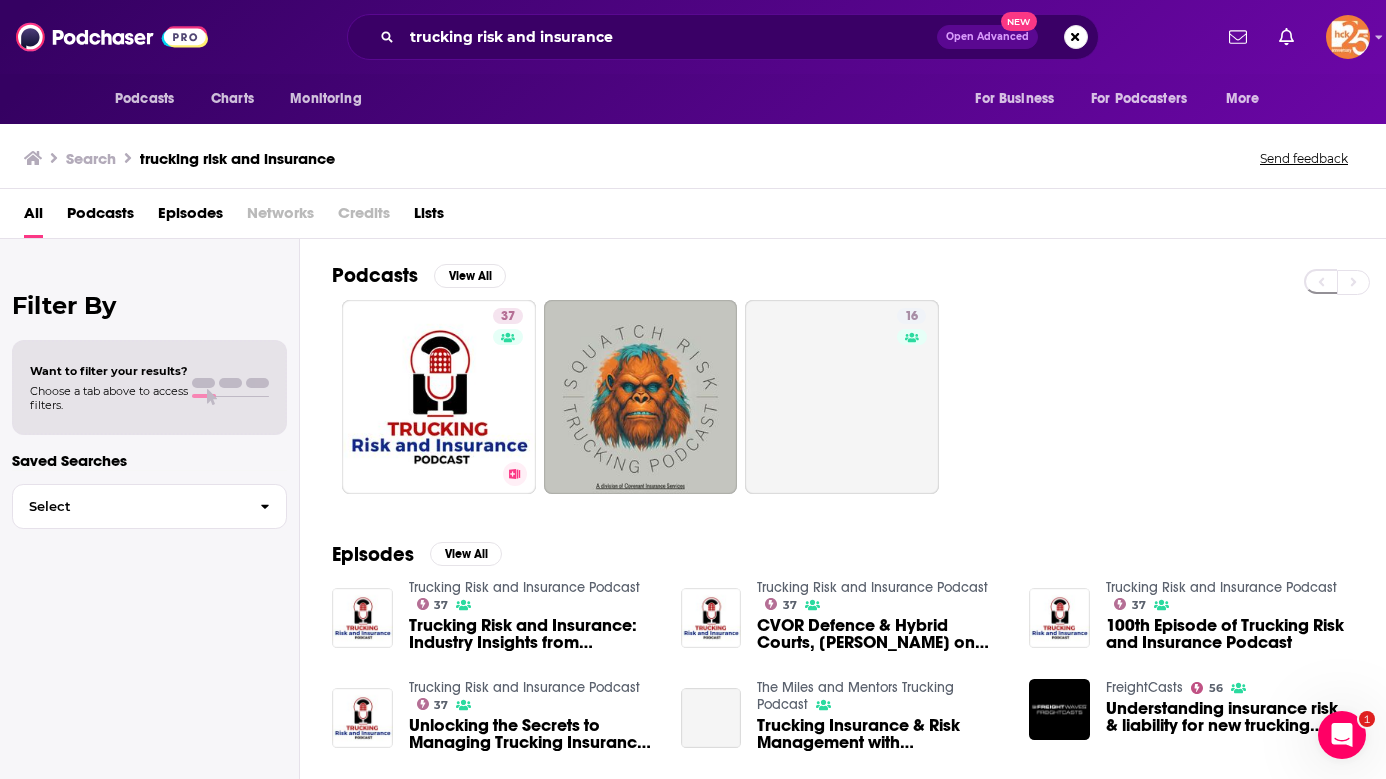click on "37 Trucking Risk and Insurance Podcast" at bounding box center (439, 397) 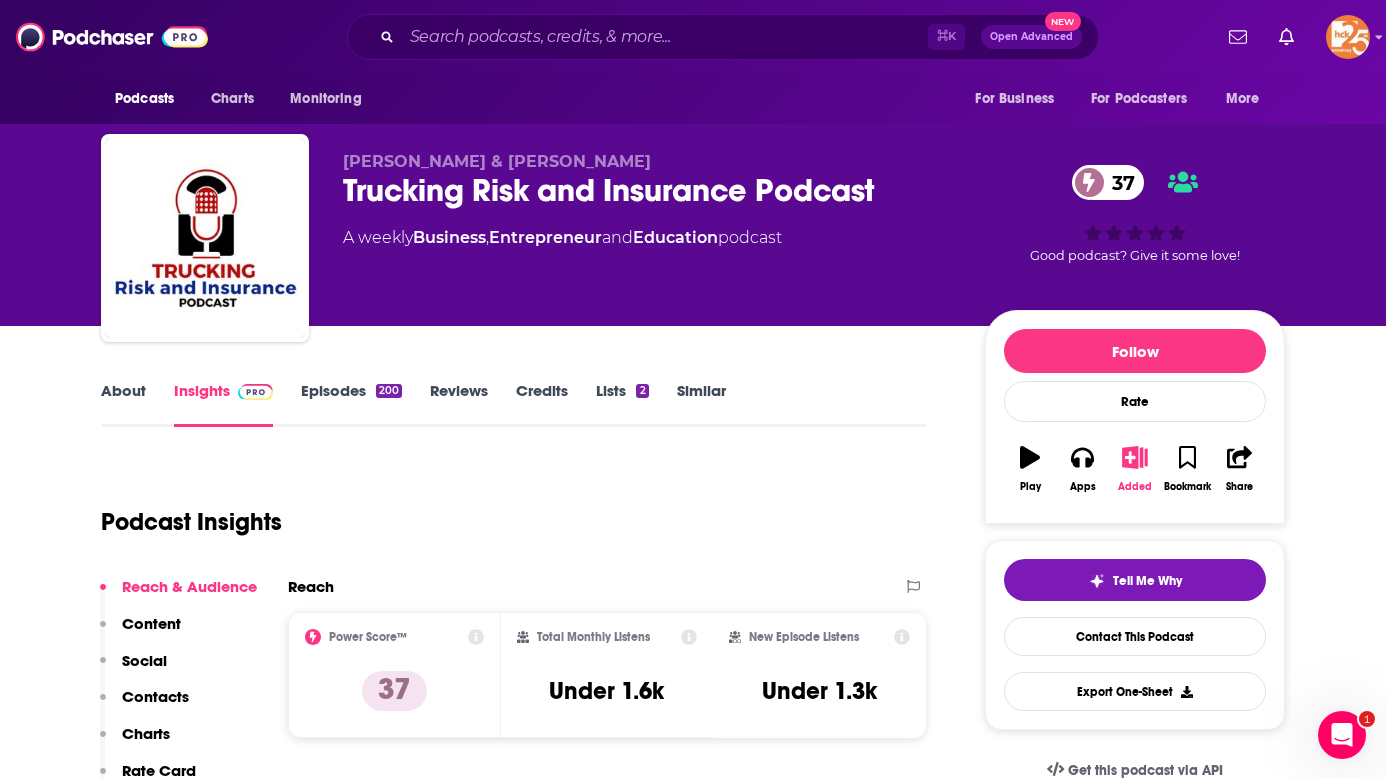 click 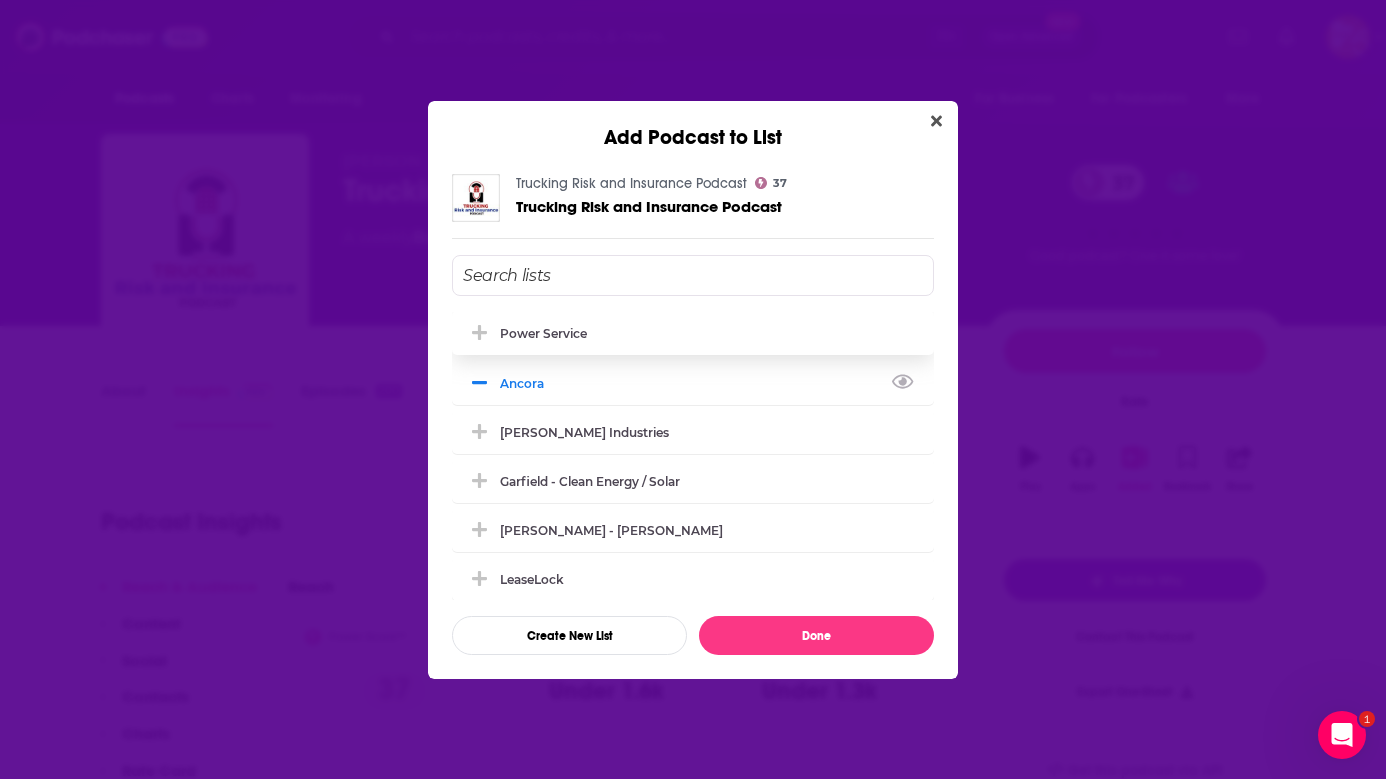 click on "Power Service" at bounding box center (543, 333) 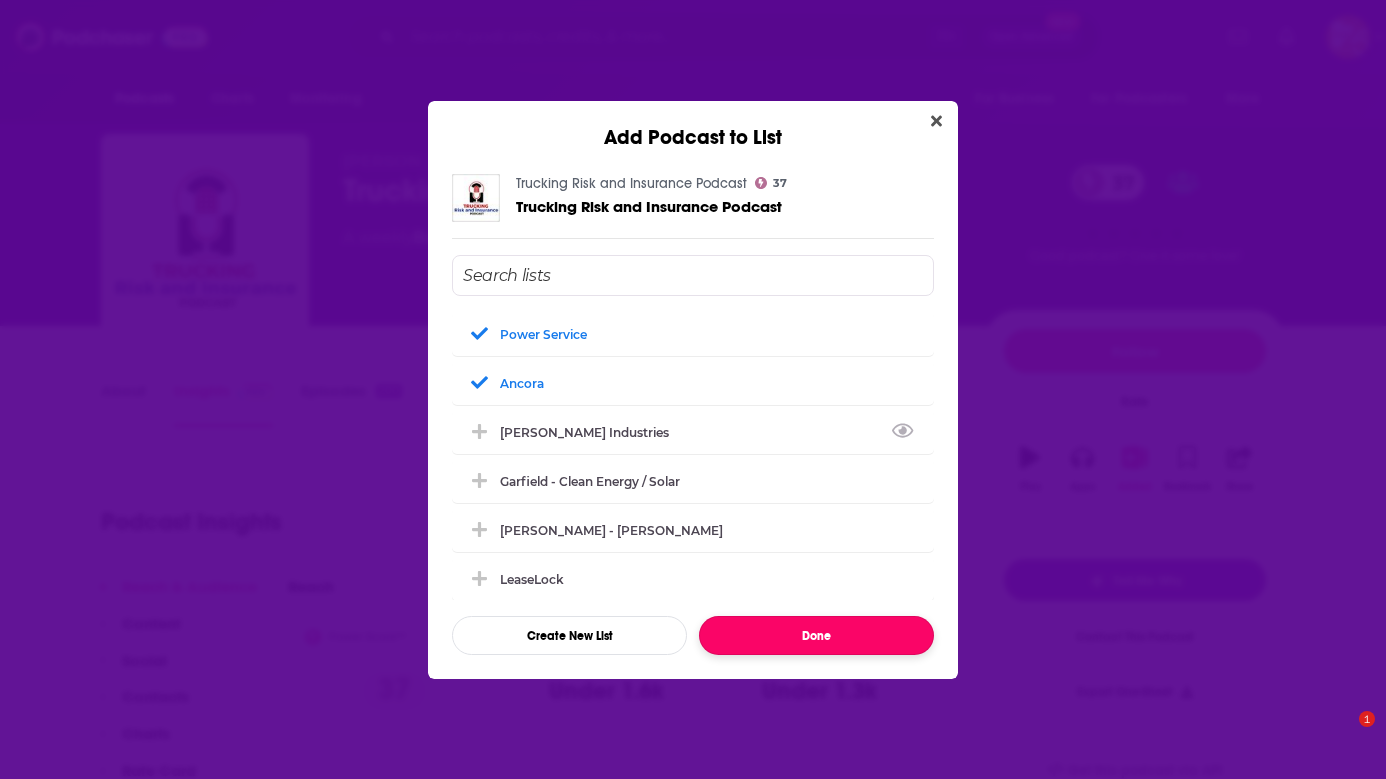 click on "Done" at bounding box center (816, 635) 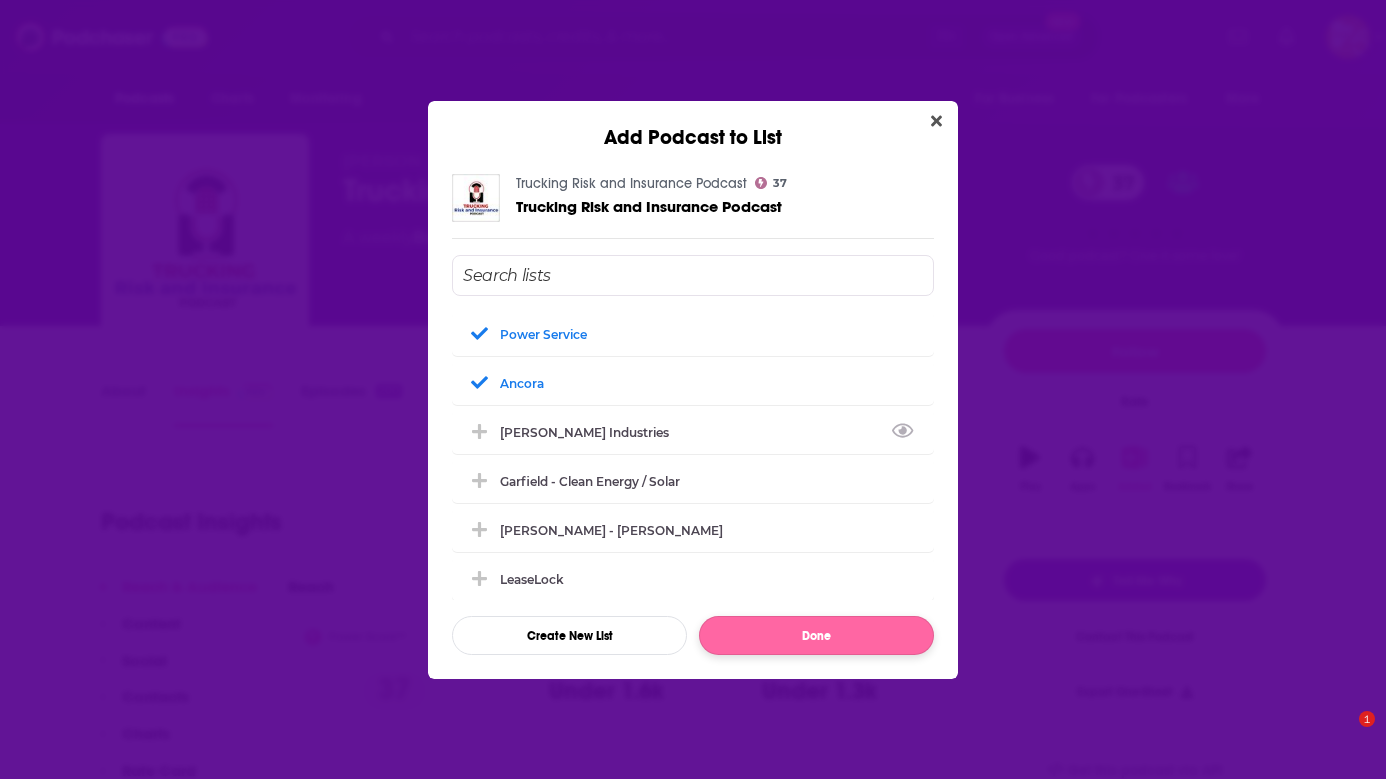 scroll, scrollTop: 0, scrollLeft: 0, axis: both 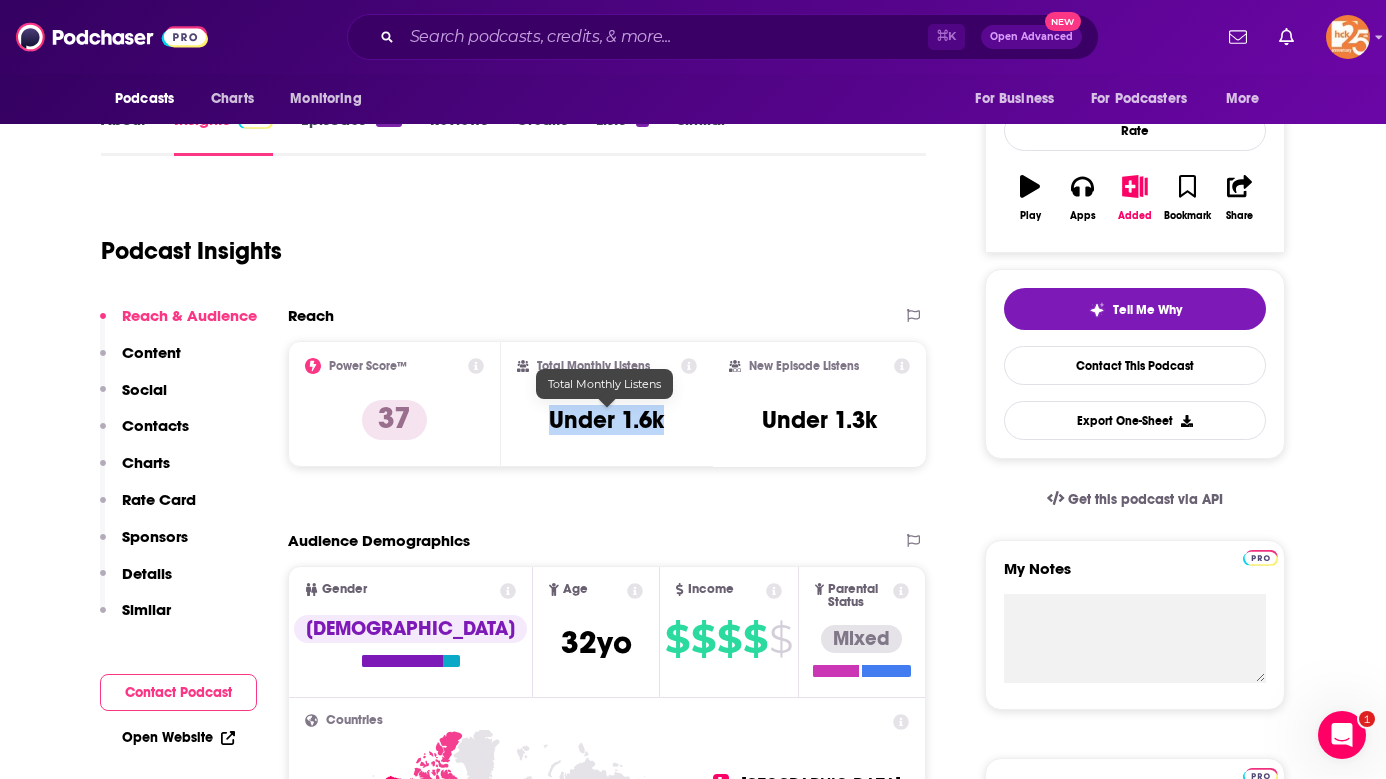 drag, startPoint x: 675, startPoint y: 423, endPoint x: 539, endPoint y: 418, distance: 136.09187 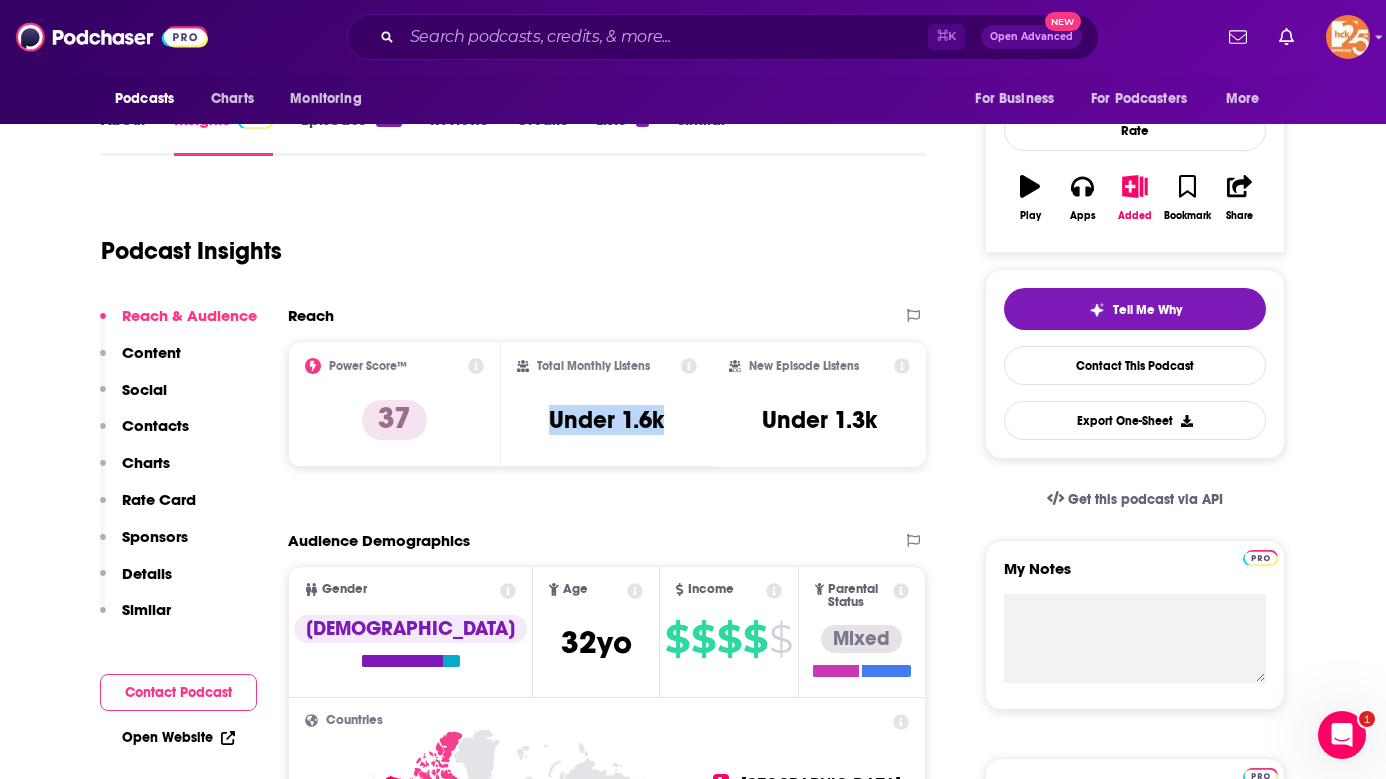 copy on "Under 1.6k" 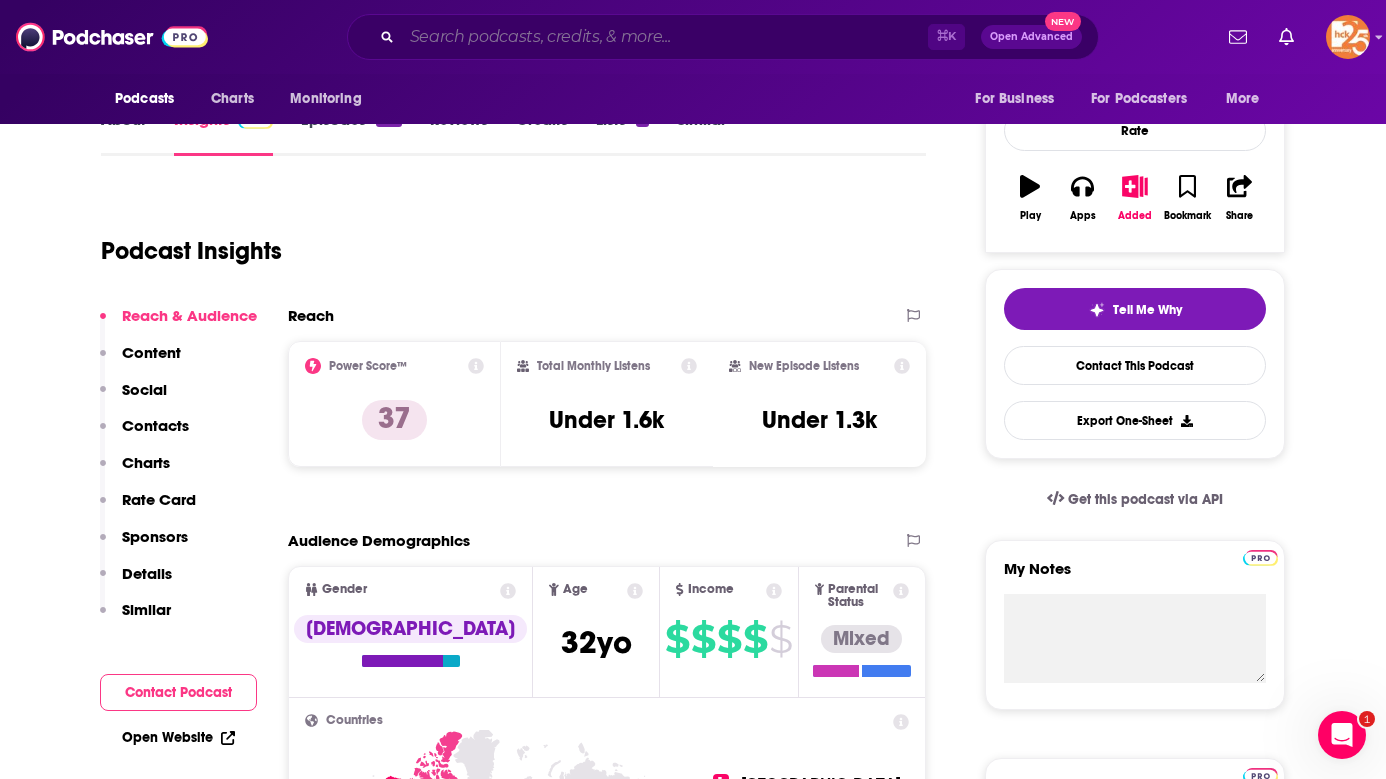 click at bounding box center [665, 37] 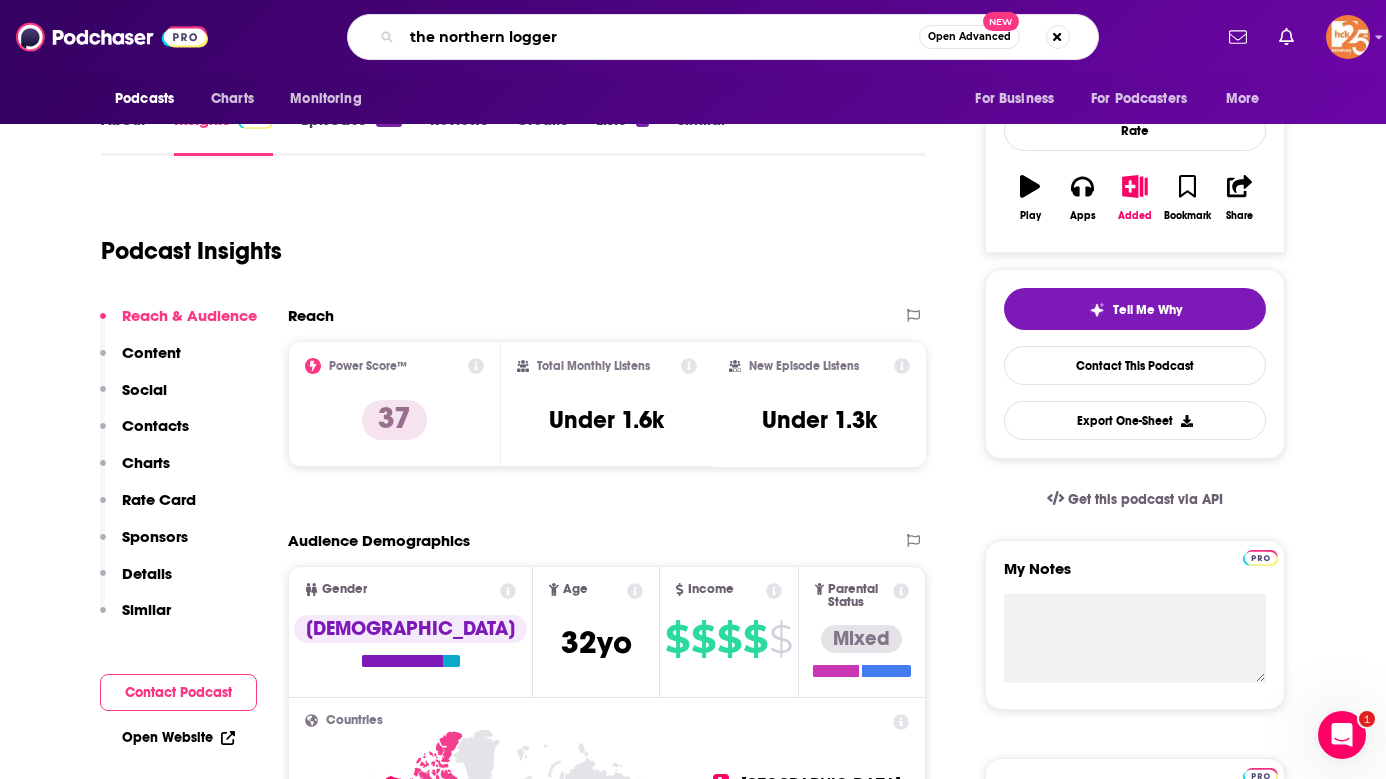 type on "the northern logger" 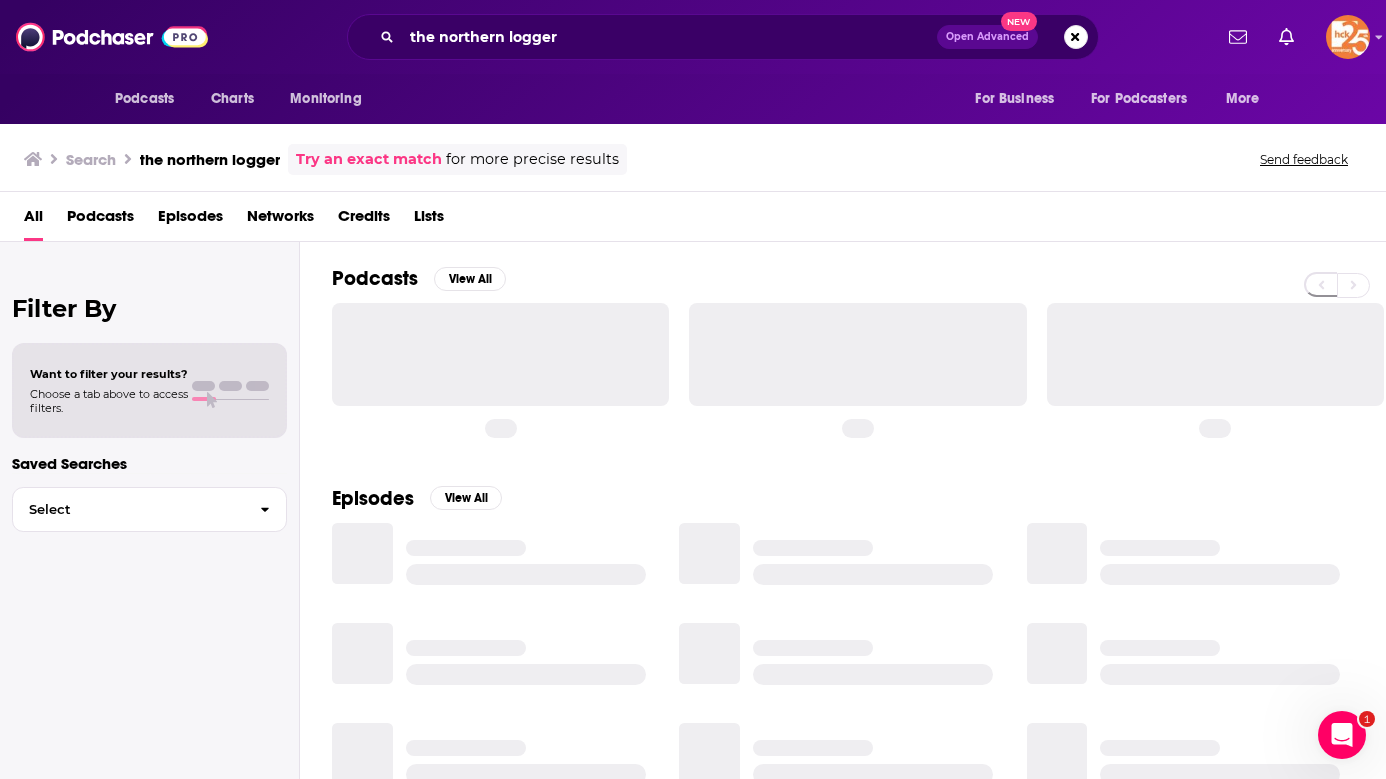 scroll, scrollTop: 0, scrollLeft: 0, axis: both 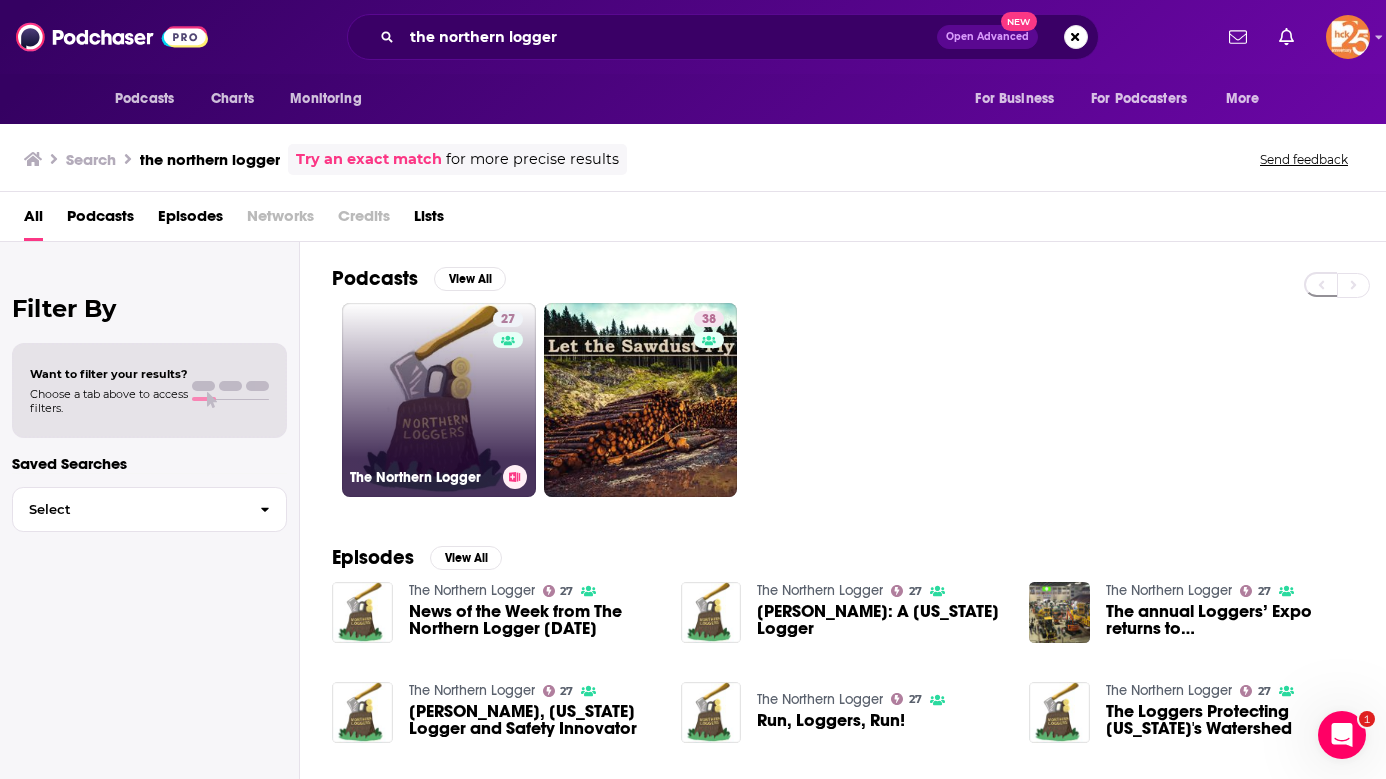 click on "27 The Northern Logger" at bounding box center (439, 400) 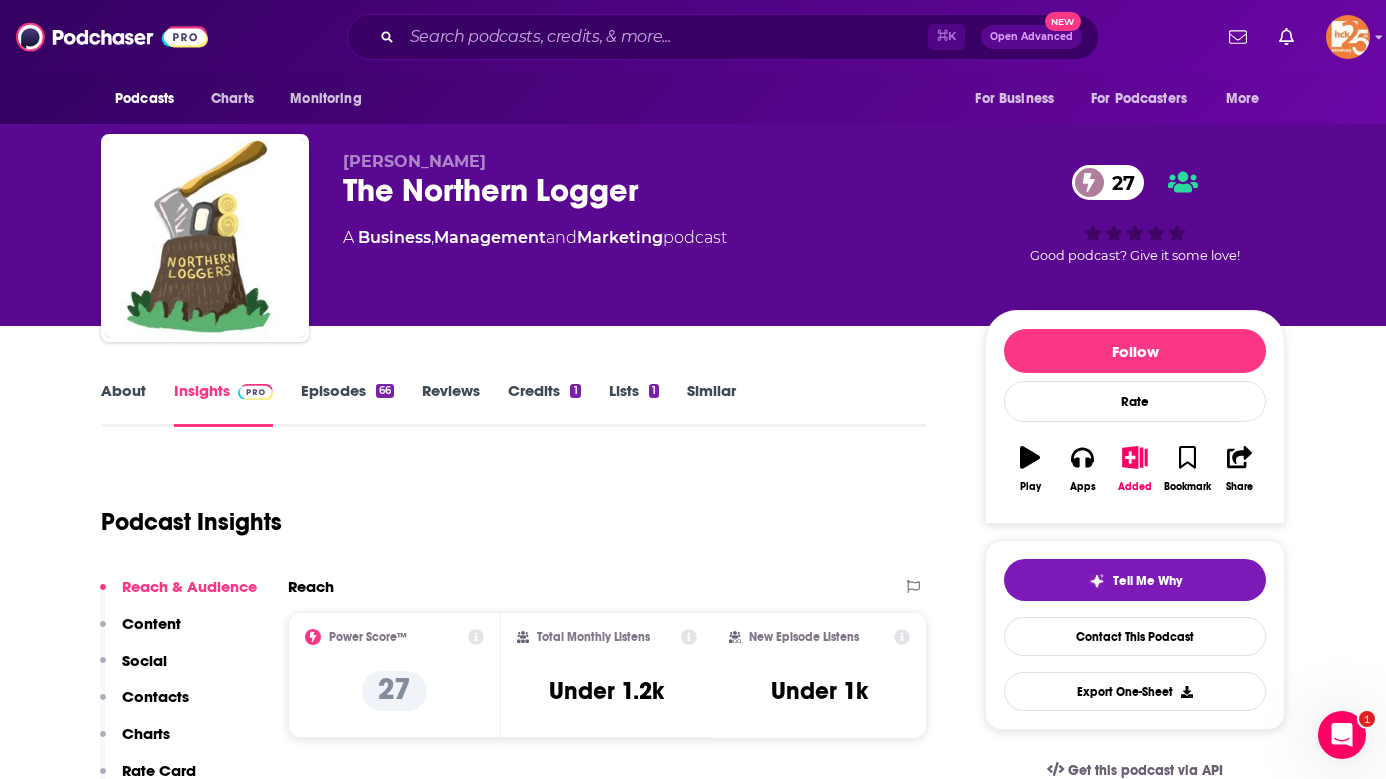 scroll, scrollTop: 109, scrollLeft: 0, axis: vertical 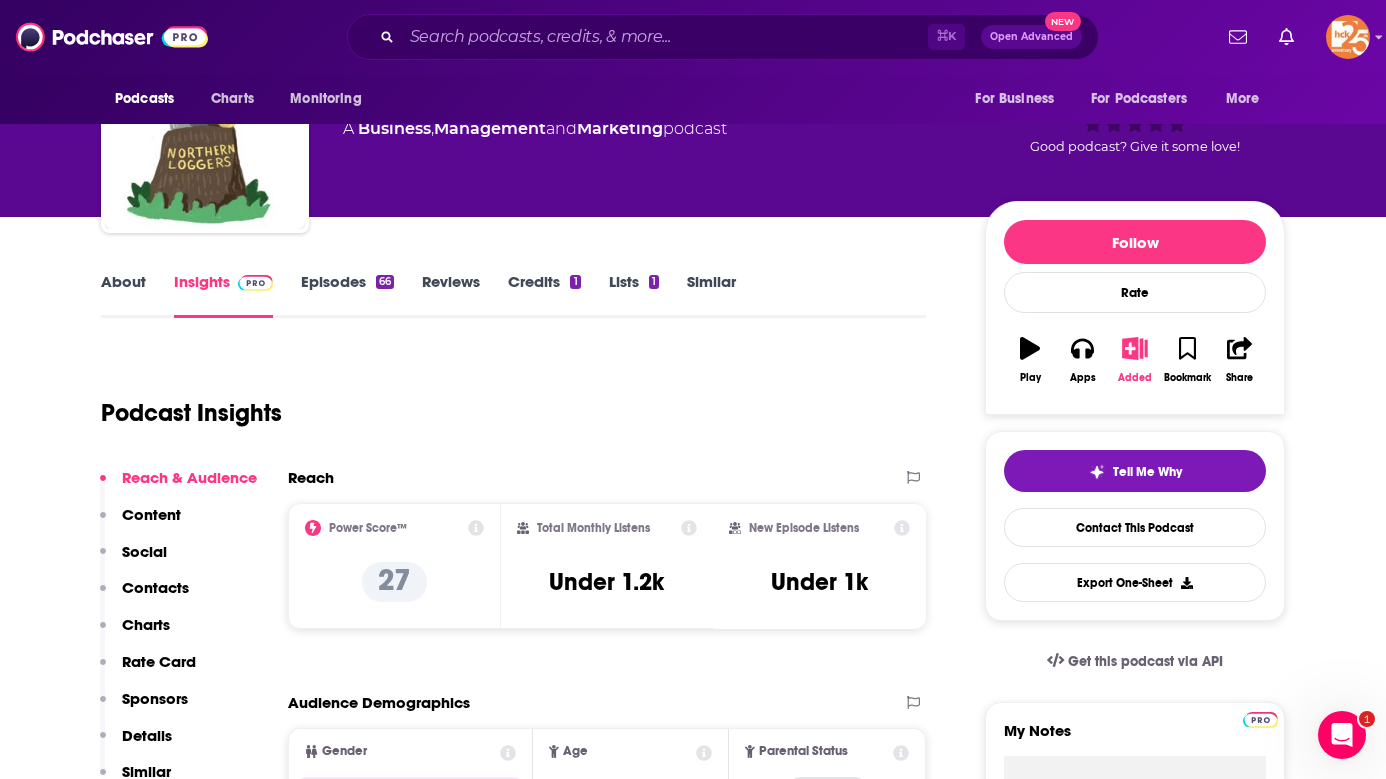 click 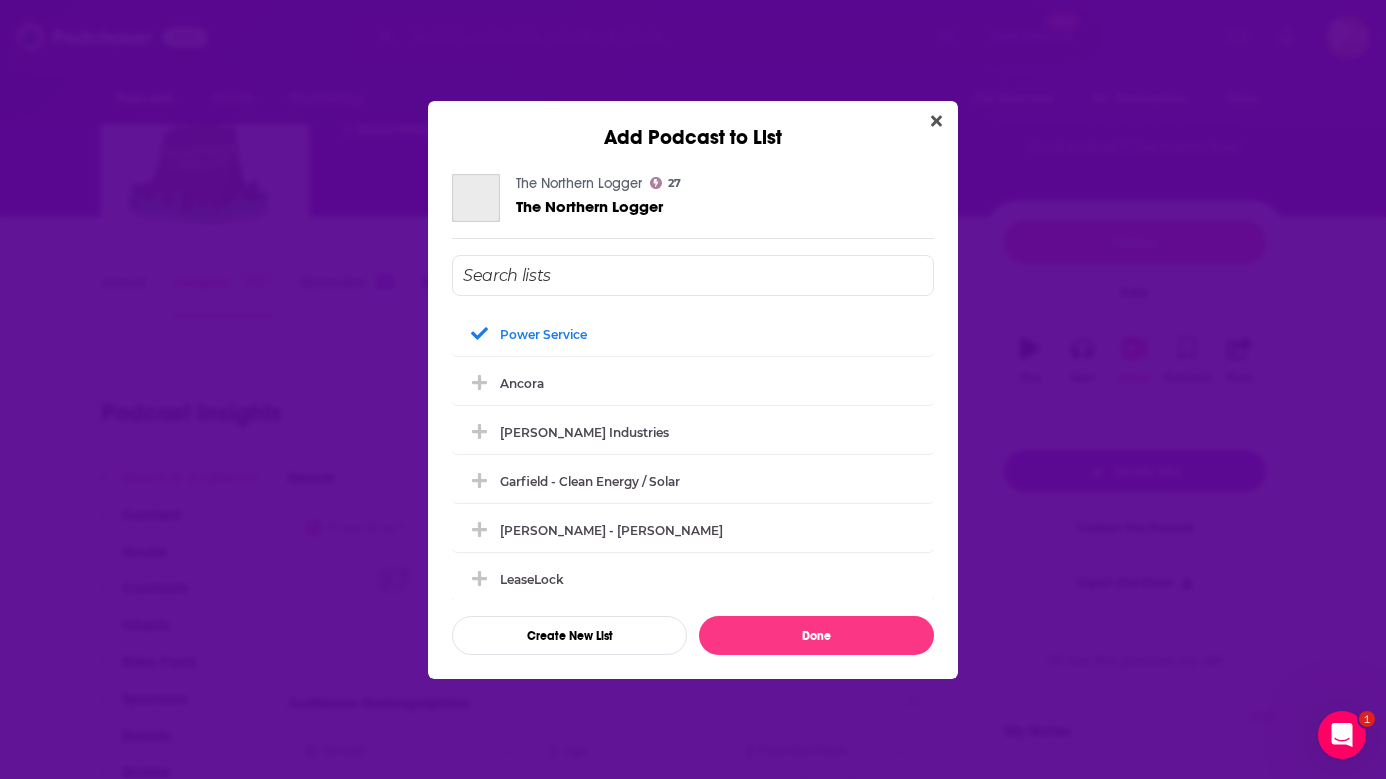 scroll, scrollTop: 0, scrollLeft: 0, axis: both 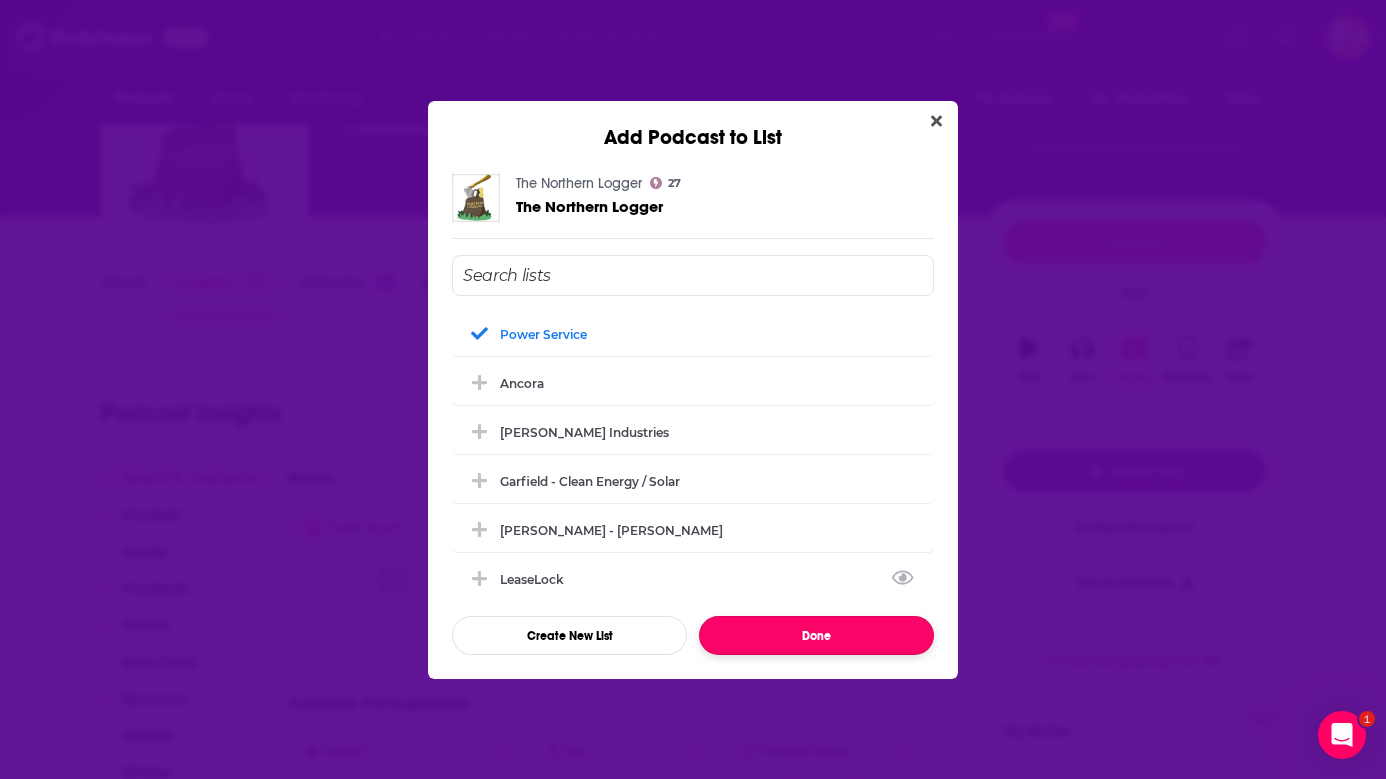 click on "Done" at bounding box center [816, 635] 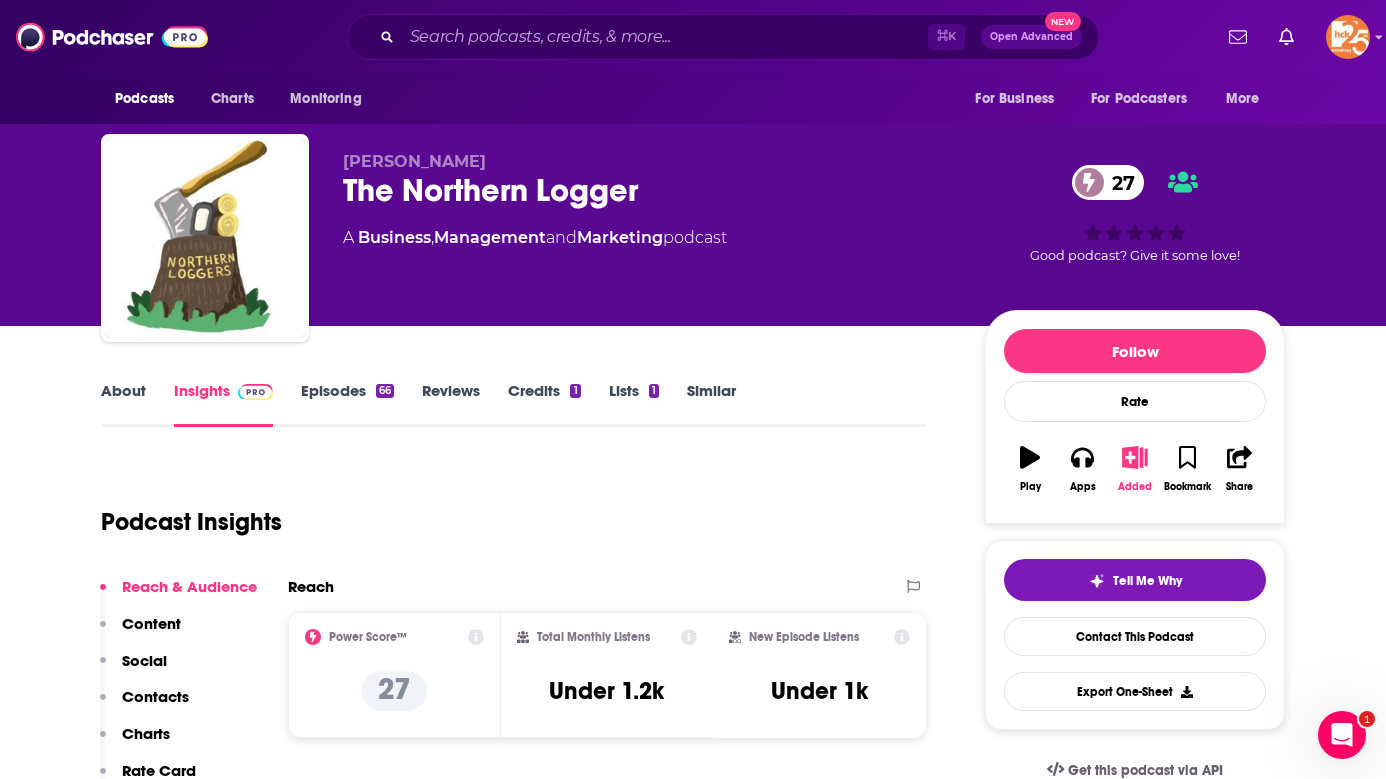 scroll, scrollTop: 109, scrollLeft: 0, axis: vertical 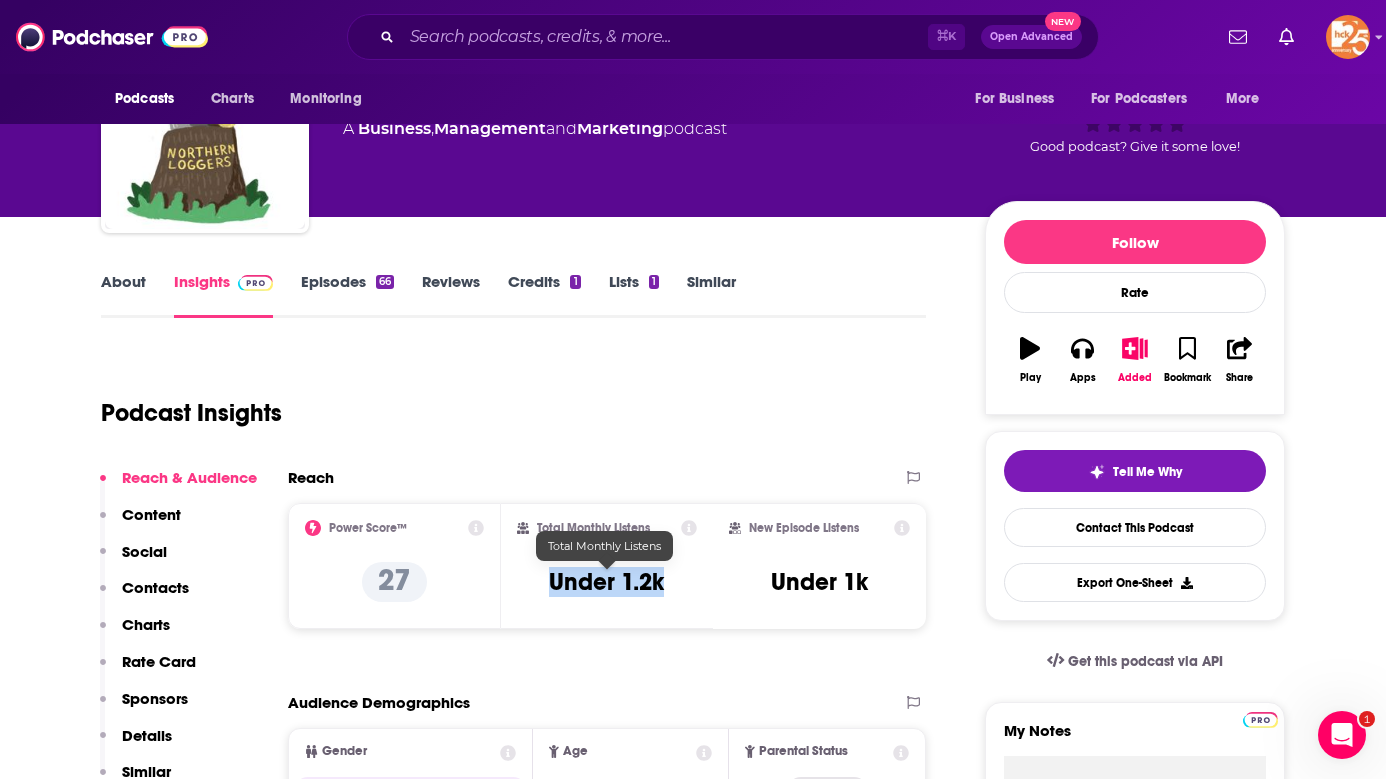 drag, startPoint x: 670, startPoint y: 584, endPoint x: 540, endPoint y: 577, distance: 130.18832 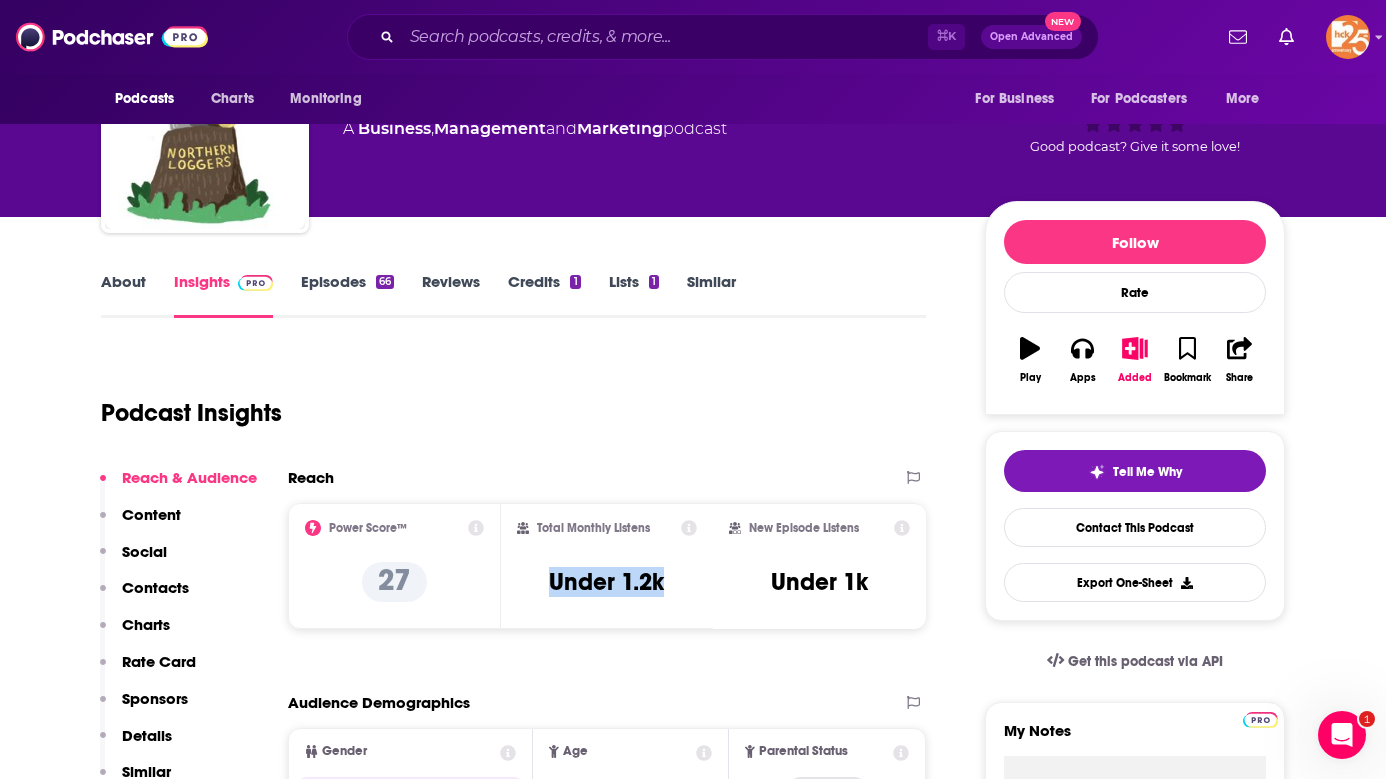 copy on "Under 1.2k" 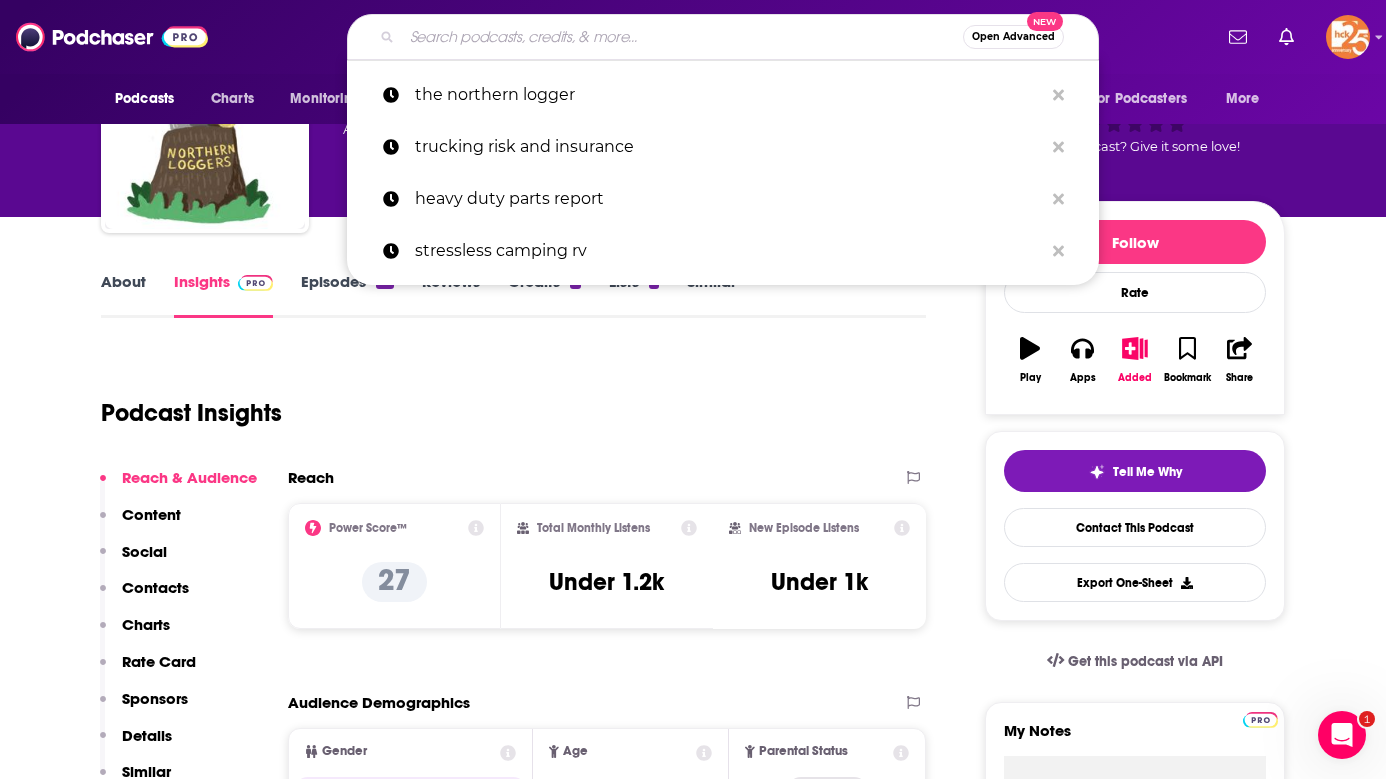 click at bounding box center [682, 37] 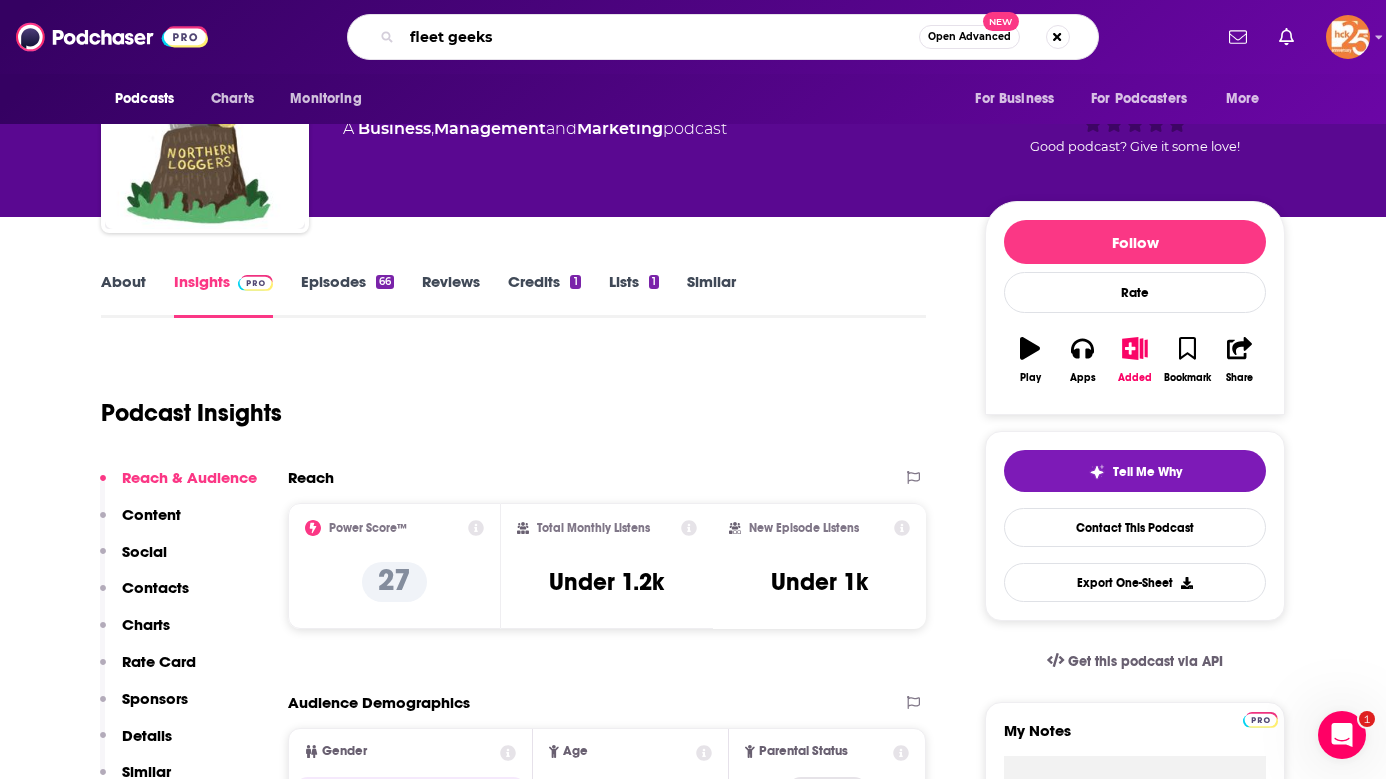 type on "fleet geeks" 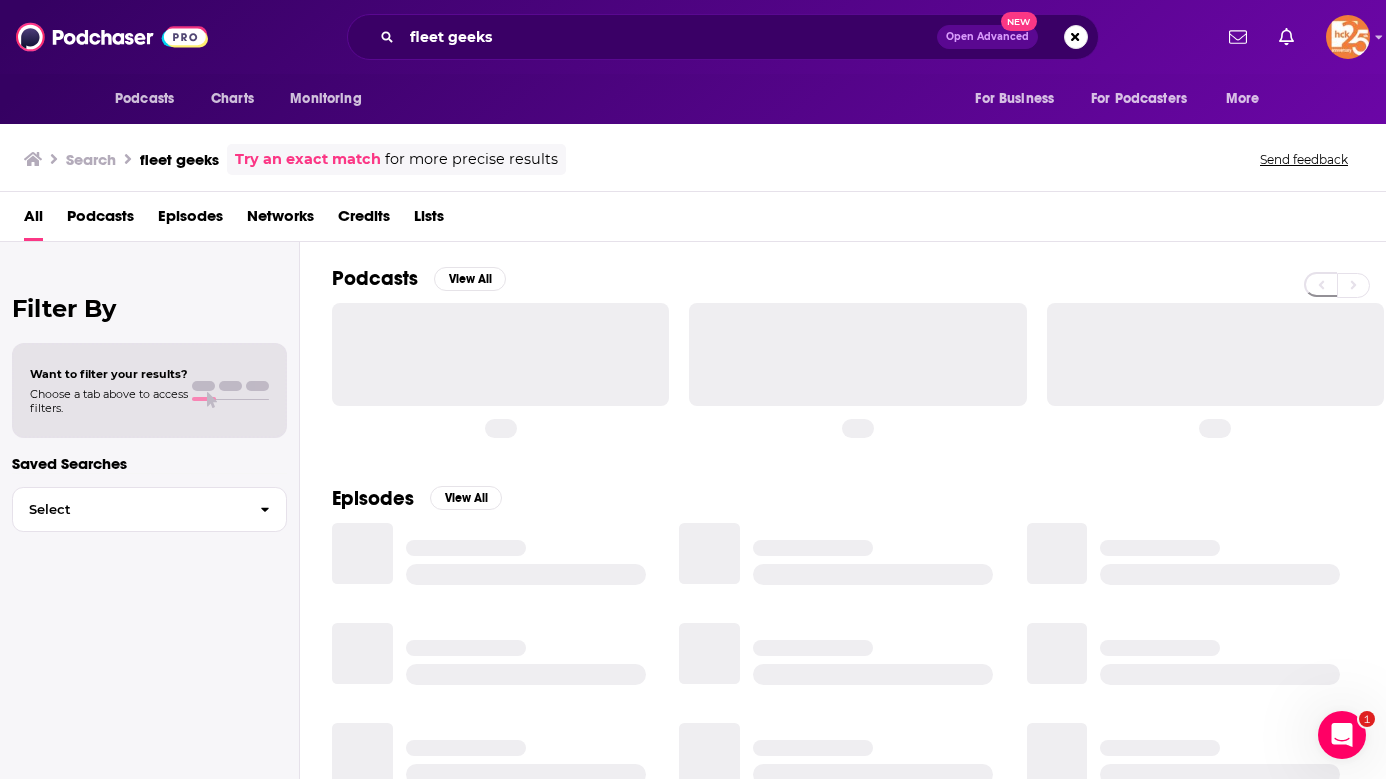 scroll, scrollTop: 0, scrollLeft: 0, axis: both 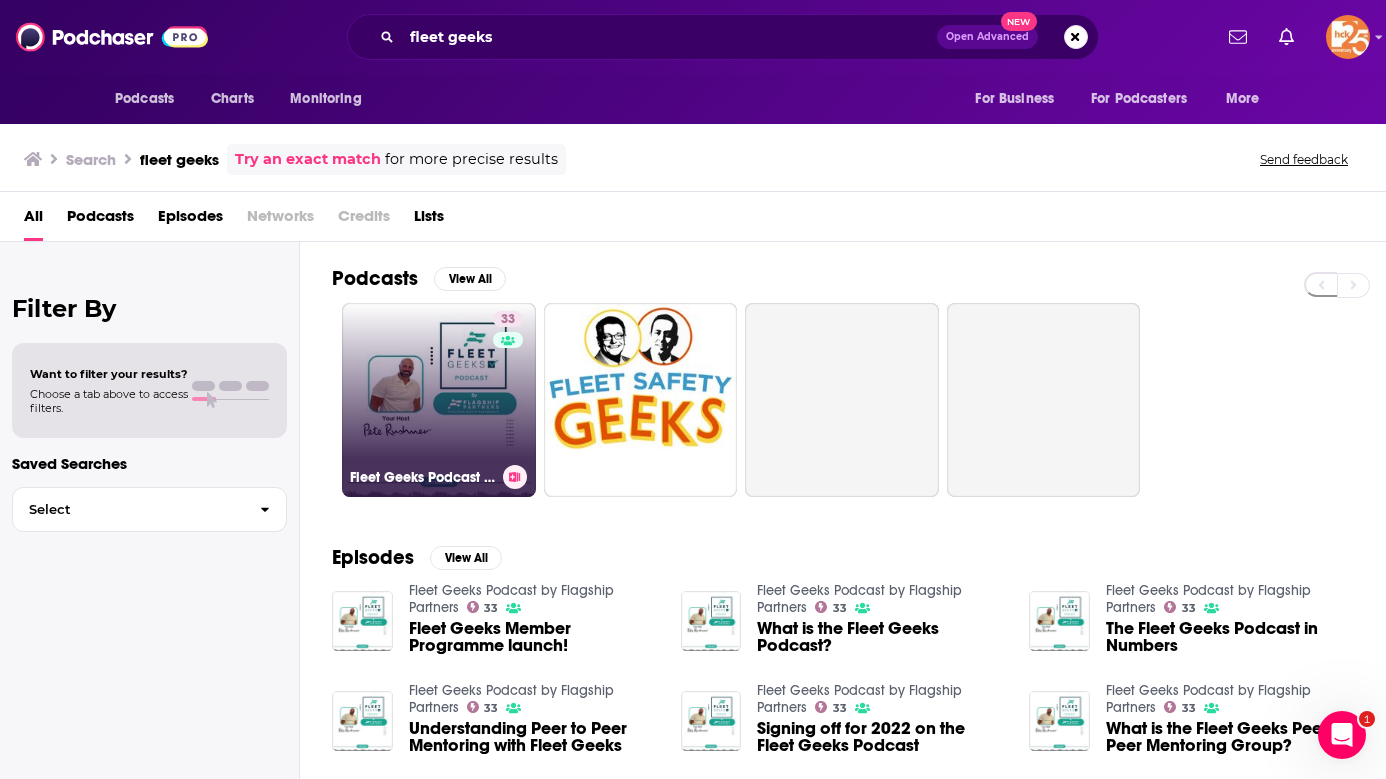click on "33 Fleet Geeks Podcast by Flagship Partners" at bounding box center [439, 400] 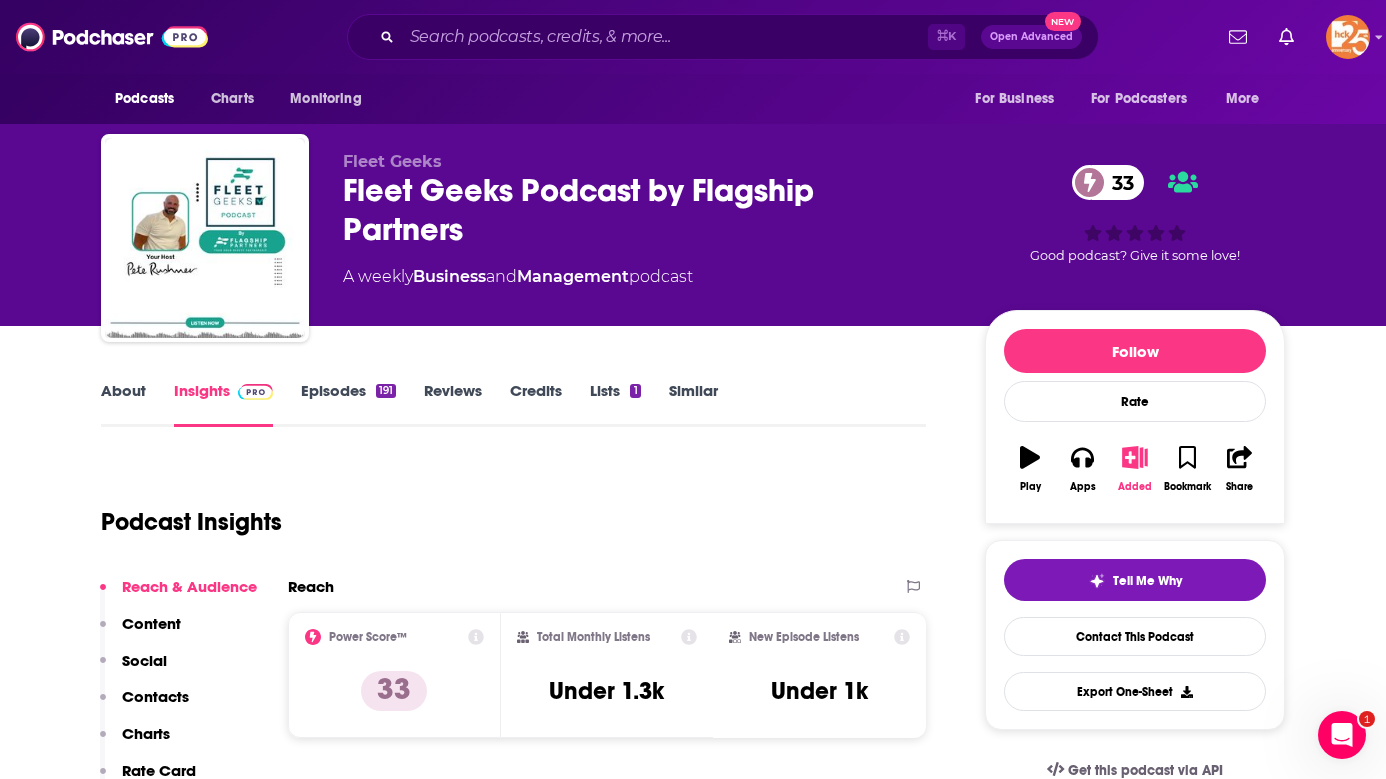 click 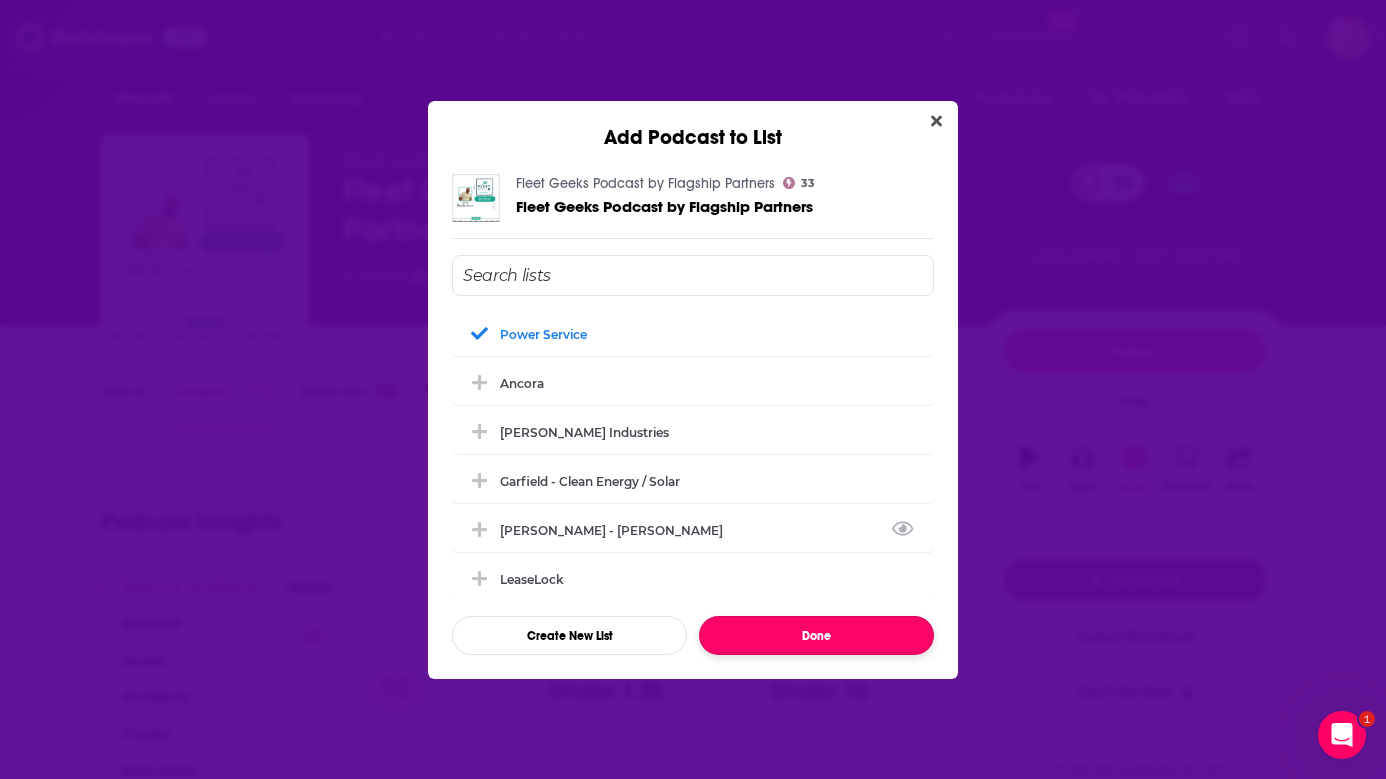 click on "Done" at bounding box center (816, 635) 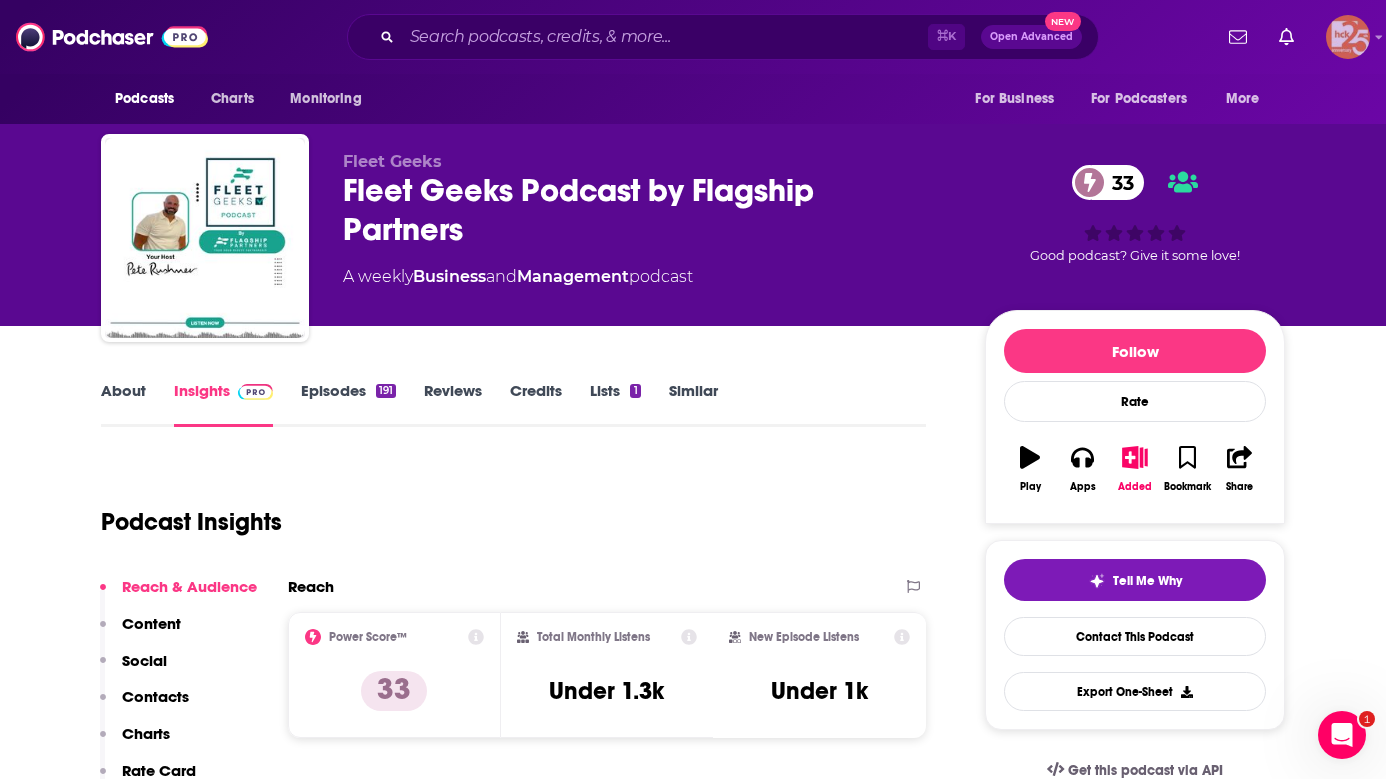 click at bounding box center (1348, 37) 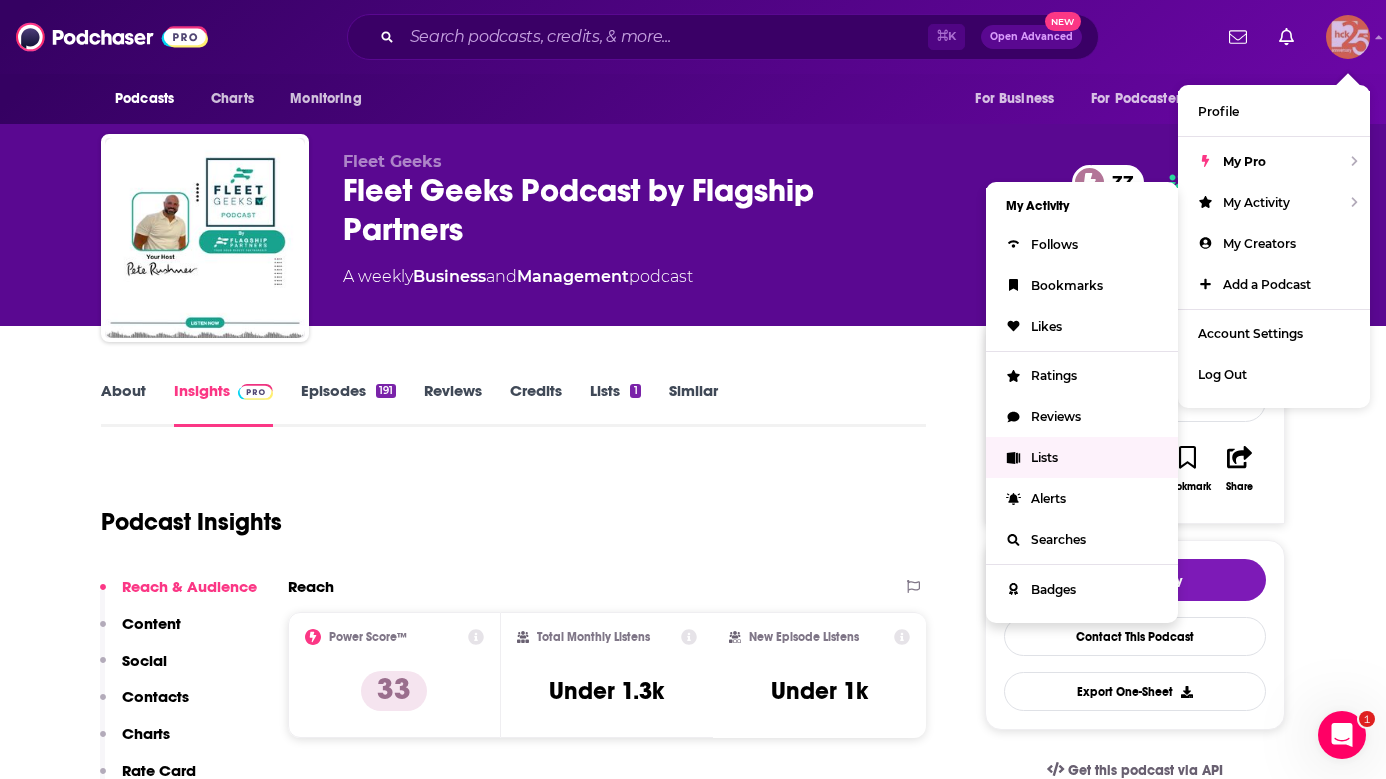 click on "Lists" at bounding box center (1044, 457) 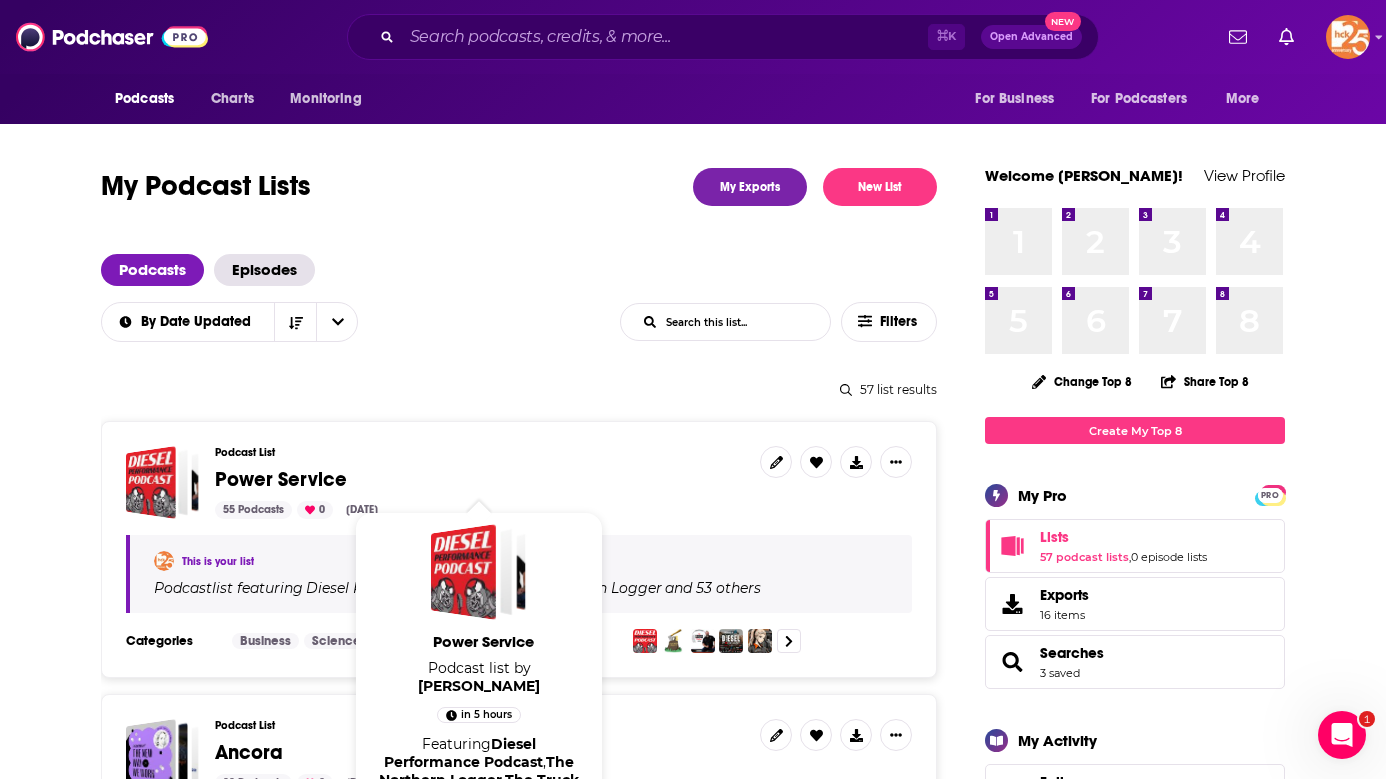 click on "Power Service" at bounding box center (281, 479) 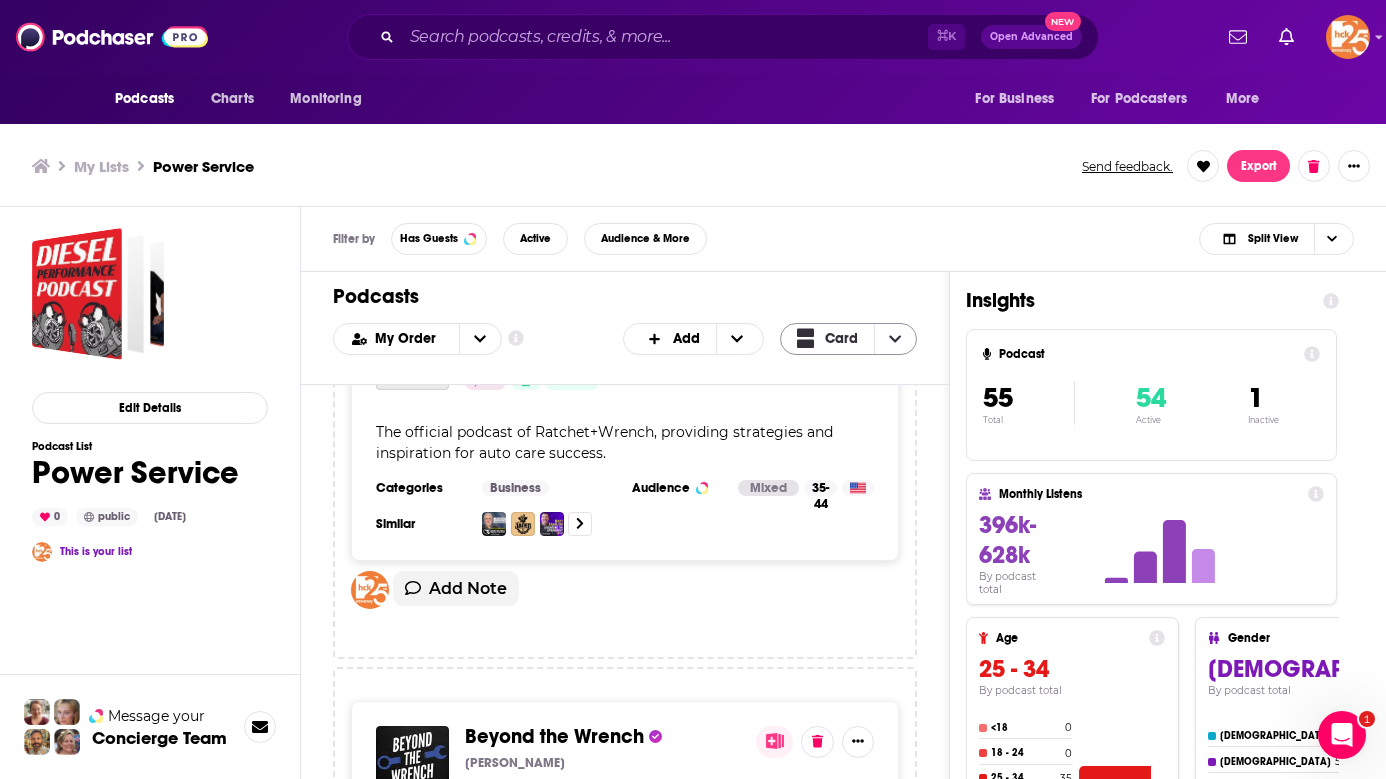 scroll, scrollTop: 1635, scrollLeft: 0, axis: vertical 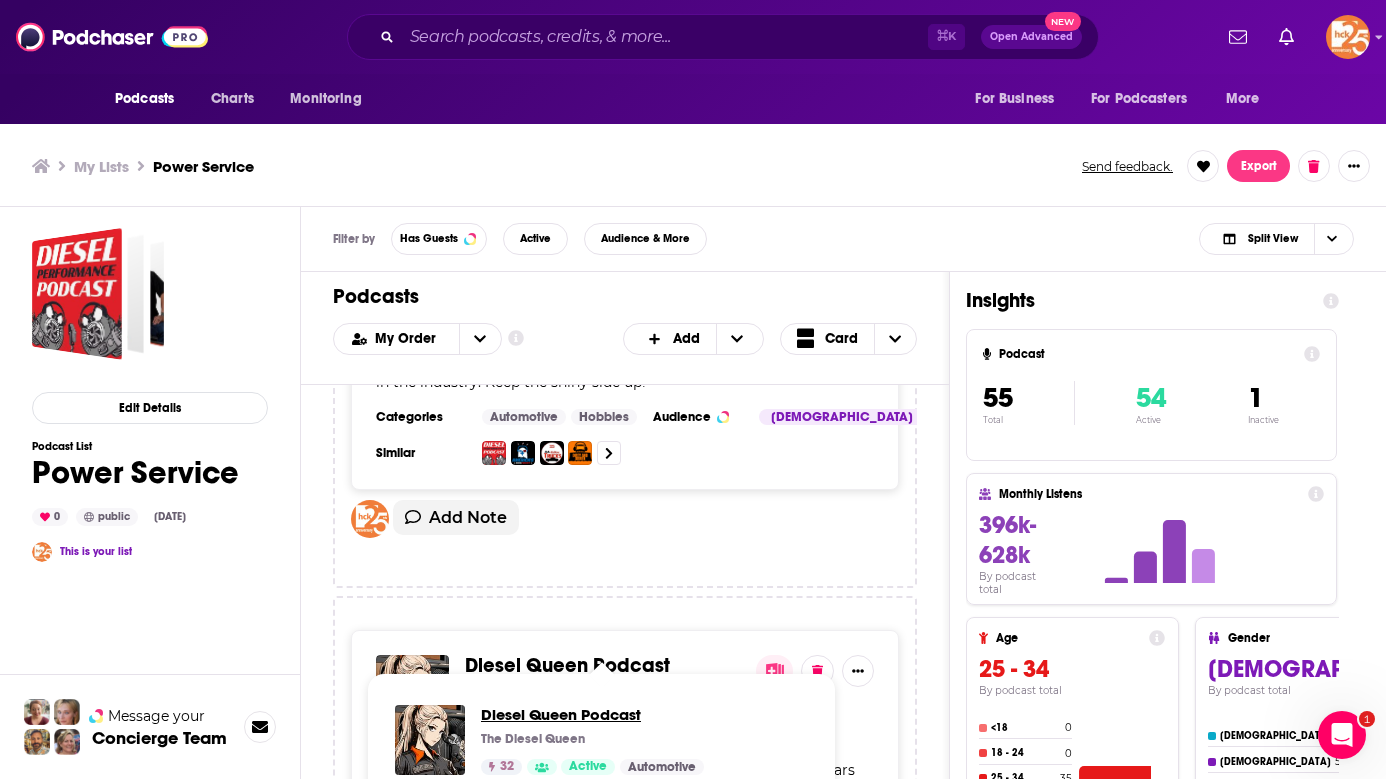 click on "Diesel Queen Podcast" at bounding box center [592, 714] 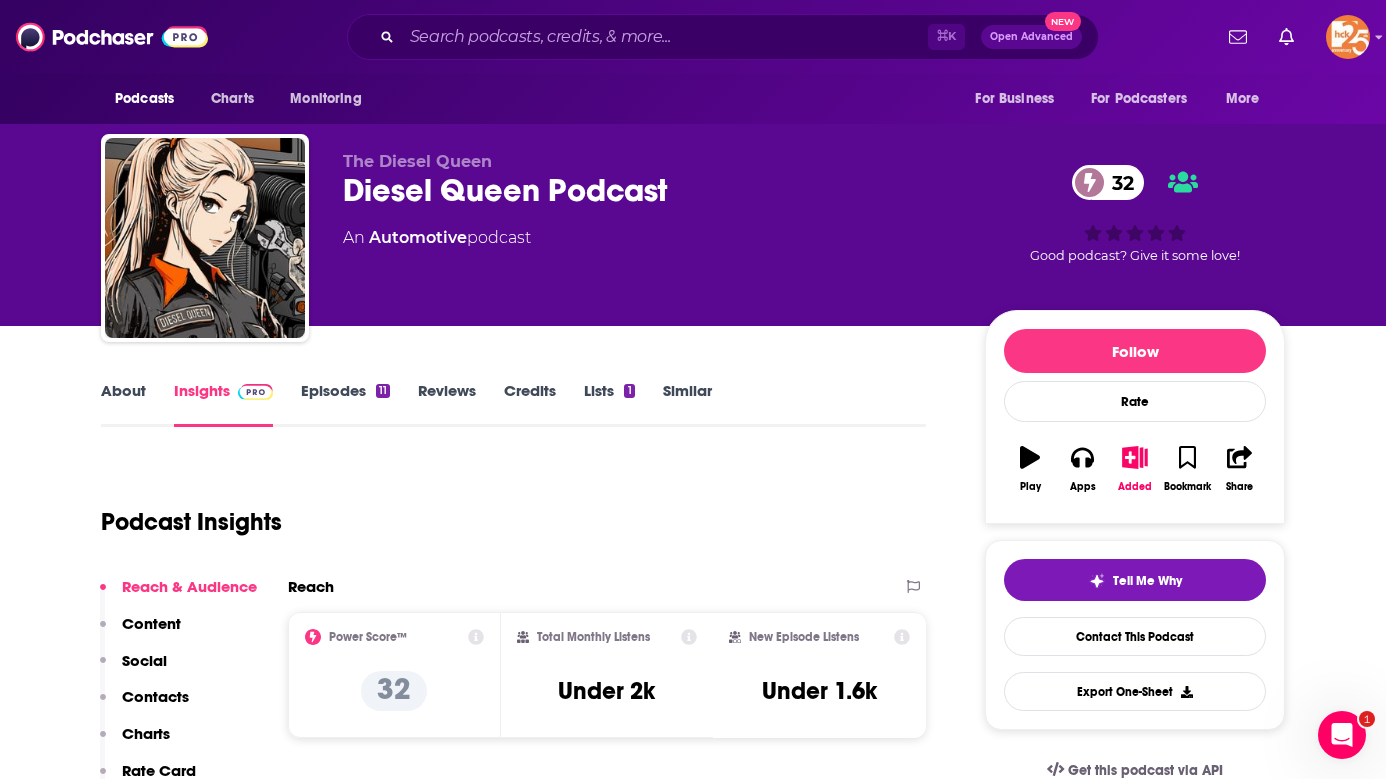scroll, scrollTop: 109, scrollLeft: 0, axis: vertical 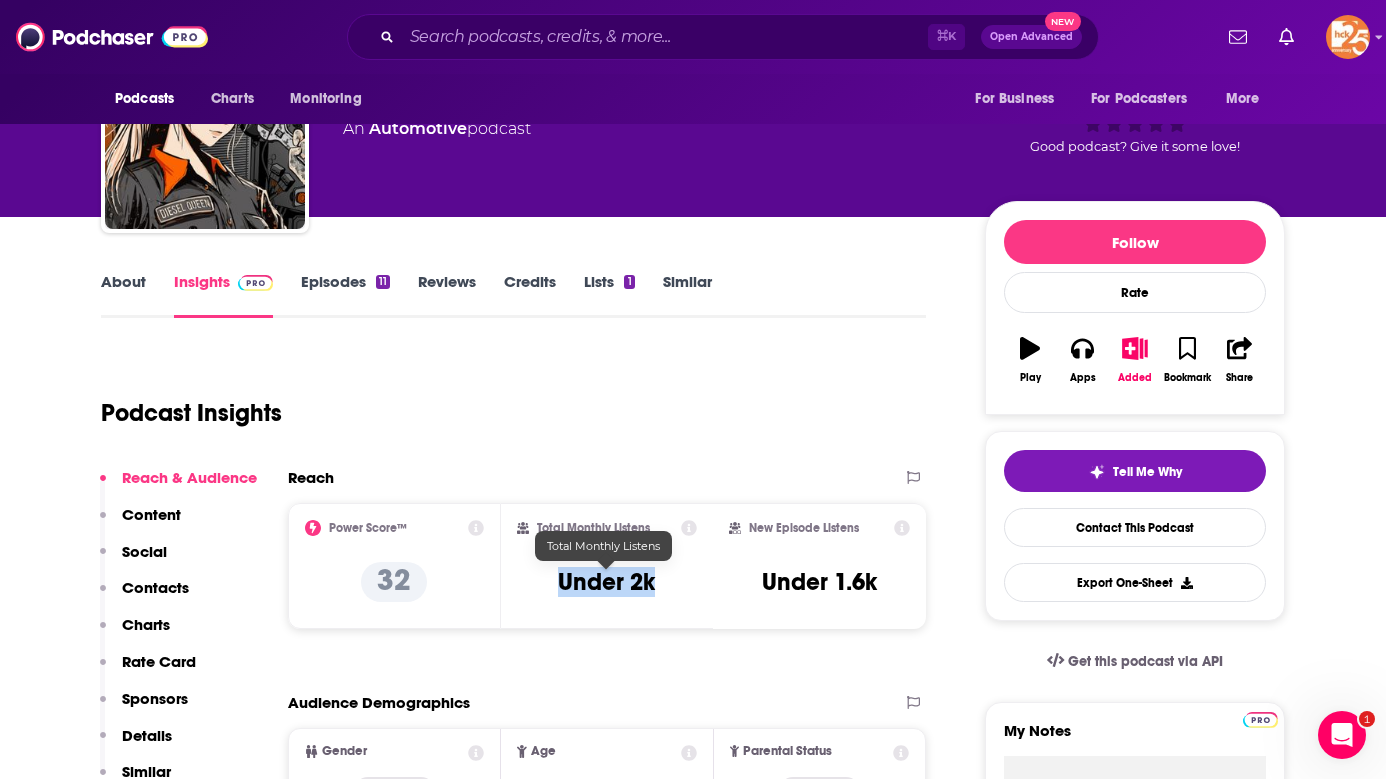 drag, startPoint x: 664, startPoint y: 575, endPoint x: 554, endPoint y: 576, distance: 110.00455 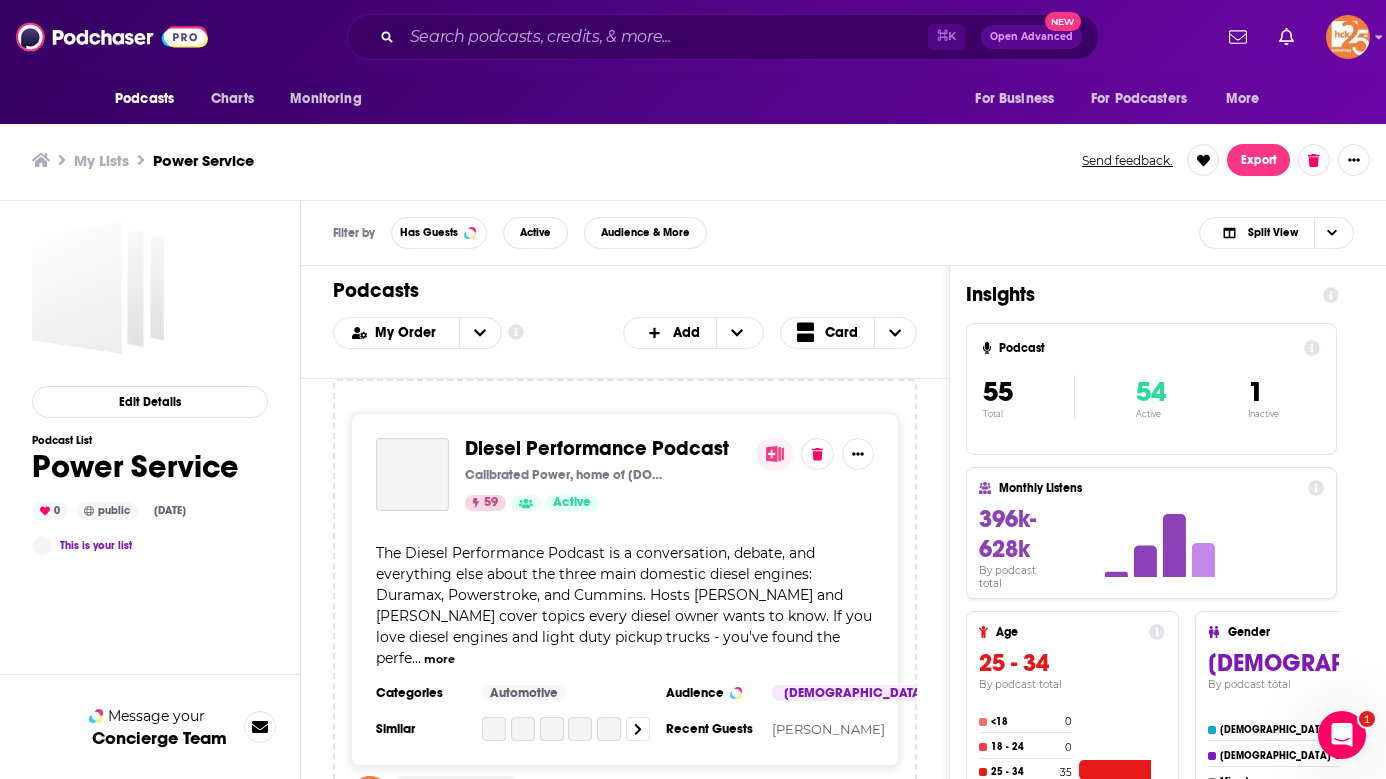 scroll, scrollTop: 0, scrollLeft: 0, axis: both 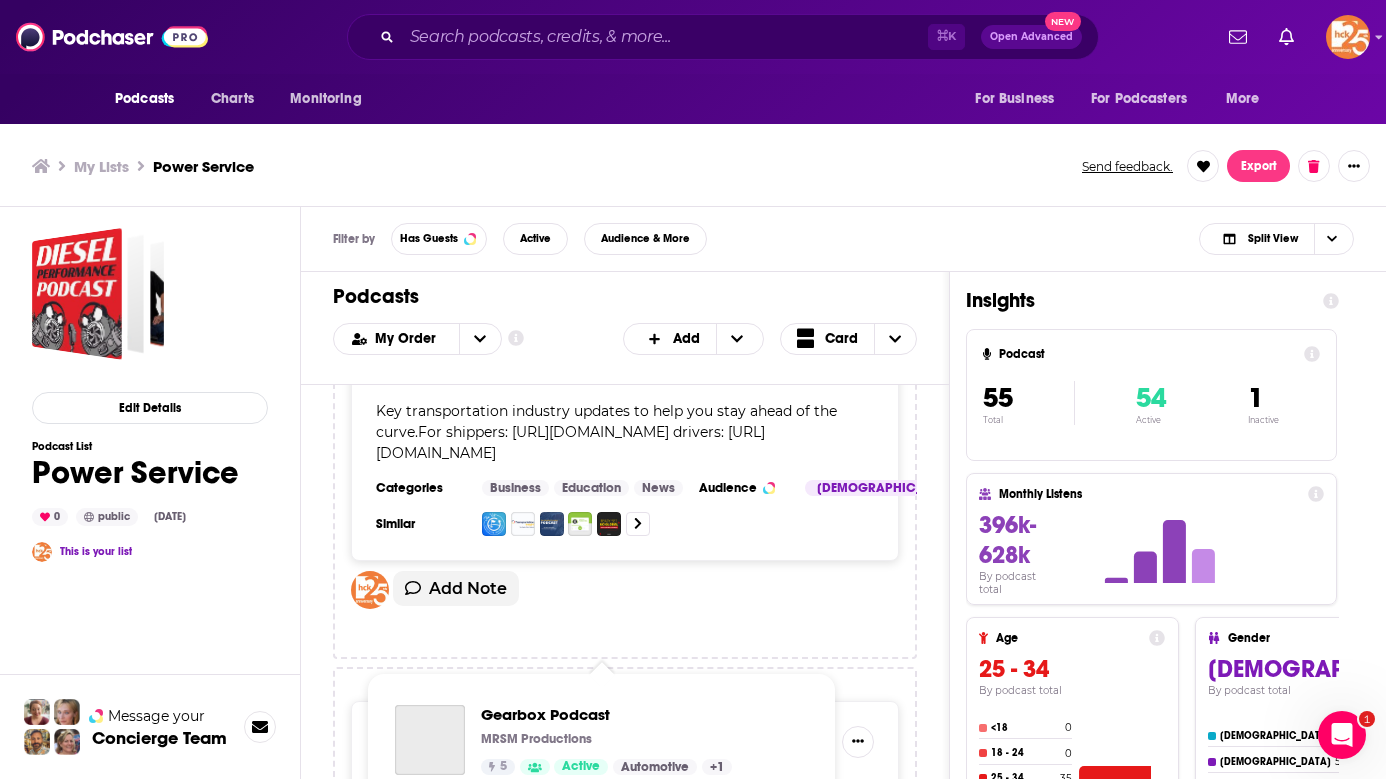 click on "Gearbox Podcast MRSM Productions 5 Active Automotive + 1 Welcome to The Gear Box Podcast—the ultimate pit stop for those looking to break into the auto repair business, grow their shop, and navigate the daily grind of the industry.
Thinking about opening a shop? Struggling to increase profitability? Wondering what it really takes to thrive in a competitive market? We tackle the tough questions, break down real-world challenges, and share insider tips from industry experts, seasoned shop owners, and those turning wrenches every day.
From leadership strategies to game-changing innovations, we’re here to help you shift gears and stay ahead of the curve. Buckle up—it’s going to be a ride! 🚗🔧 #AutoRepair #ShopSuccess #TheGearboxPodcast Audience Male 35-44 Added View Insights" at bounding box center [601, 802] 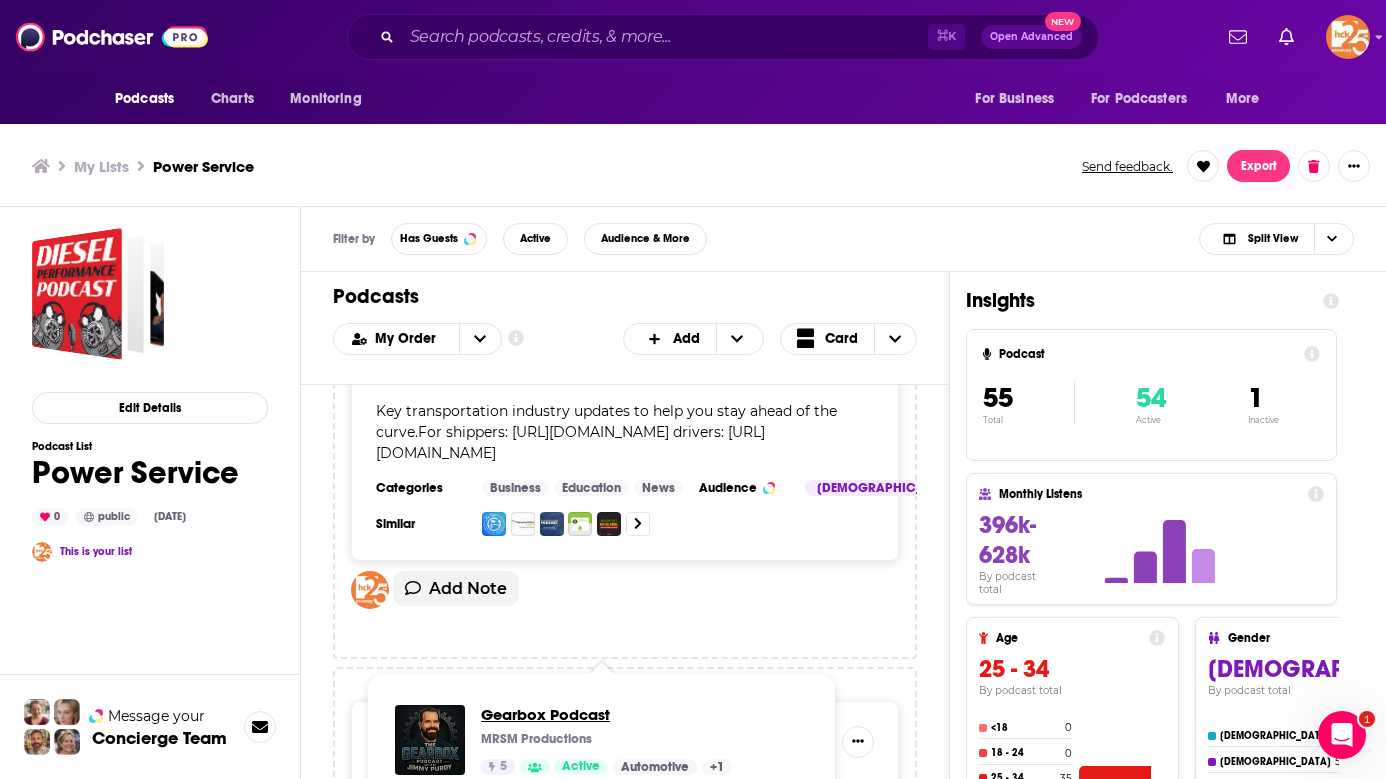 click on "Gearbox Podcast" at bounding box center [606, 714] 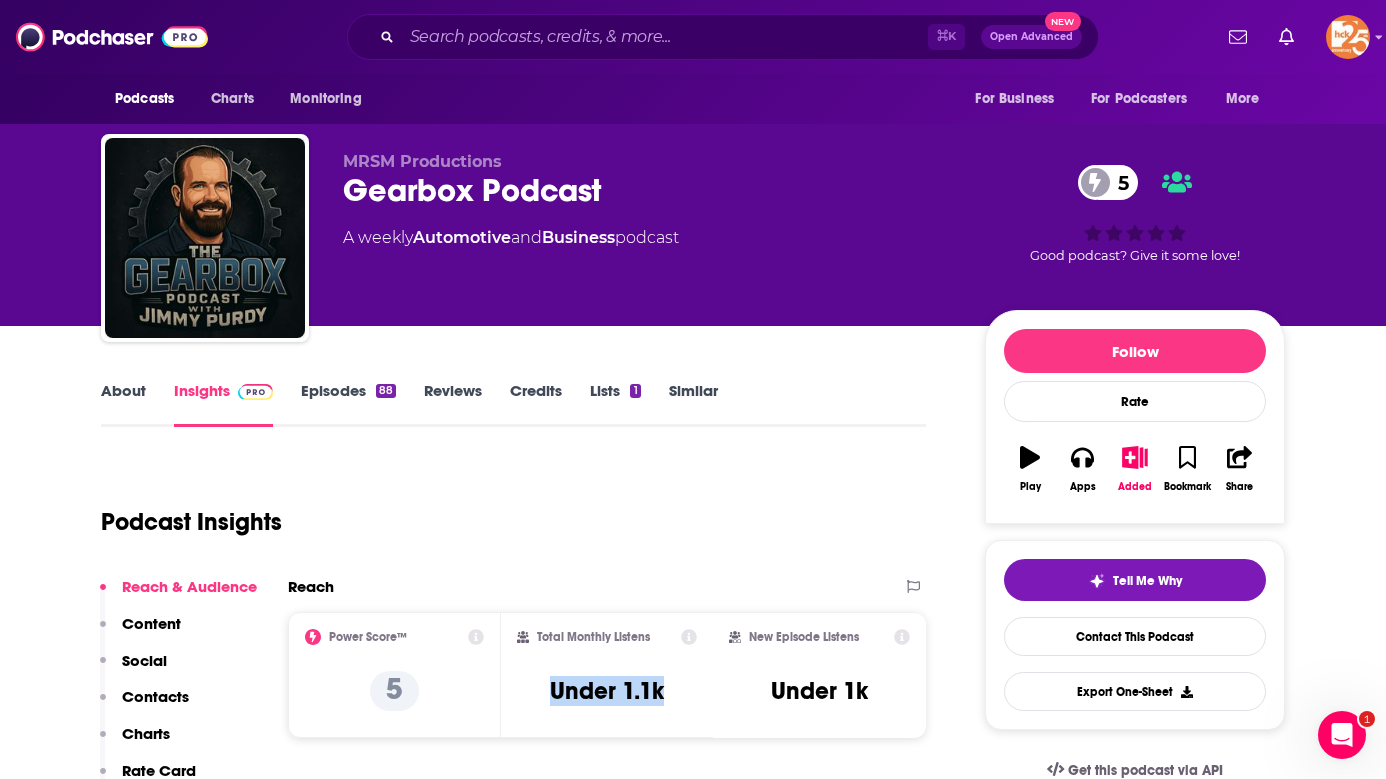 drag, startPoint x: 675, startPoint y: 692, endPoint x: 527, endPoint y: 688, distance: 148.05405 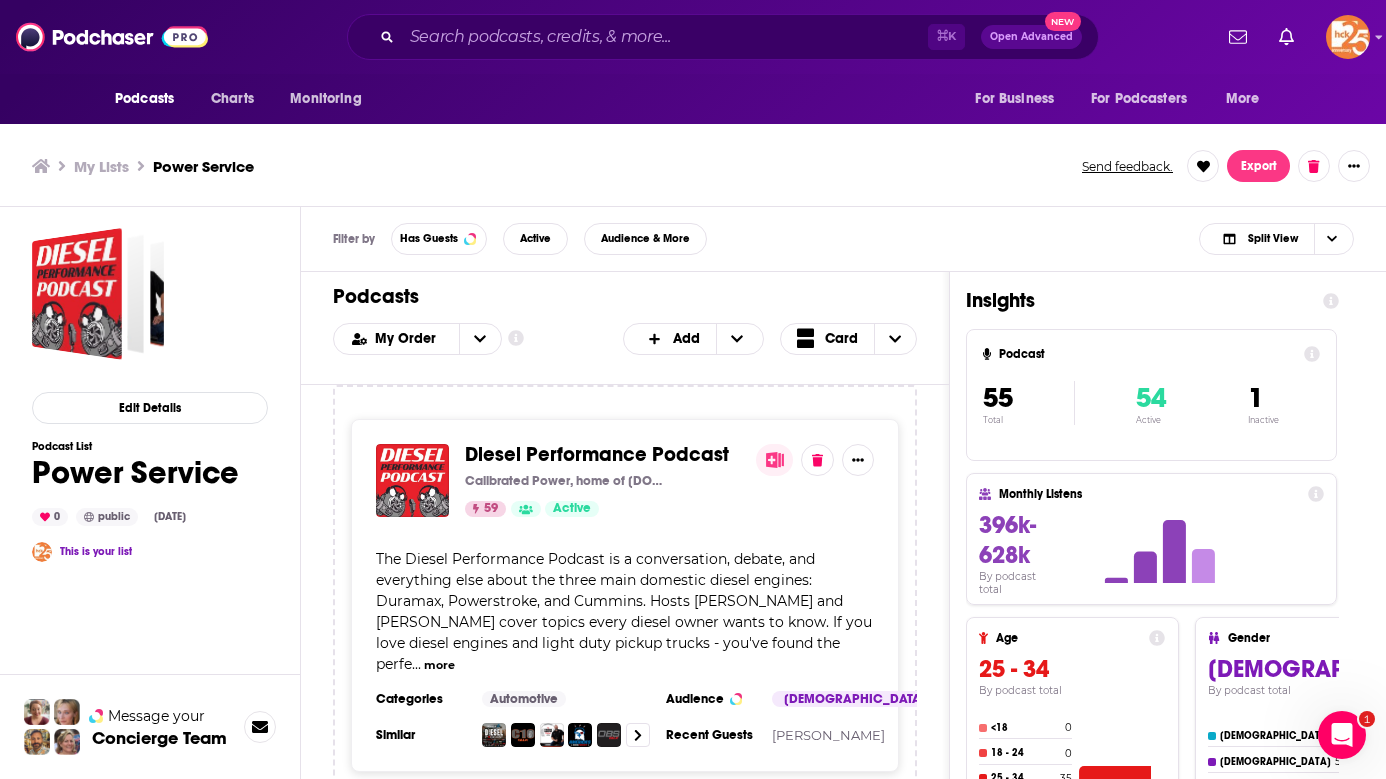 scroll, scrollTop: 24950, scrollLeft: 0, axis: vertical 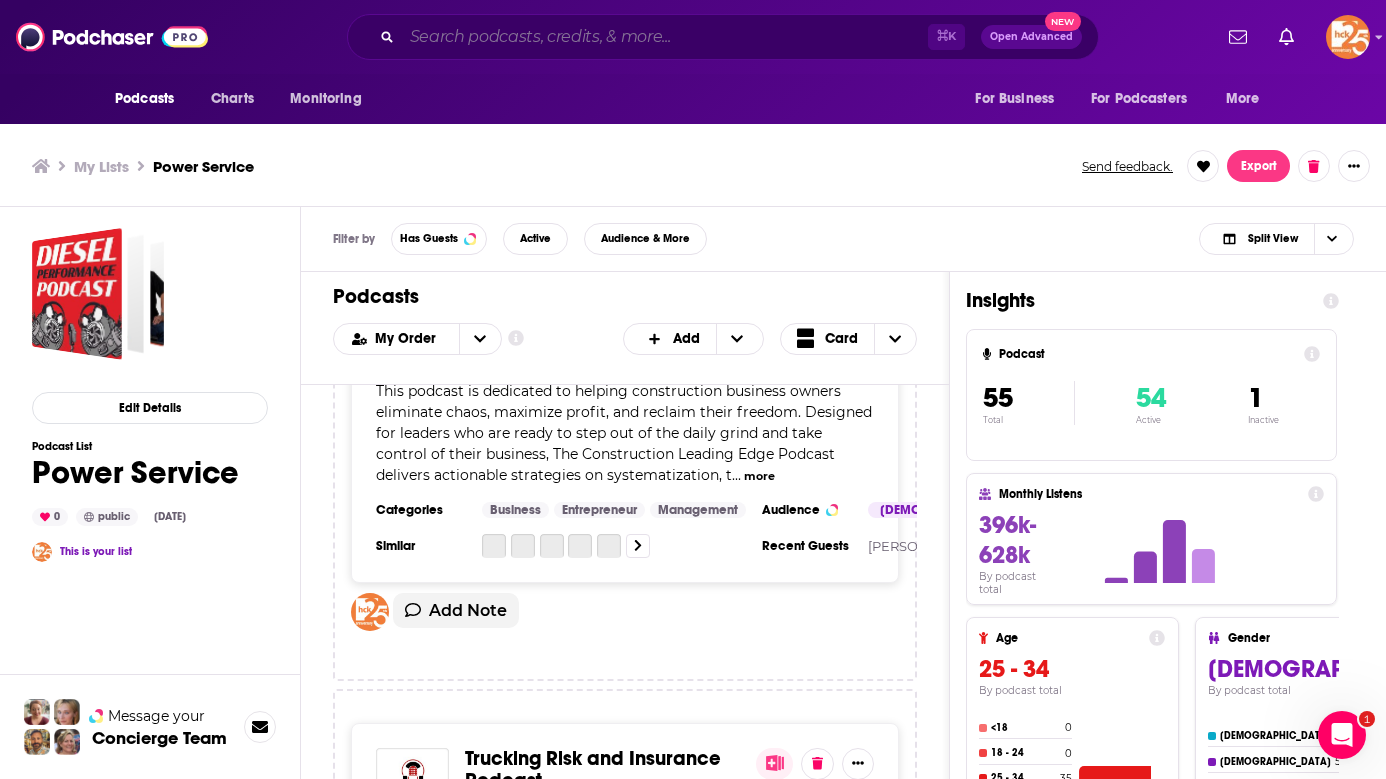 click at bounding box center [665, 37] 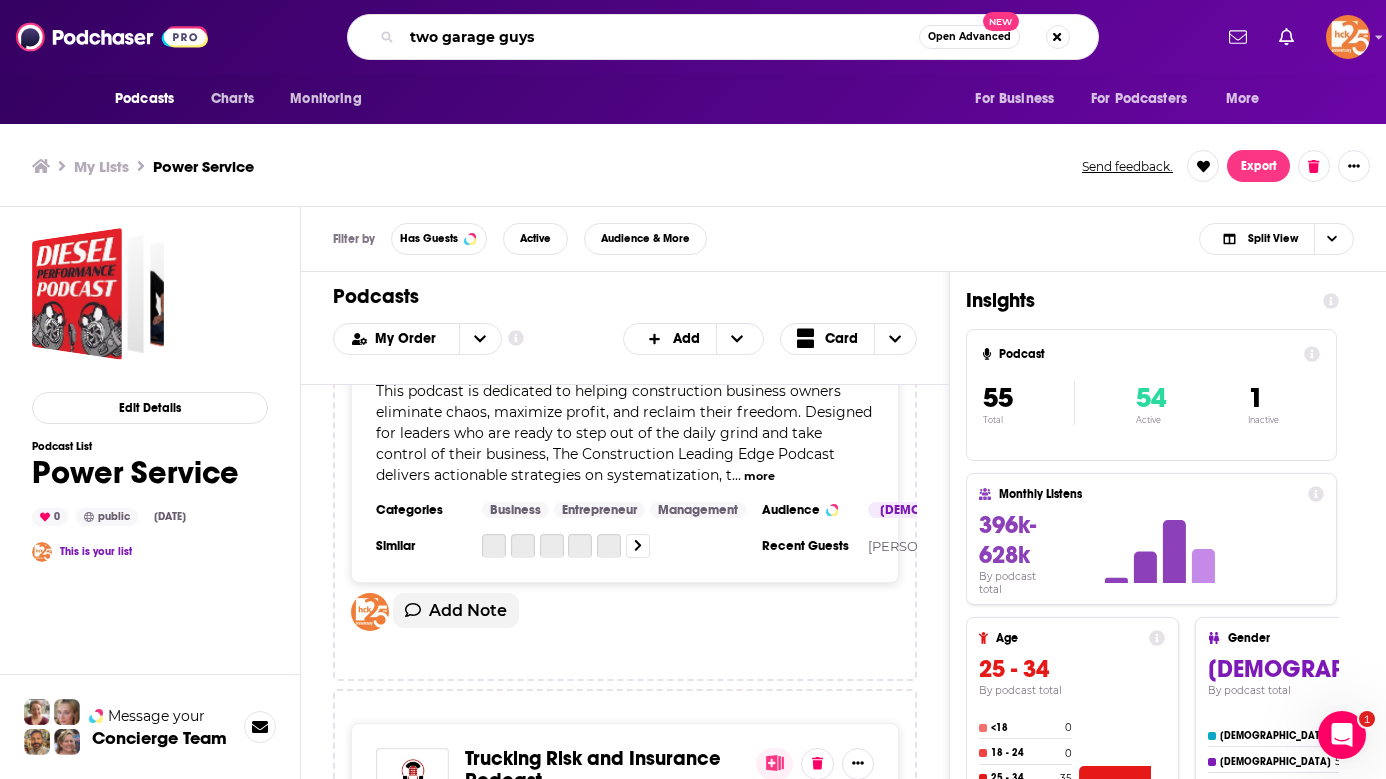 type on "two garage guys" 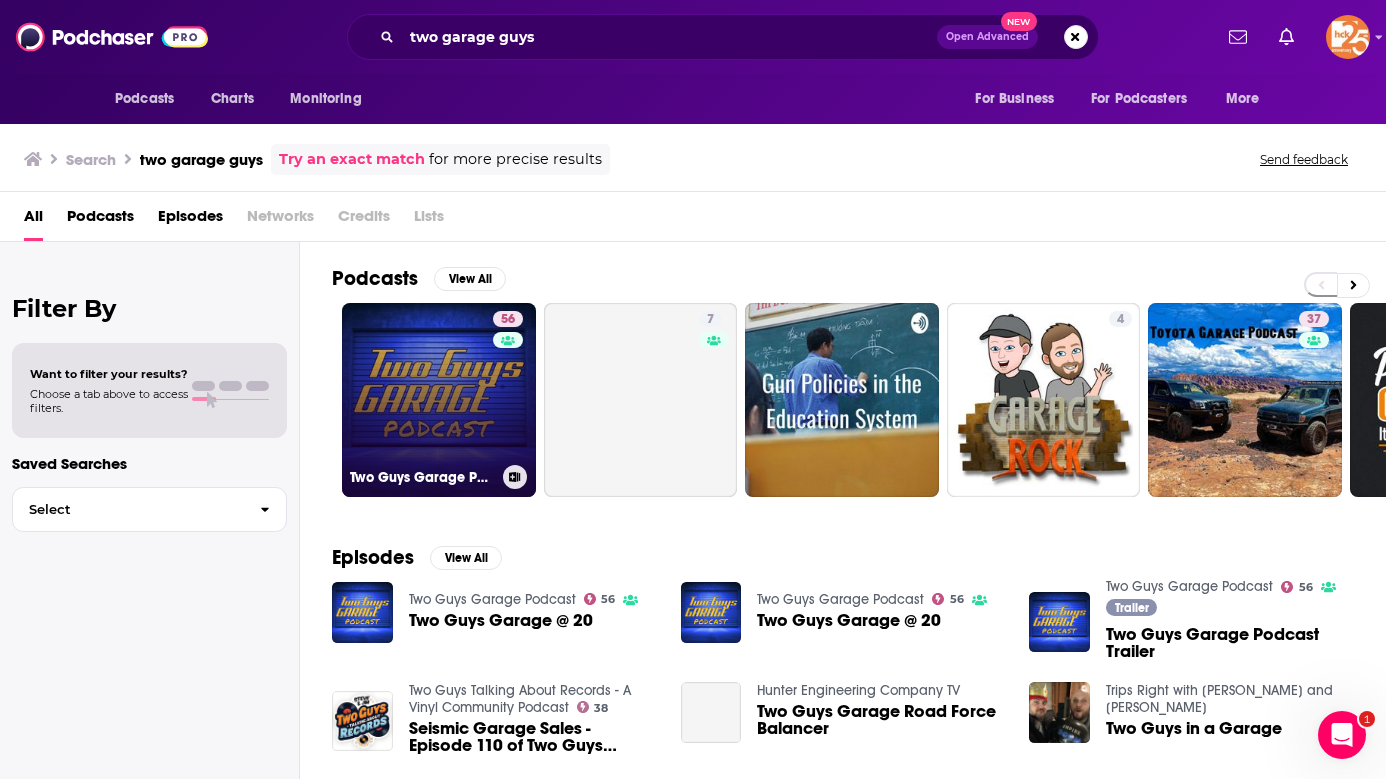 click on "56 Two Guys Garage Podcast" at bounding box center (439, 400) 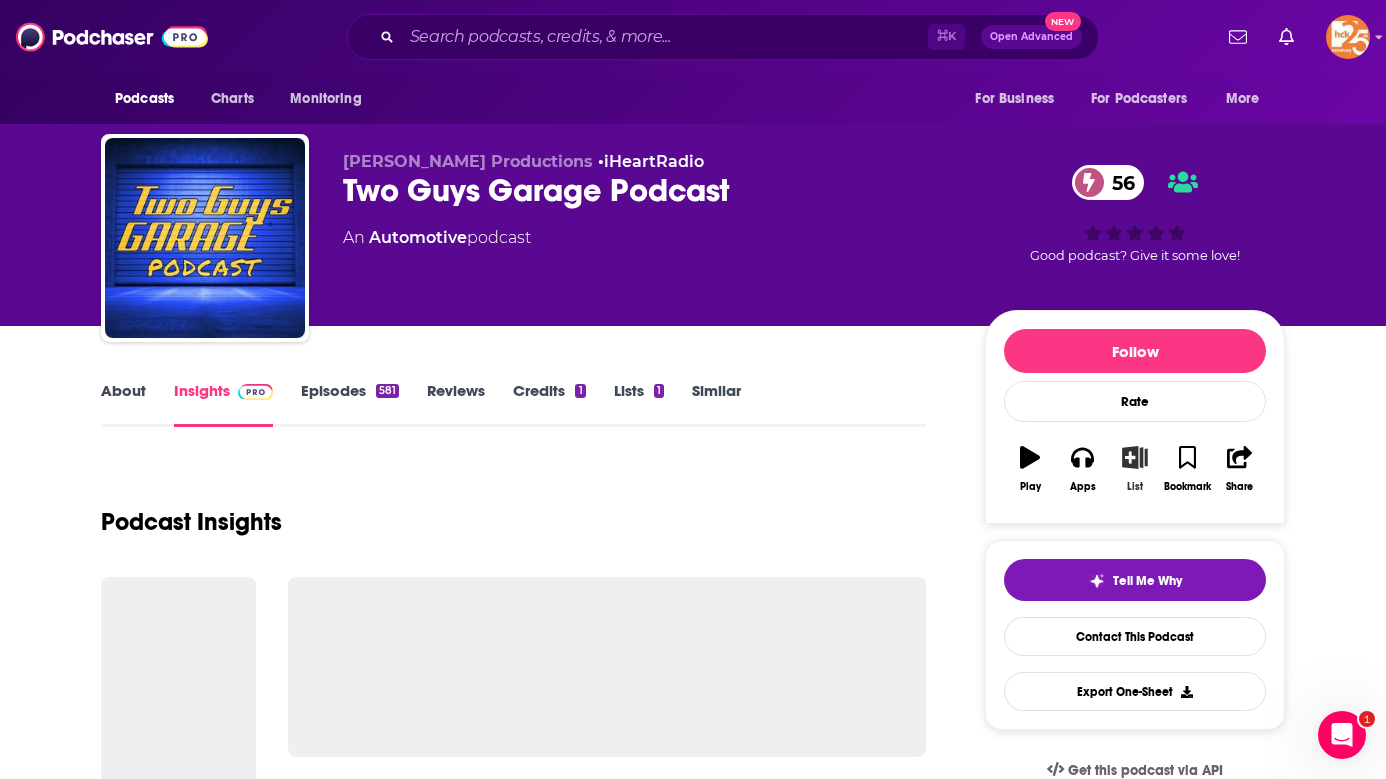 click 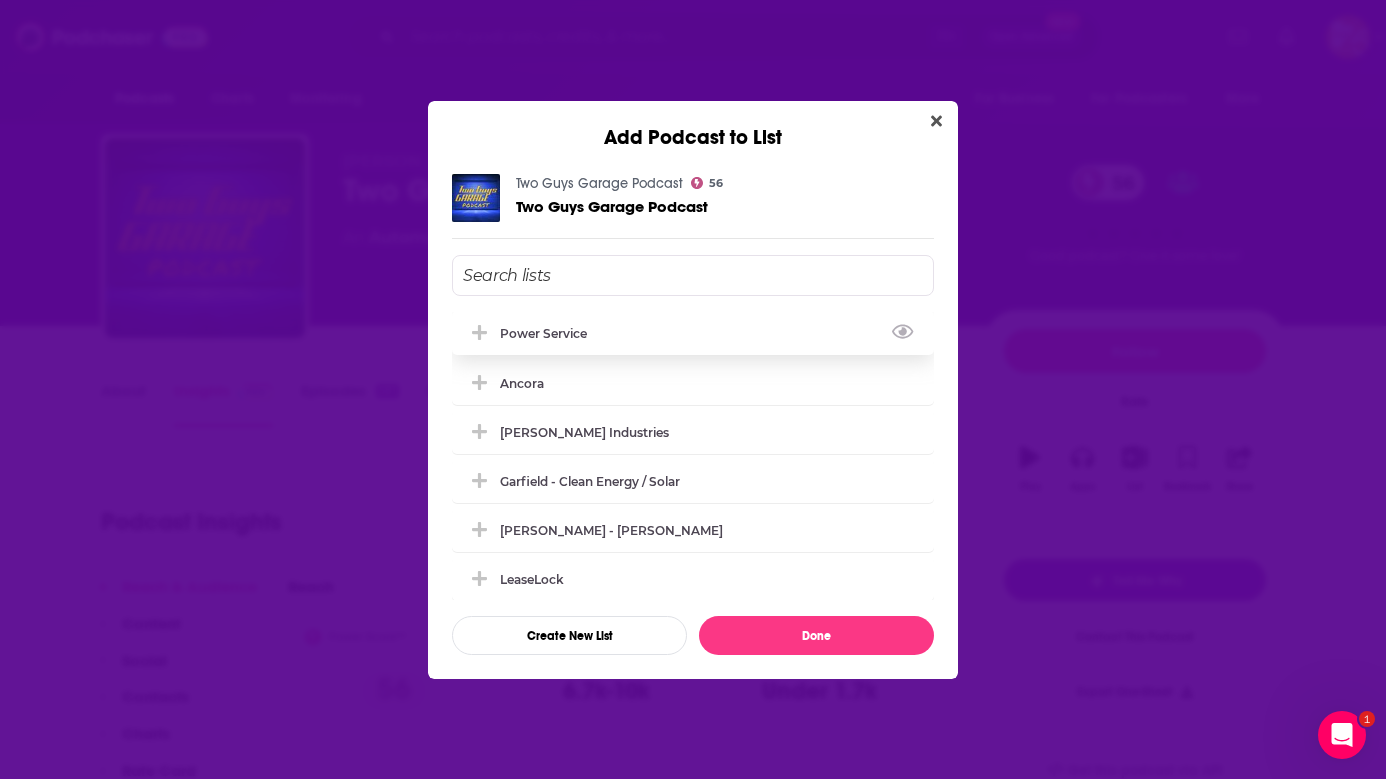 click on "Power Service" at bounding box center (549, 333) 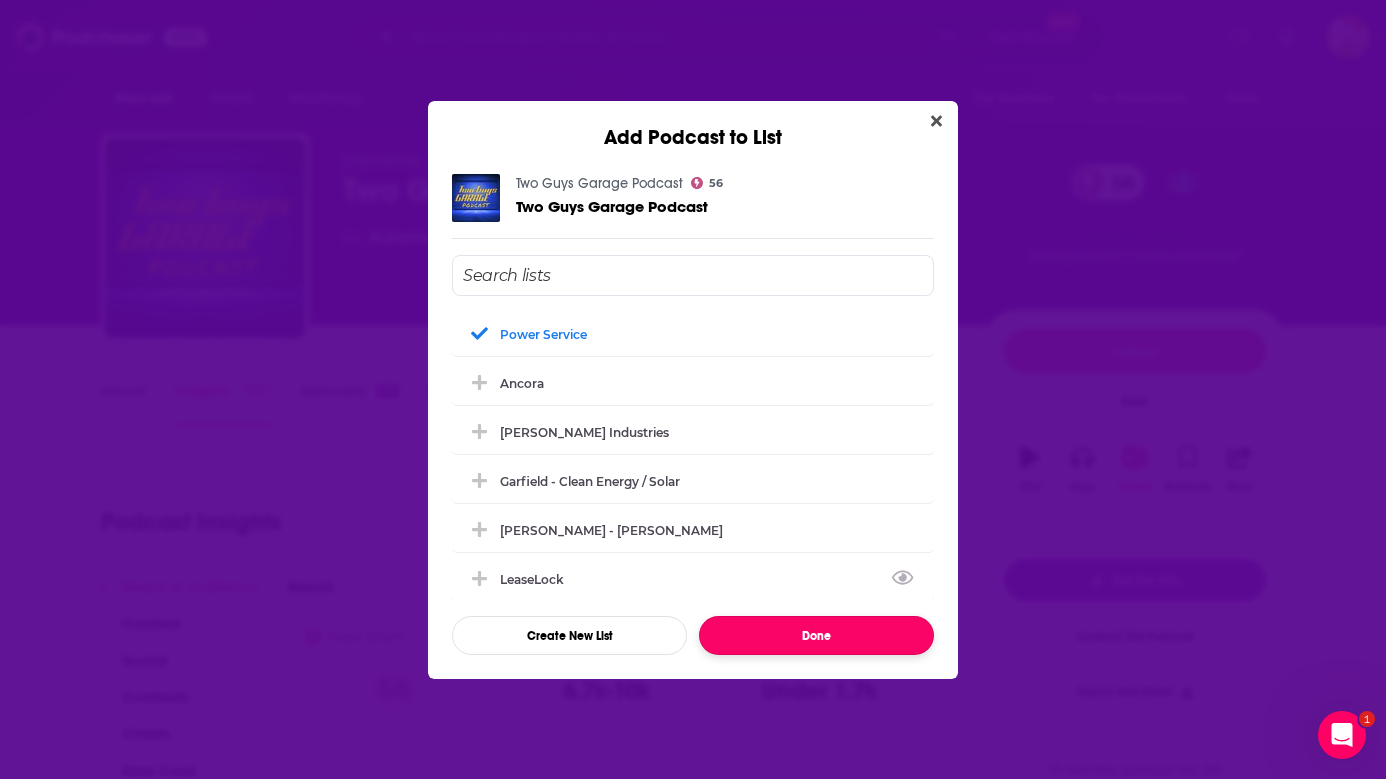 click on "Done" at bounding box center [816, 635] 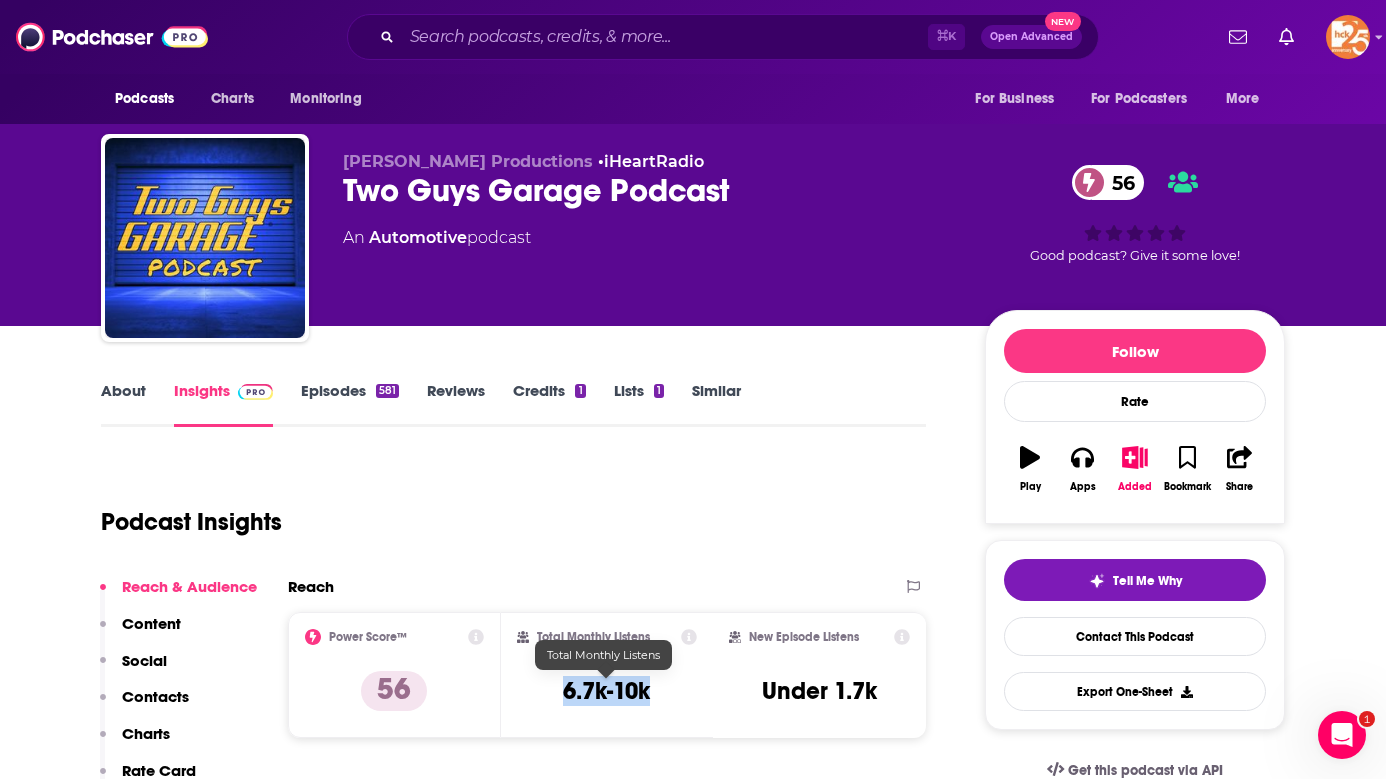 drag, startPoint x: 659, startPoint y: 689, endPoint x: 552, endPoint y: 685, distance: 107.07474 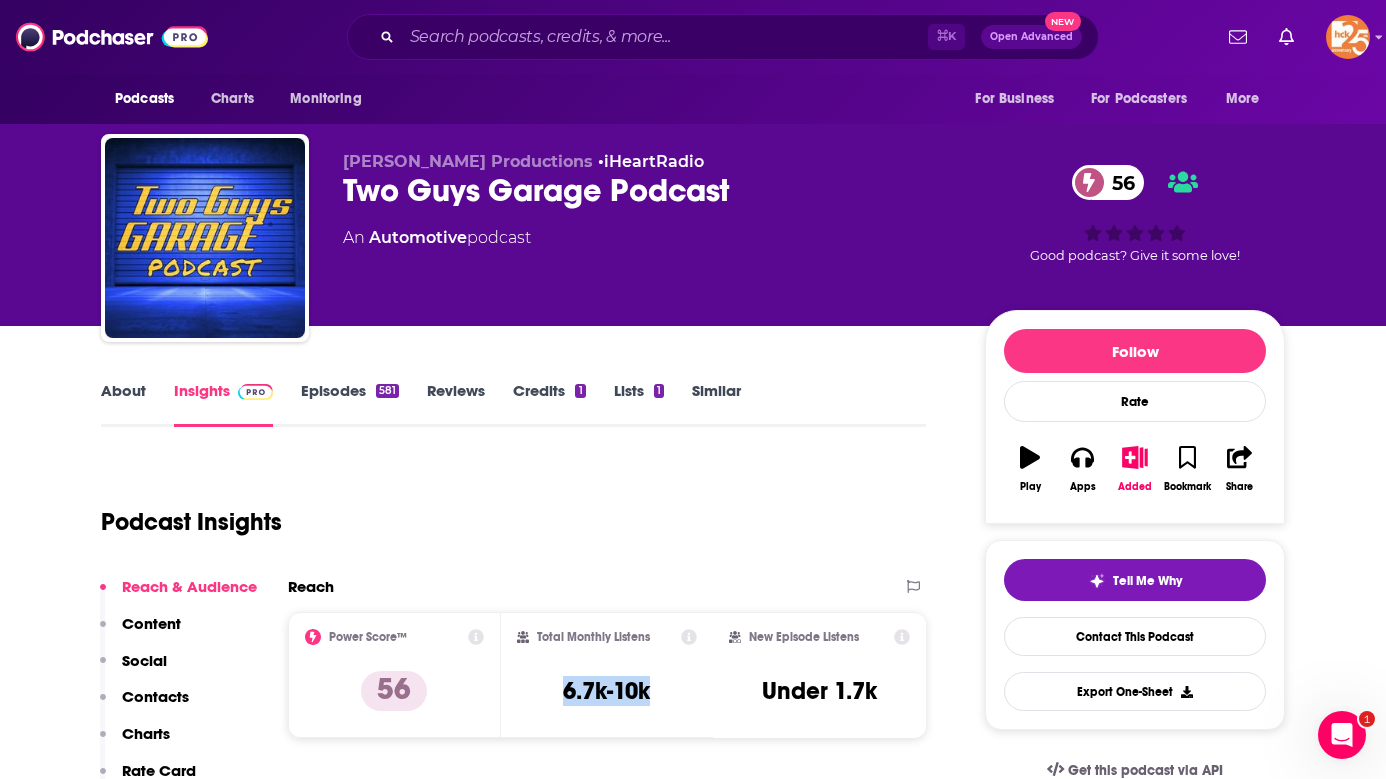 copy on "6.7k-10k" 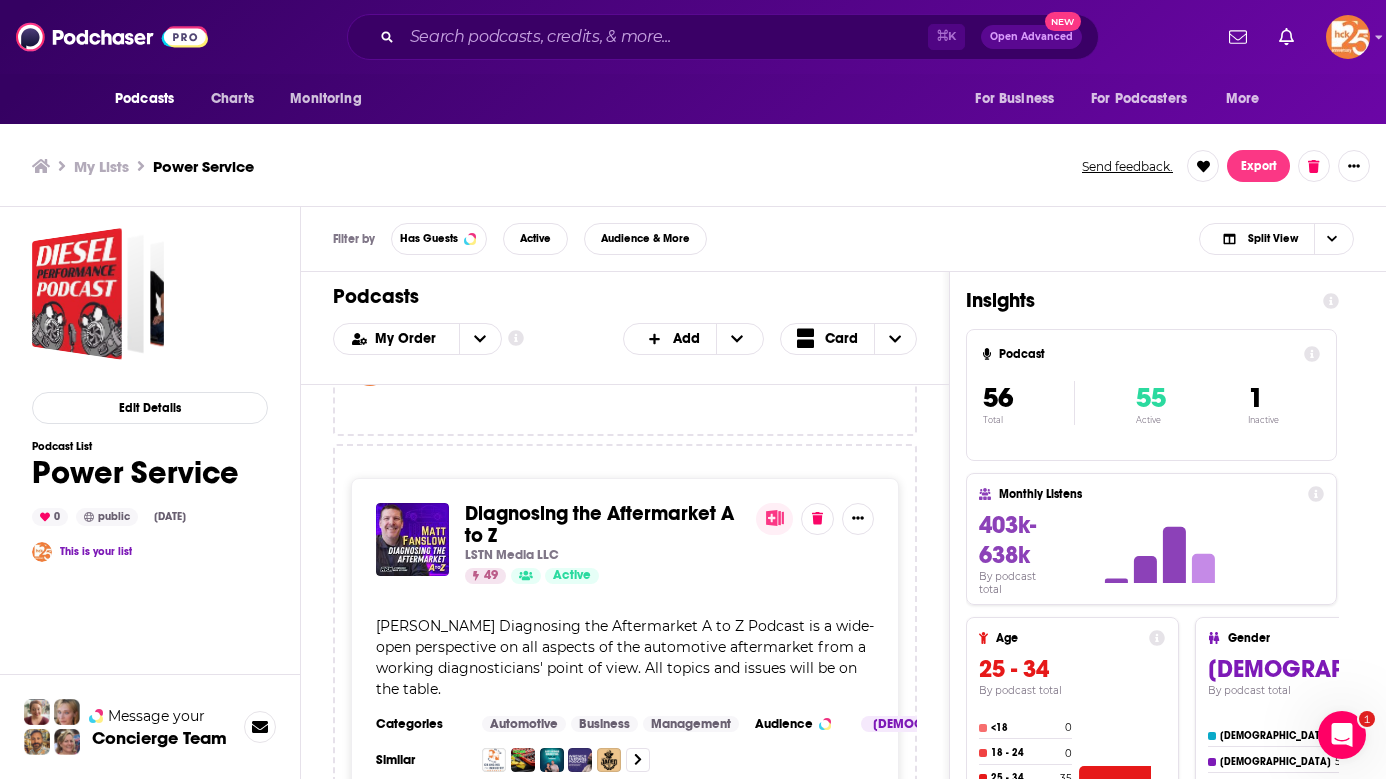 scroll, scrollTop: 17074, scrollLeft: 0, axis: vertical 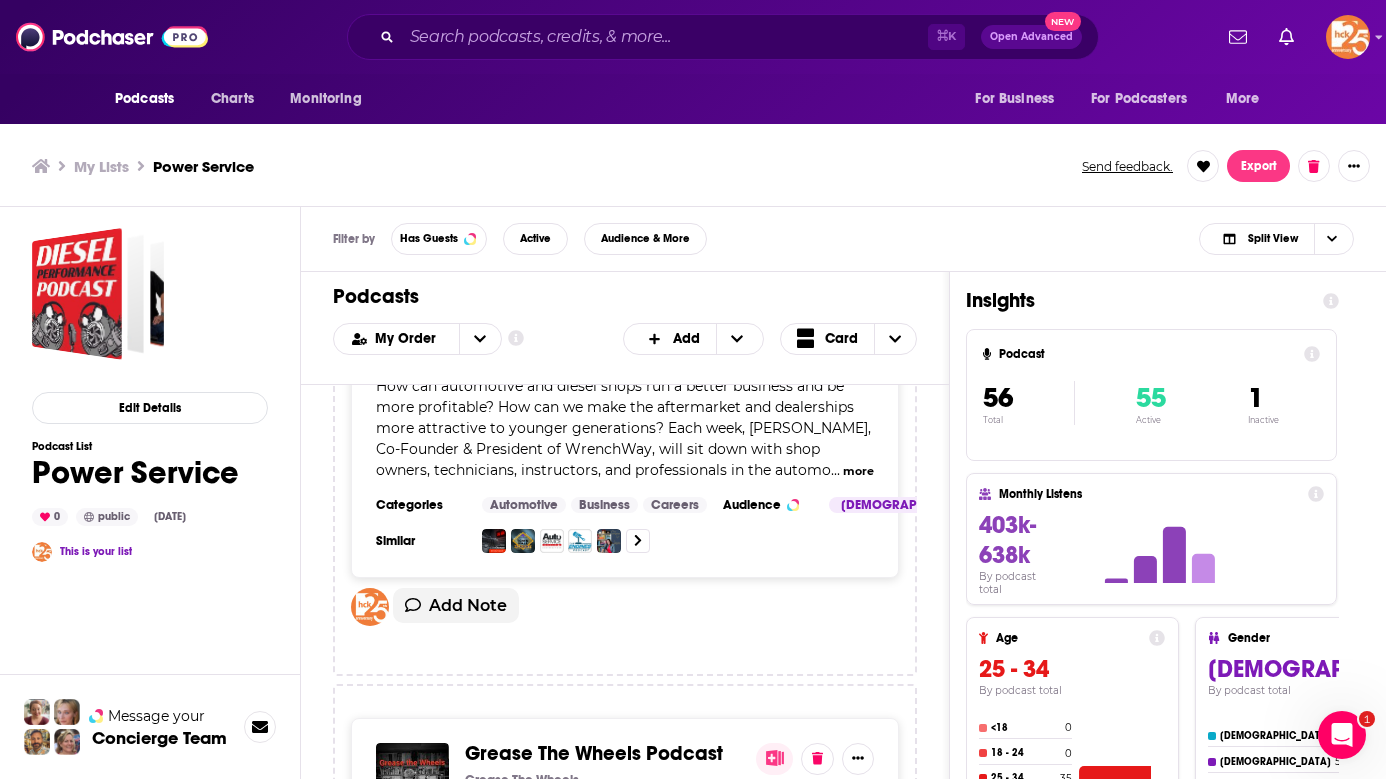 click on "My Lists Power Service Send feedback. Export" at bounding box center (693, 166) 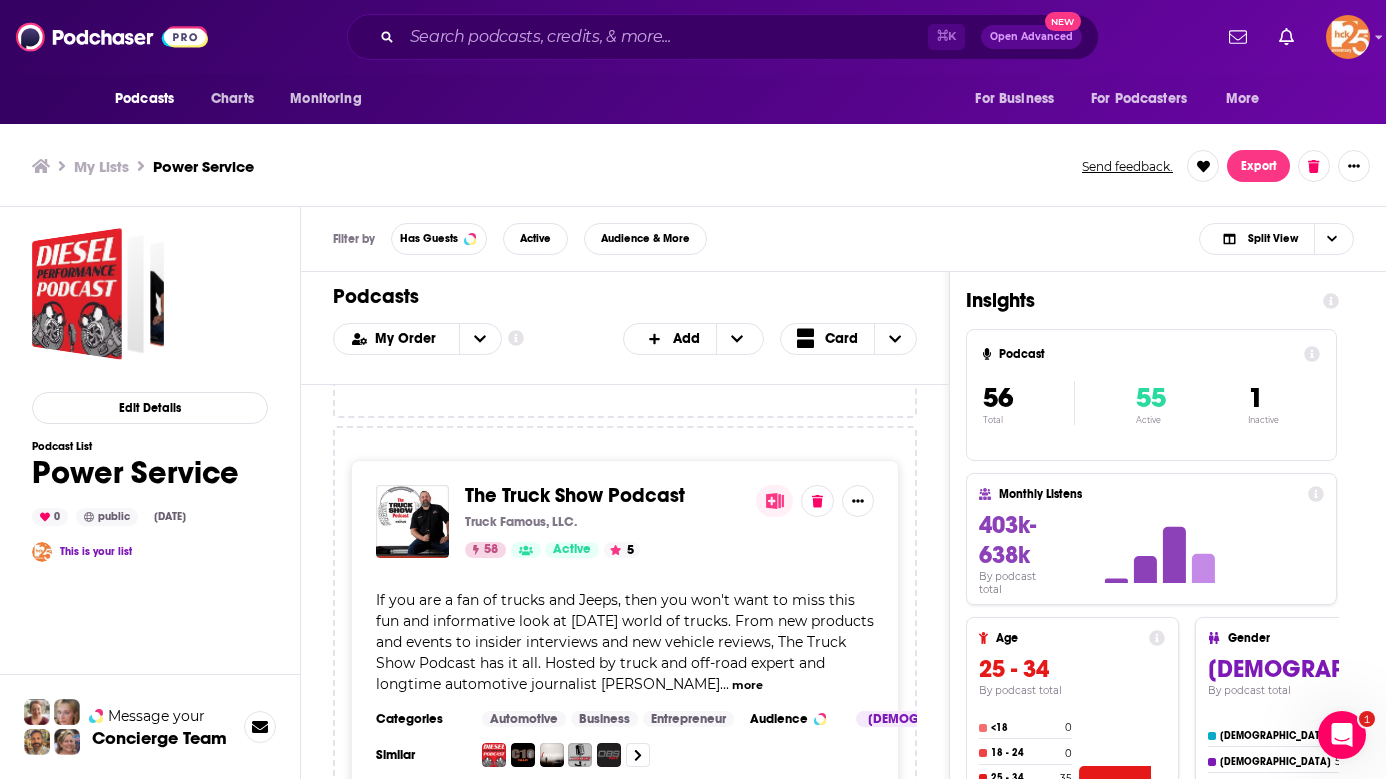 scroll, scrollTop: 0, scrollLeft: 0, axis: both 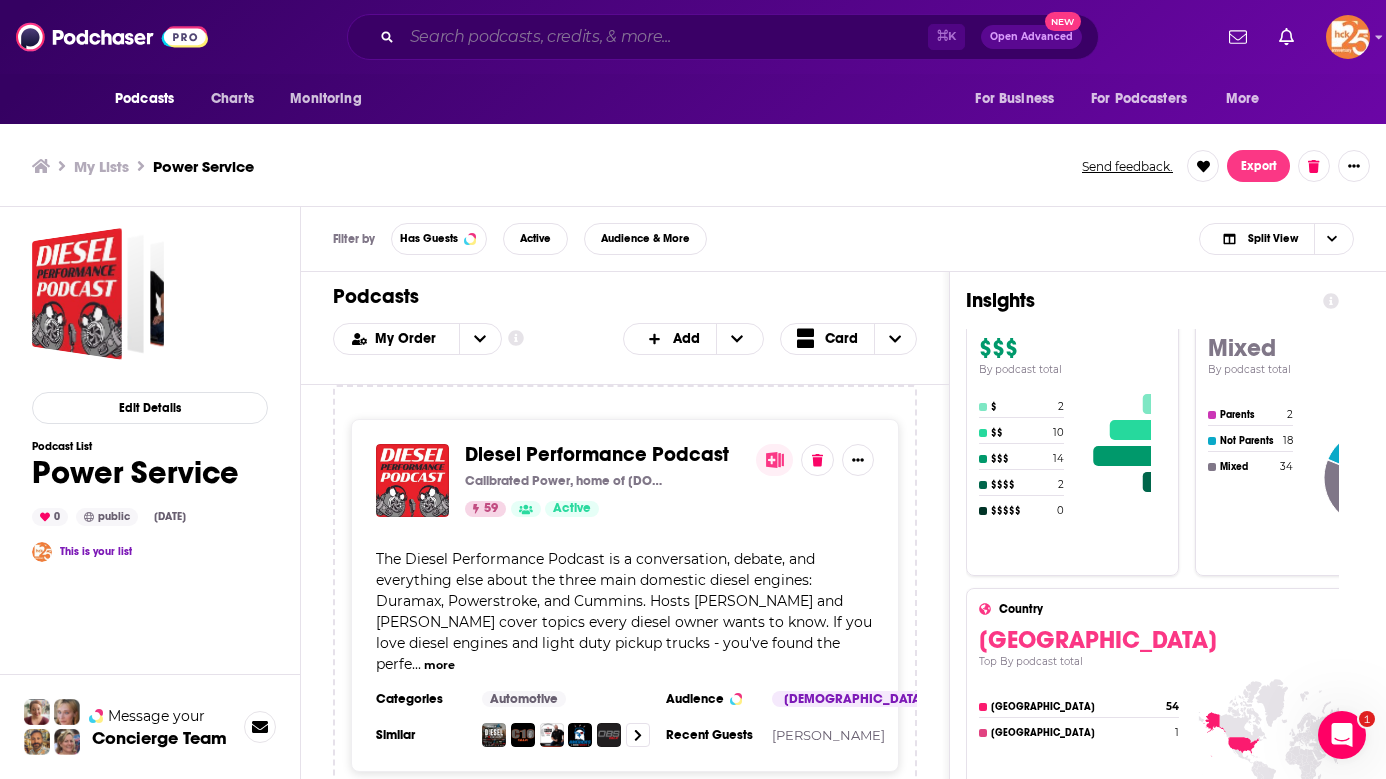 click at bounding box center [665, 37] 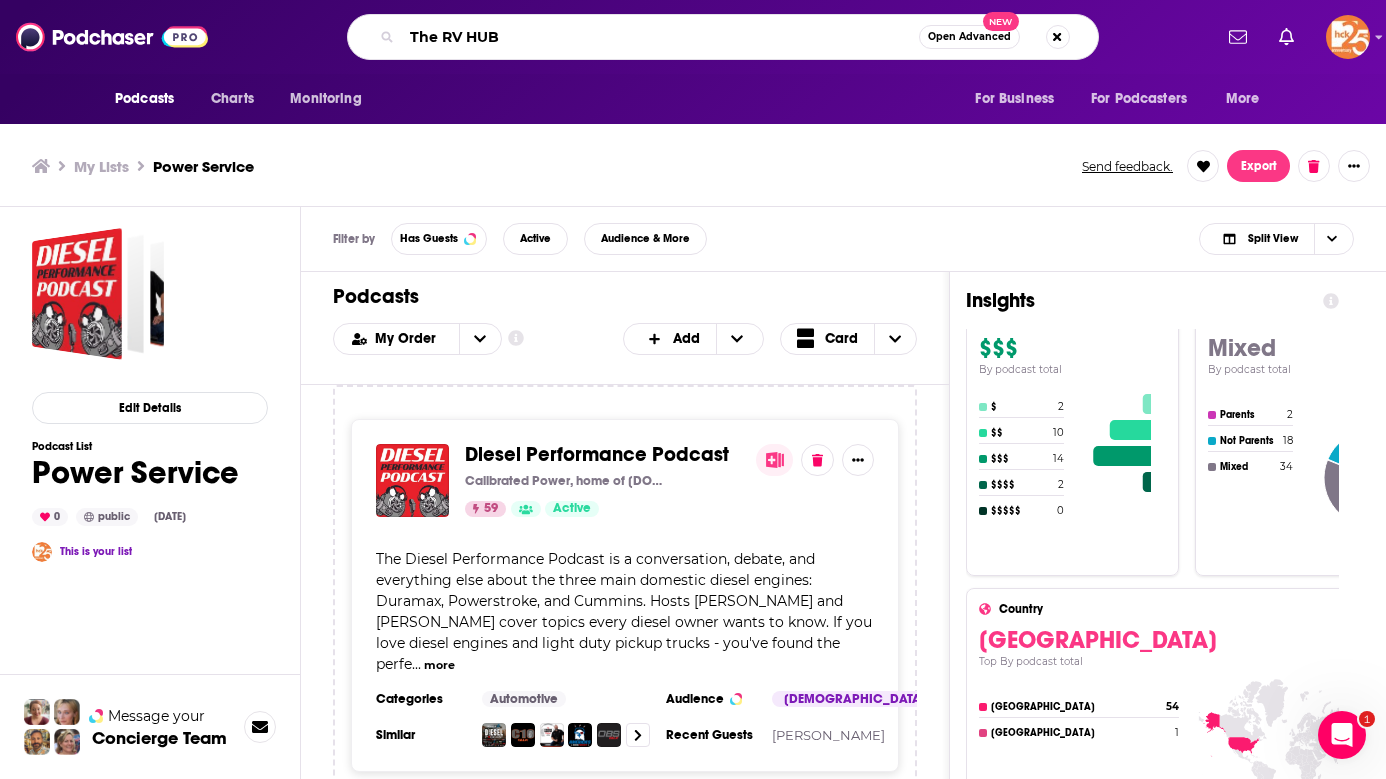 type on "The RV HUB" 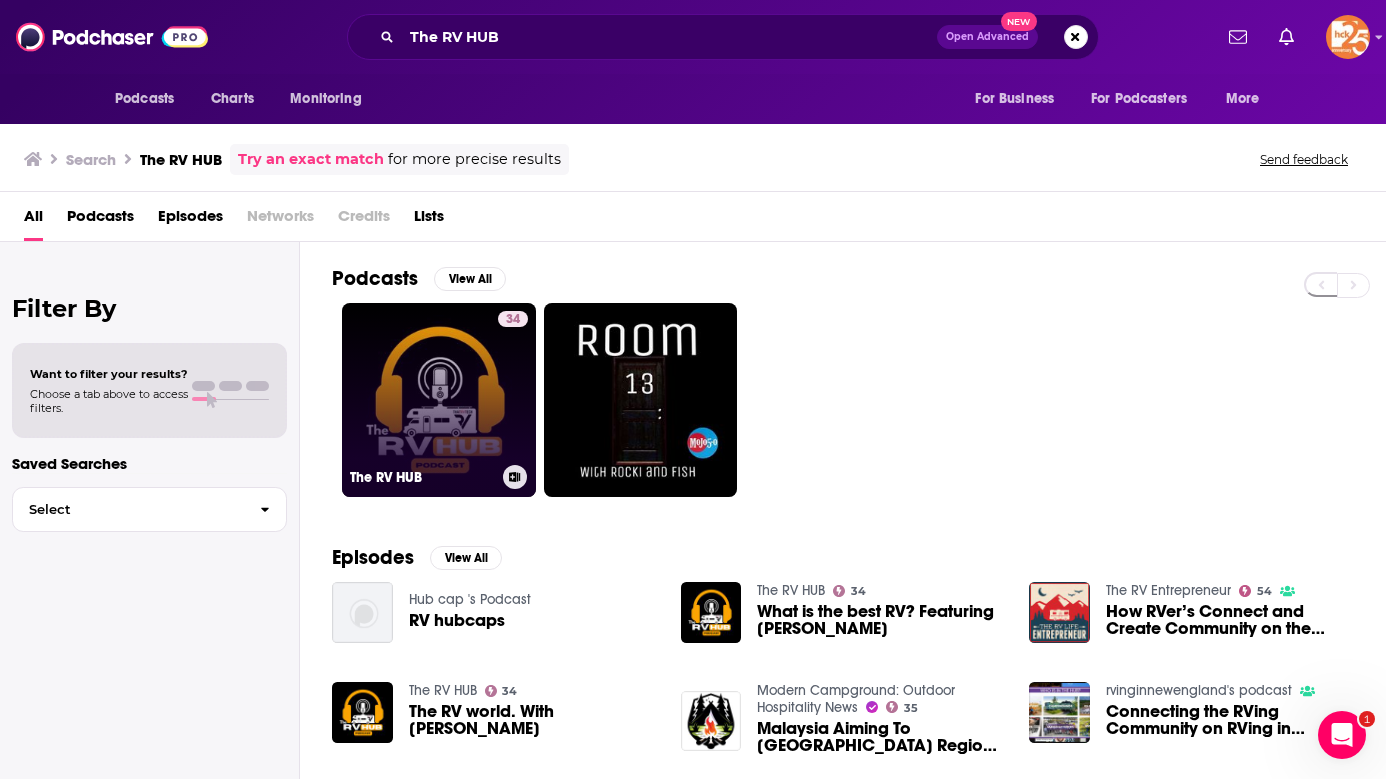 click on "34 The RV HUB" at bounding box center (439, 400) 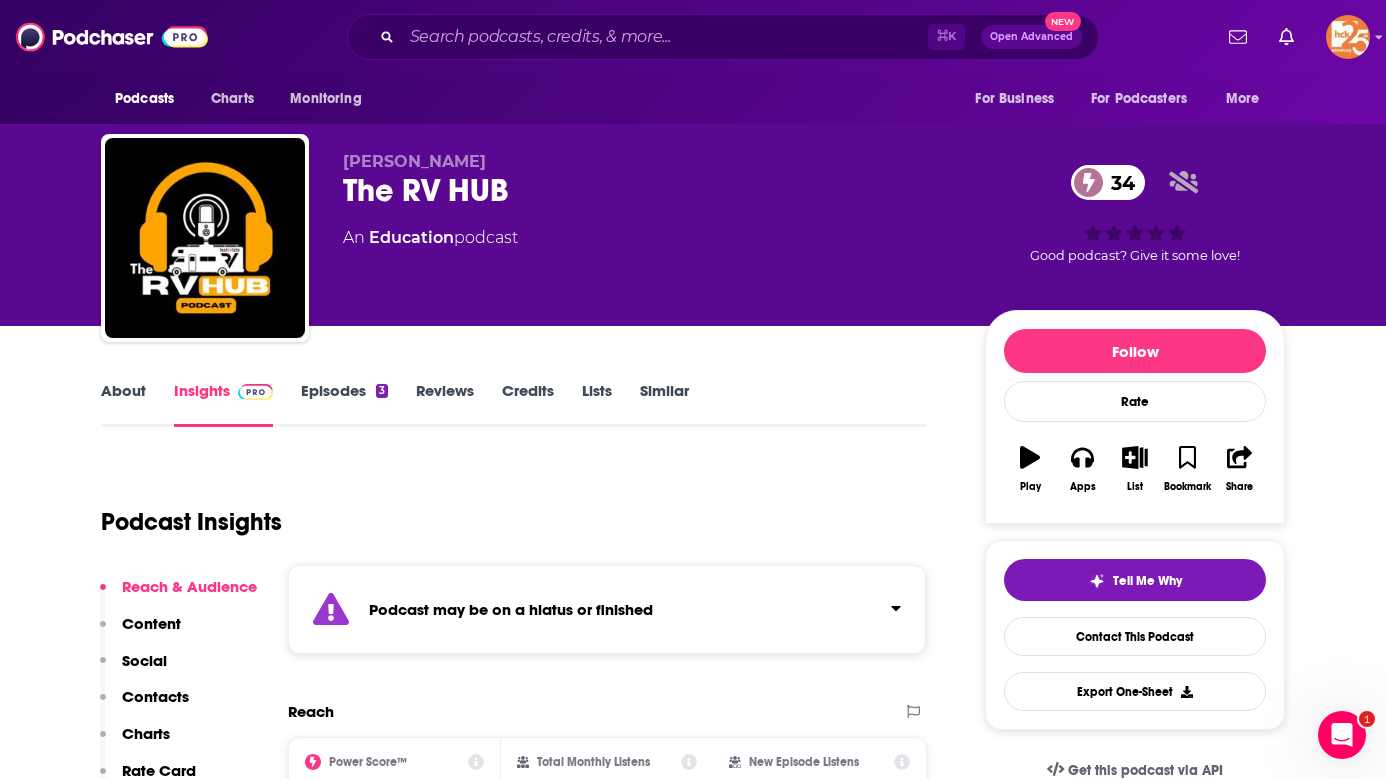 click on "Podcast may be on a hiatus or finished" at bounding box center [607, 609] 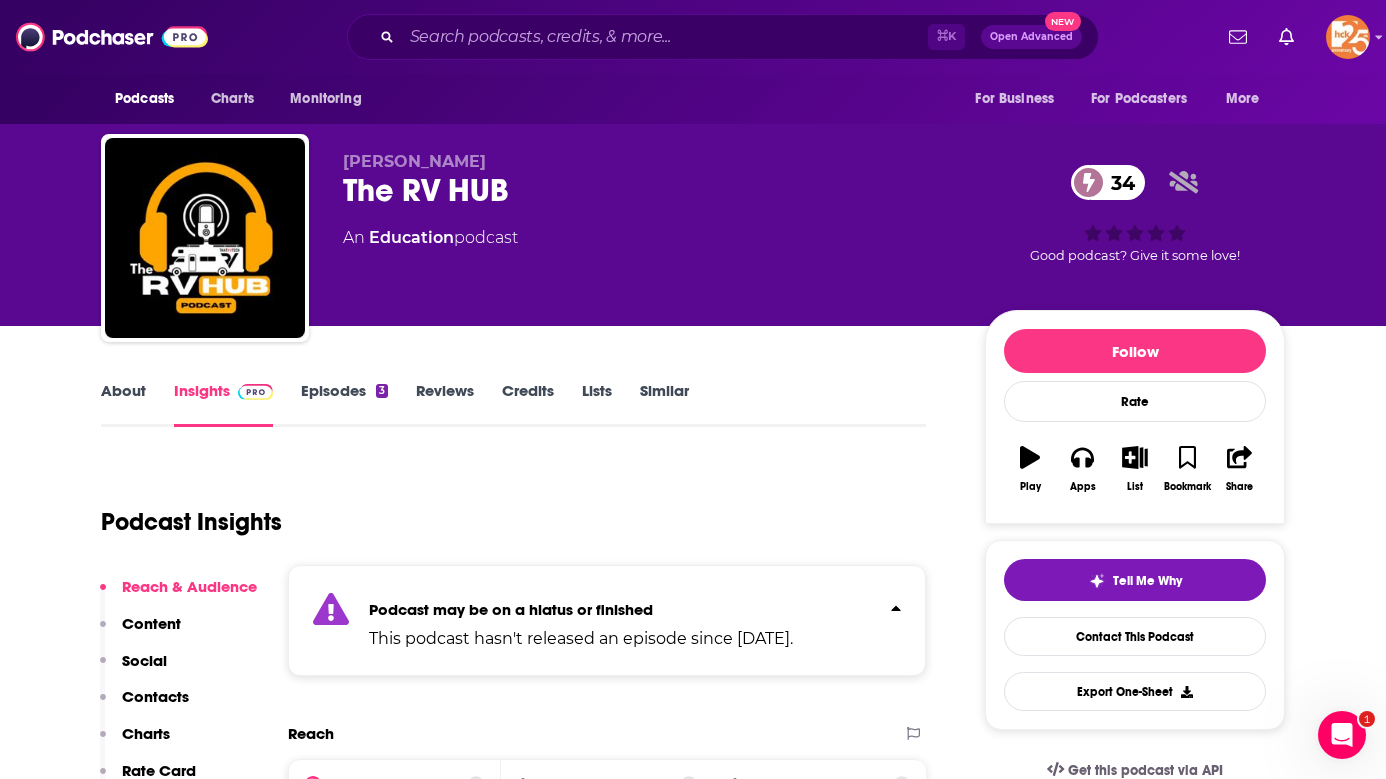 click on "Podcast may be on a hiatus or finished This podcast hasn't released an episode since Jan 19th, 2025." at bounding box center [581, 620] 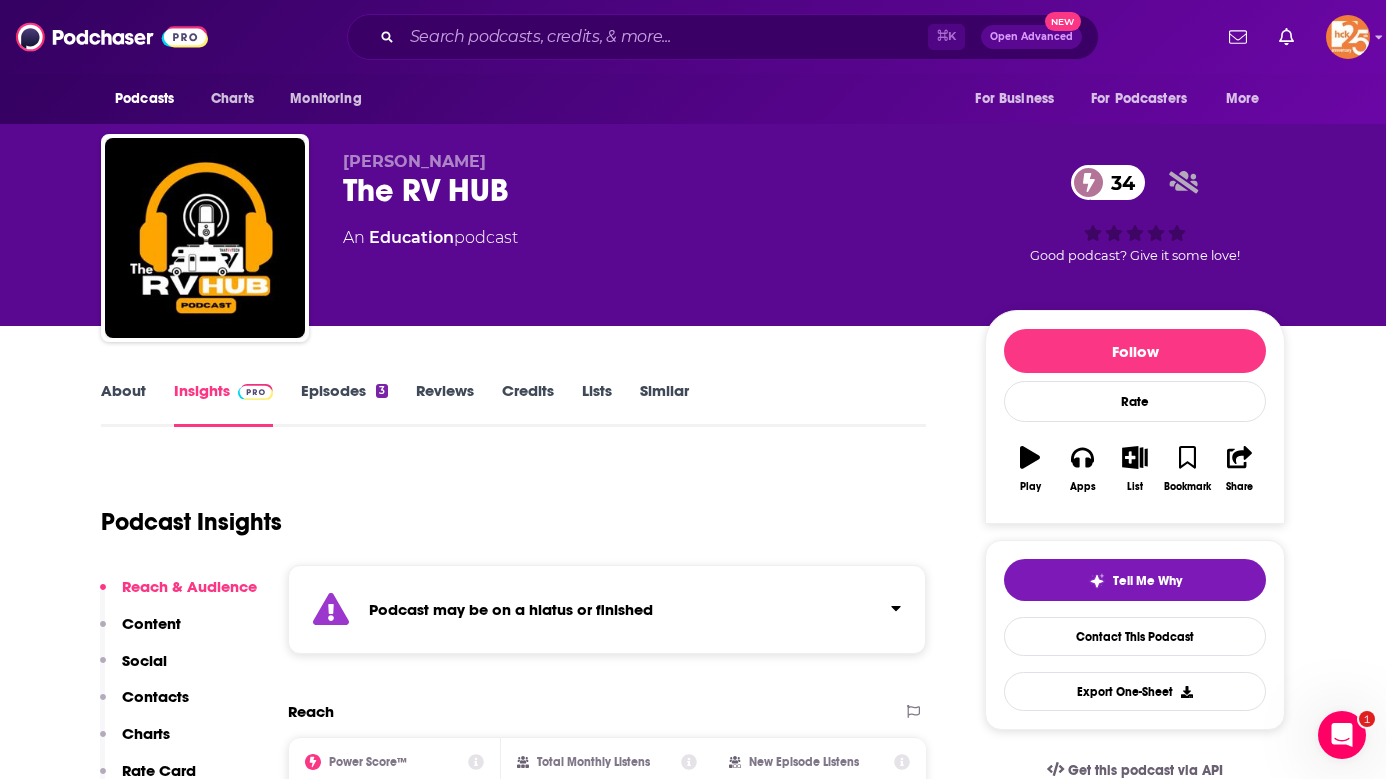 click on "About" at bounding box center (123, 404) 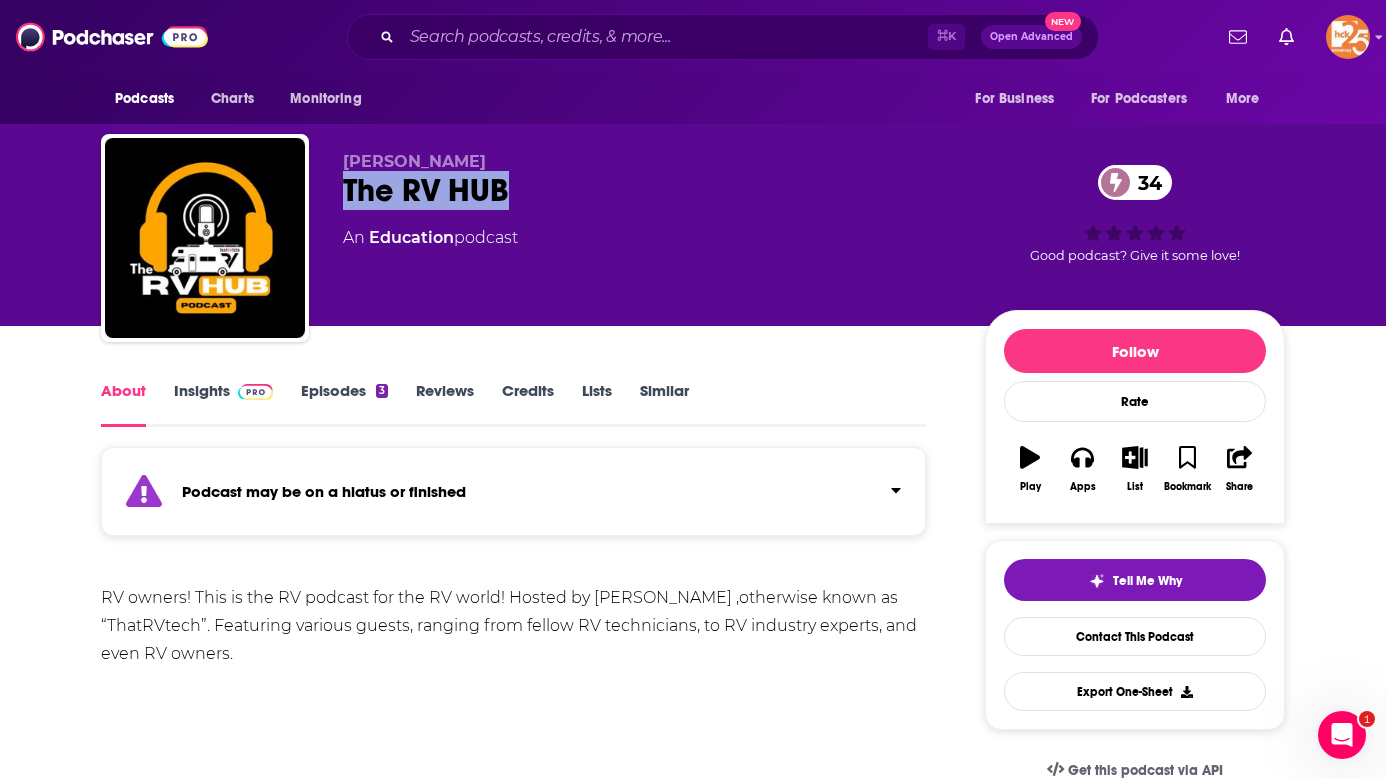 drag, startPoint x: 513, startPoint y: 201, endPoint x: 340, endPoint y: 194, distance: 173.14156 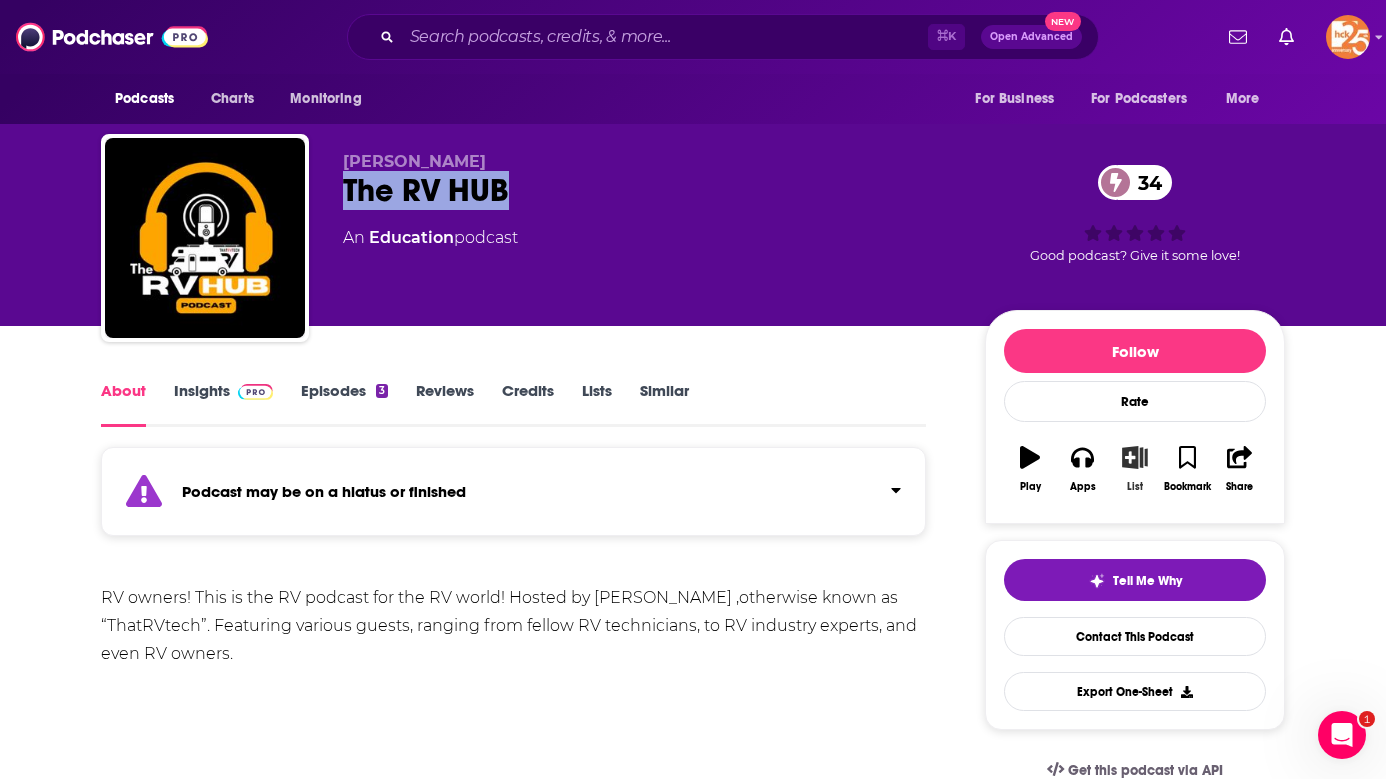 click 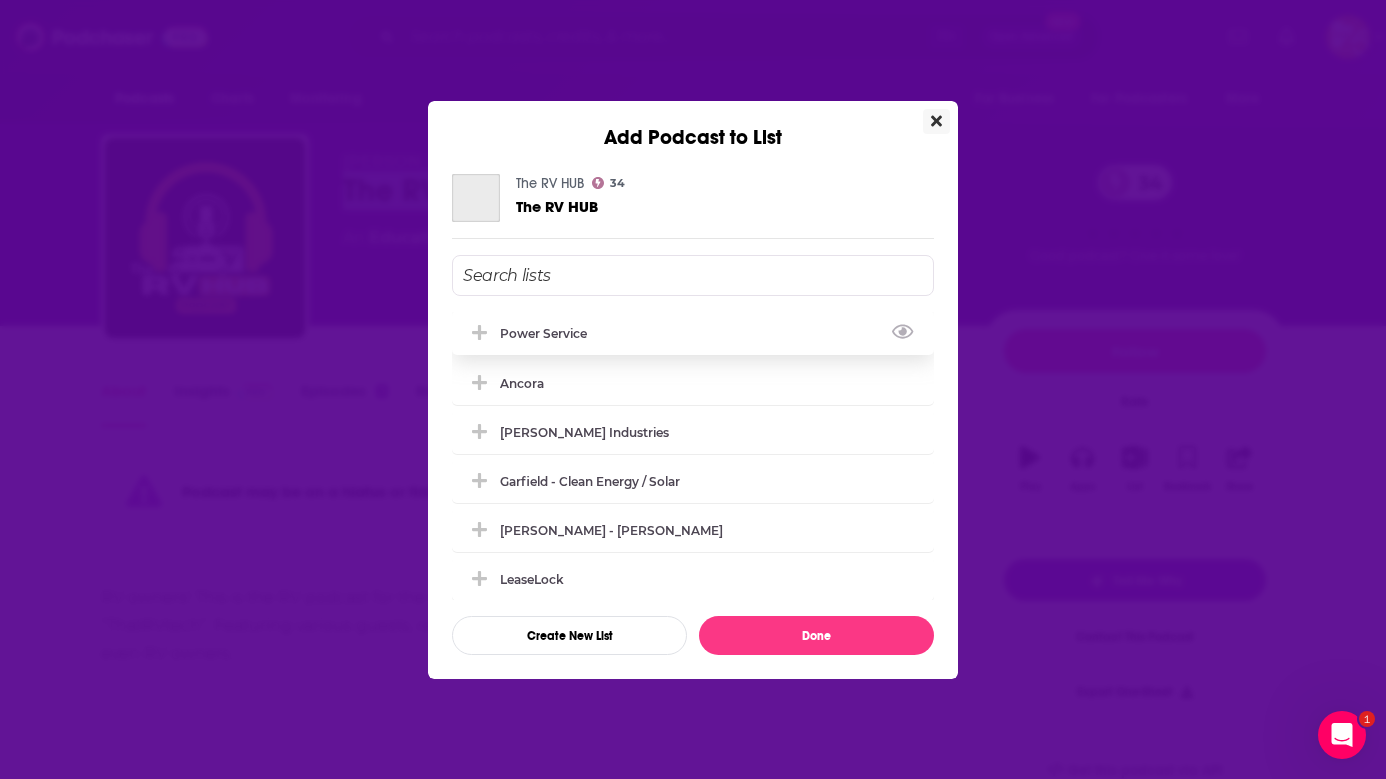 click on "Power Service" at bounding box center [549, 333] 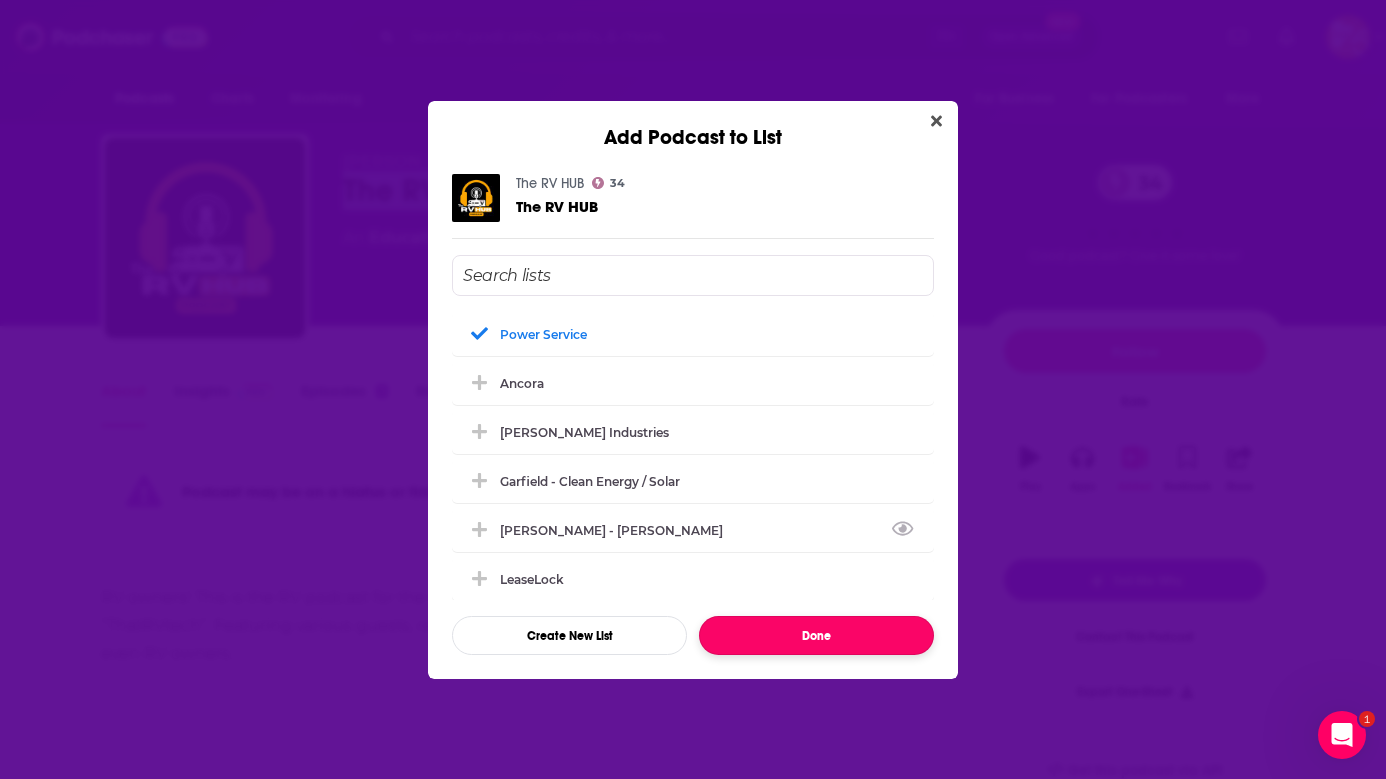 click on "Done" at bounding box center (816, 635) 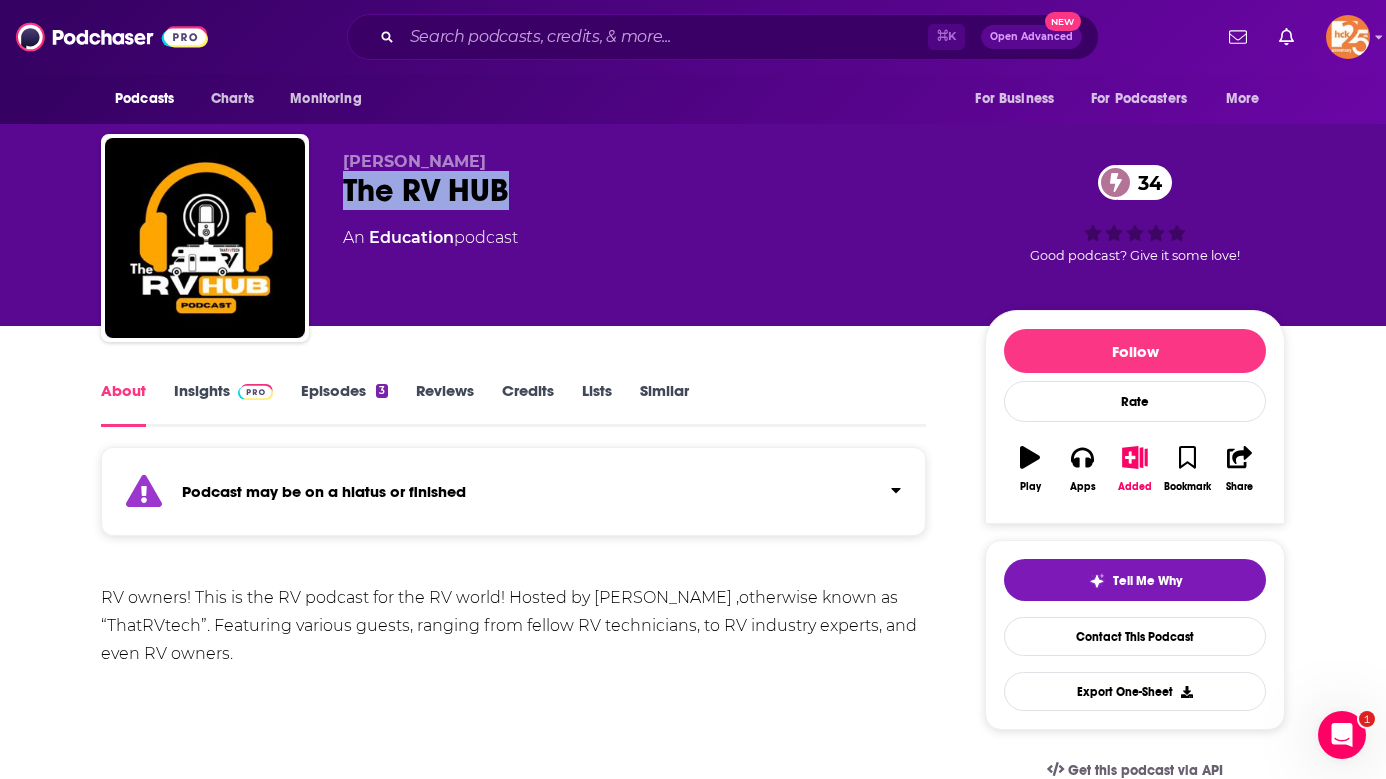 click on "RV owners! This is the RV podcast for the RV world! Hosted by Nick Buchanan ,otherwise known as “ThatRVtech”. Featuring various guests, ranging from fellow RV technicians, to RV industry experts, and even RV owners." at bounding box center (513, 626) 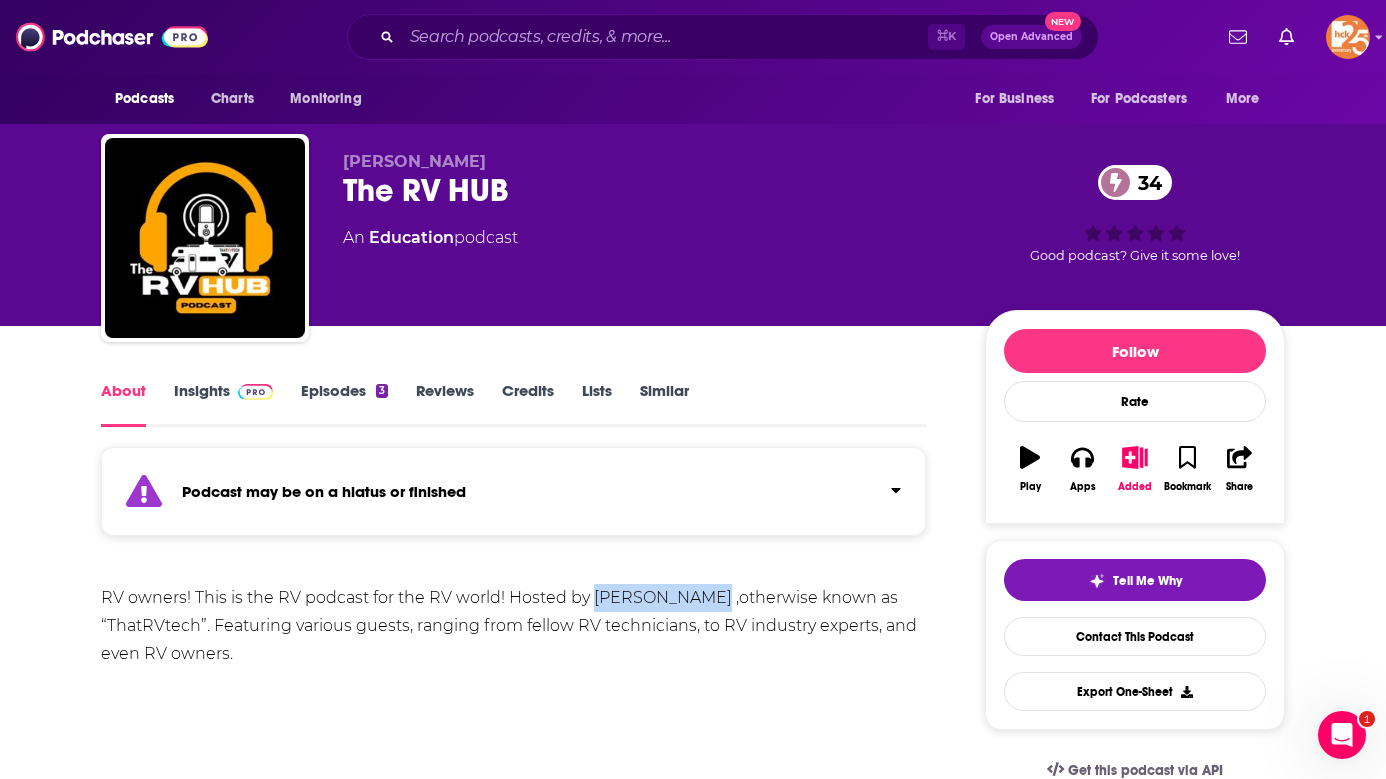 drag, startPoint x: 710, startPoint y: 596, endPoint x: 590, endPoint y: 592, distance: 120.06665 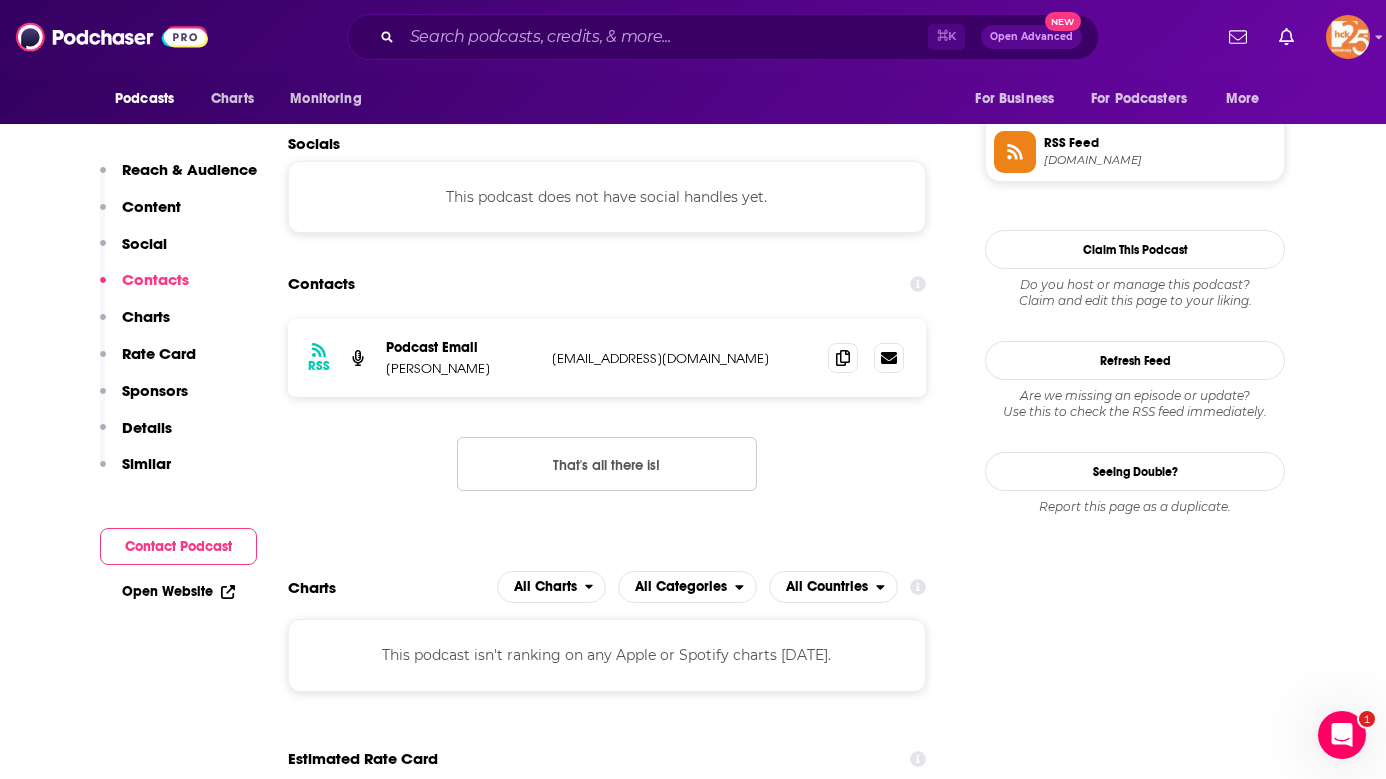 scroll, scrollTop: 1221, scrollLeft: 0, axis: vertical 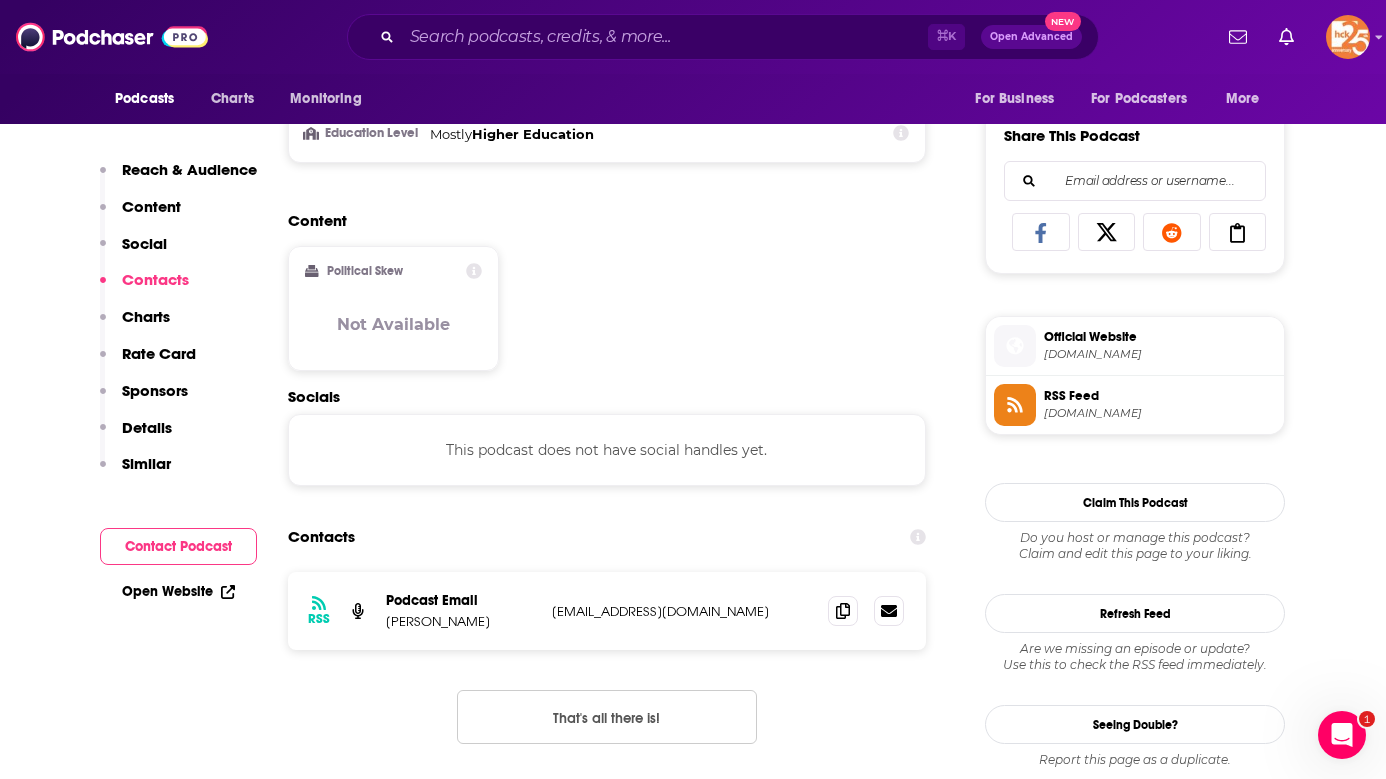 click on "Official Website [DOMAIN_NAME]" at bounding box center (1156, 345) 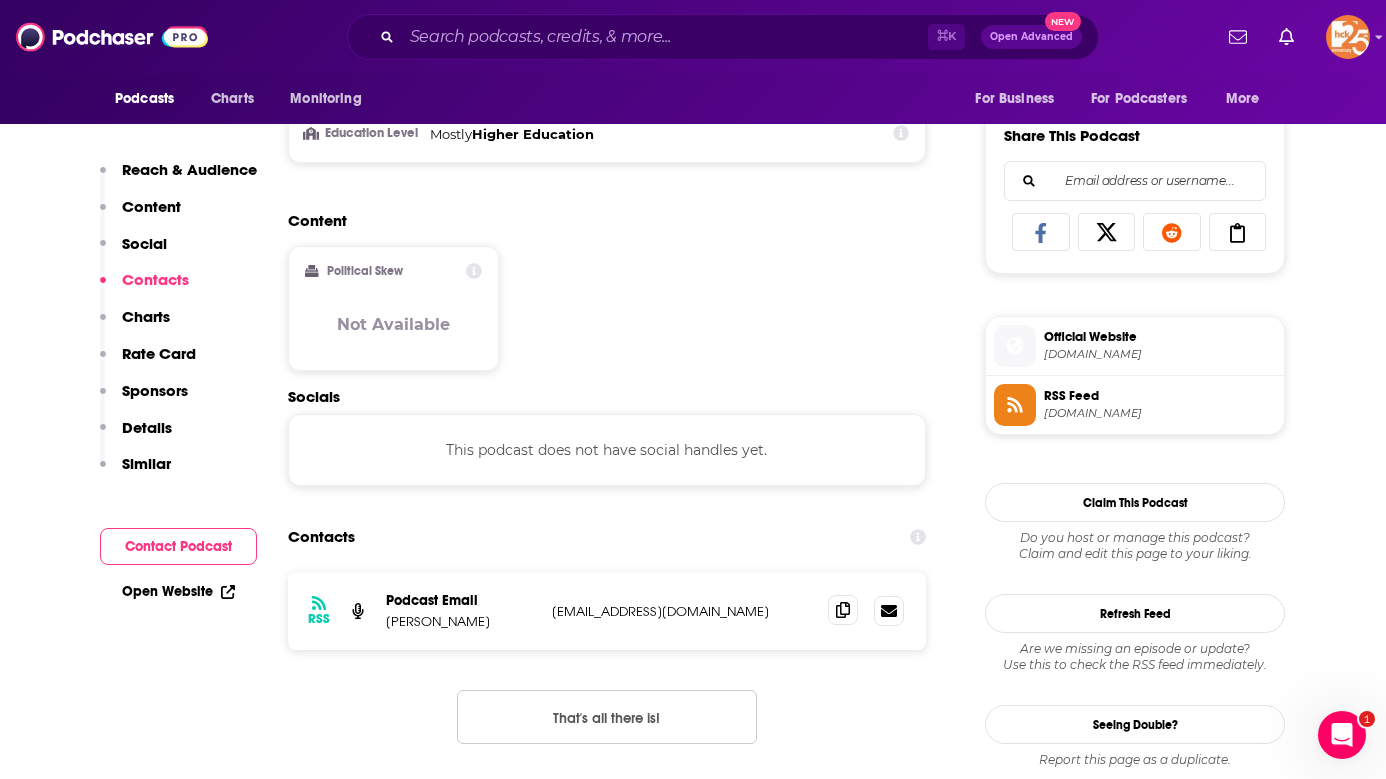 click 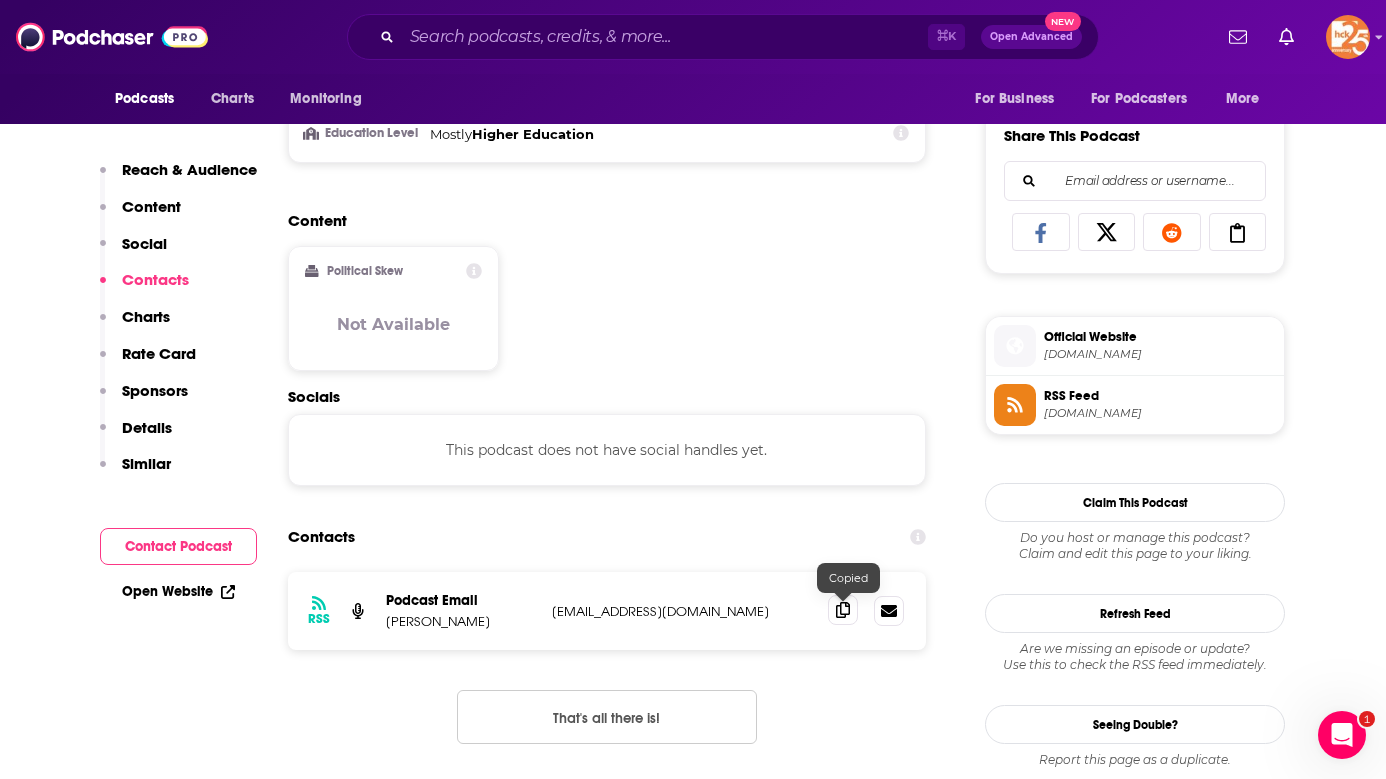 click 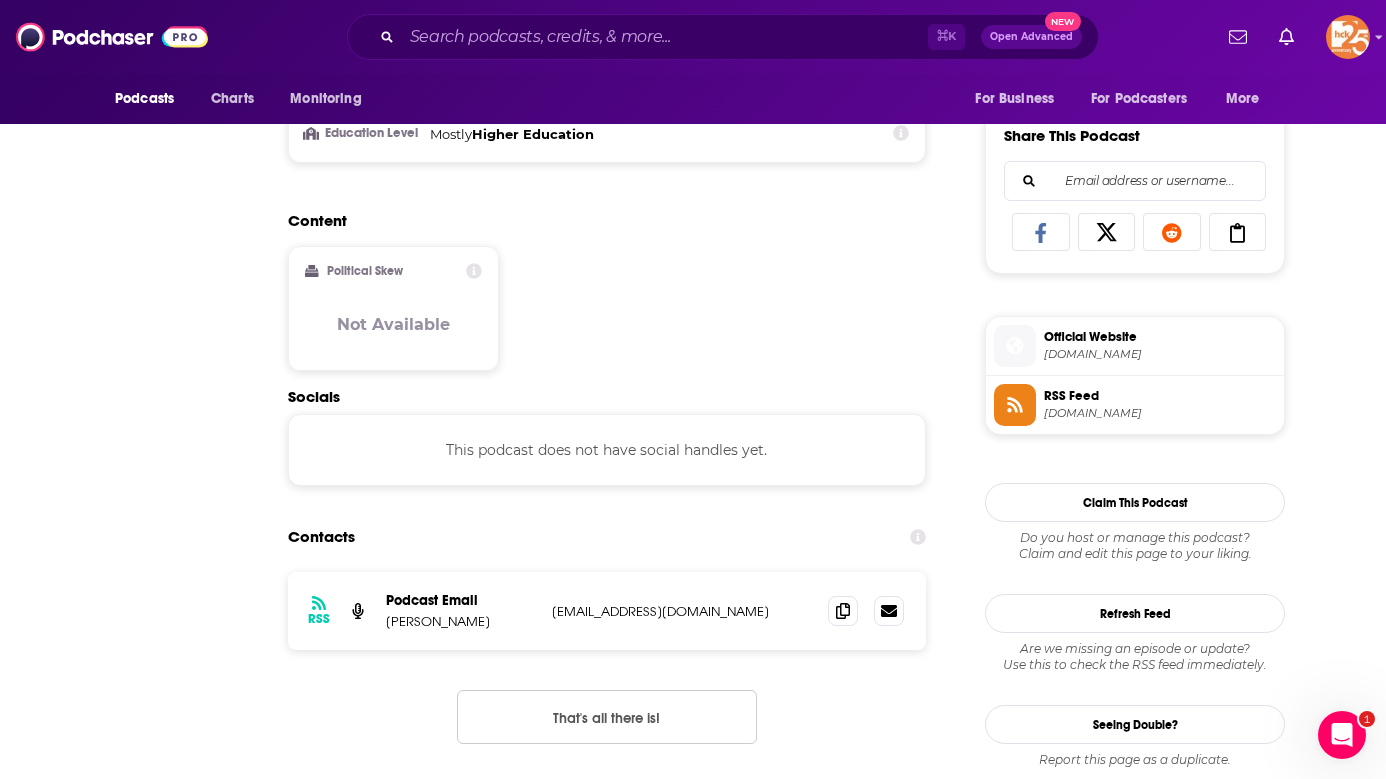 scroll, scrollTop: 272, scrollLeft: 0, axis: vertical 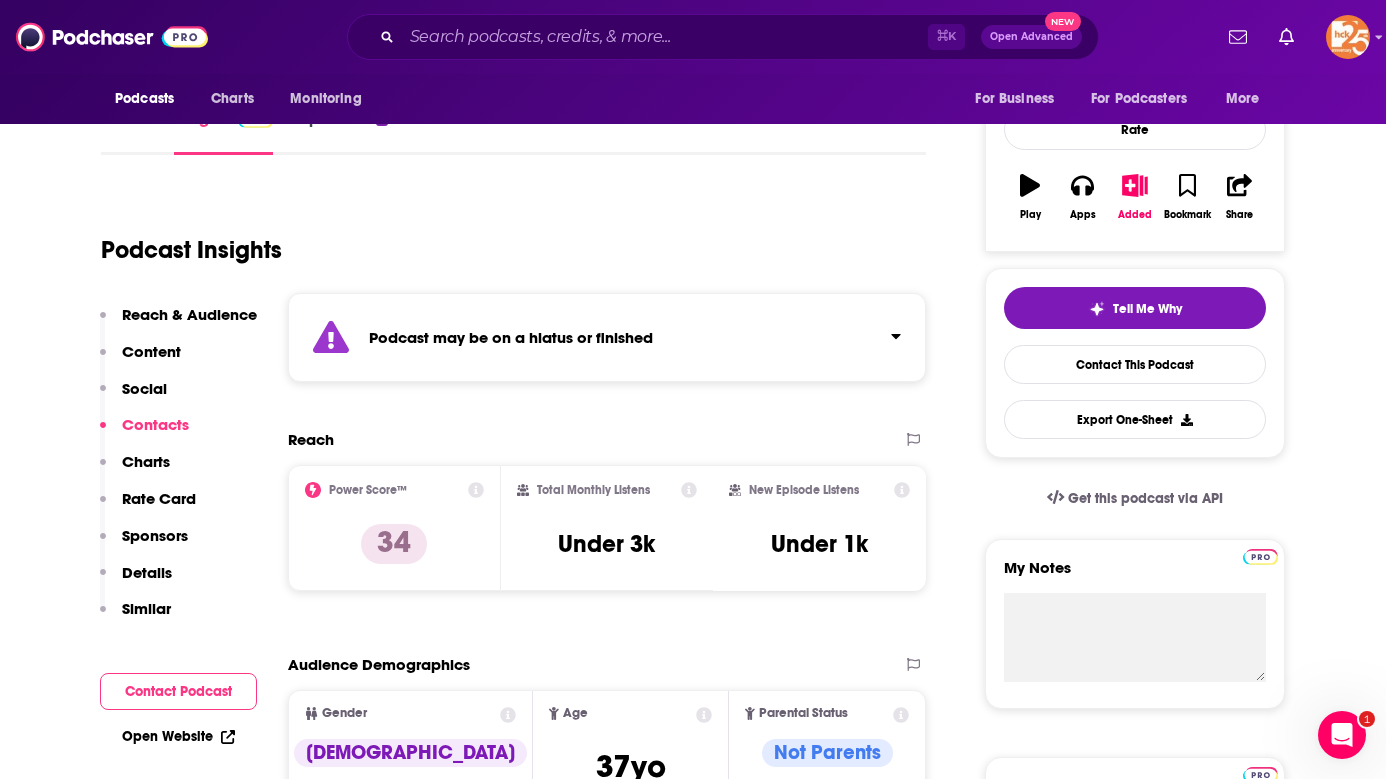 click on "Podcast may be on a hiatus or finished Reach Power Score™ 34 Total Monthly Listens Under 3k New Episode Listens Under 1k Export One-Sheet Audience Demographics Gender Male Age 37 yo Parental Status Not Parents Countries 1 United States 2 United Kingdom 3 India 4 Canada 5 Australia Education Level Mostly  Higher Education Content Political Skew Not Available Socials This podcast does not have social handles yet. Contacts   RSS   Podcast Email Nick Buchanan thatrvtech@icloud.com thatrvtech@icloud.com That's all there is! Charts All Charts All Categories All Countries This podcast isn't ranking on any Apple or Spotify charts today. Estimated Rate Card Placement Cost Pre -roll Ads played  before an episode . $ 1  -  $ 100 Mid -roll Ads played  during an episode . $ 1  -  $ 100 Post -roll Ads played  after an episode . $ 1  -  $ 100 Recent Sponsors of  The RV HUB Beta Add to We do not have sponsor history for this podcast yet or there are no sponsors. Podcast Details Podcast Status Idle Release Period 5 per year" at bounding box center [607, 4256] 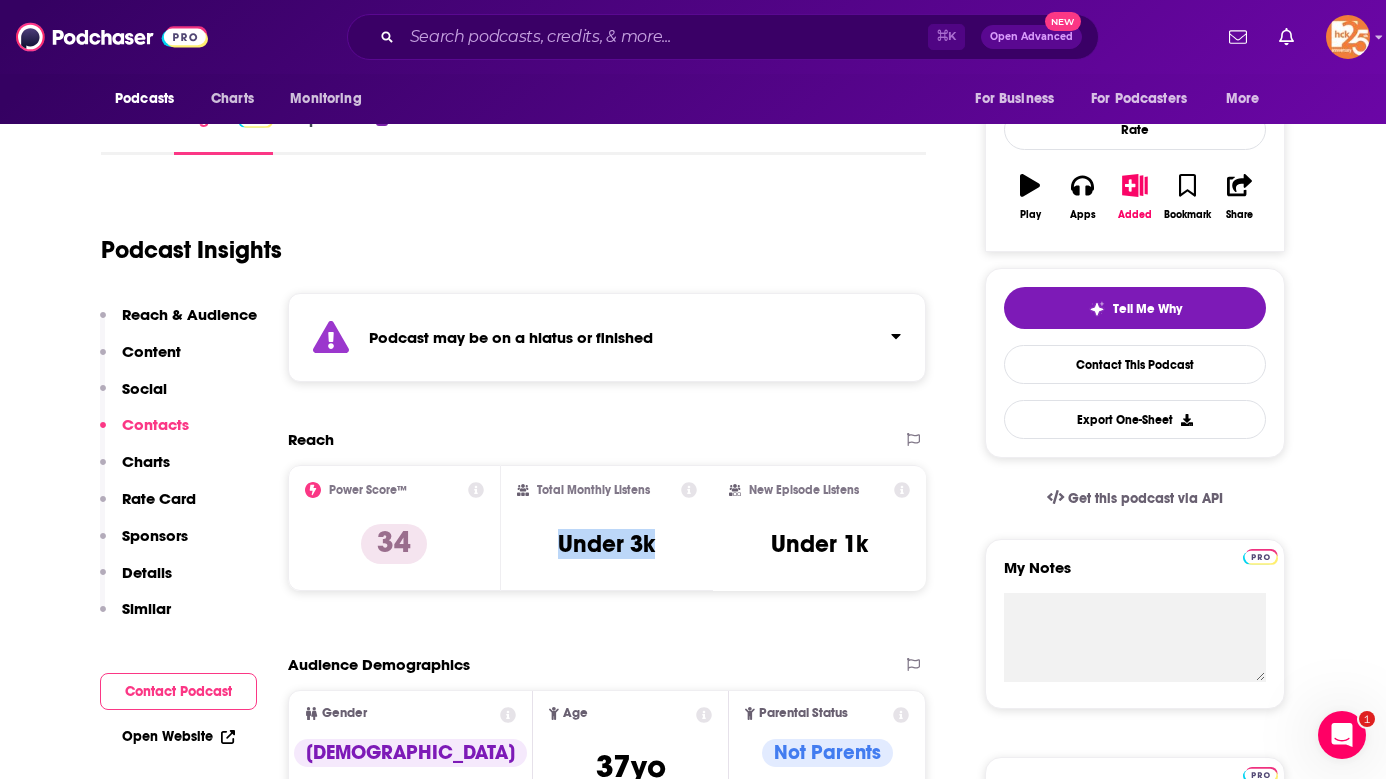 drag, startPoint x: 605, startPoint y: 542, endPoint x: 547, endPoint y: 537, distance: 58.21512 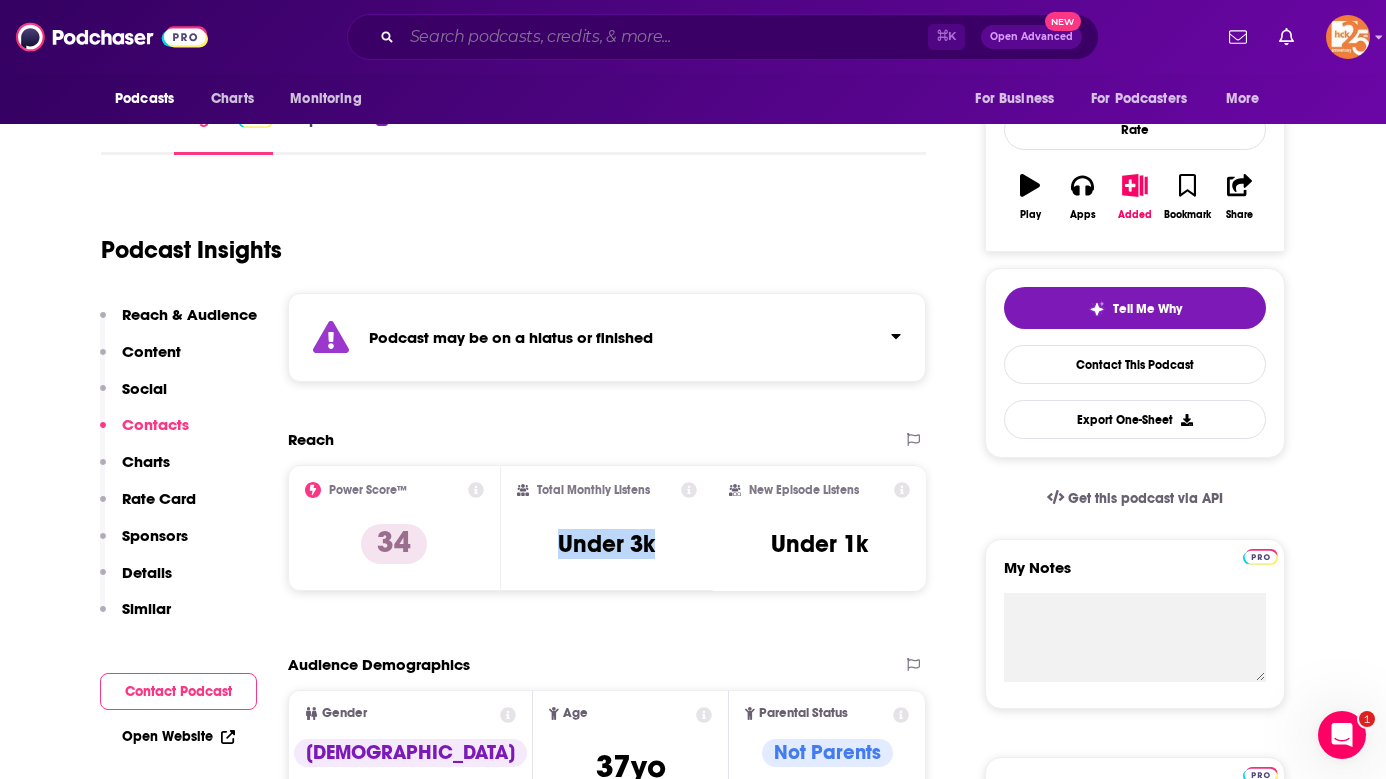 click at bounding box center (665, 37) 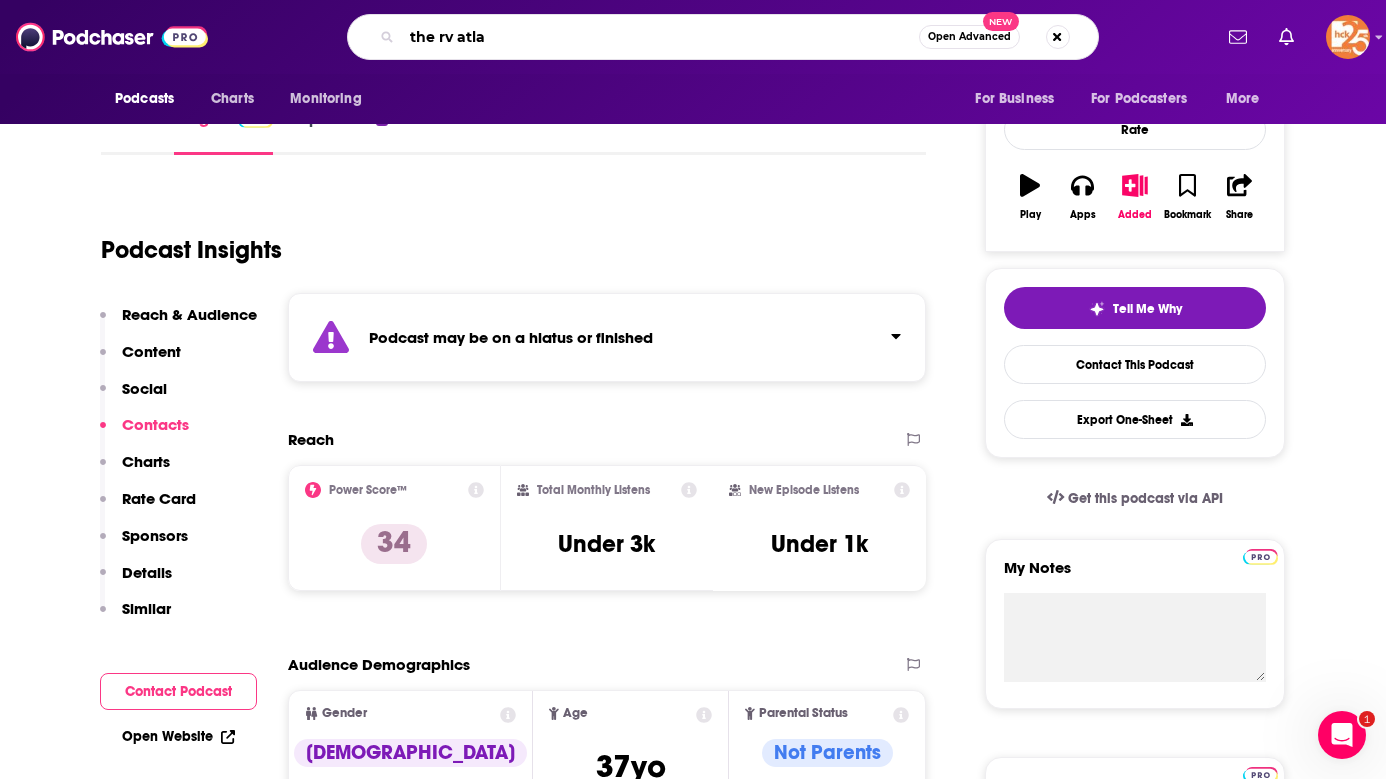 type on "the rv atlas" 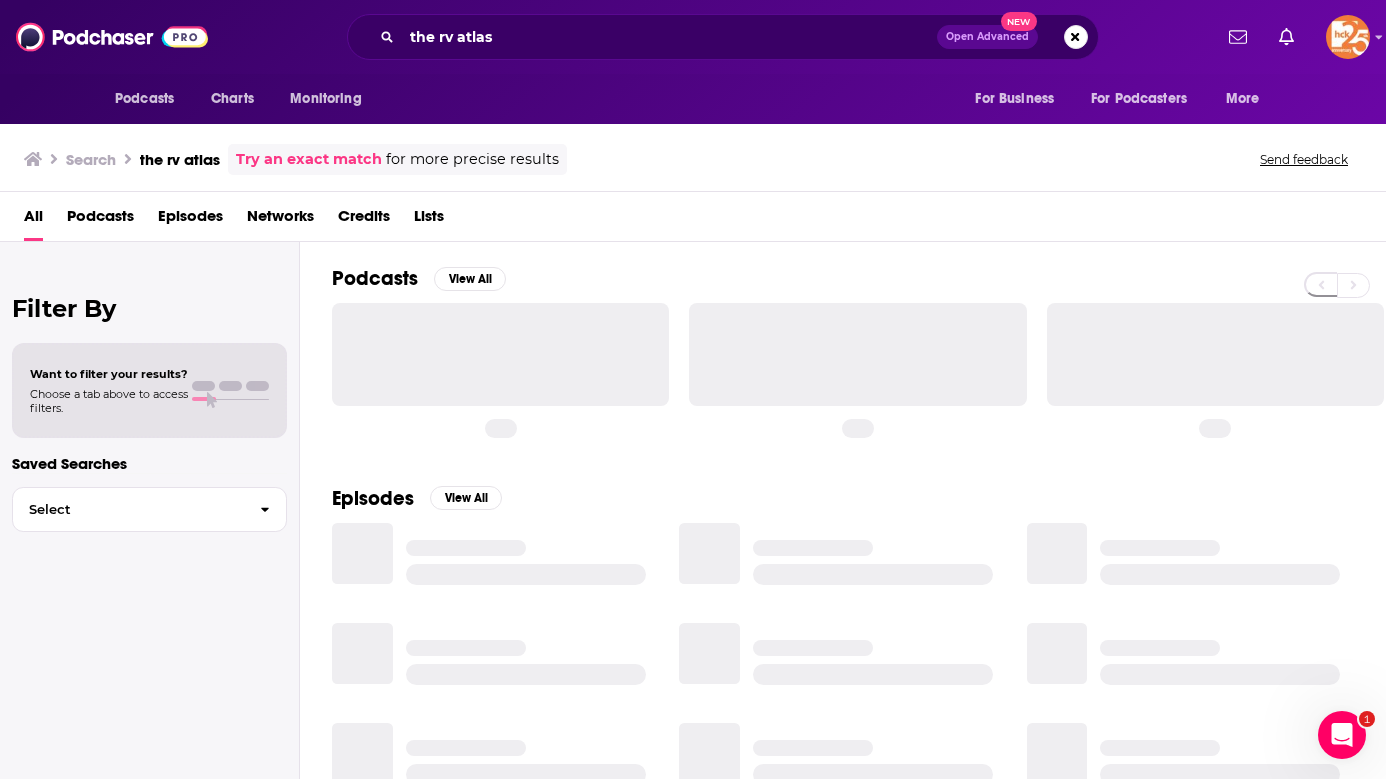 scroll, scrollTop: 0, scrollLeft: 0, axis: both 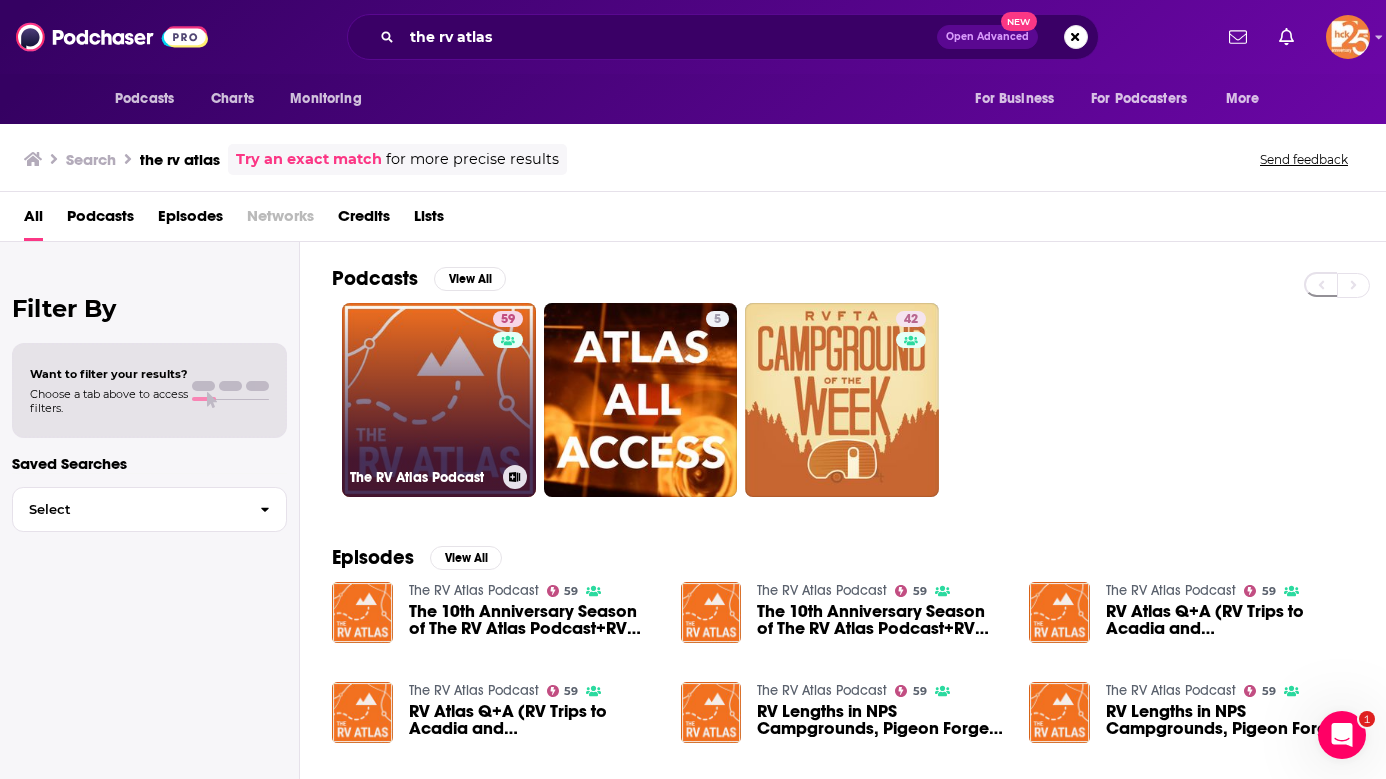 click on "59 The RV Atlas Podcast" at bounding box center [439, 400] 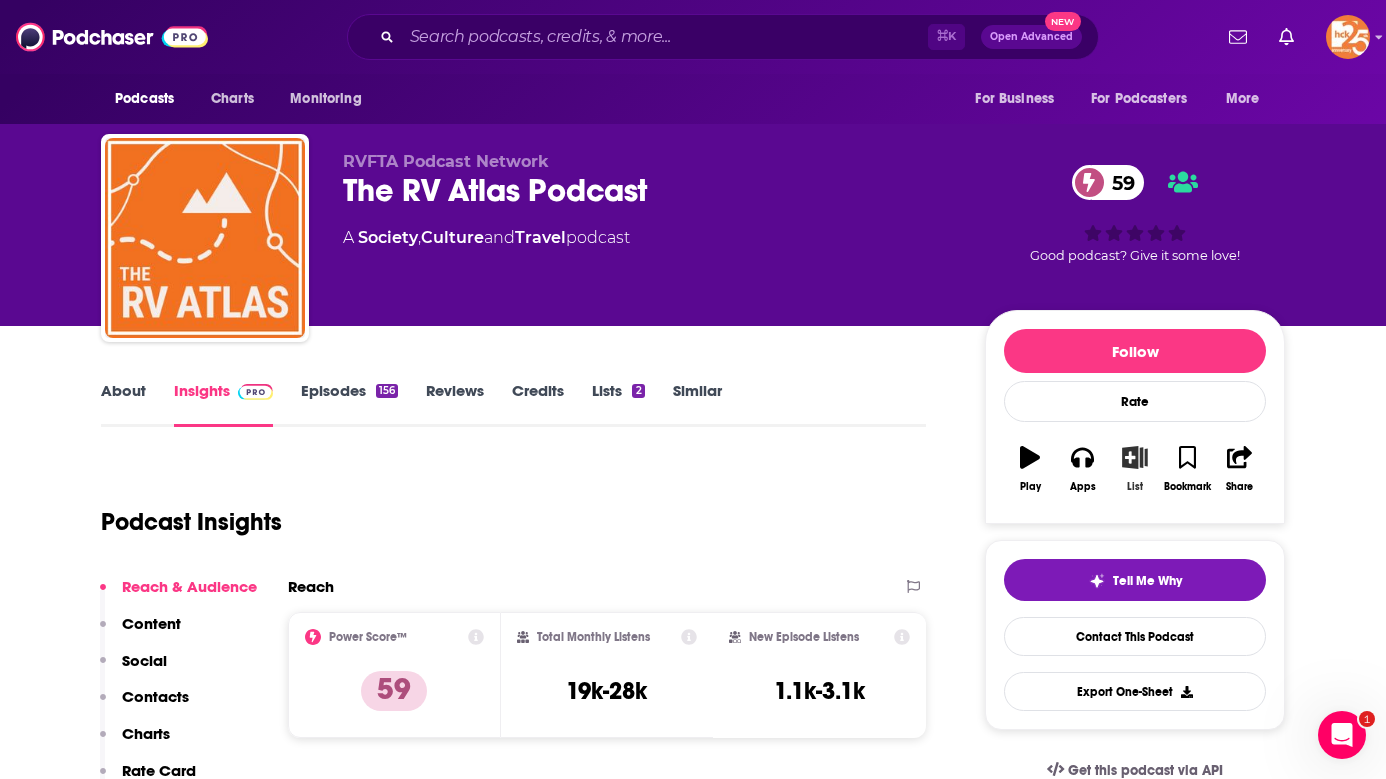 click 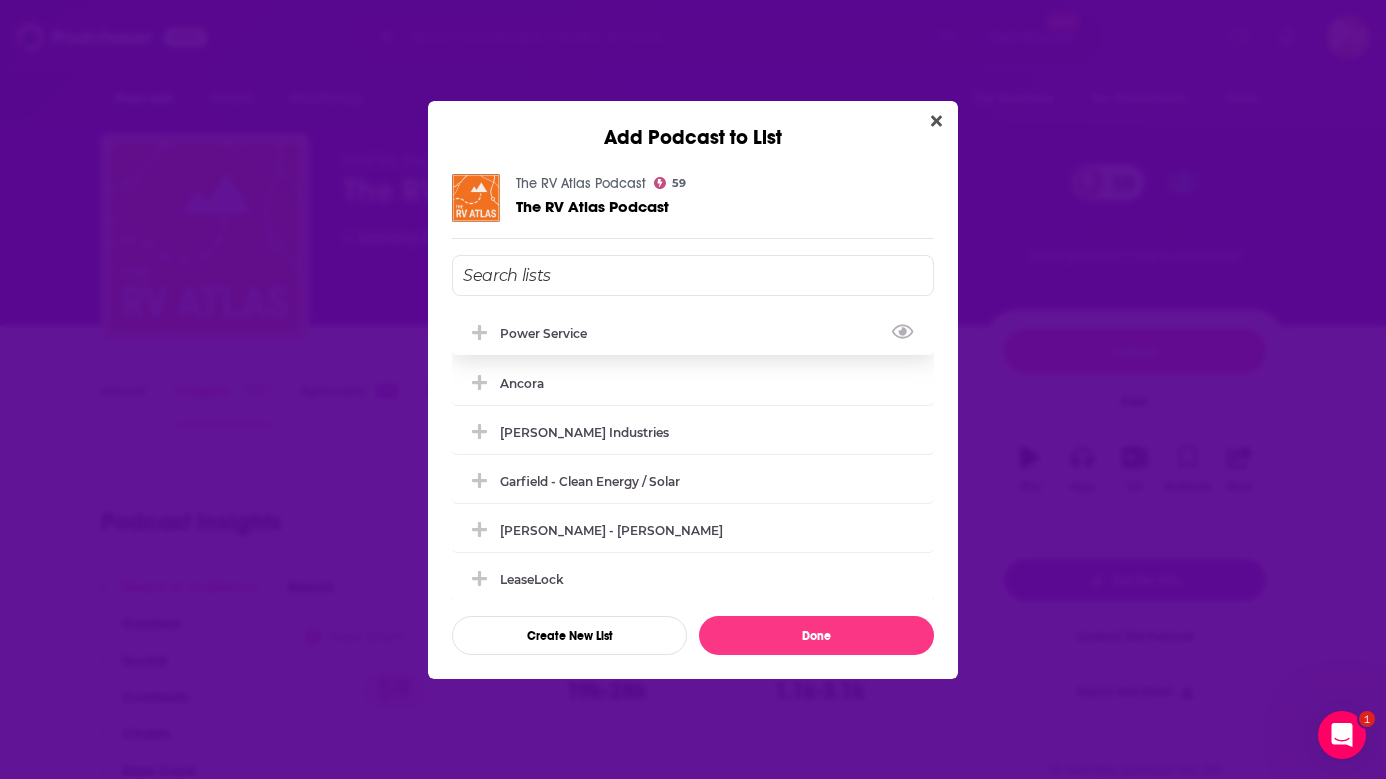 click on "Power Service" at bounding box center (693, 333) 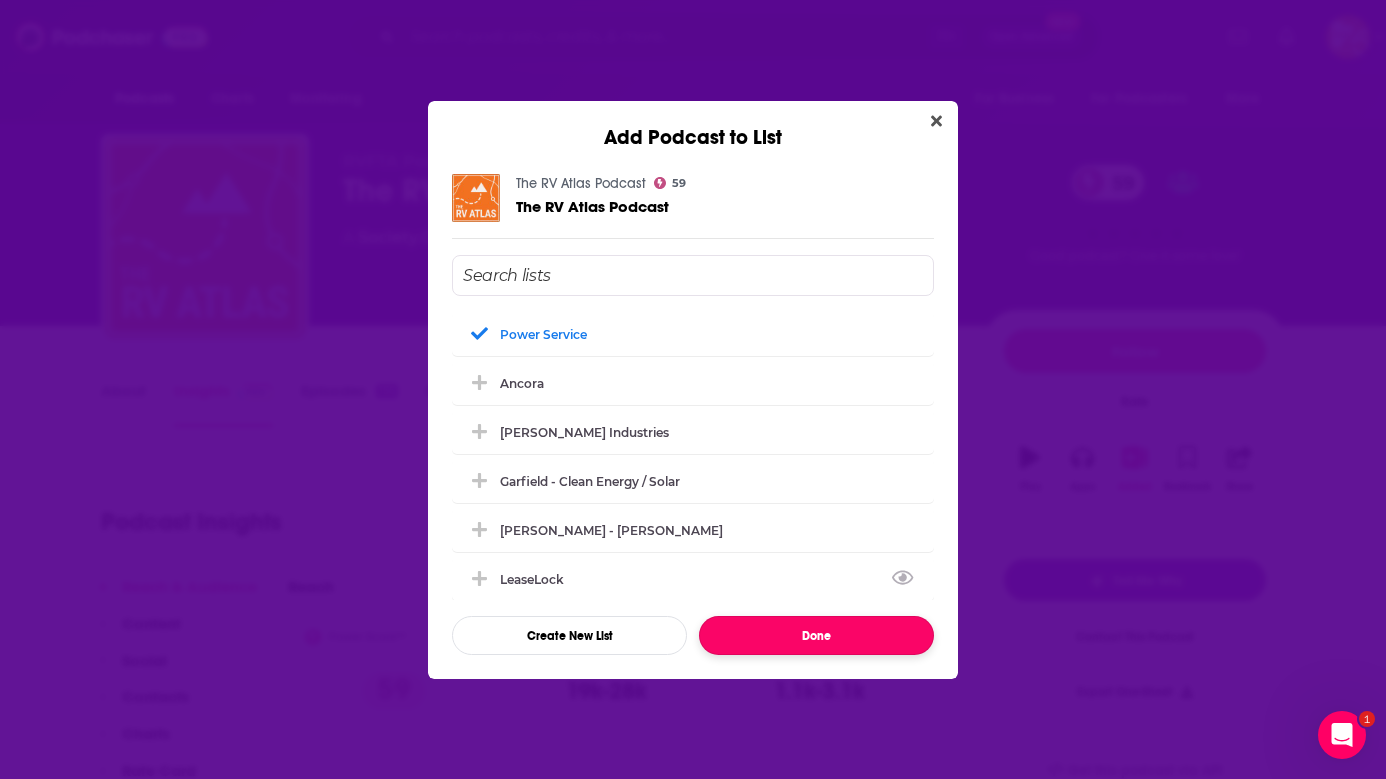 click on "Done" at bounding box center [816, 635] 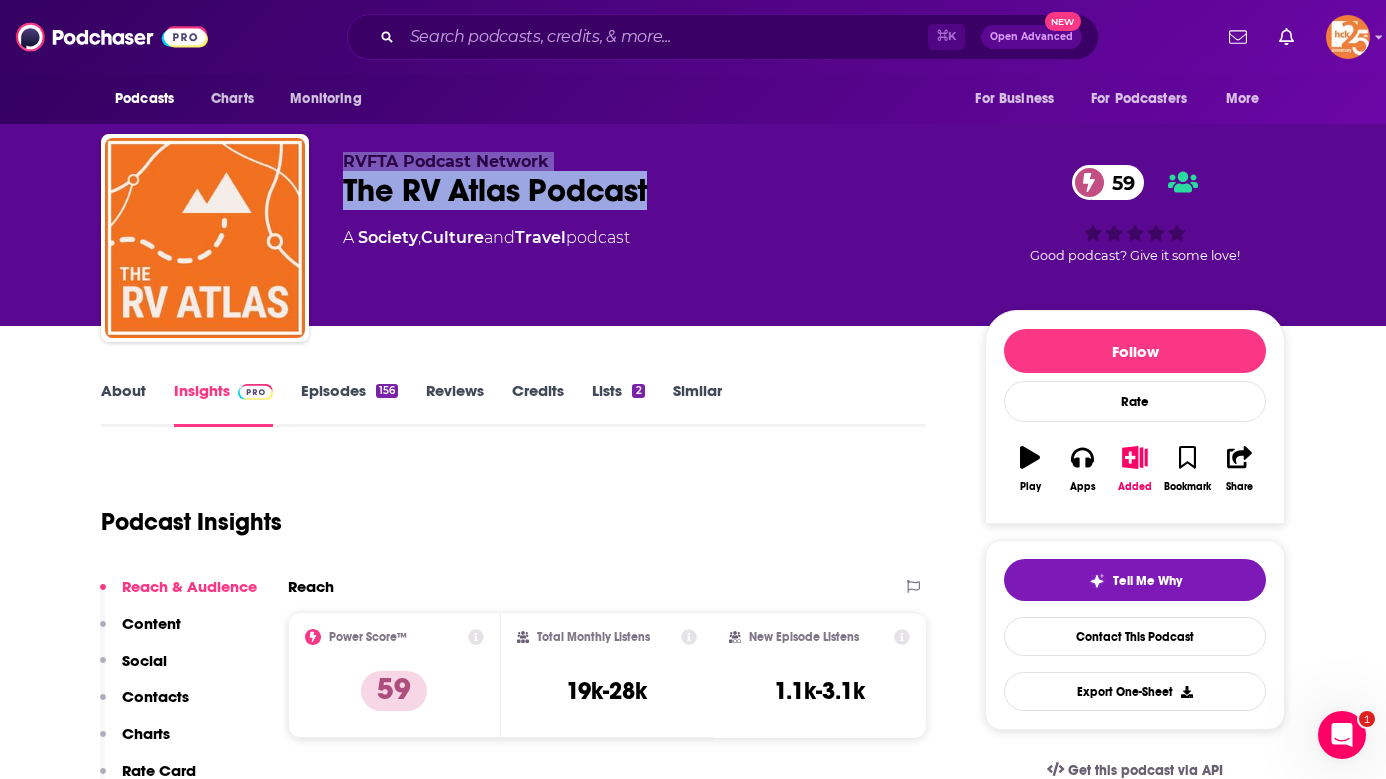 drag, startPoint x: 663, startPoint y: 185, endPoint x: 274, endPoint y: 184, distance: 389.00128 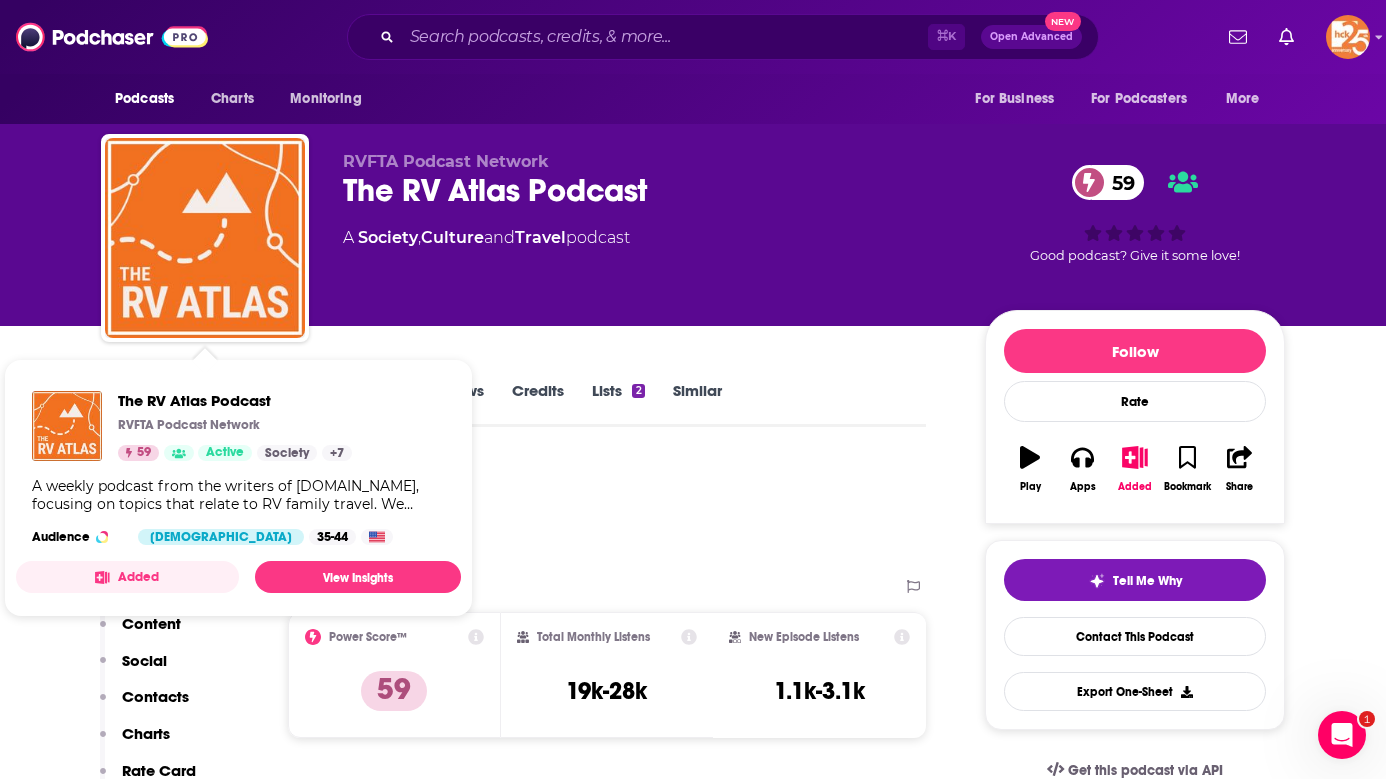 click on "RVFTA Podcast Network   The RV Atlas Podcast 59 A   Society ,  Culture  and  Travel  podcast" at bounding box center [648, 232] 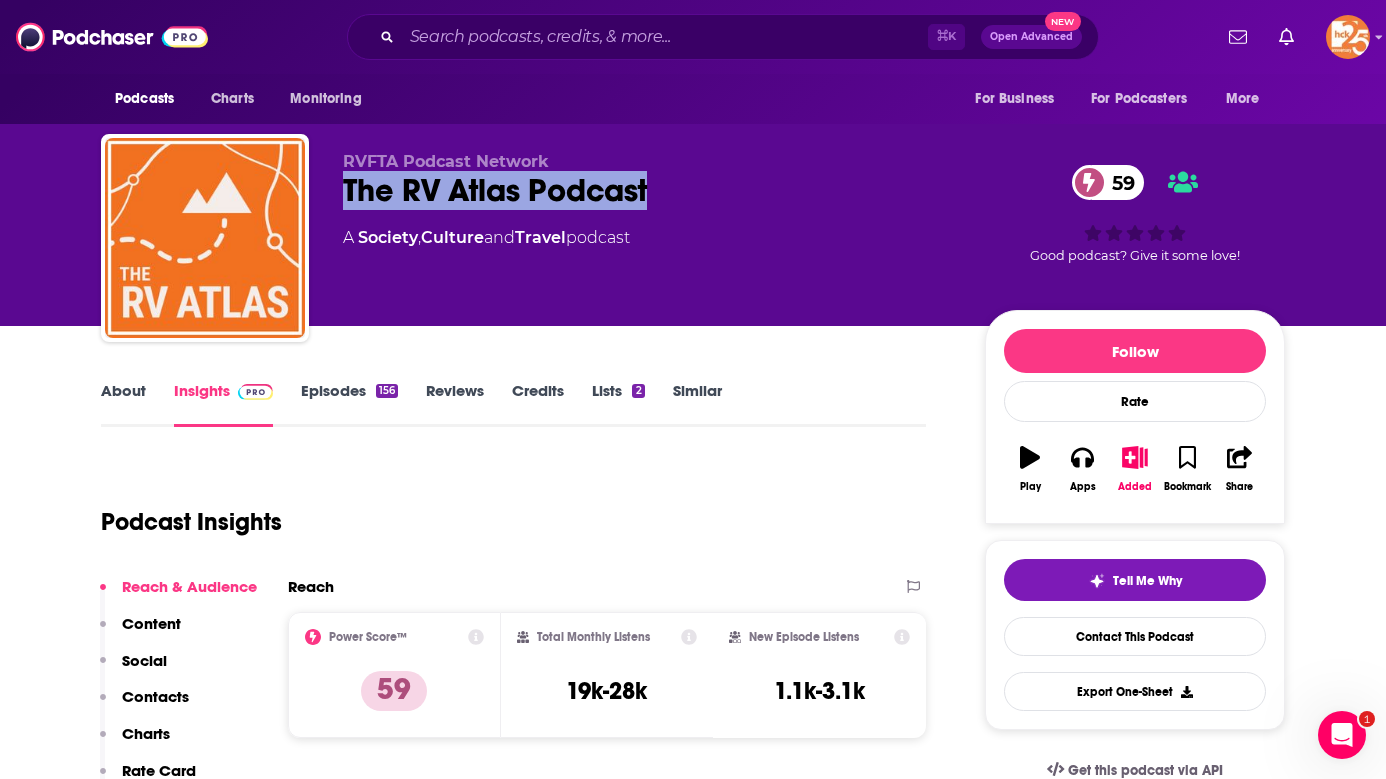 drag, startPoint x: 338, startPoint y: 193, endPoint x: 687, endPoint y: 195, distance: 349.00574 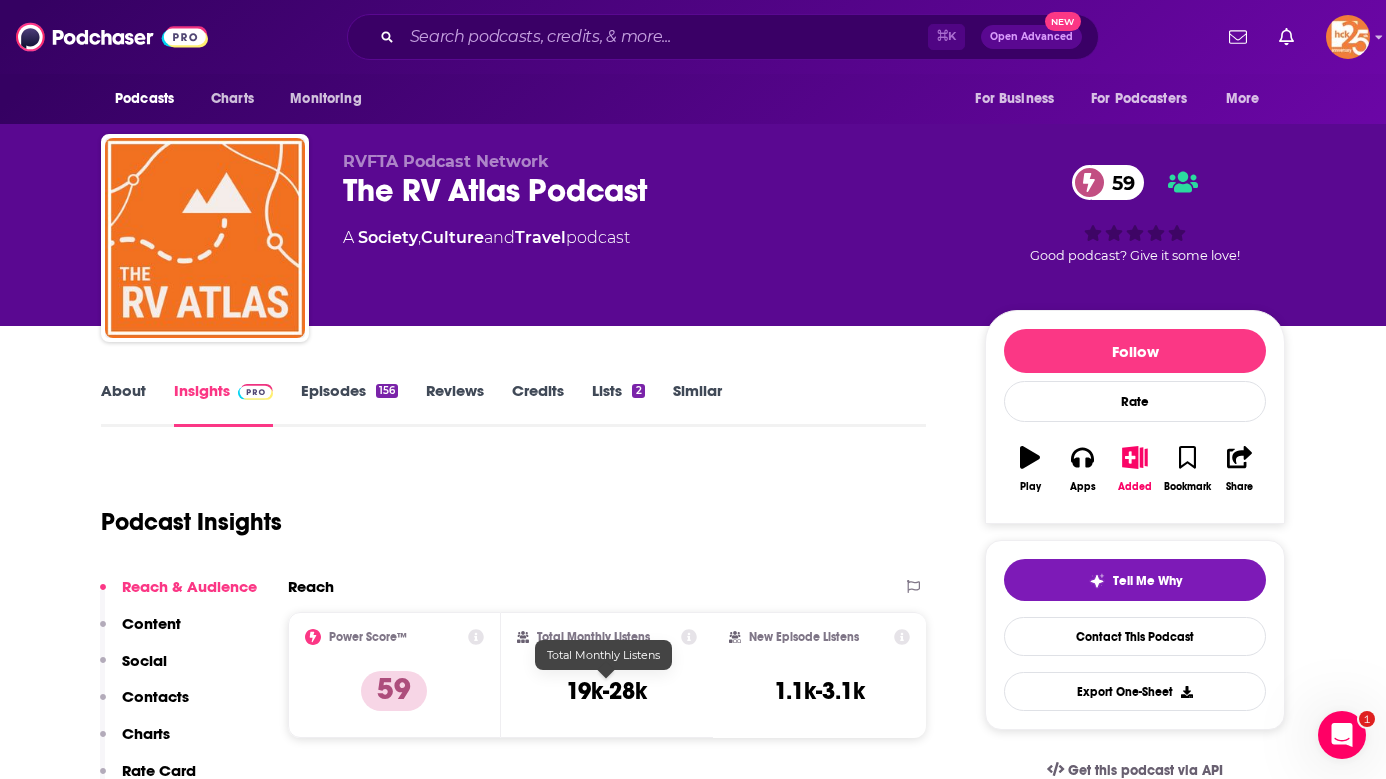 drag, startPoint x: 669, startPoint y: 673, endPoint x: 566, endPoint y: 680, distance: 103.23759 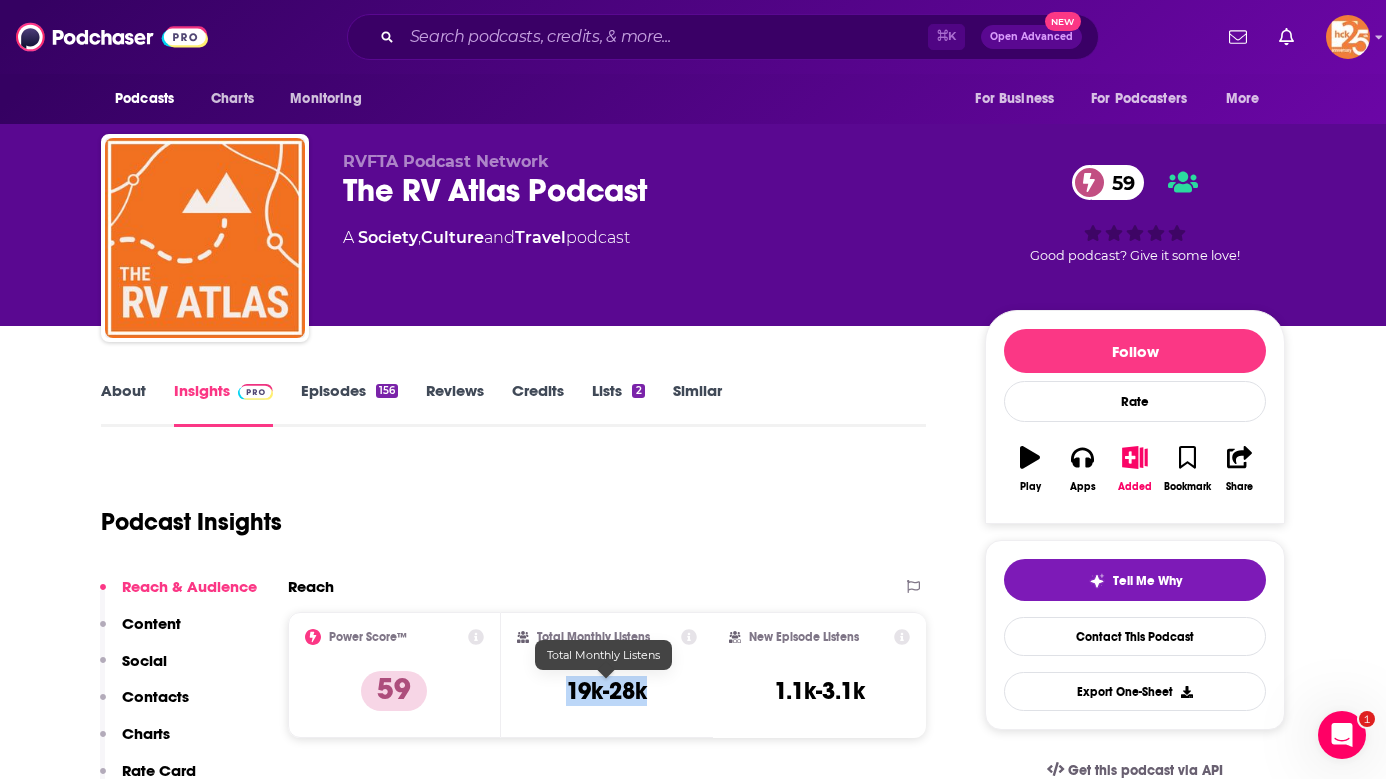 drag, startPoint x: 660, startPoint y: 697, endPoint x: 569, endPoint y: 694, distance: 91.04944 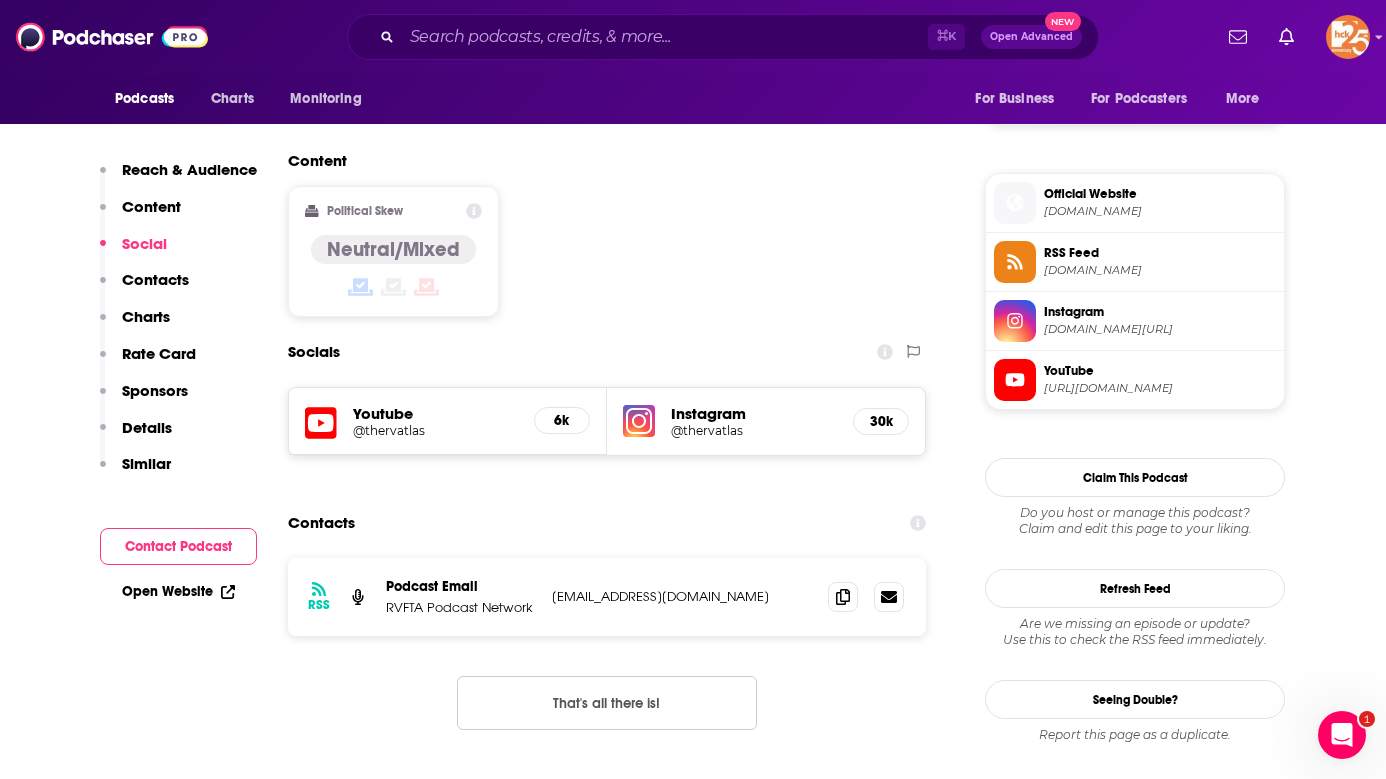 scroll, scrollTop: 1566, scrollLeft: 0, axis: vertical 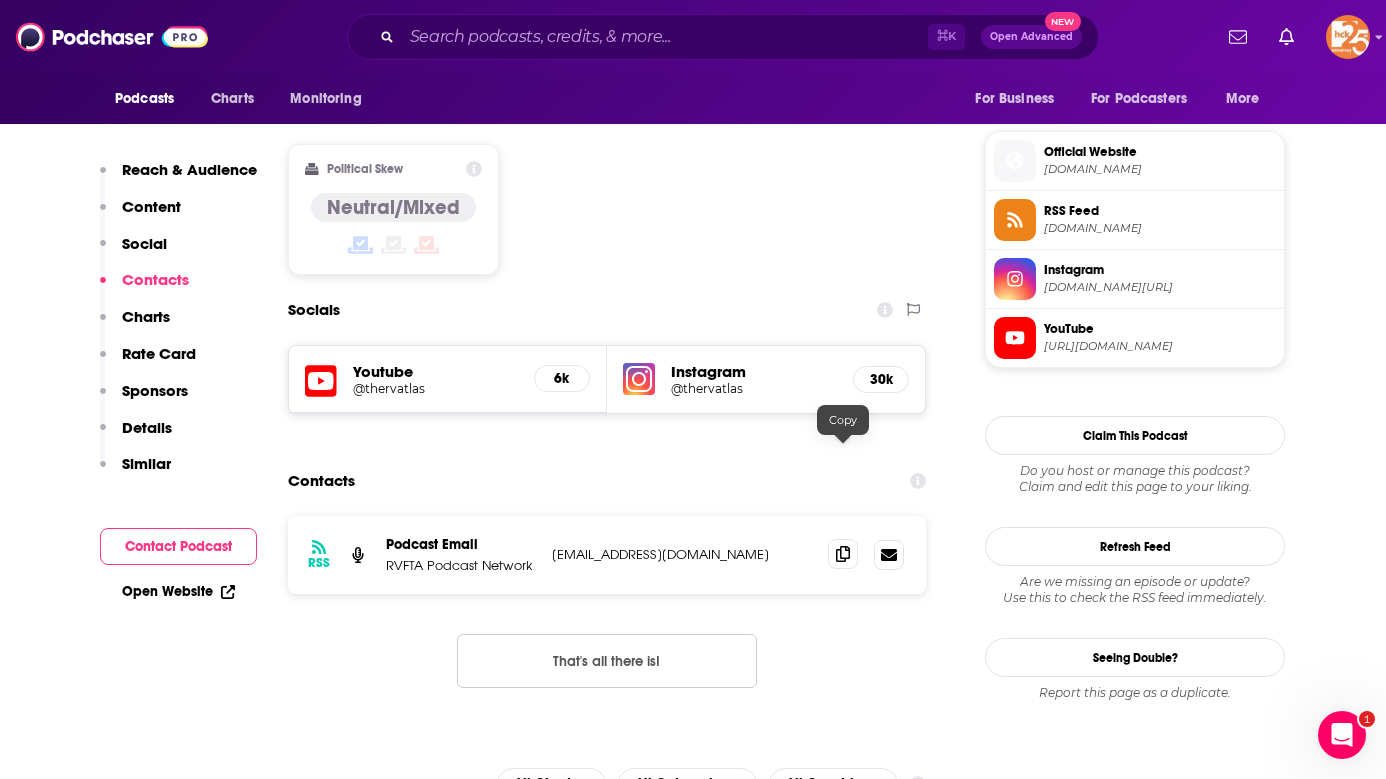 click 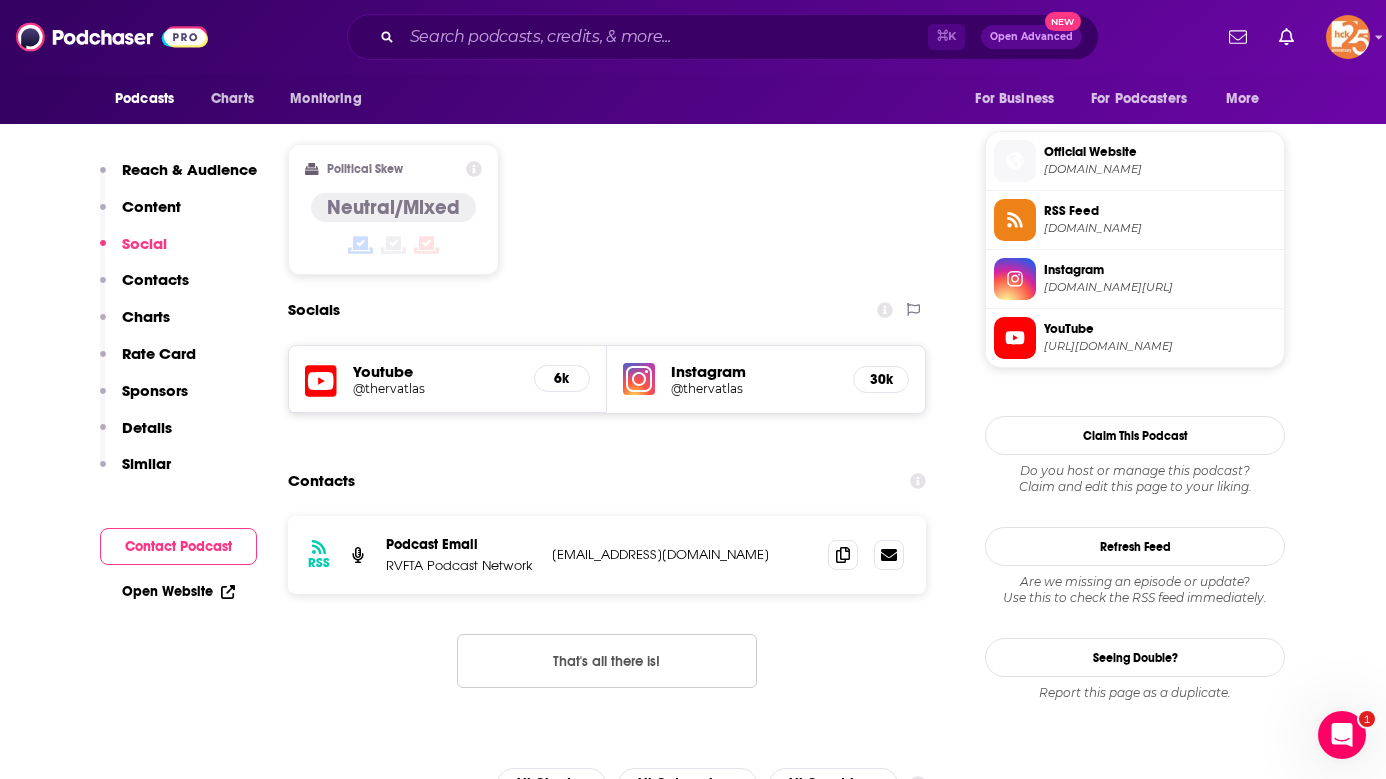 scroll, scrollTop: 1444, scrollLeft: 0, axis: vertical 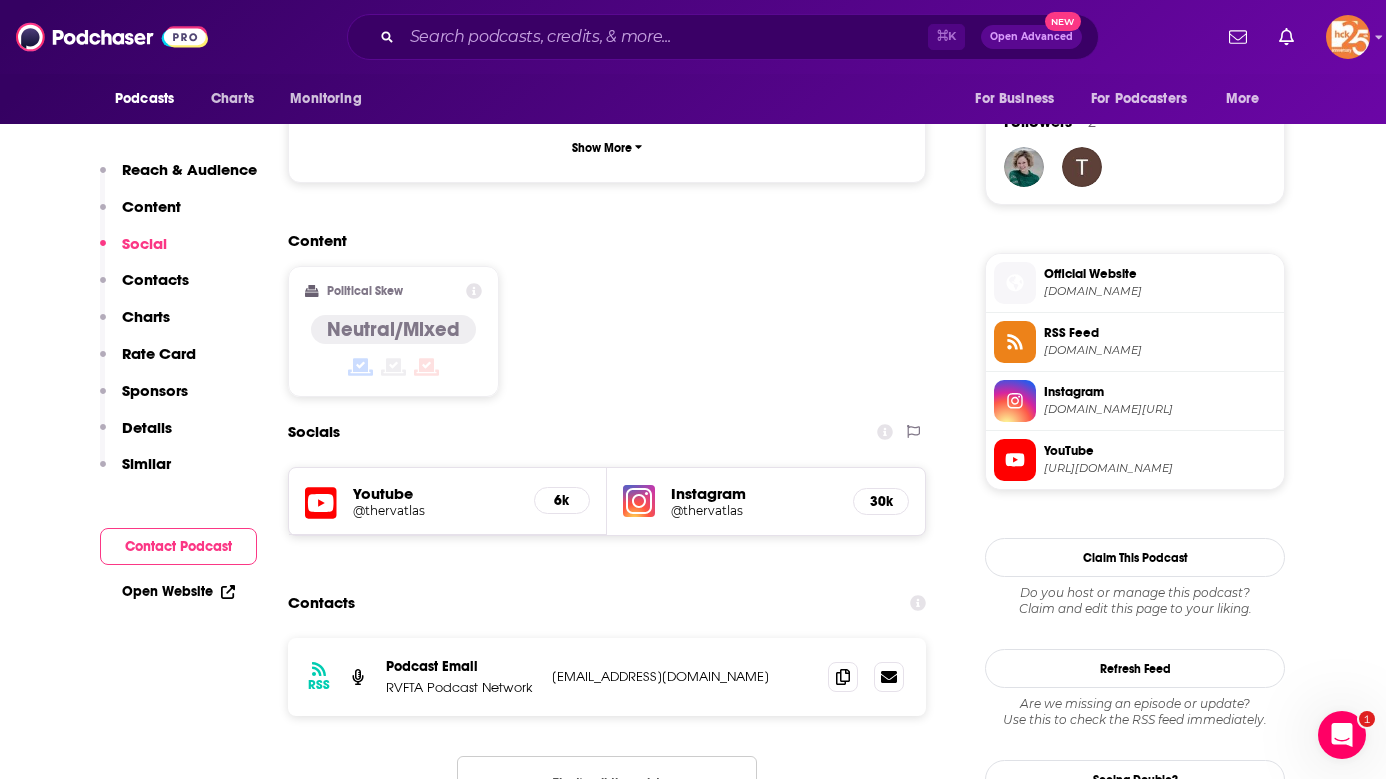 click on "Official Website" at bounding box center (1160, 274) 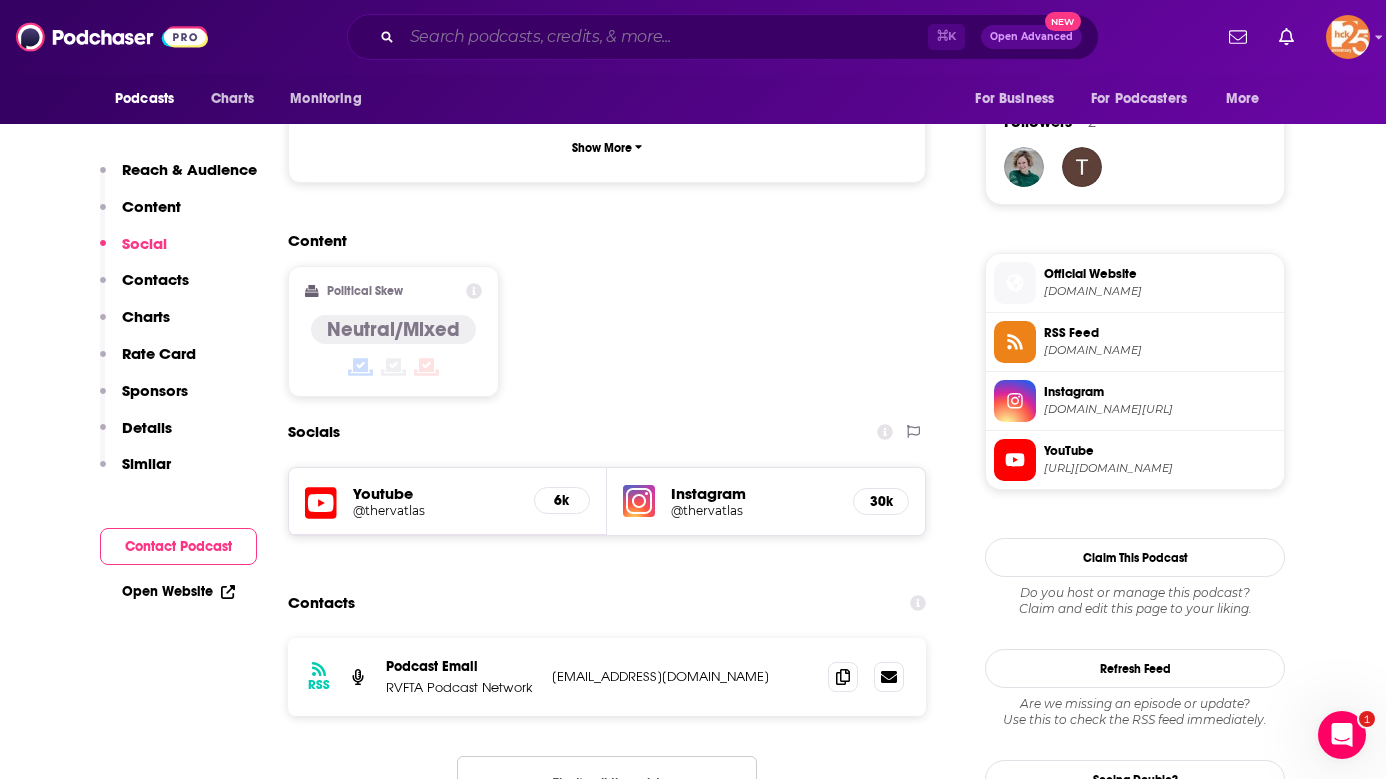 click at bounding box center (665, 37) 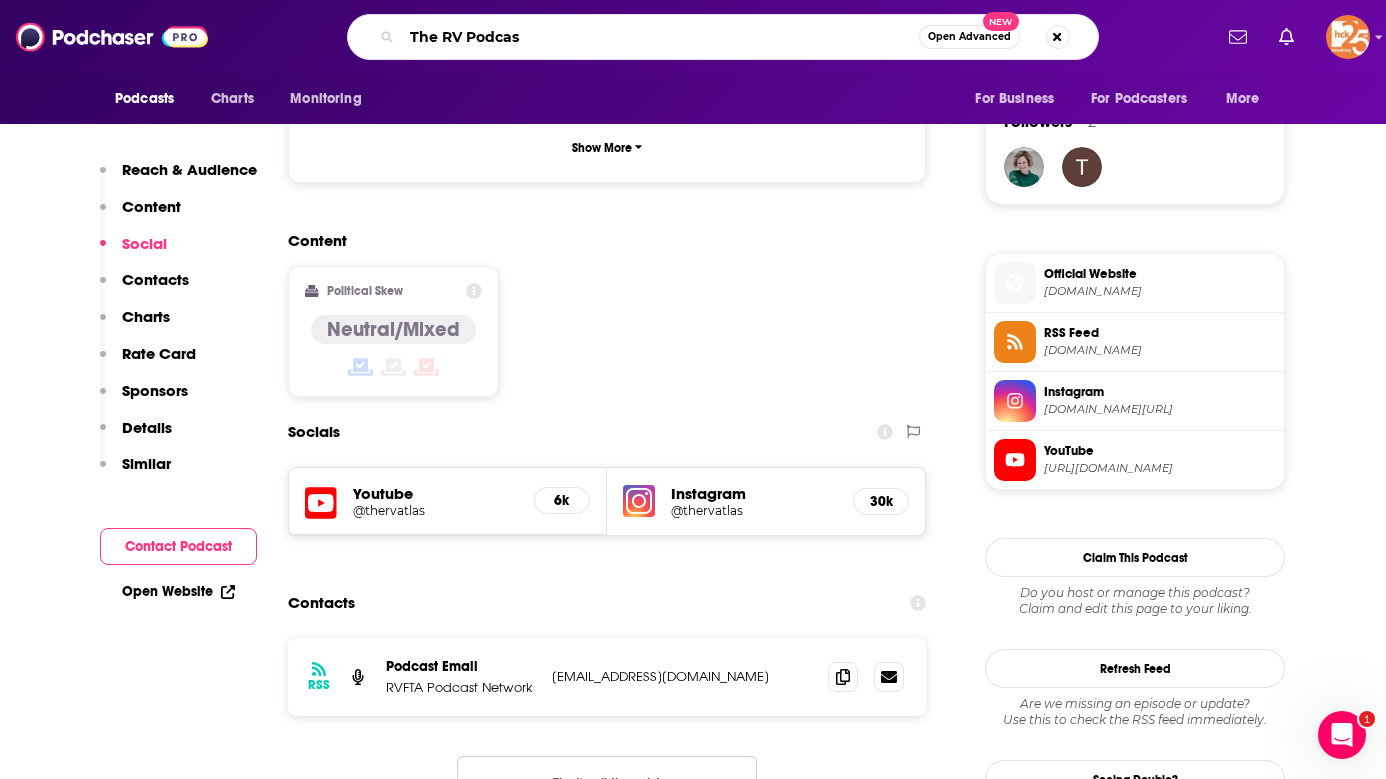 type on "The RV Podcast" 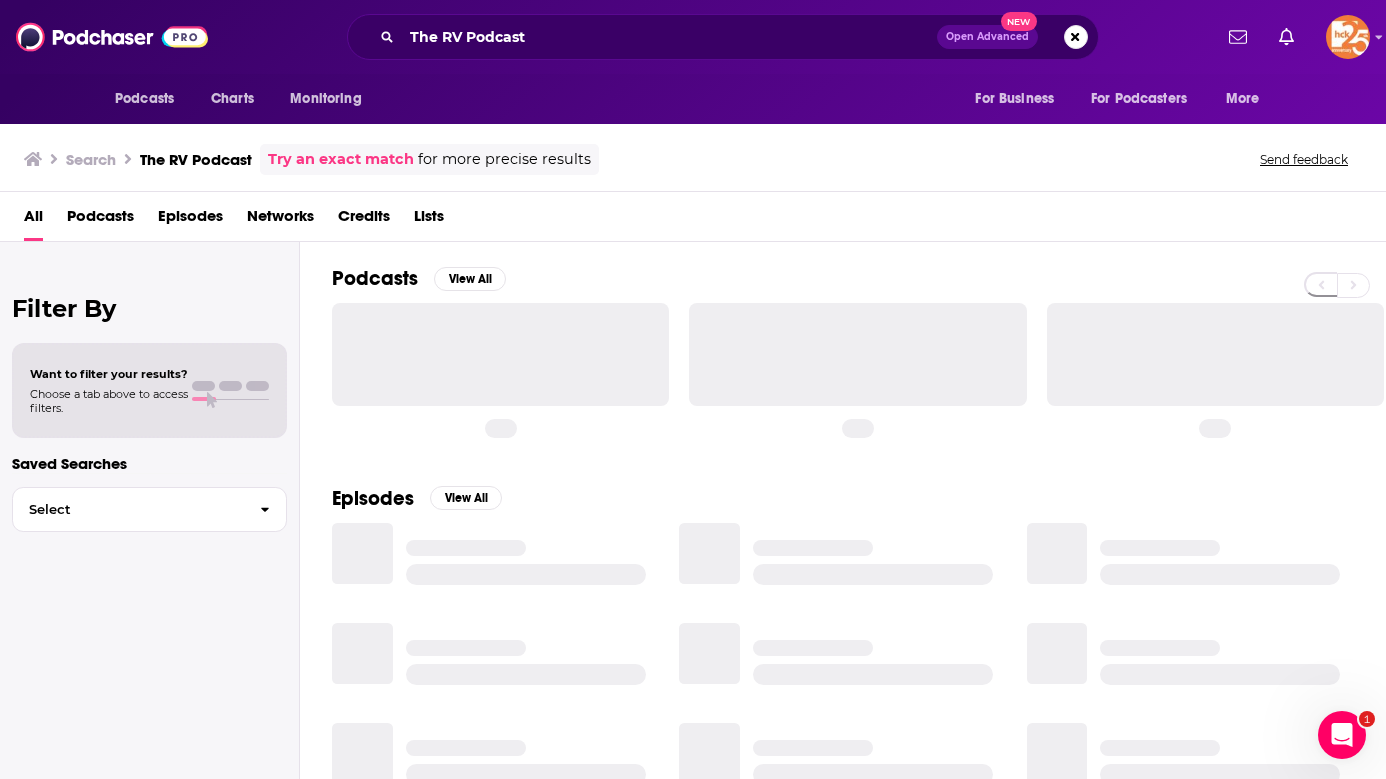 scroll, scrollTop: 0, scrollLeft: 0, axis: both 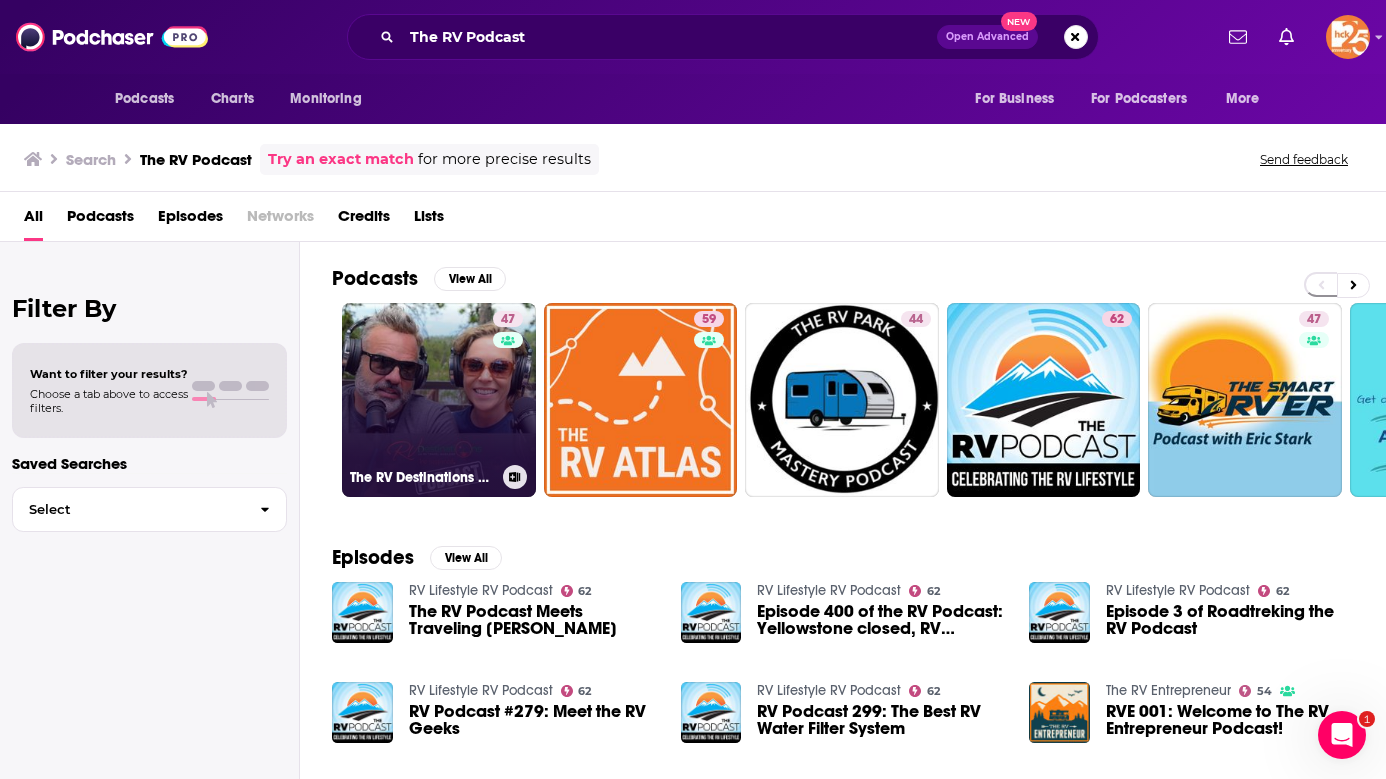 click on "47 The RV Destinations Podcast" at bounding box center (439, 400) 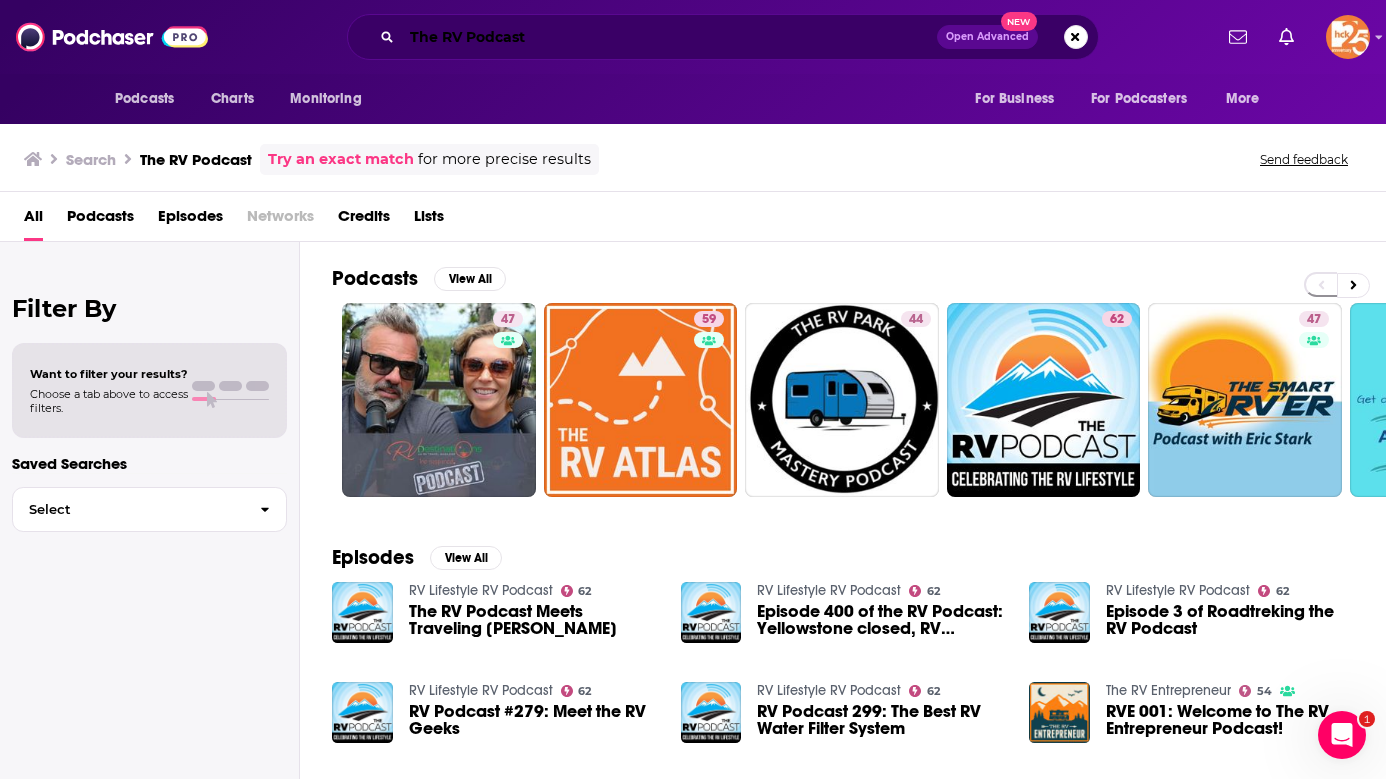 click on "The RV Podcast" at bounding box center (669, 37) 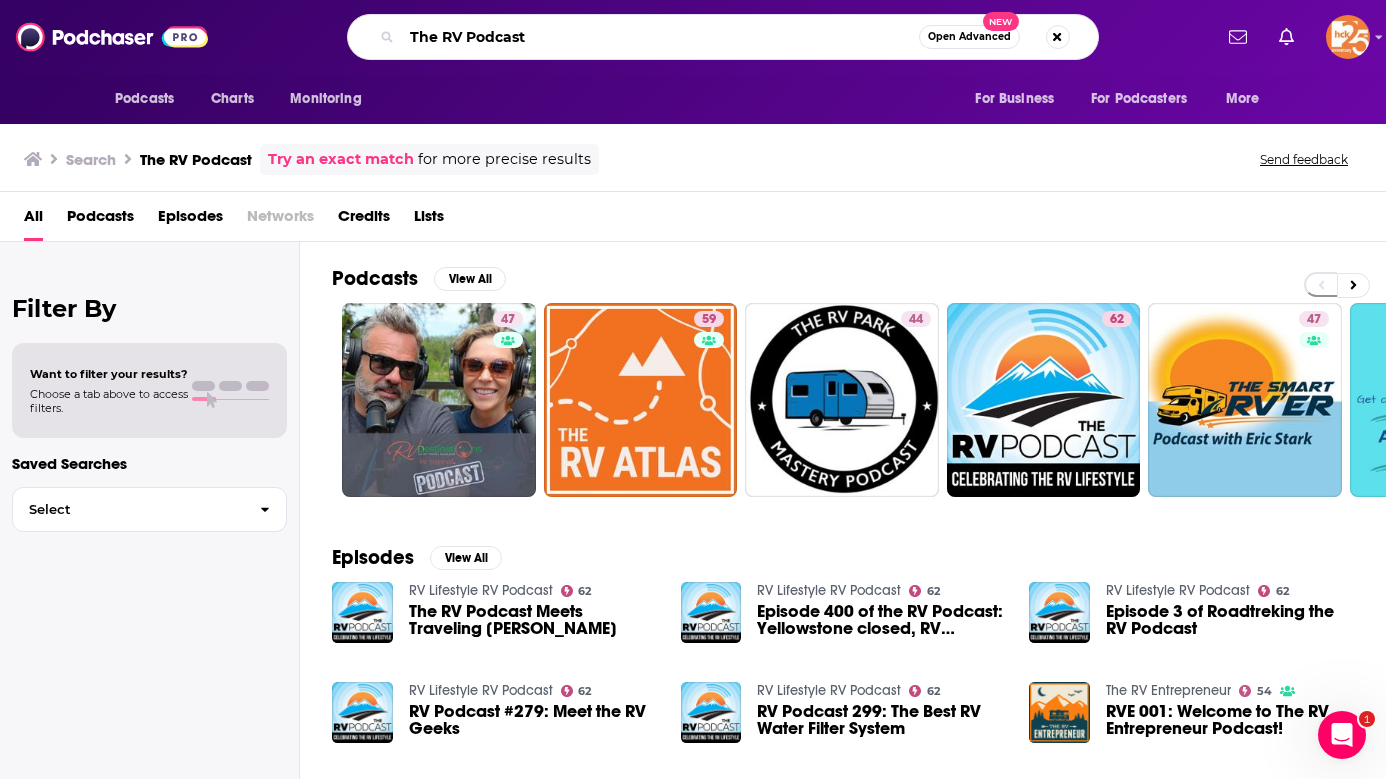 click on "The RV Podcast" at bounding box center [660, 37] 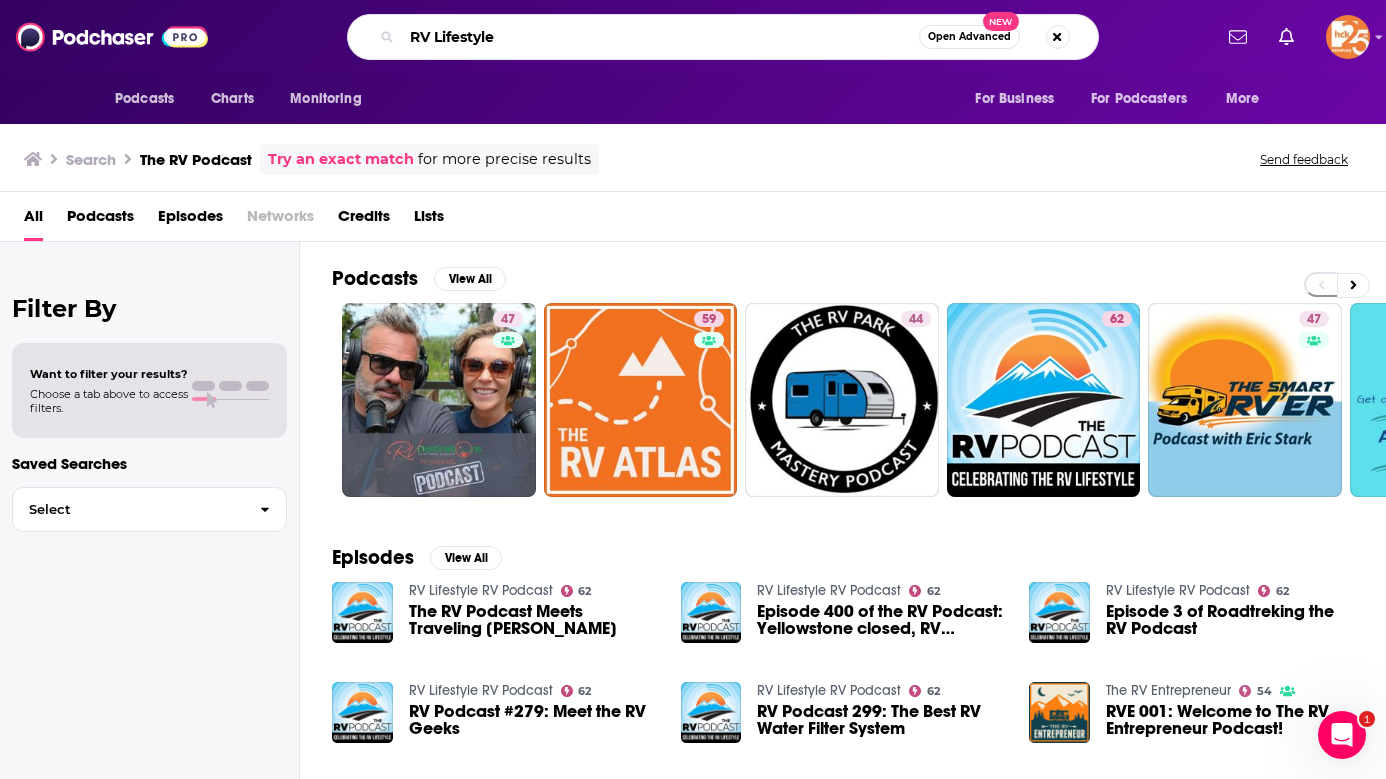 type on "RV Lifestyle" 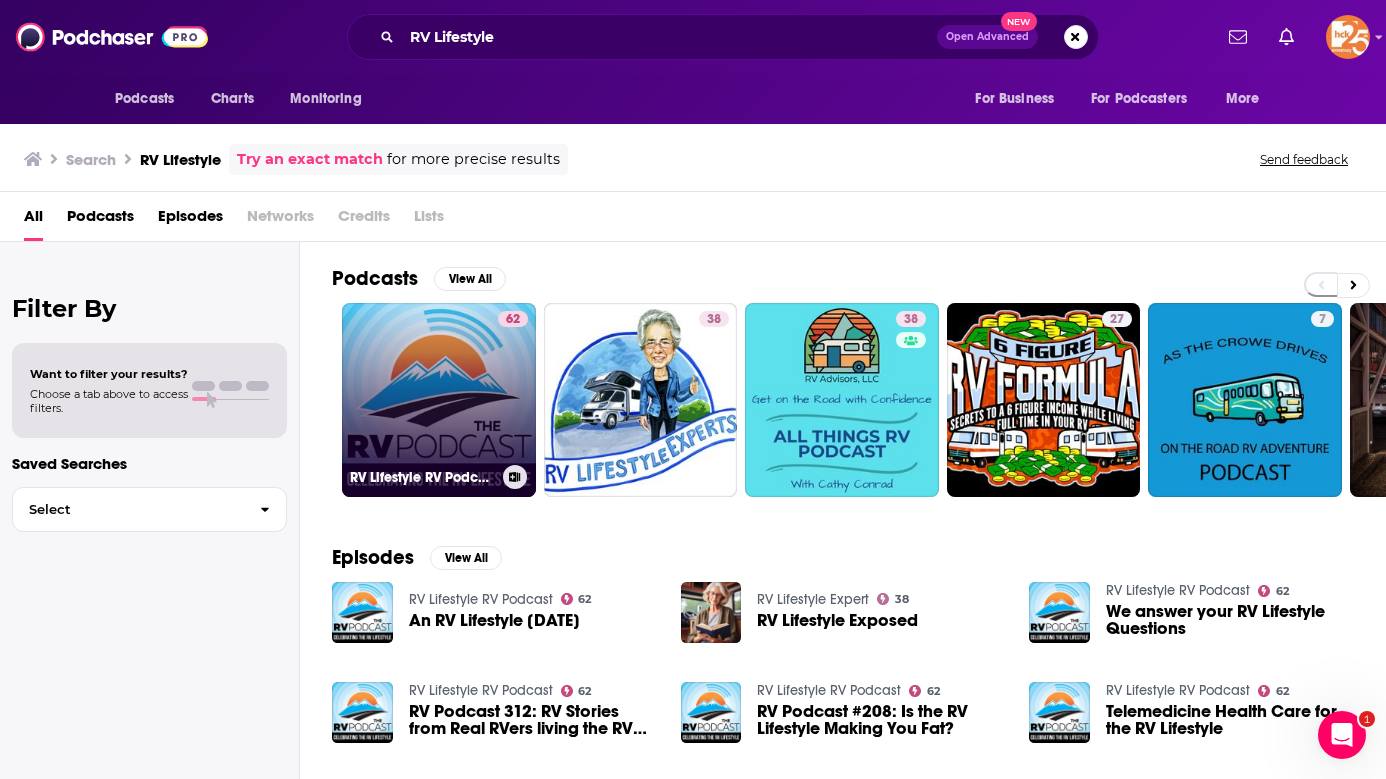 click on "62 RV Lifestyle RV Podcast" at bounding box center (439, 400) 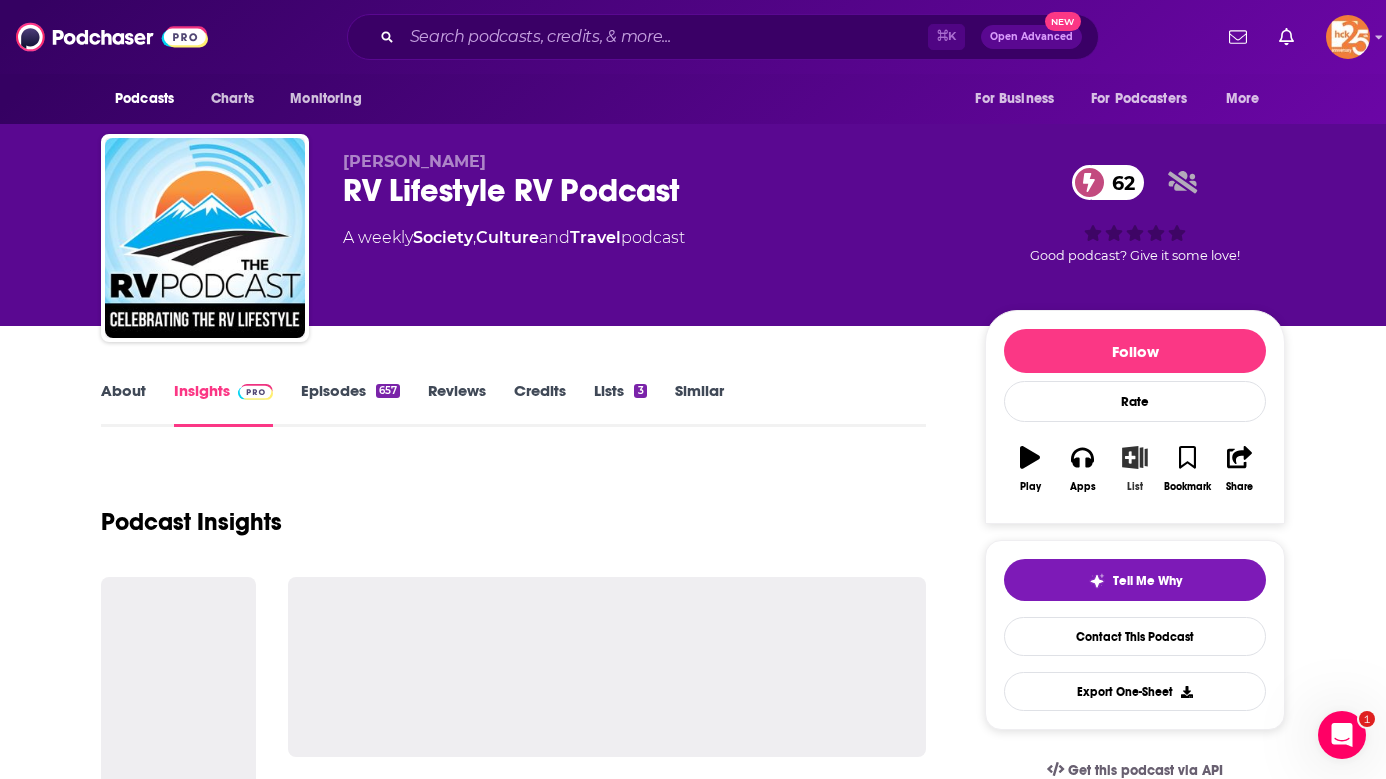 click 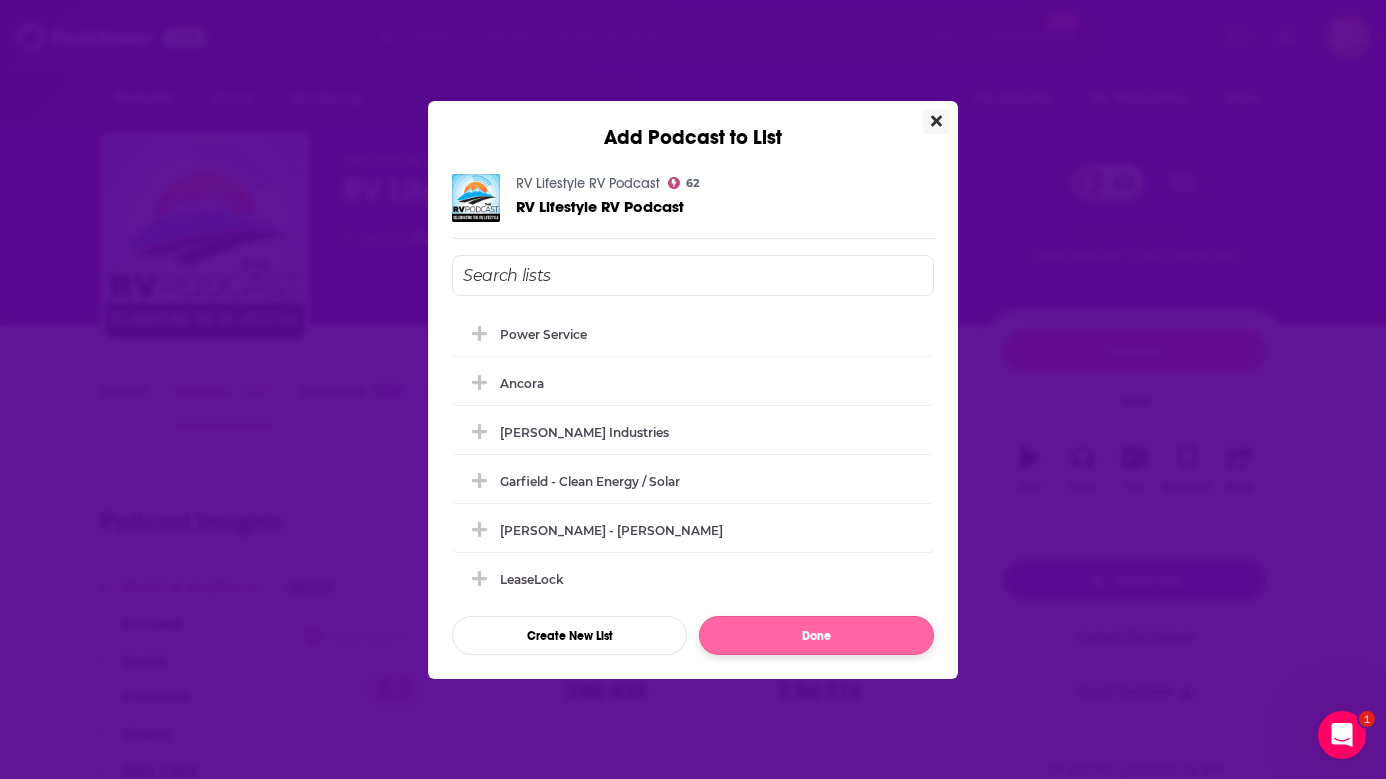 click on "Power Service" at bounding box center (543, 334) 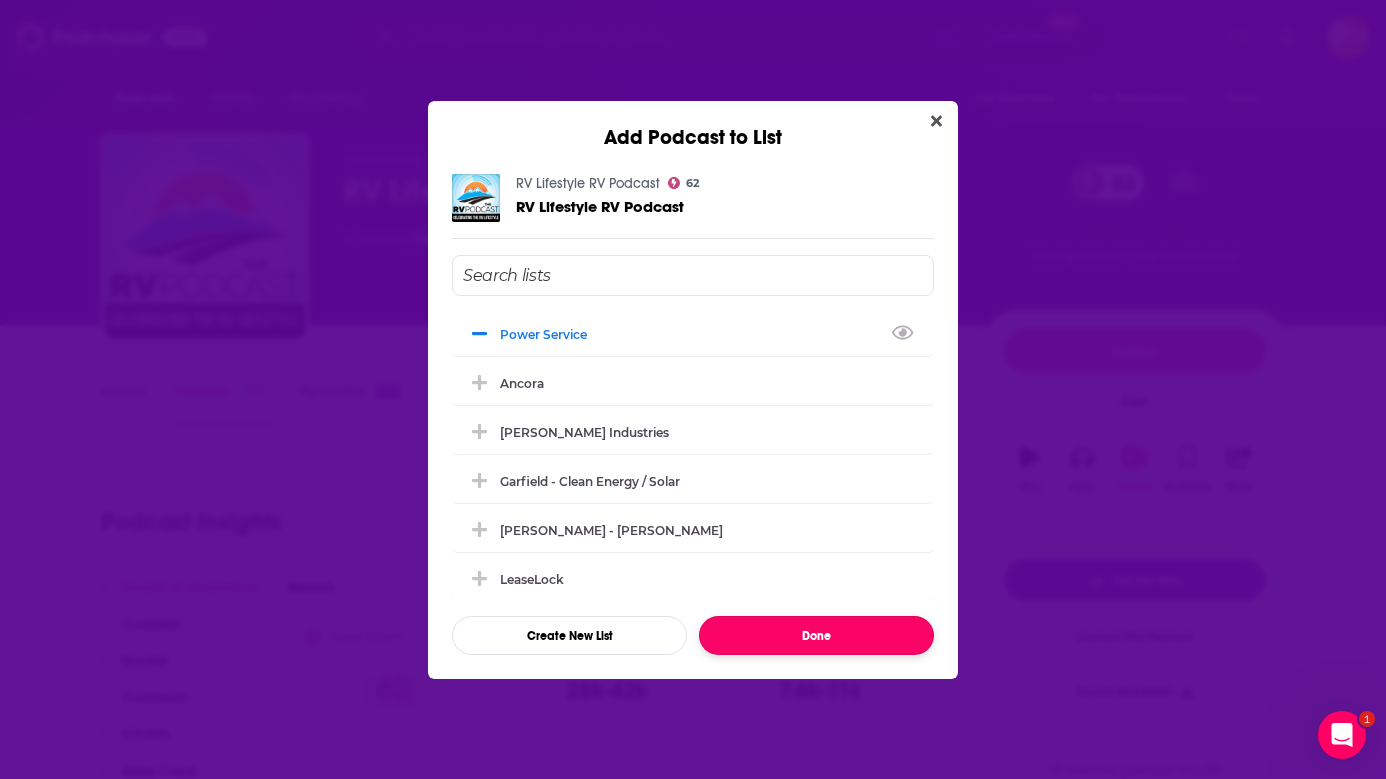 click on "Done" at bounding box center [816, 635] 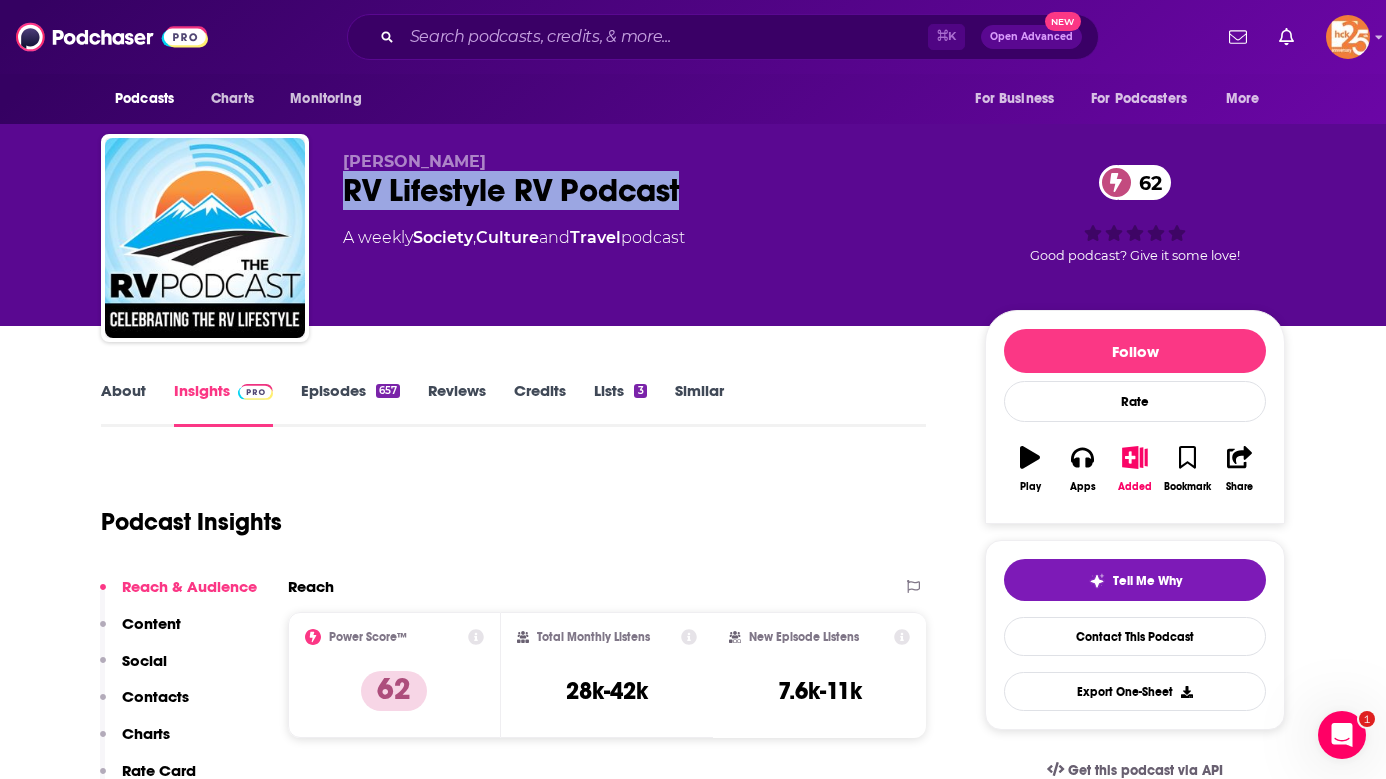 drag, startPoint x: 712, startPoint y: 188, endPoint x: 332, endPoint y: 198, distance: 380.13156 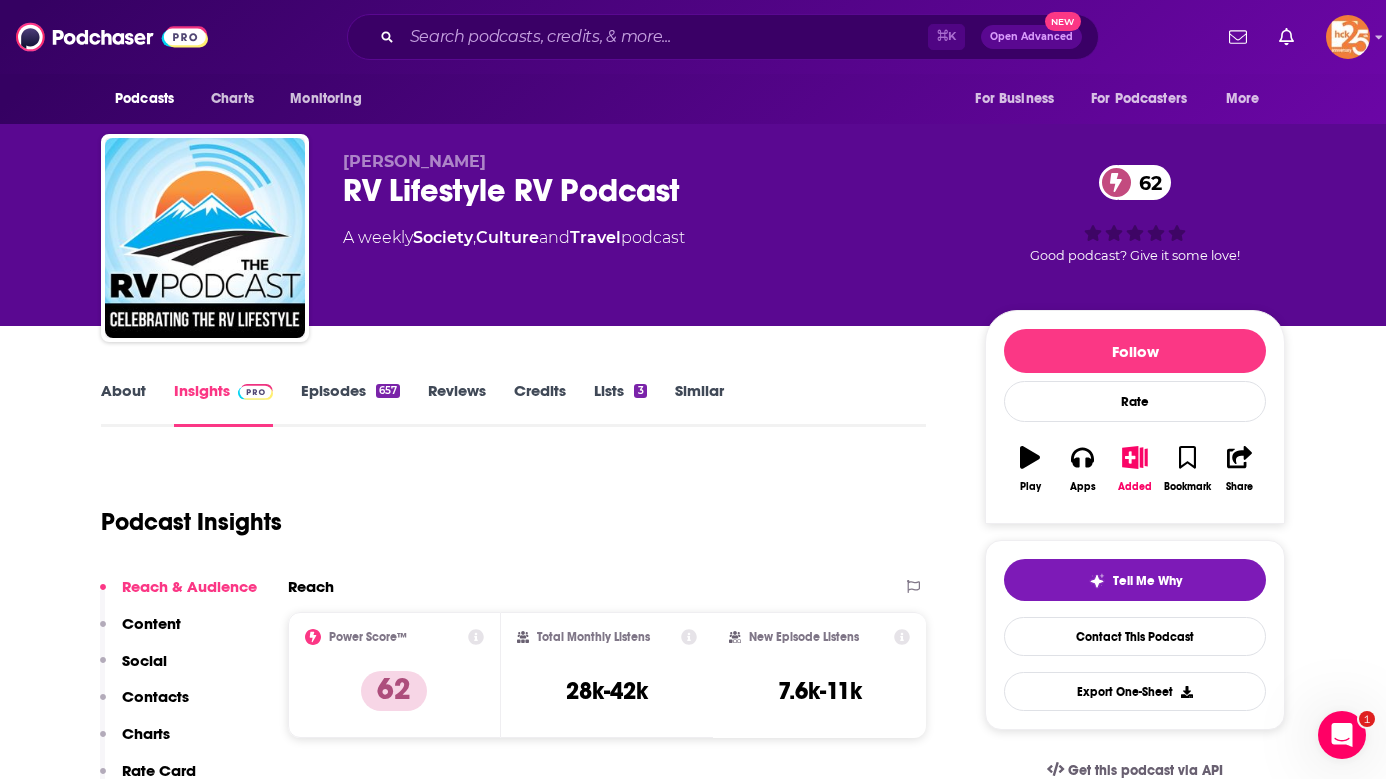 click on "Mike Wendland" at bounding box center [648, 161] 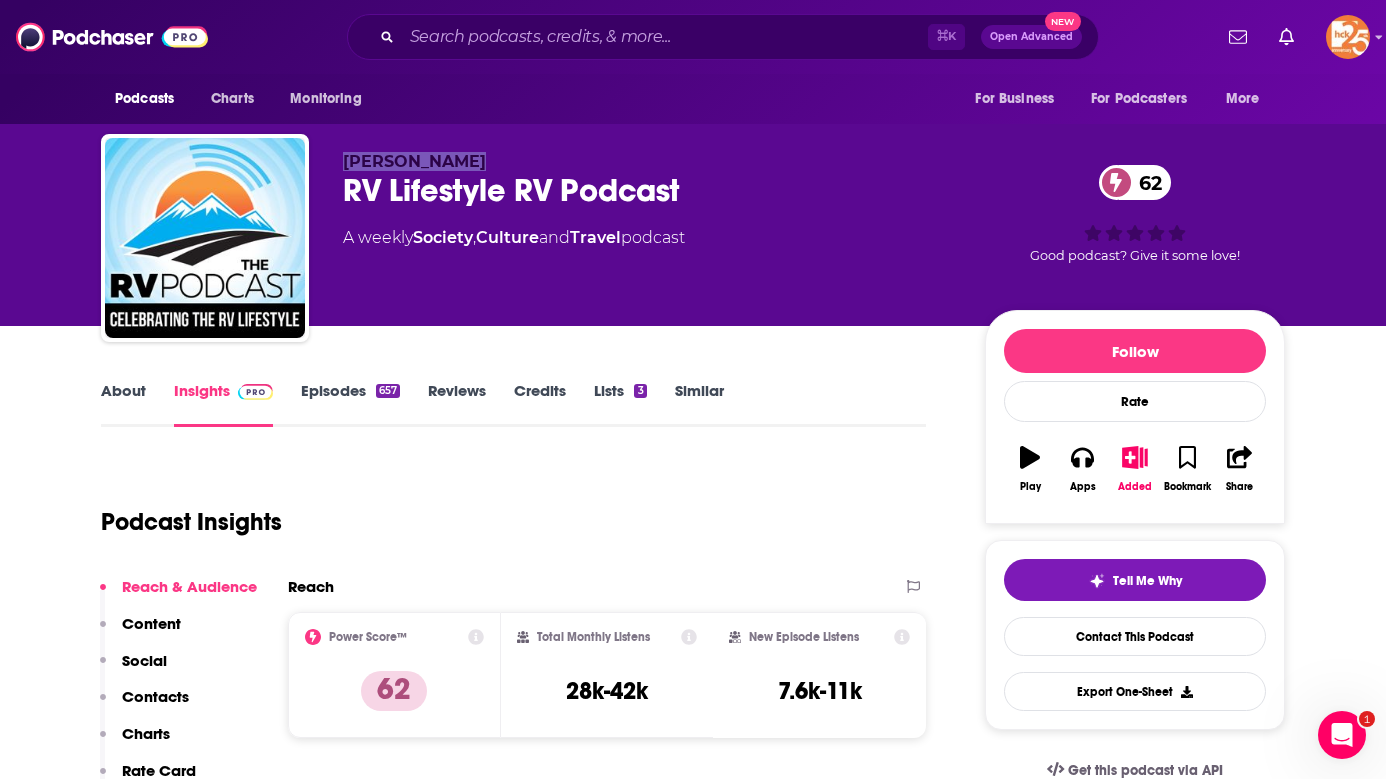 drag, startPoint x: 505, startPoint y: 164, endPoint x: 340, endPoint y: 165, distance: 165.00304 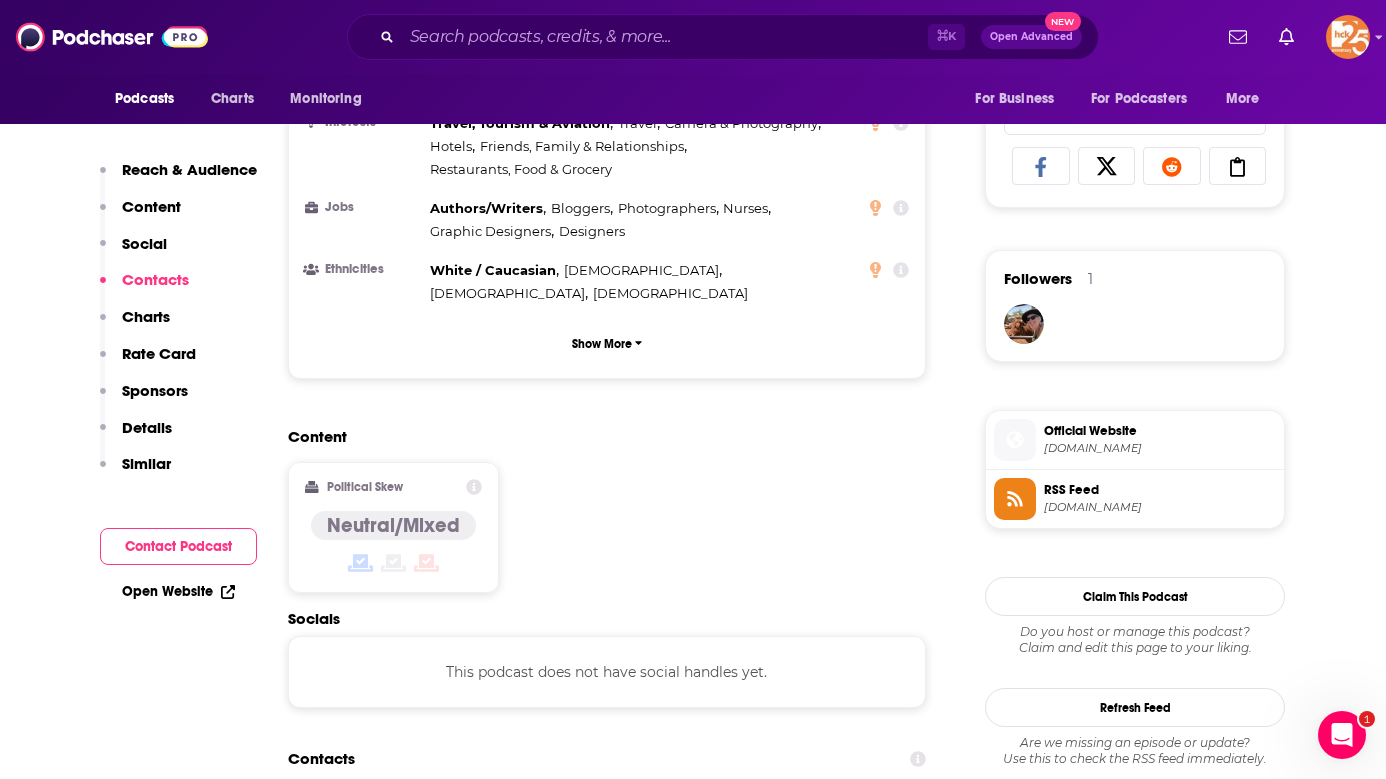 scroll, scrollTop: 1562, scrollLeft: 0, axis: vertical 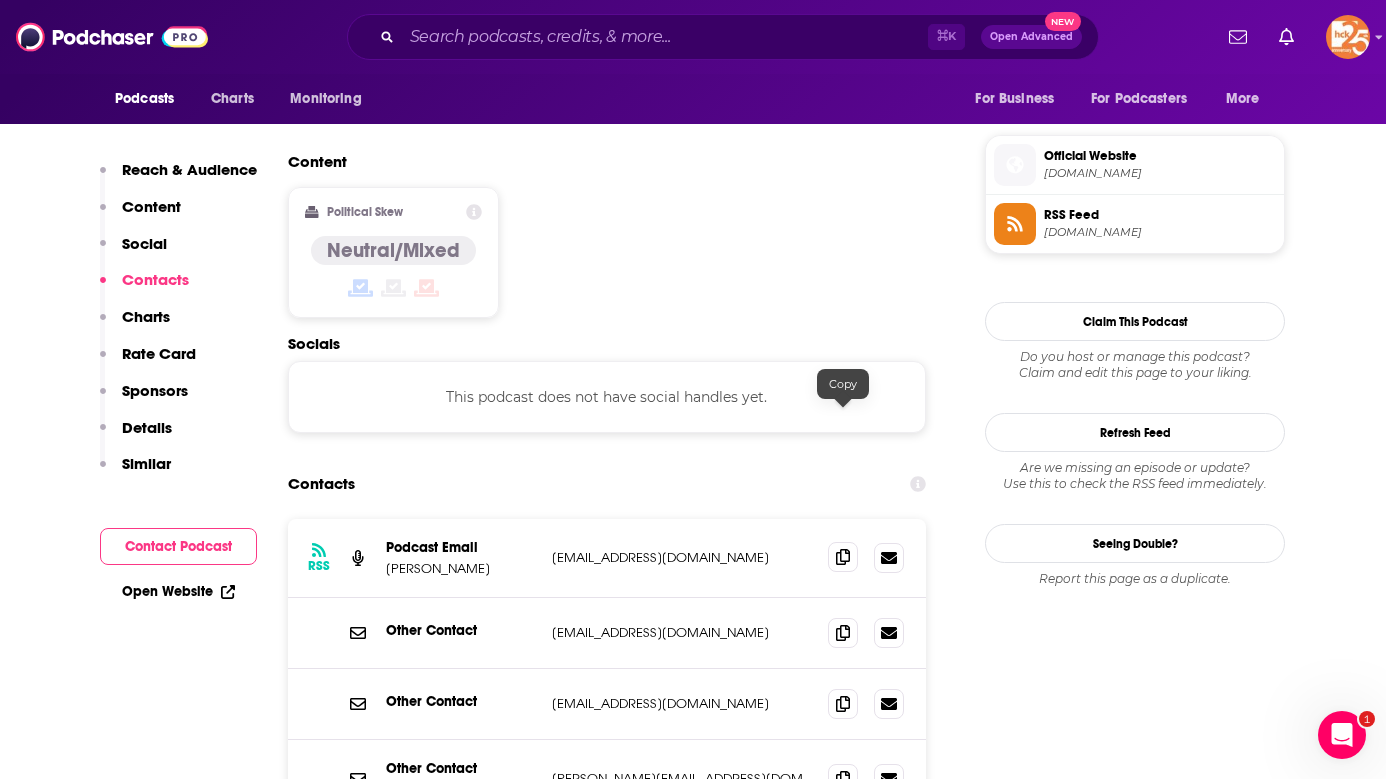 click 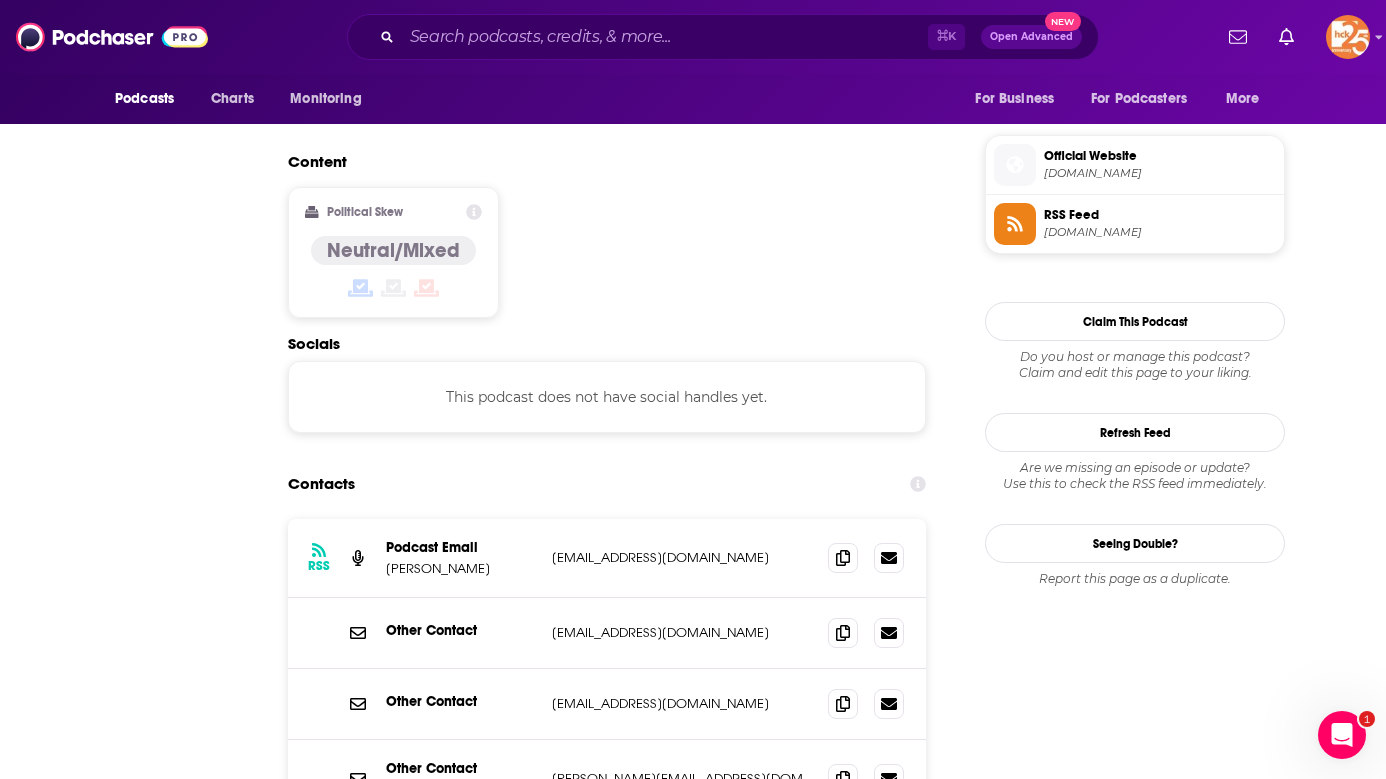 scroll, scrollTop: 304, scrollLeft: 0, axis: vertical 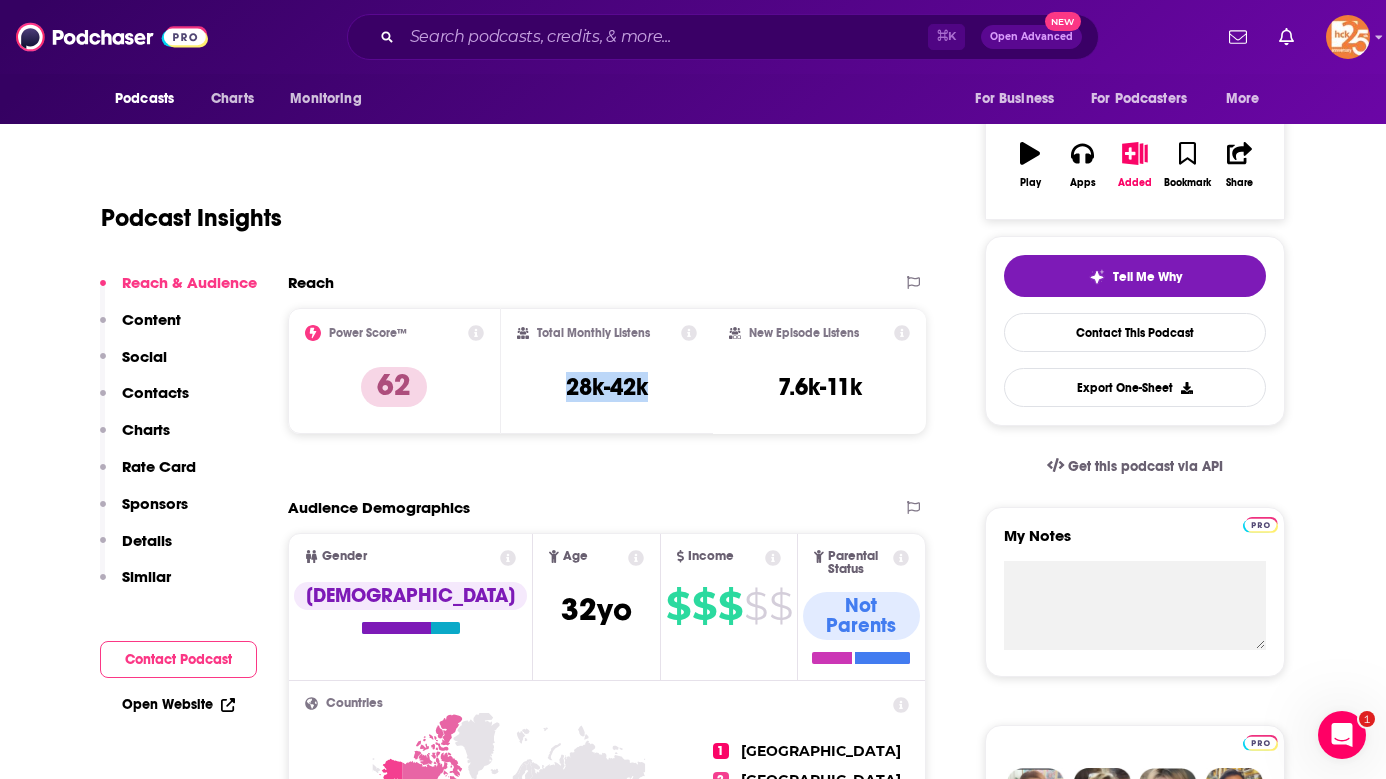 click on "Total Monthly Listens 28k-42k" at bounding box center [607, 371] 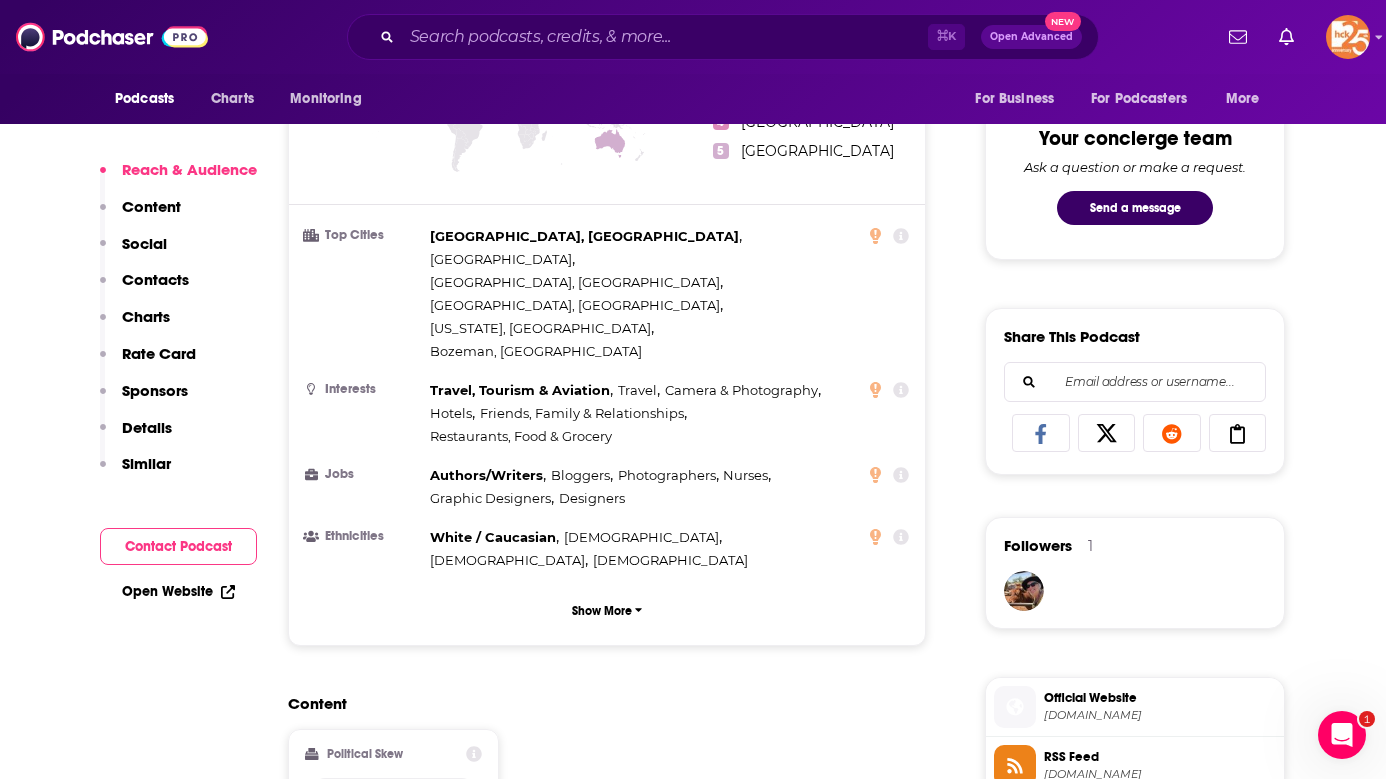scroll, scrollTop: 1234, scrollLeft: 0, axis: vertical 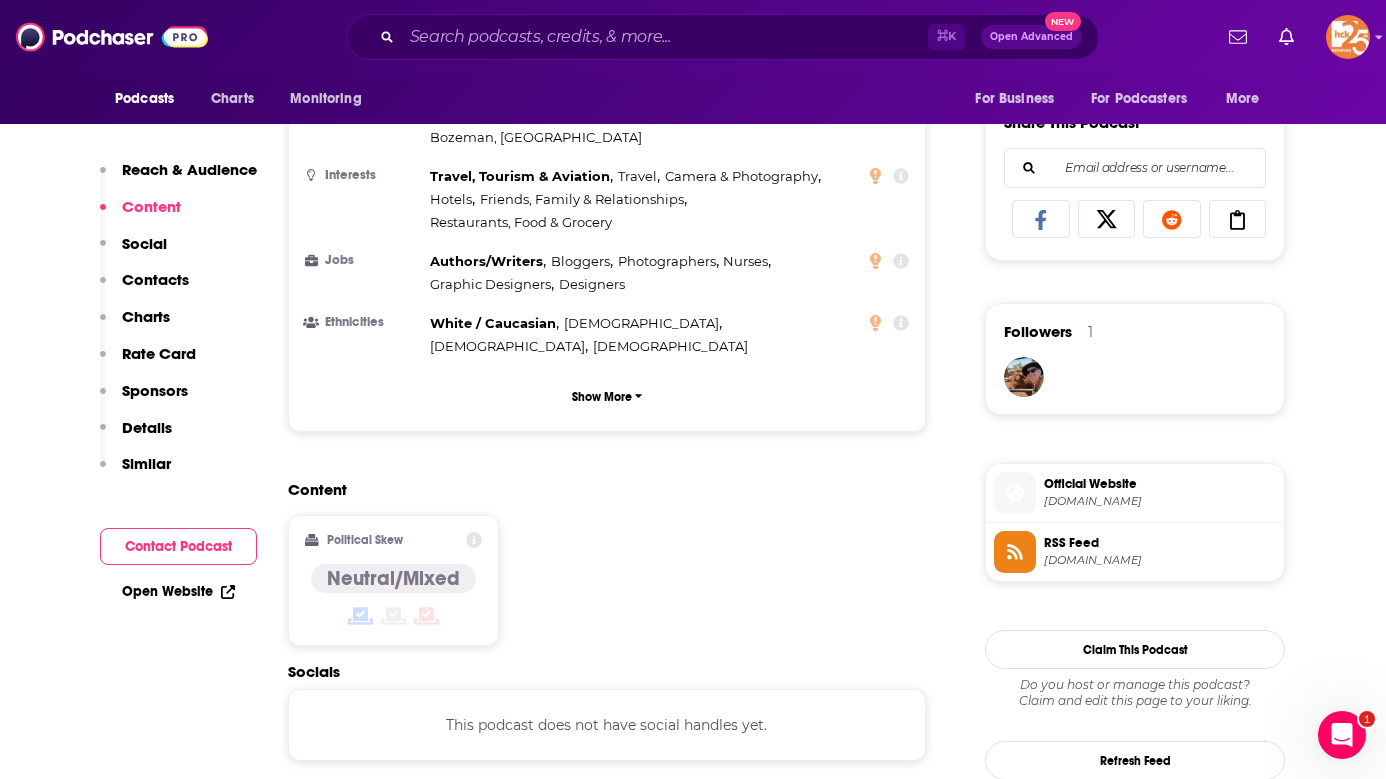 click on "Official Website" at bounding box center (1160, 484) 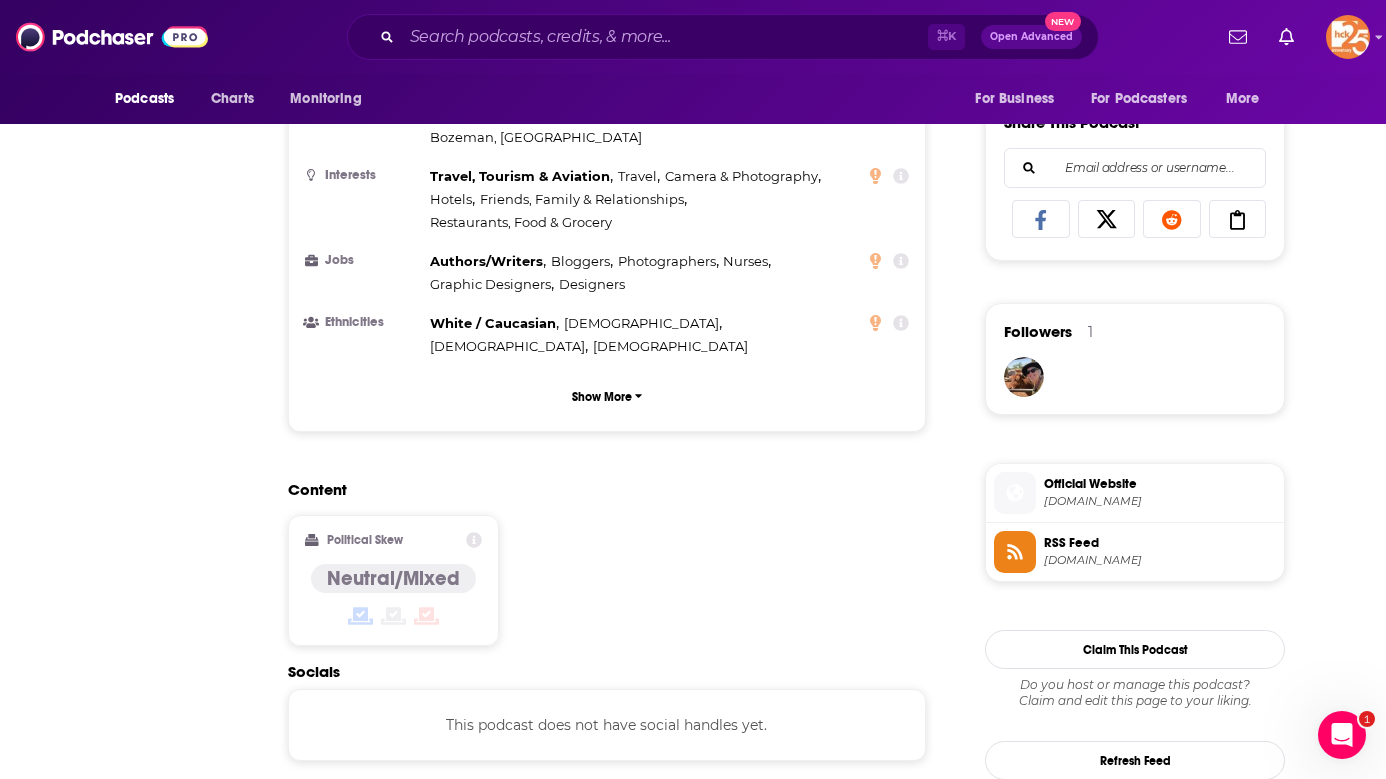 scroll, scrollTop: 0, scrollLeft: 0, axis: both 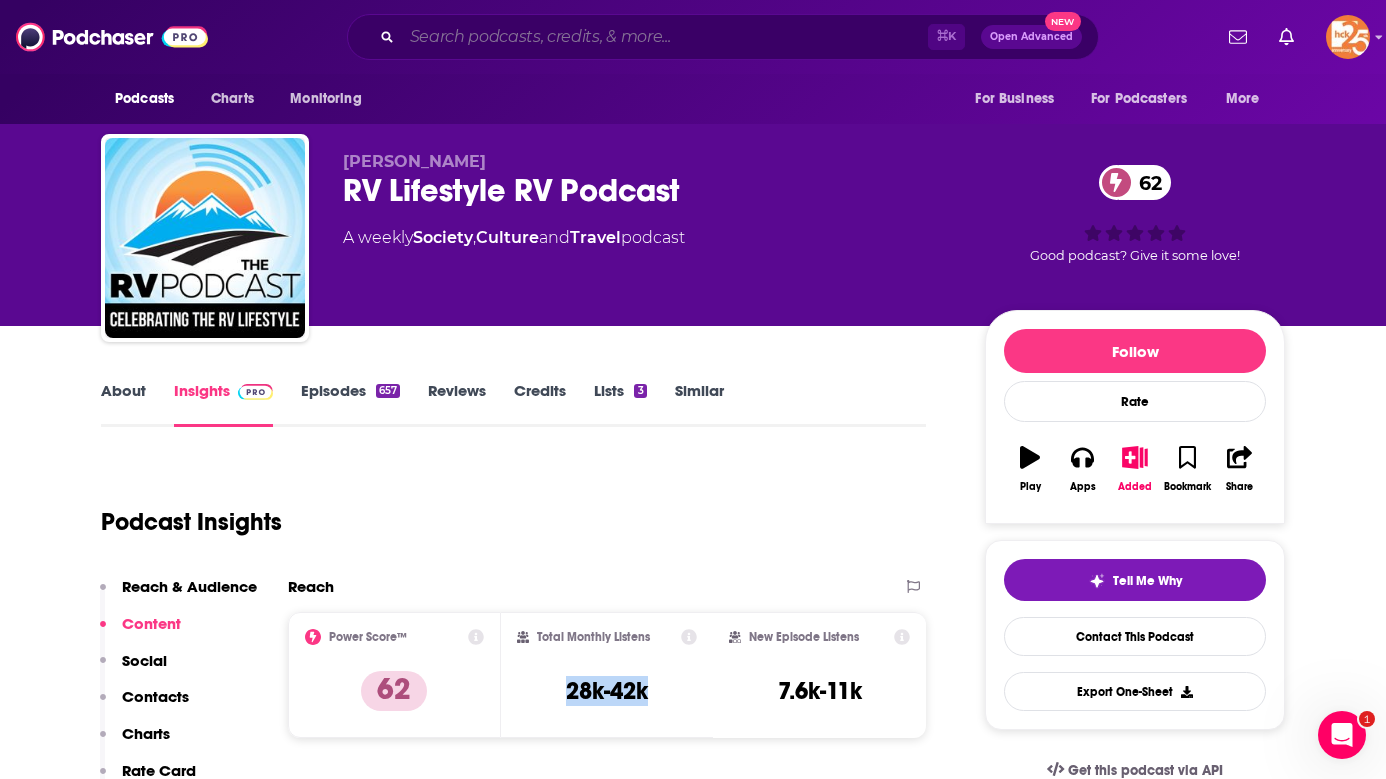 click at bounding box center (665, 37) 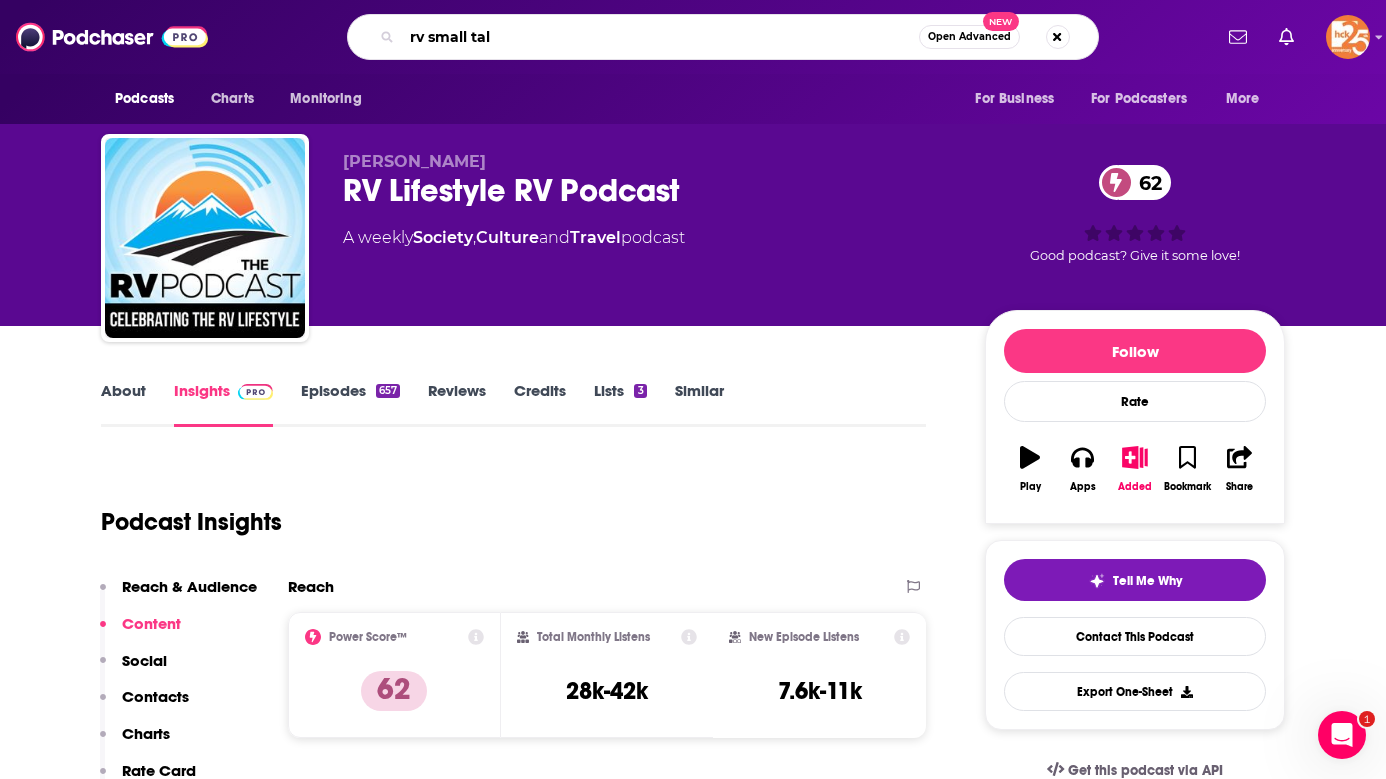 type on "rv small talk" 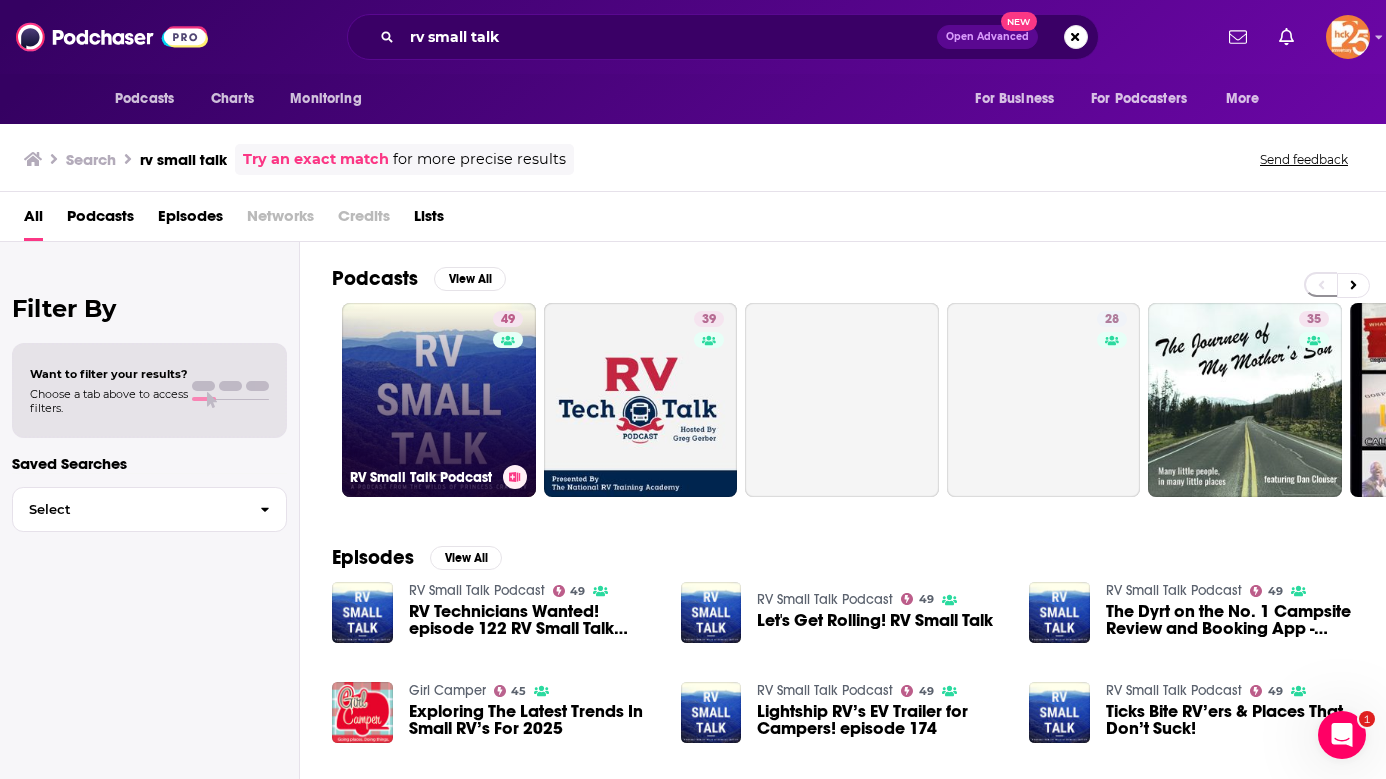 click on "49 RV Small Talk Podcast" at bounding box center [439, 400] 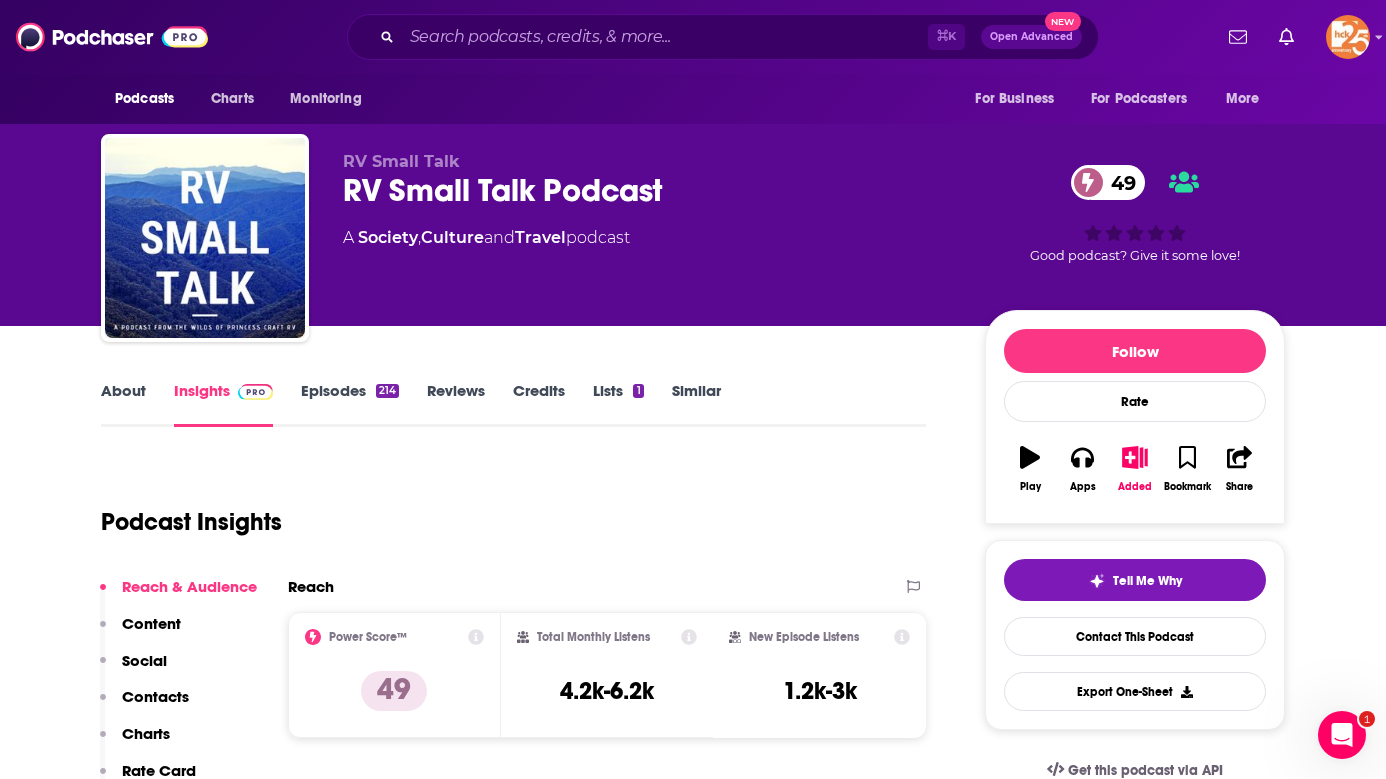 click on "⌘  K Open Advanced New" at bounding box center [723, 37] 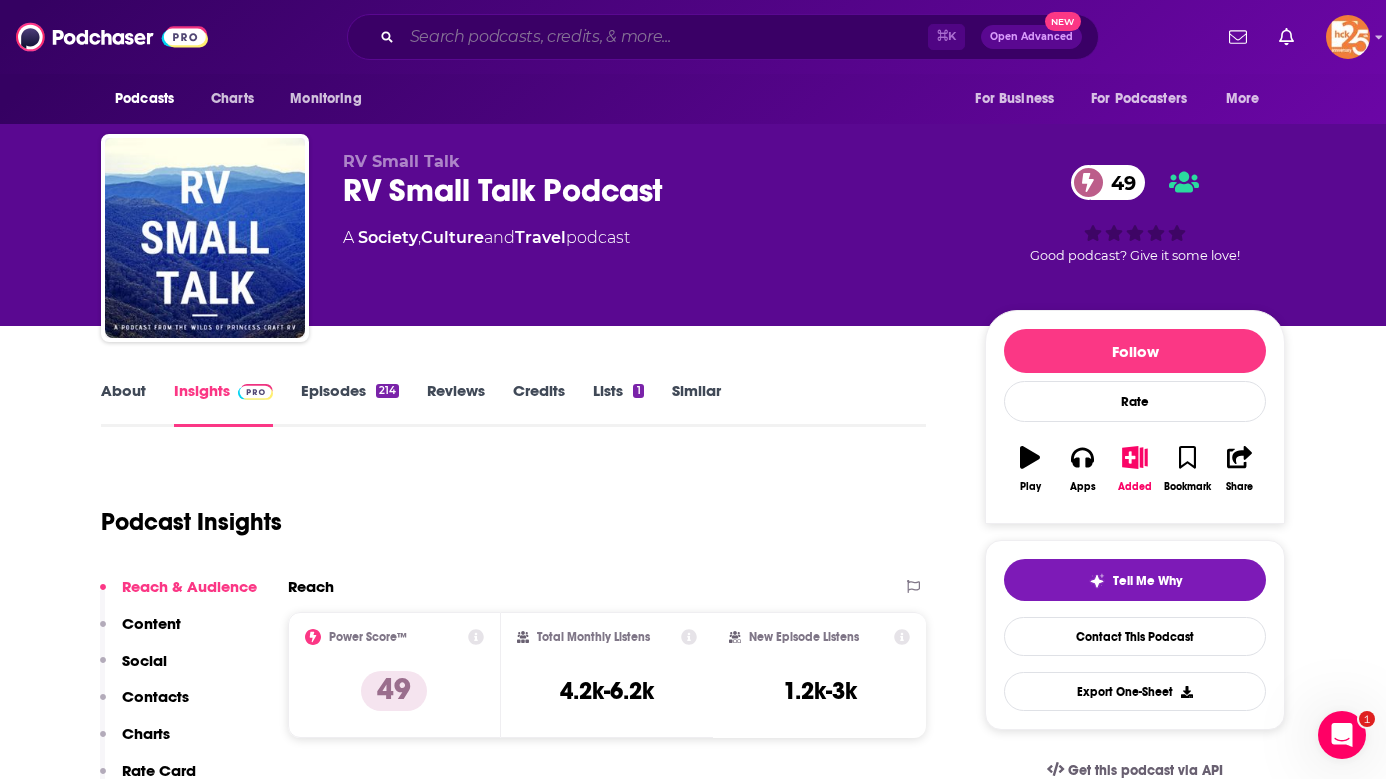 click at bounding box center (665, 37) 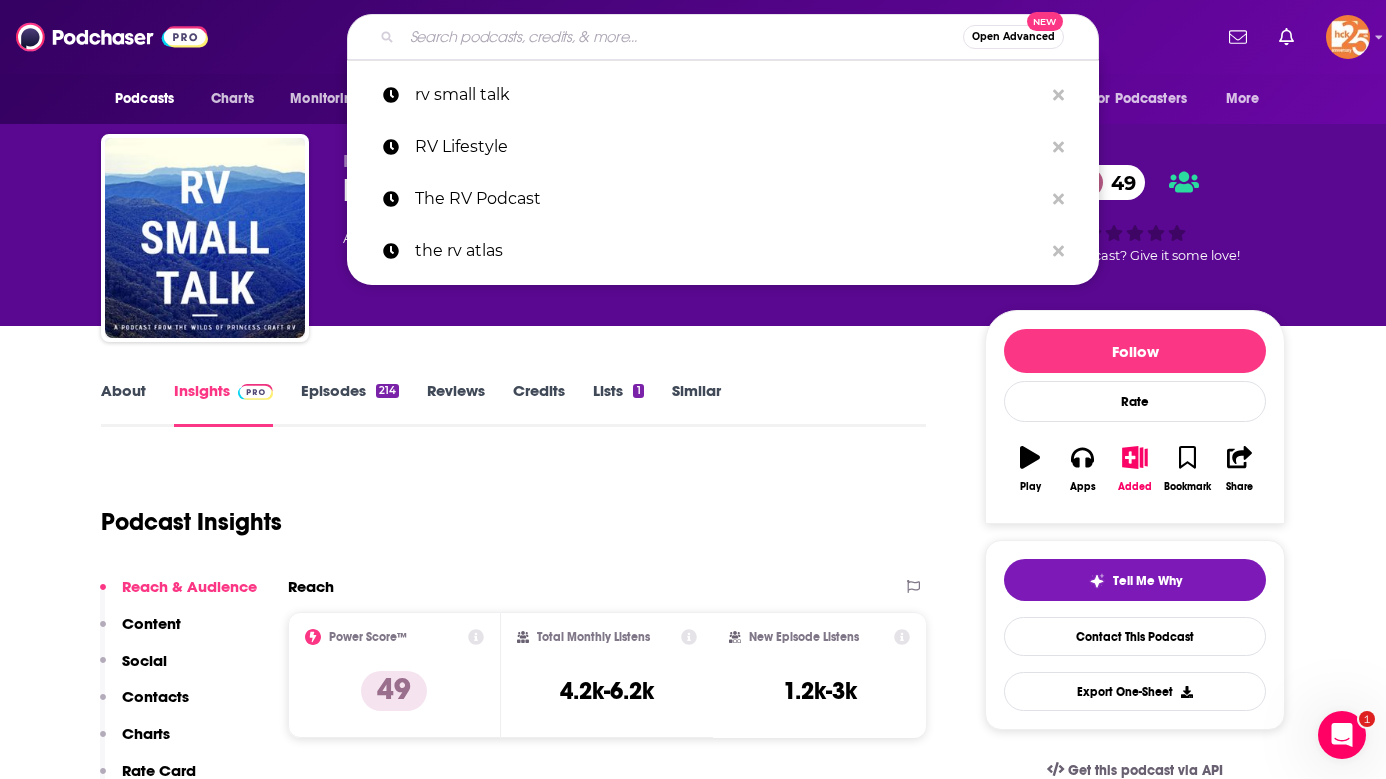 paste on "The Traveling Robert Podcast" 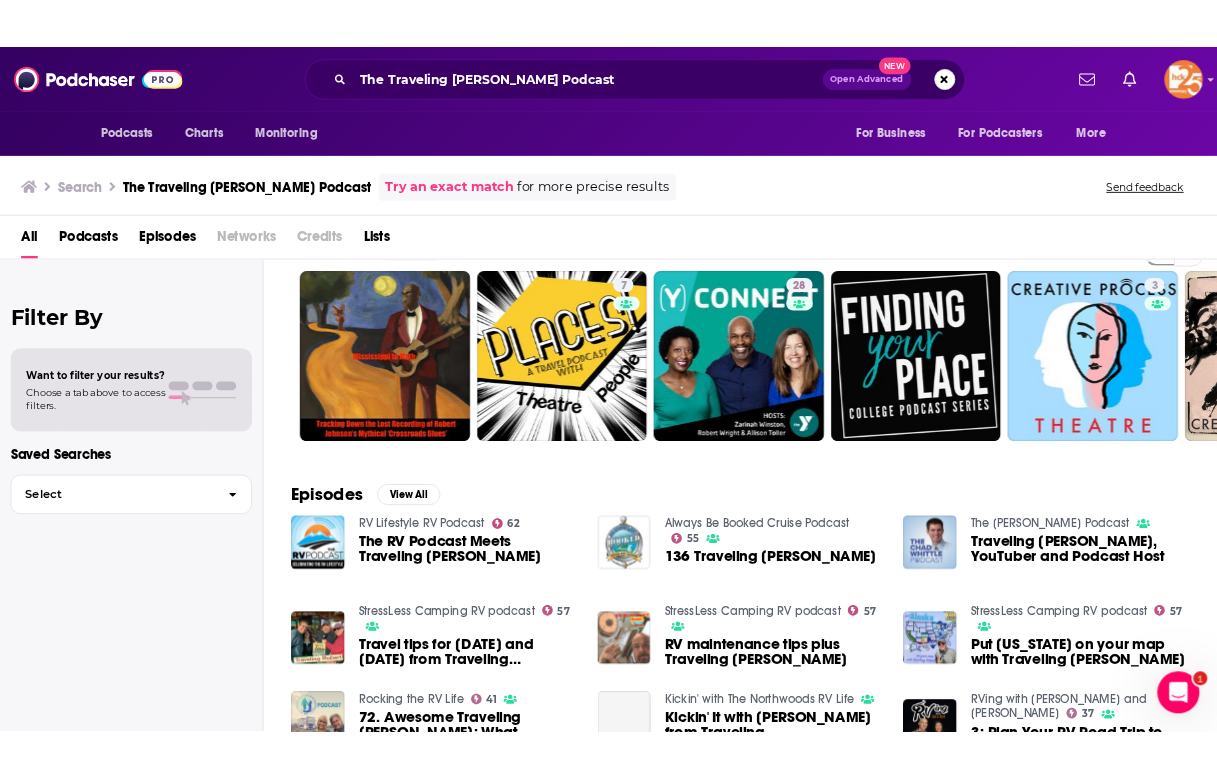 scroll, scrollTop: 50, scrollLeft: 0, axis: vertical 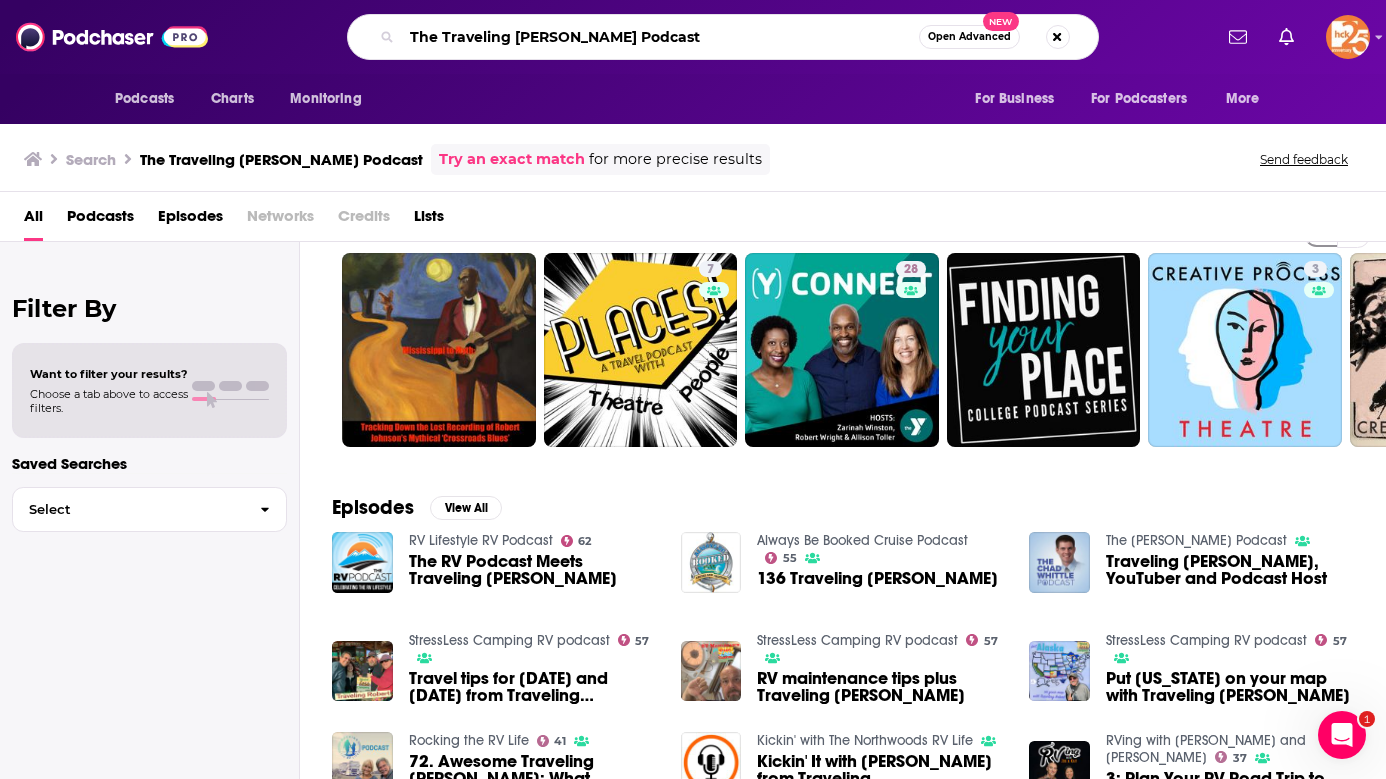 drag, startPoint x: 641, startPoint y: 31, endPoint x: 367, endPoint y: 39, distance: 274.11676 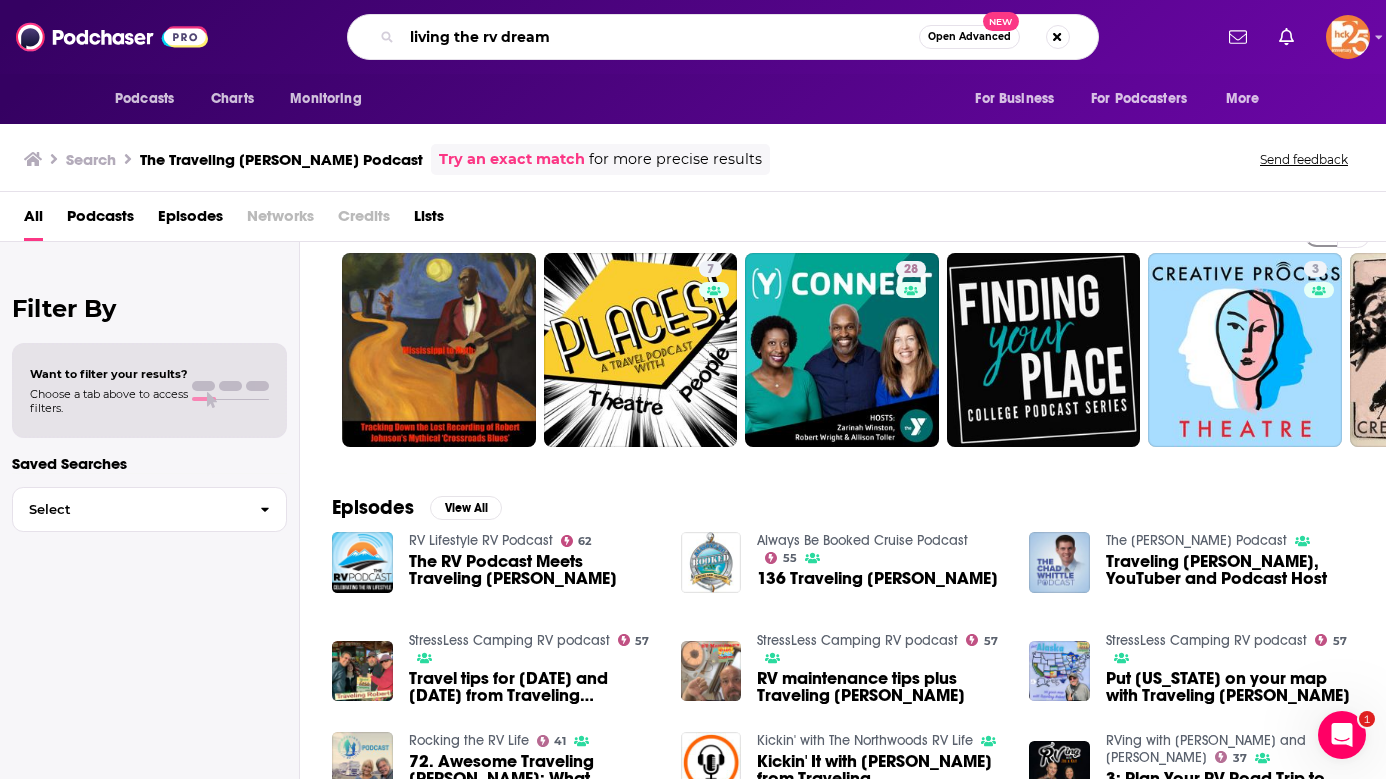type on "living the rv dream" 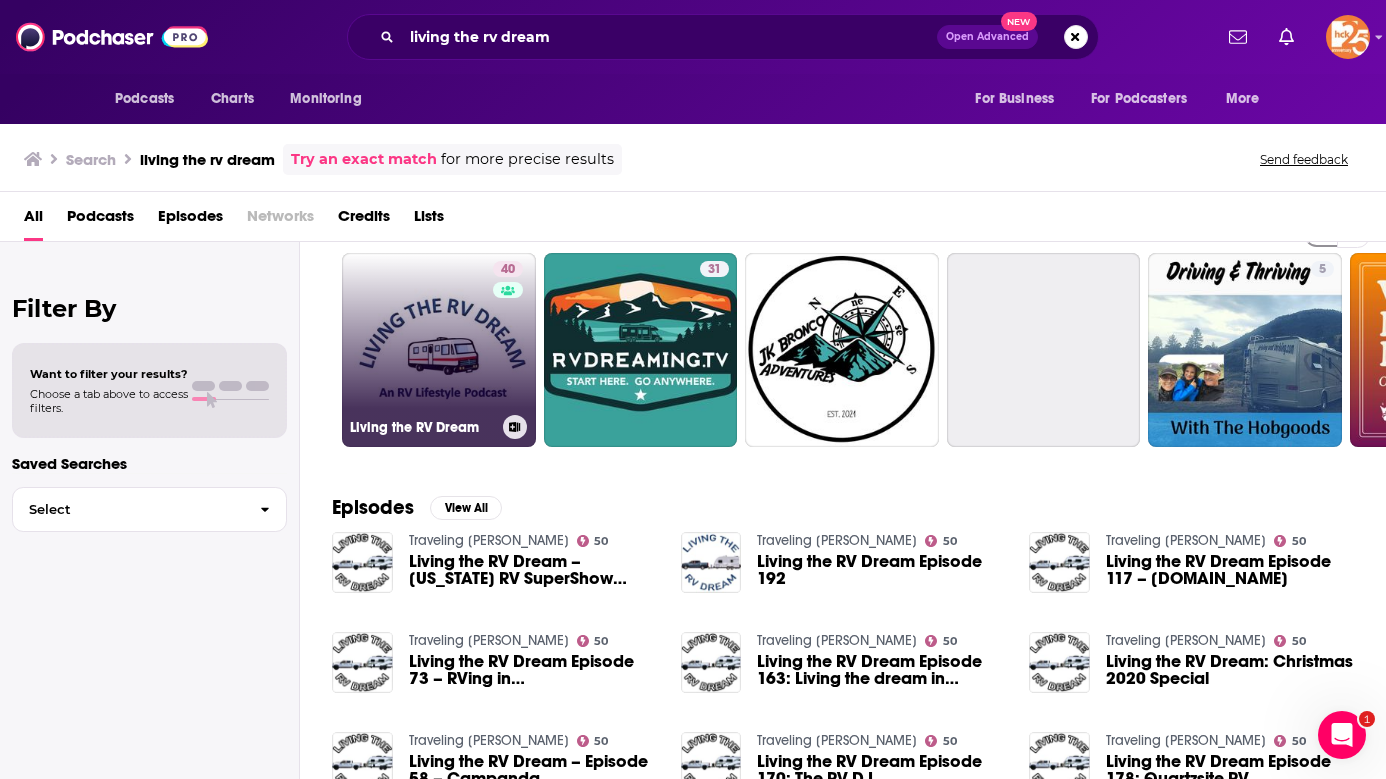 click on "40 Living the RV Dream" at bounding box center (439, 350) 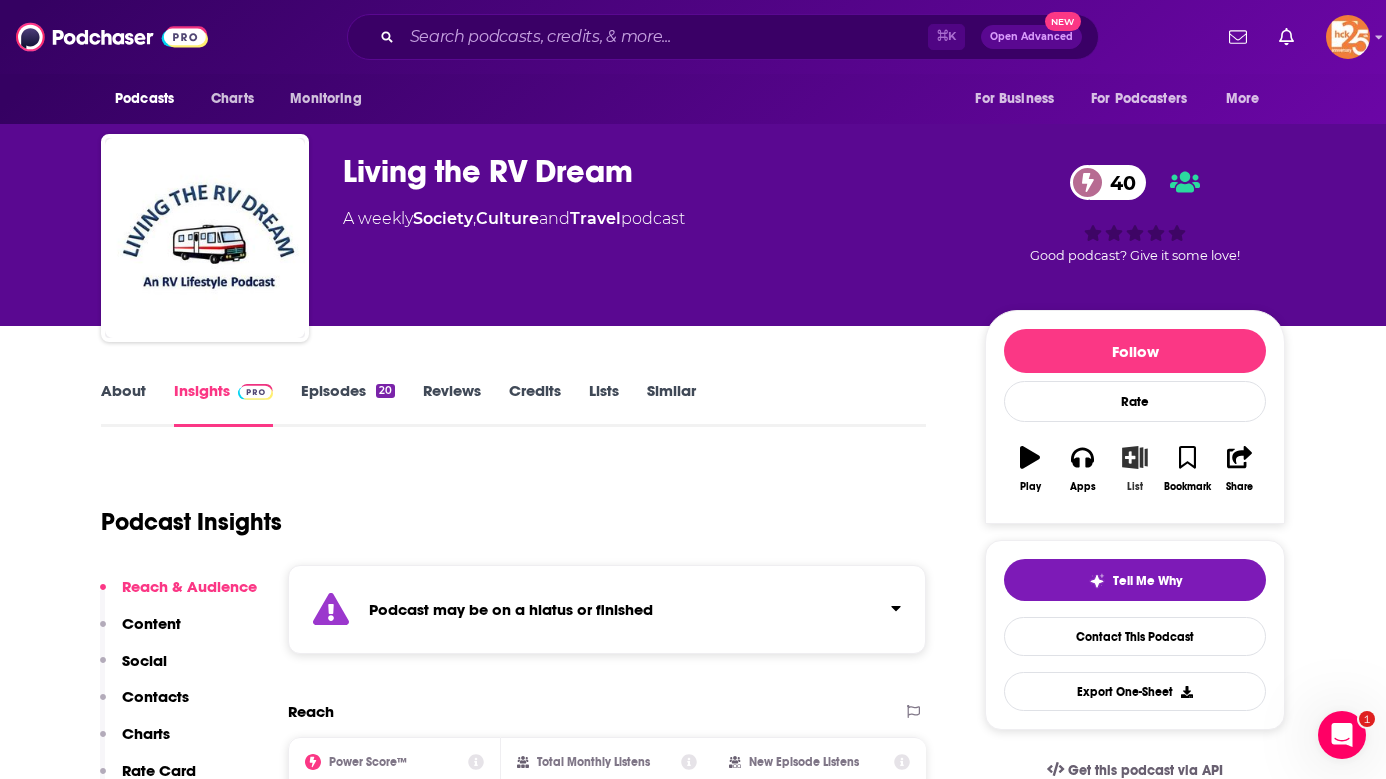 click 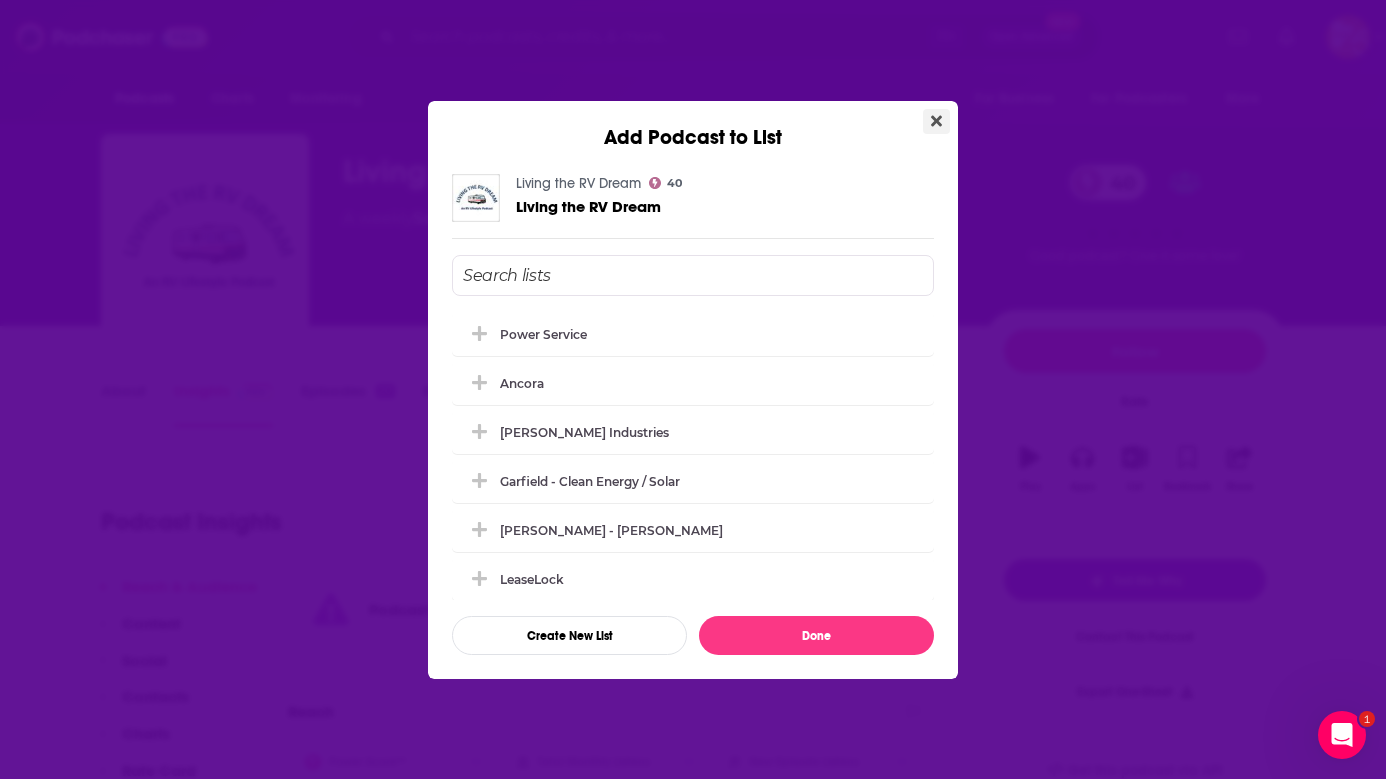 click at bounding box center [936, 121] 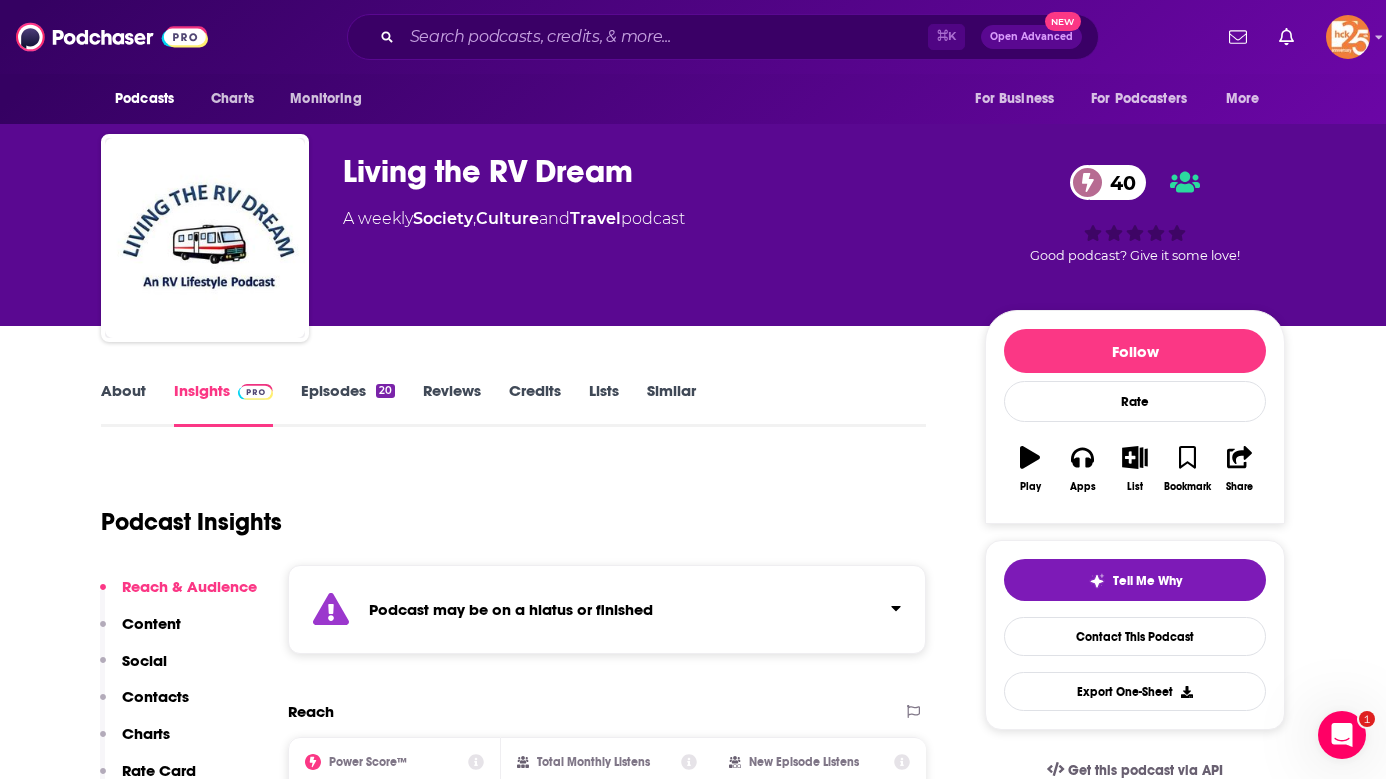 click on "Podcast may be on a hiatus or finished" at bounding box center (607, 609) 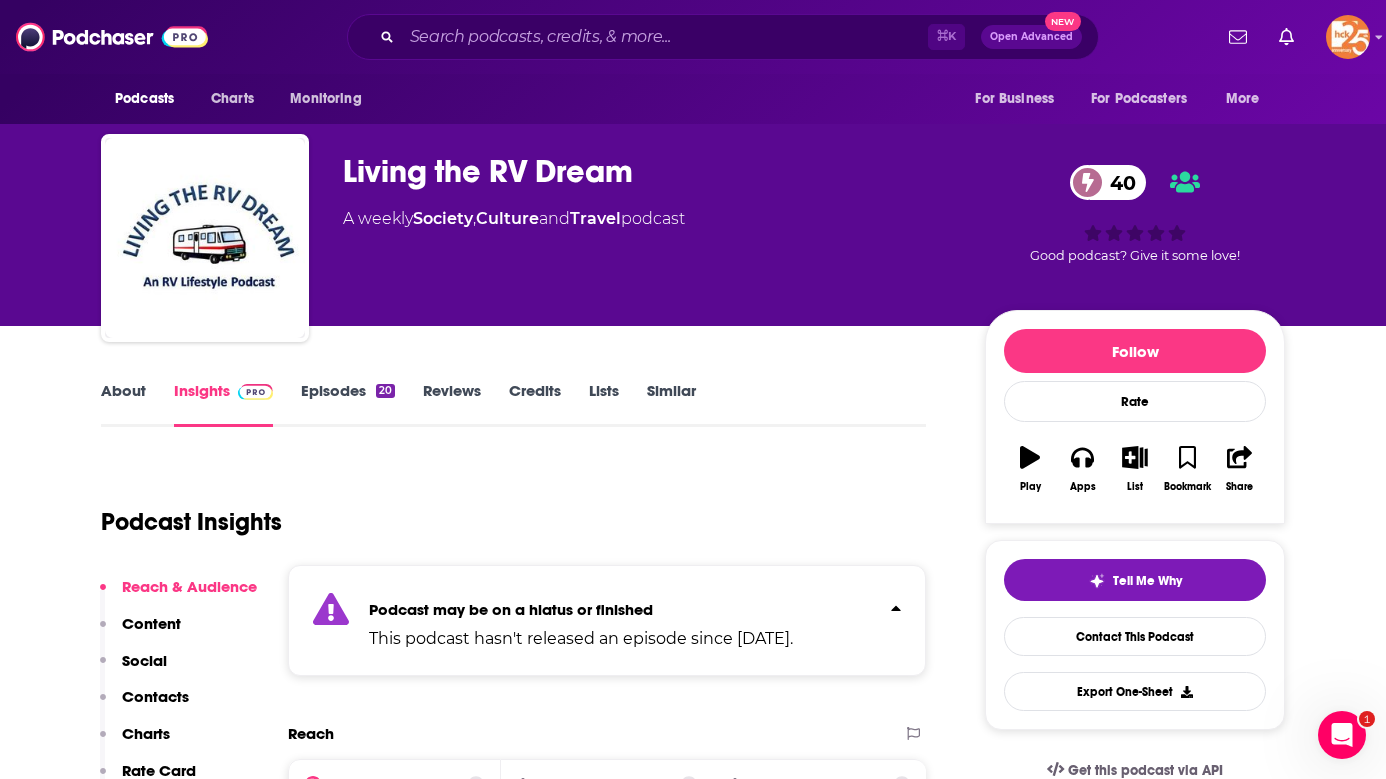 click on "Podcast may be on a hiatus or finished This podcast hasn't released an episode since Mar 17th, 2017." at bounding box center (581, 620) 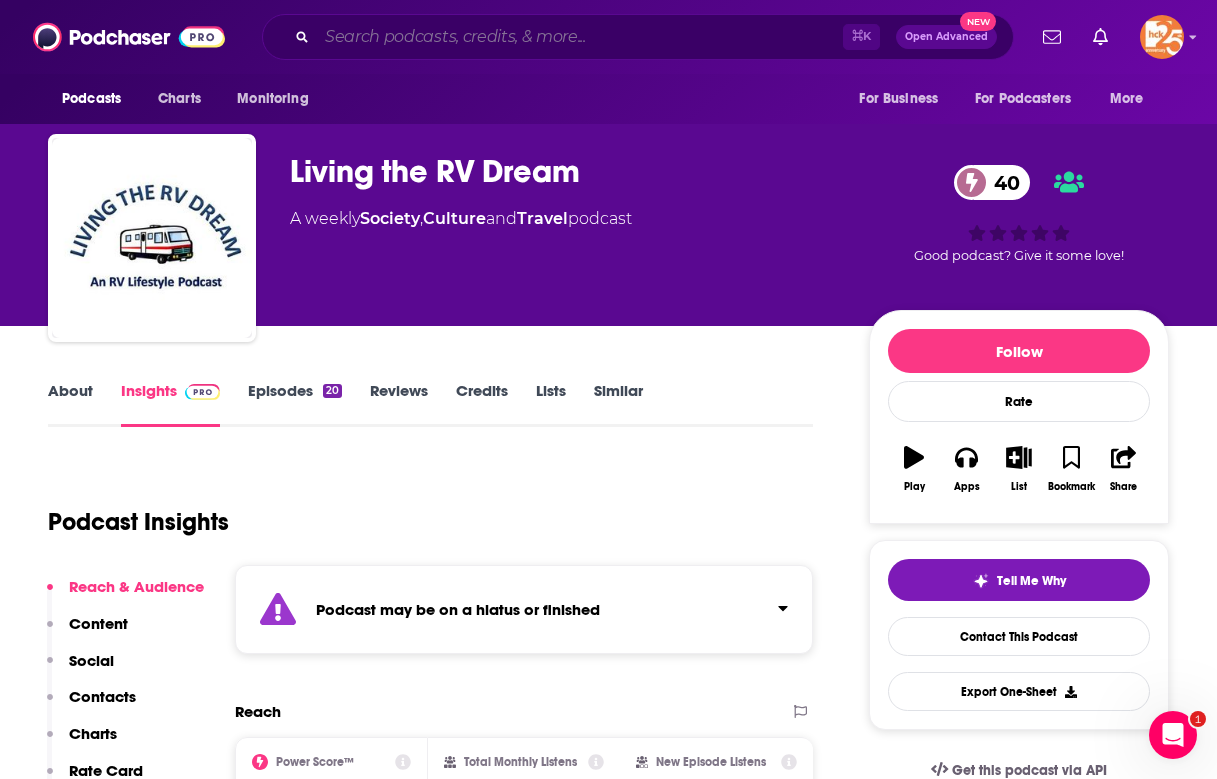 click at bounding box center [580, 37] 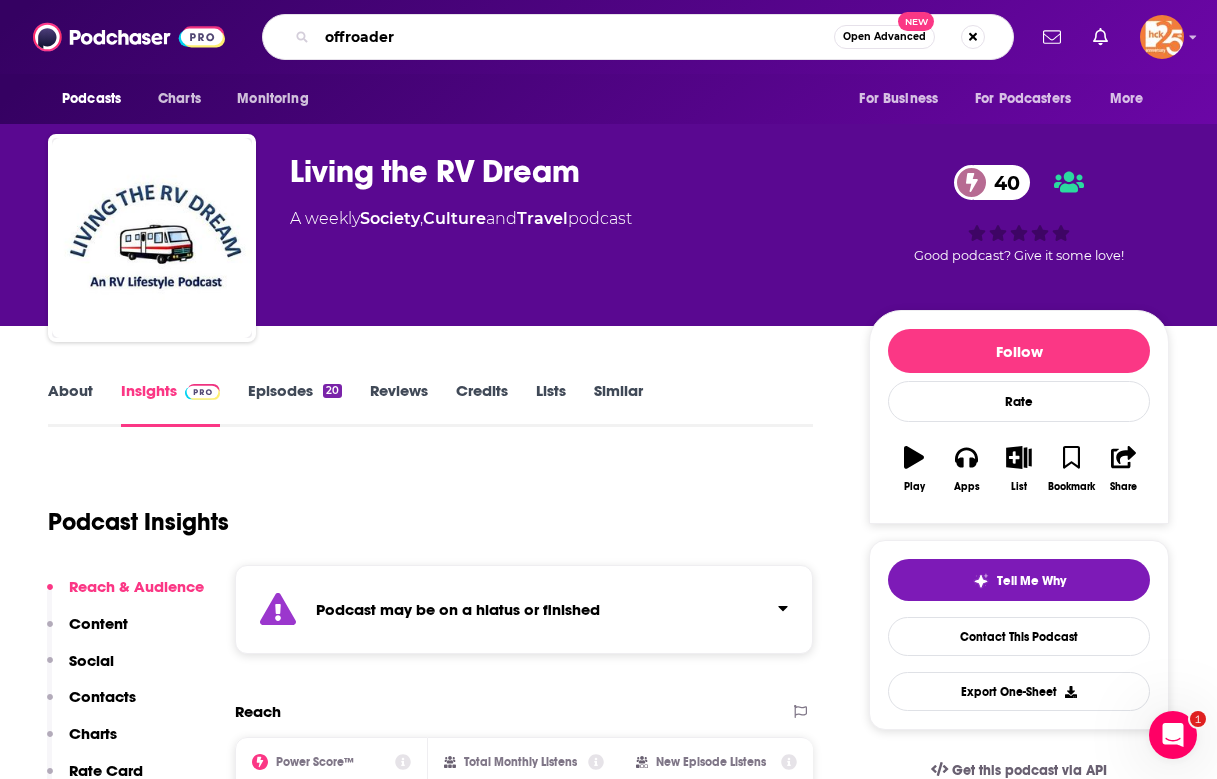 type on "offroader" 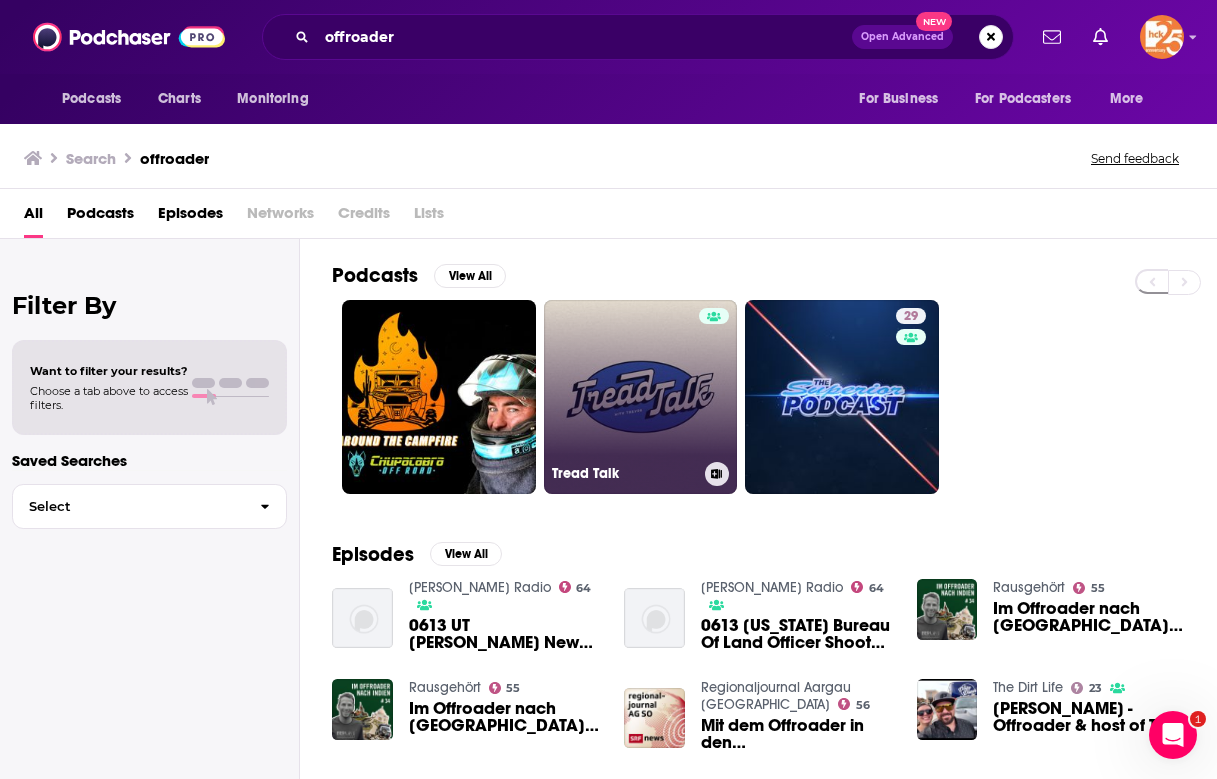click on "Tread Talk" at bounding box center [641, 397] 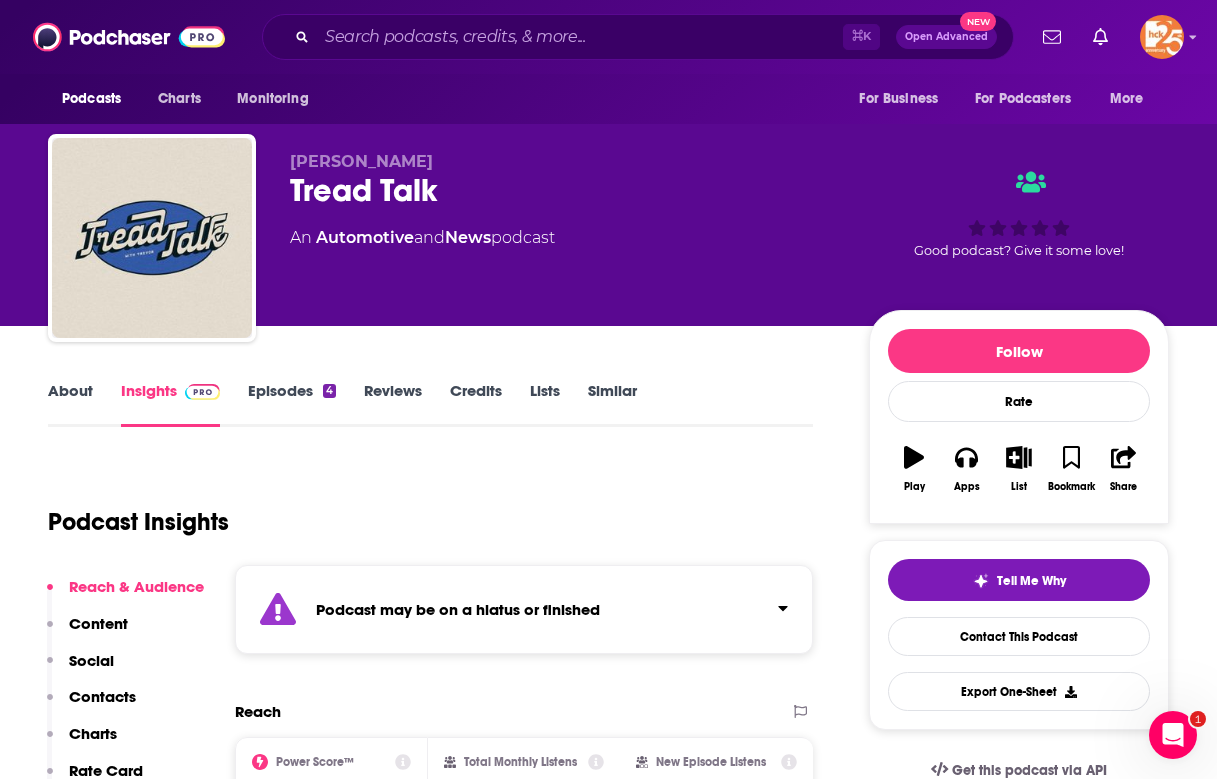 click on "About" at bounding box center (70, 404) 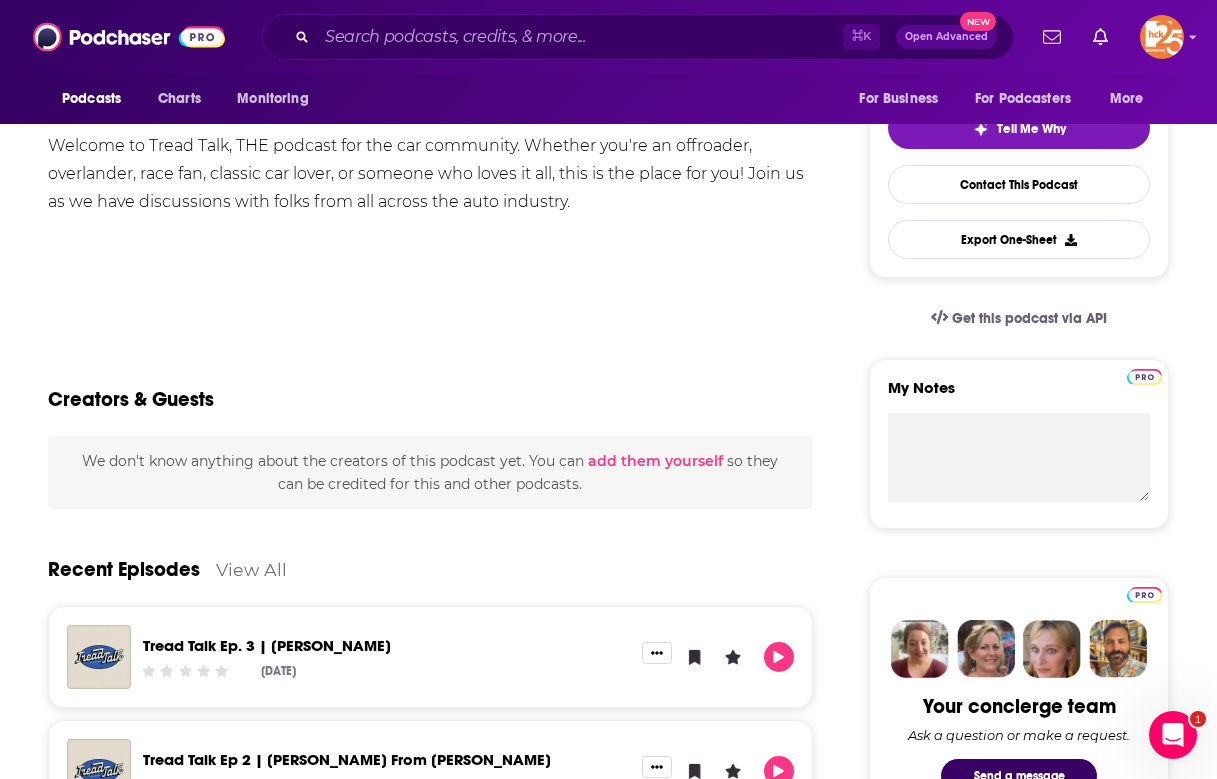 scroll, scrollTop: 362, scrollLeft: 0, axis: vertical 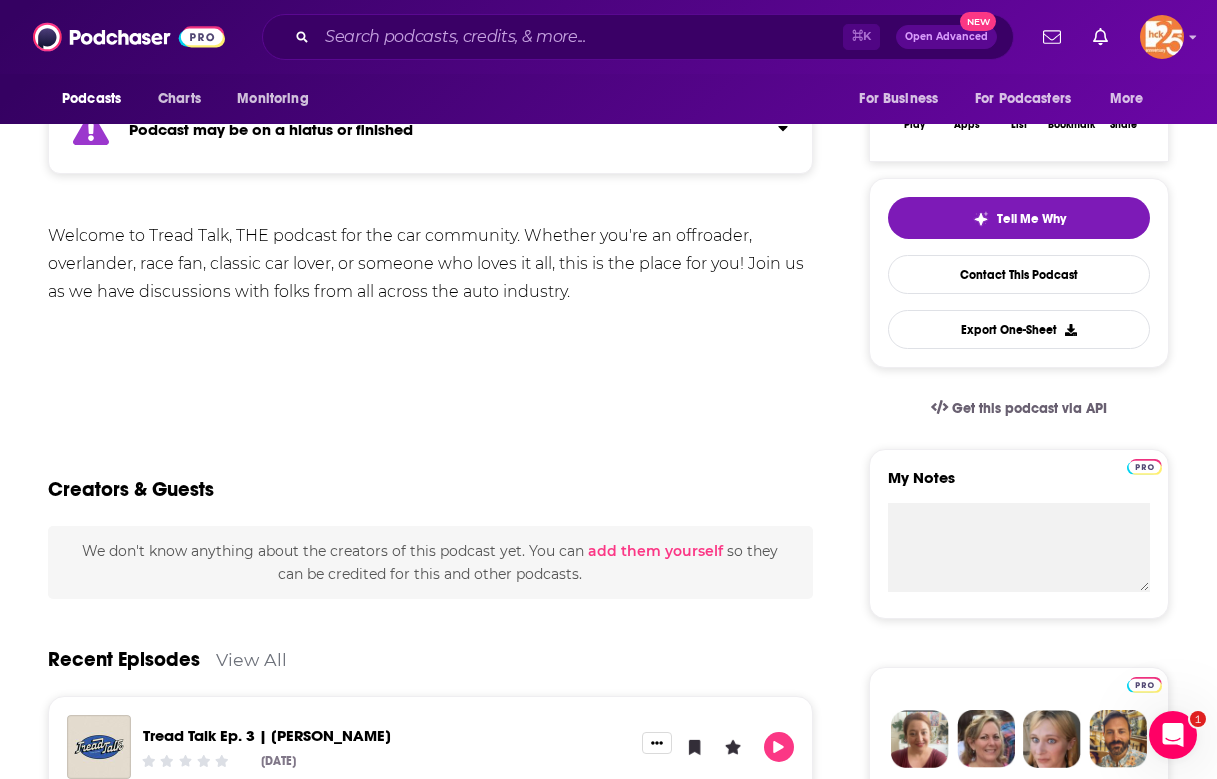 click on "Similar" at bounding box center (612, 42) 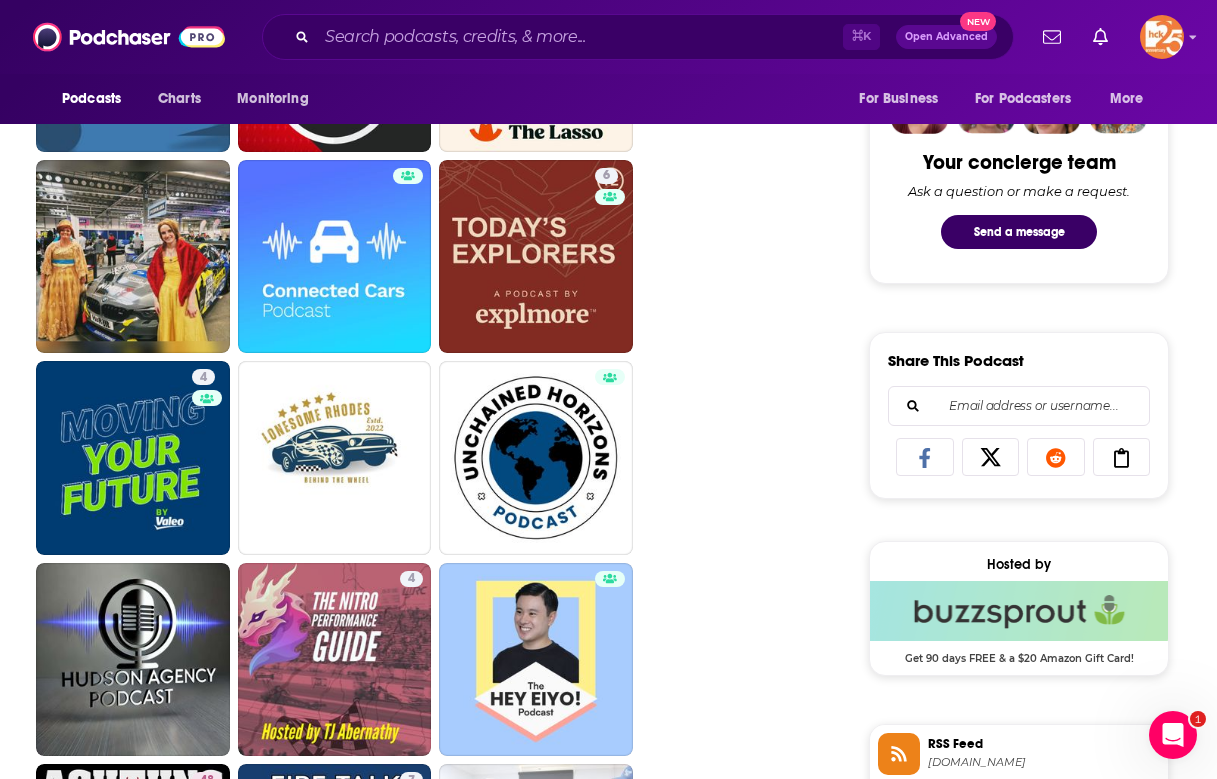 scroll, scrollTop: 995, scrollLeft: 0, axis: vertical 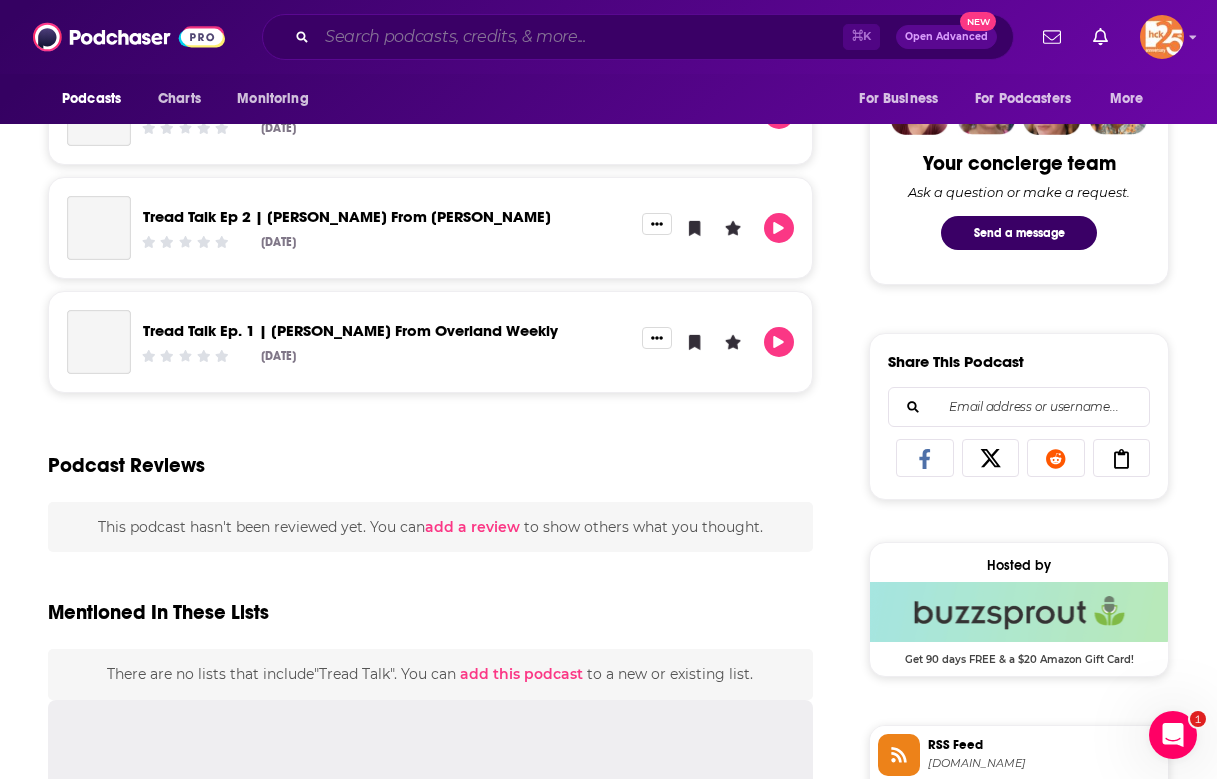 click at bounding box center (580, 37) 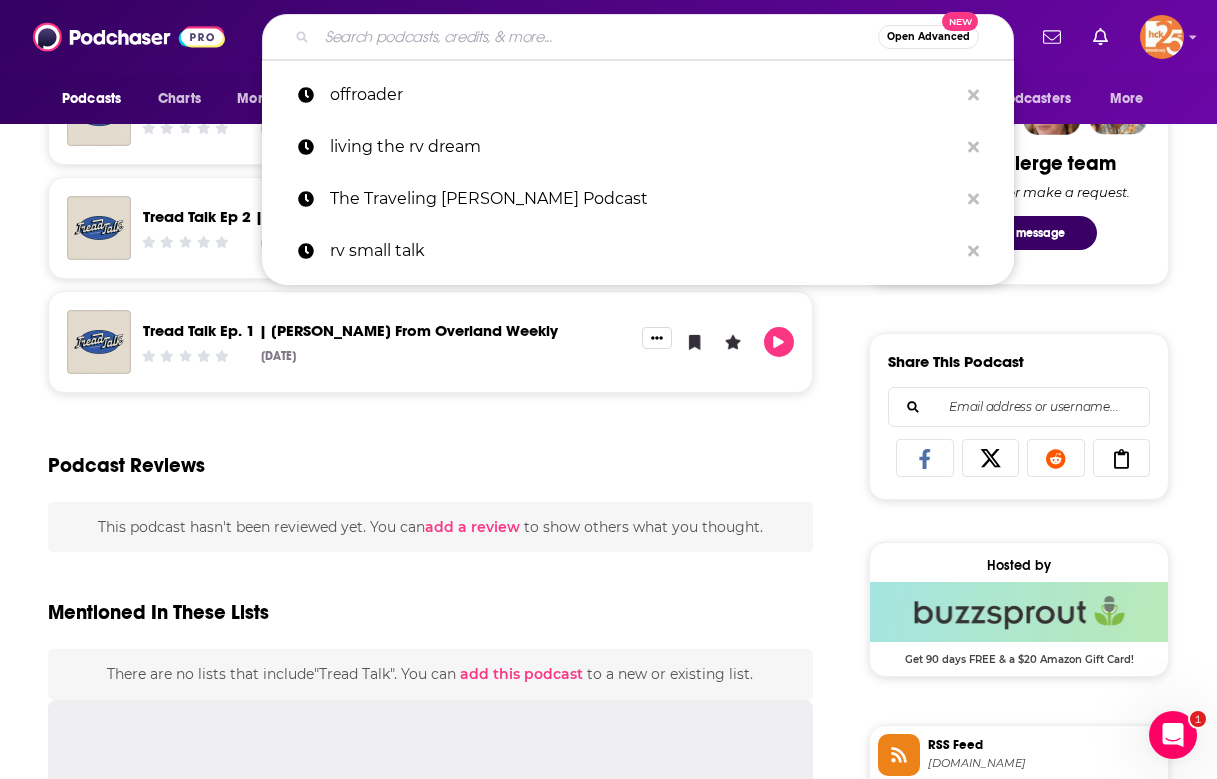 scroll, scrollTop: 0, scrollLeft: 0, axis: both 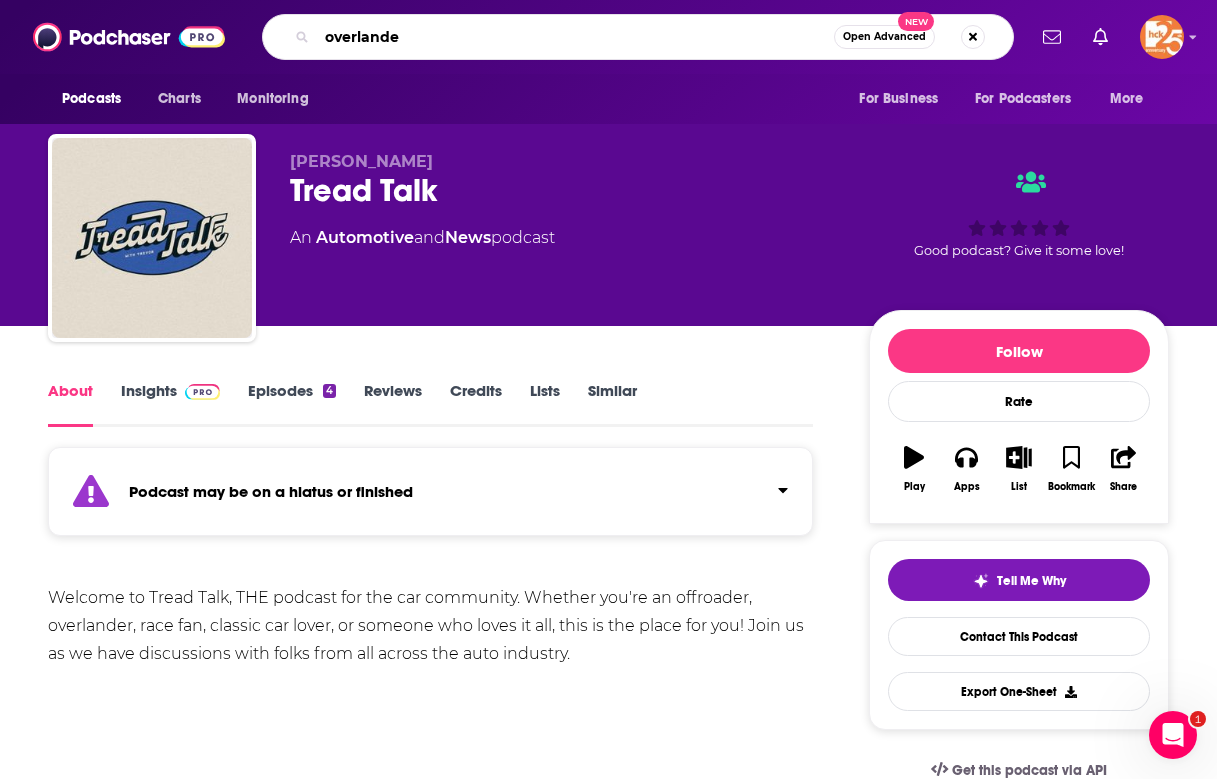 type on "overlander" 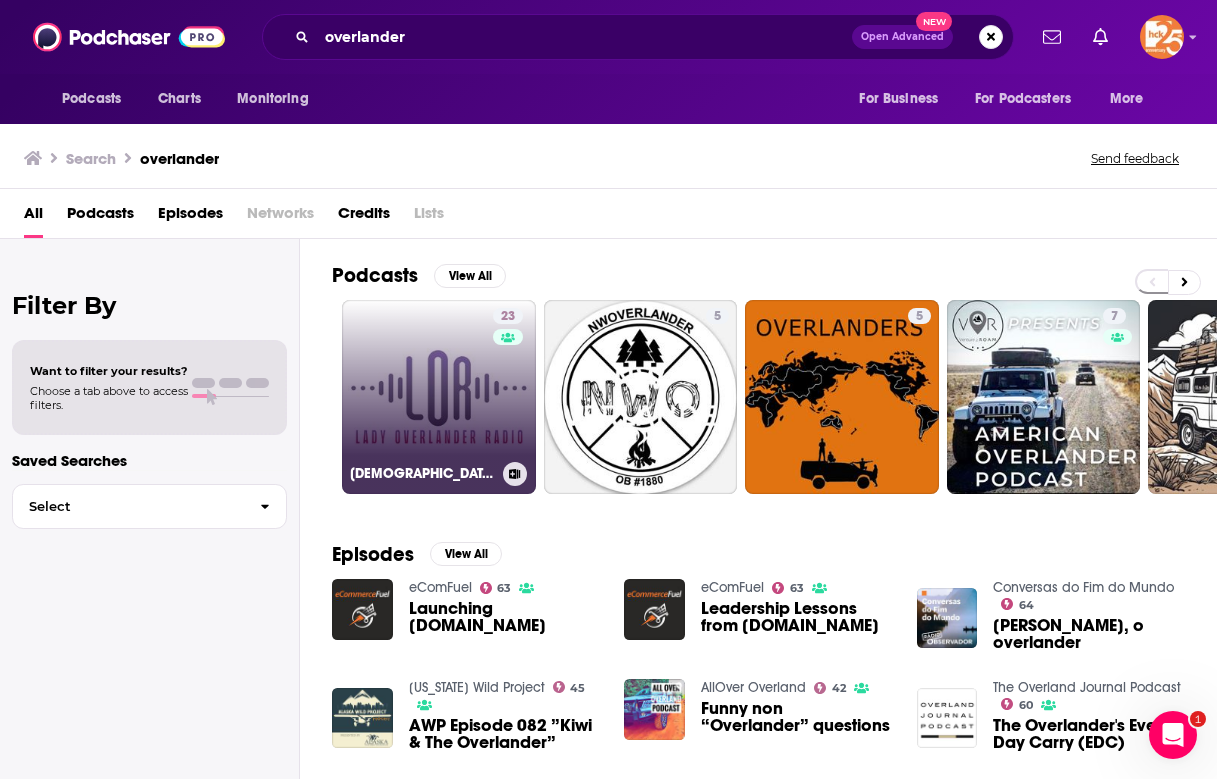 click on "23 Lady Overlander Radio" at bounding box center (439, 397) 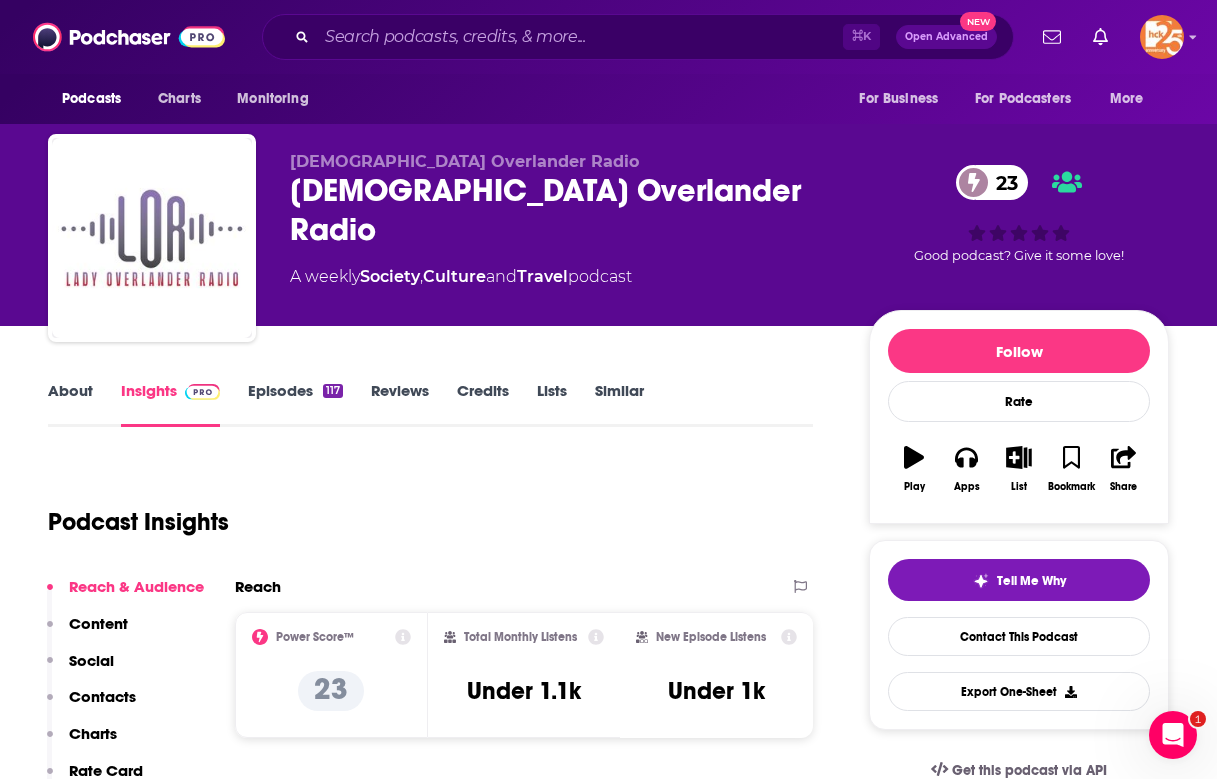 click on "About" at bounding box center [70, 404] 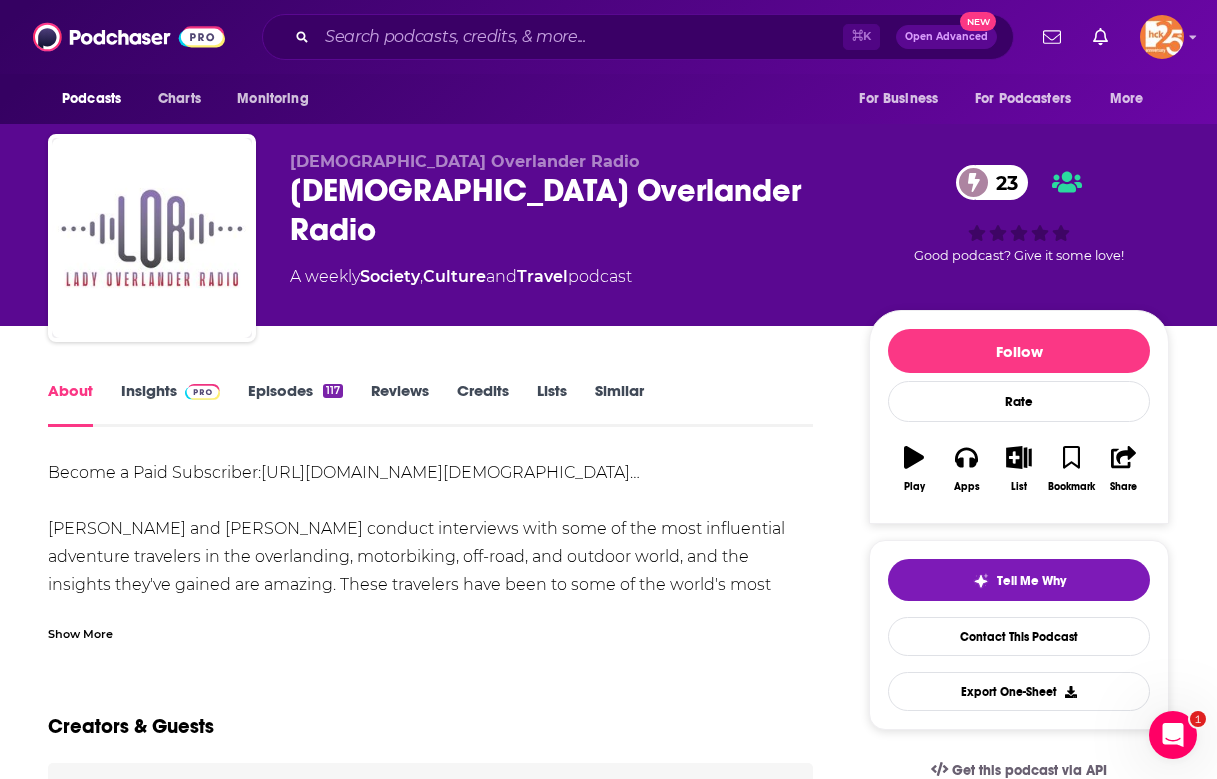scroll, scrollTop: 16, scrollLeft: 0, axis: vertical 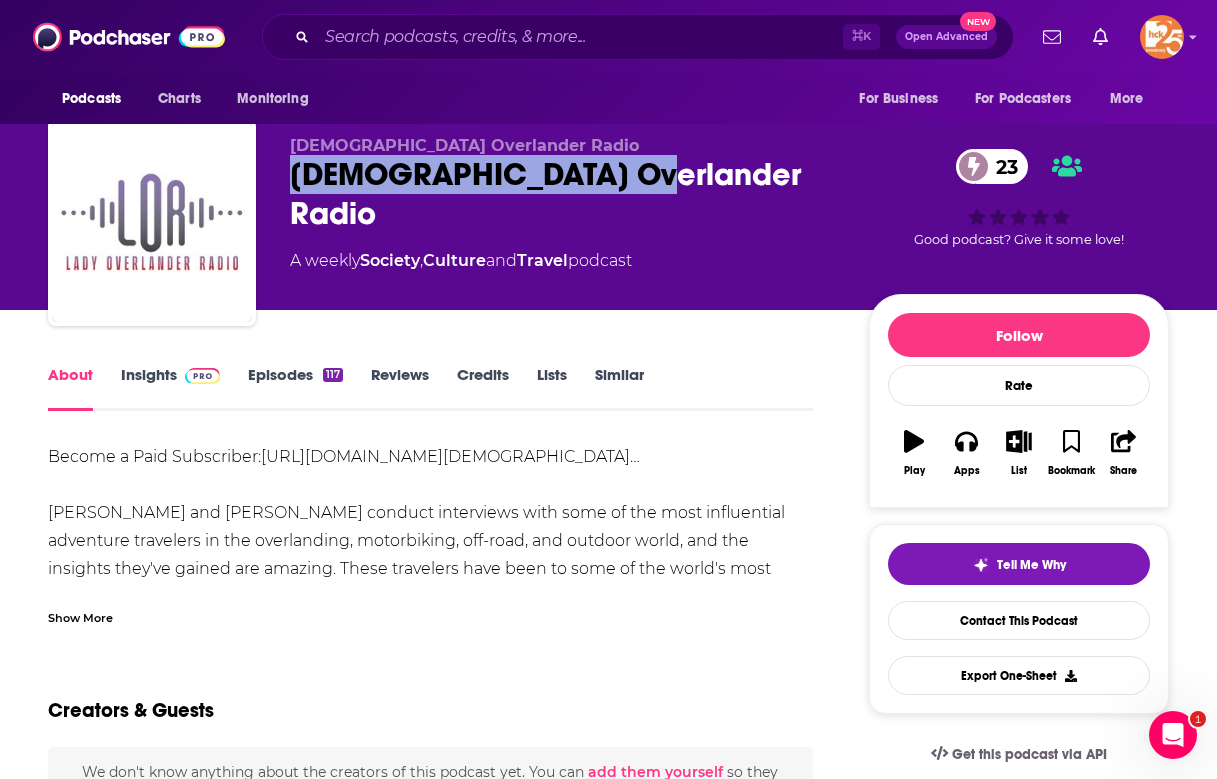 drag, startPoint x: 645, startPoint y: 170, endPoint x: 288, endPoint y: 176, distance: 357.0504 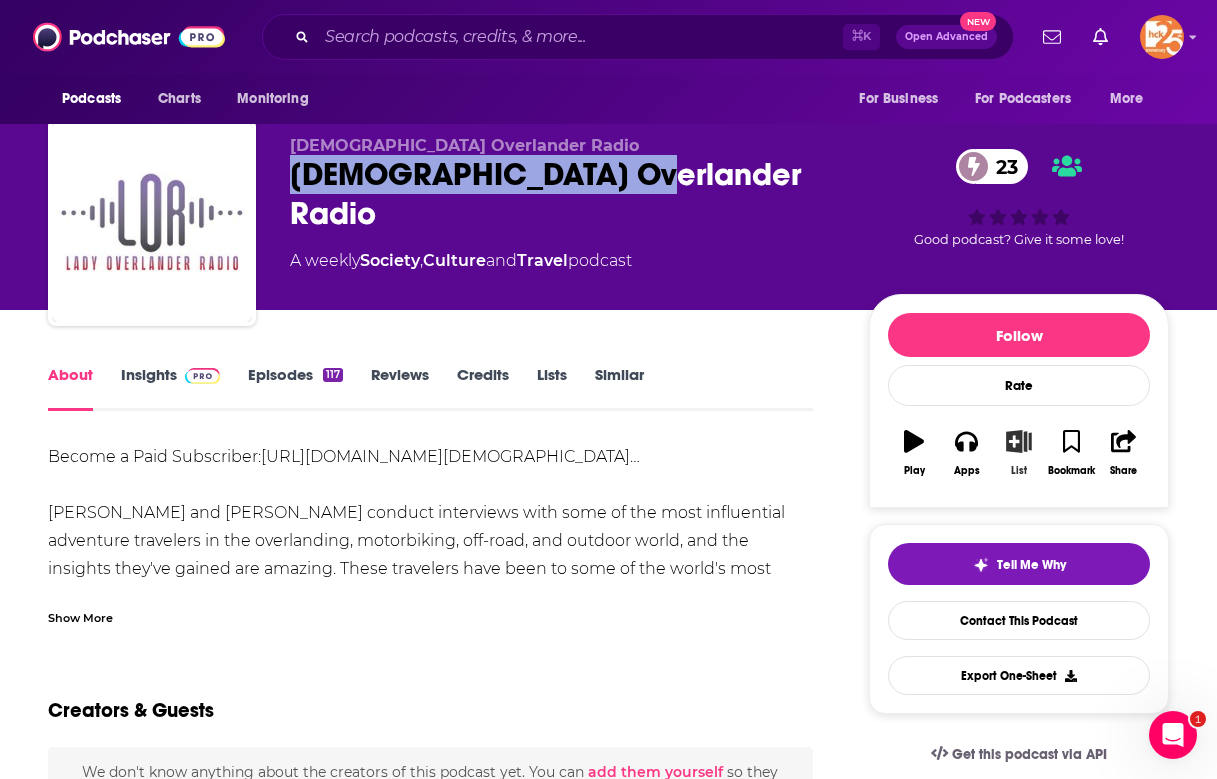 click 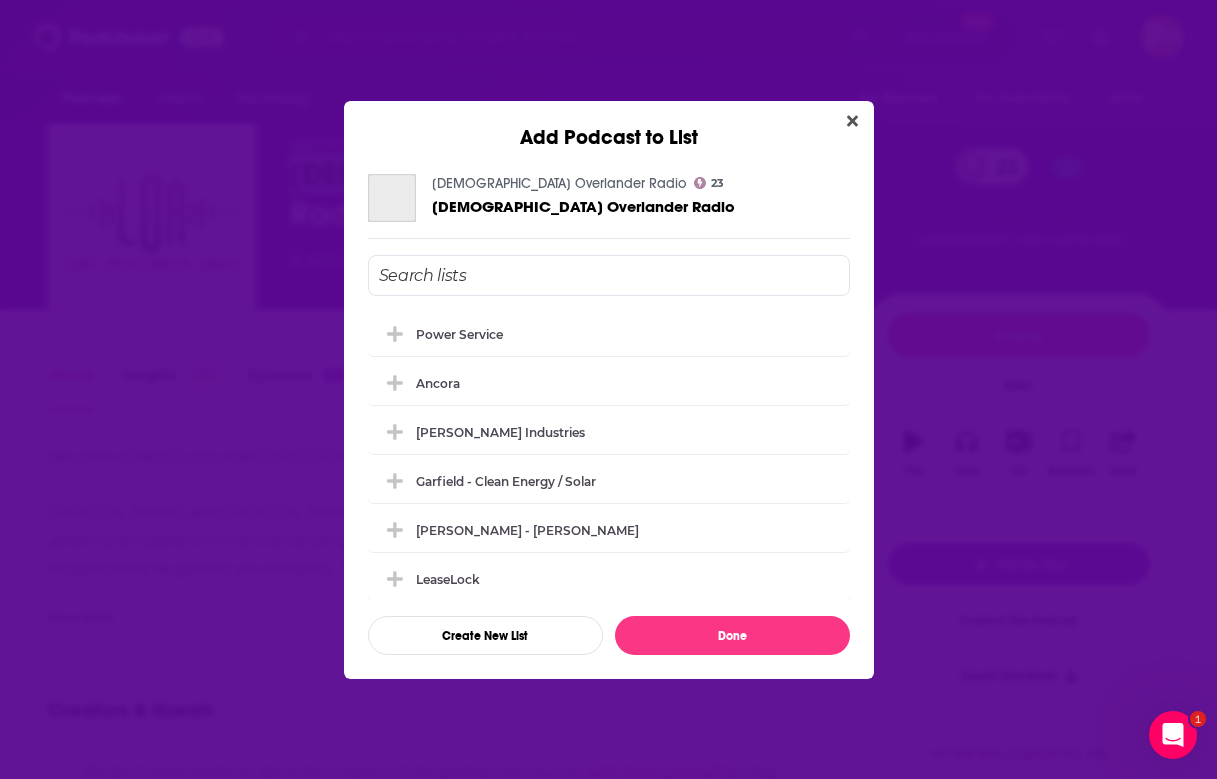 scroll, scrollTop: 0, scrollLeft: 0, axis: both 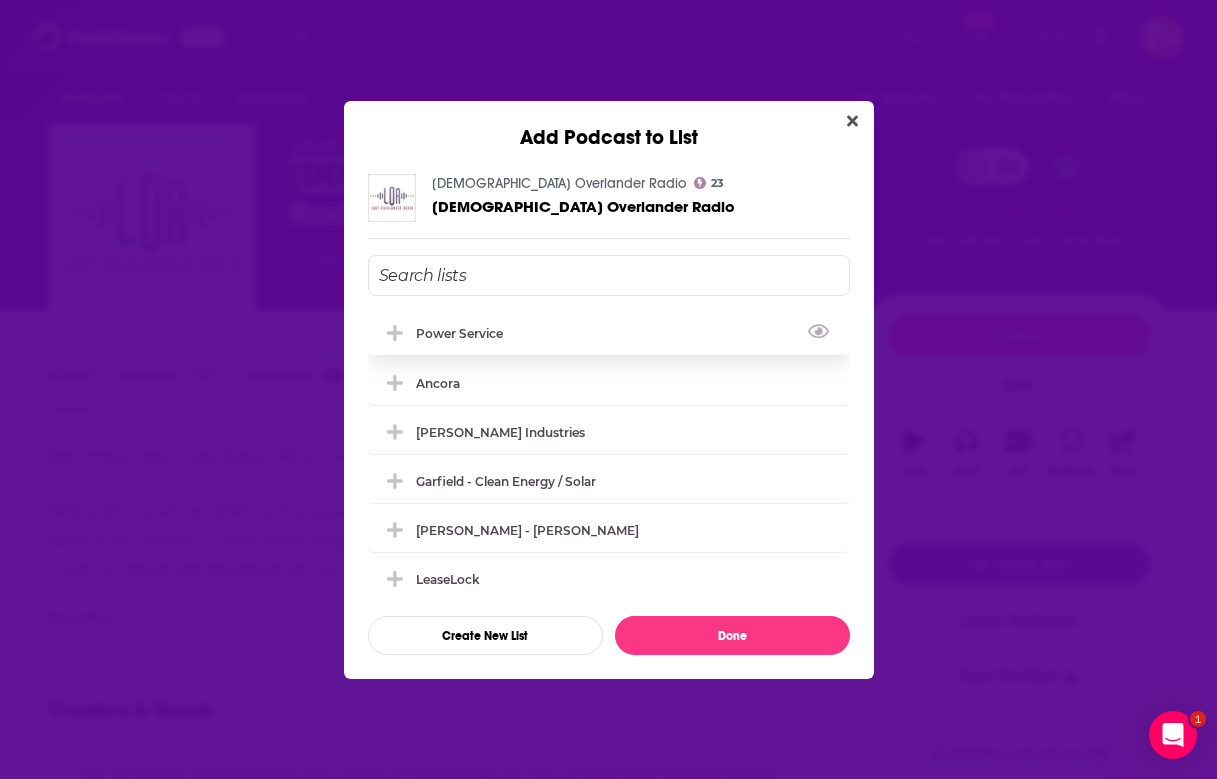 click on "Power Service" at bounding box center (609, 333) 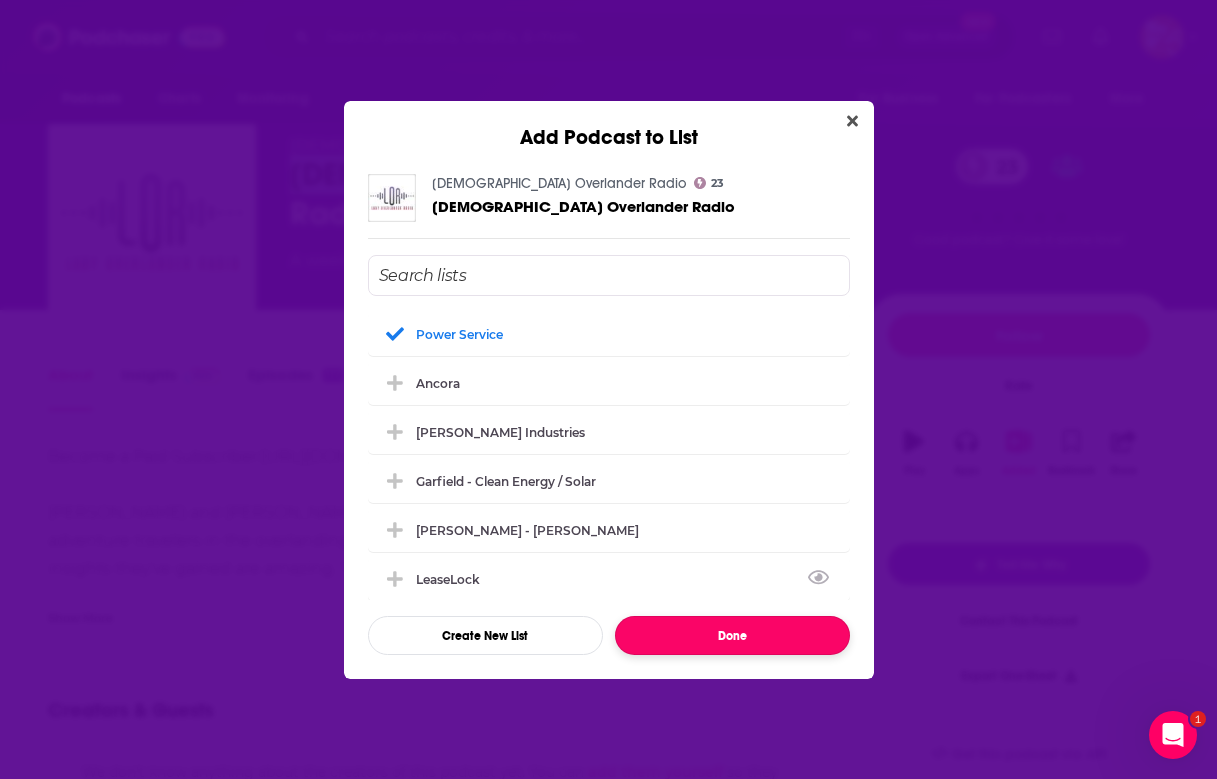 click on "Done" at bounding box center (732, 635) 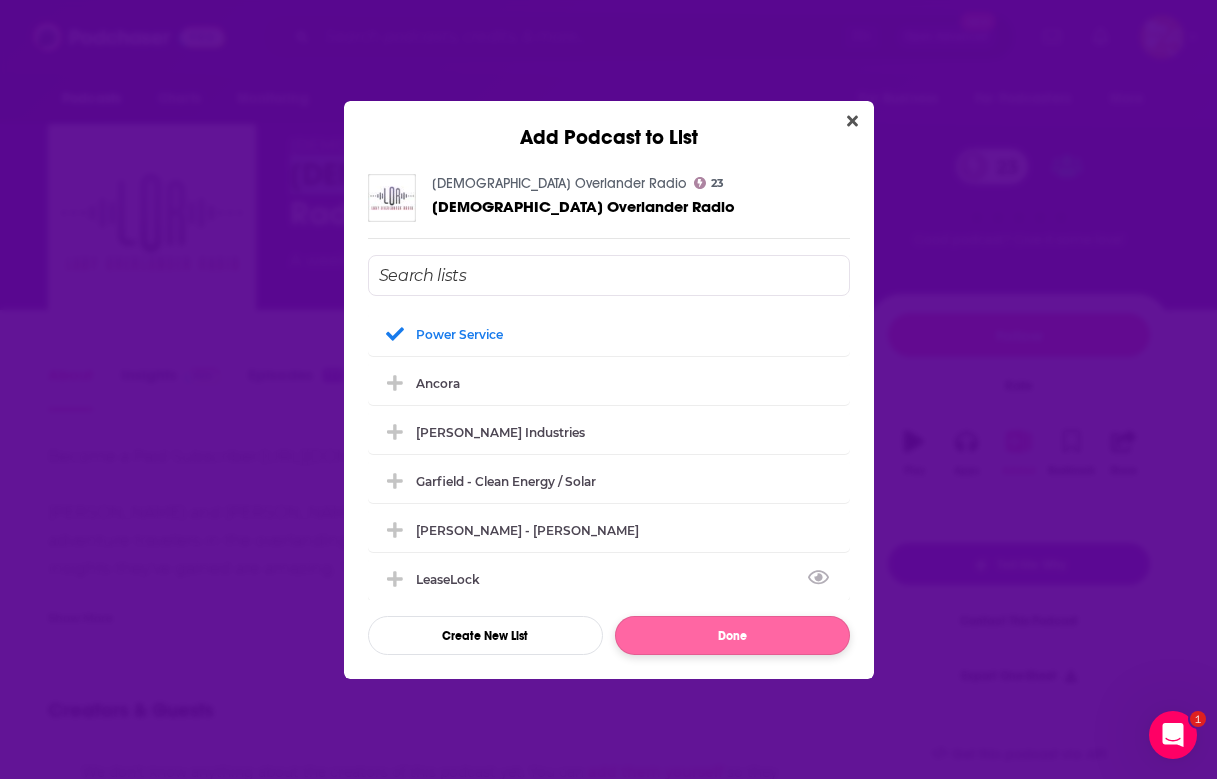 scroll, scrollTop: 16, scrollLeft: 0, axis: vertical 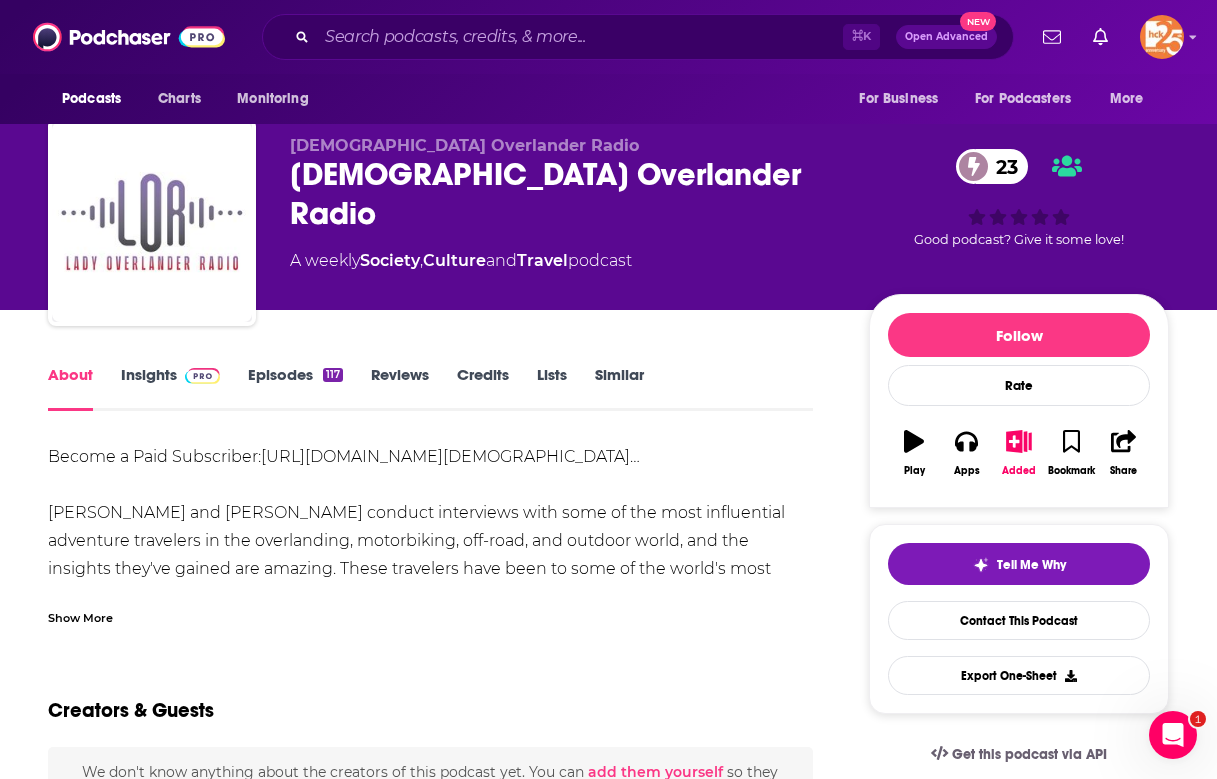 click on "Lady Overlander Radio    Lady Overlander Radio 23 A   weekly  Society ,  Culture  and  Travel  podcast" at bounding box center [563, 216] 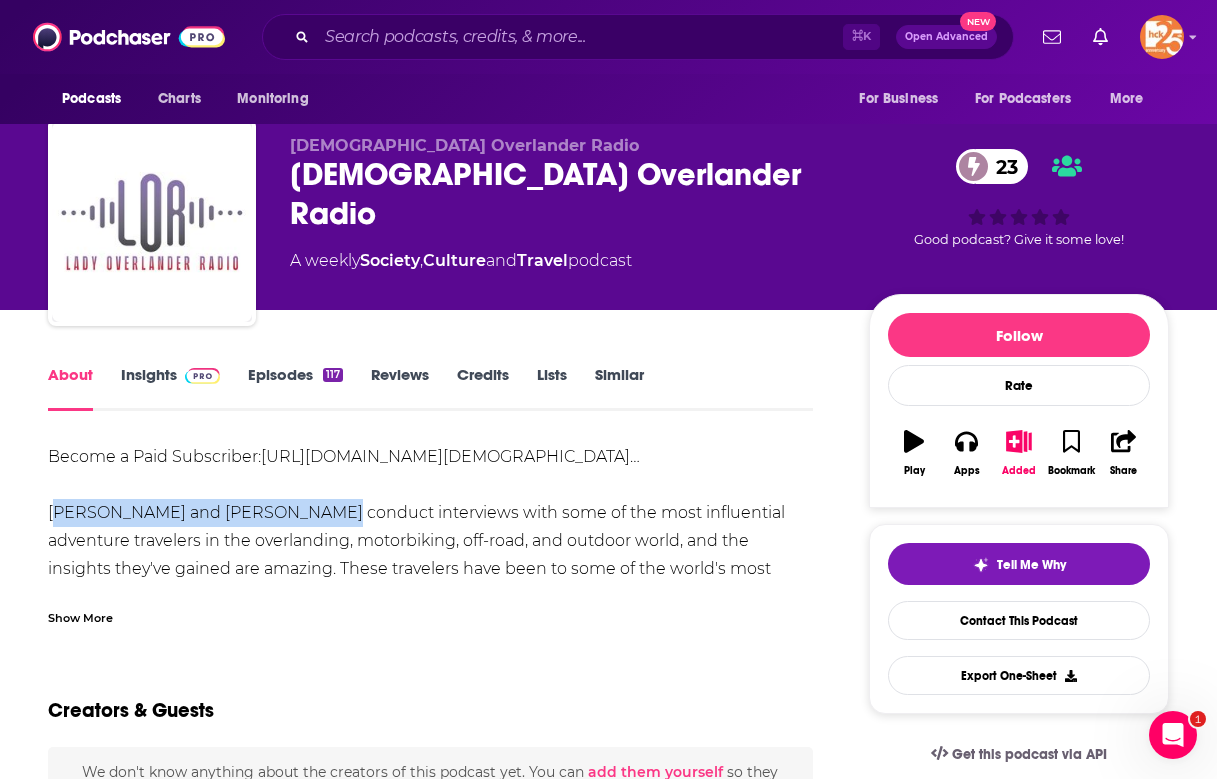 drag, startPoint x: 278, startPoint y: 511, endPoint x: 41, endPoint y: 510, distance: 237.0021 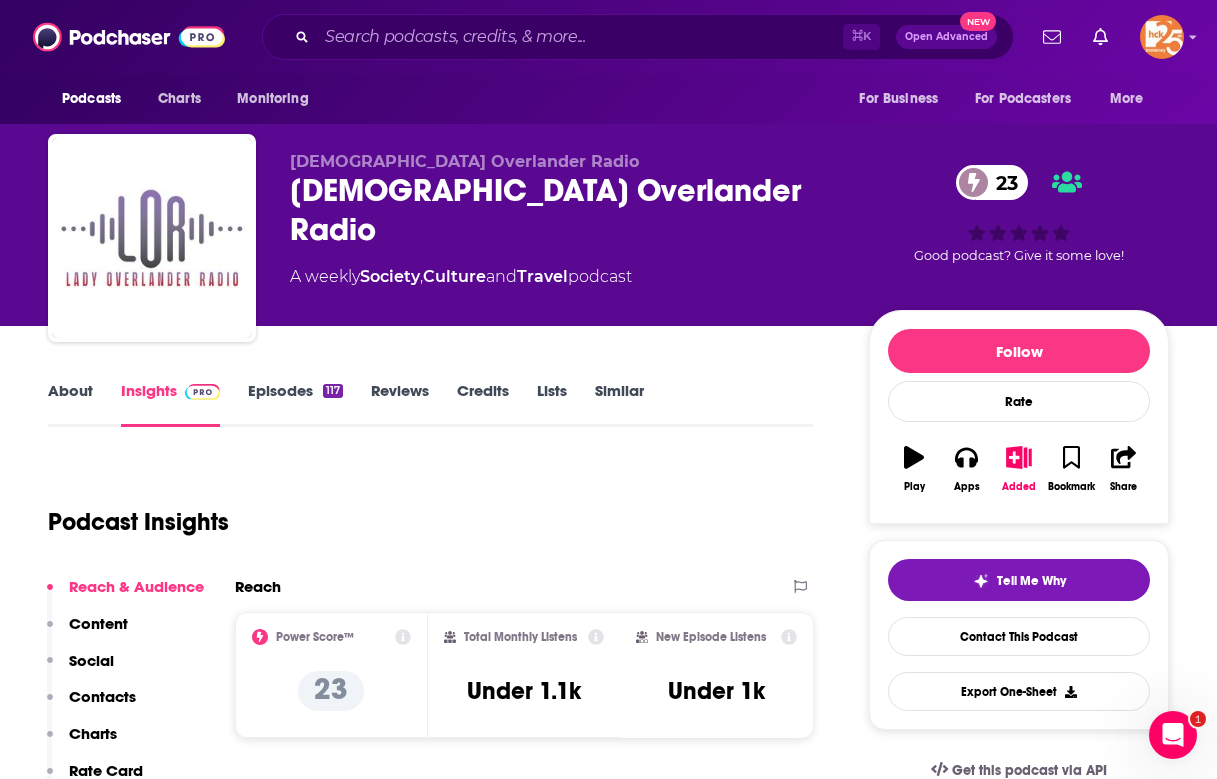 scroll, scrollTop: 287, scrollLeft: 0, axis: vertical 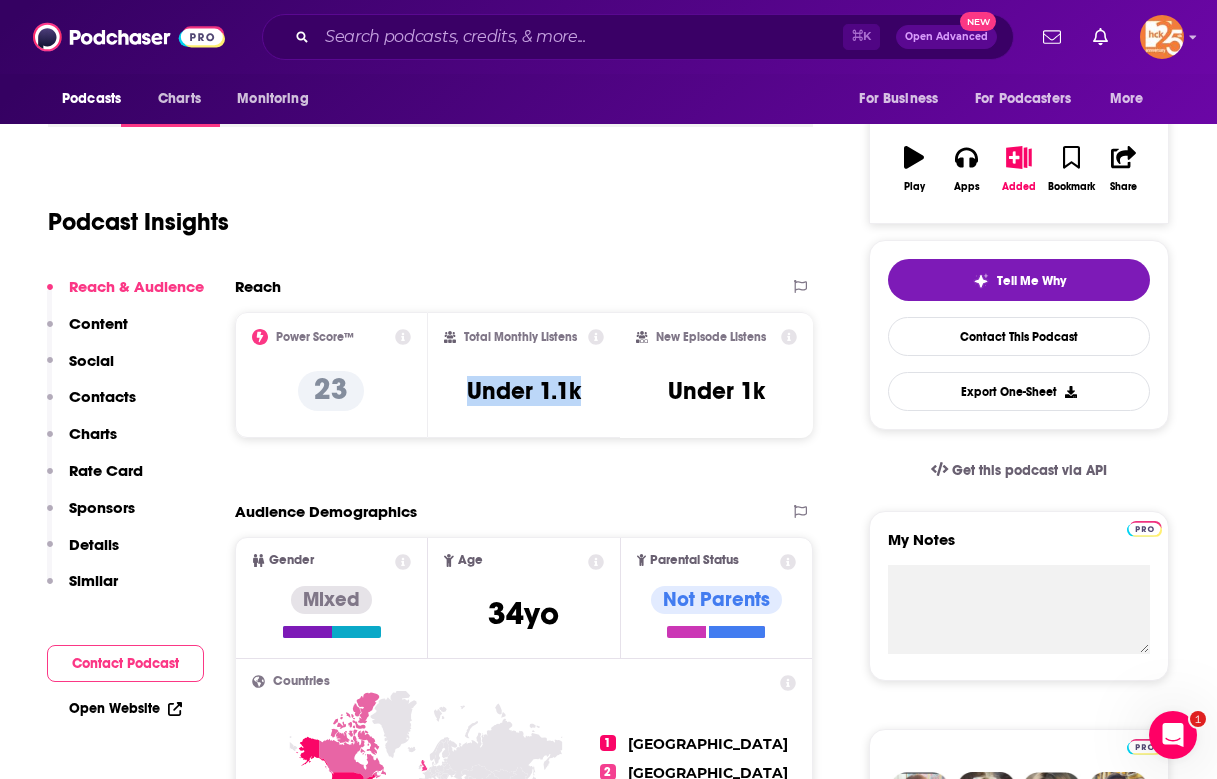 click on "Total Monthly Listens Under 1.1k" at bounding box center (524, 375) 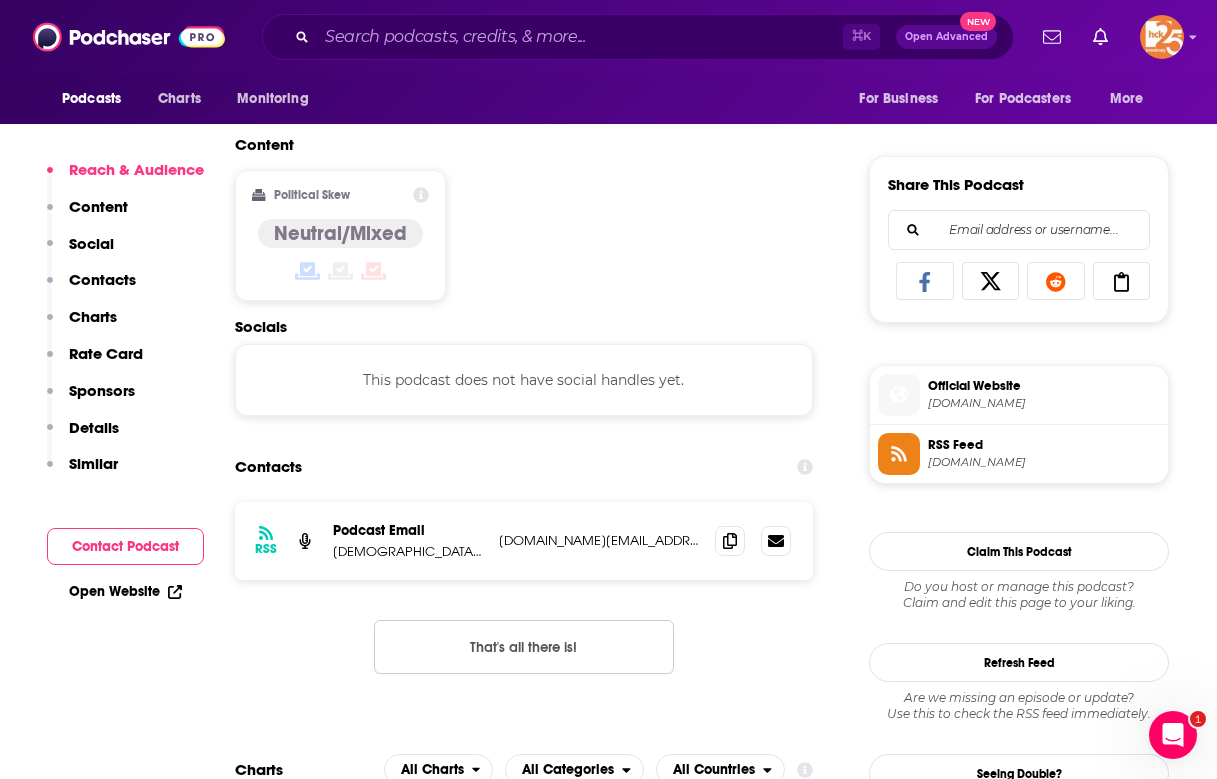 scroll, scrollTop: 1218, scrollLeft: 0, axis: vertical 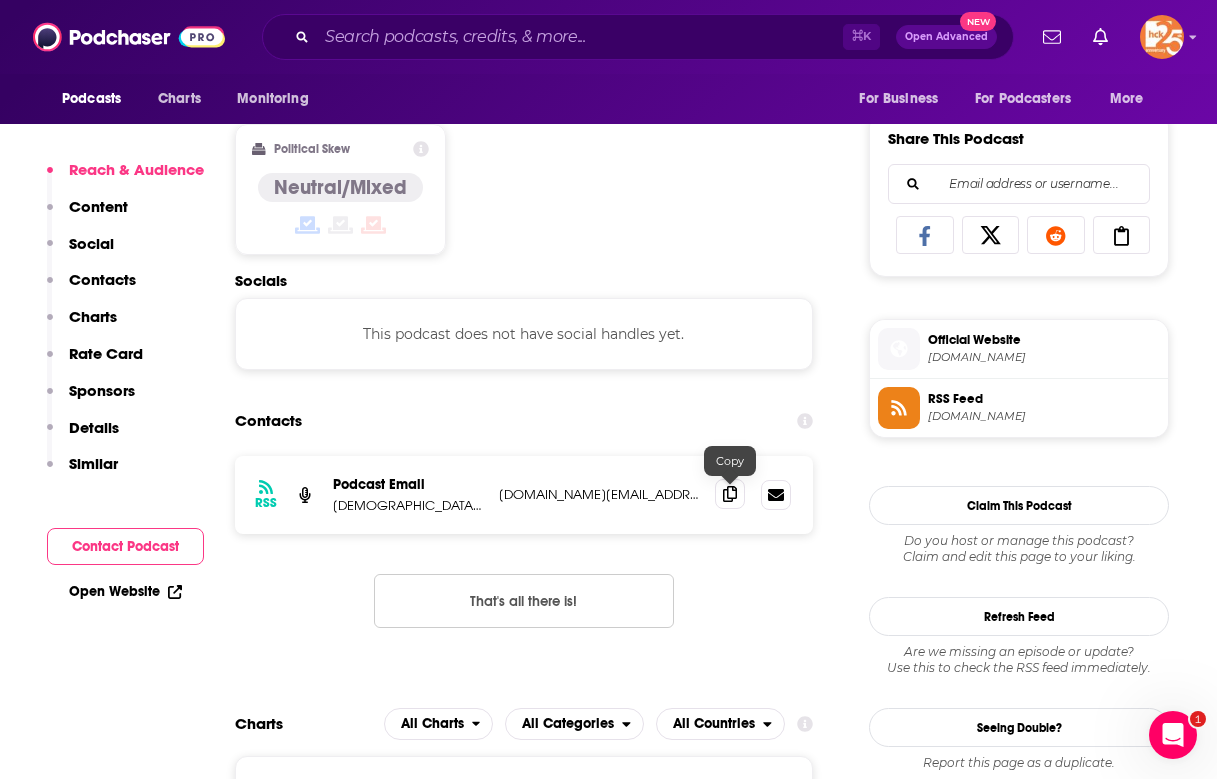 click 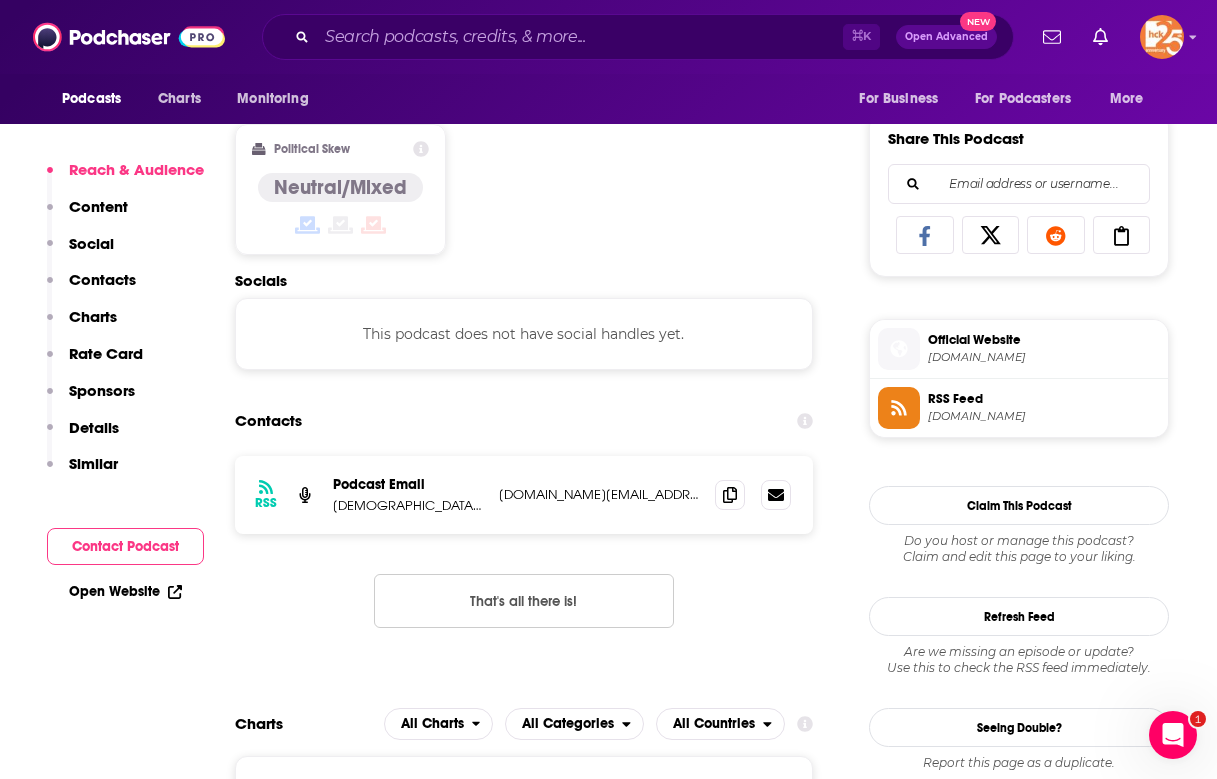 click on "Official Website" at bounding box center (1044, 340) 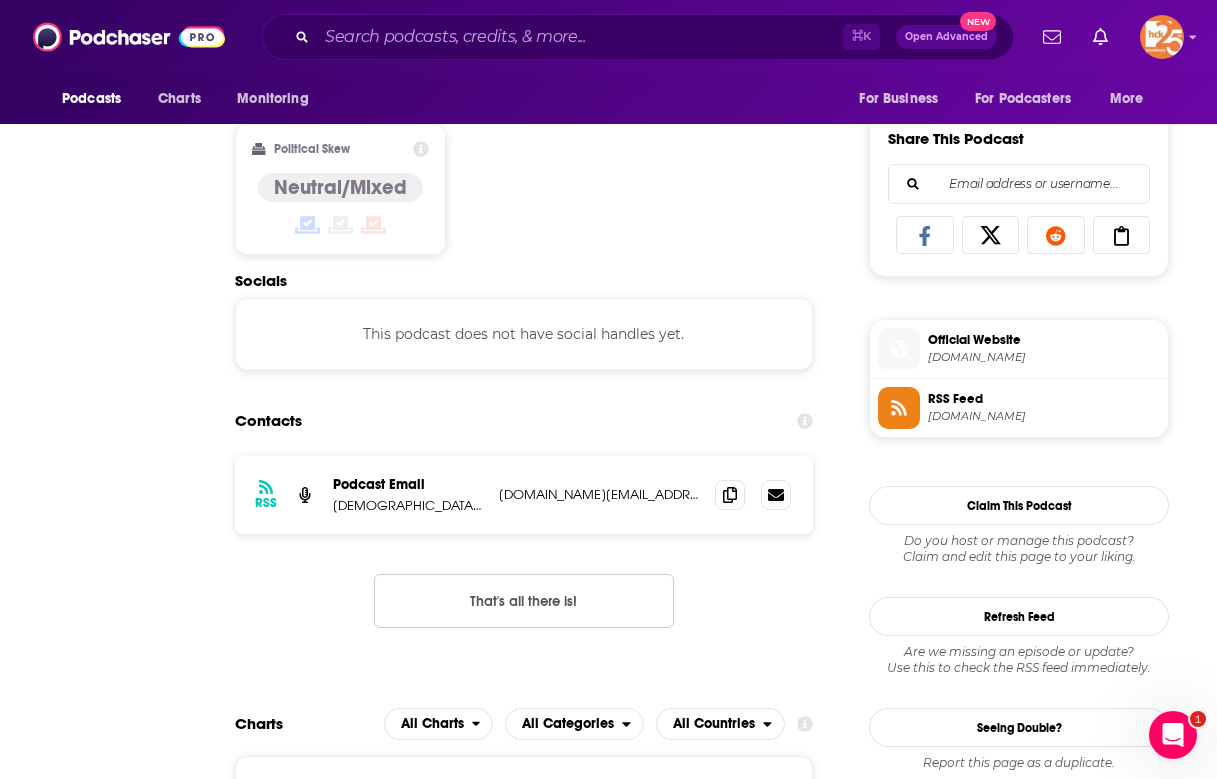 scroll, scrollTop: 0, scrollLeft: 0, axis: both 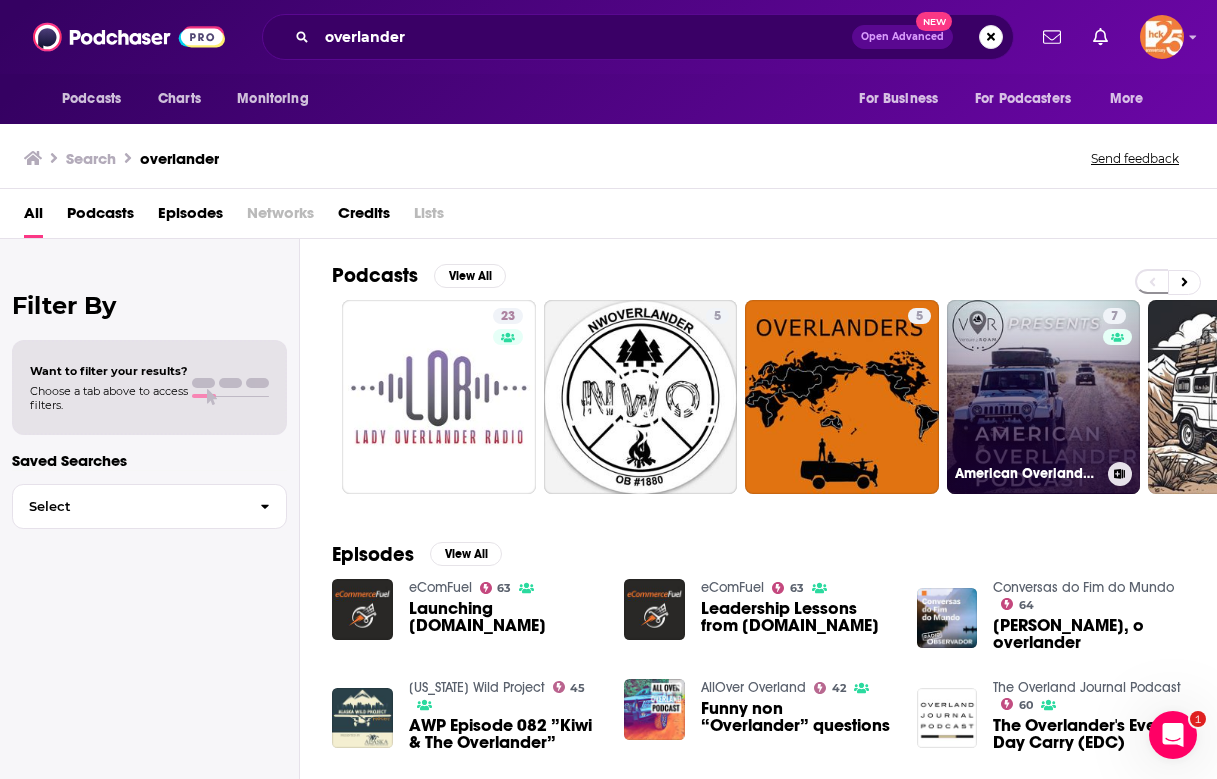 click on "7 American Overlander - by Venture2Roam" at bounding box center (1044, 397) 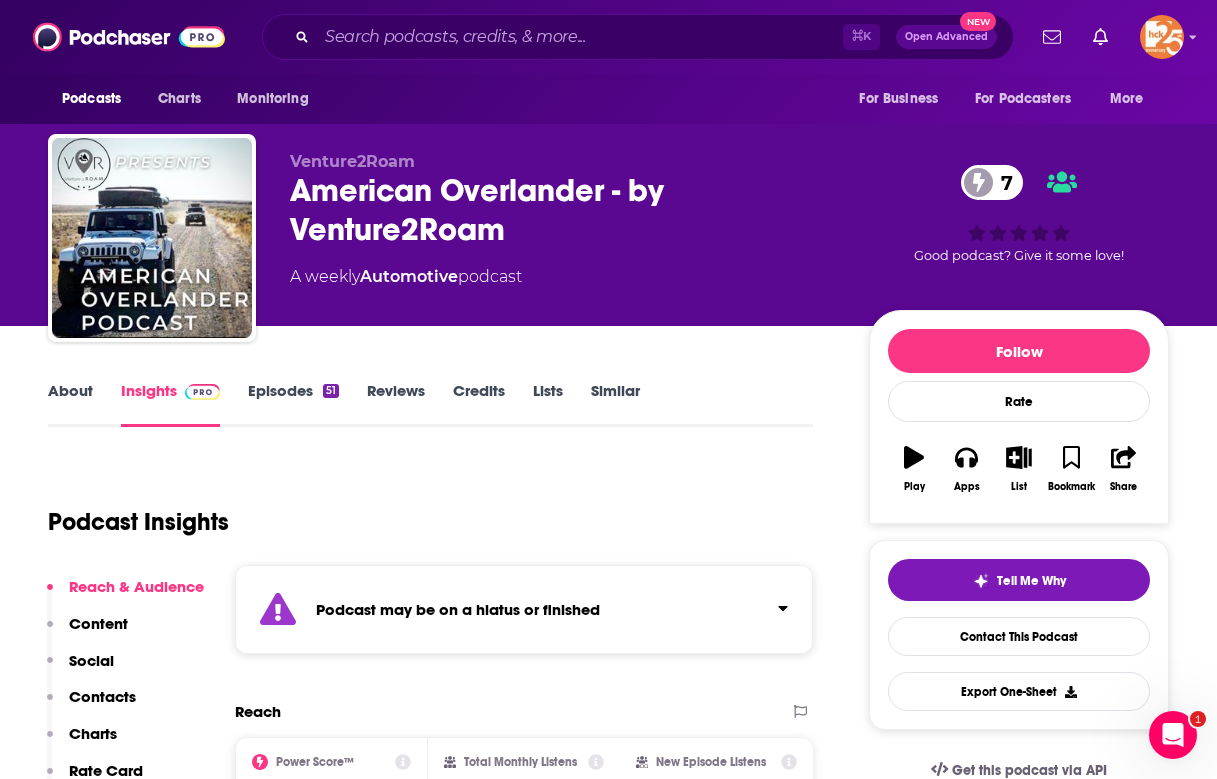 click on "Podcast may be on a hiatus or finished" at bounding box center [524, 609] 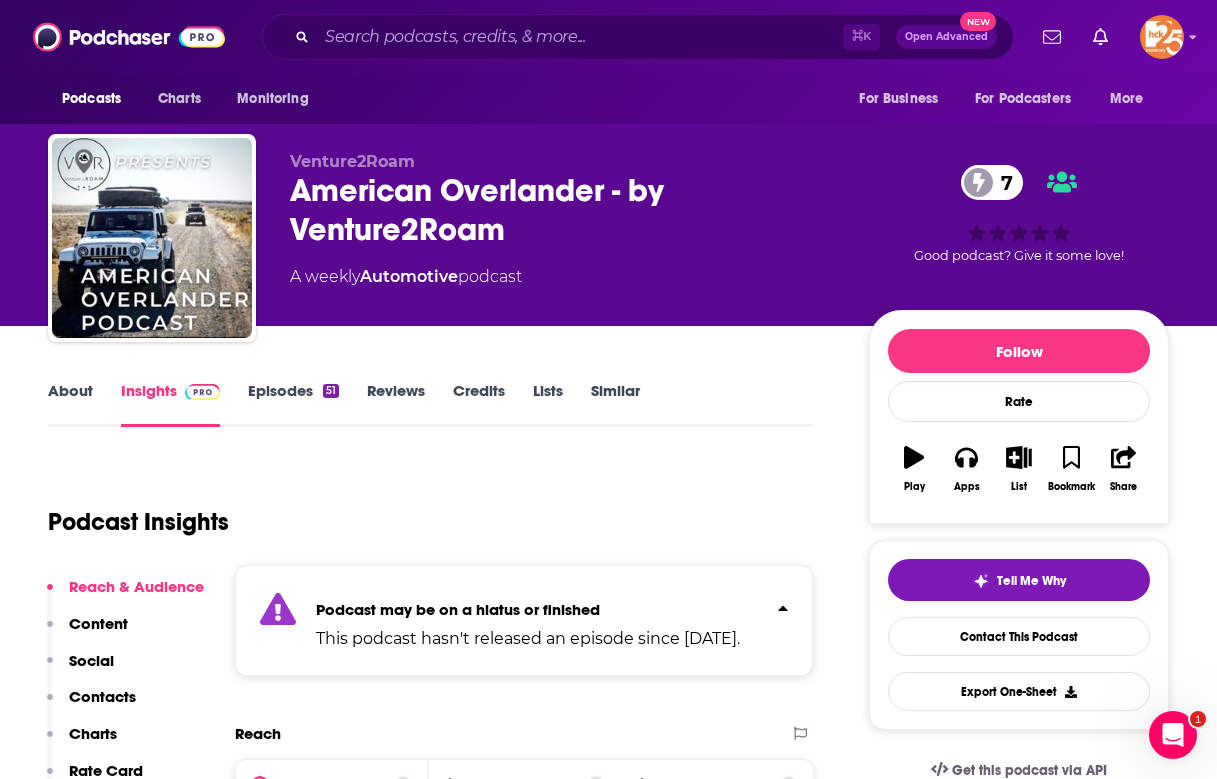 click on "Podcast Insights" at bounding box center (422, 510) 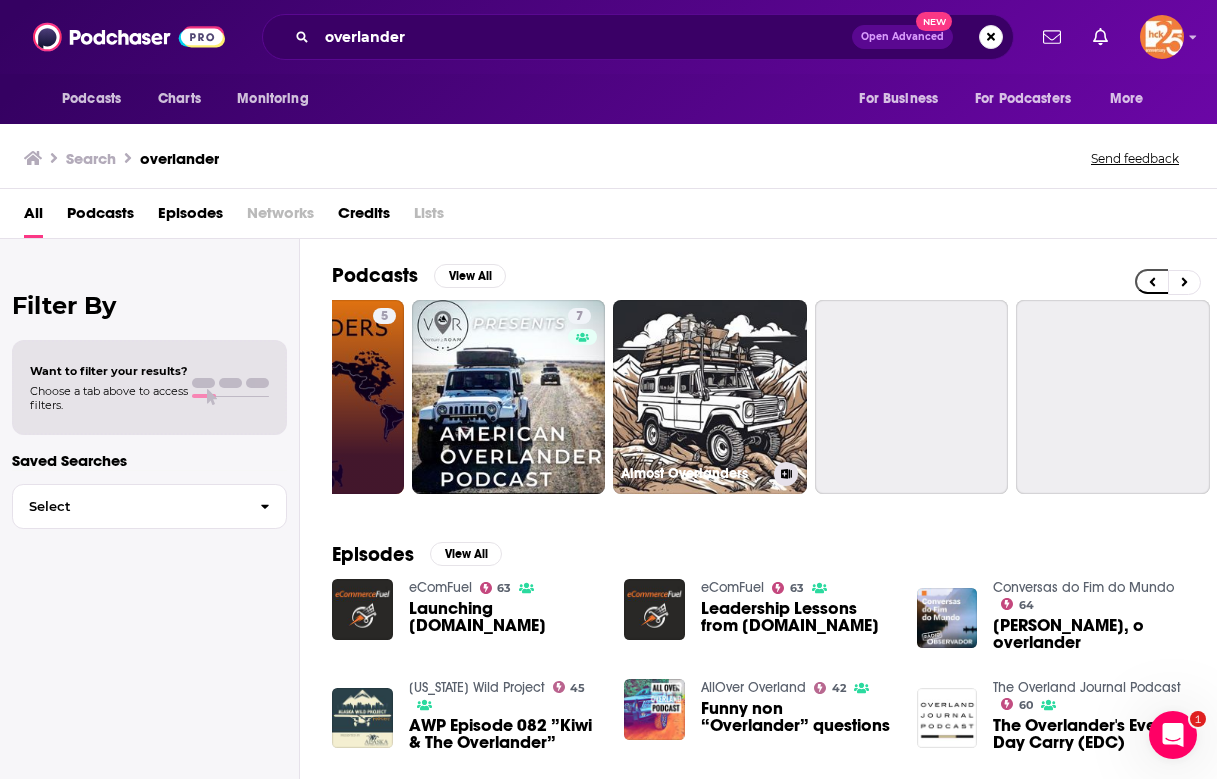 scroll, scrollTop: 0, scrollLeft: 656, axis: horizontal 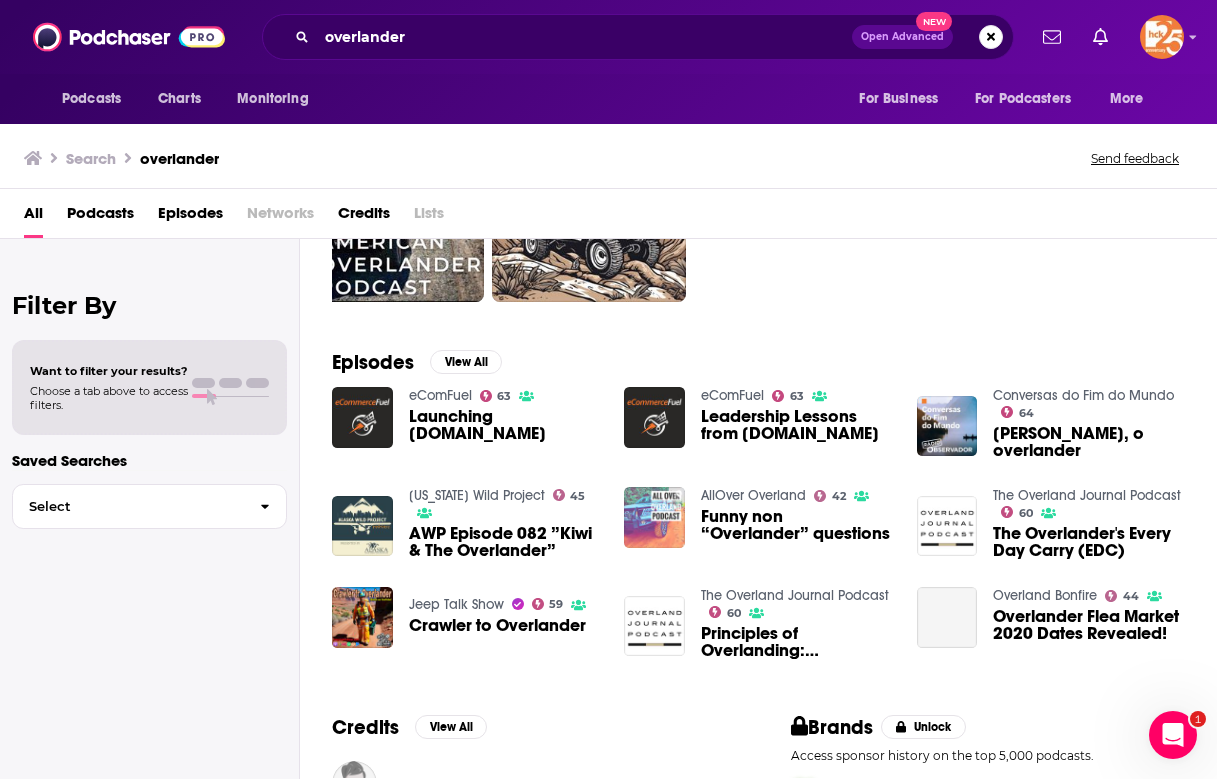 click at bounding box center (654, 517) 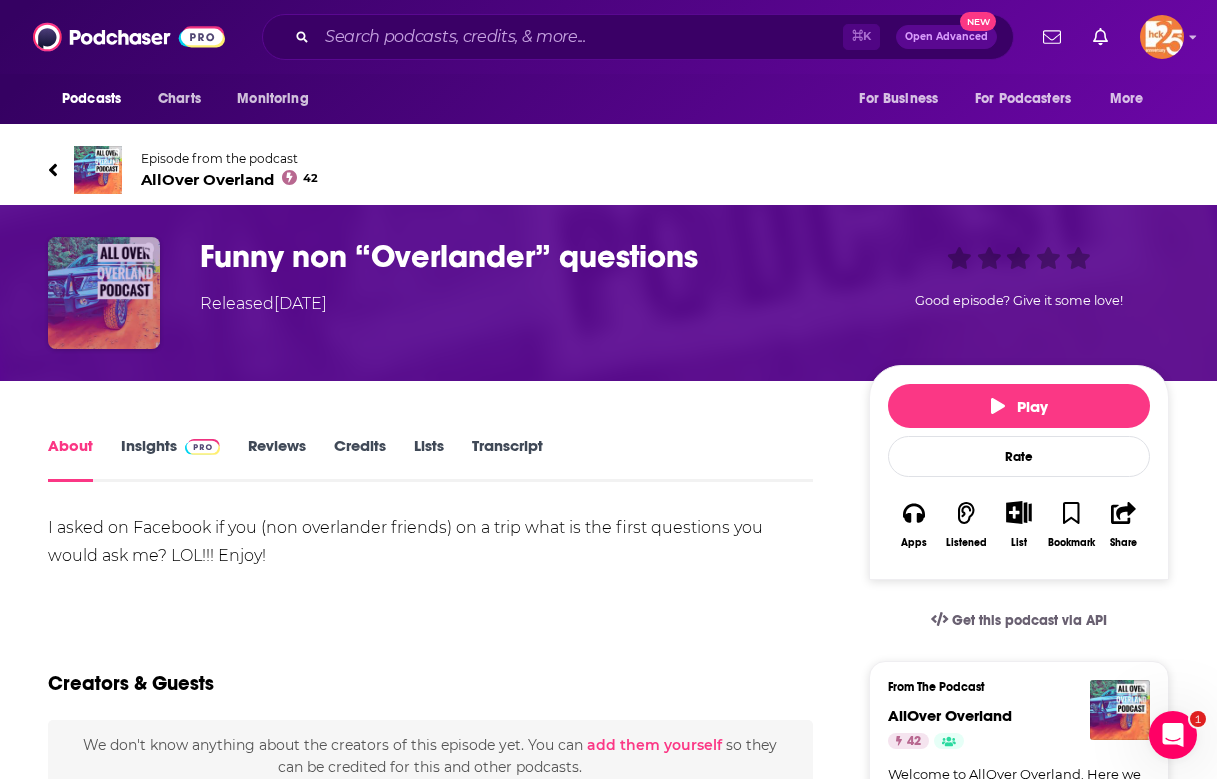 click at bounding box center [104, 293] 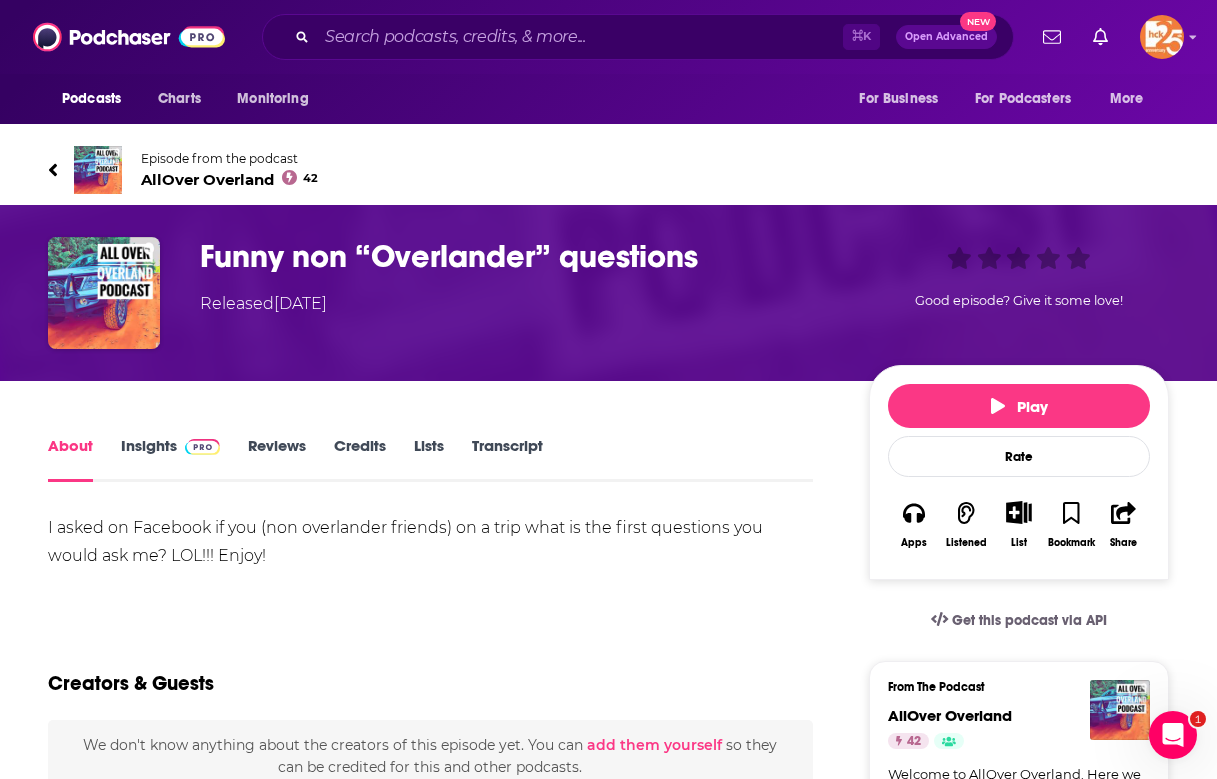 click on "AllOver Overland 42" at bounding box center [229, 179] 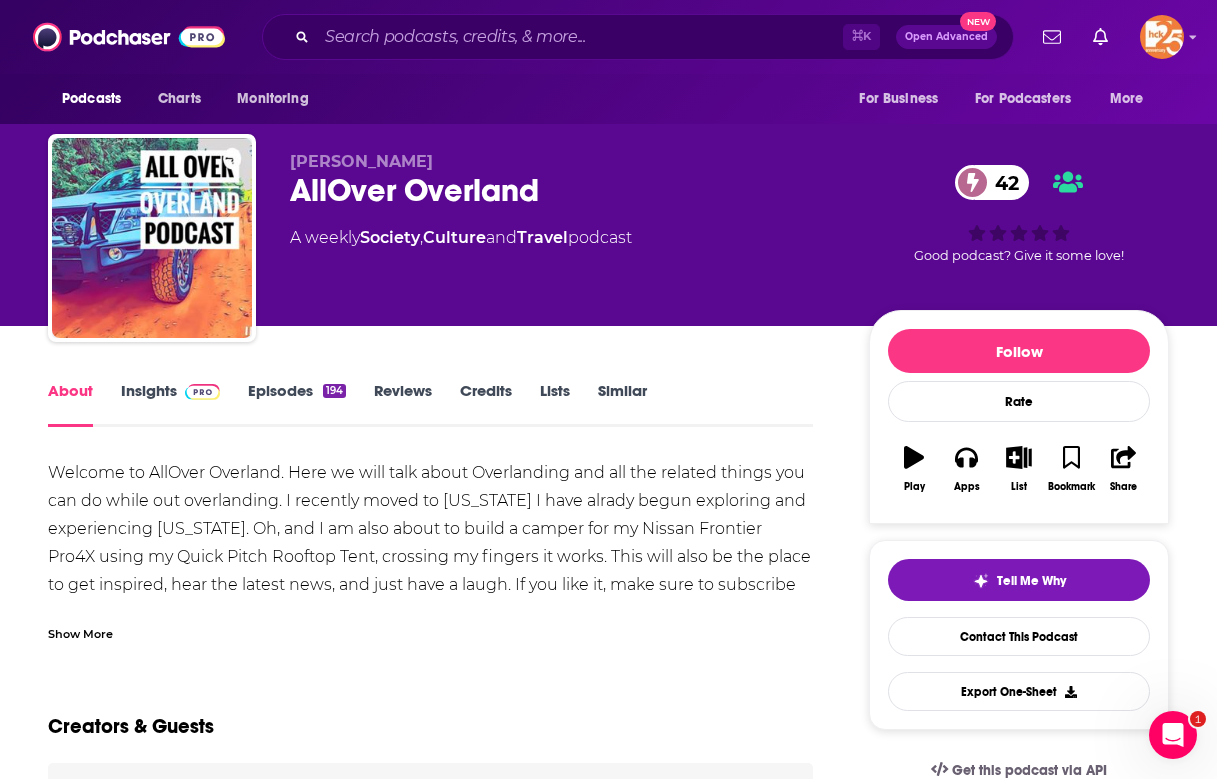 scroll, scrollTop: 1, scrollLeft: 0, axis: vertical 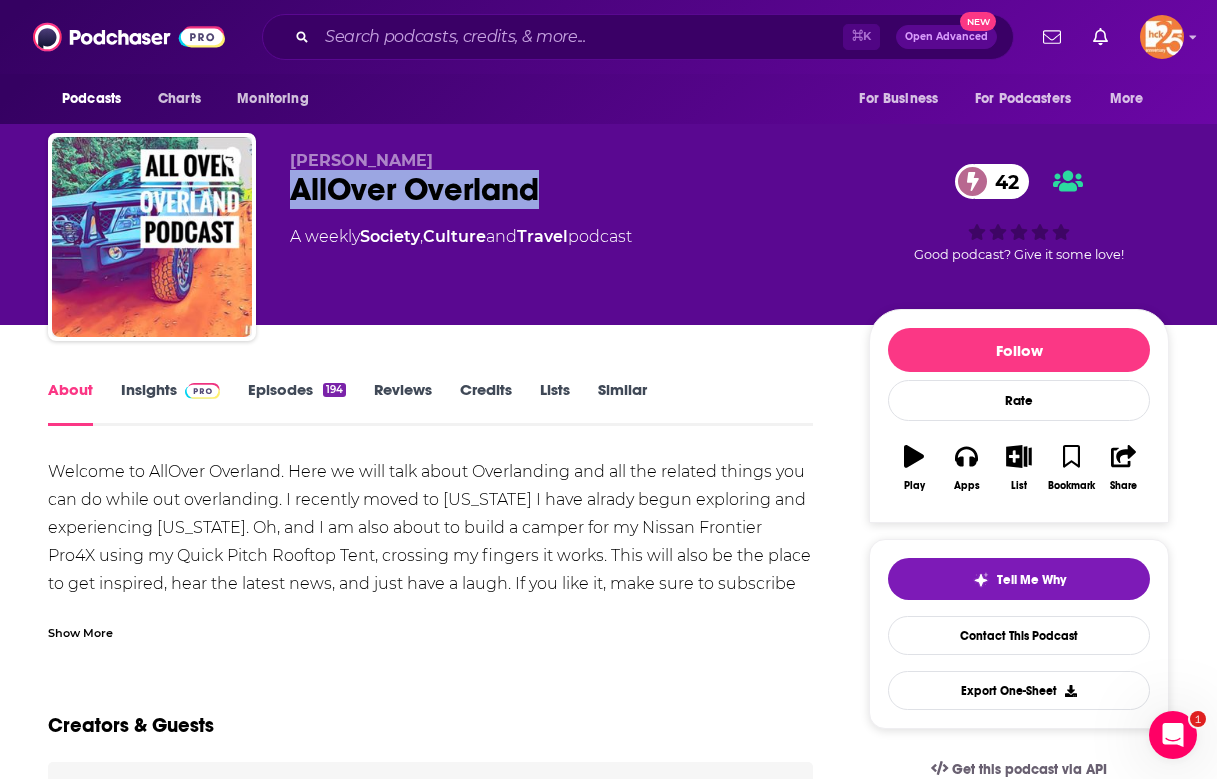 drag, startPoint x: 541, startPoint y: 186, endPoint x: 283, endPoint y: 197, distance: 258.23438 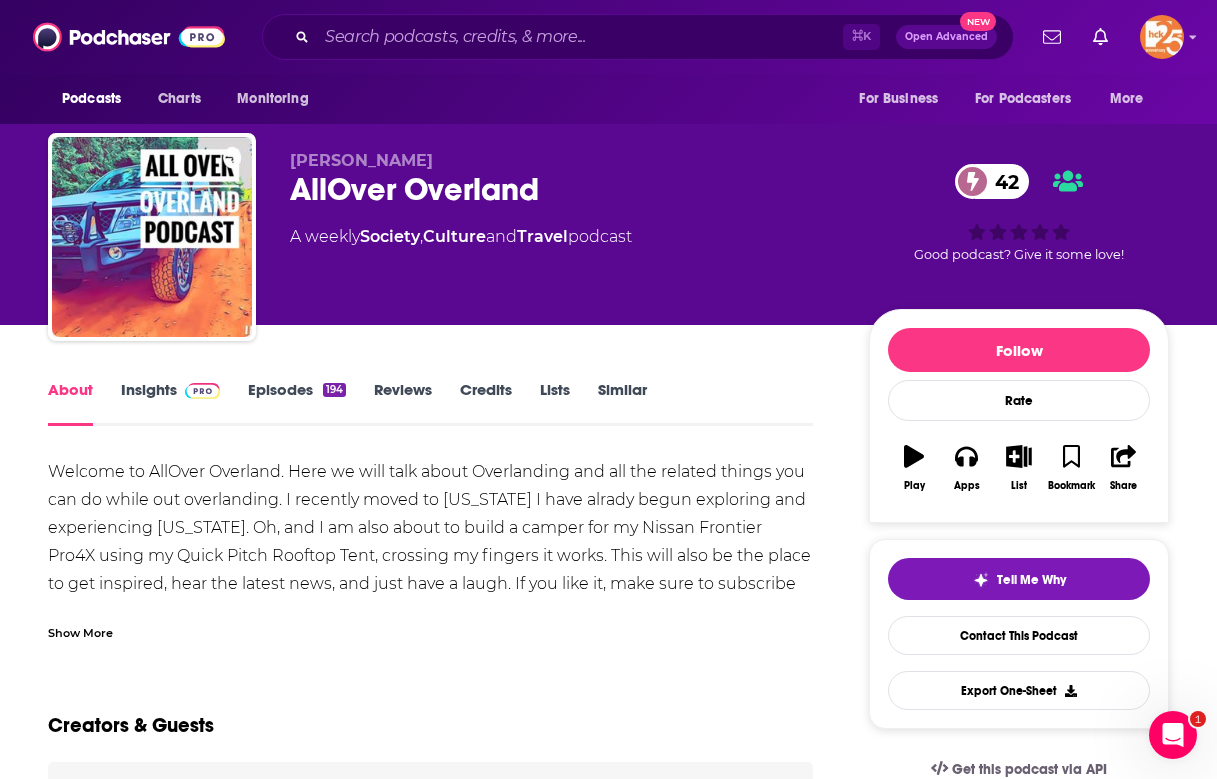 click on "Michael Hyden" at bounding box center (563, 160) 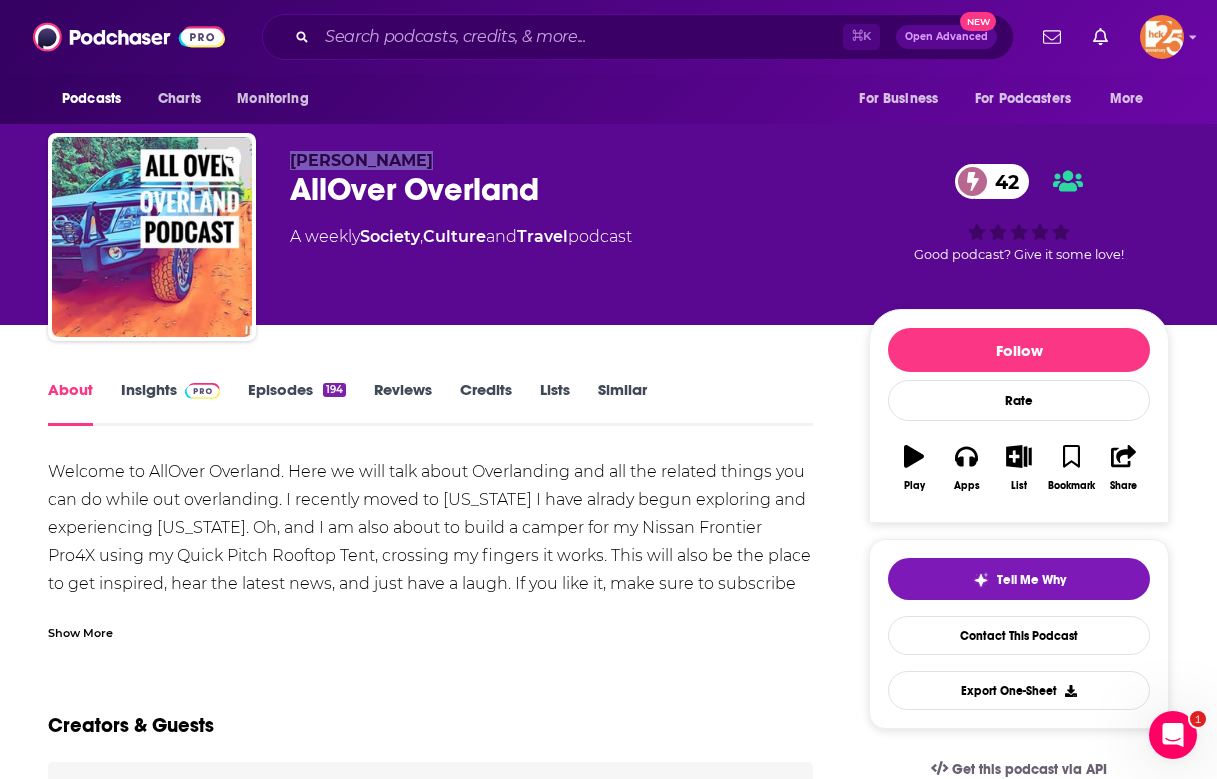 drag, startPoint x: 423, startPoint y: 155, endPoint x: 287, endPoint y: 155, distance: 136 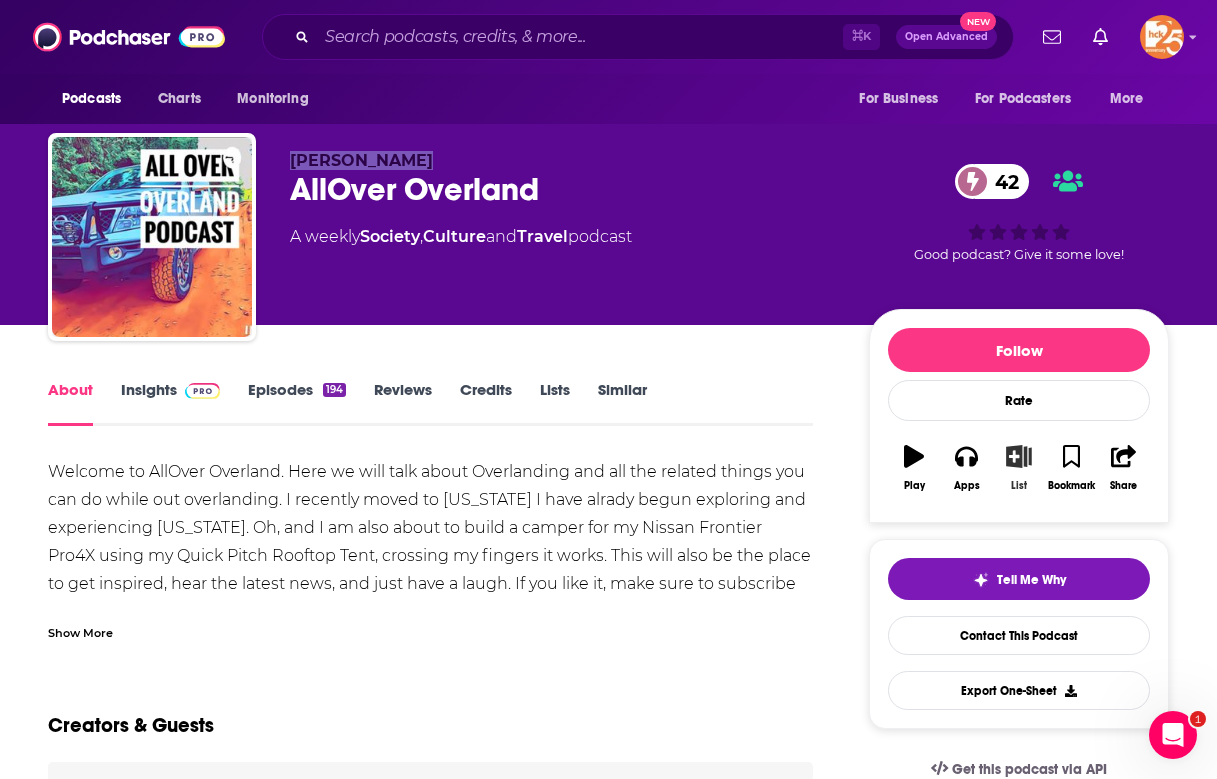 click 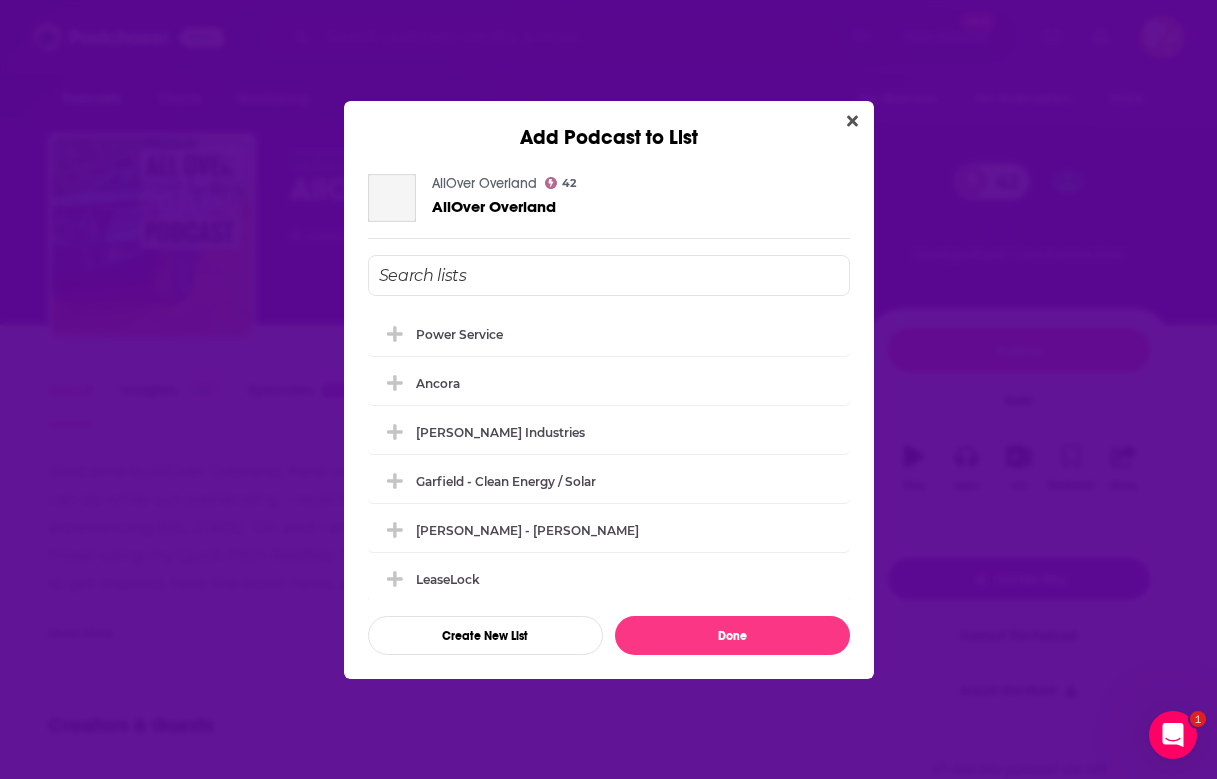 scroll, scrollTop: 0, scrollLeft: 0, axis: both 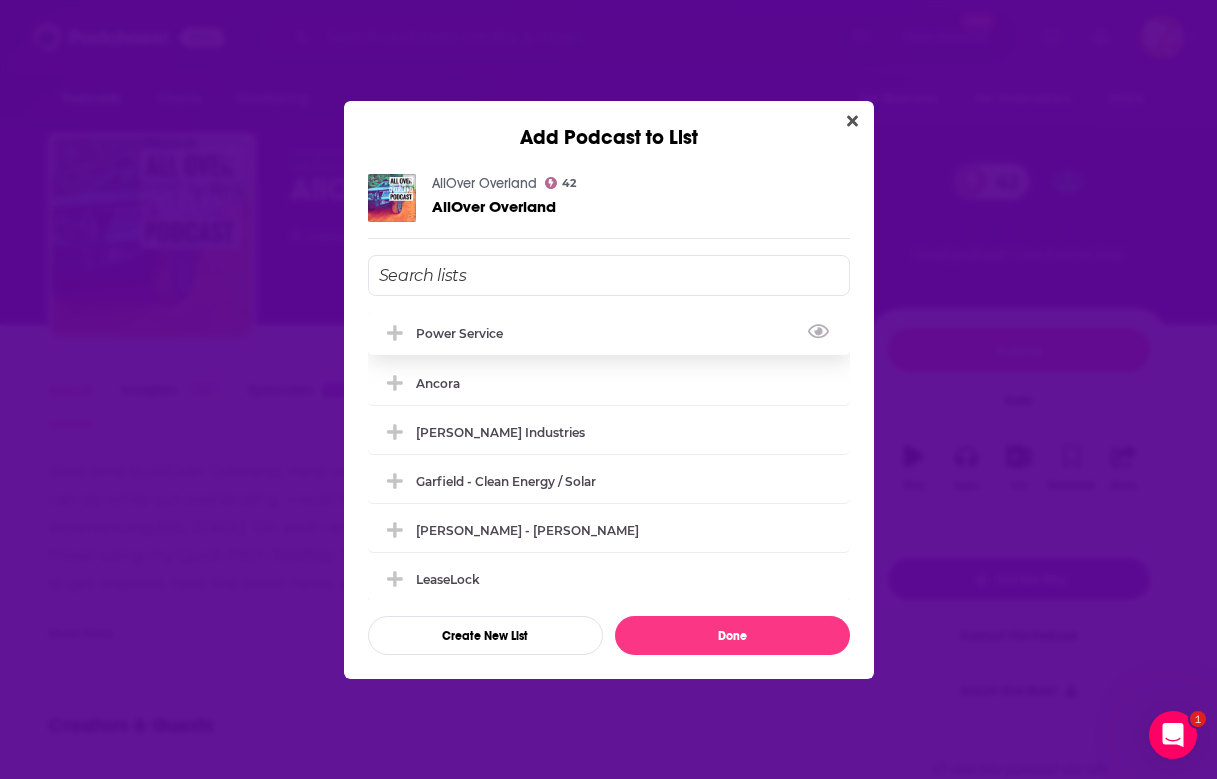 click on "Power Service" at bounding box center (609, 333) 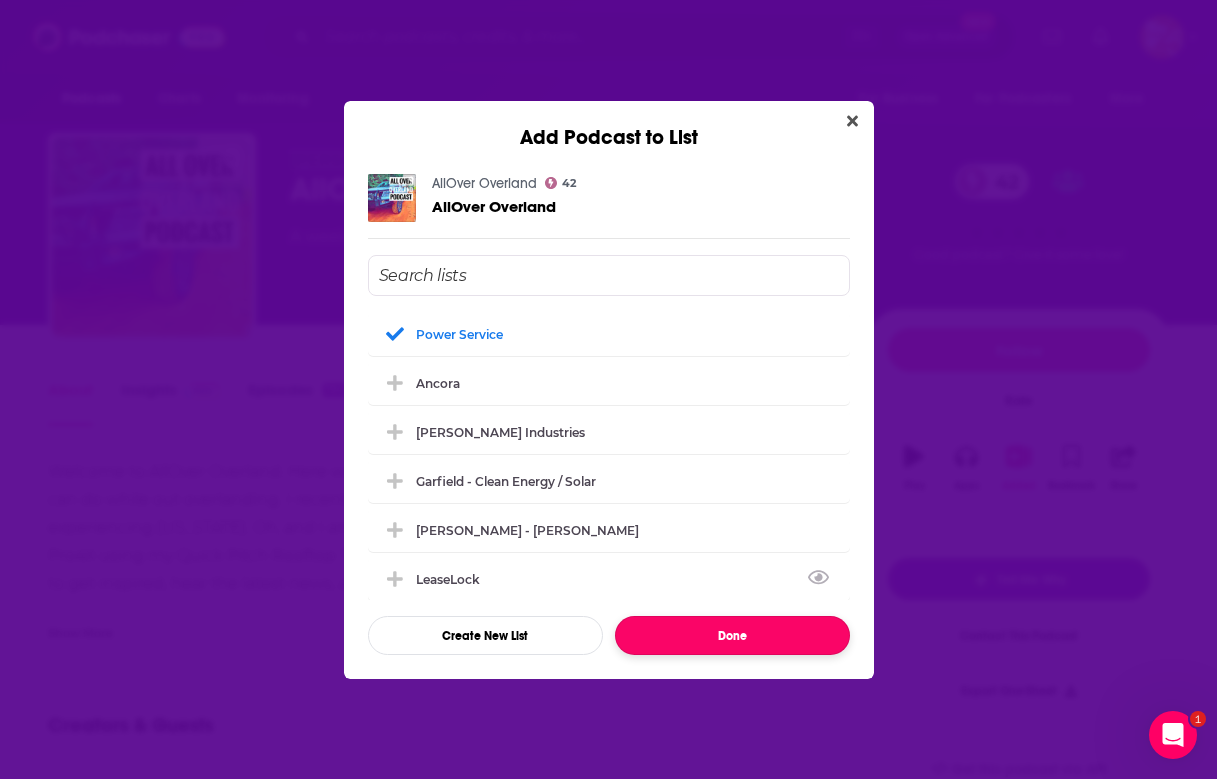click on "Done" at bounding box center (732, 635) 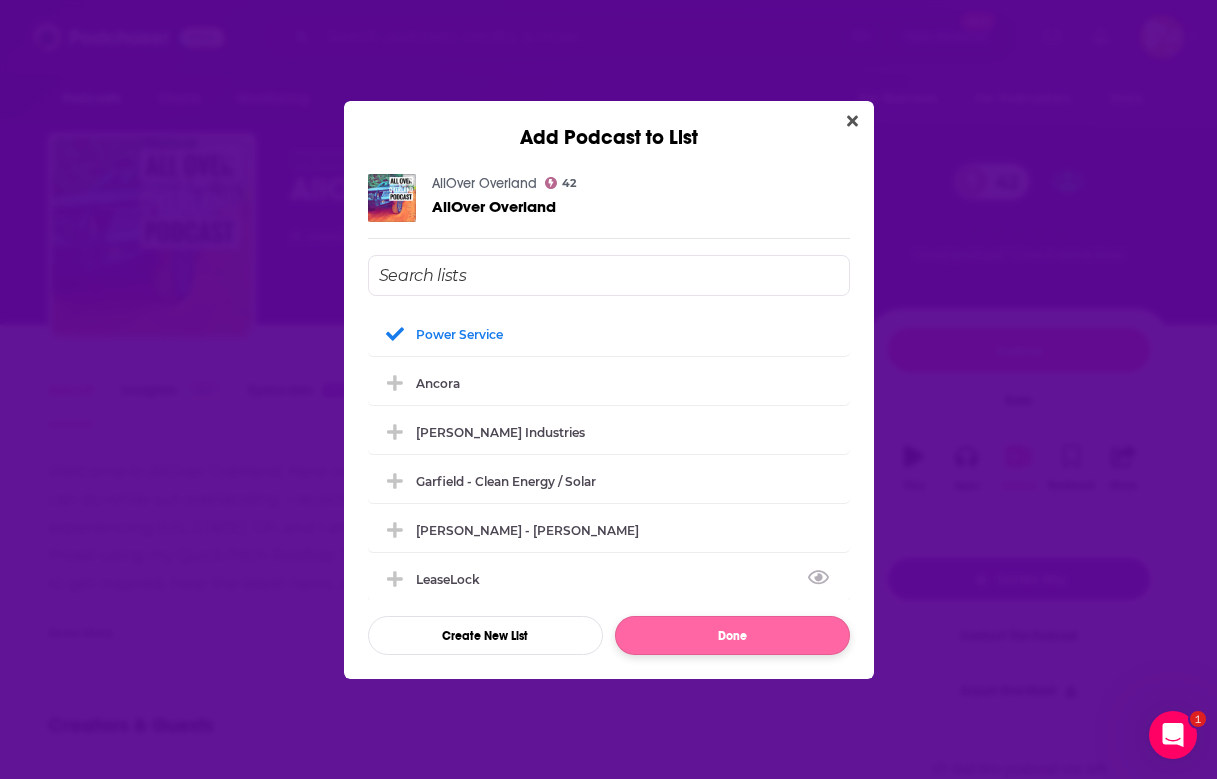 scroll, scrollTop: 1, scrollLeft: 0, axis: vertical 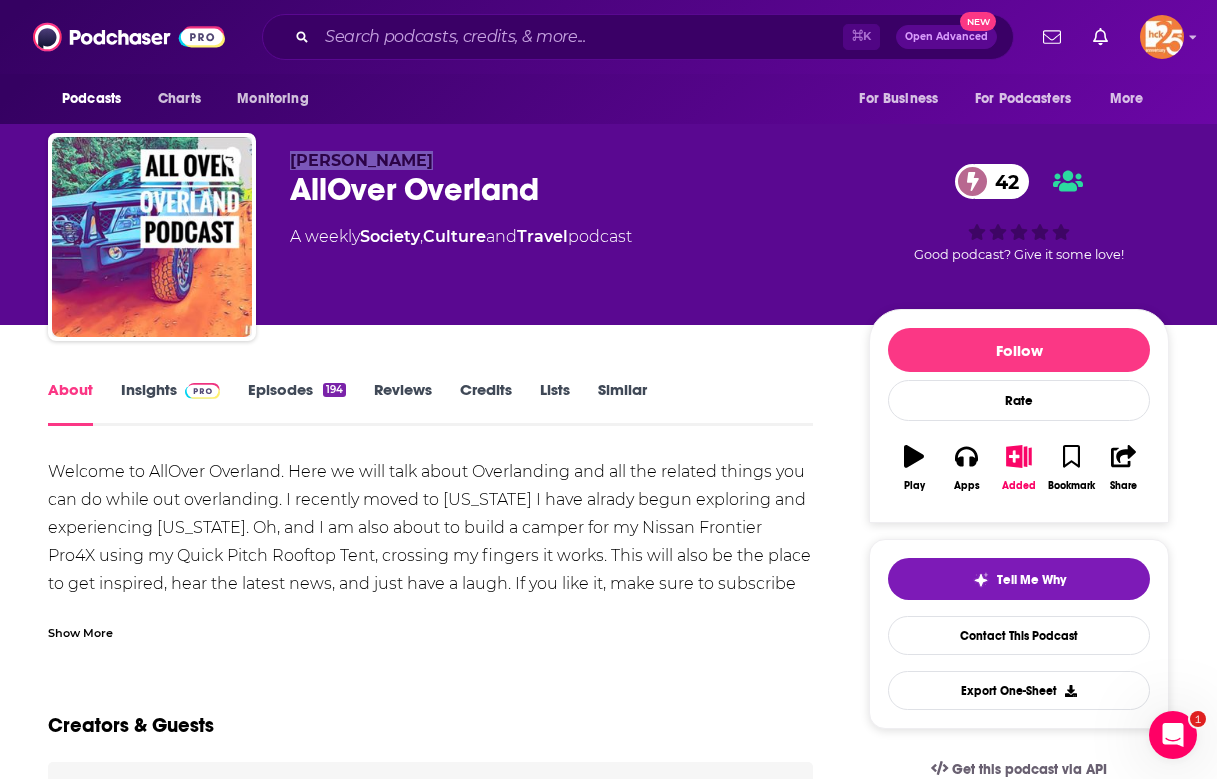 click on "Insights" at bounding box center (170, 403) 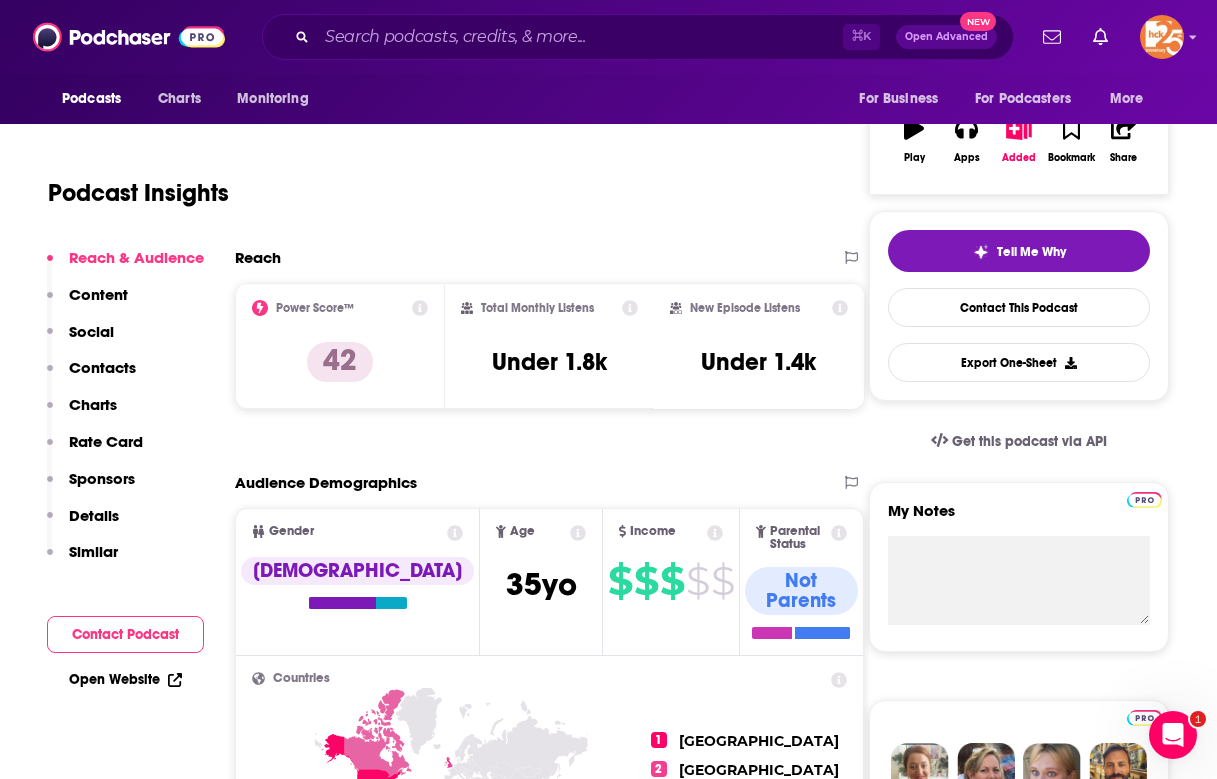 scroll, scrollTop: 330, scrollLeft: 0, axis: vertical 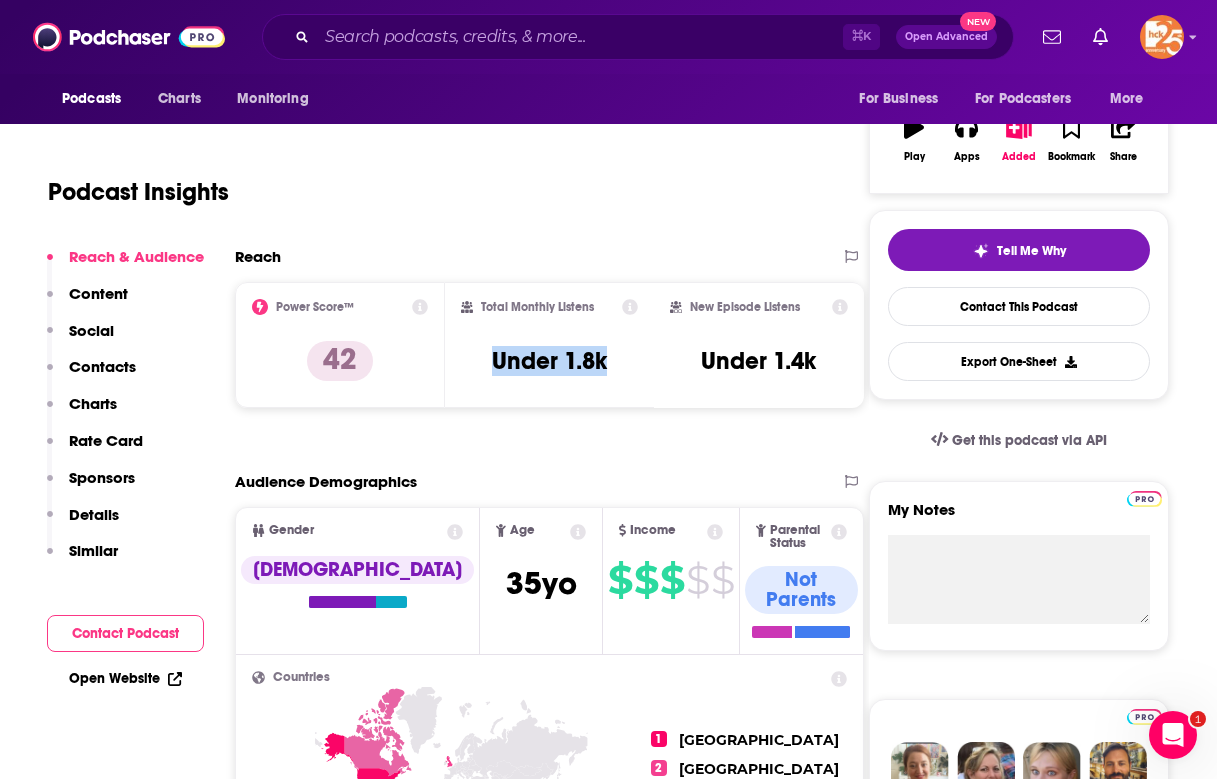 drag, startPoint x: 613, startPoint y: 361, endPoint x: 469, endPoint y: 357, distance: 144.05554 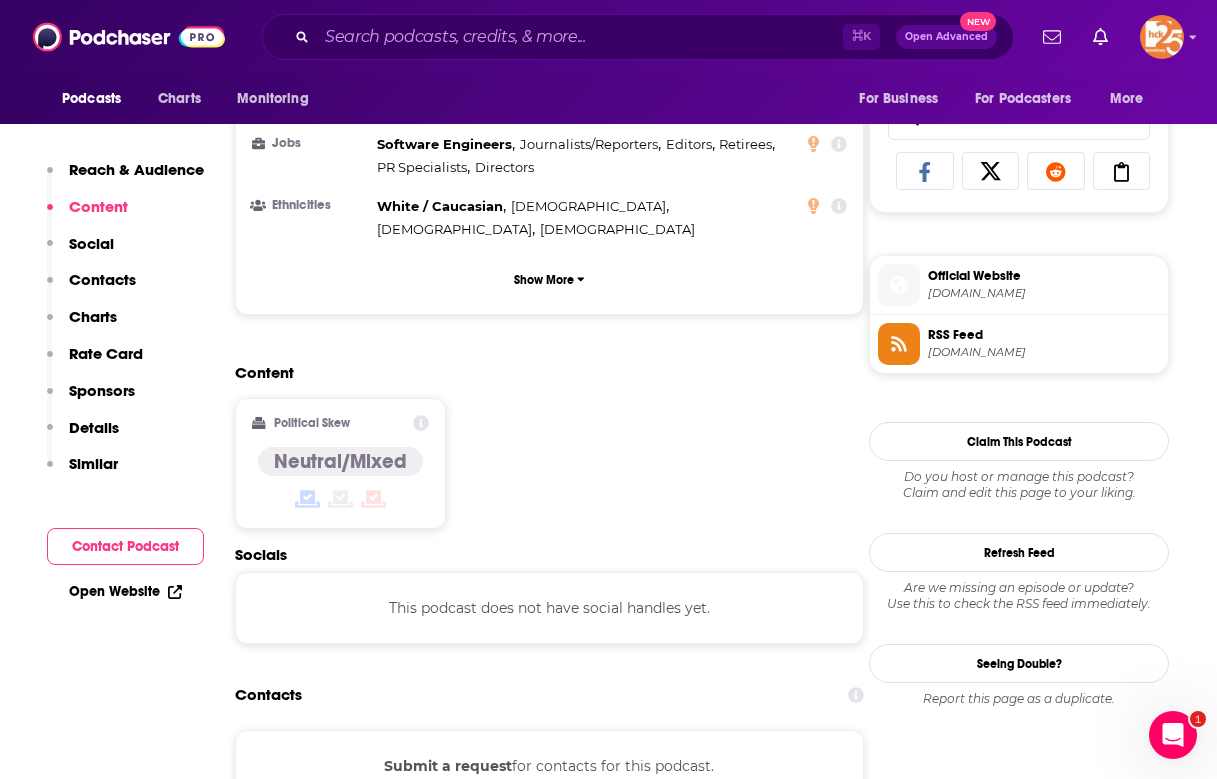 scroll, scrollTop: 1157, scrollLeft: 0, axis: vertical 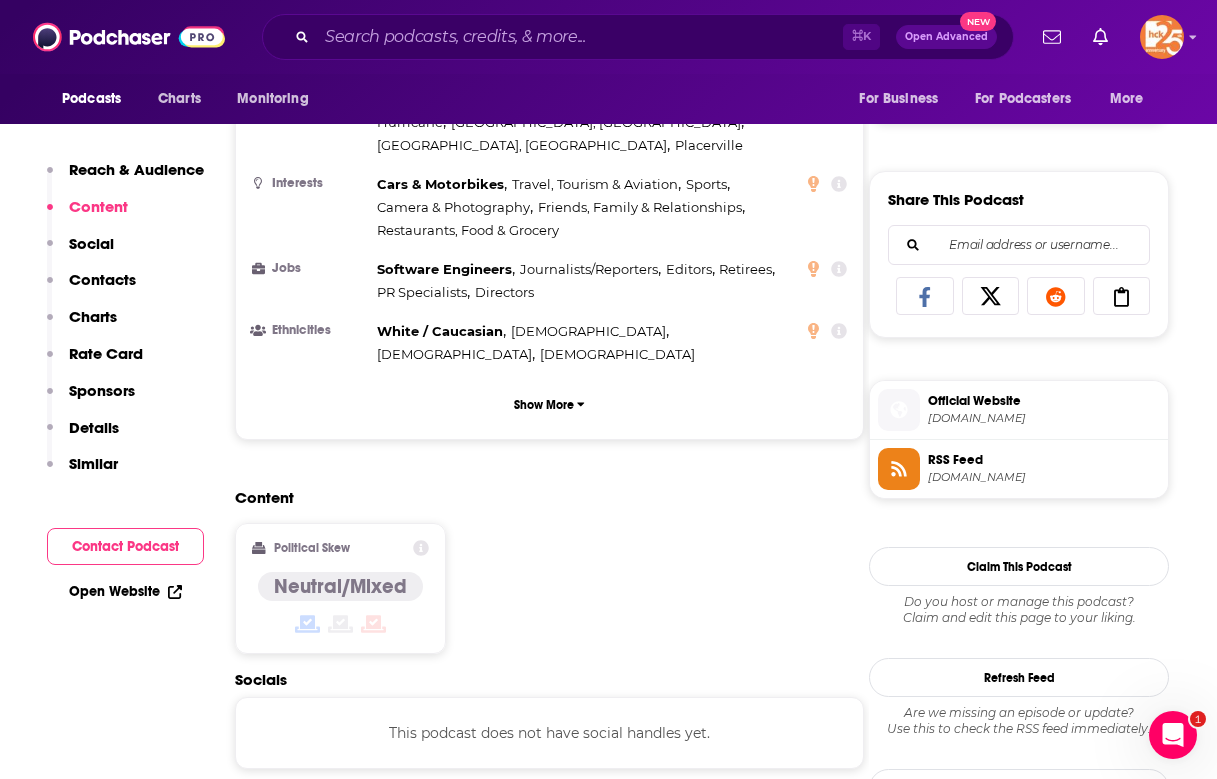 click on "Official Website" at bounding box center [1044, 401] 